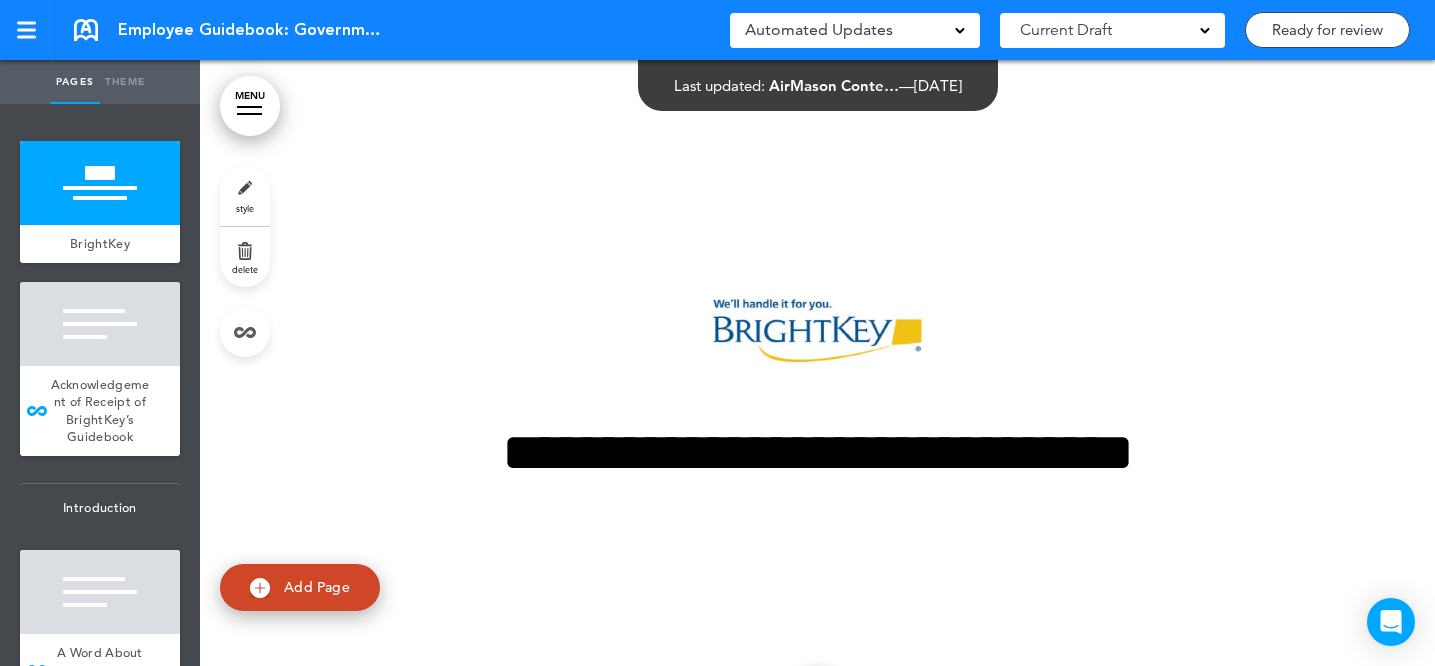 scroll, scrollTop: 0, scrollLeft: 0, axis: both 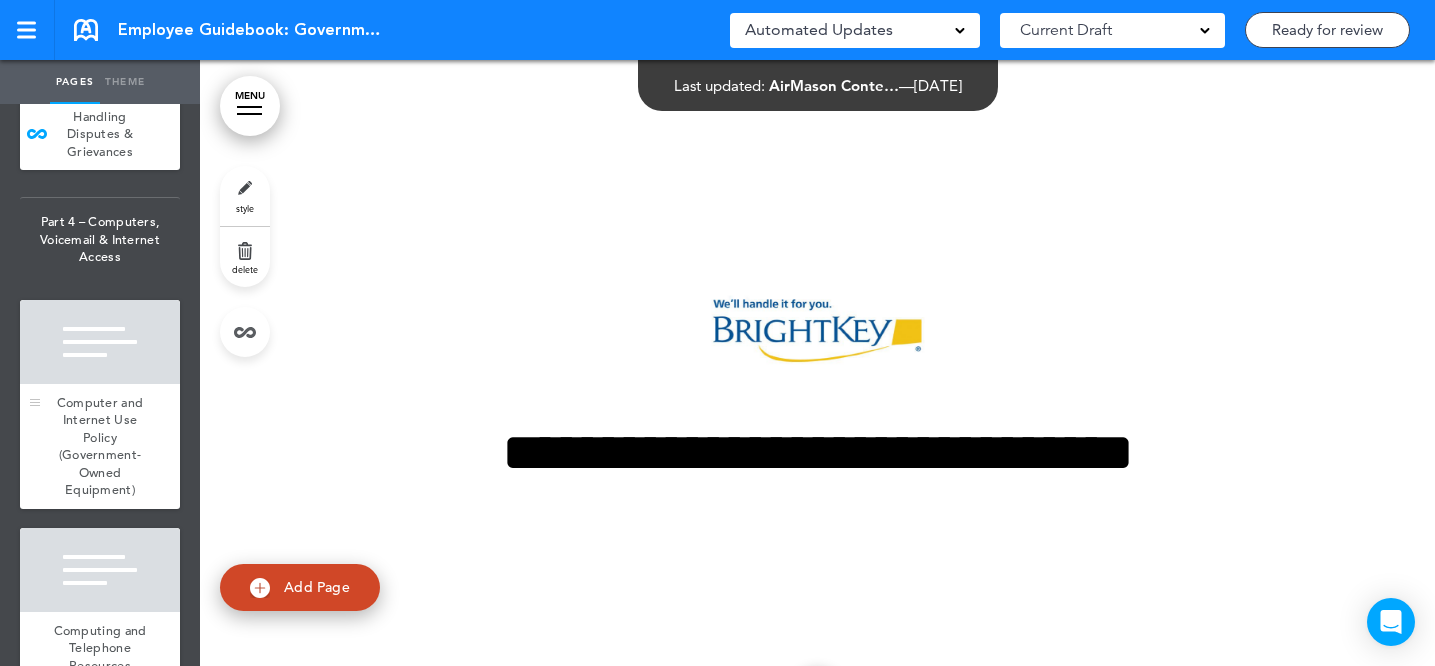 click on "Computer and Internet Use Policy (Government-Owned Equipment)" at bounding box center (100, 446) 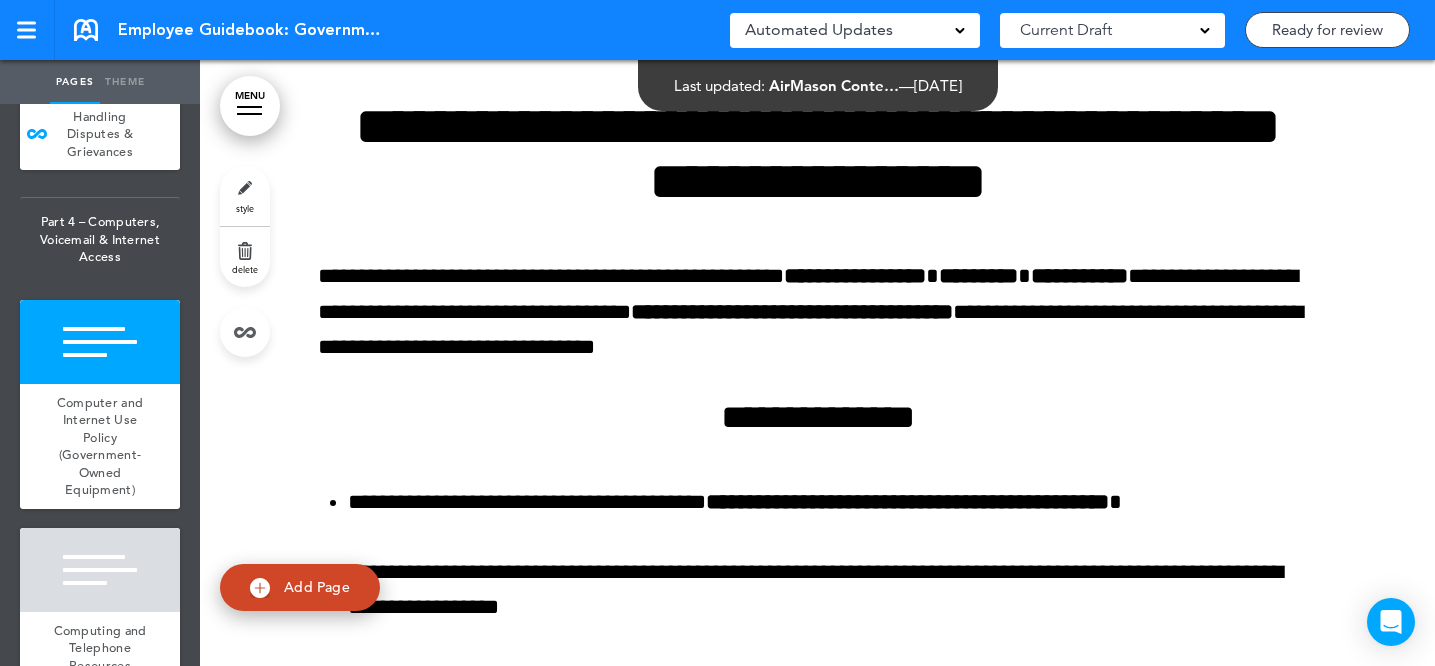 scroll, scrollTop: 55479, scrollLeft: 0, axis: vertical 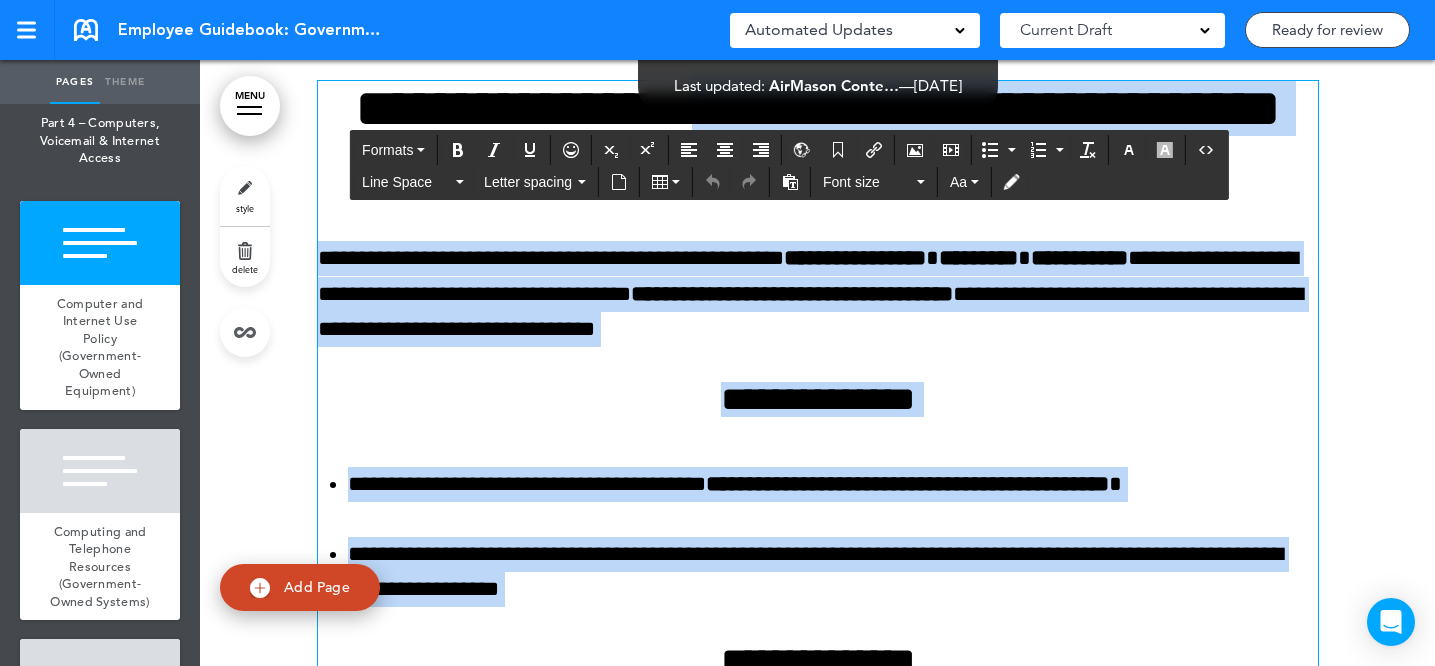 drag, startPoint x: 399, startPoint y: 143, endPoint x: 779, endPoint y: 662, distance: 643.24255 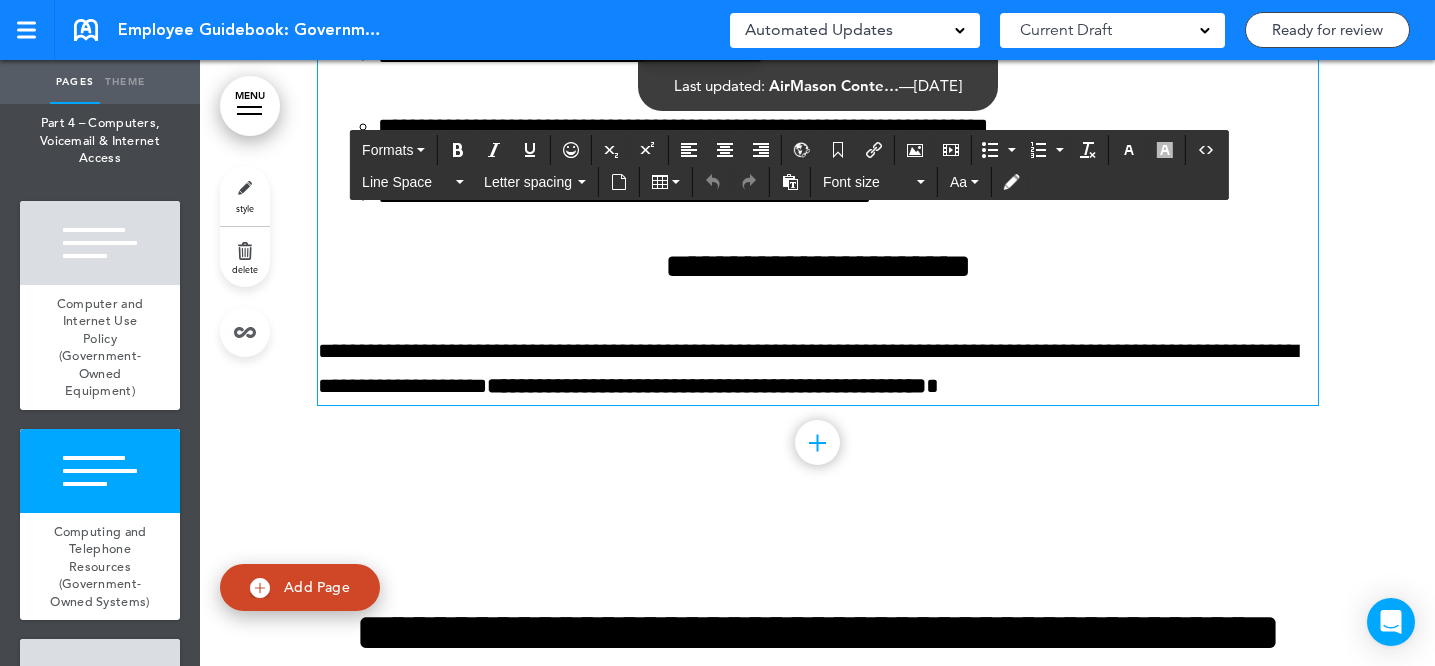 scroll, scrollTop: 56816, scrollLeft: 0, axis: vertical 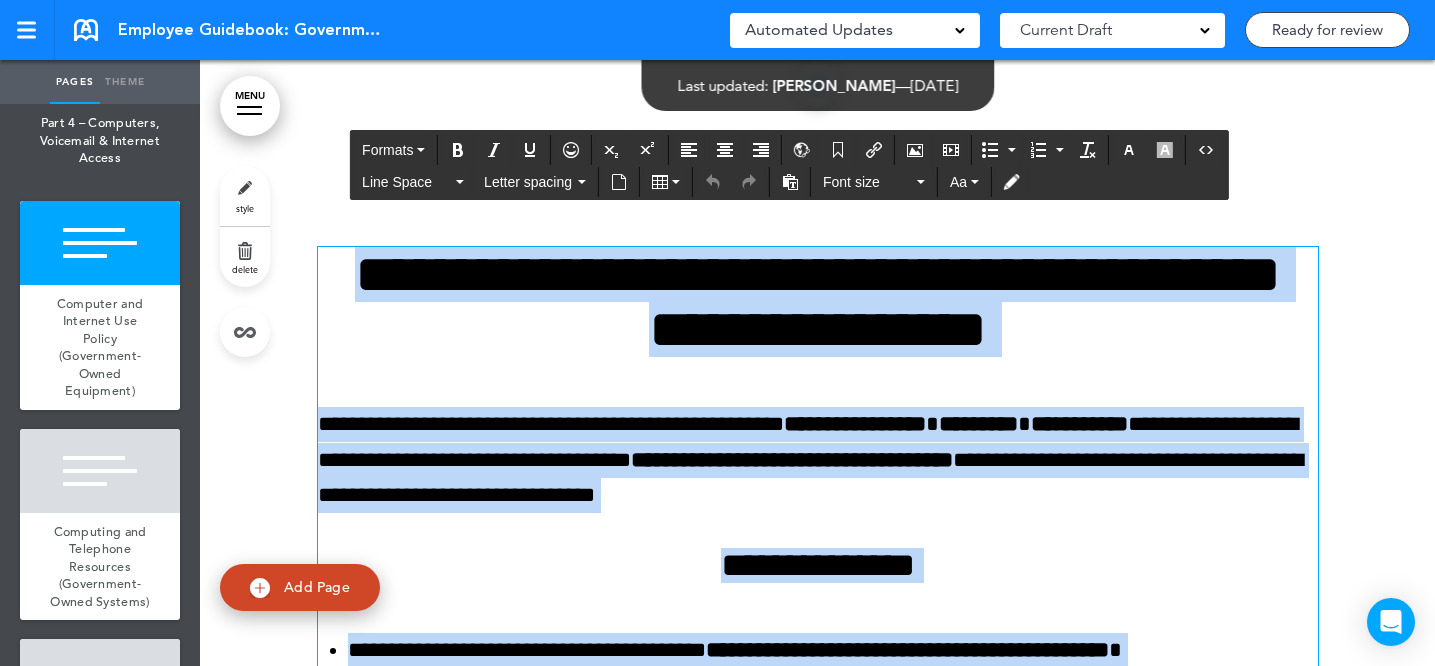 drag, startPoint x: 1178, startPoint y: 412, endPoint x: 375, endPoint y: 306, distance: 809.96606 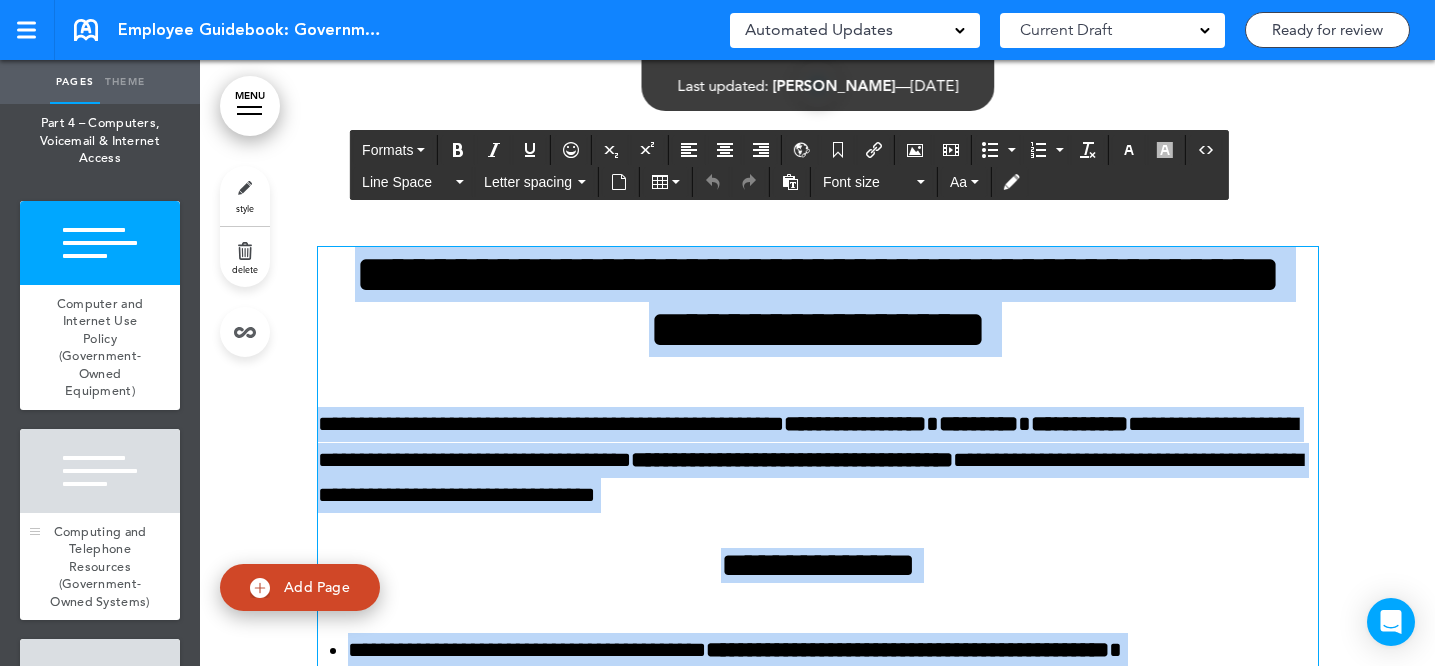 click on "Computing and Telephone Resources (Government-Owned Systems)" at bounding box center (100, 567) 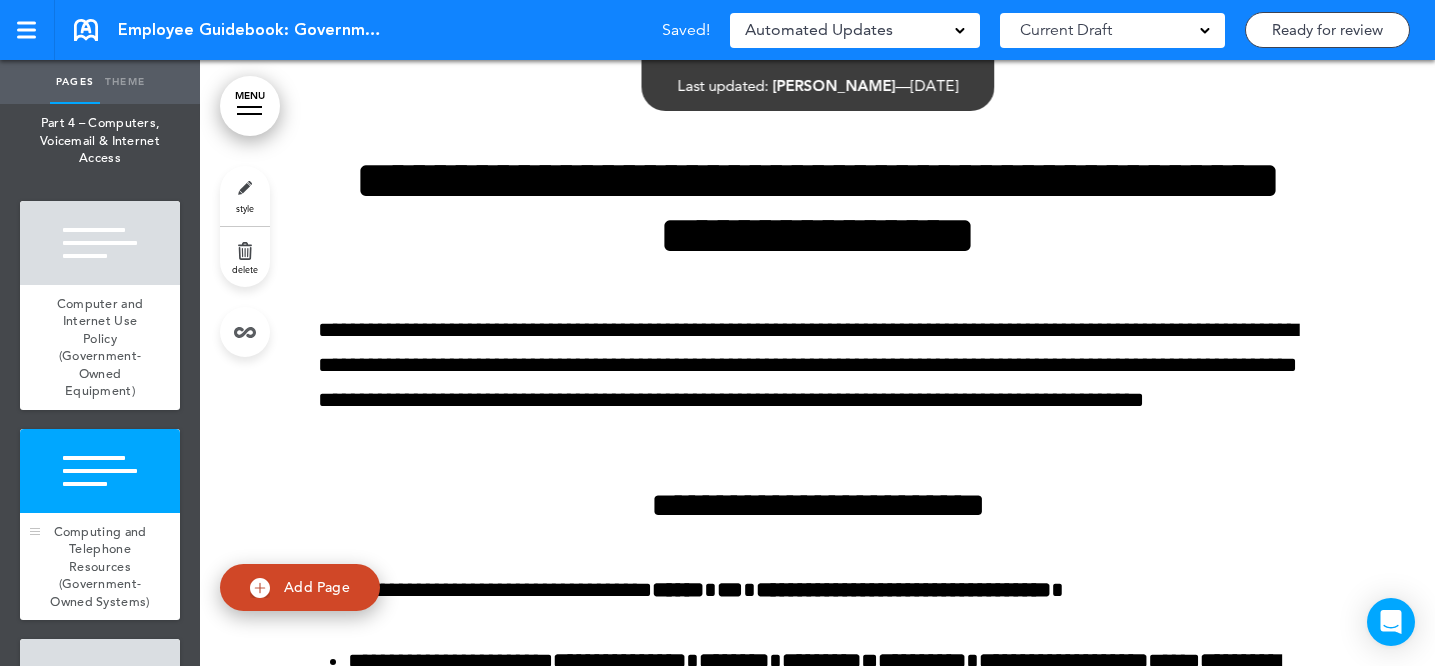 scroll, scrollTop: 57317, scrollLeft: 0, axis: vertical 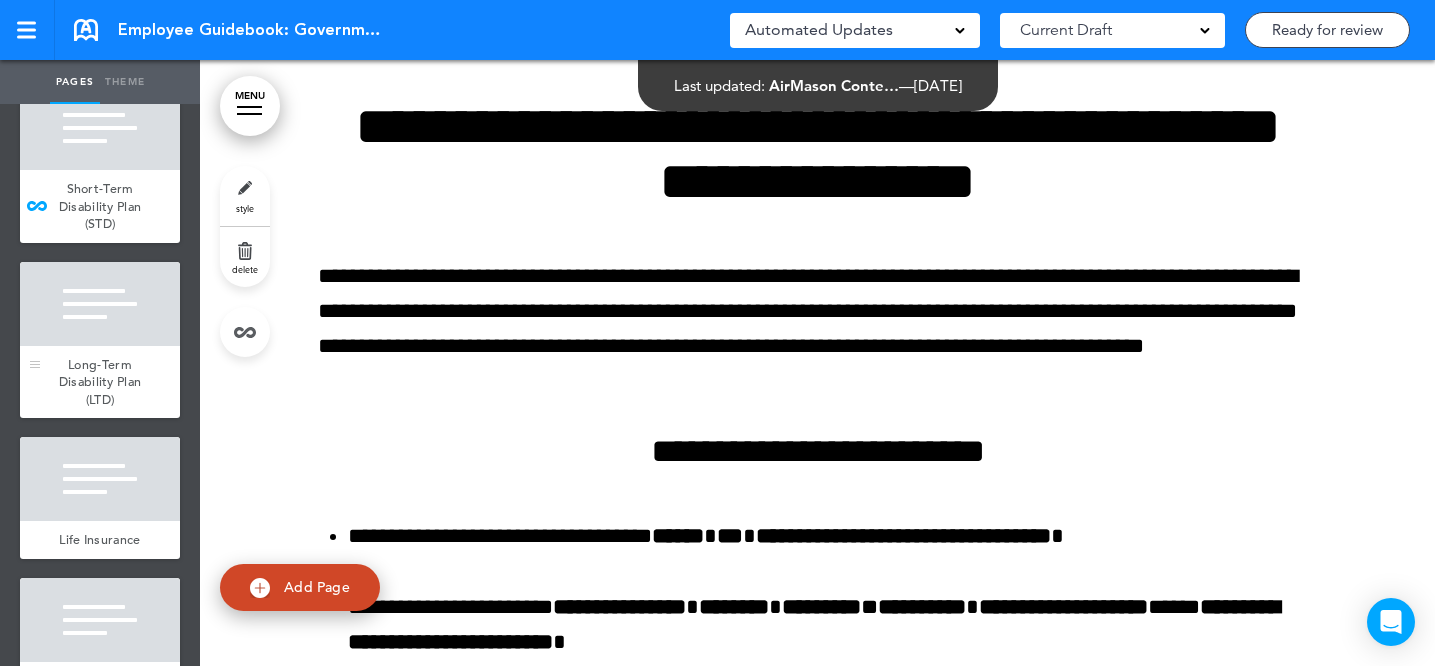click on "Long-Term Disability Plan (LTD)" at bounding box center [100, 382] 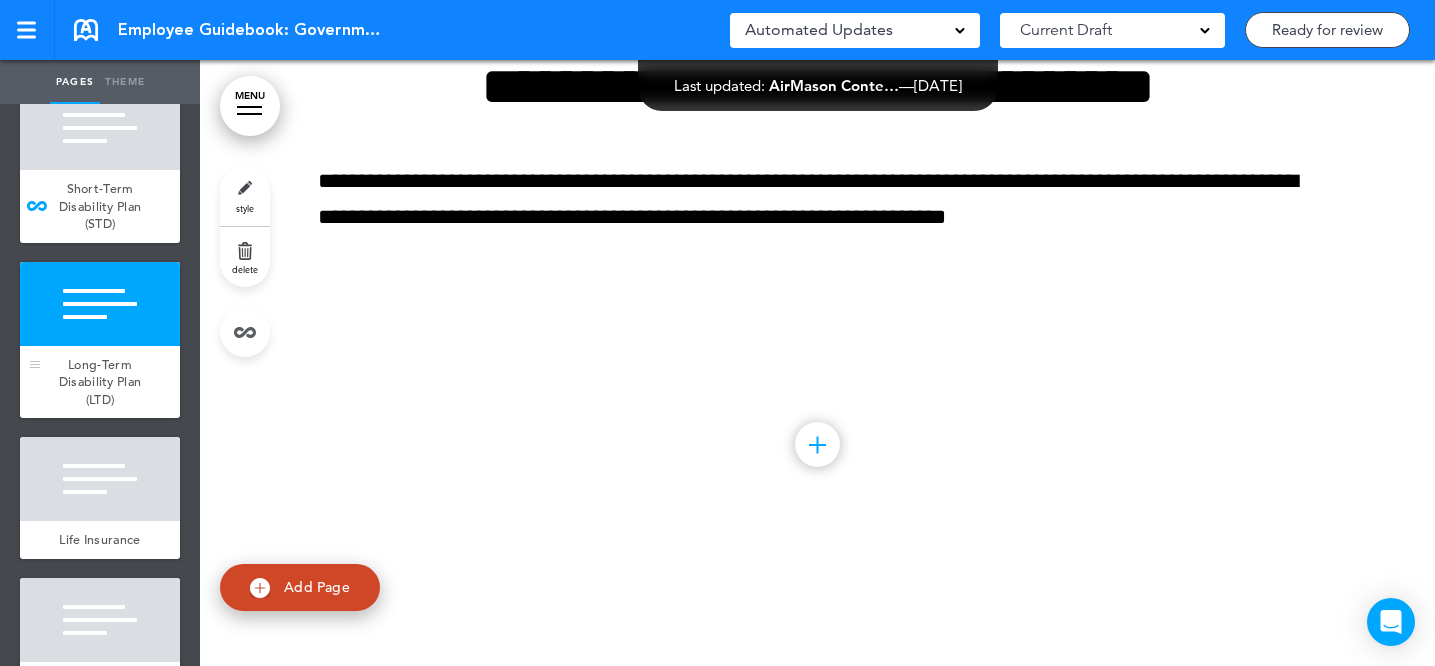 scroll, scrollTop: 67195, scrollLeft: 0, axis: vertical 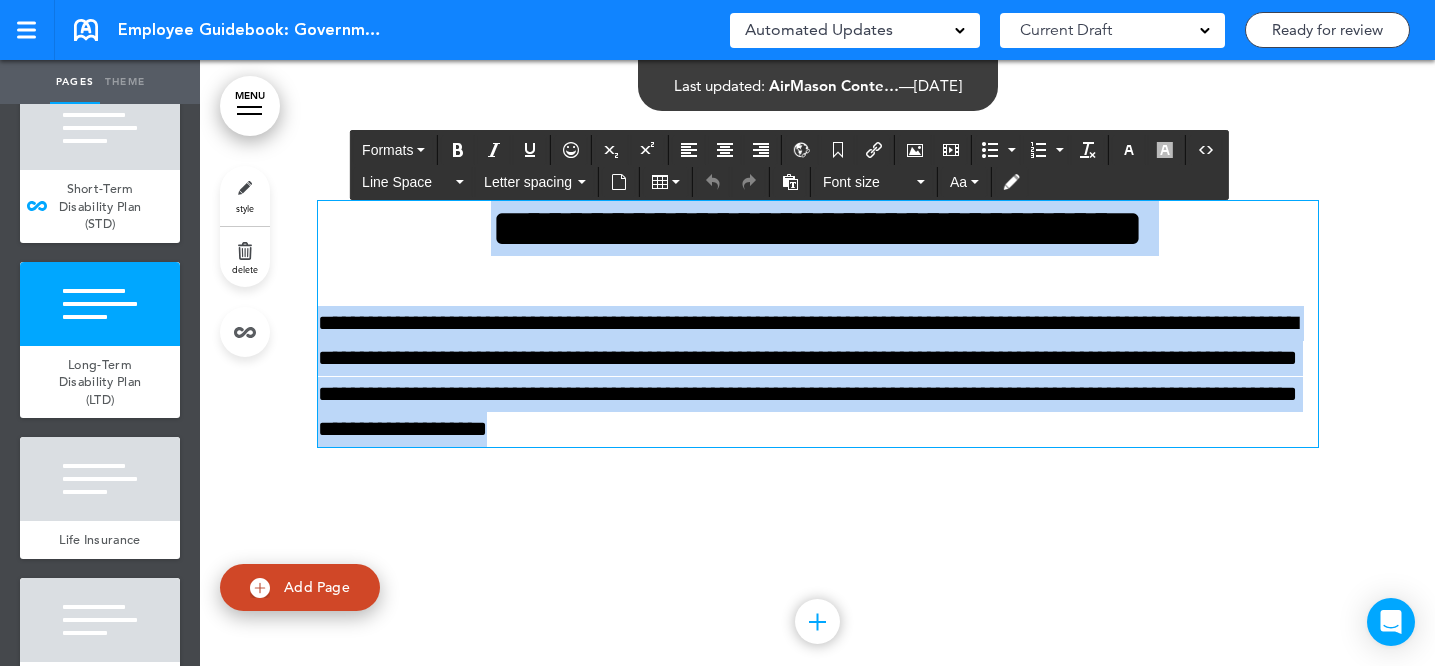 drag, startPoint x: 414, startPoint y: 325, endPoint x: 843, endPoint y: 502, distance: 464.07974 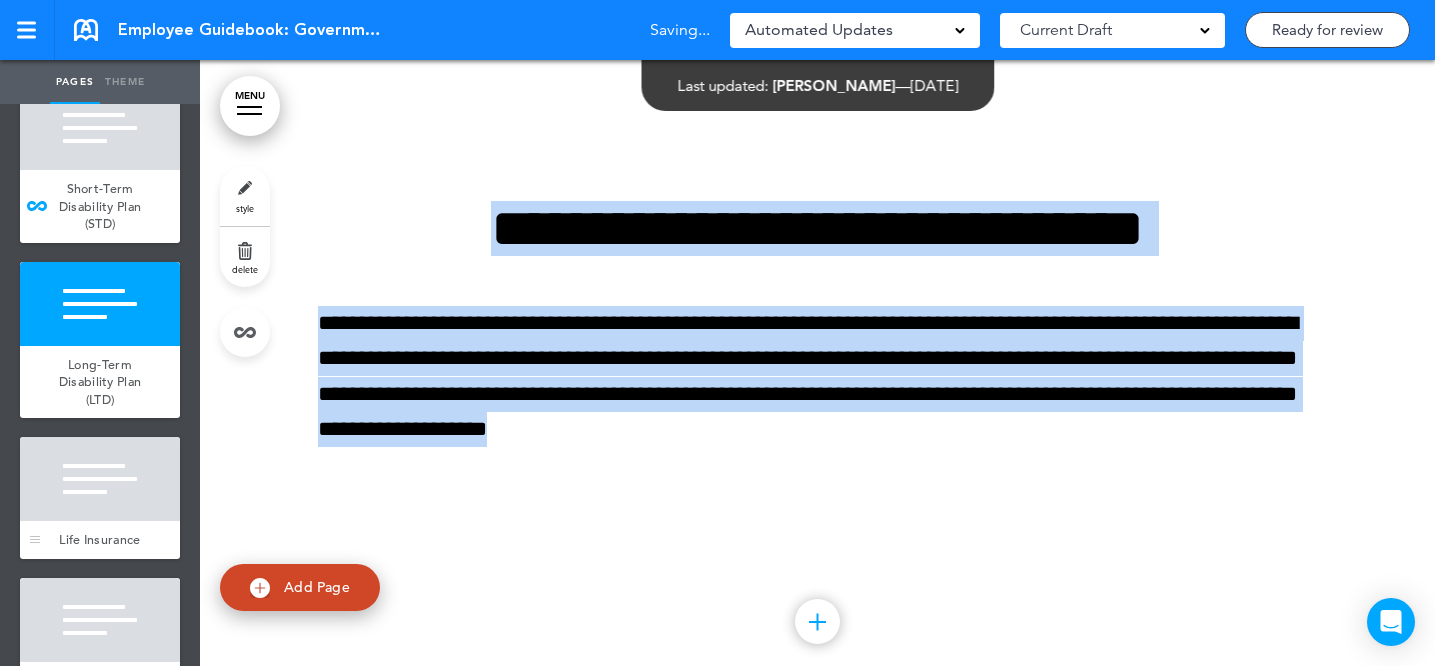 click at bounding box center (100, 479) 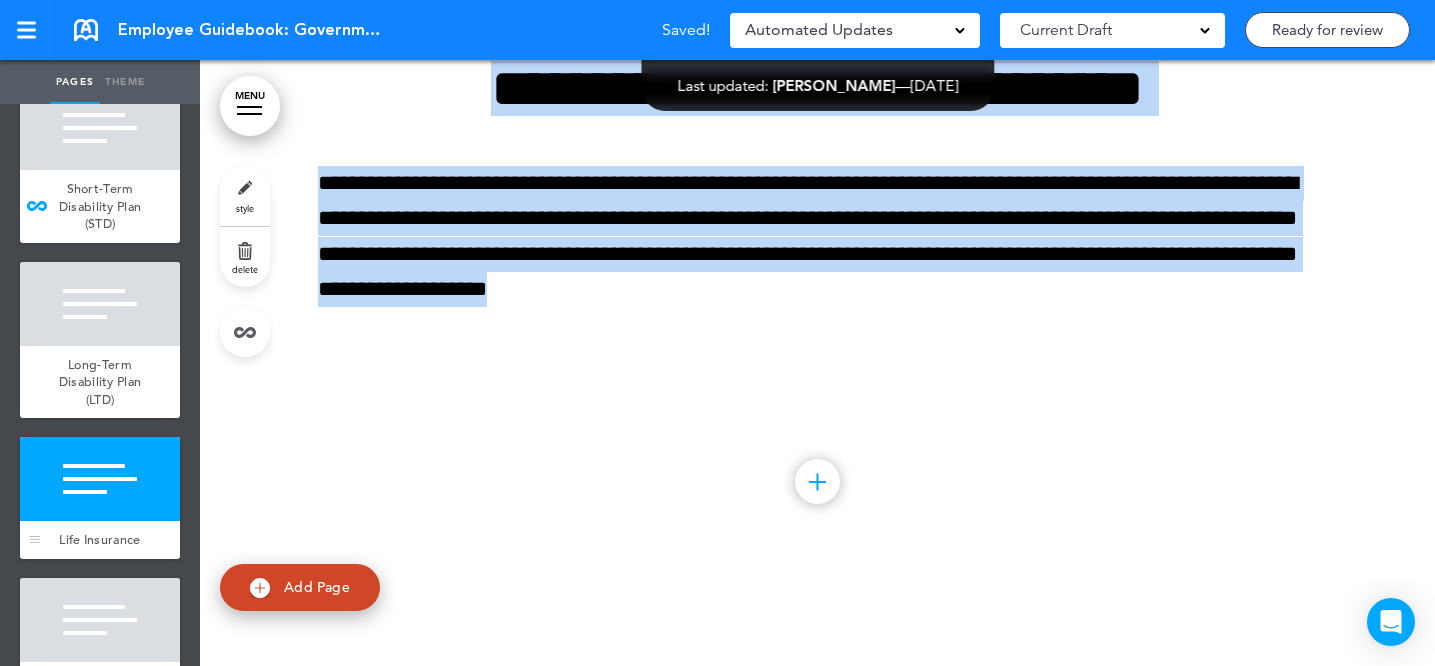 scroll, scrollTop: 67915, scrollLeft: 0, axis: vertical 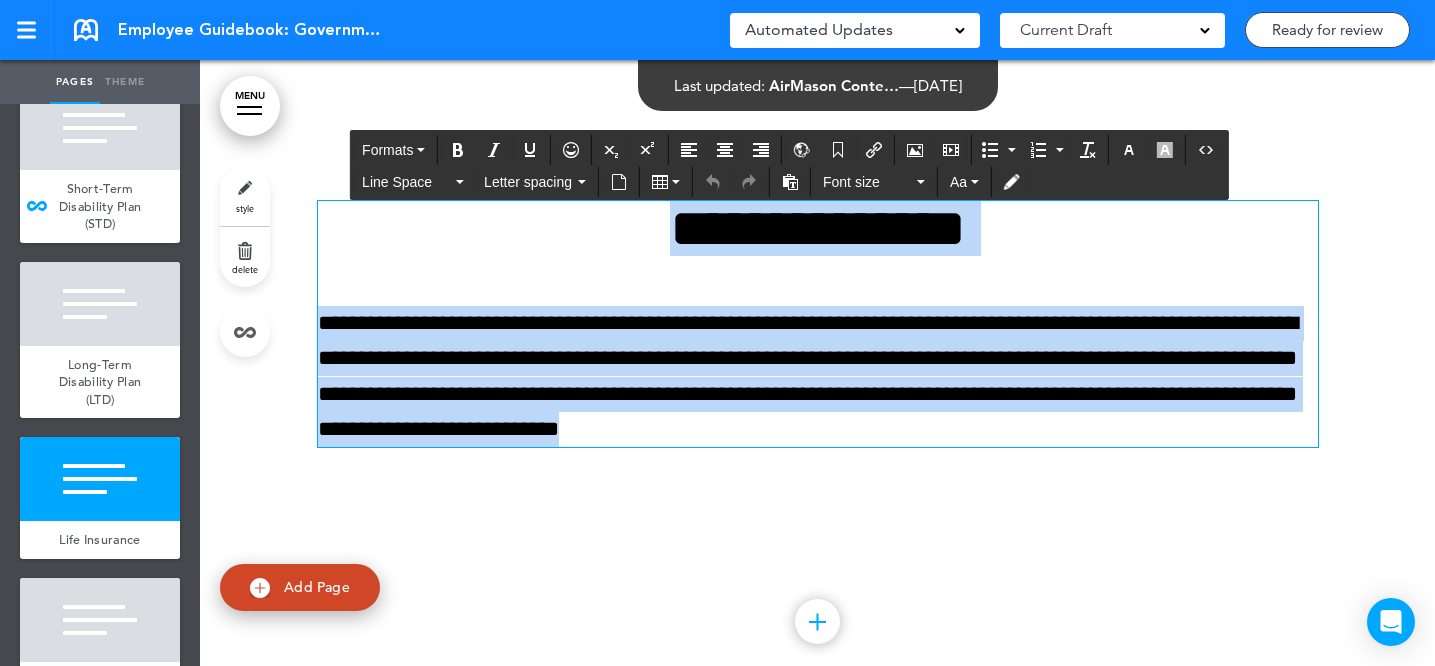 drag, startPoint x: 645, startPoint y: 324, endPoint x: 930, endPoint y: 526, distance: 349.3265 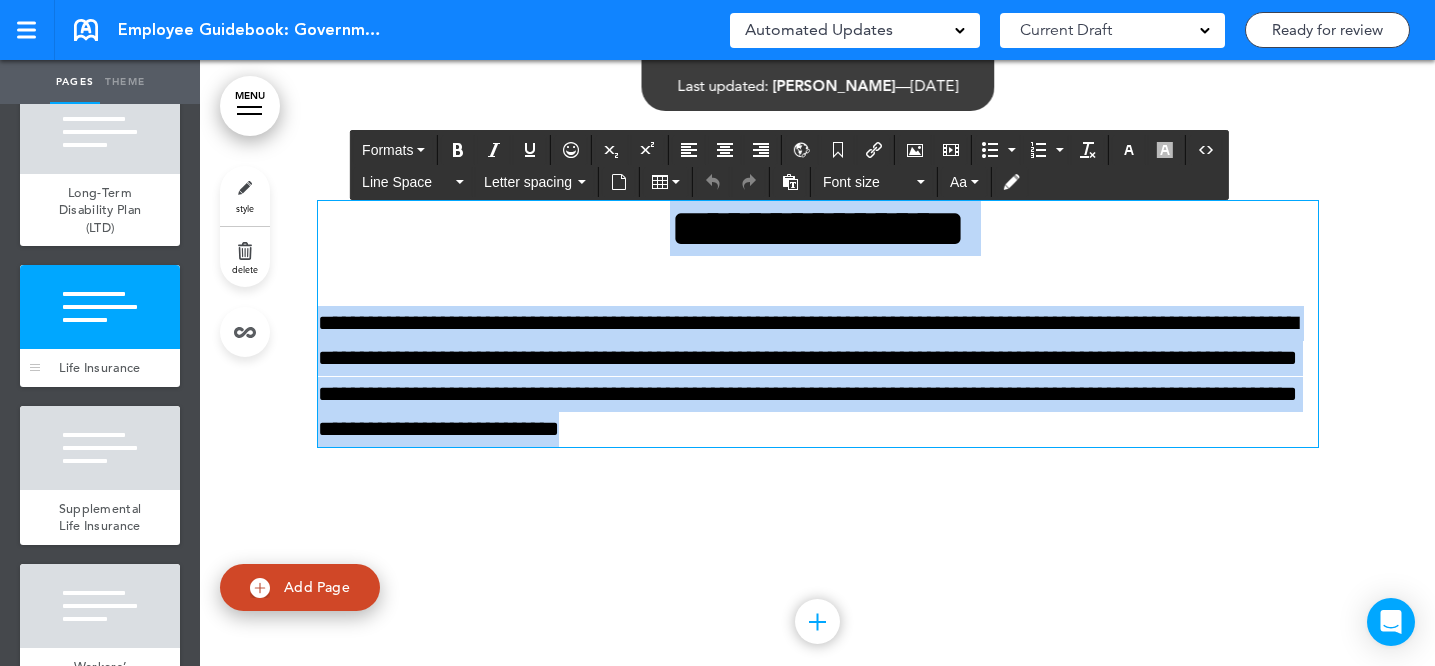 scroll, scrollTop: 11420, scrollLeft: 0, axis: vertical 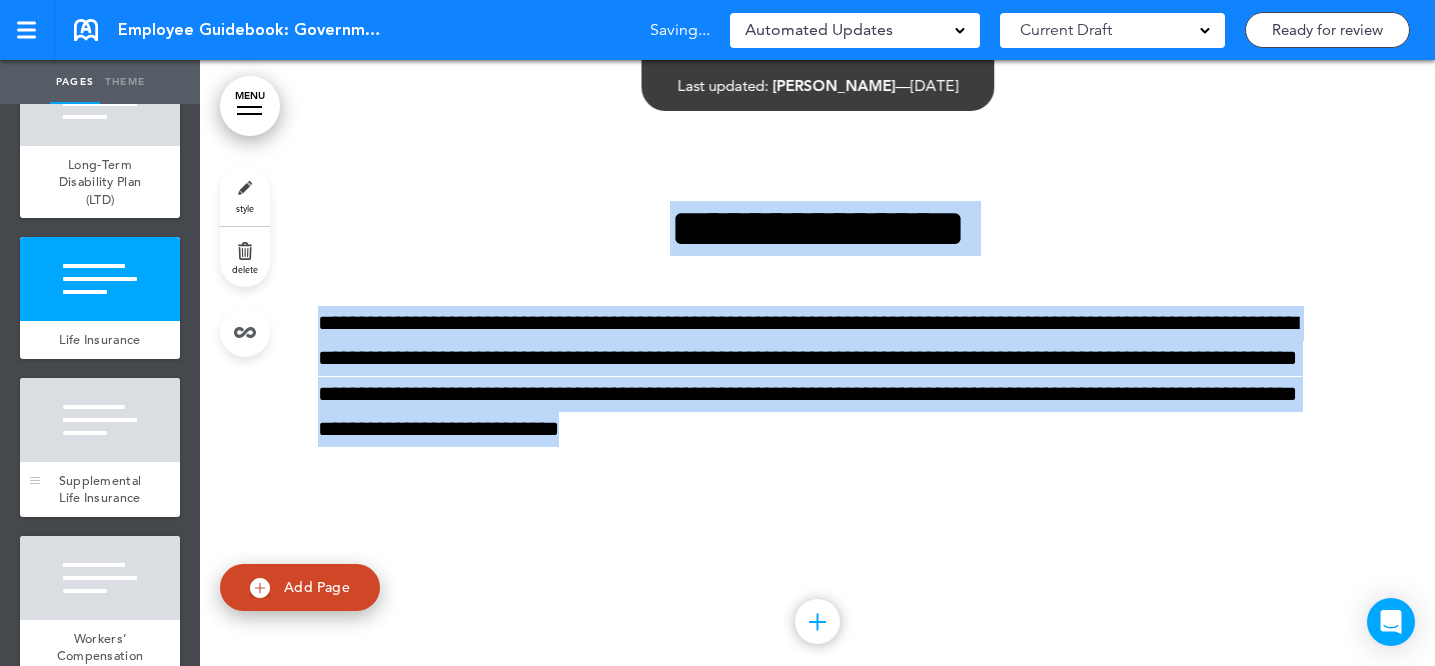 click at bounding box center (100, 420) 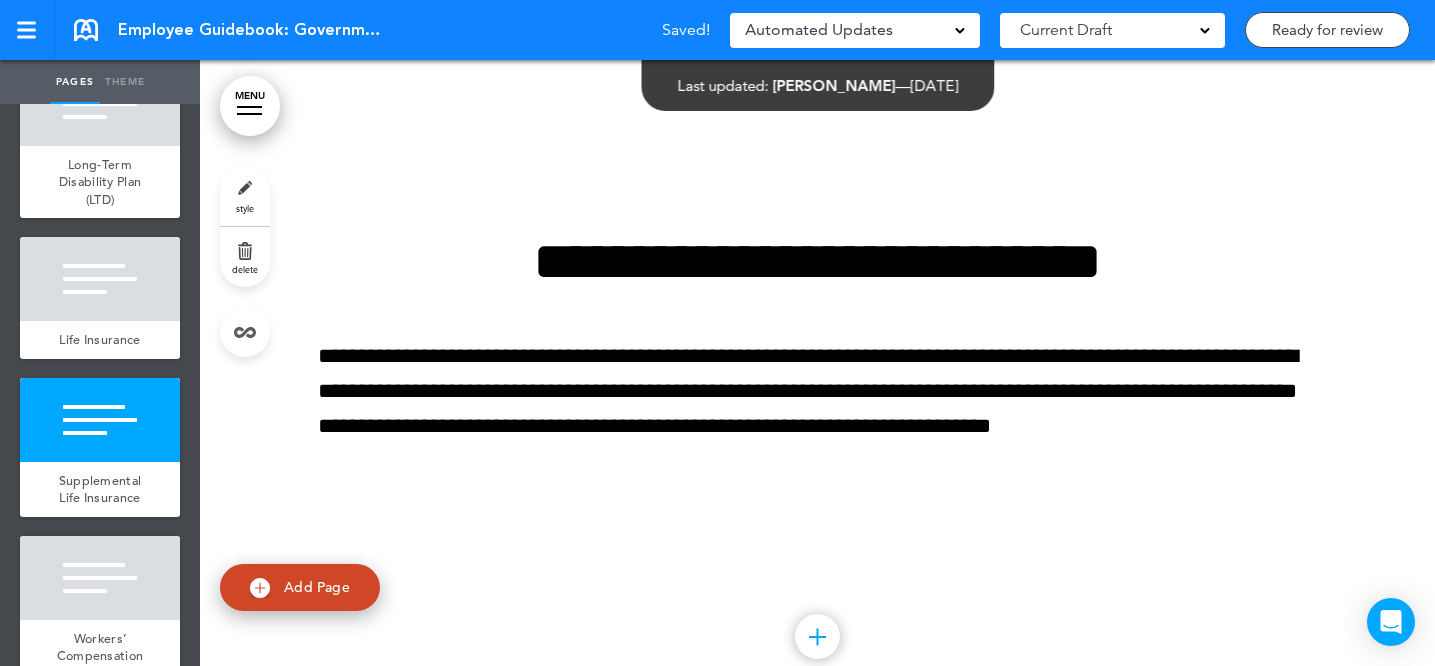 scroll, scrollTop: 68635, scrollLeft: 0, axis: vertical 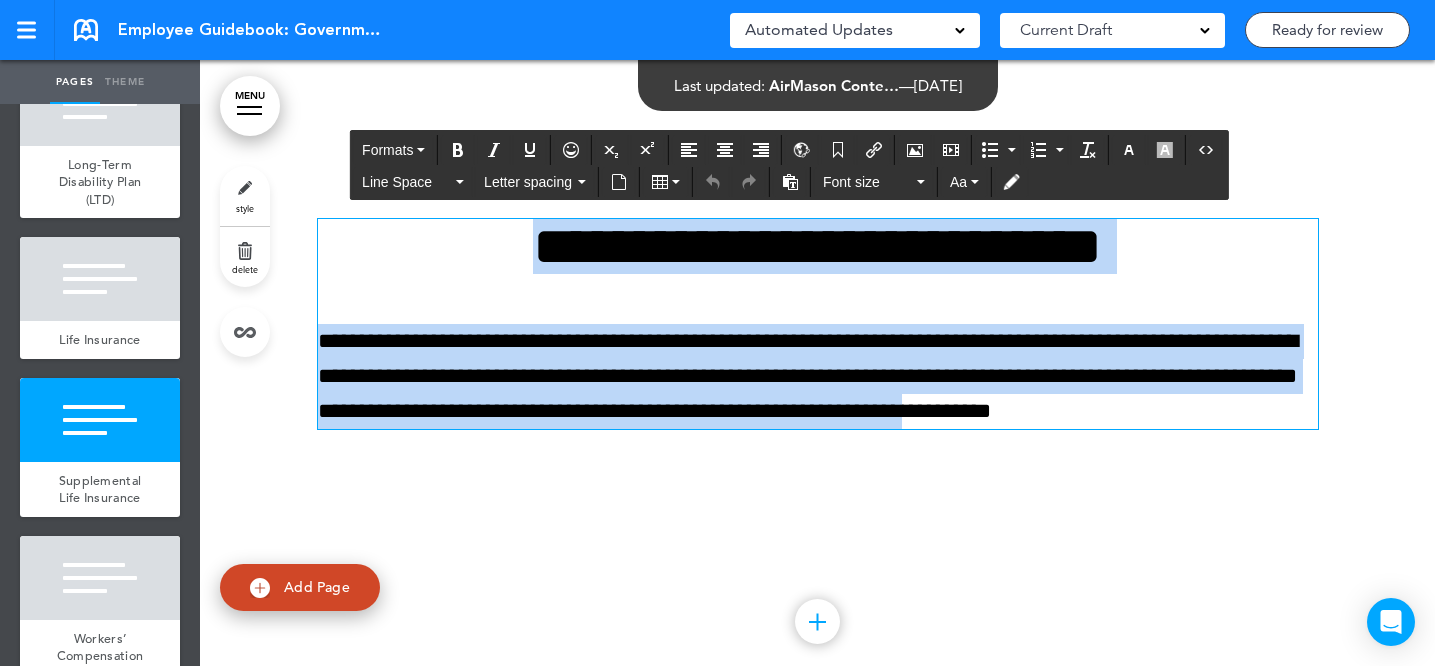 drag, startPoint x: 474, startPoint y: 324, endPoint x: 1129, endPoint y: 496, distance: 677.2068 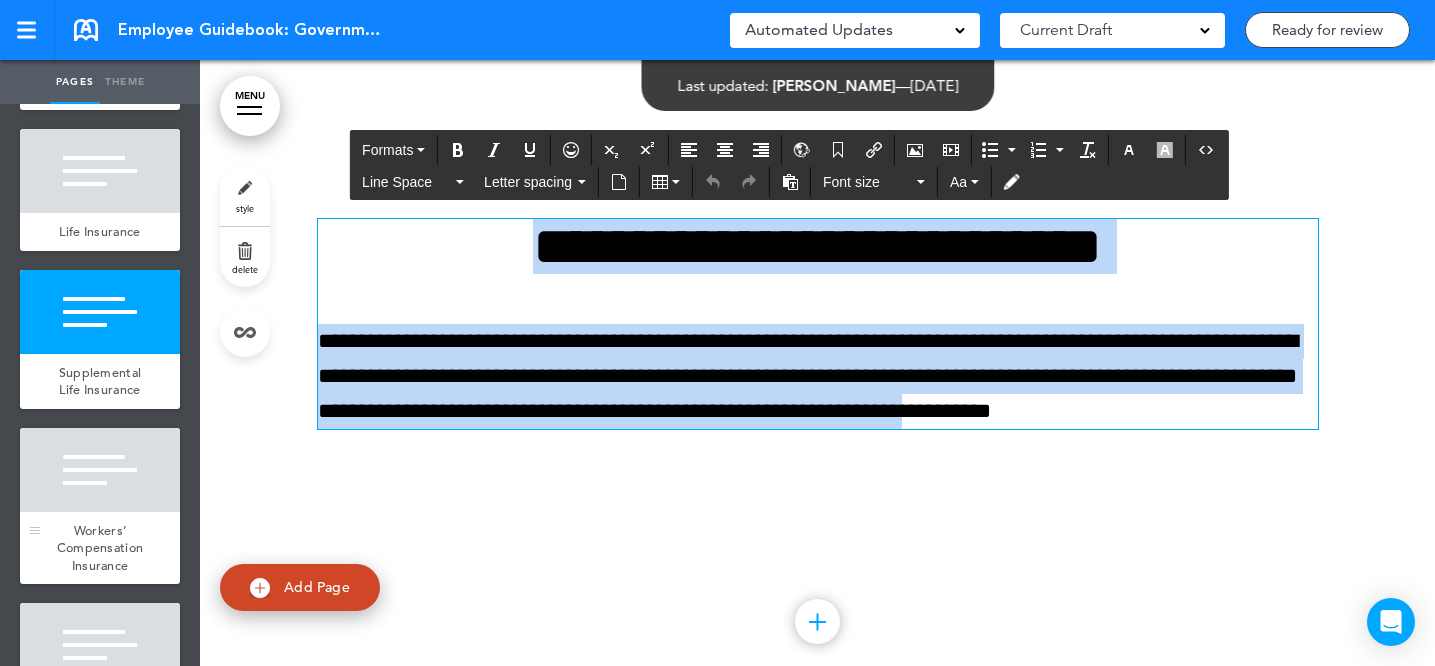 scroll, scrollTop: 11541, scrollLeft: 0, axis: vertical 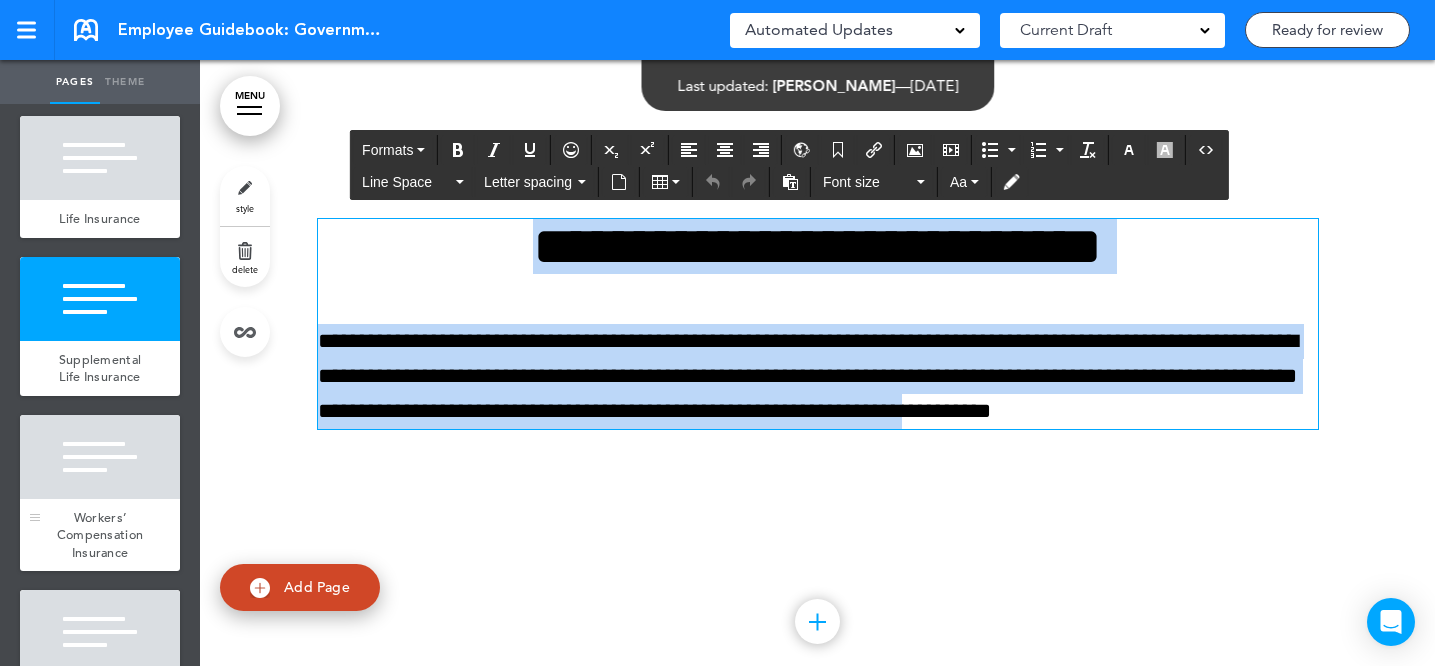 click on "Workers’ Compensation Insurance" at bounding box center [100, 535] 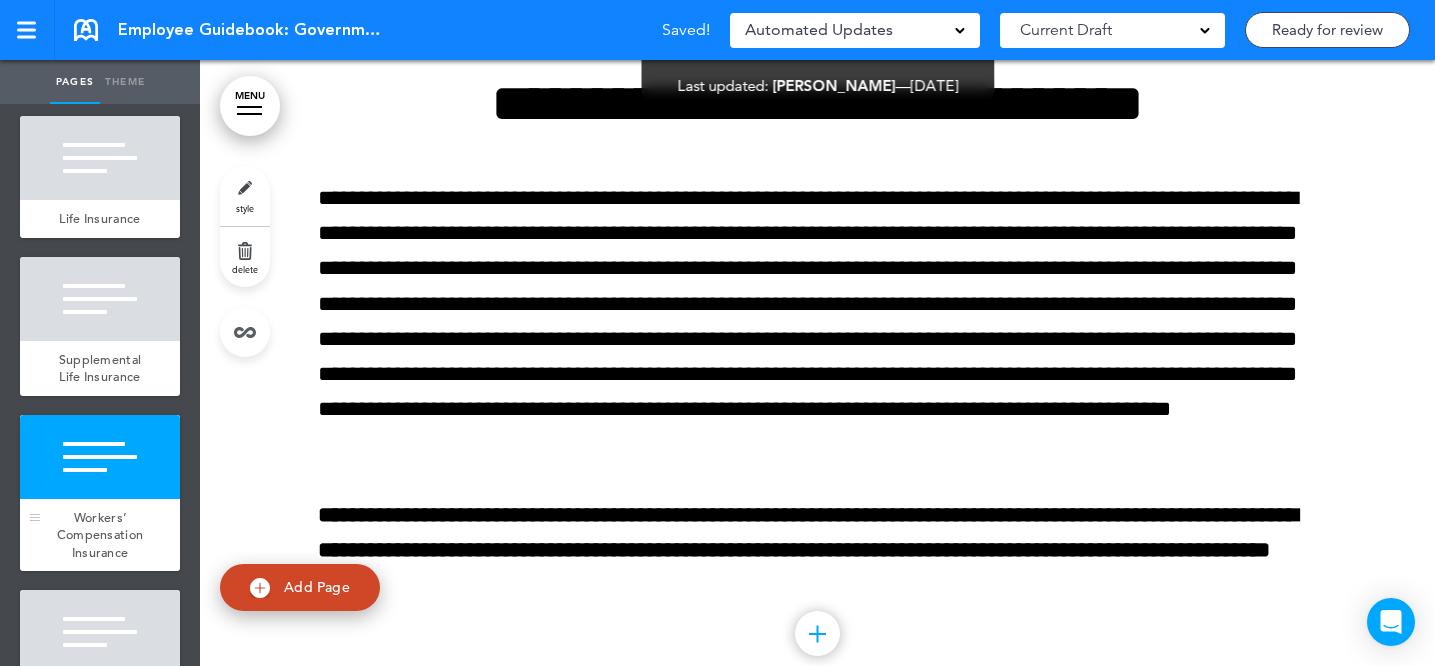 scroll, scrollTop: 69355, scrollLeft: 0, axis: vertical 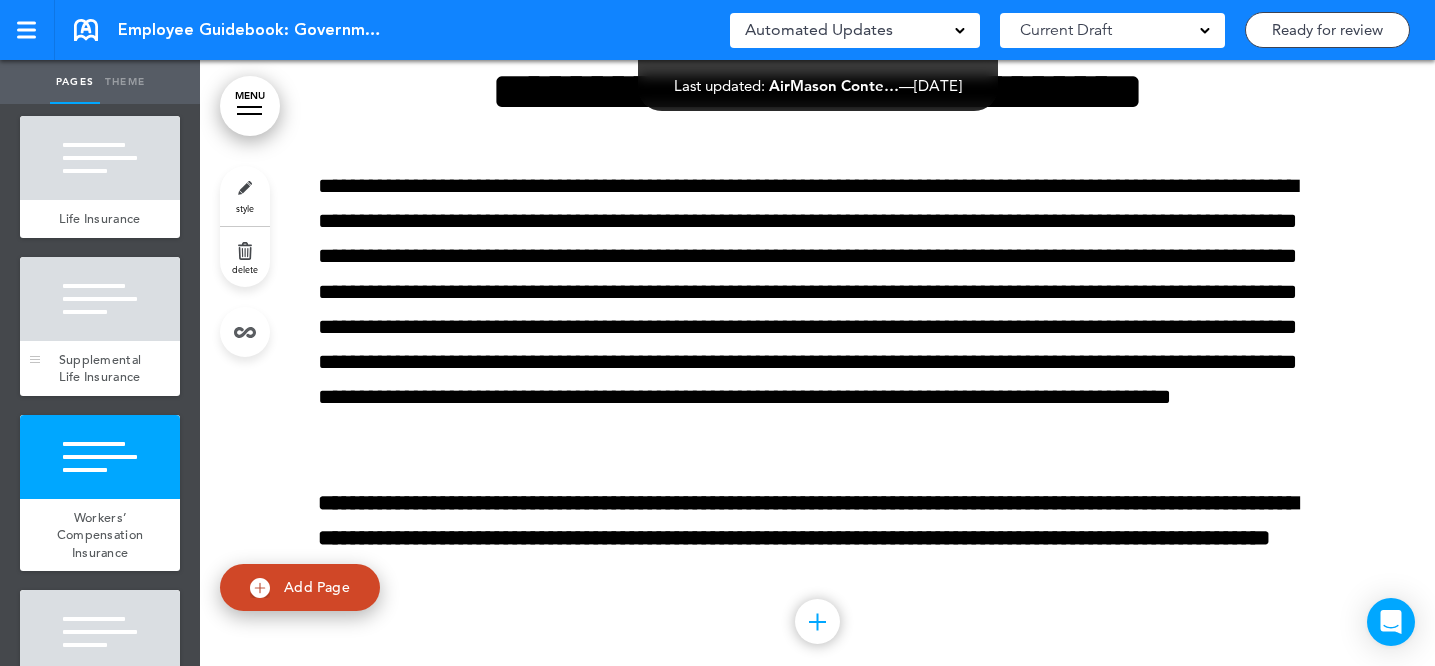 click on "Supplemental Life Insurance" at bounding box center (100, 368) 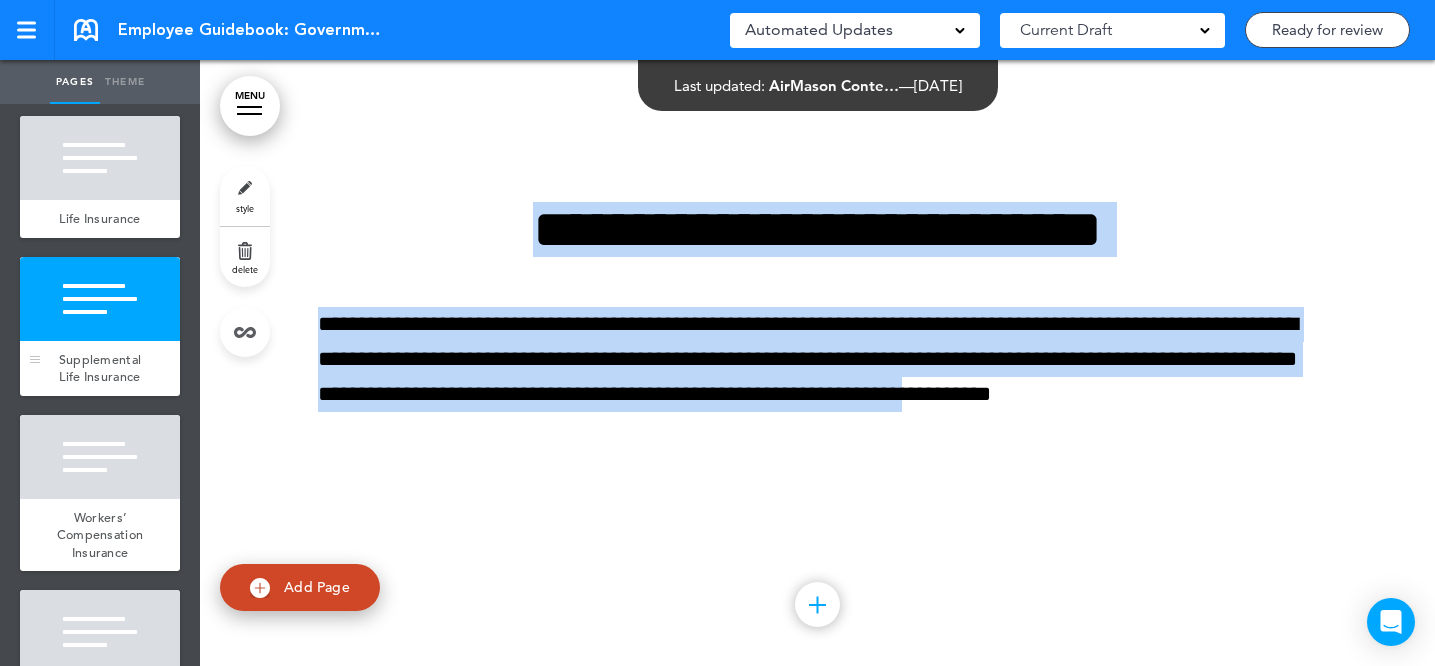 scroll, scrollTop: 68635, scrollLeft: 0, axis: vertical 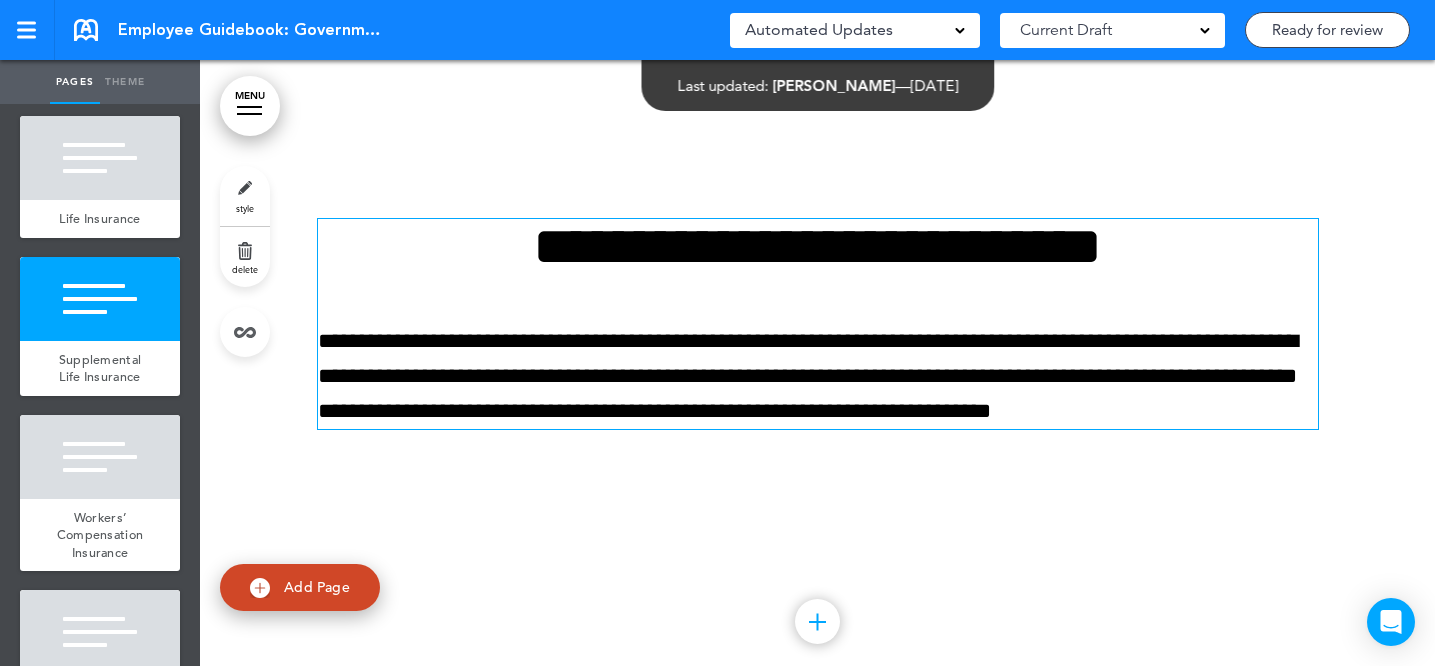 click on "**********" at bounding box center [818, 324] 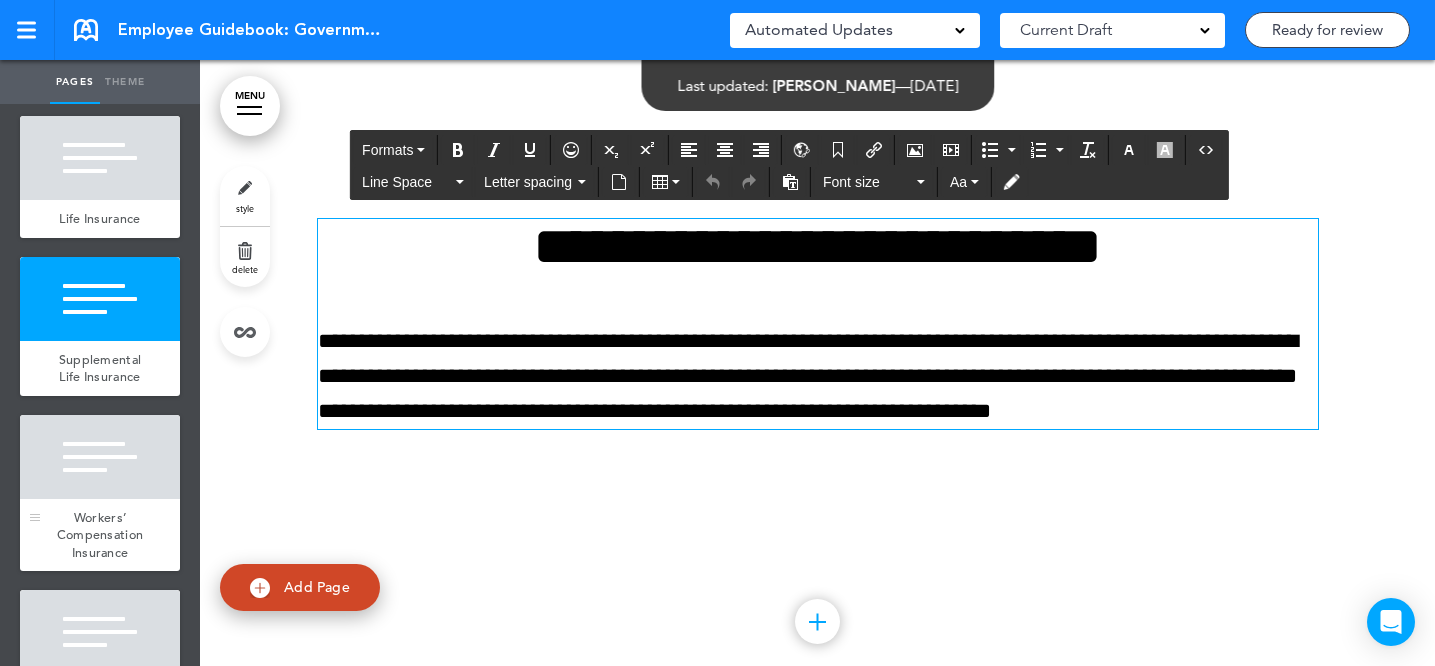 click at bounding box center [100, 457] 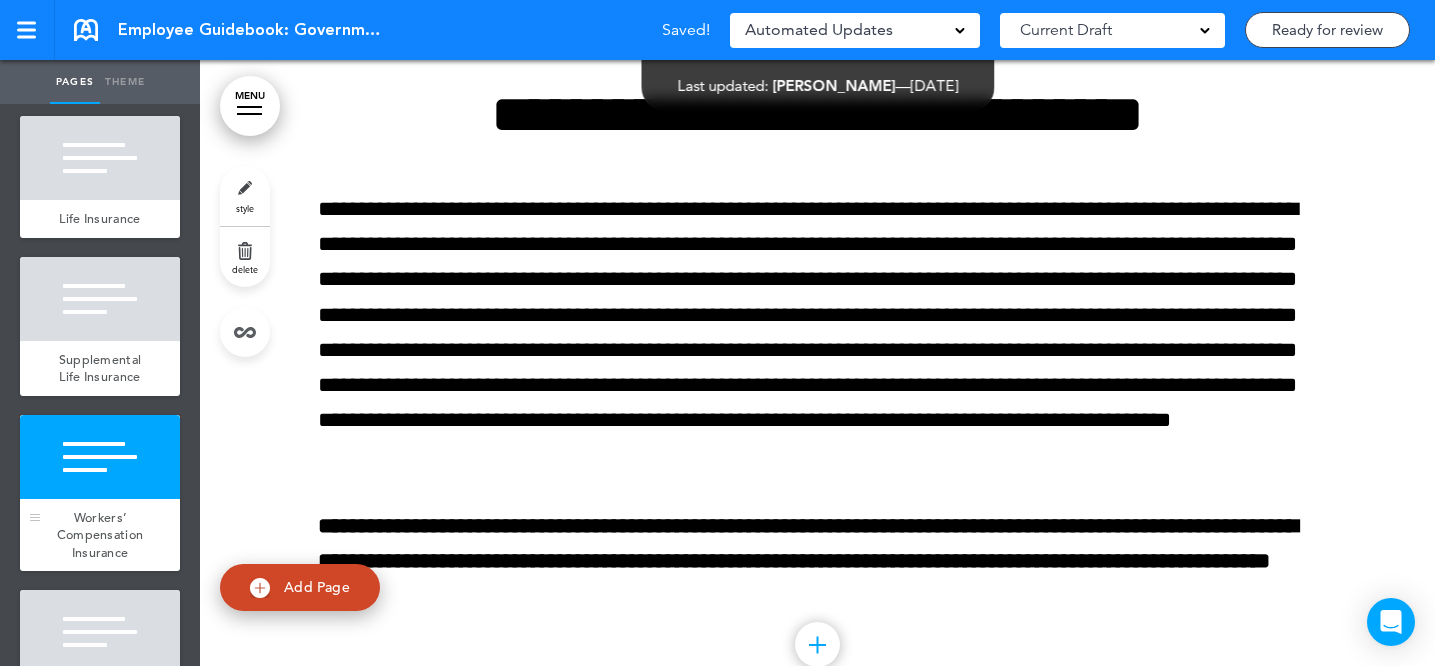 scroll, scrollTop: 69355, scrollLeft: 0, axis: vertical 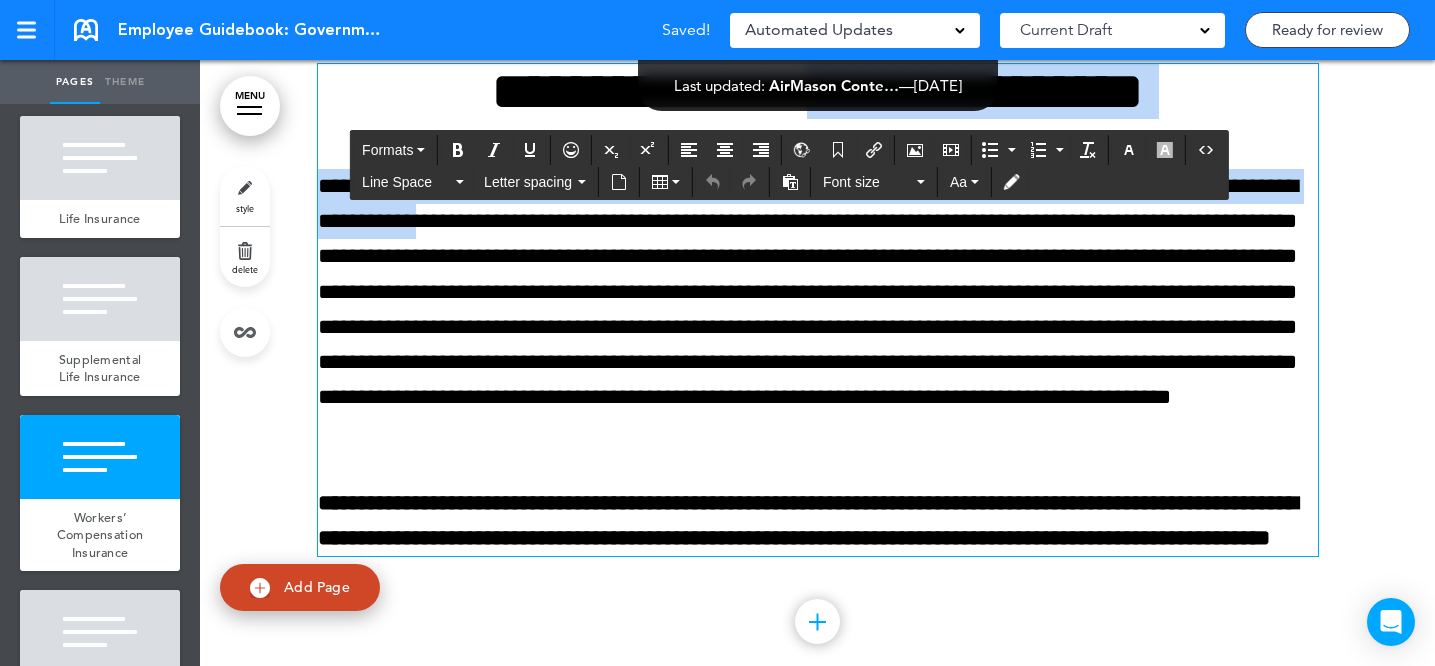drag, startPoint x: 395, startPoint y: 145, endPoint x: 503, endPoint y: 284, distance: 176.02557 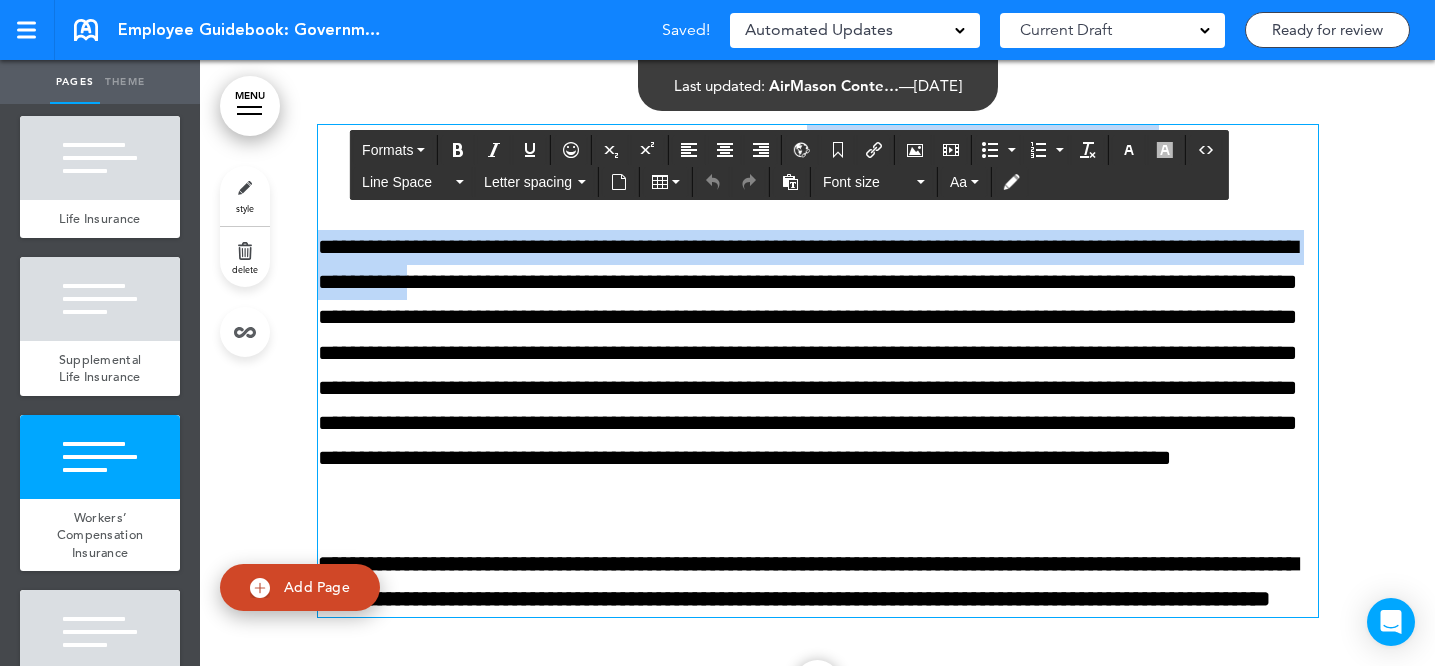 scroll, scrollTop: 69278, scrollLeft: 0, axis: vertical 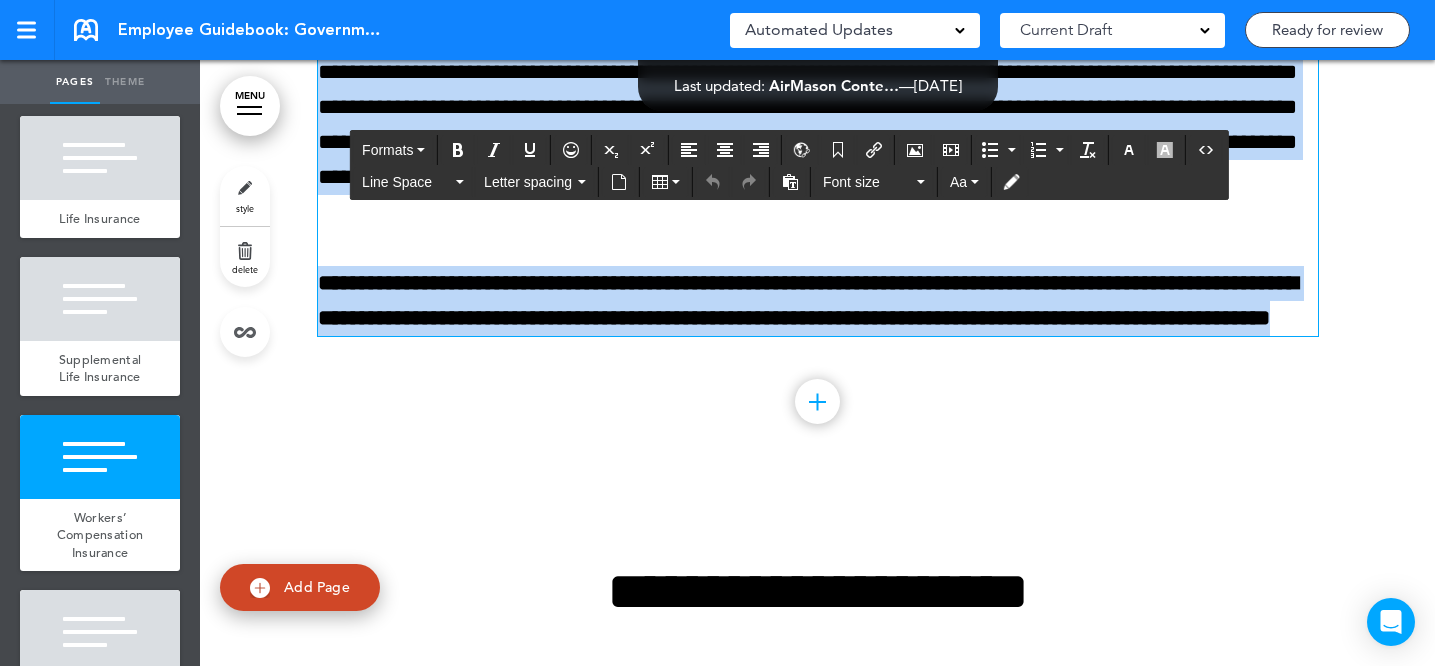 drag, startPoint x: 414, startPoint y: 253, endPoint x: 744, endPoint y: 493, distance: 408.04413 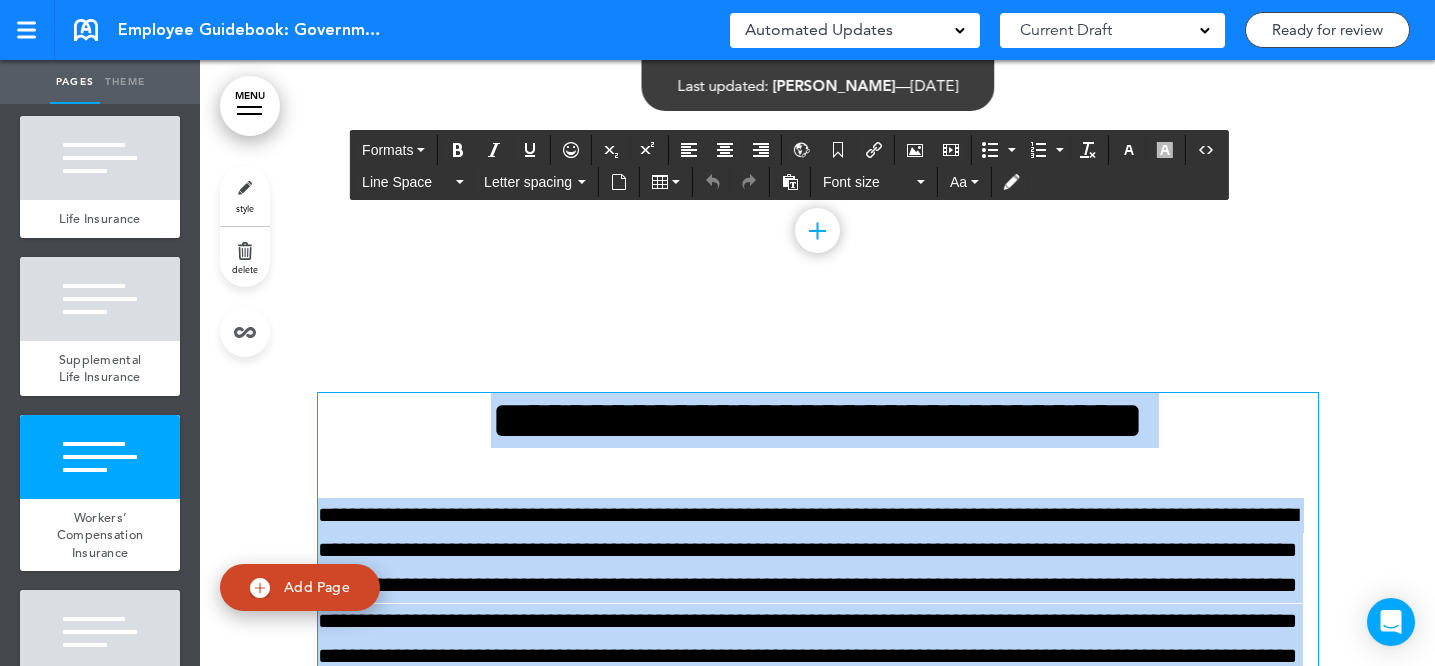 scroll, scrollTop: 69041, scrollLeft: 0, axis: vertical 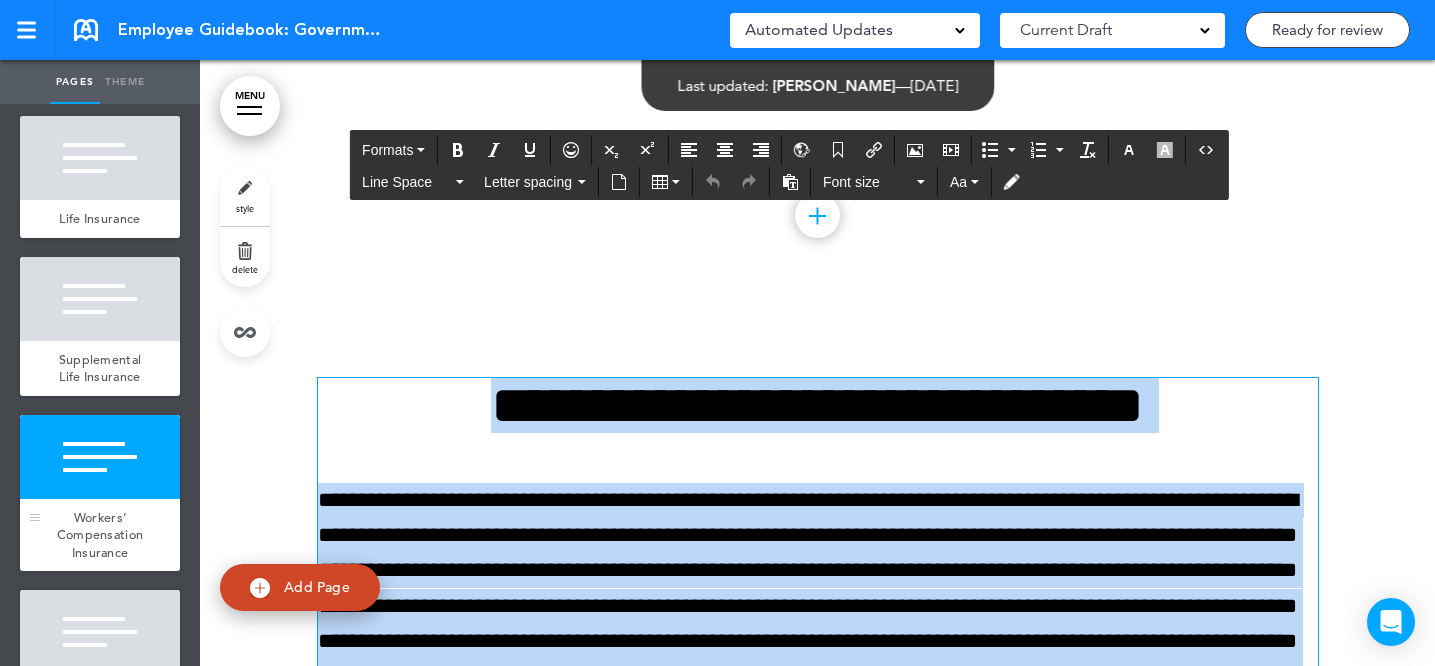 click at bounding box center (100, 457) 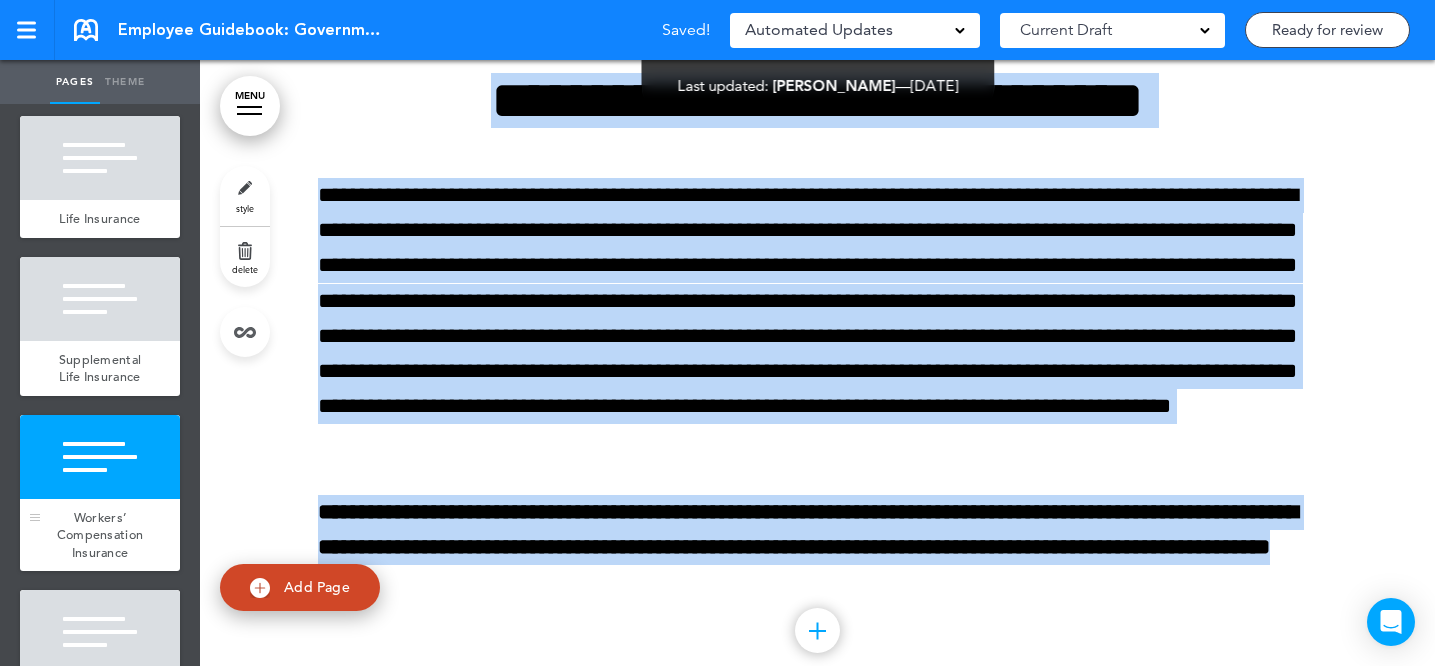 scroll, scrollTop: 69355, scrollLeft: 0, axis: vertical 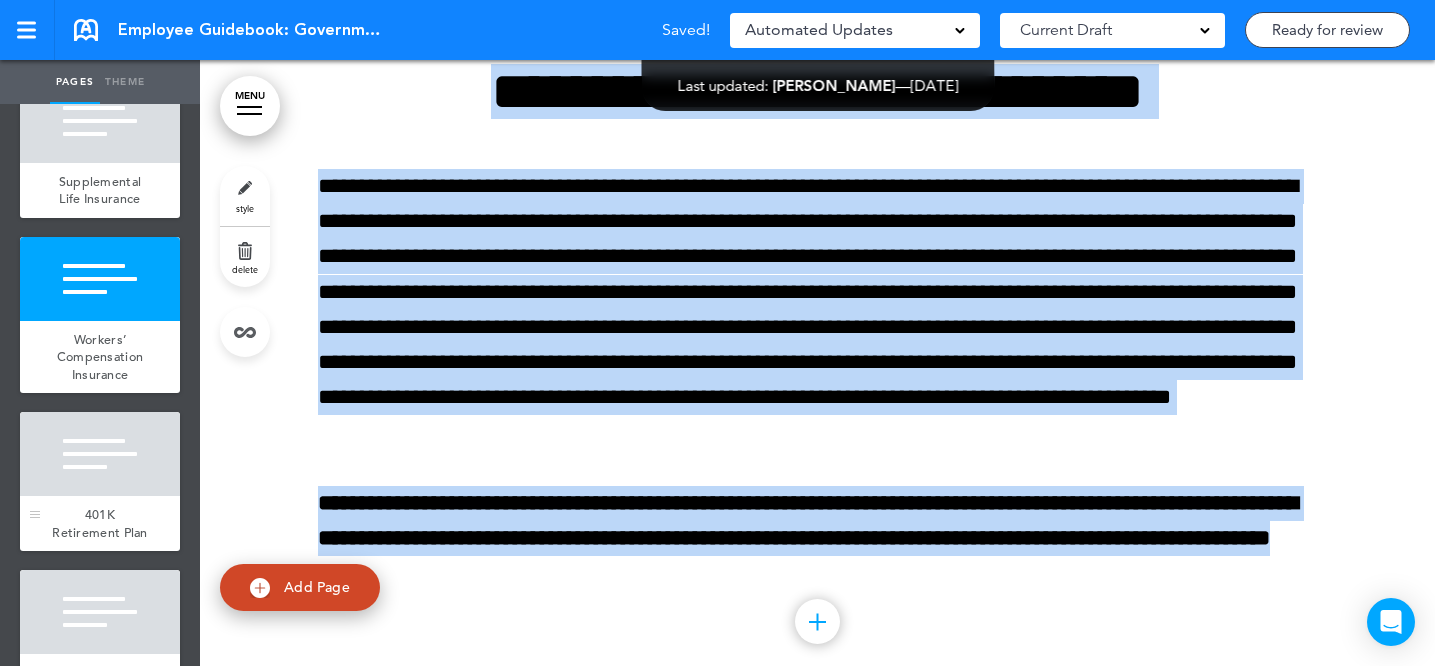 click at bounding box center [100, 454] 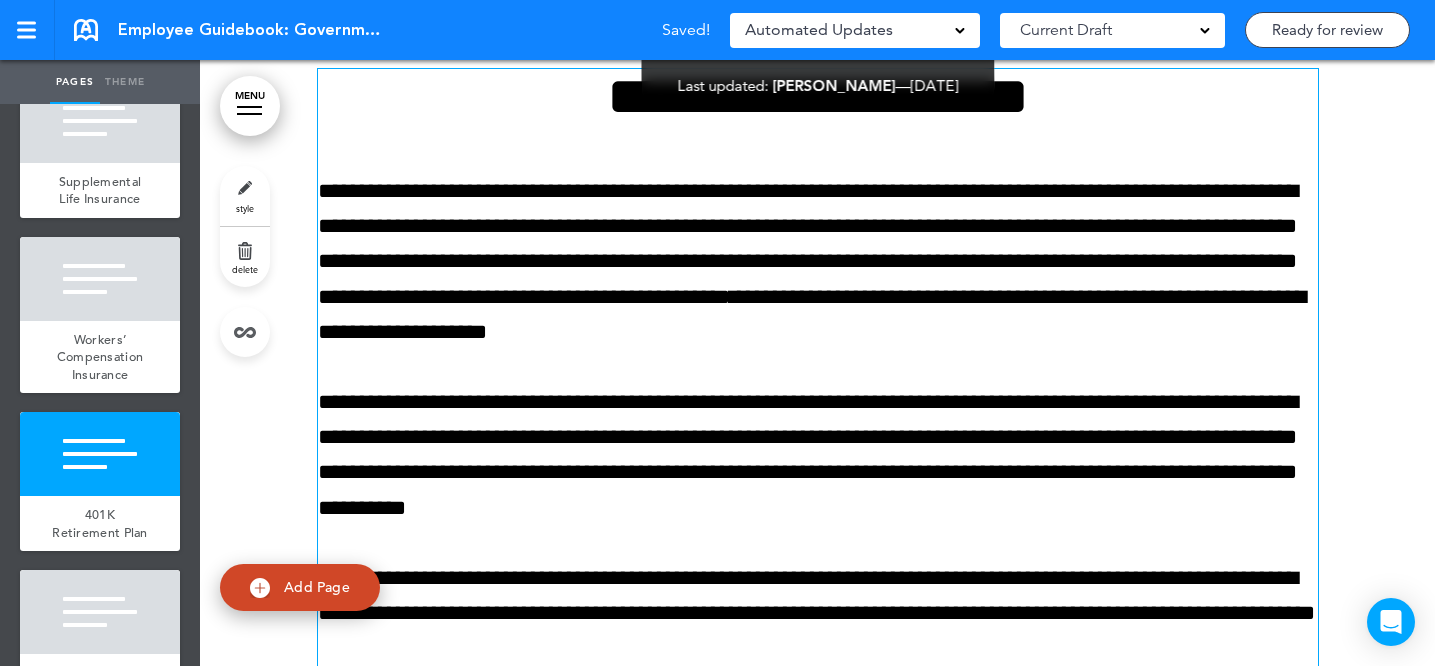 scroll, scrollTop: 70082, scrollLeft: 0, axis: vertical 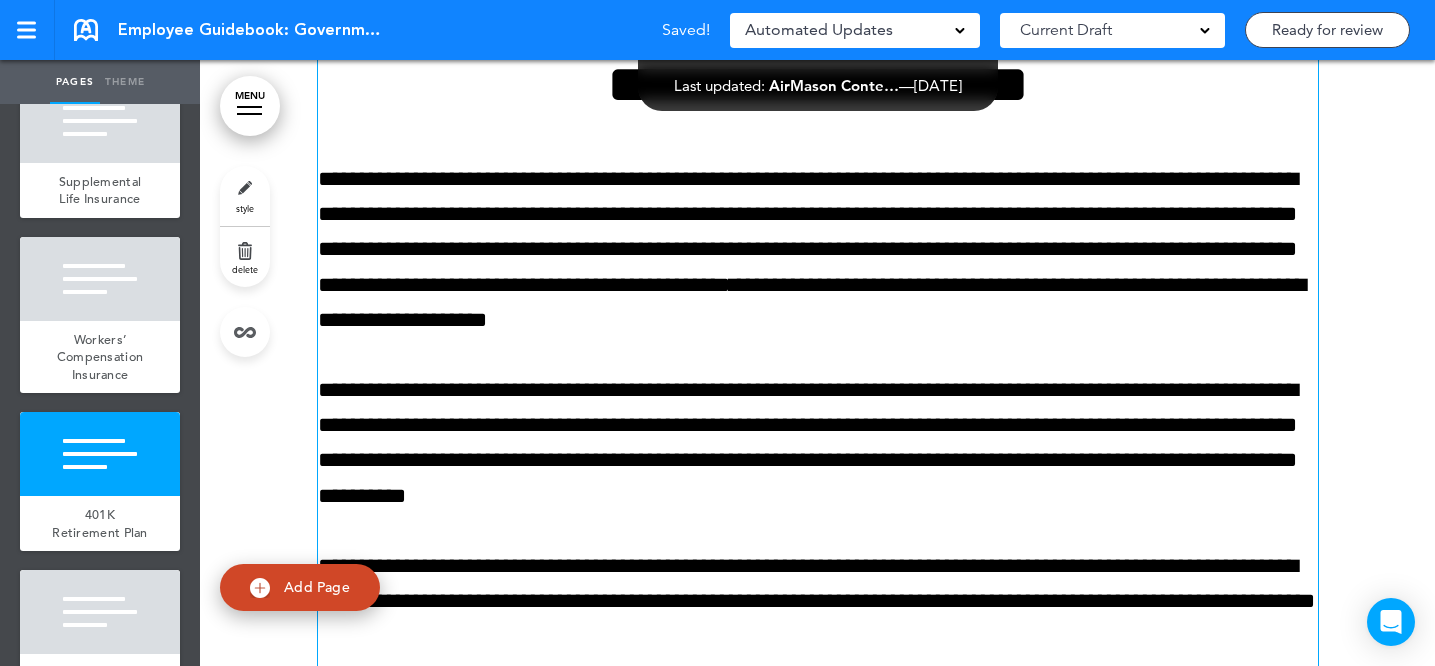click on "MENU
Formats       Line Space   Letter spacing     Font size   Aa   Formats       Line Space   Letter spacing     Font size   Aa   Formats       Line Space   Letter spacing     Font size   Aa   Formats       Line Space   Letter spacing     Font size   Aa   Formats       Line Space   Letter spacing     Font size   Aa
Cancel
Reorder
?
Move or rearrange pages
easily by selecting whole  sections or individual pages.
Go back
BrightKey
Hide page in   table of contents
1
2" at bounding box center [817, -69719] 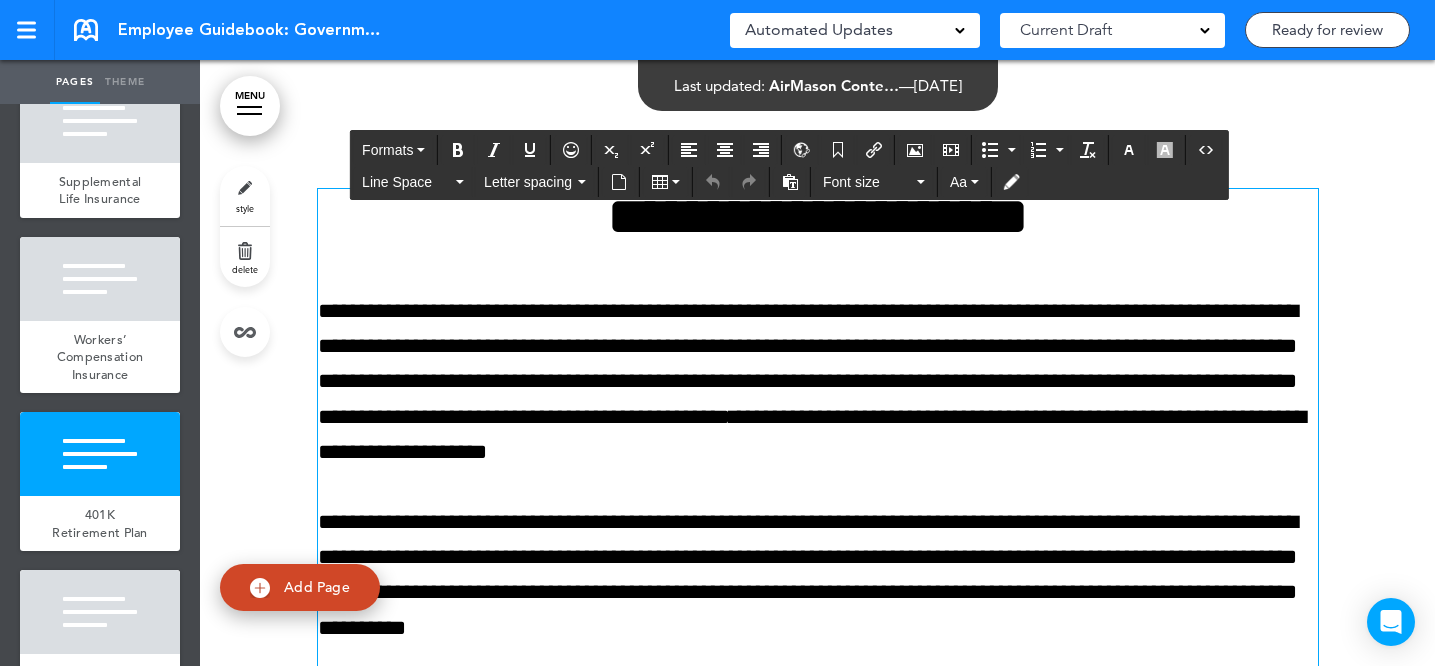 scroll, scrollTop: 69938, scrollLeft: 0, axis: vertical 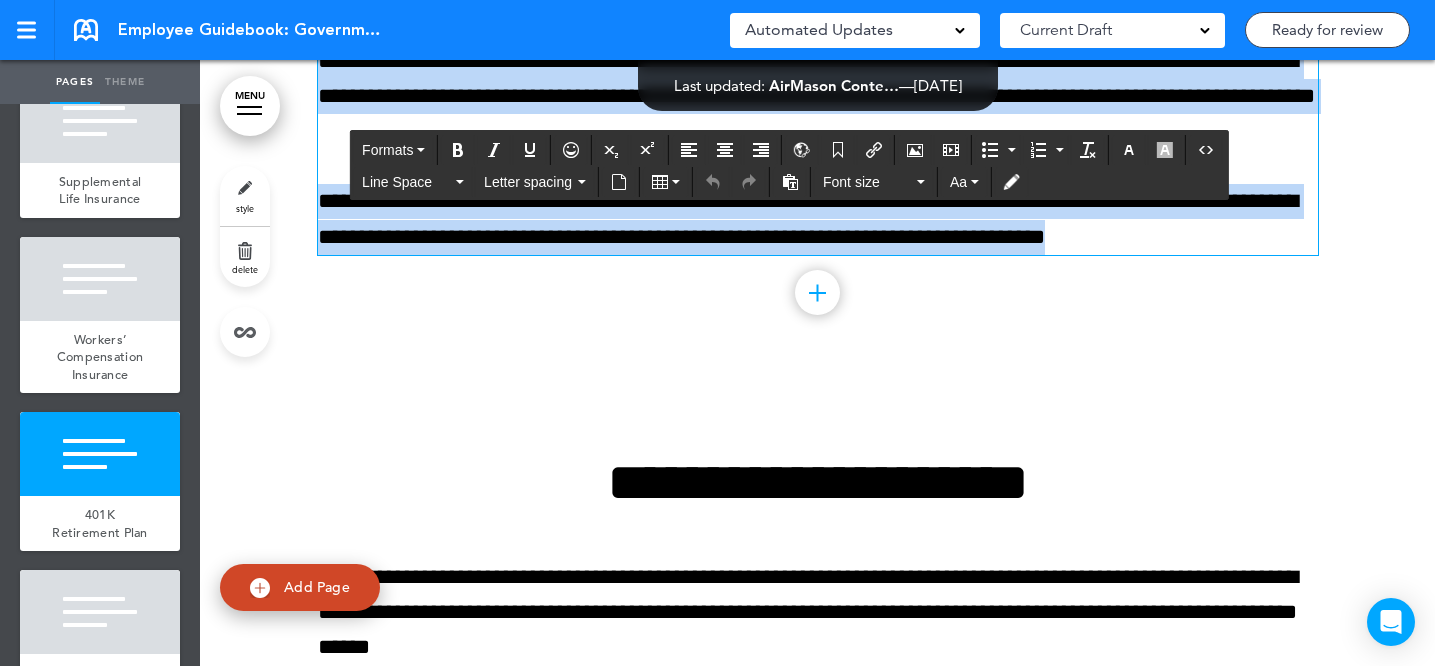 drag, startPoint x: 521, startPoint y: 301, endPoint x: 1220, endPoint y: 408, distance: 707.14215 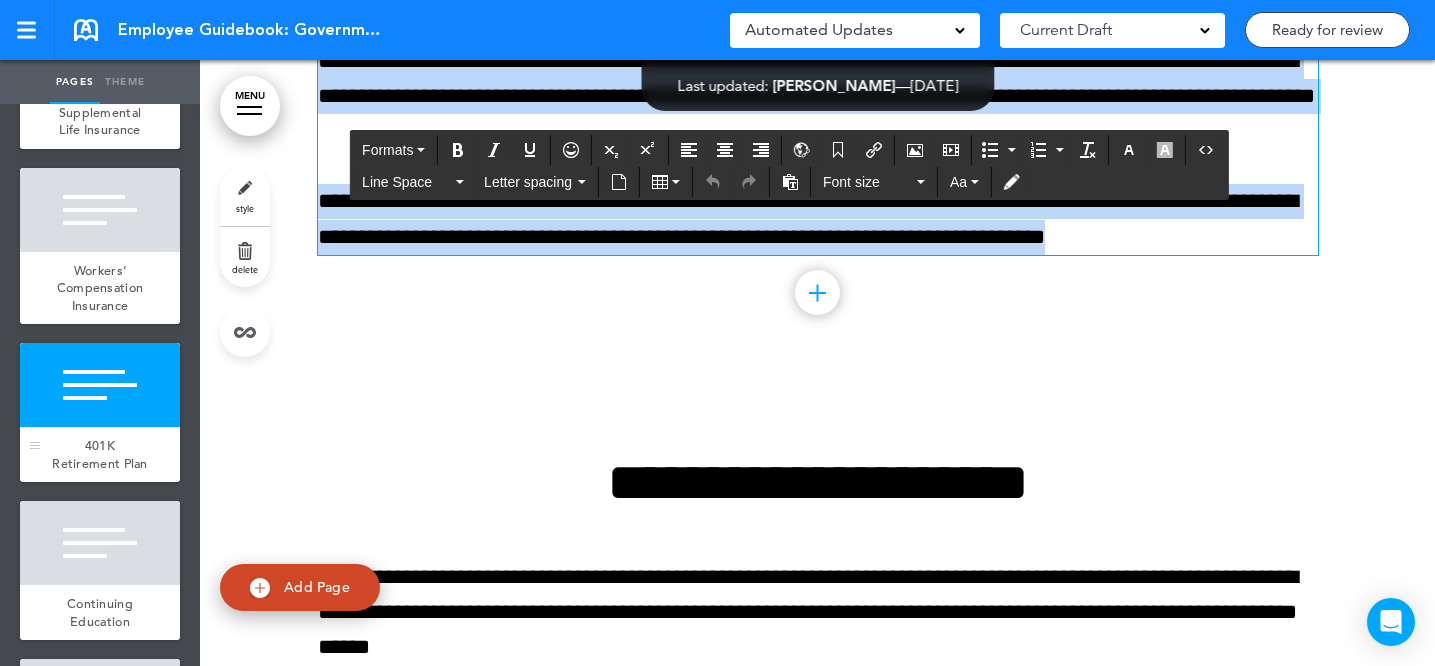 scroll, scrollTop: 11812, scrollLeft: 0, axis: vertical 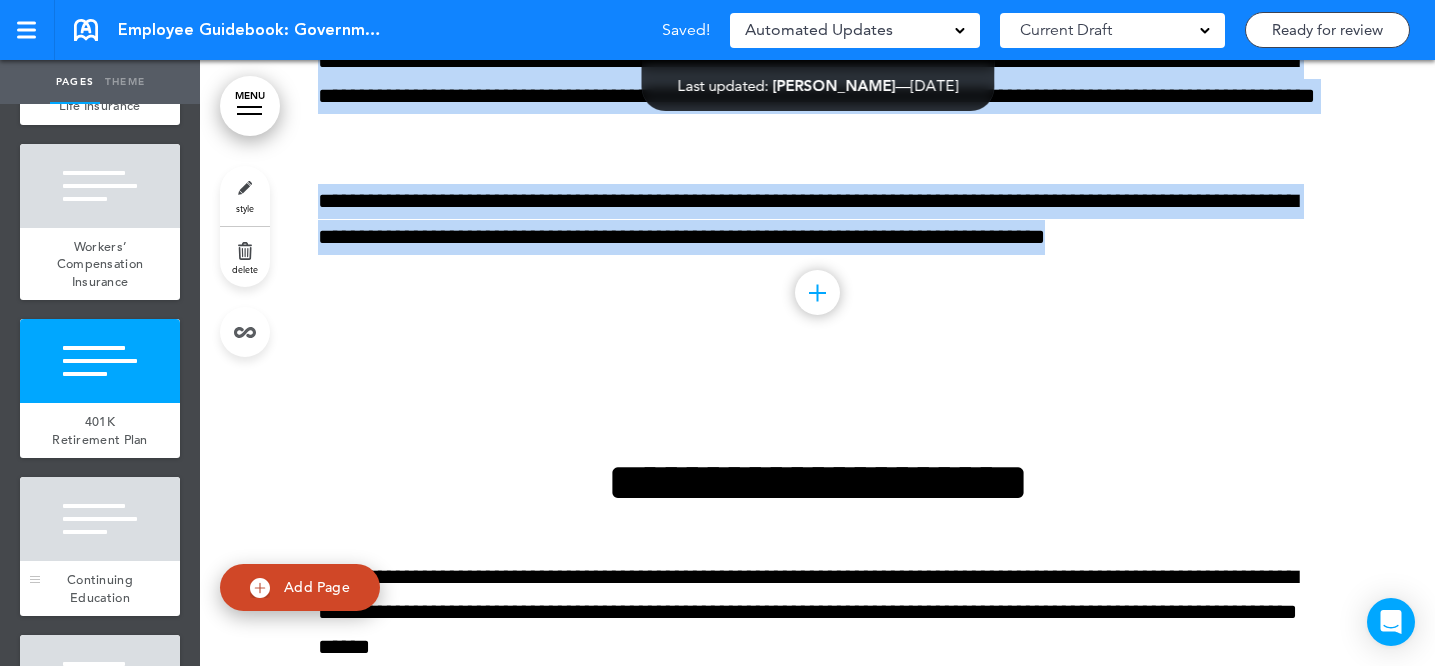 click on "Continuing Education" at bounding box center [100, 588] 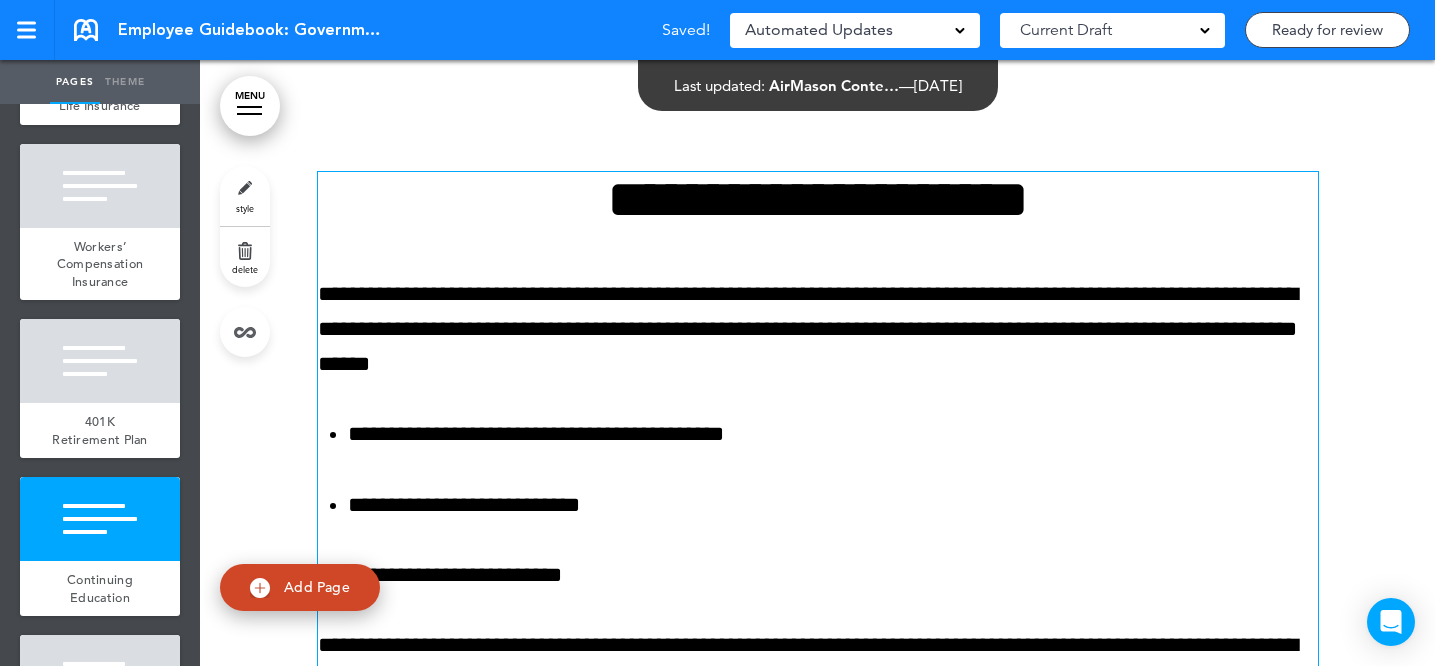 scroll, scrollTop: 70853, scrollLeft: 0, axis: vertical 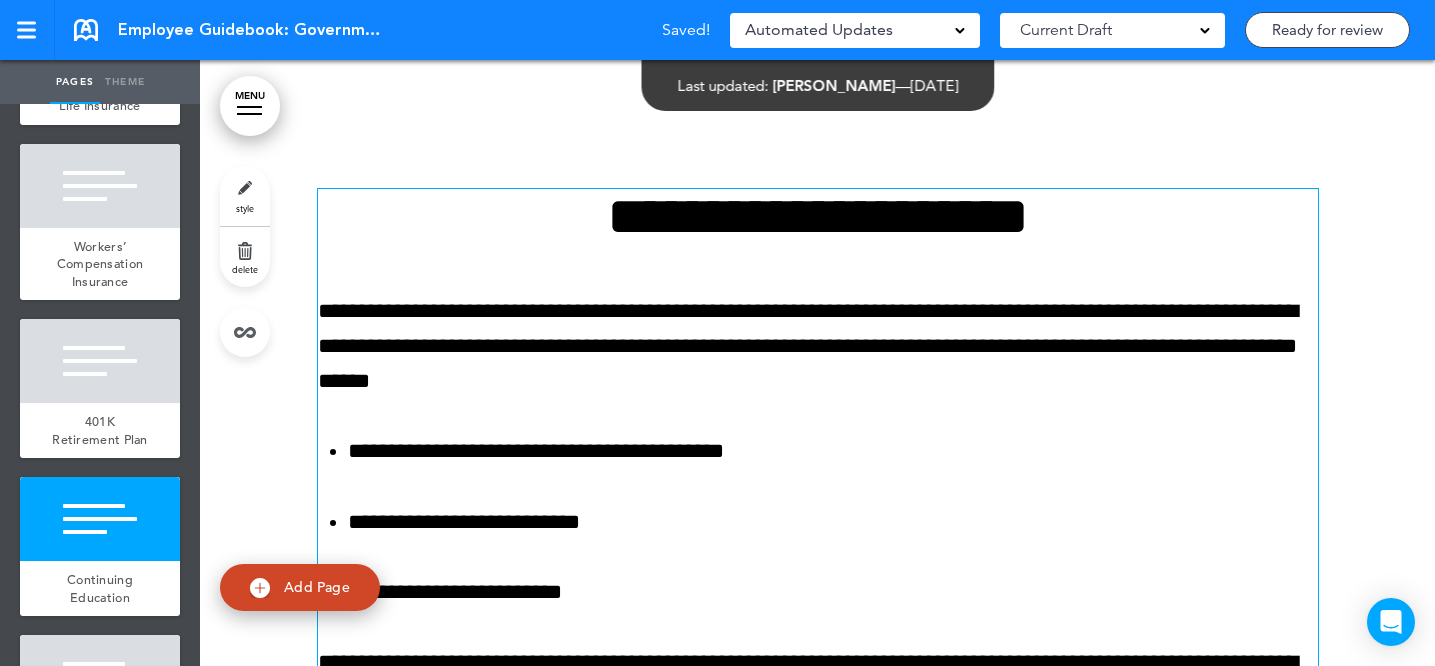 click on "**********" at bounding box center [818, 216] 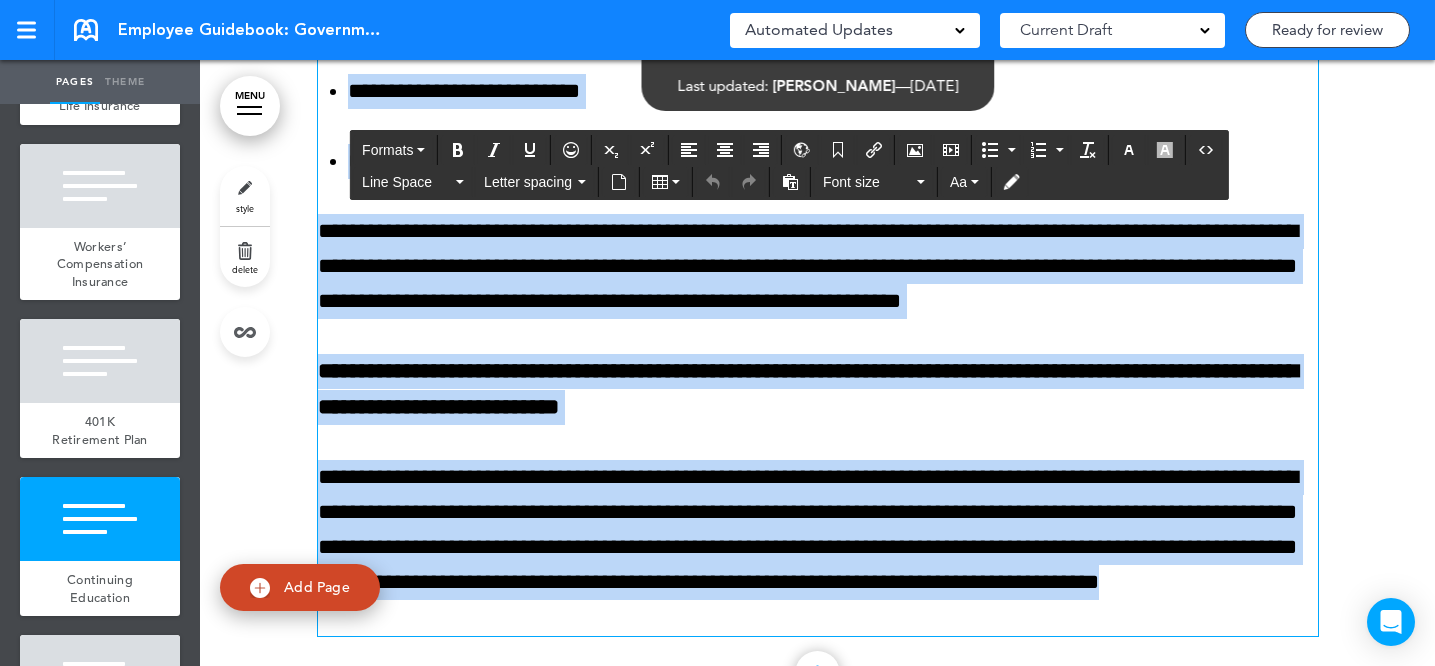 scroll, scrollTop: 71531, scrollLeft: 0, axis: vertical 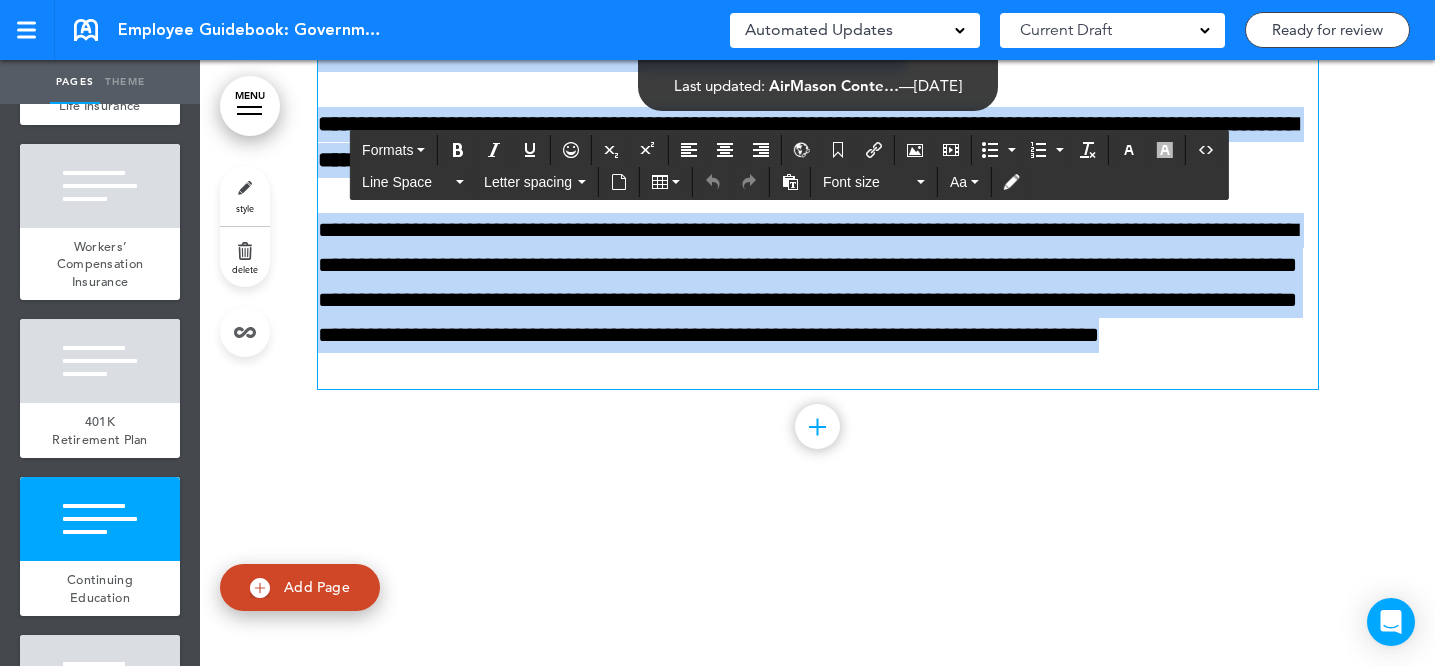 drag, startPoint x: 540, startPoint y: 303, endPoint x: 796, endPoint y: 467, distance: 304.0263 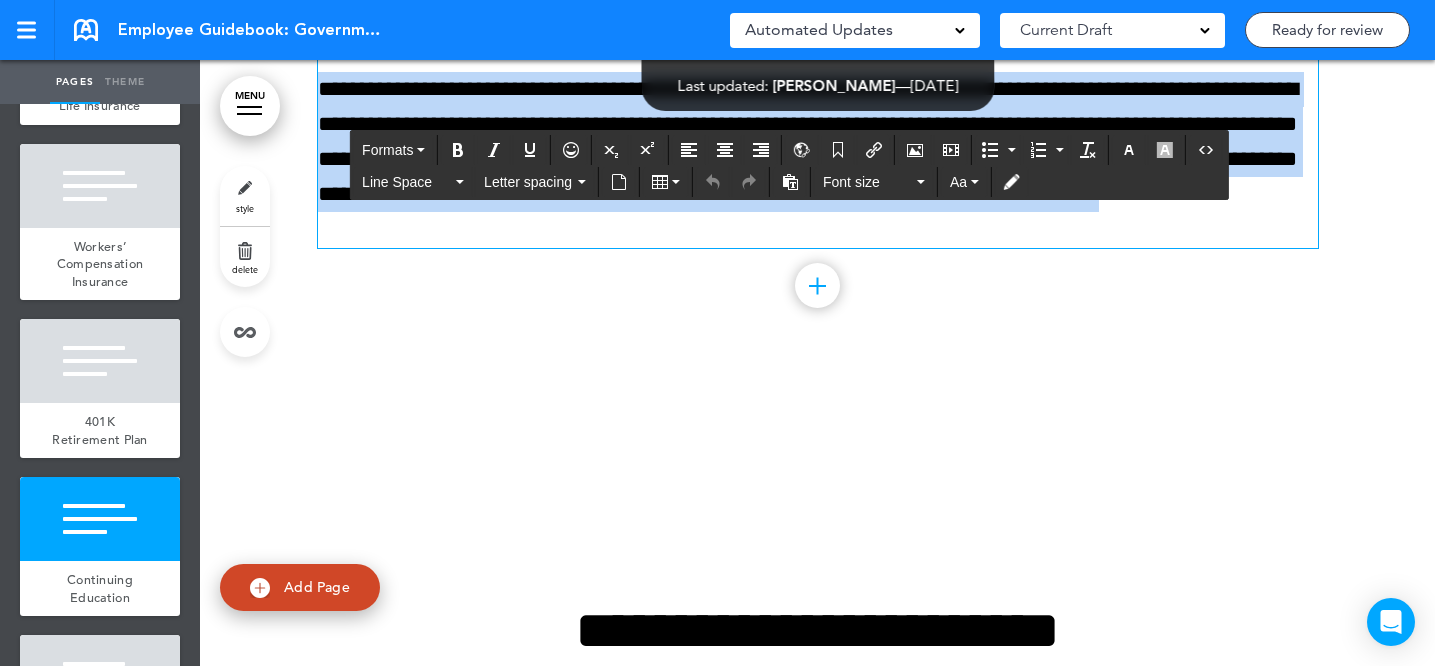 scroll, scrollTop: 71739, scrollLeft: 0, axis: vertical 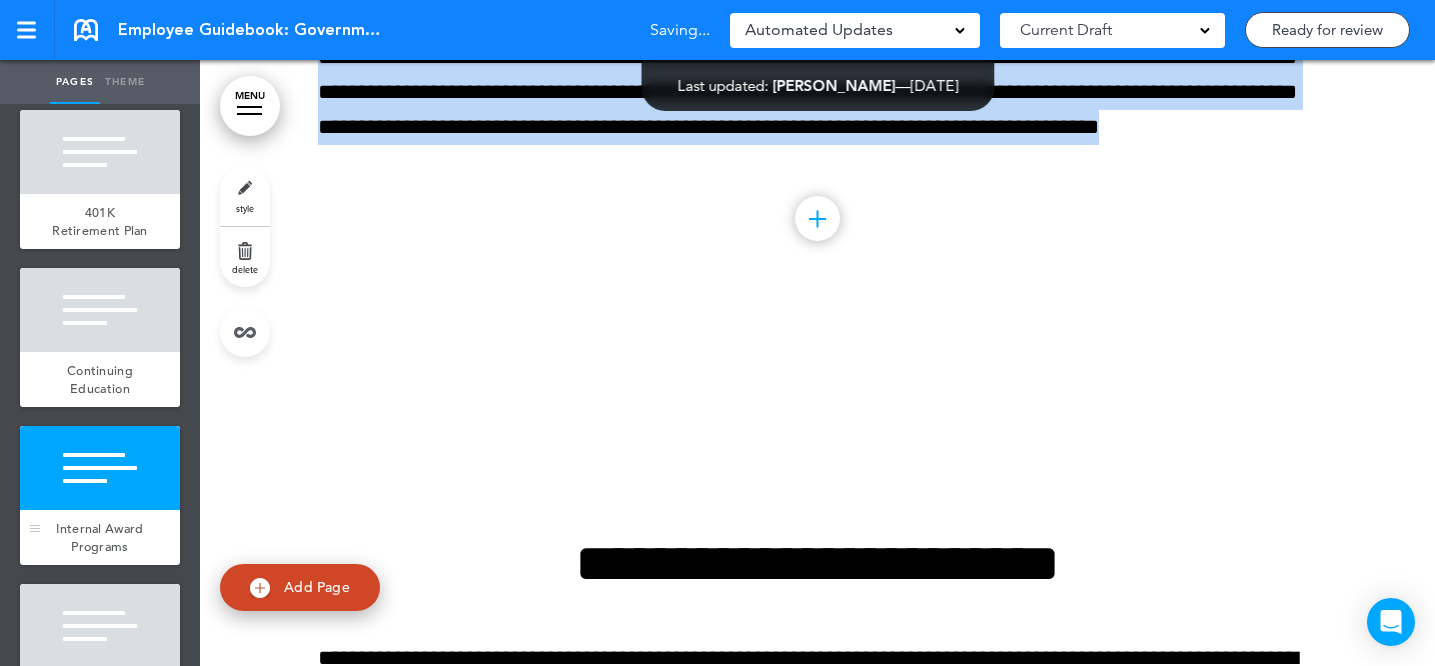 click at bounding box center (100, 468) 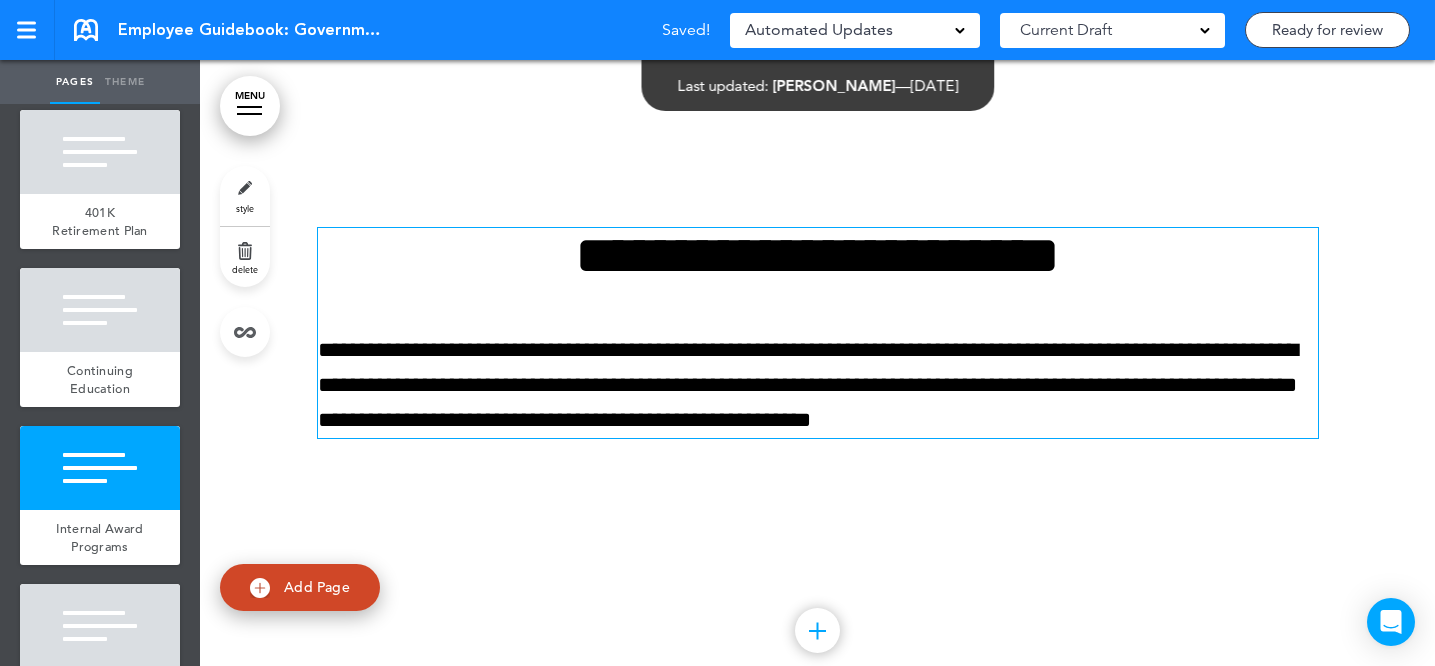 scroll, scrollTop: 72063, scrollLeft: 0, axis: vertical 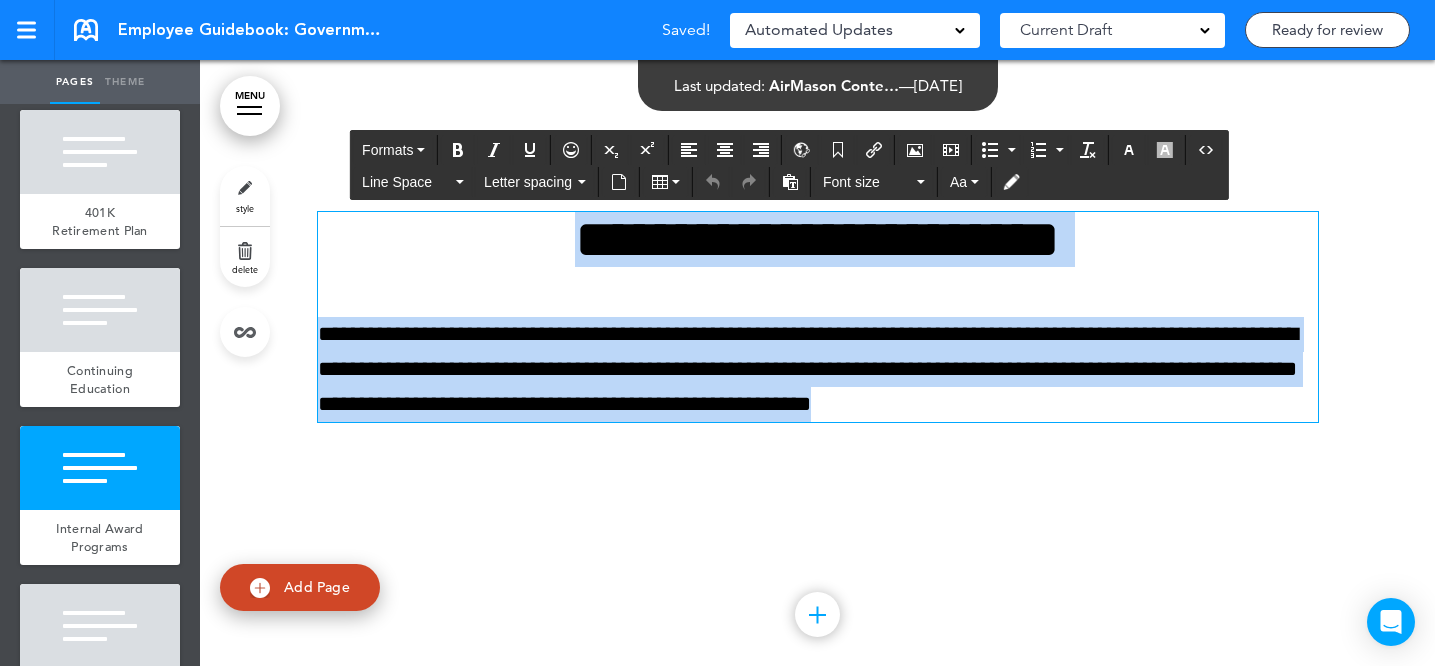 drag, startPoint x: 516, startPoint y: 322, endPoint x: 1310, endPoint y: 464, distance: 806.5978 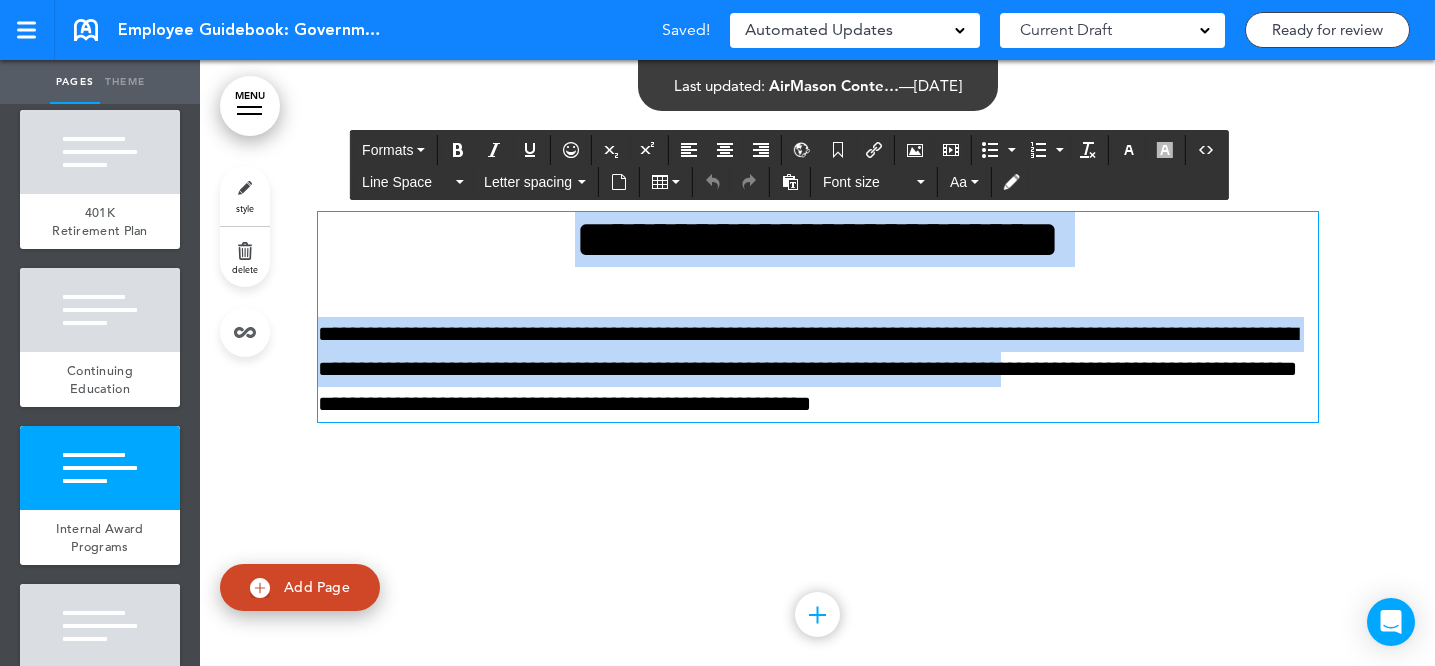 copy on "**********" 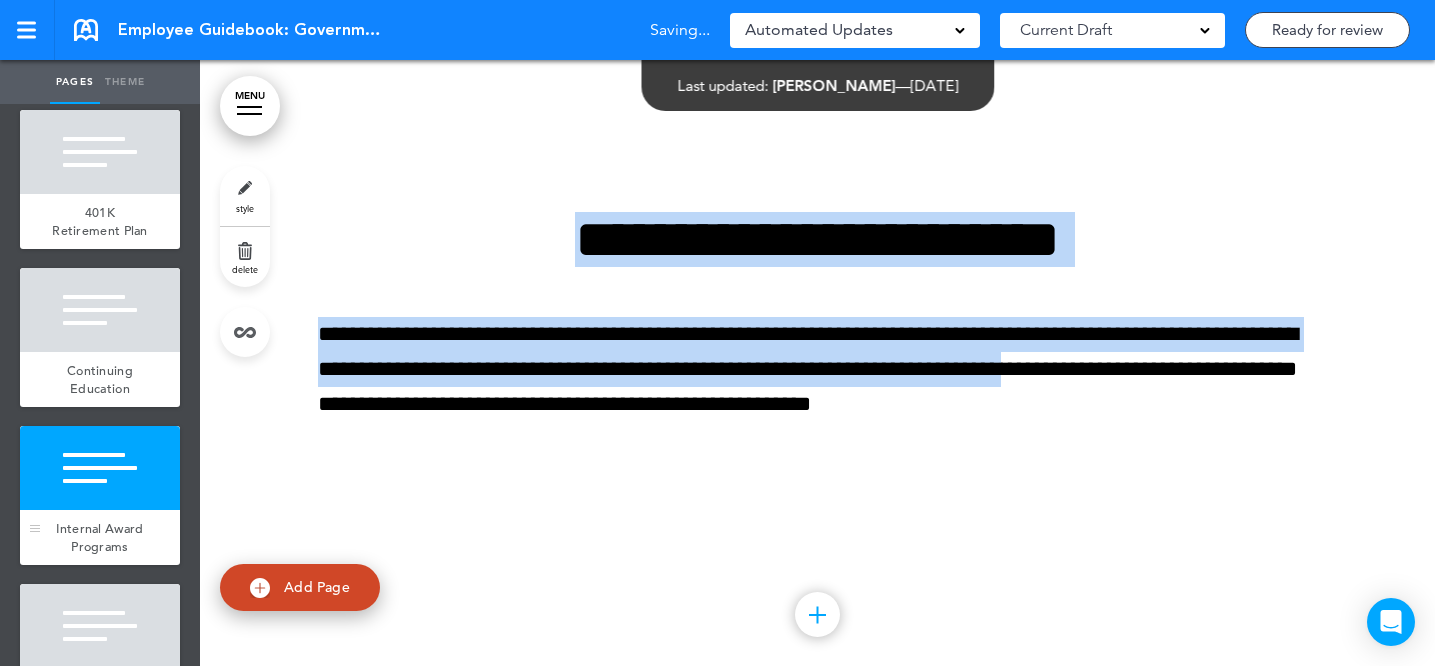 click at bounding box center (100, 468) 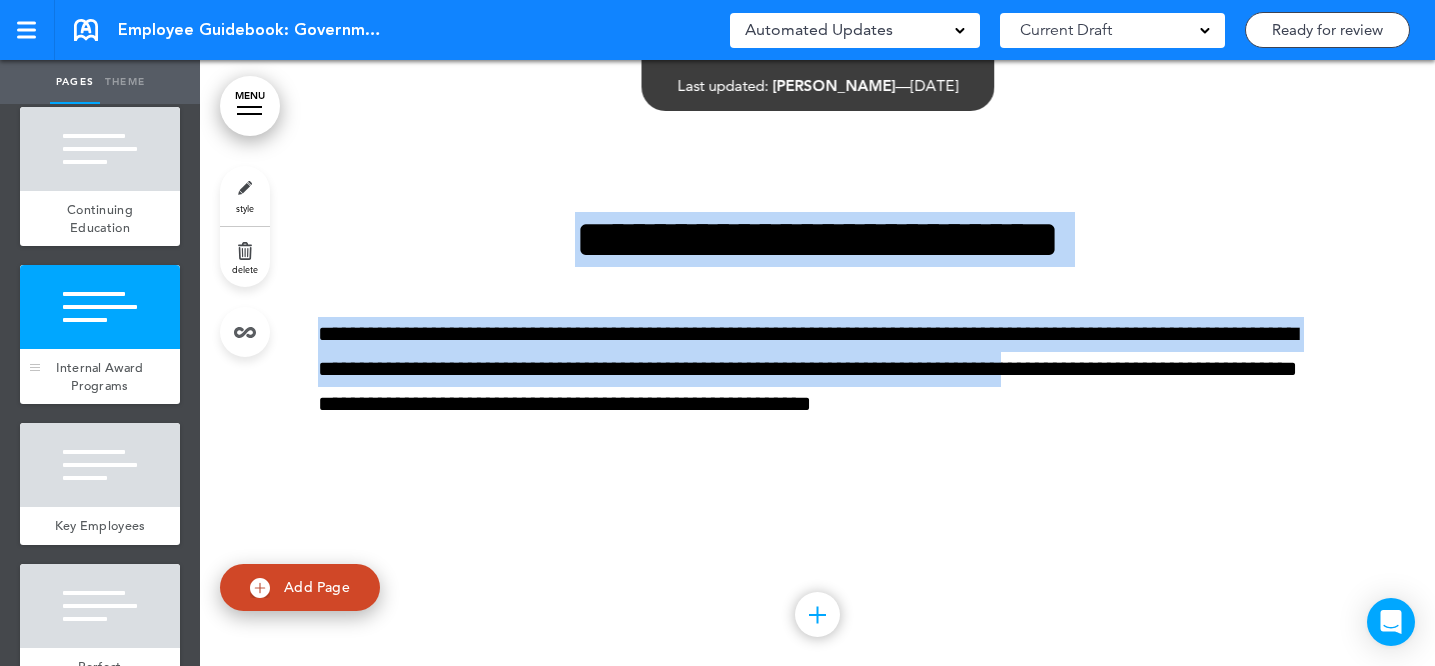 scroll, scrollTop: 12216, scrollLeft: 0, axis: vertical 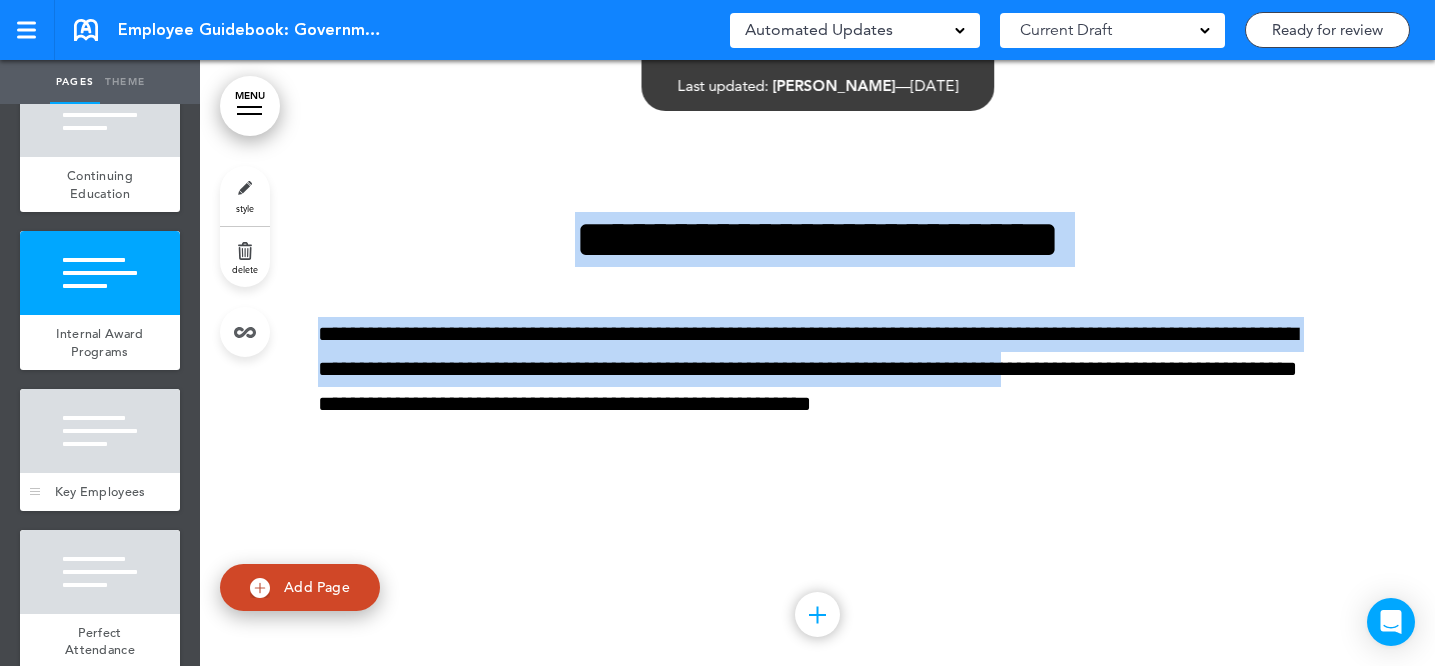 click at bounding box center (100, 431) 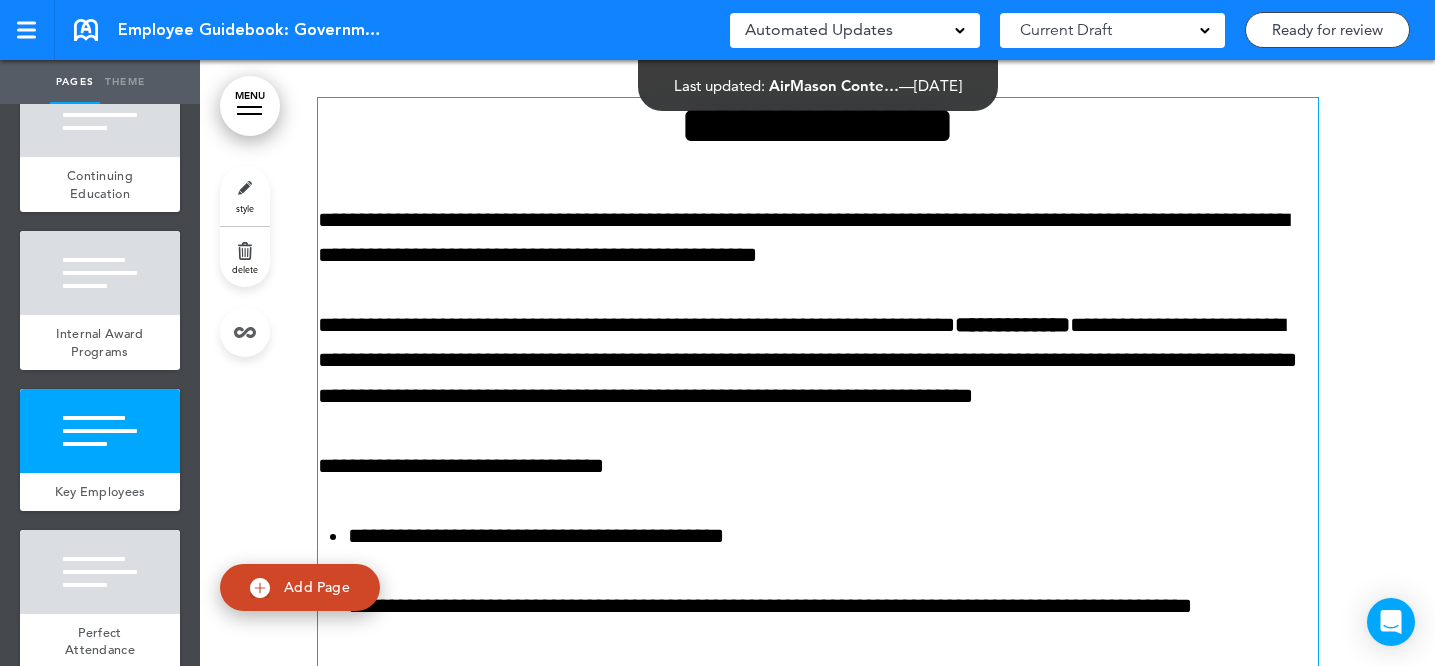 scroll, scrollTop: 72739, scrollLeft: 0, axis: vertical 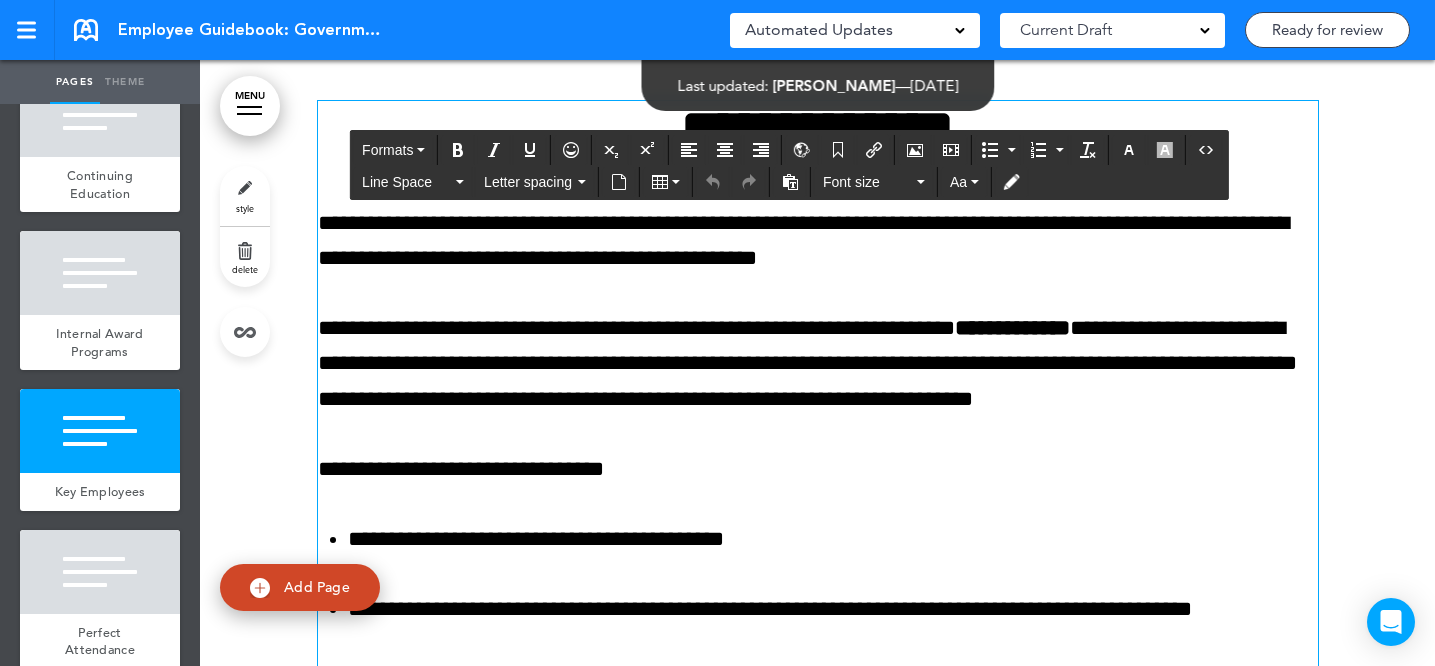 click on "**********" at bounding box center (818, 128) 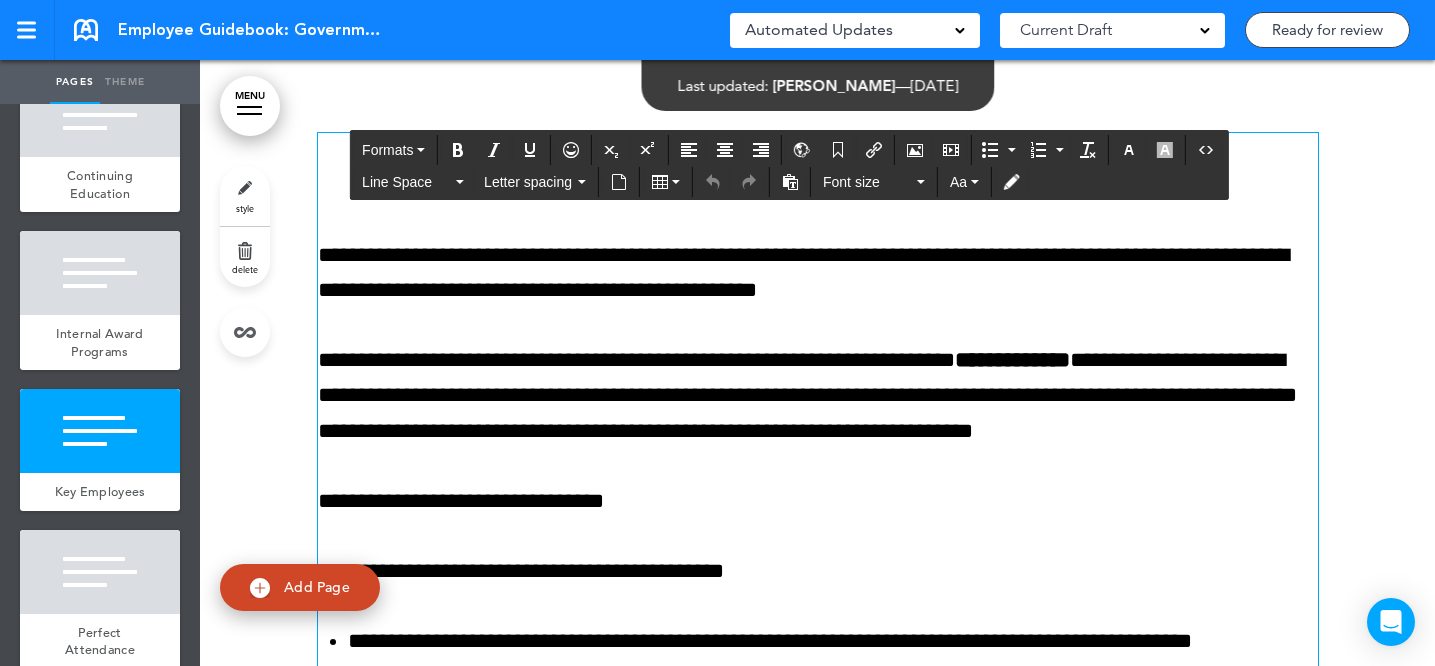 scroll, scrollTop: 72699, scrollLeft: 0, axis: vertical 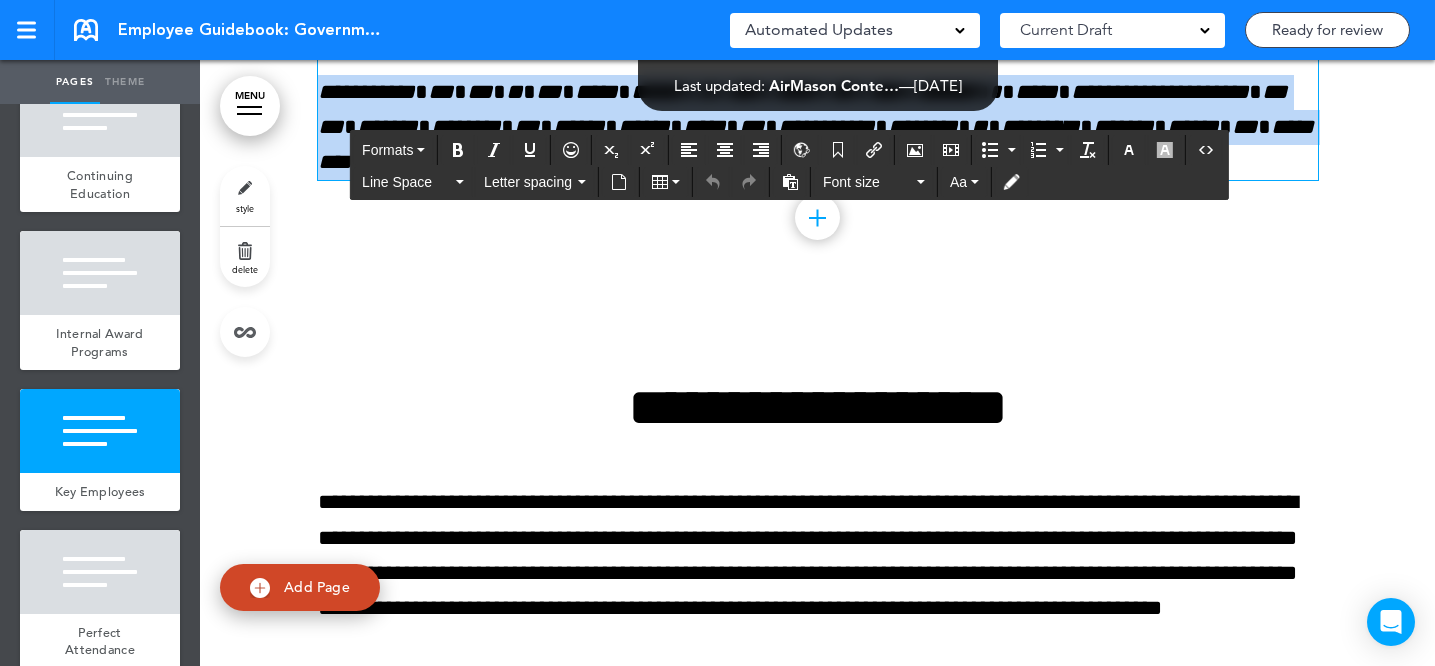 drag, startPoint x: 598, startPoint y: 260, endPoint x: 929, endPoint y: 372, distance: 349.43527 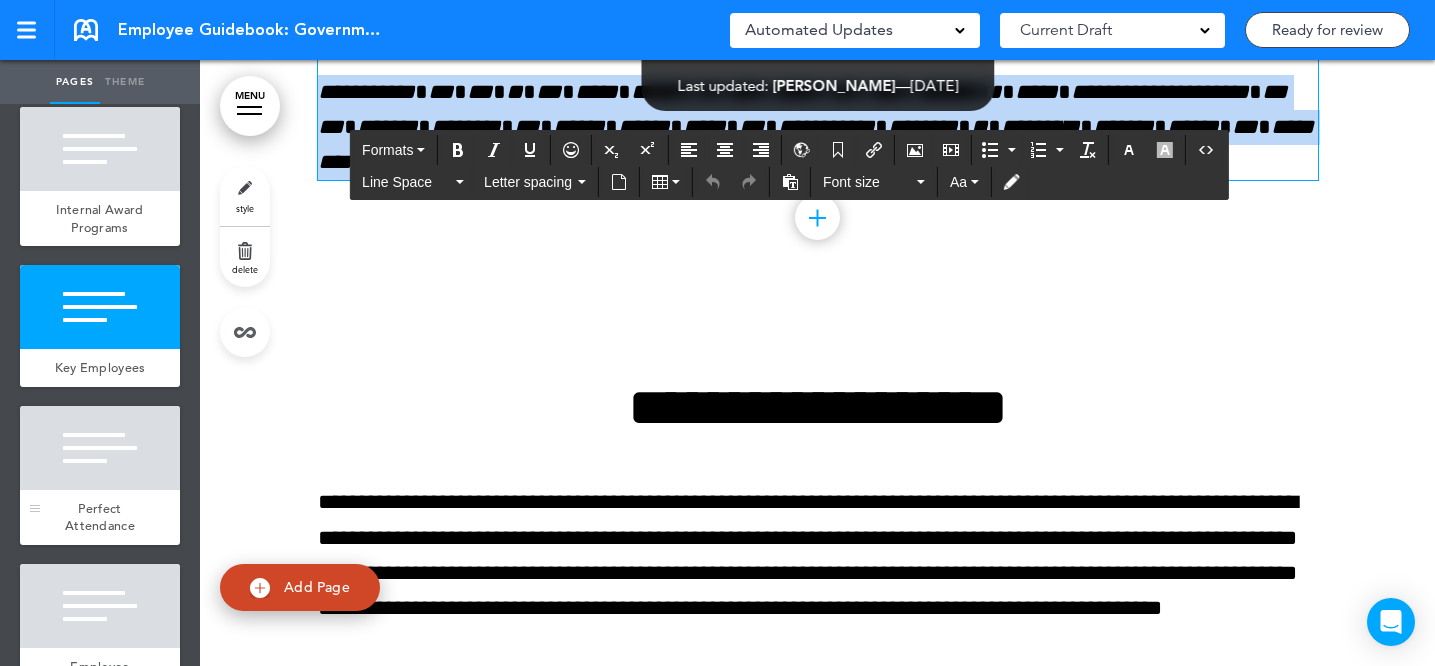 scroll, scrollTop: 12356, scrollLeft: 0, axis: vertical 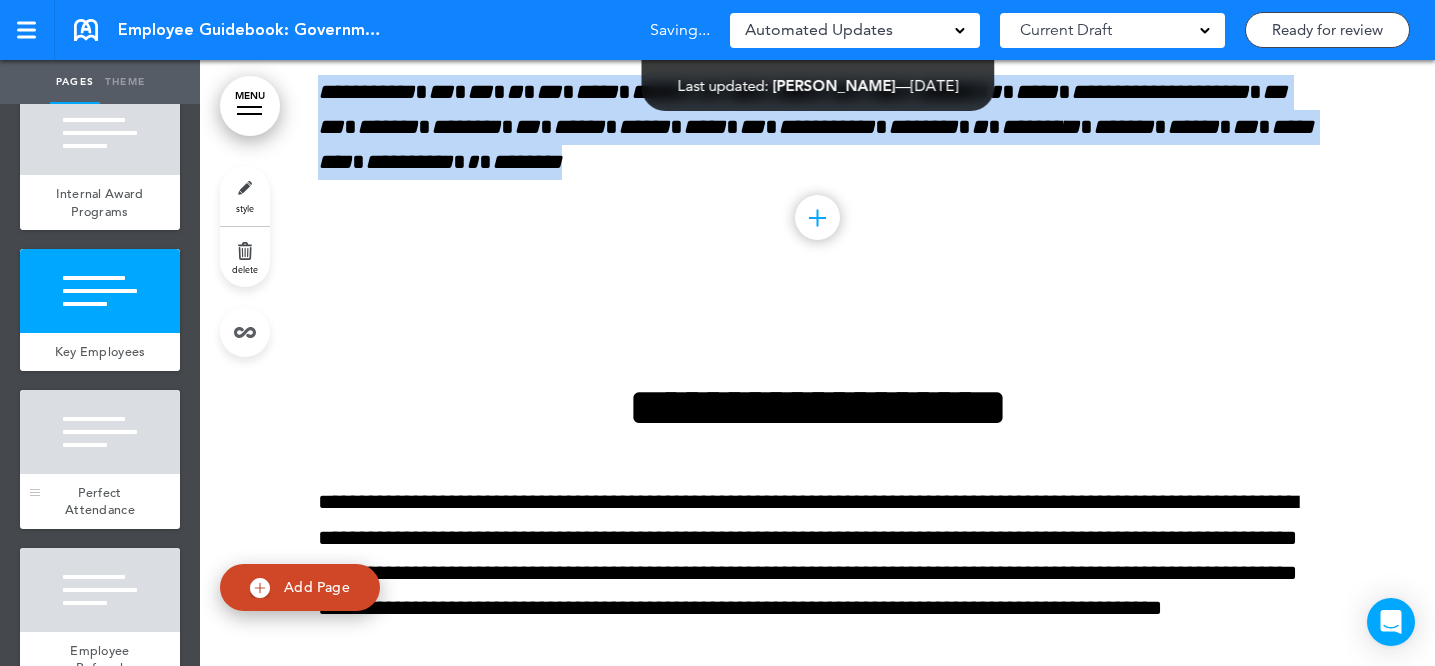 click on "Perfect Attendance" at bounding box center [100, 501] 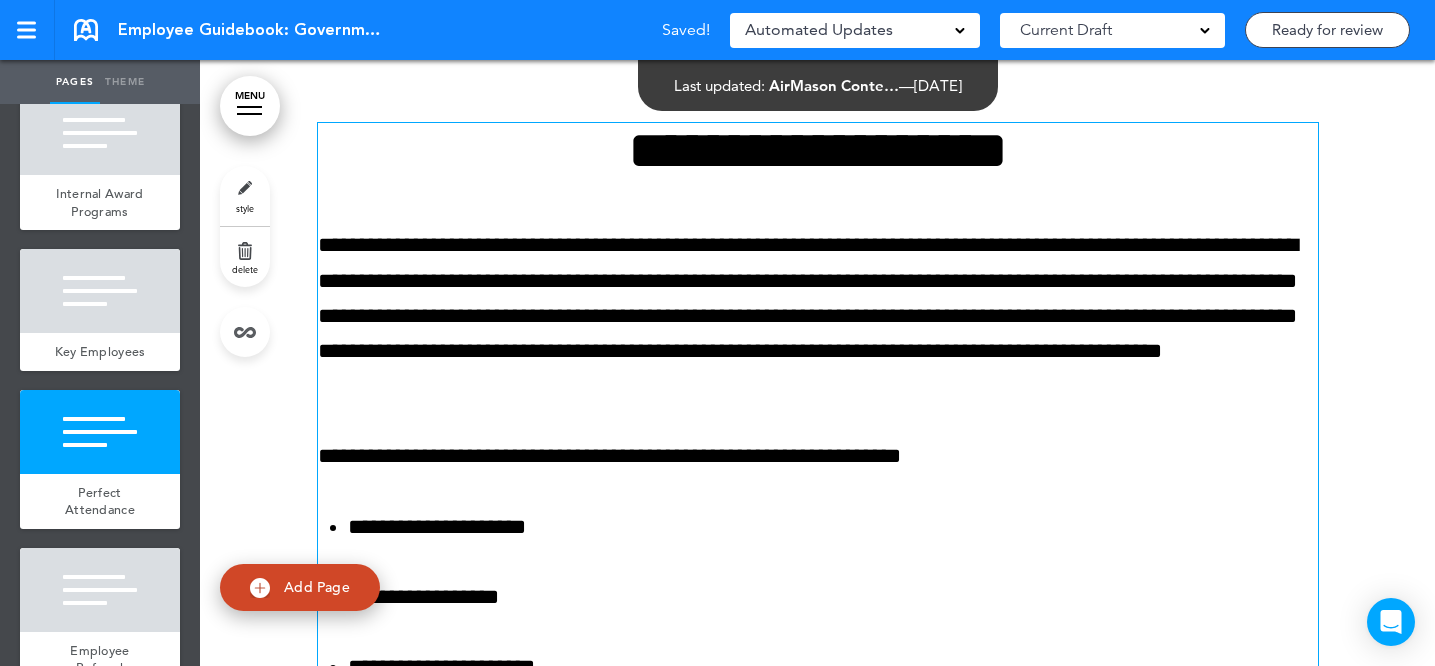 scroll, scrollTop: 74372, scrollLeft: 0, axis: vertical 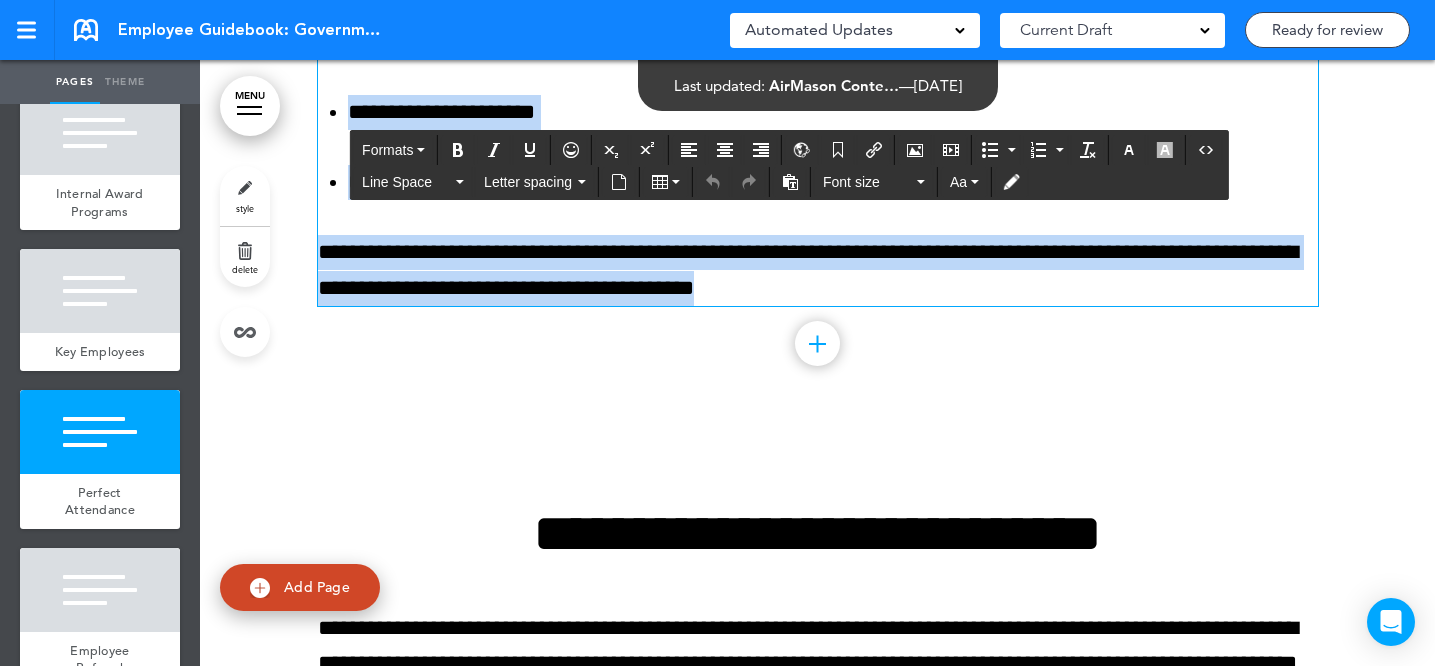 drag, startPoint x: 567, startPoint y: 264, endPoint x: 892, endPoint y: 465, distance: 382.13348 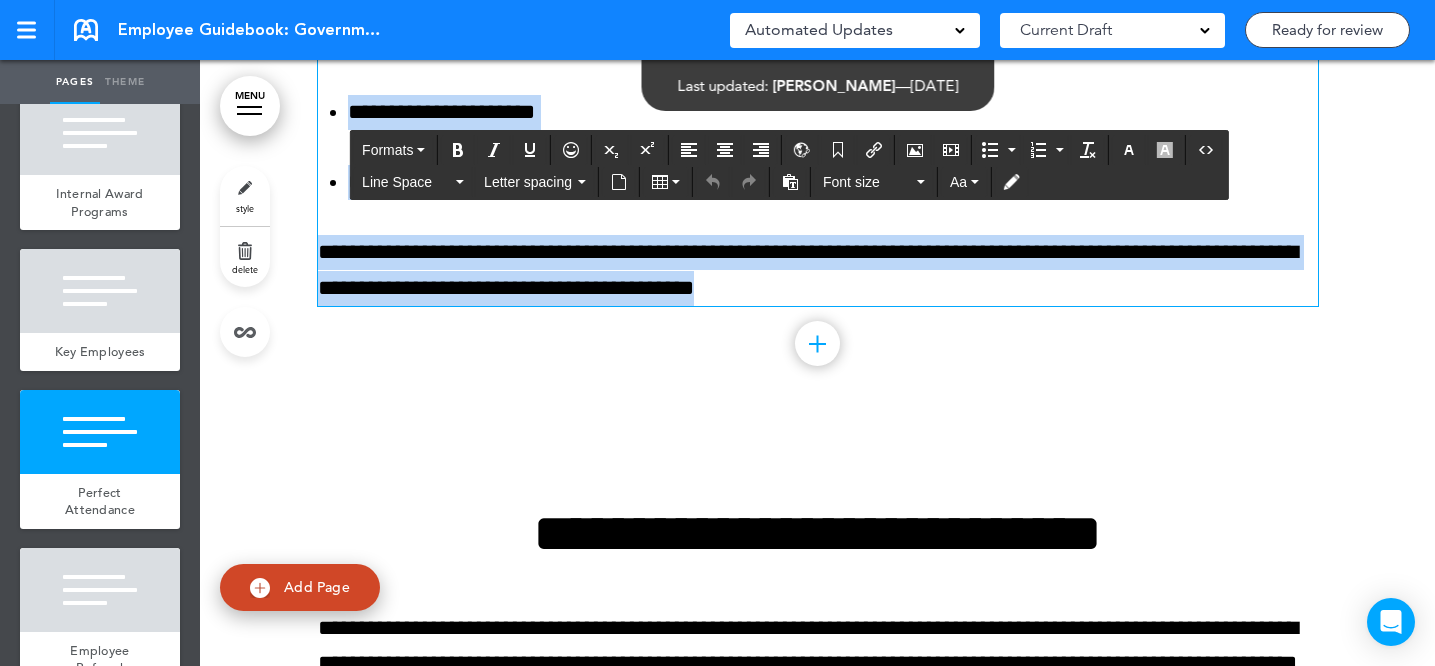 scroll, scrollTop: 12480, scrollLeft: 0, axis: vertical 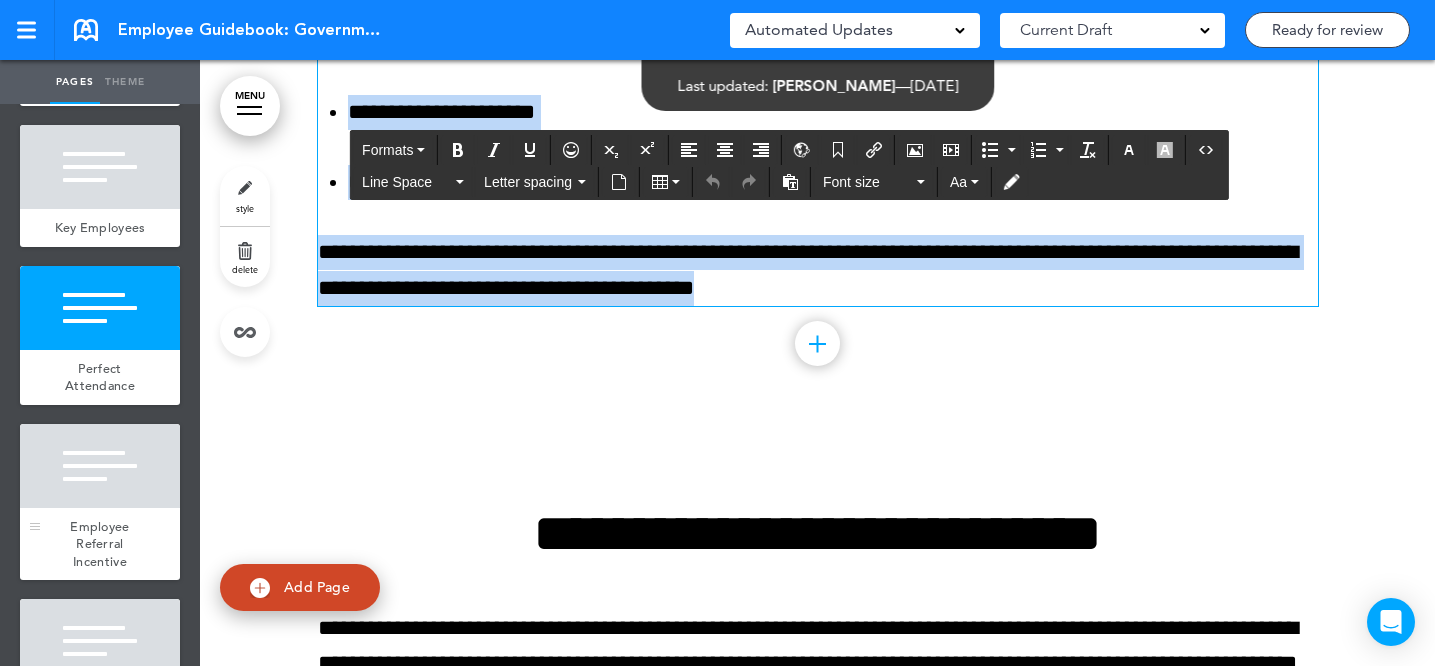 click at bounding box center (100, 466) 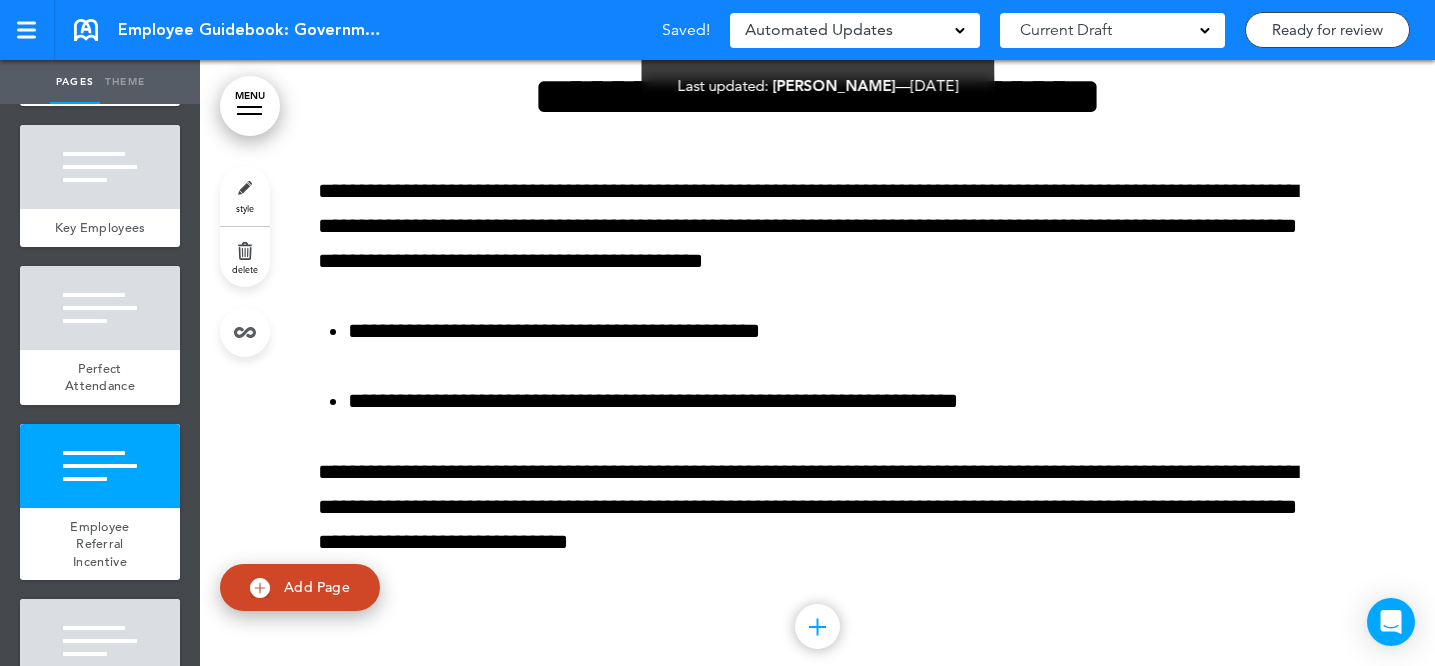 scroll, scrollTop: 75395, scrollLeft: 0, axis: vertical 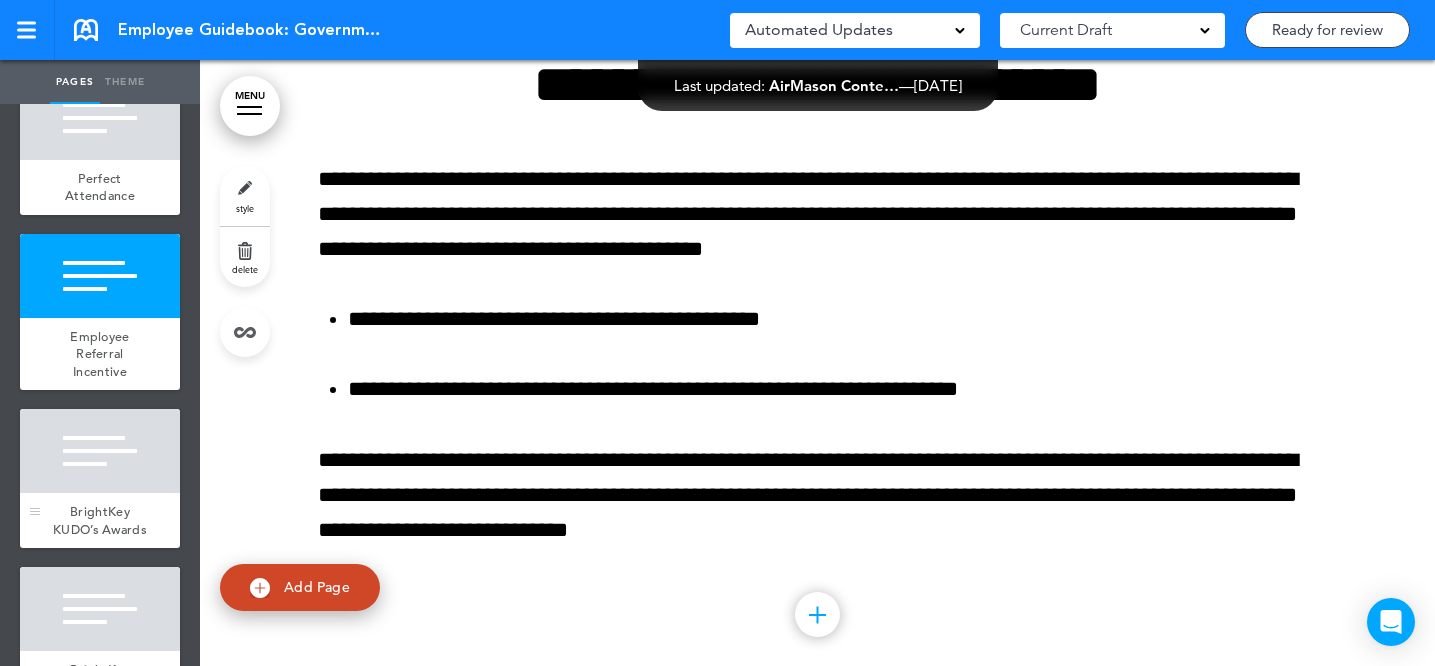 click at bounding box center (100, 451) 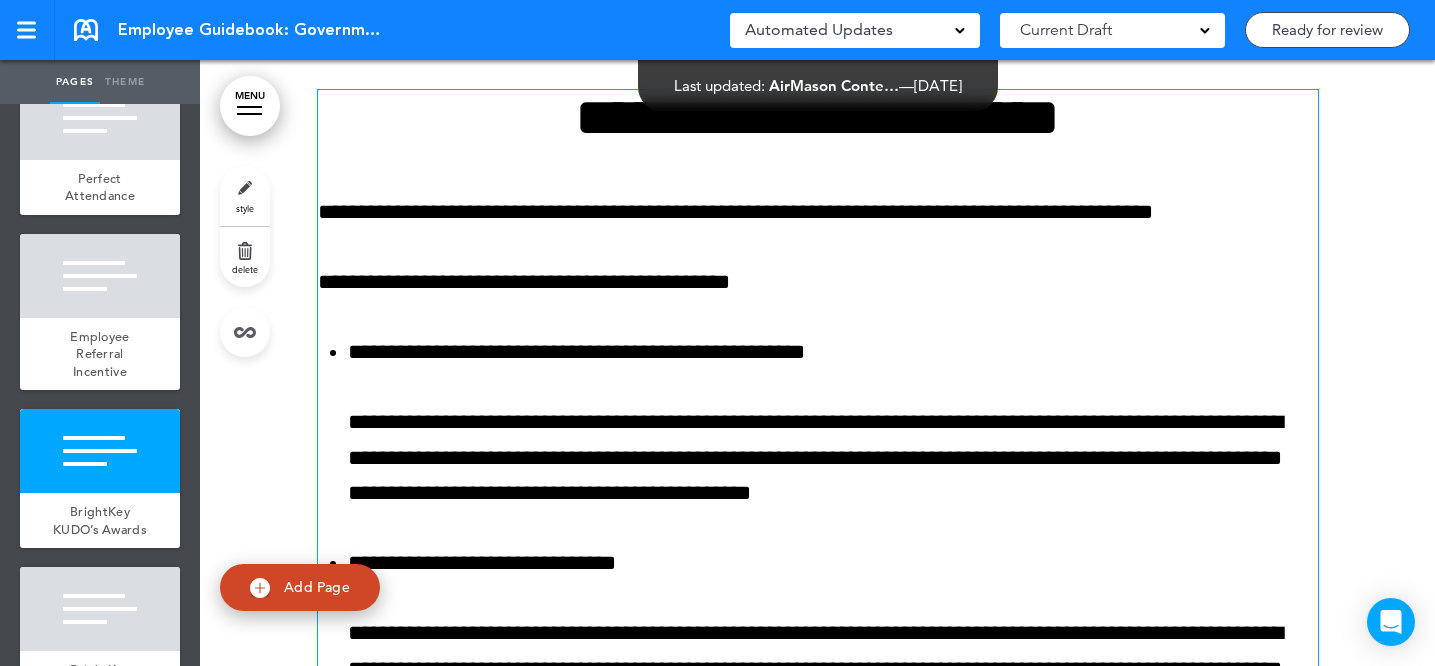 scroll, scrollTop: 76081, scrollLeft: 0, axis: vertical 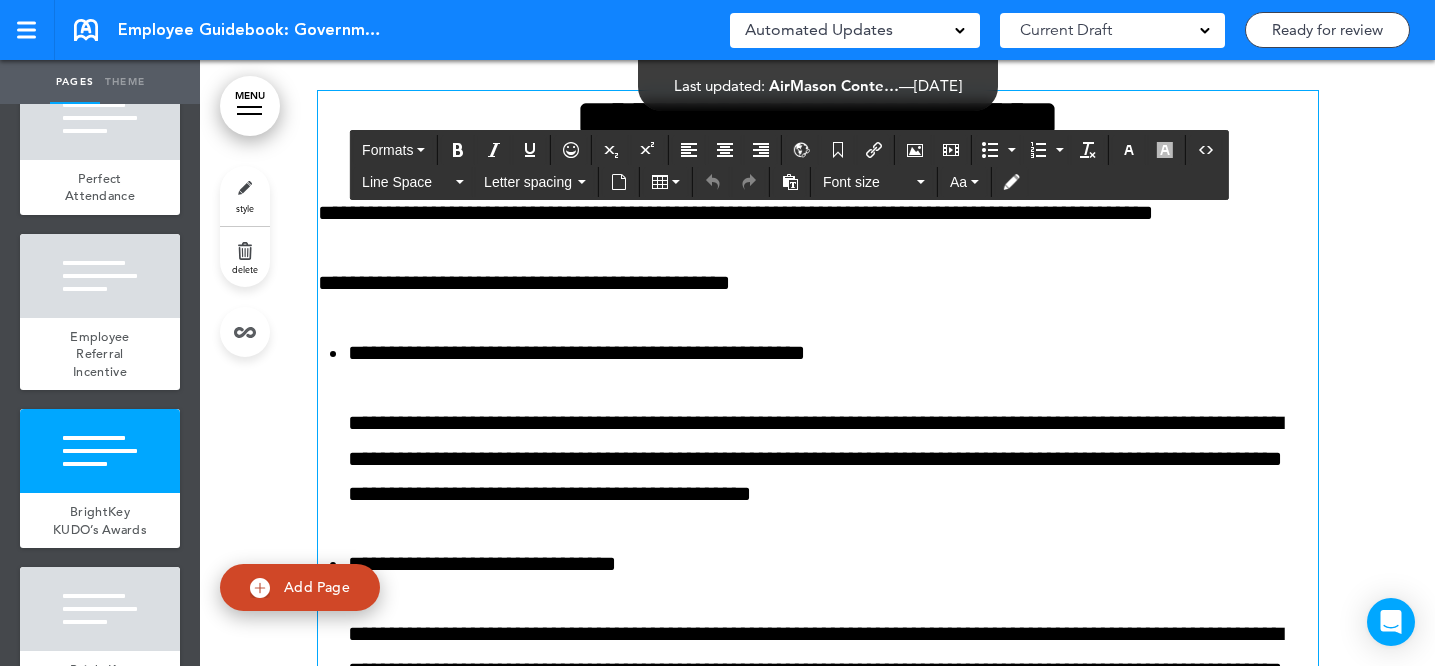 click on "**********" at bounding box center [818, 916] 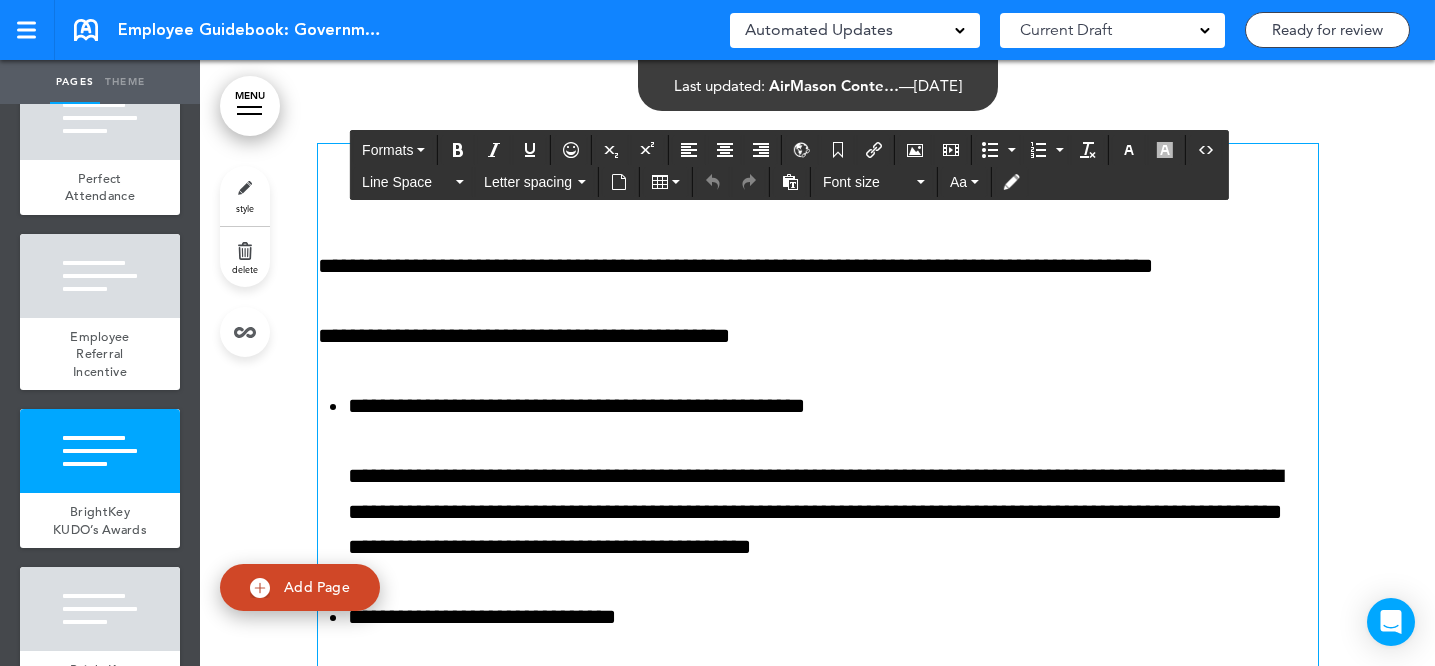 scroll, scrollTop: 75999, scrollLeft: 0, axis: vertical 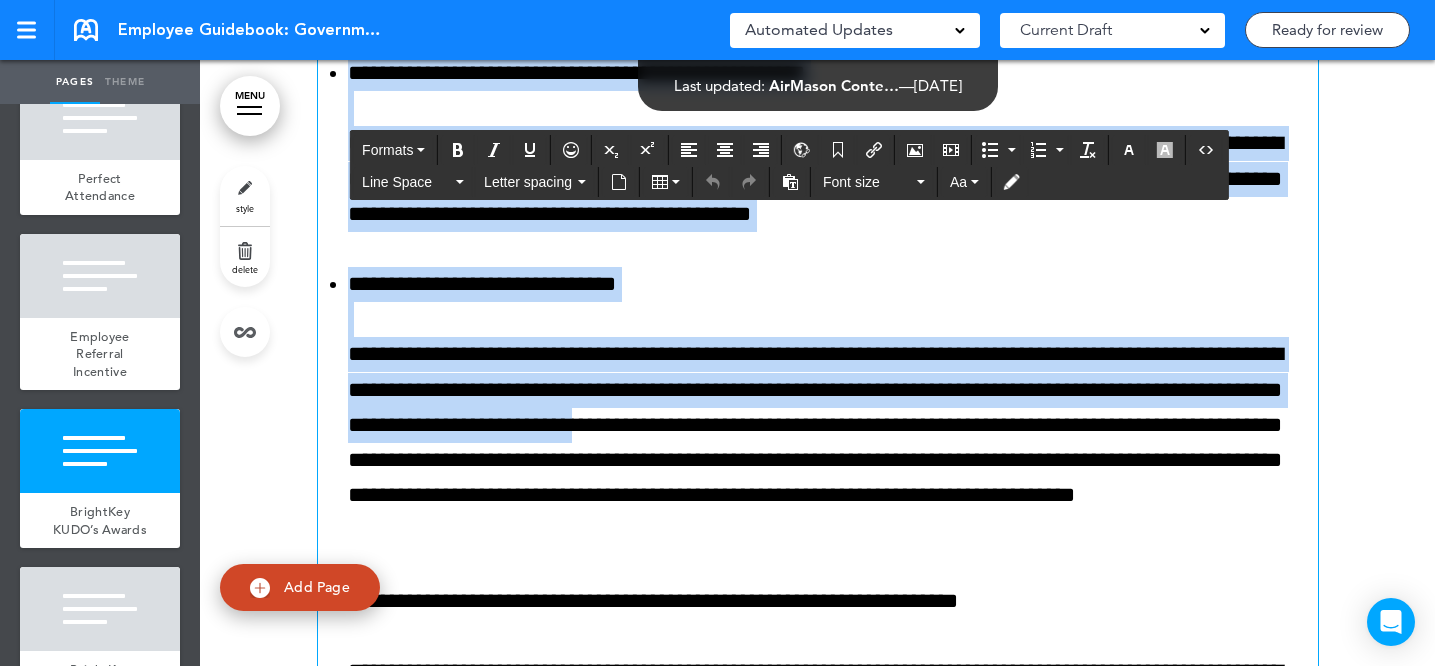 drag, startPoint x: 490, startPoint y: 287, endPoint x: 810, endPoint y: 511, distance: 390.60977 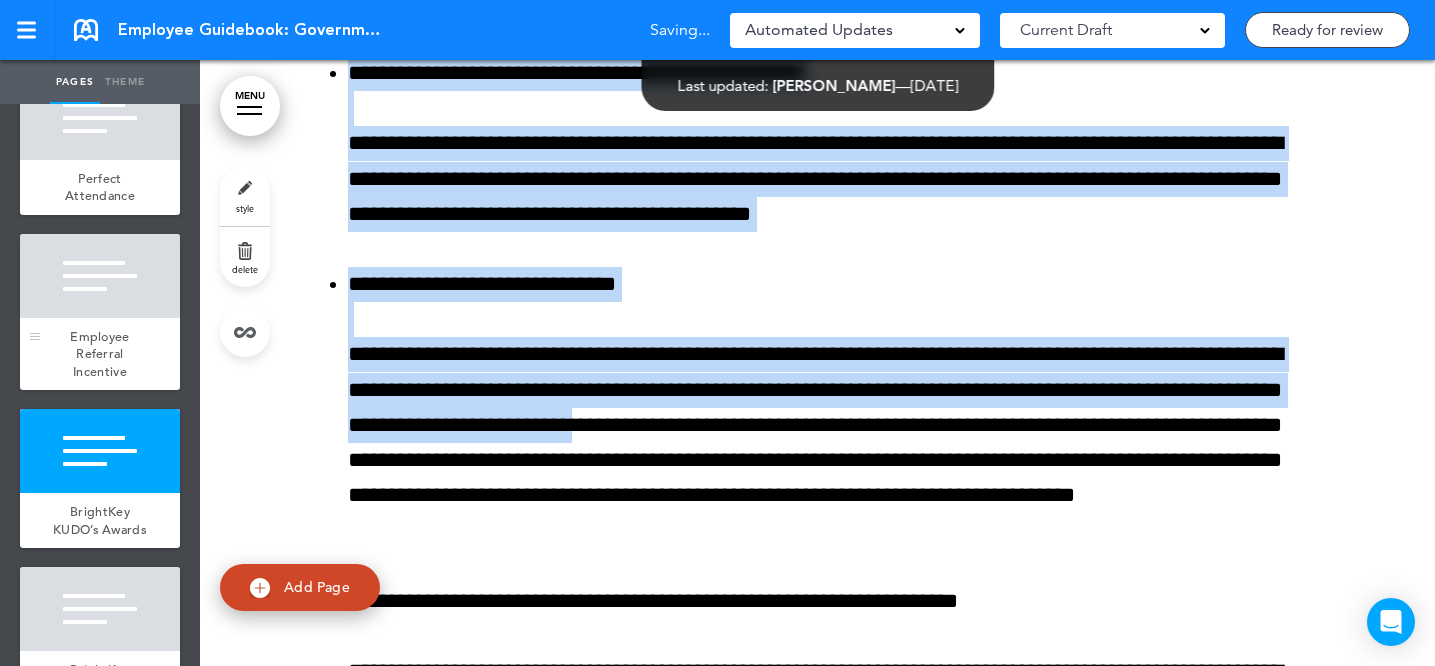 click at bounding box center (100, 276) 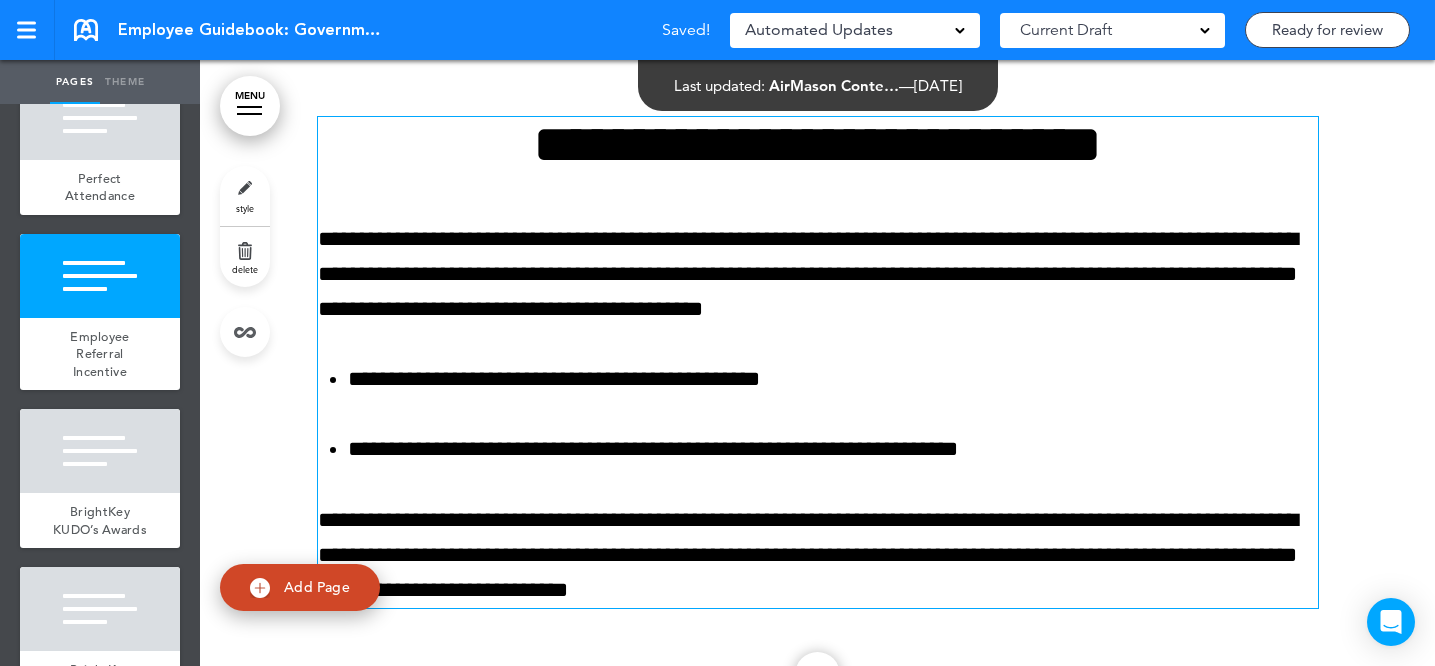 scroll, scrollTop: 75332, scrollLeft: 0, axis: vertical 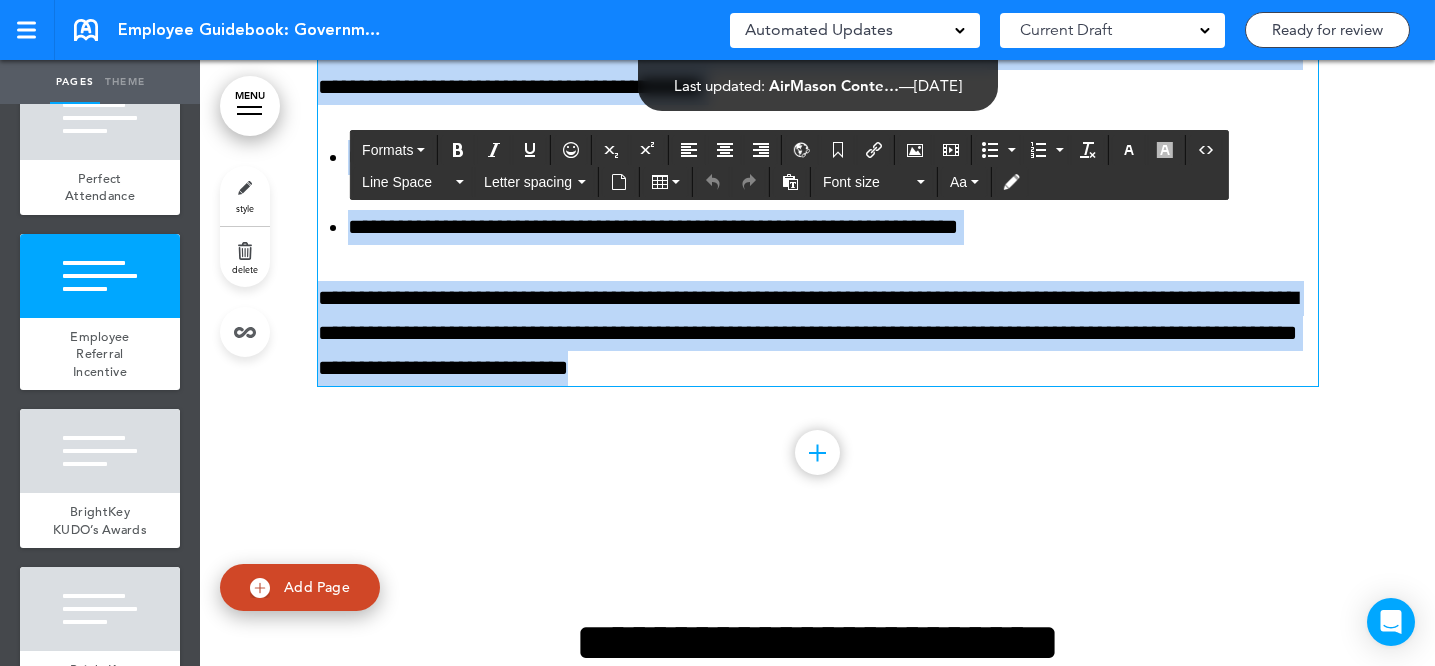 drag, startPoint x: 470, startPoint y: 225, endPoint x: 918, endPoint y: 449, distance: 500.87924 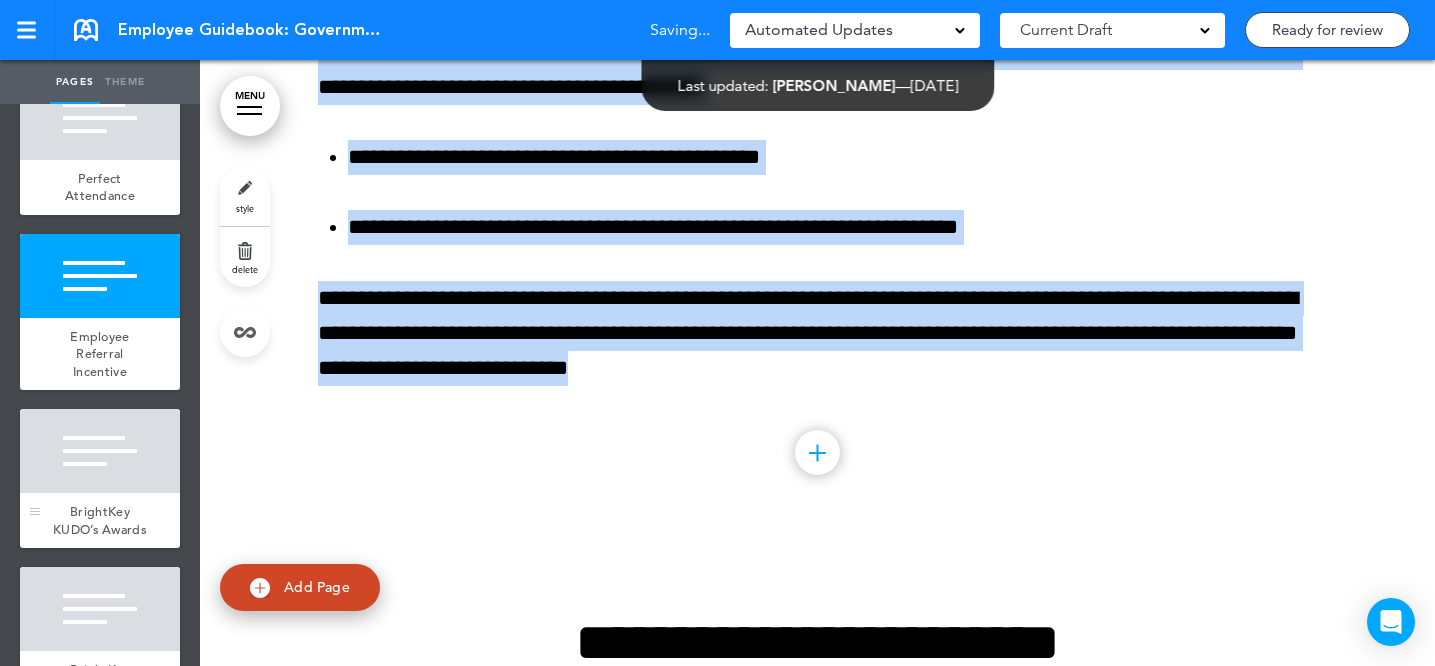 click at bounding box center [100, 451] 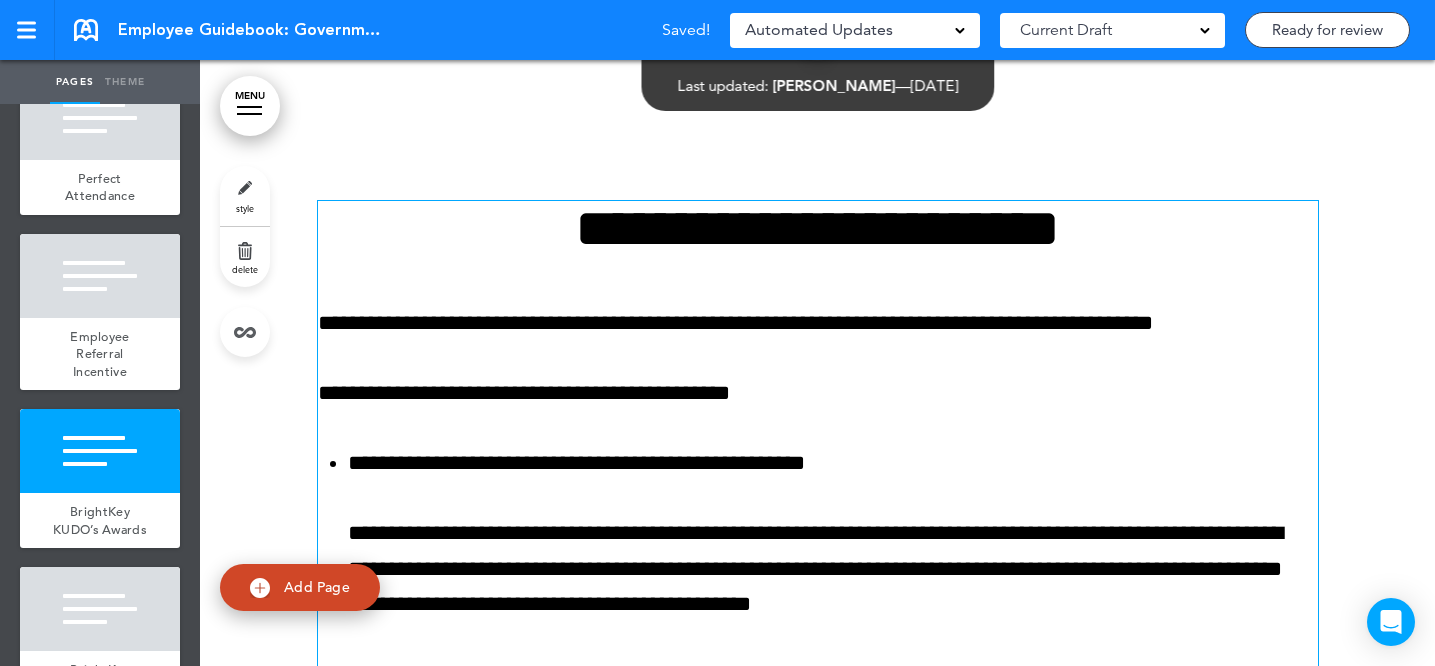 scroll, scrollTop: 75922, scrollLeft: 0, axis: vertical 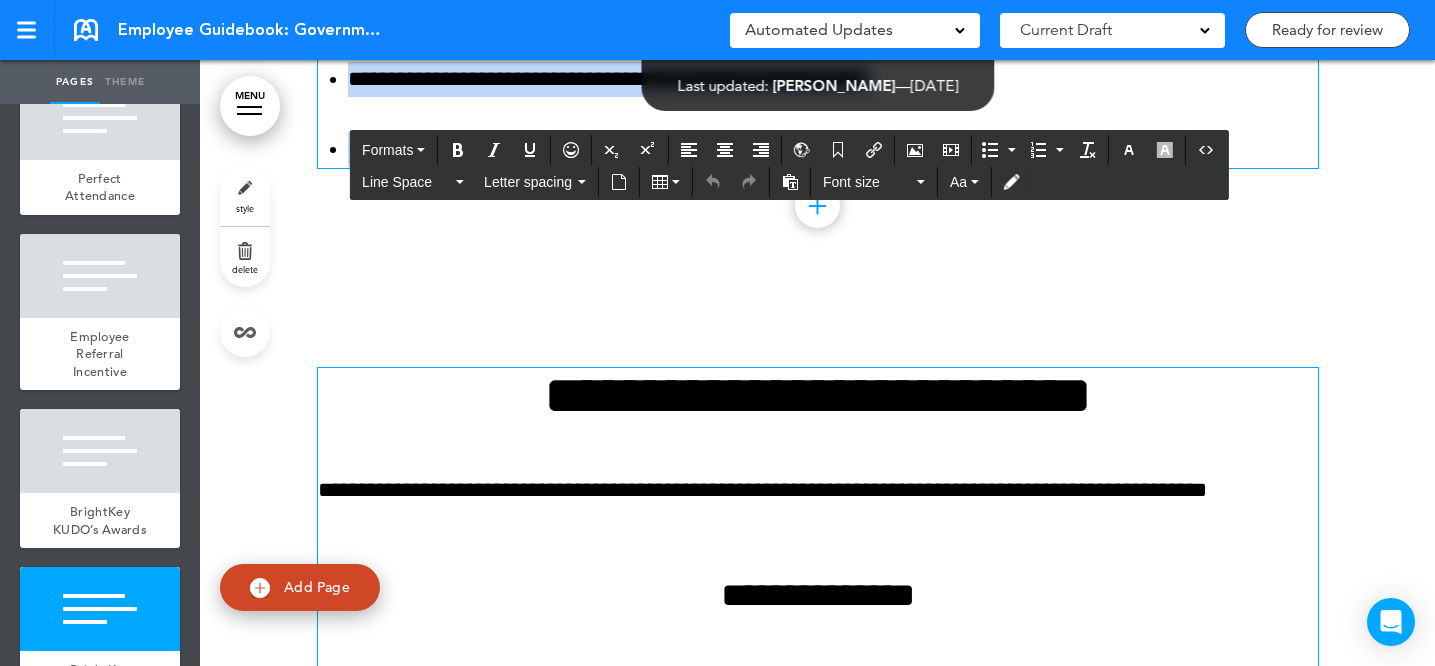 drag, startPoint x: 493, startPoint y: 350, endPoint x: 918, endPoint y: 508, distance: 453.41922 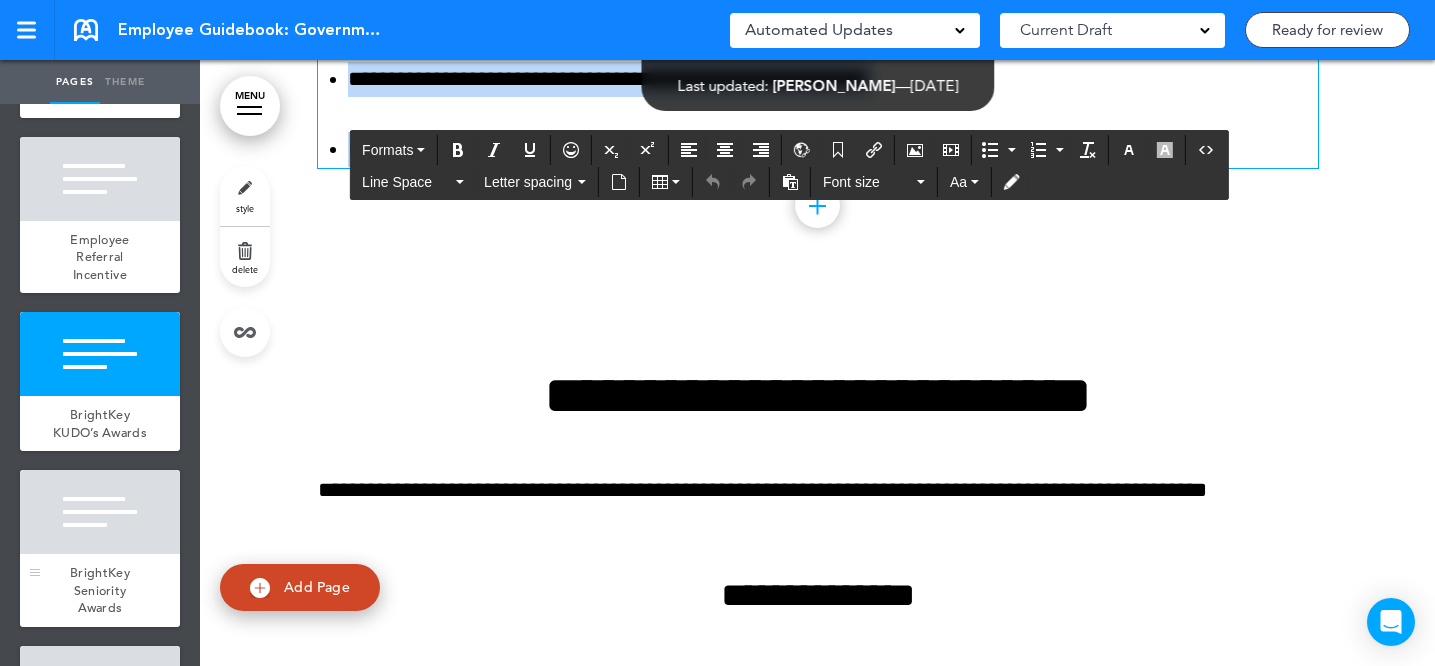 scroll, scrollTop: 12779, scrollLeft: 0, axis: vertical 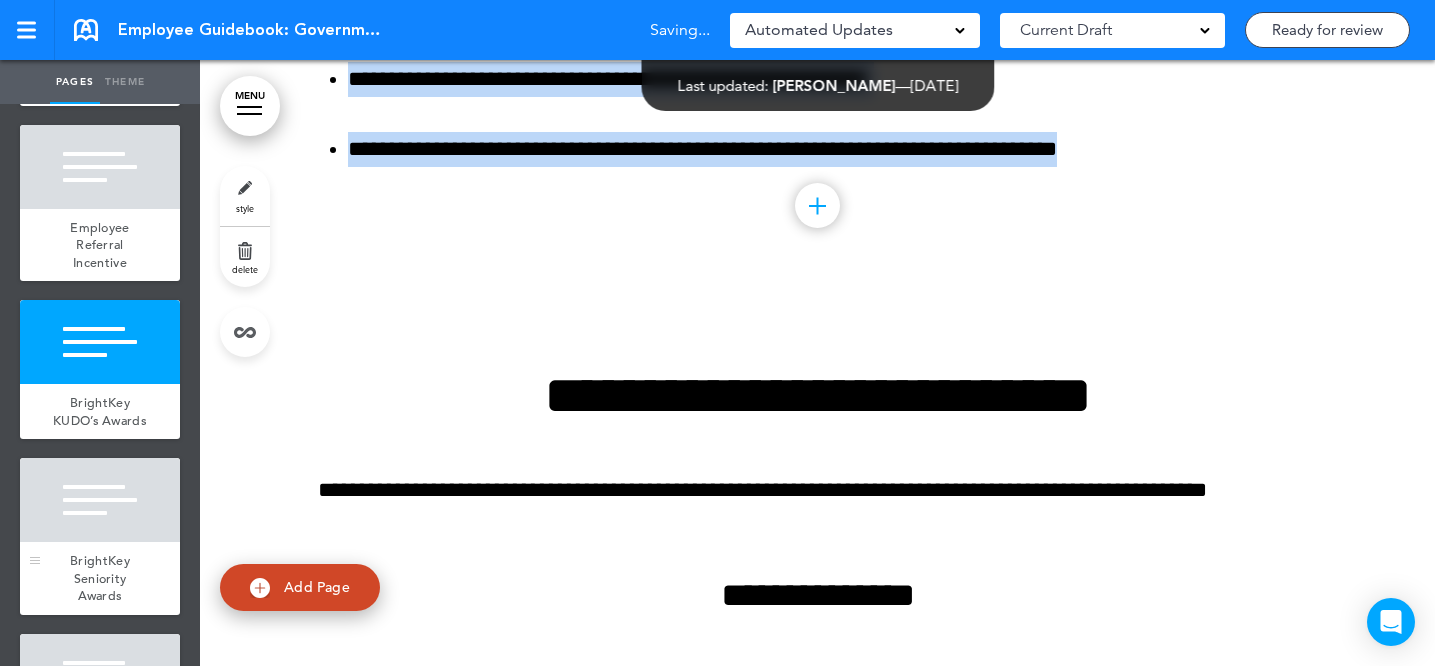 click at bounding box center (100, 500) 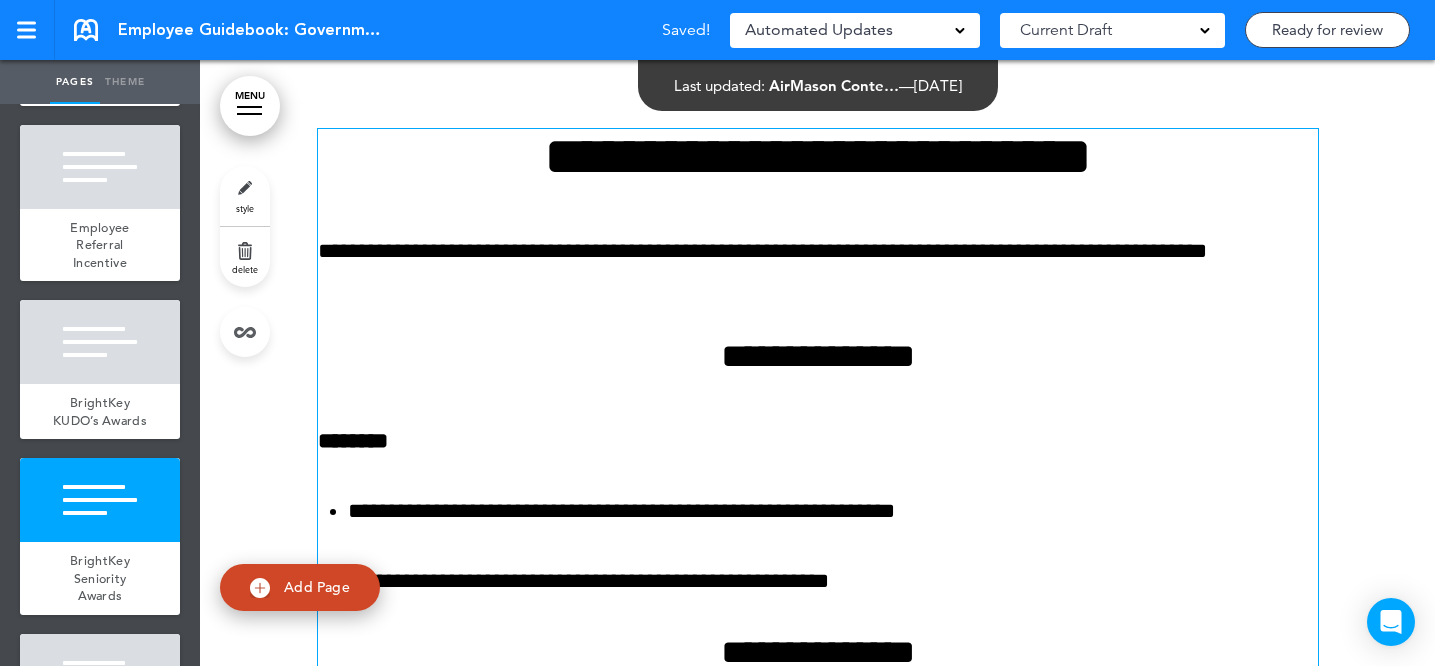 scroll, scrollTop: 77884, scrollLeft: 0, axis: vertical 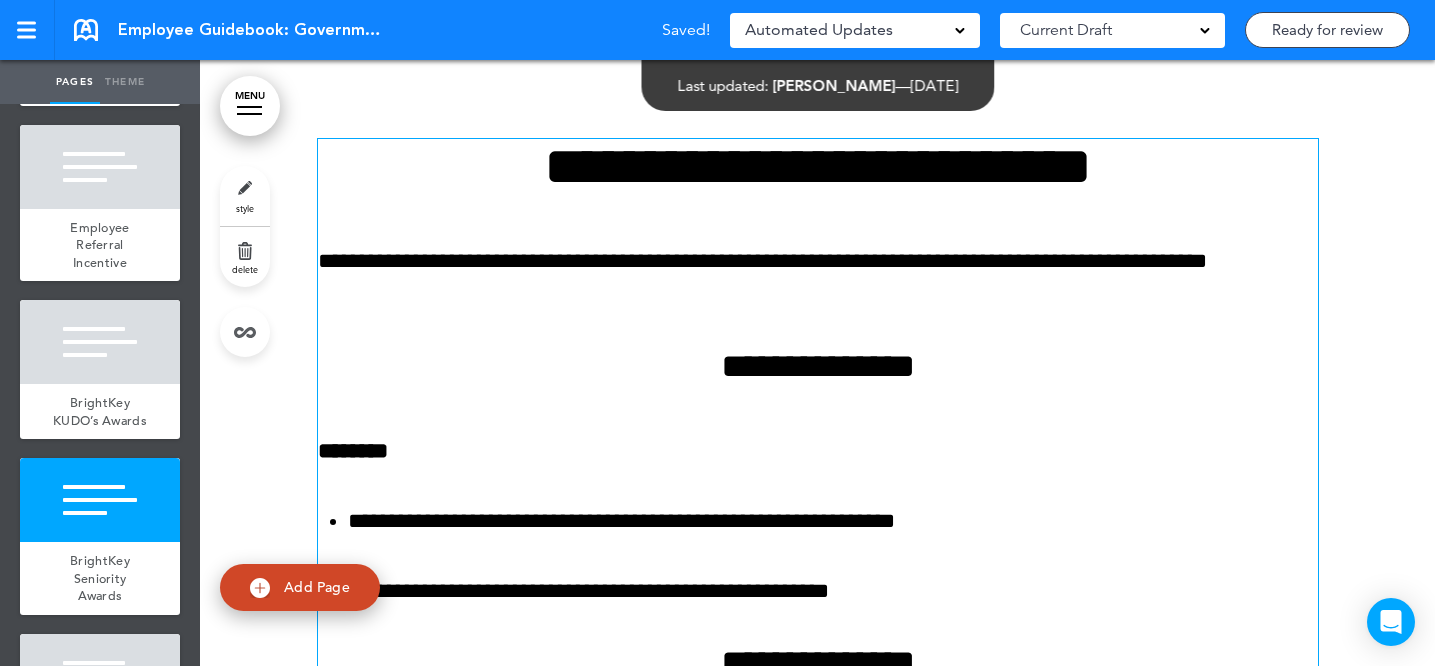 click on "**********" at bounding box center [818, 166] 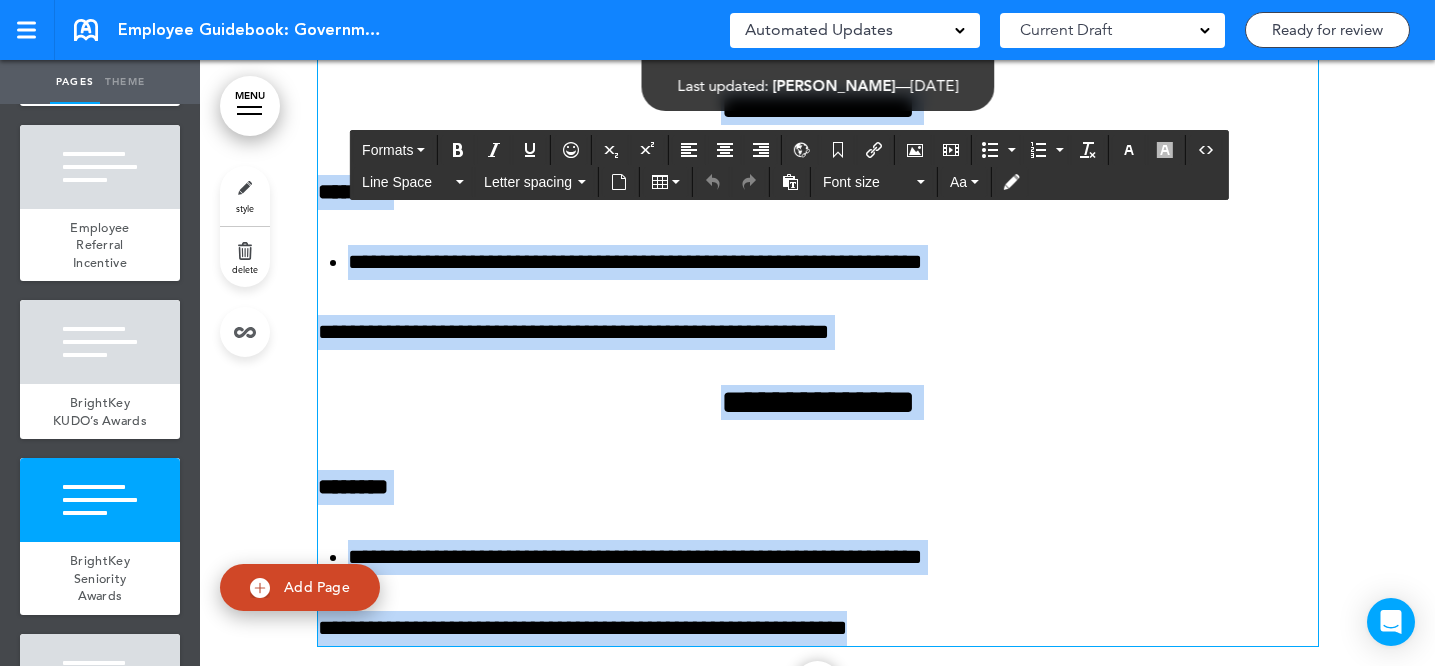 scroll, scrollTop: 78608, scrollLeft: 0, axis: vertical 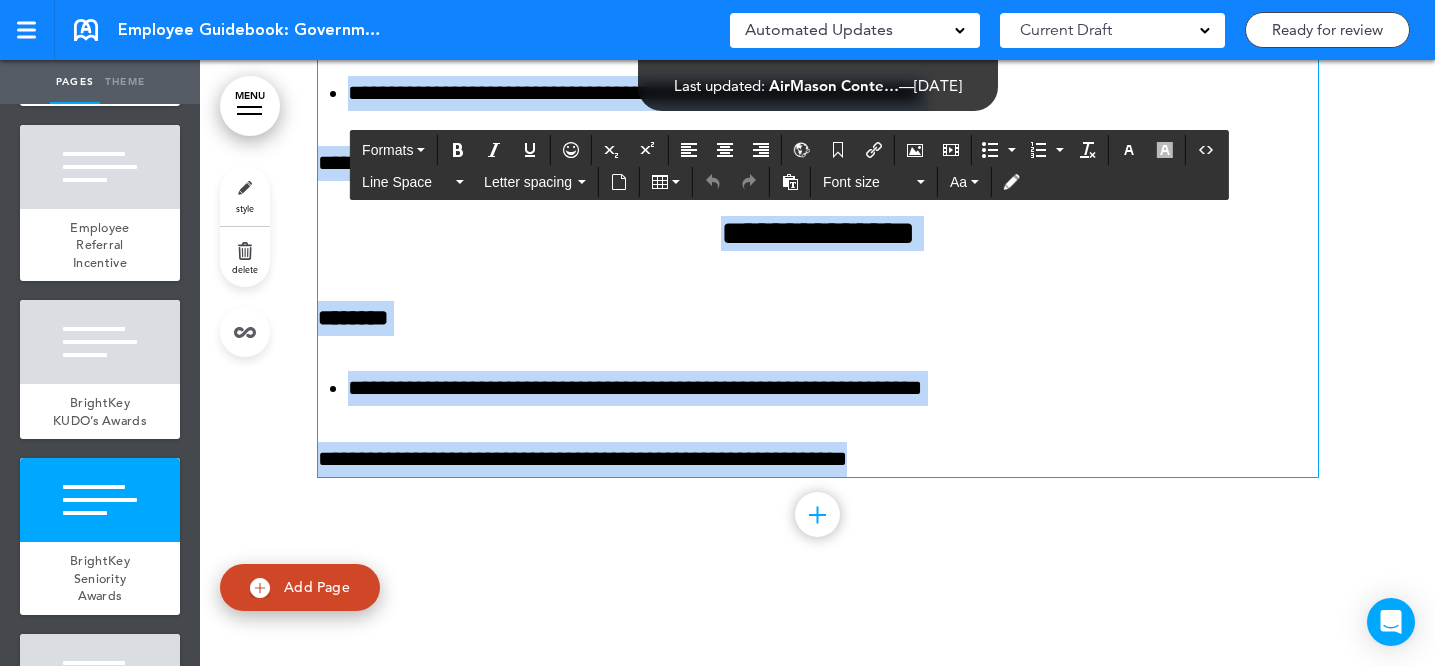 drag, startPoint x: 479, startPoint y: 250, endPoint x: 903, endPoint y: 537, distance: 512.001 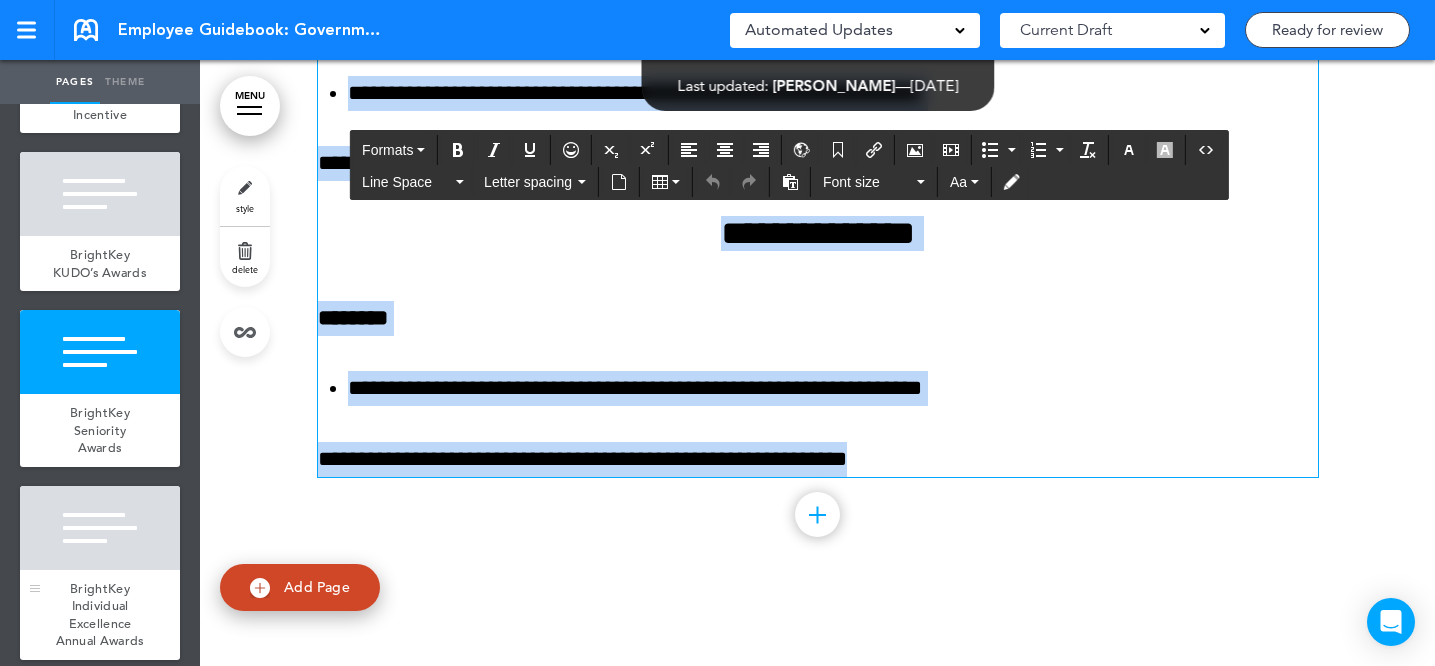scroll, scrollTop: 12951, scrollLeft: 0, axis: vertical 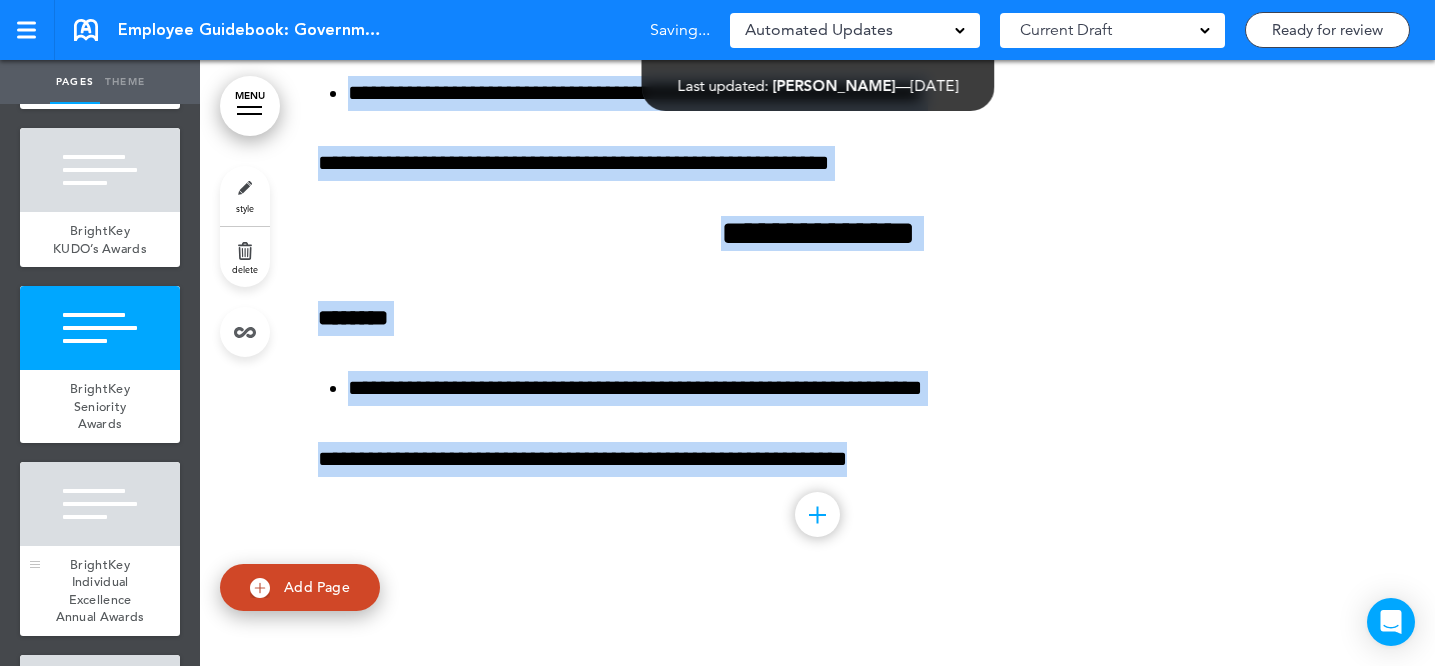 click at bounding box center (100, 504) 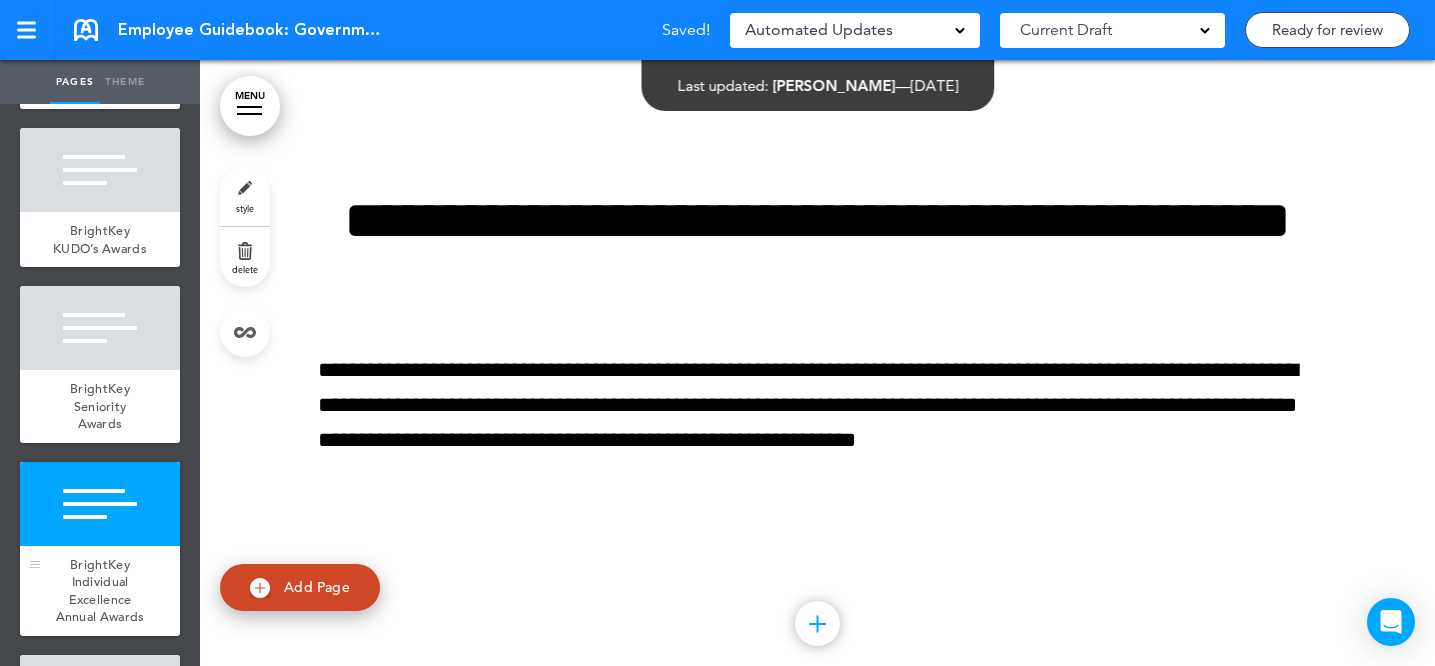 scroll, scrollTop: 79229, scrollLeft: 0, axis: vertical 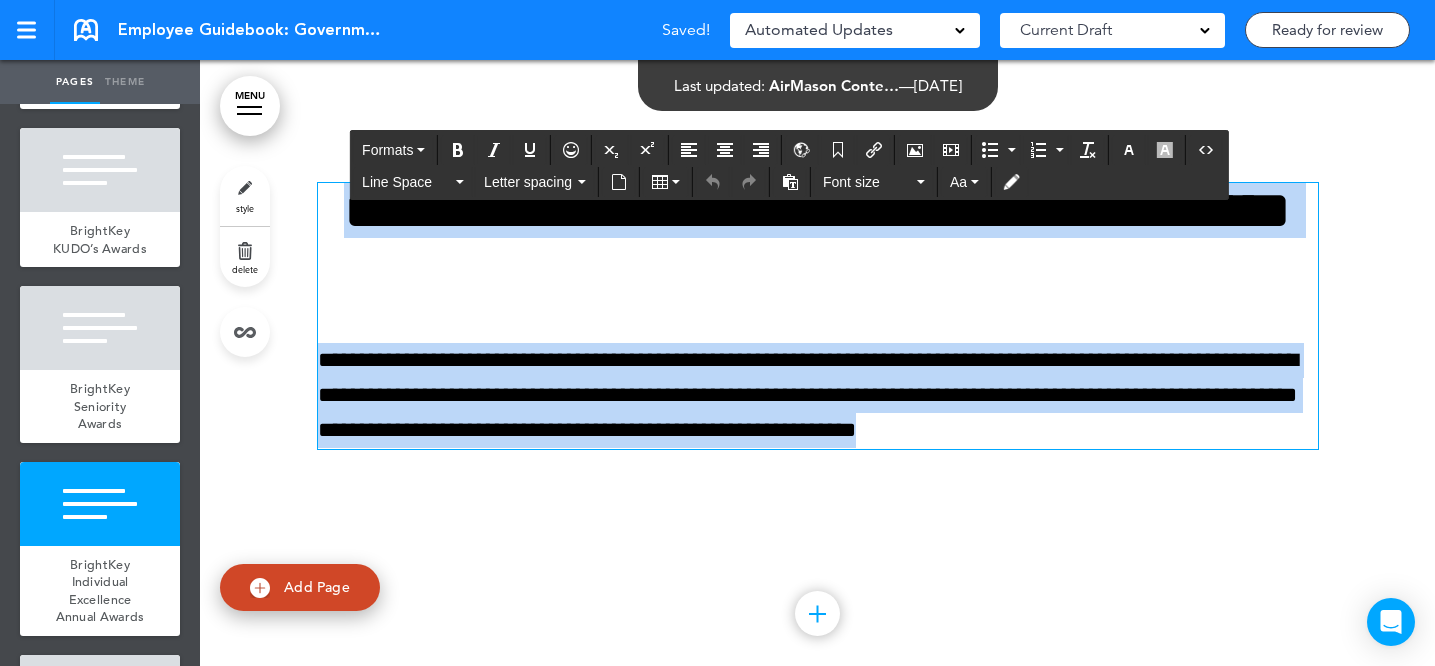 drag, startPoint x: 346, startPoint y: 288, endPoint x: 1229, endPoint y: 507, distance: 909.7527 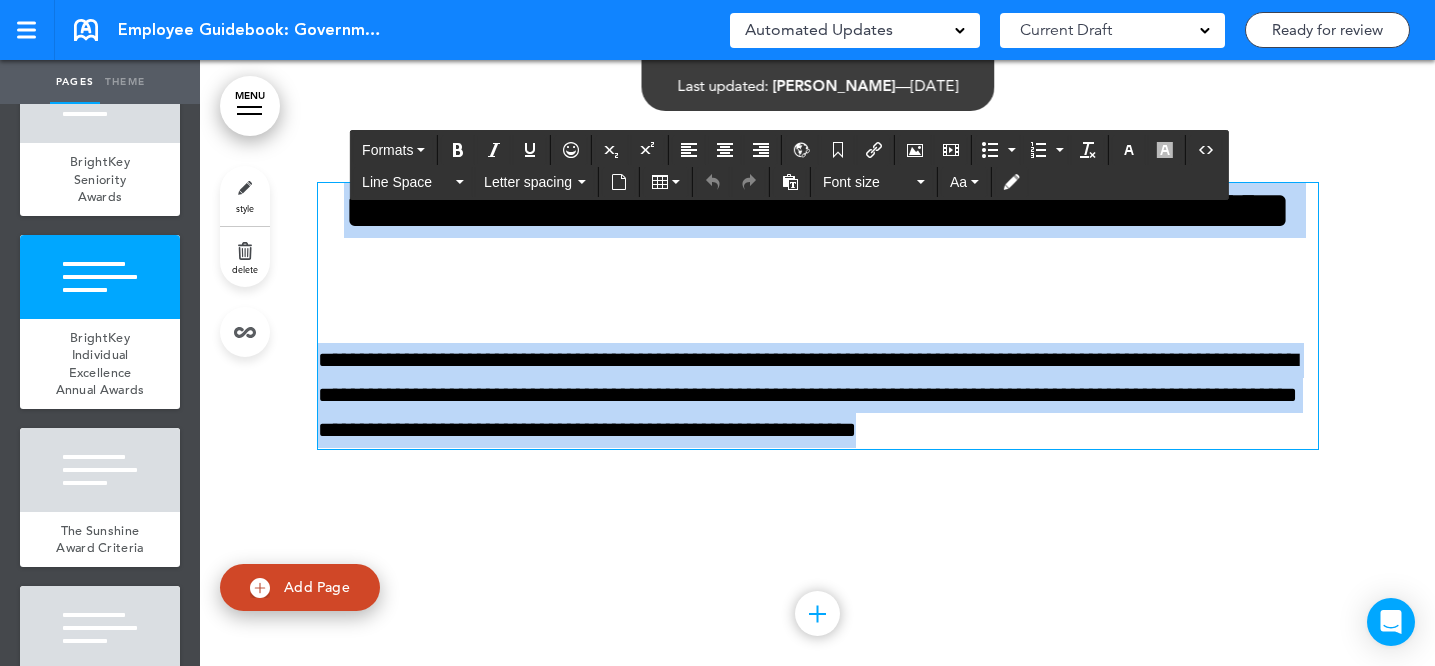 scroll, scrollTop: 13188, scrollLeft: 0, axis: vertical 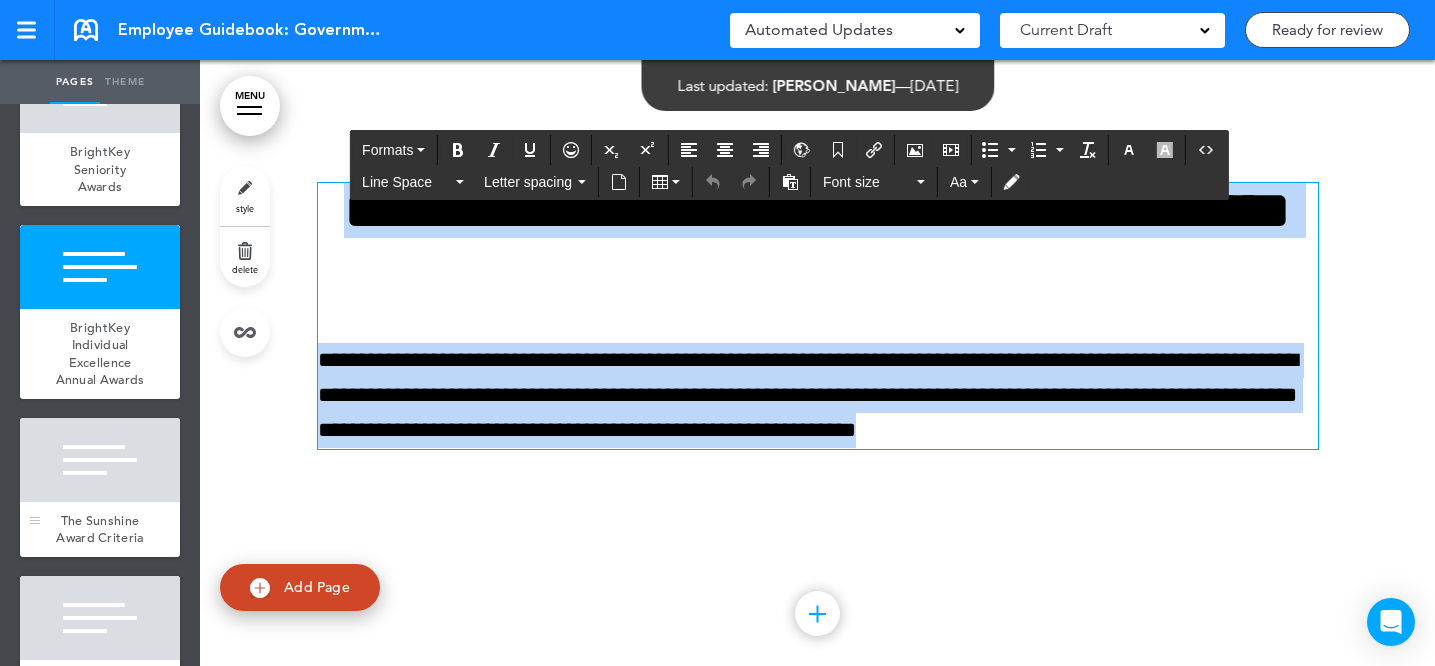click at bounding box center [100, 460] 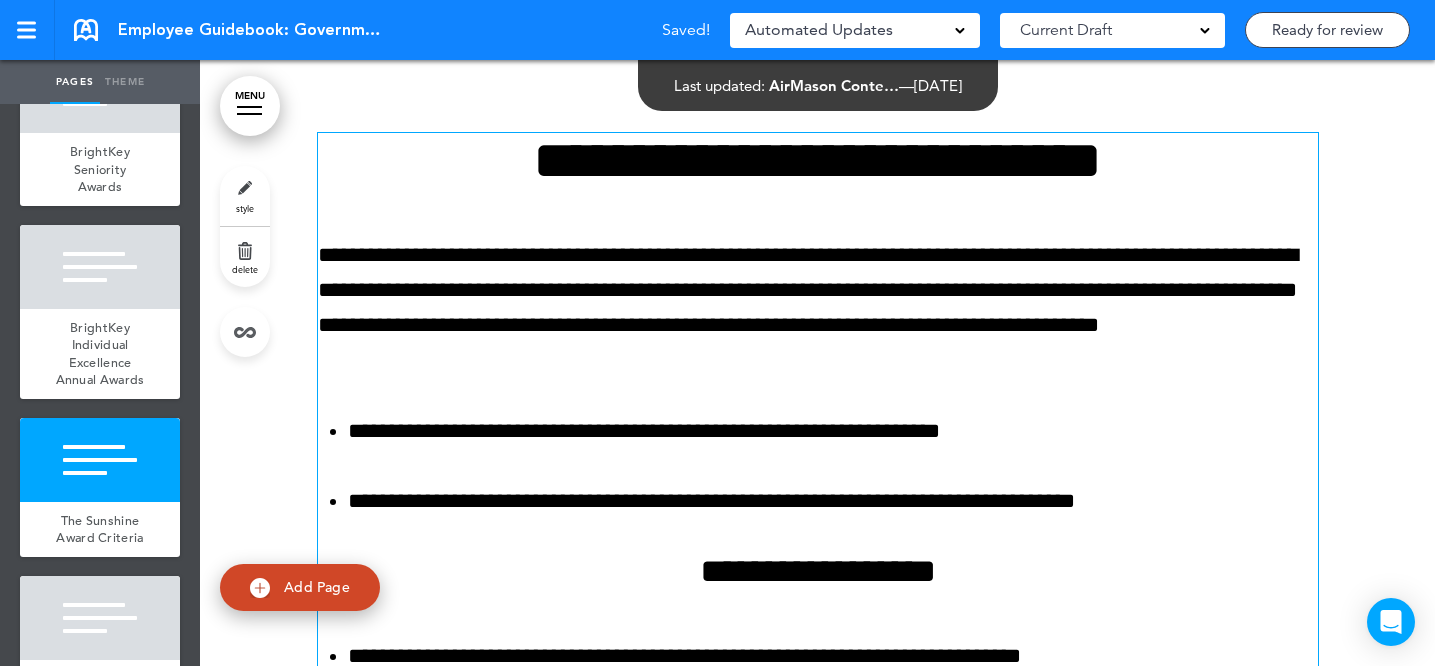 scroll, scrollTop: 79853, scrollLeft: 0, axis: vertical 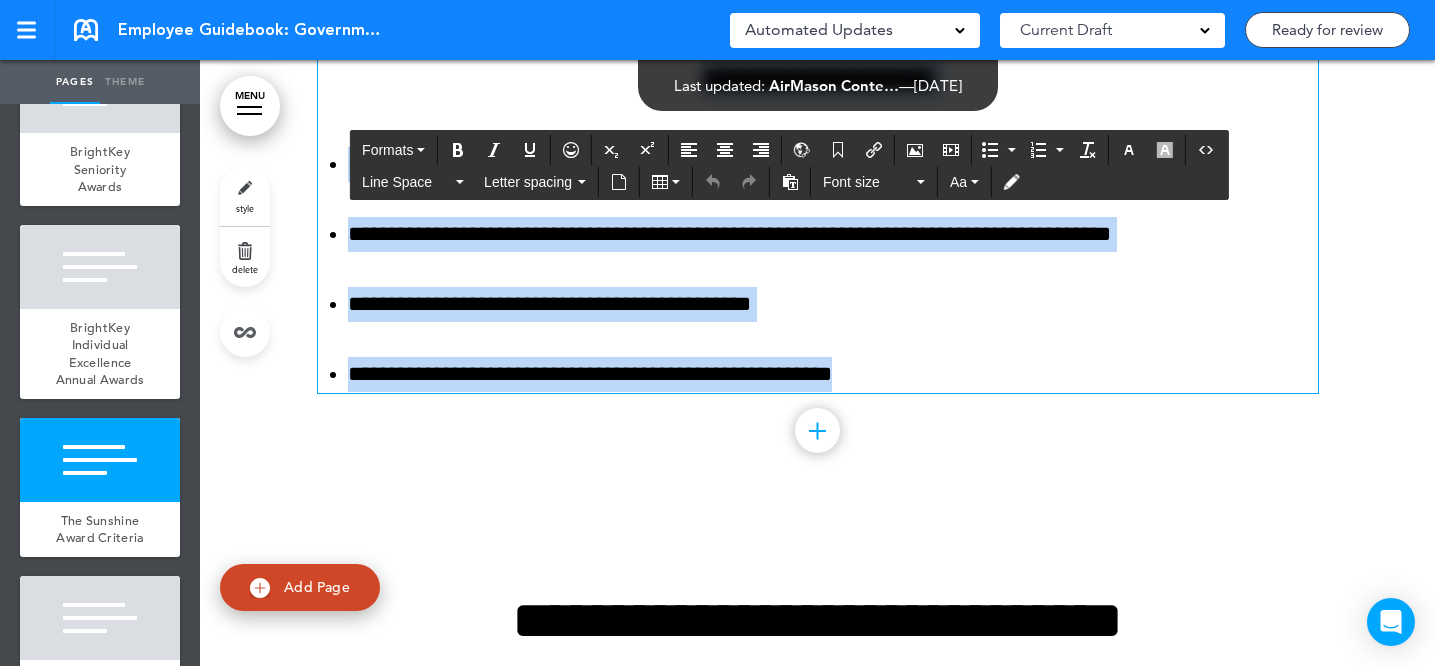 drag, startPoint x: 467, startPoint y: 250, endPoint x: 882, endPoint y: 574, distance: 526.49884 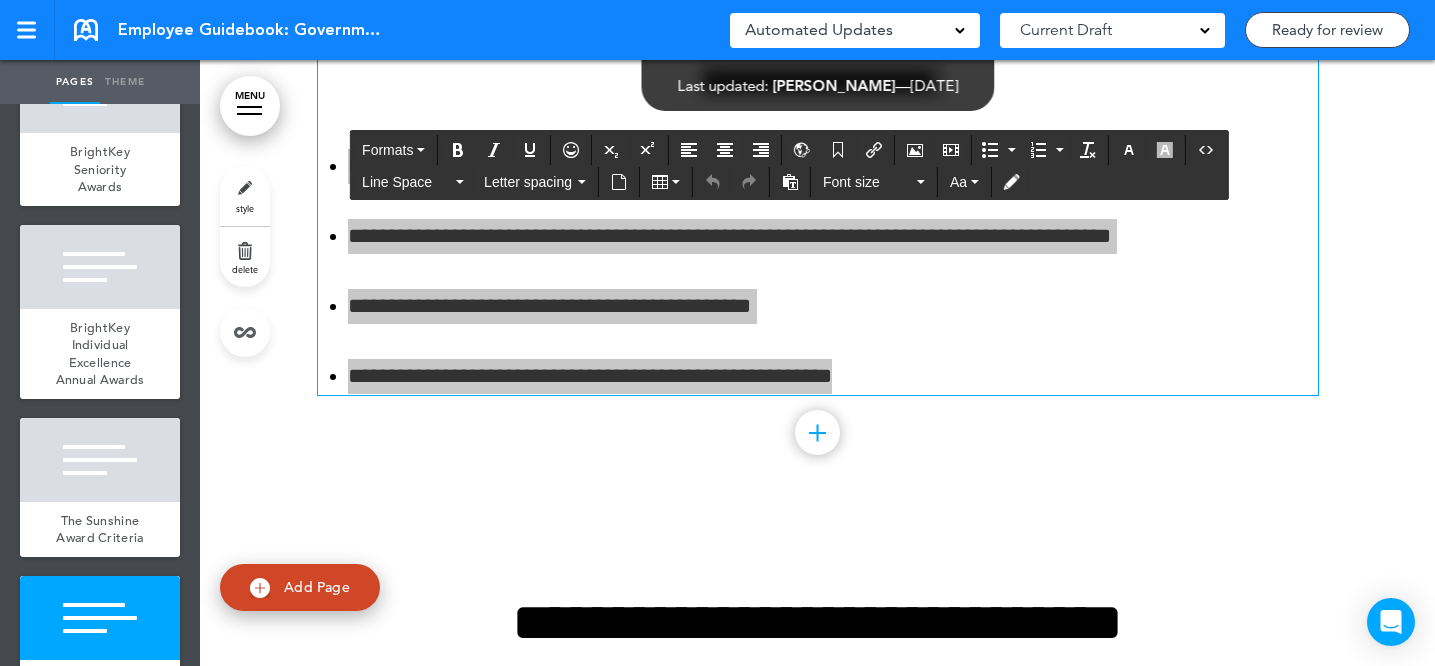 scroll, scrollTop: 80338, scrollLeft: 0, axis: vertical 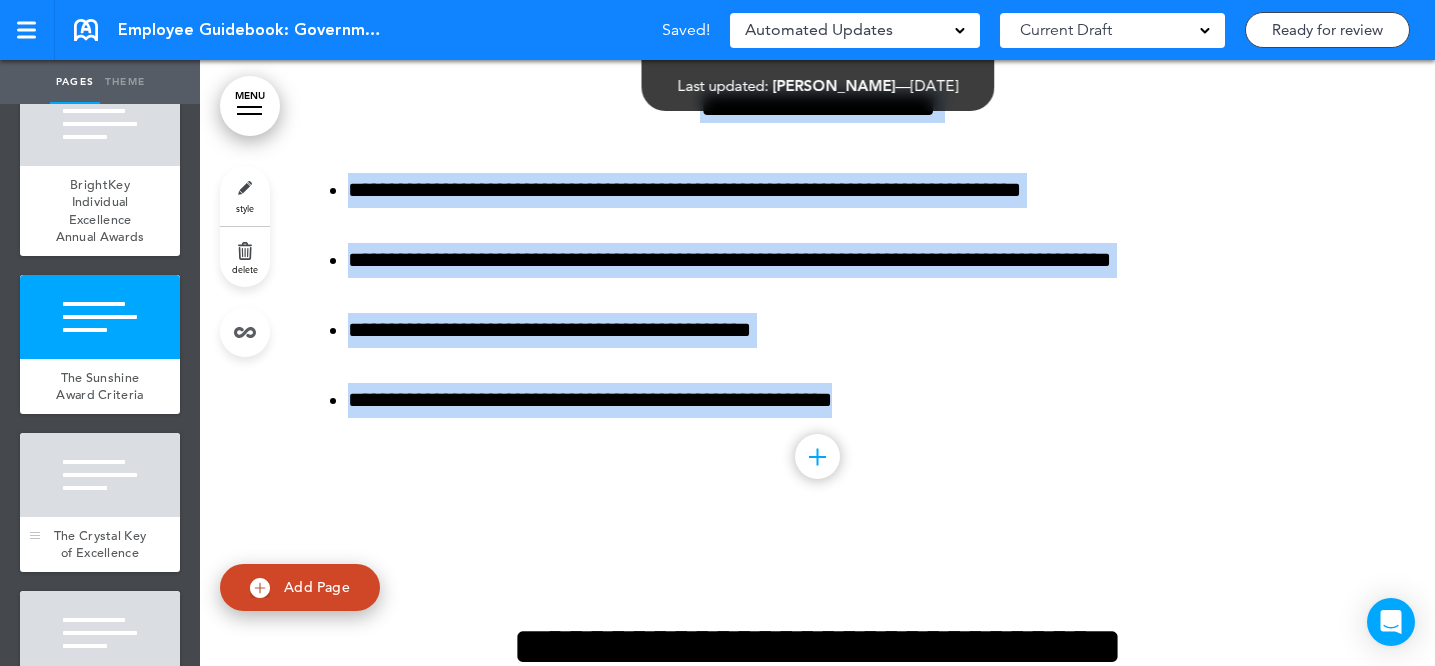 click at bounding box center (100, 475) 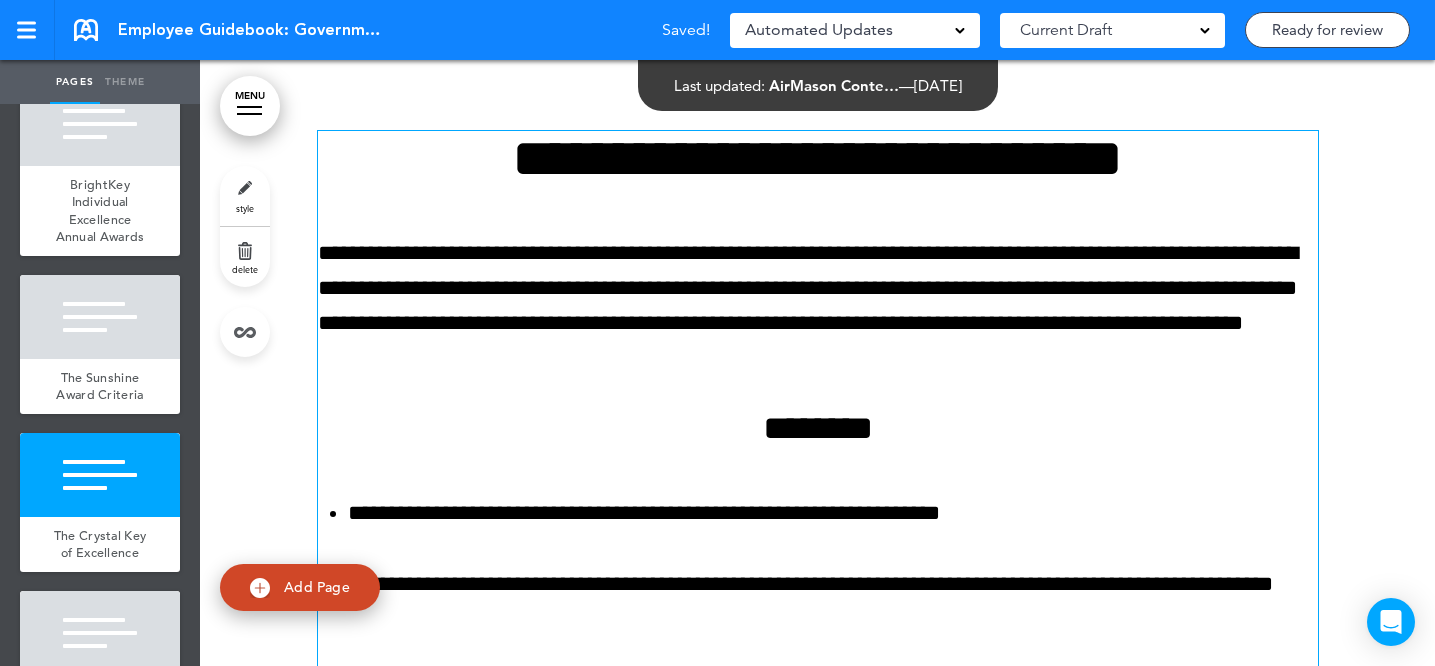 scroll, scrollTop: 80816, scrollLeft: 0, axis: vertical 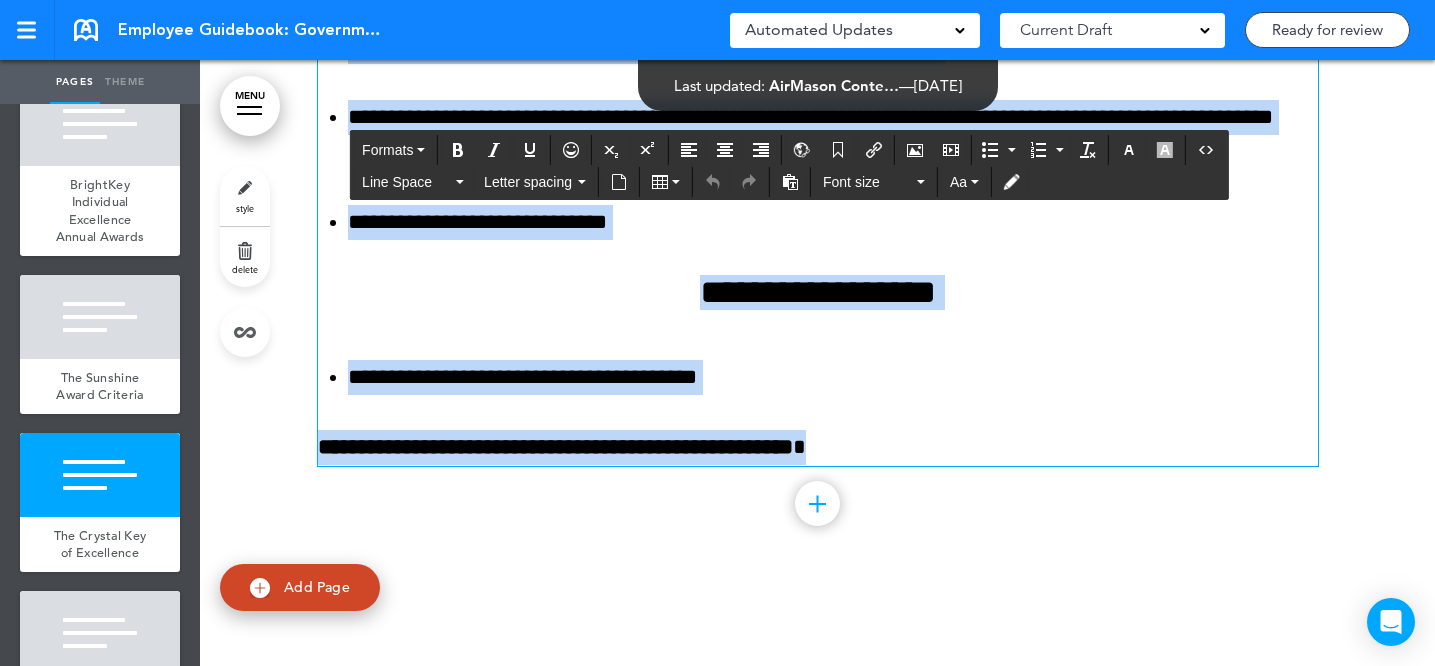 drag, startPoint x: 454, startPoint y: 240, endPoint x: 940, endPoint y: 636, distance: 626.9067 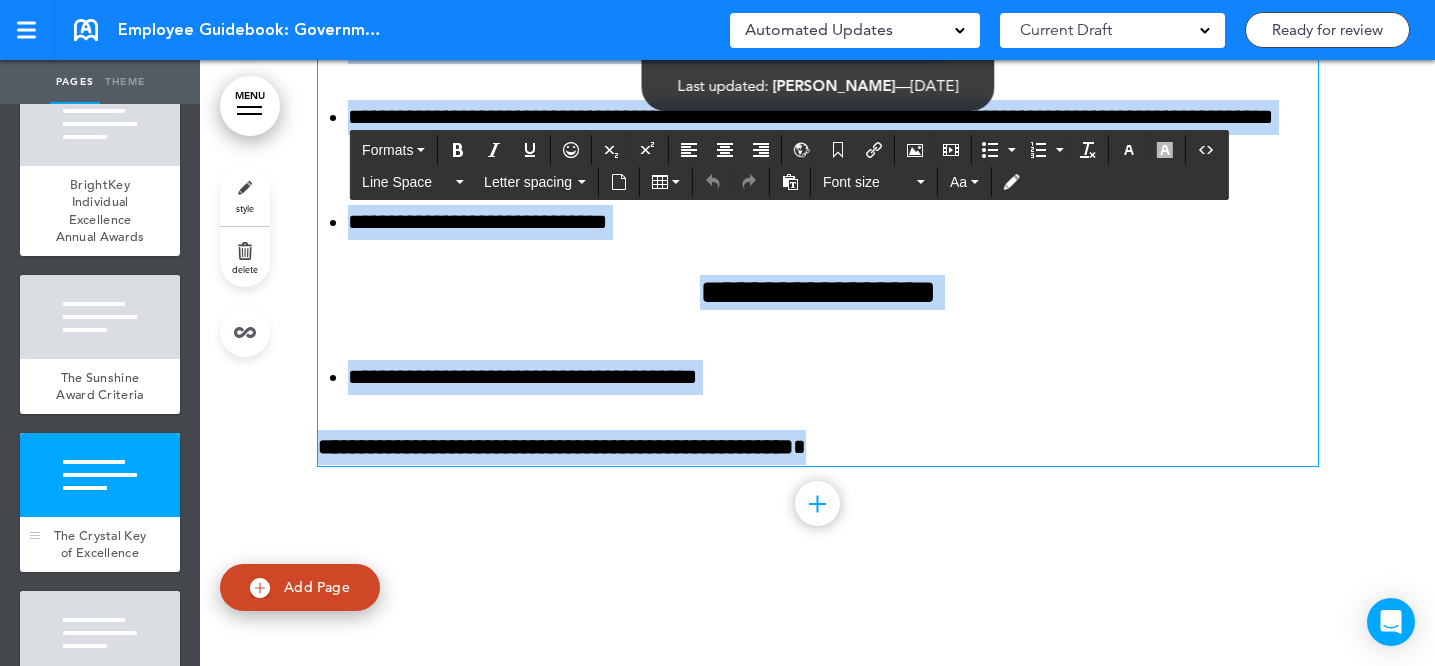 click at bounding box center (100, 475) 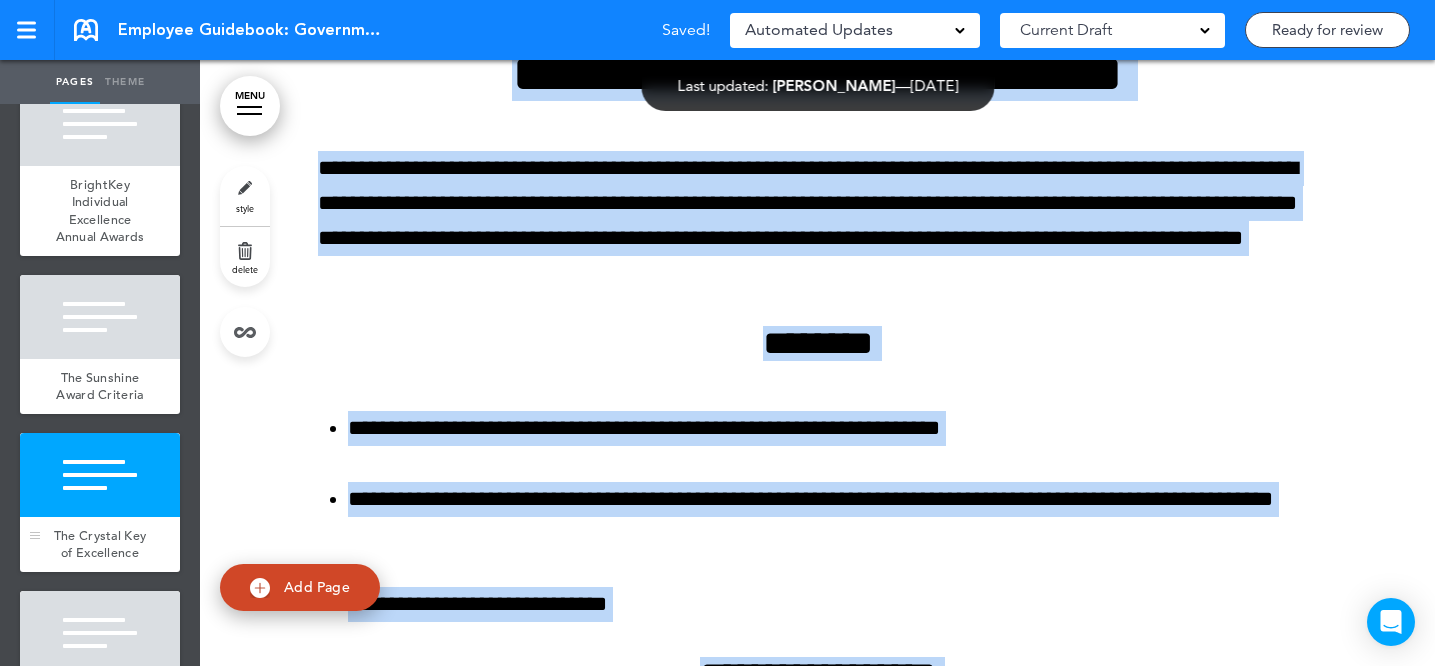 scroll, scrollTop: 80900, scrollLeft: 0, axis: vertical 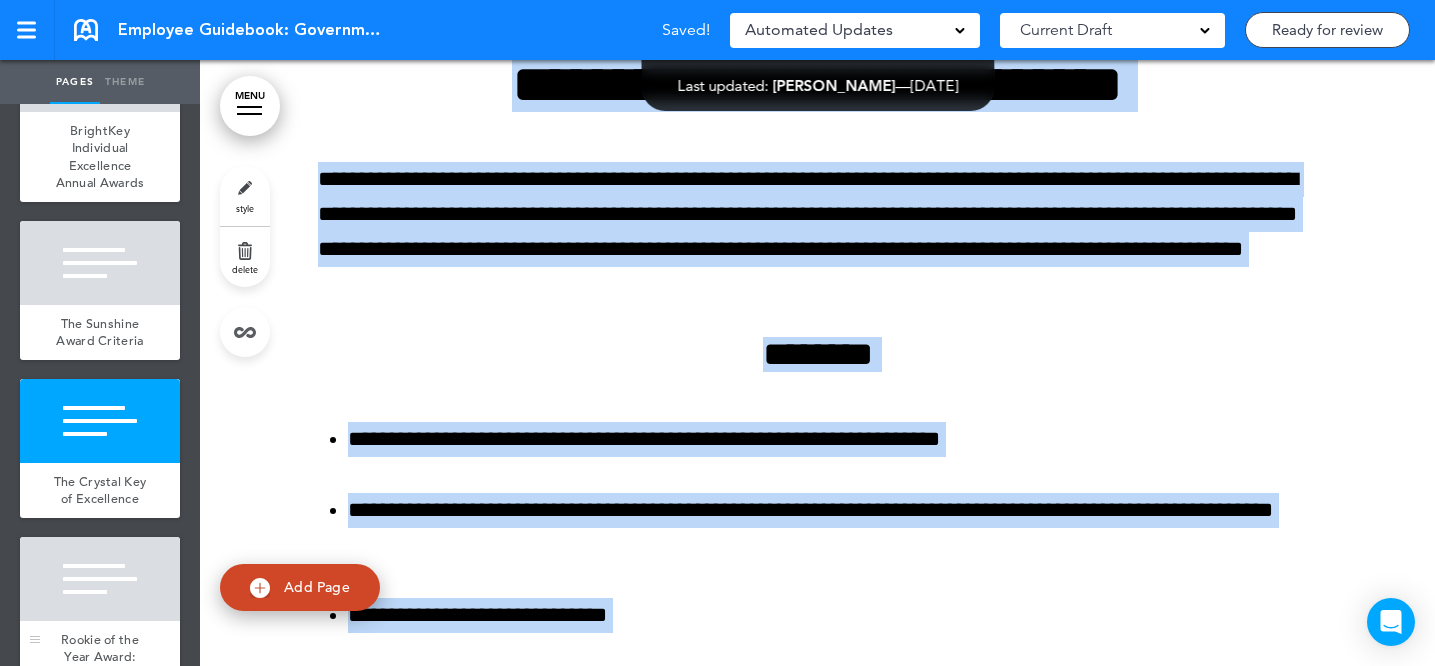 click at bounding box center (100, 579) 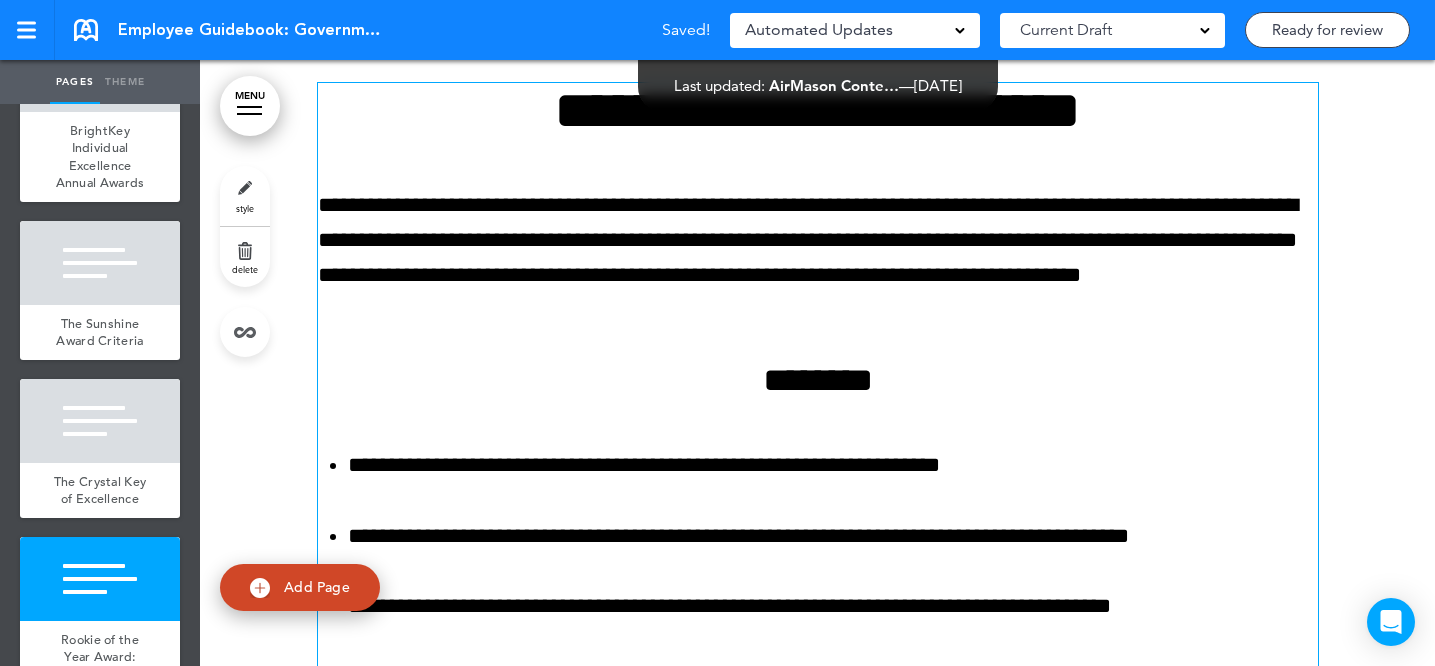 scroll, scrollTop: 81875, scrollLeft: 0, axis: vertical 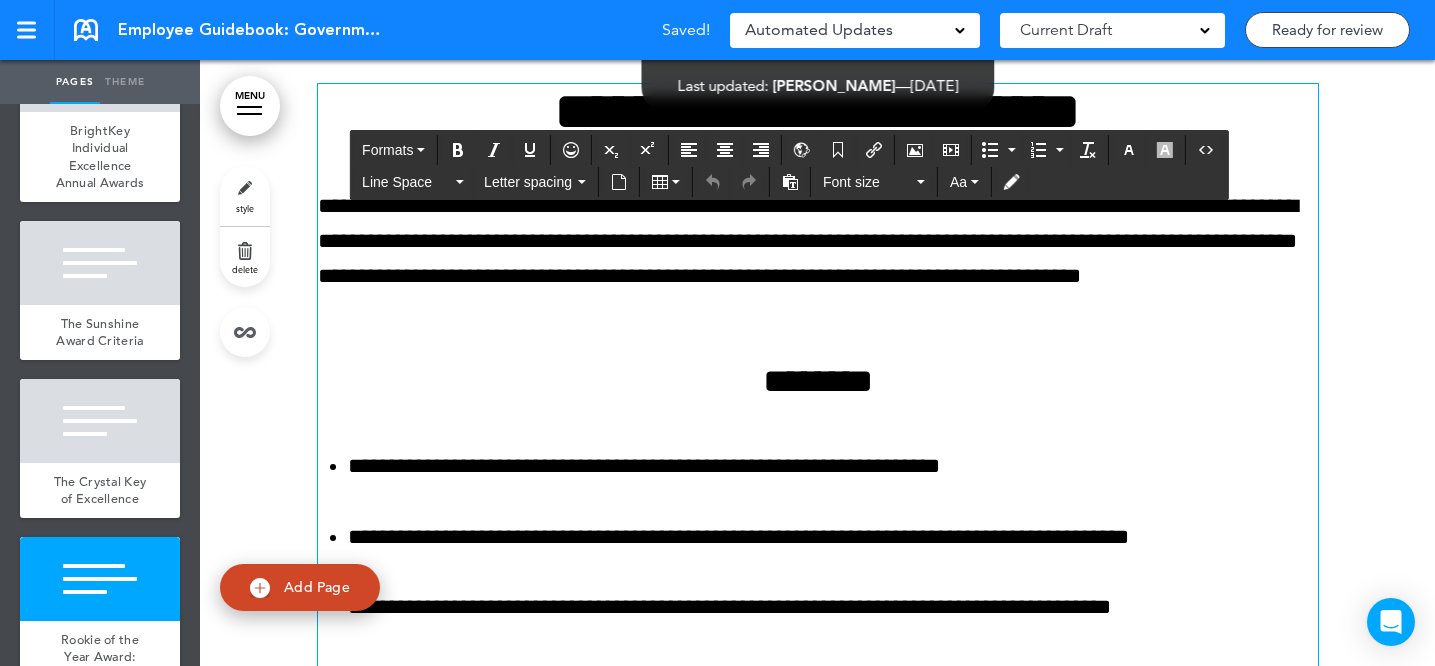 click on "MENU
Formats       Line Space   Letter spacing     Font size   Aa   Formats       Line Space   Letter spacing     Font size   Aa   Formats       Line Space   Letter spacing     Font size   Aa   Formats       Line Space   Letter spacing     Font size   Aa   Formats       Line Space   Letter spacing     Font size   Aa   Formats       Line Space   Letter spacing     Font size   Aa   Formats       Line Space   Letter spacing     Font size   Aa   Formats       Line Space   Letter spacing     Font size   Aa   Formats       Line Space   Letter spacing     Font size   Aa   Formats       Line Space   Letter spacing     Font size   Aa   Formats       Line Space   Letter spacing     Font size   Aa   Formats       Line Space   Letter spacing     Font size   Aa   Formats       Line Space   Letter spacing     Font size   Aa   Formats       Line Space   Letter spacing     Font size   Aa   Formats       Line Space   Letter spacing     Font size   Aa   Formats       Line Space   Letter spacing       Aa" at bounding box center [817, -81512] 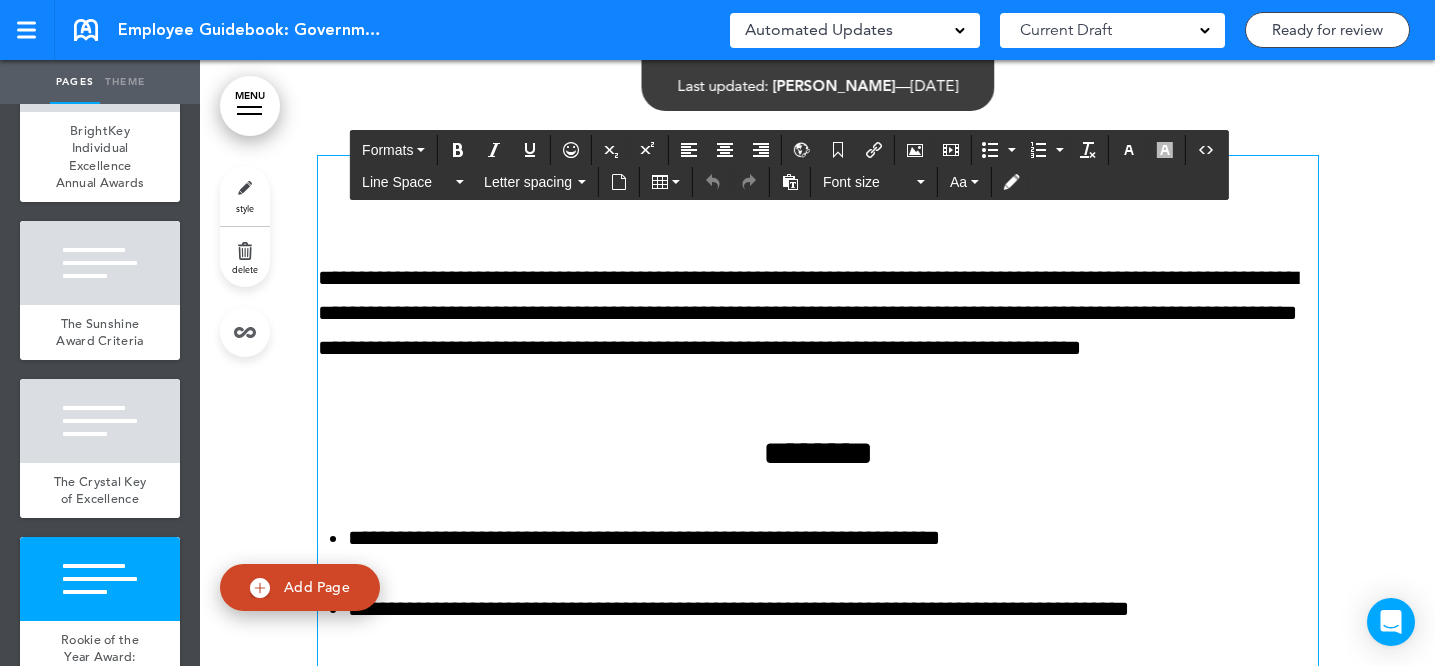 scroll, scrollTop: 81794, scrollLeft: 0, axis: vertical 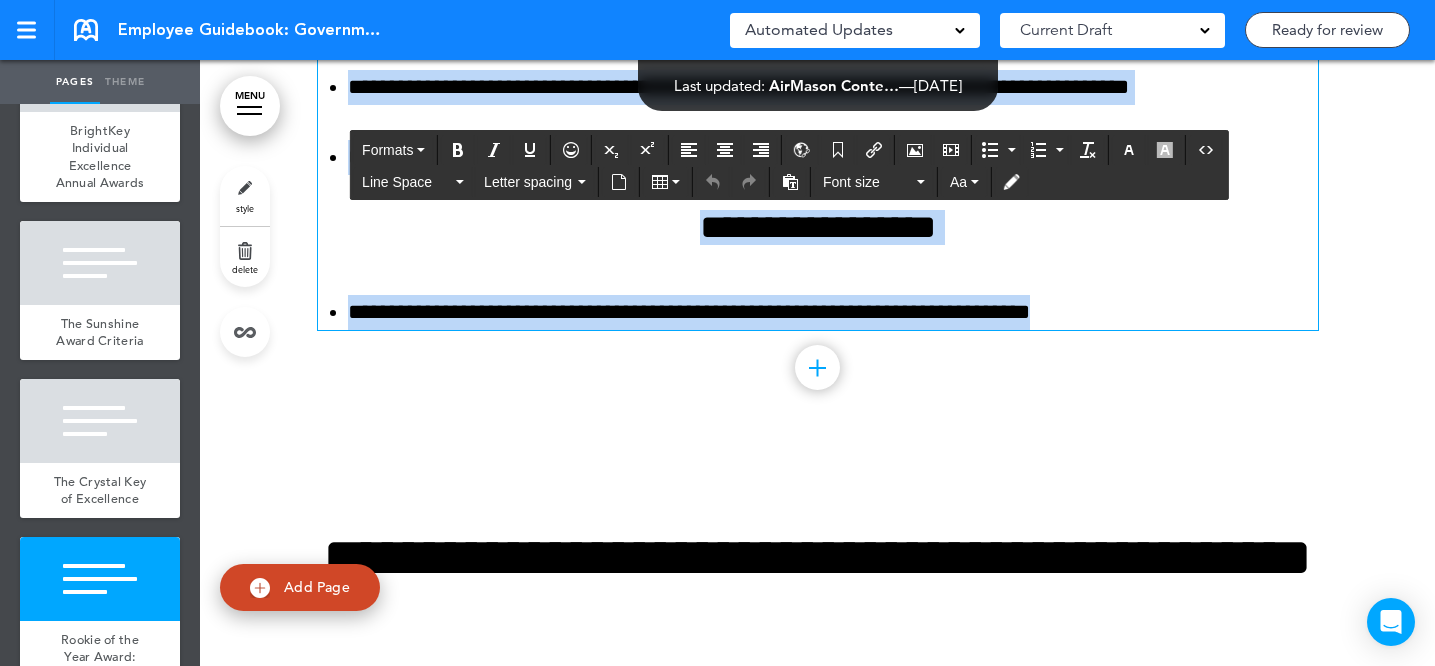 drag, startPoint x: 489, startPoint y: 282, endPoint x: 1207, endPoint y: 397, distance: 727.1513 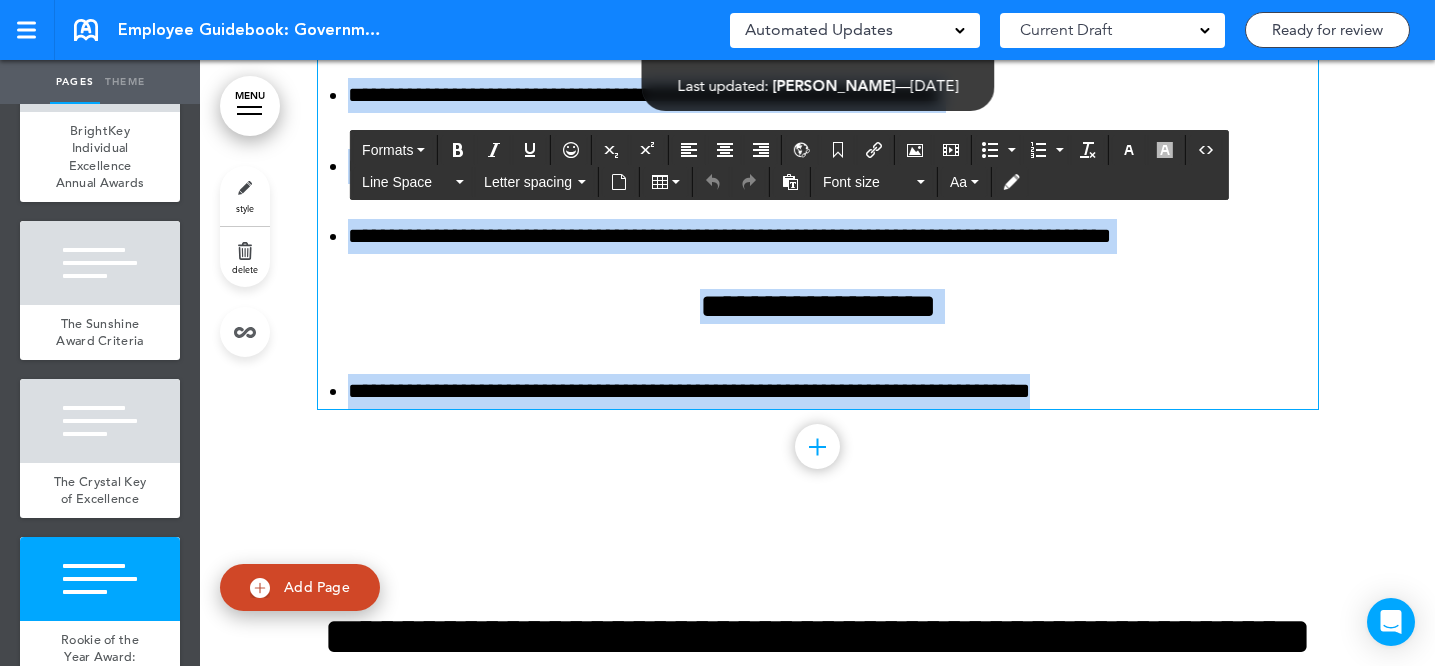 scroll, scrollTop: 82223, scrollLeft: 0, axis: vertical 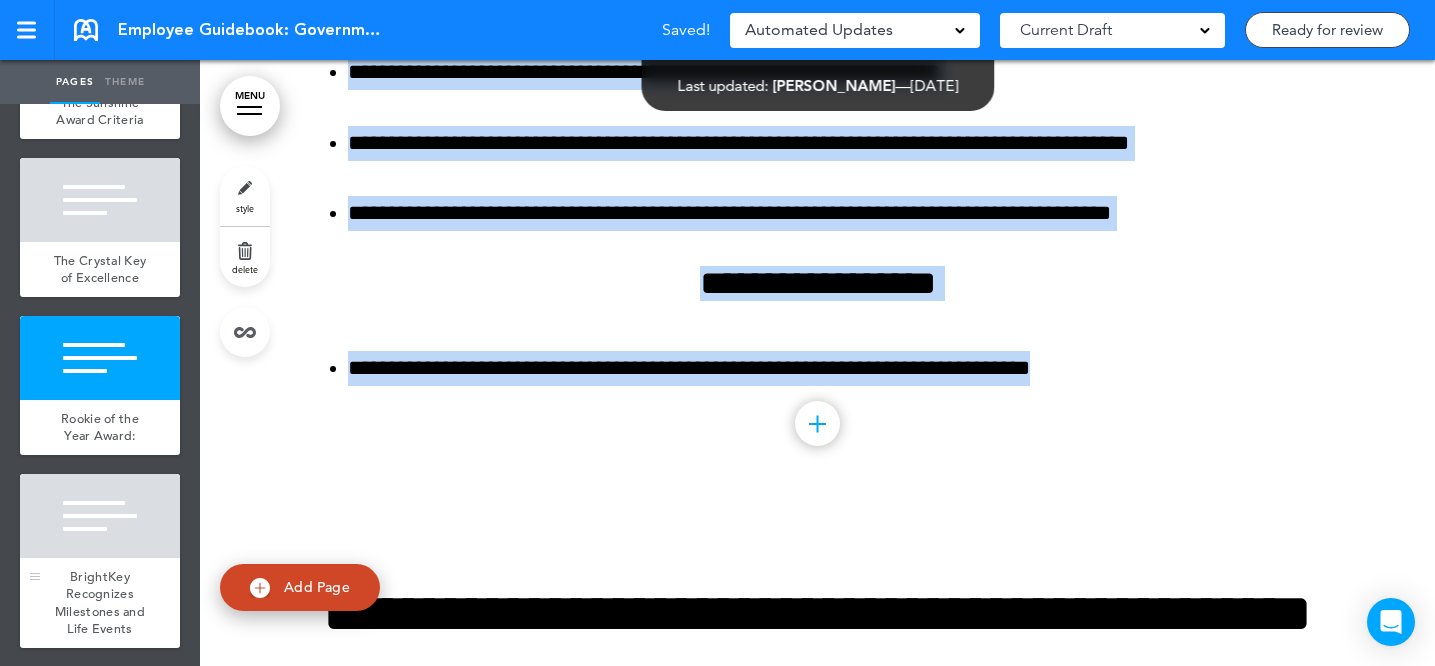 click at bounding box center [100, 516] 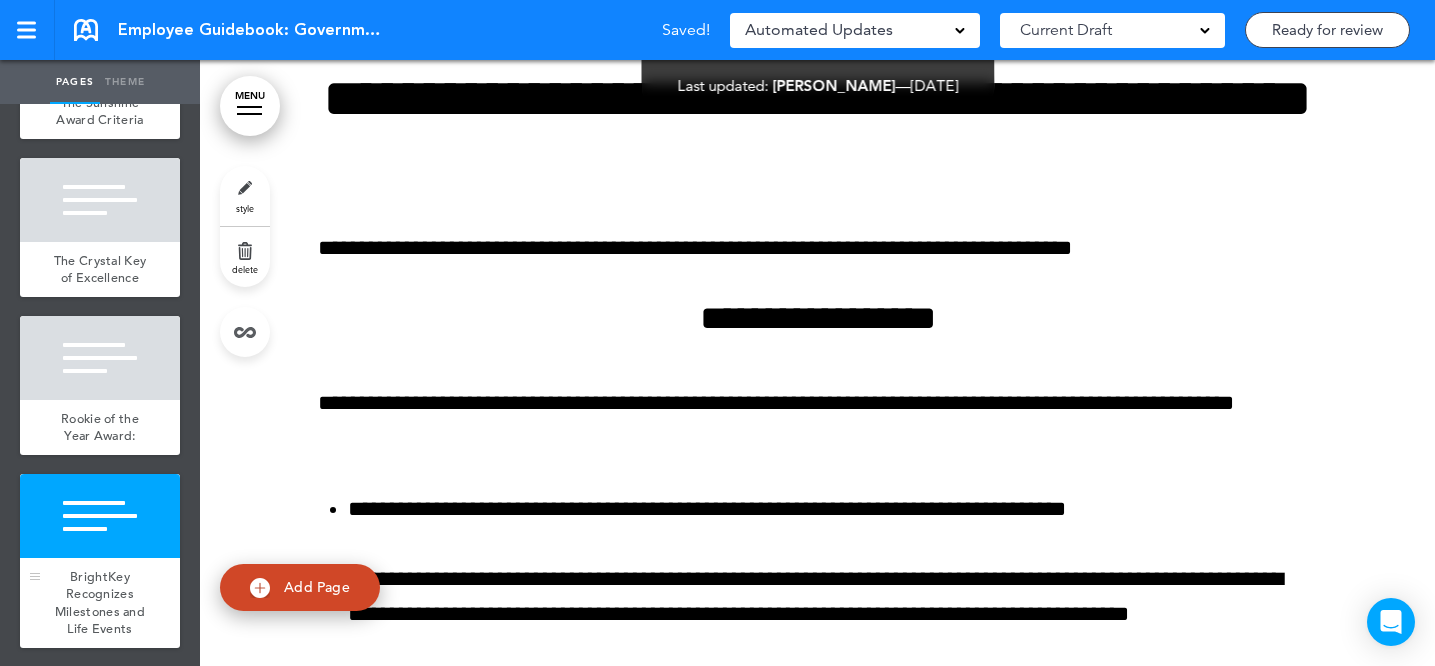 scroll, scrollTop: 82799, scrollLeft: 0, axis: vertical 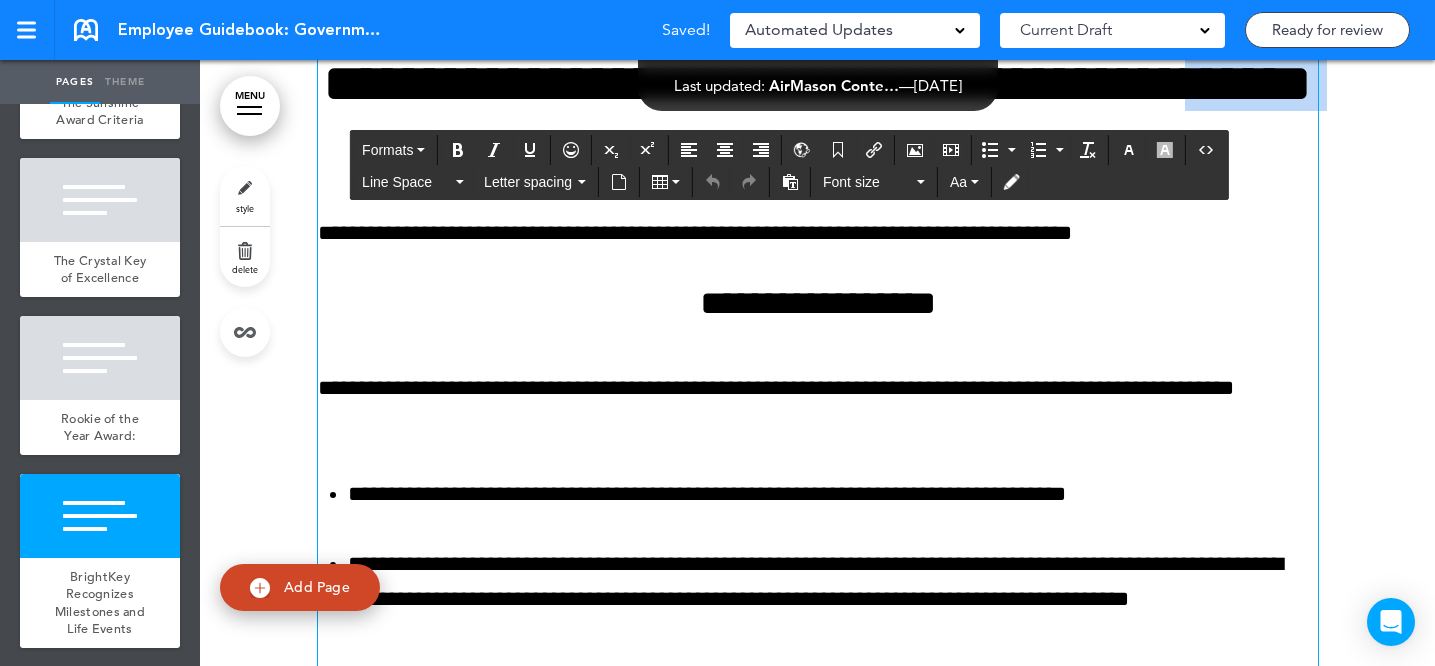 drag, startPoint x: 360, startPoint y: 191, endPoint x: 479, endPoint y: 271, distance: 143.39107 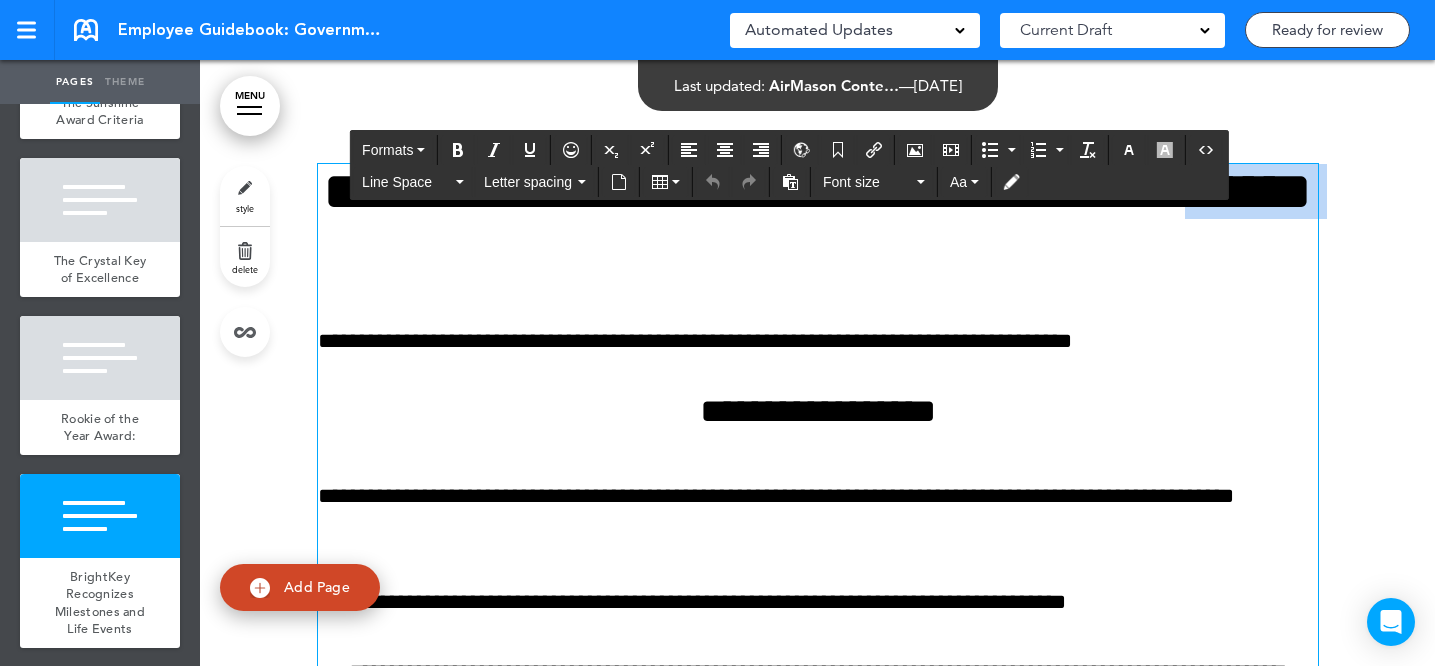 scroll, scrollTop: 82664, scrollLeft: 0, axis: vertical 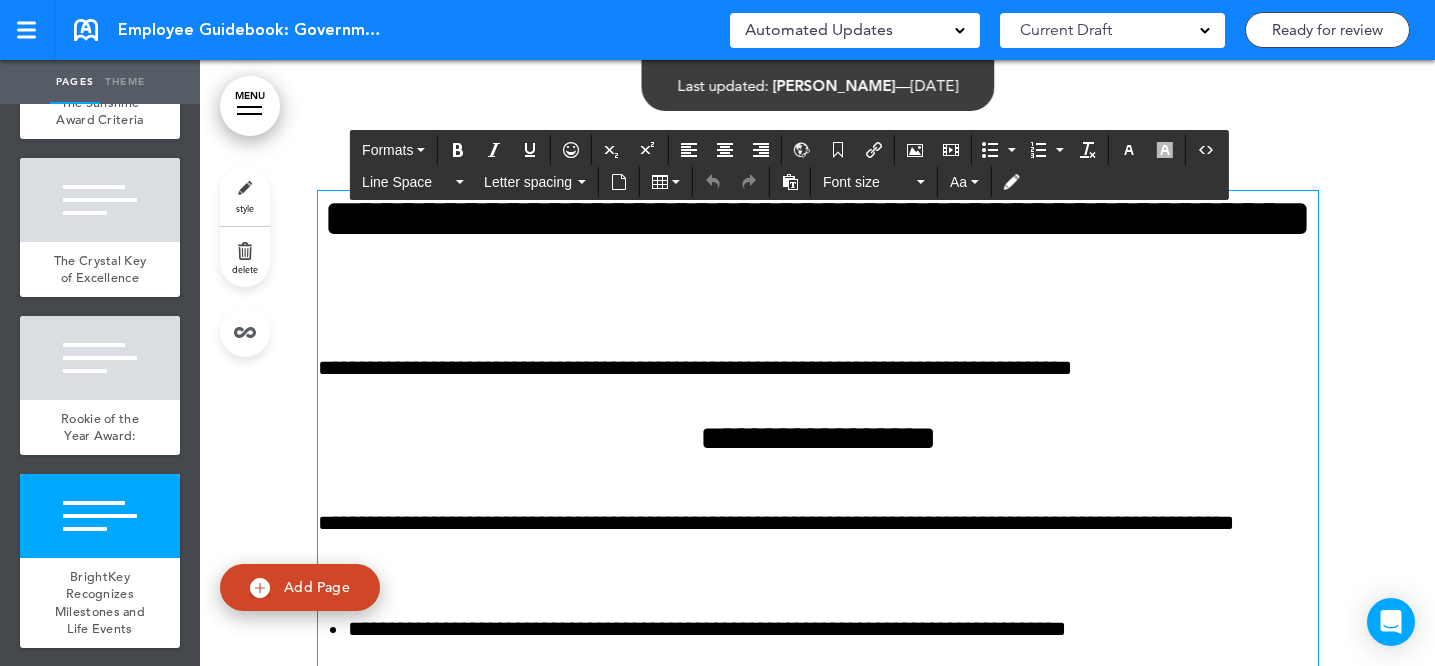 click on "**********" at bounding box center [818, 246] 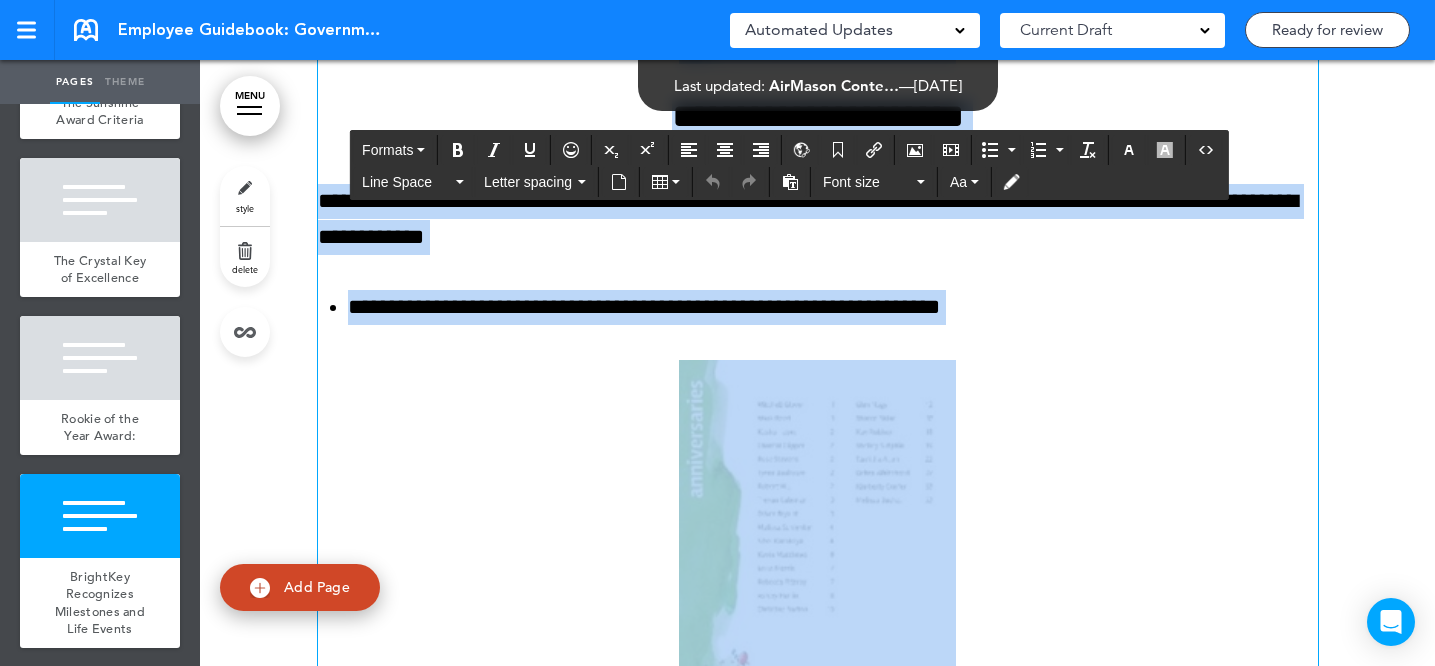 scroll, scrollTop: 83809, scrollLeft: 0, axis: vertical 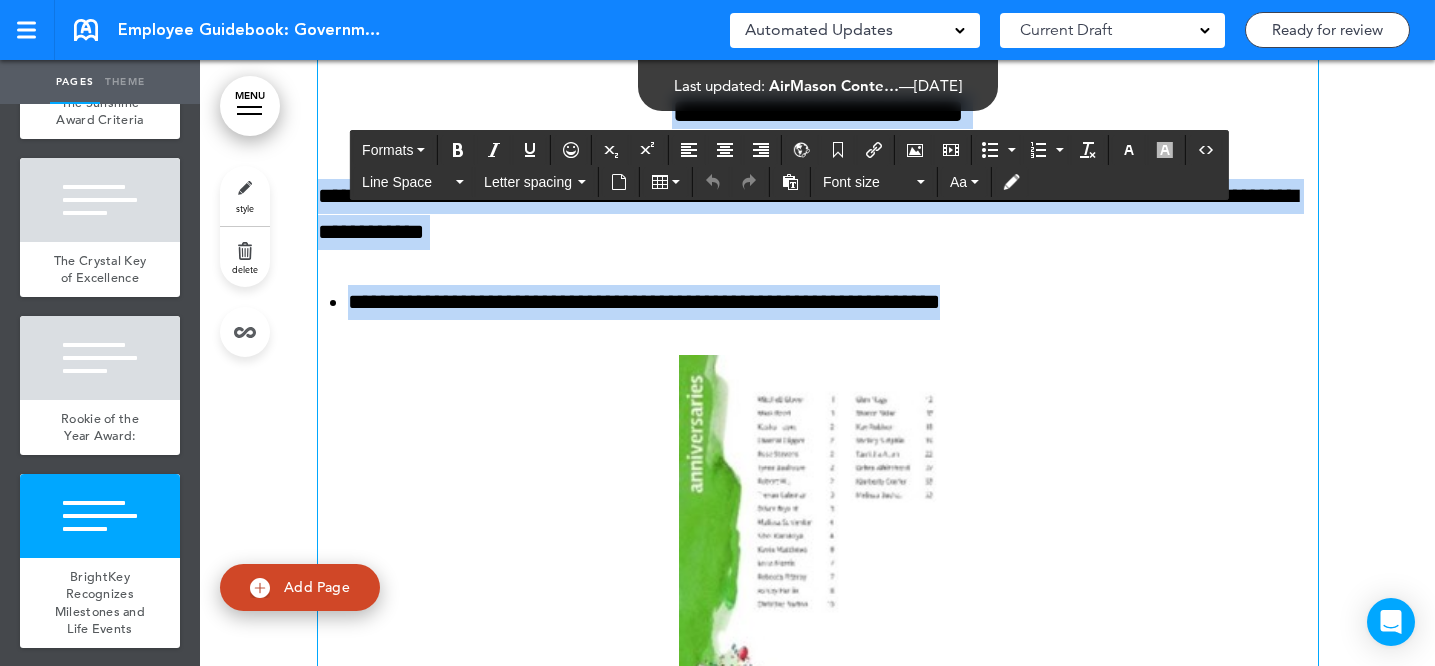 drag, startPoint x: 341, startPoint y: 300, endPoint x: 1022, endPoint y: 393, distance: 687.32086 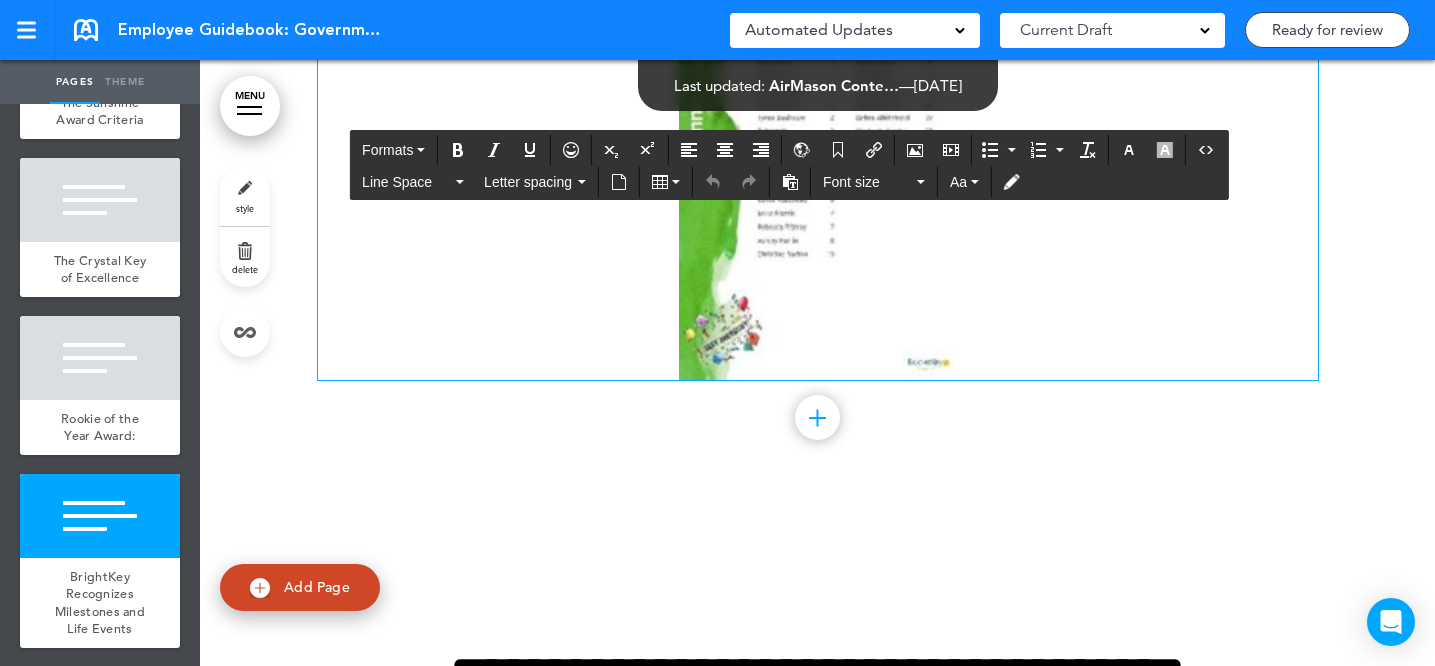 scroll, scrollTop: 84188, scrollLeft: 0, axis: vertical 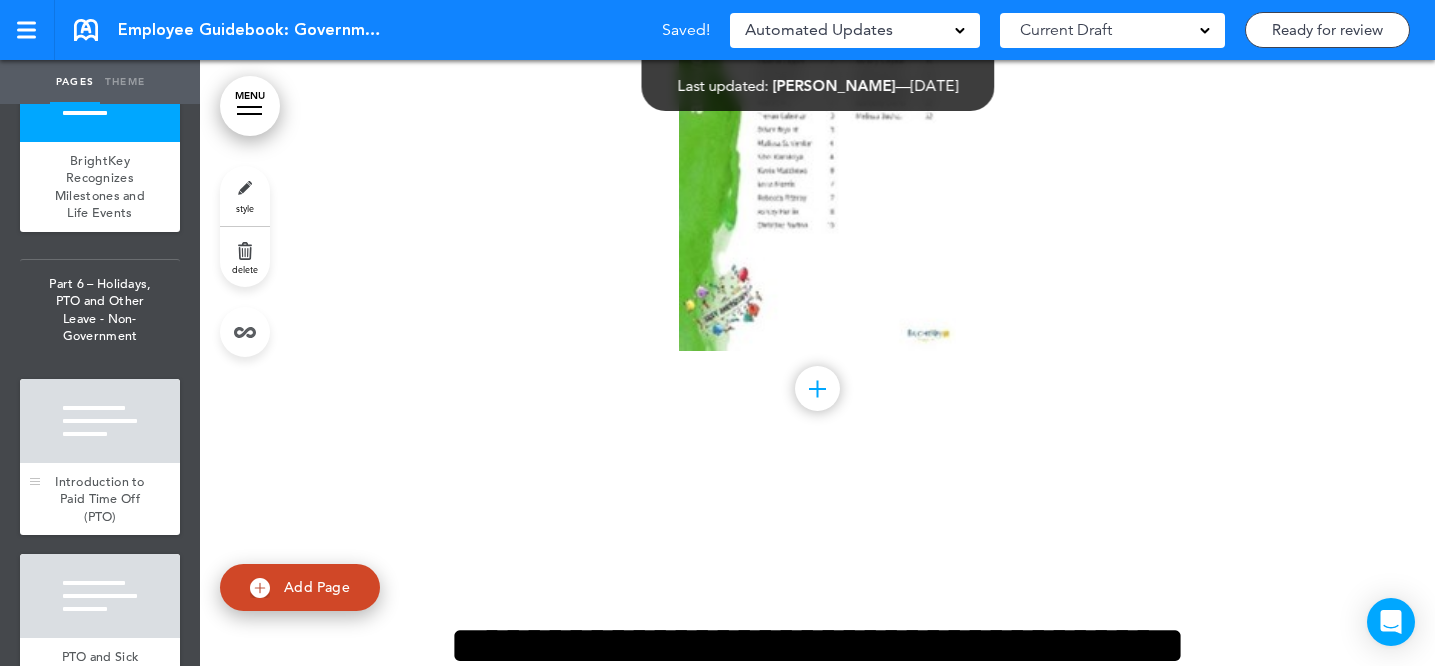 click on "Introduction to Paid Time Off (PTO)" at bounding box center (100, 499) 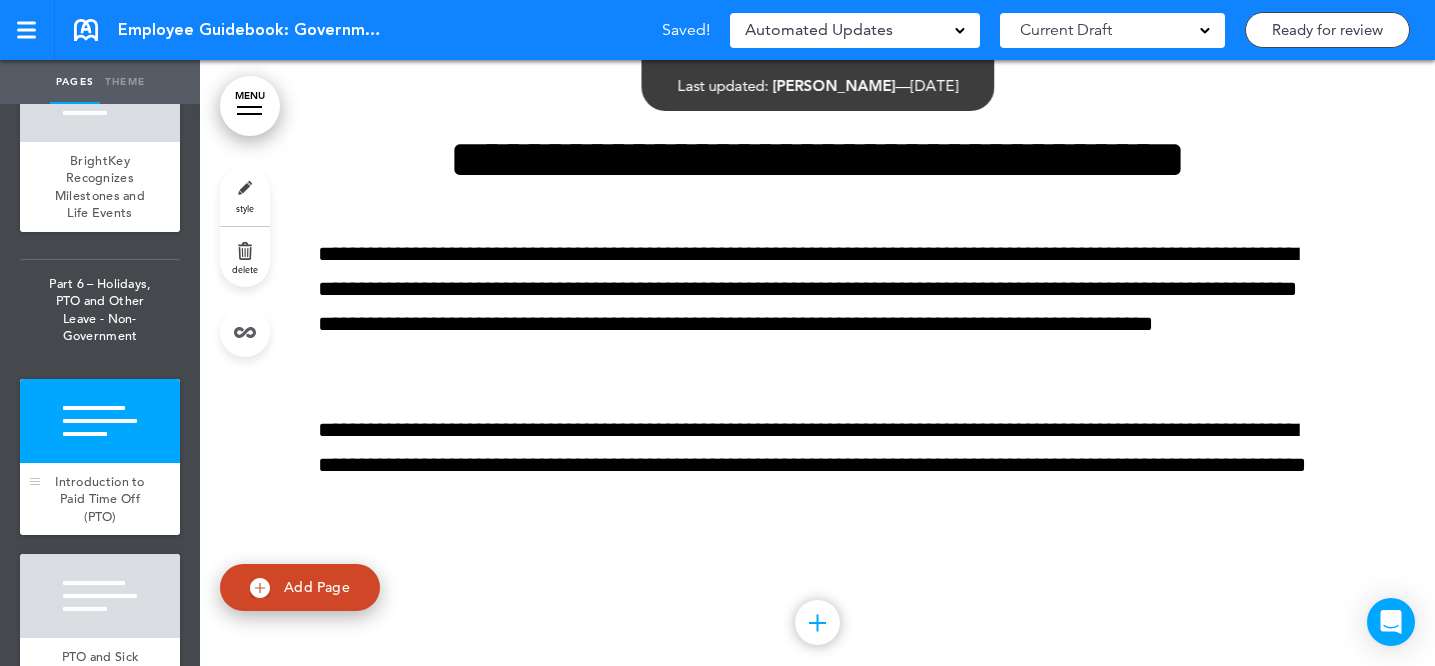 scroll, scrollTop: 84683, scrollLeft: 0, axis: vertical 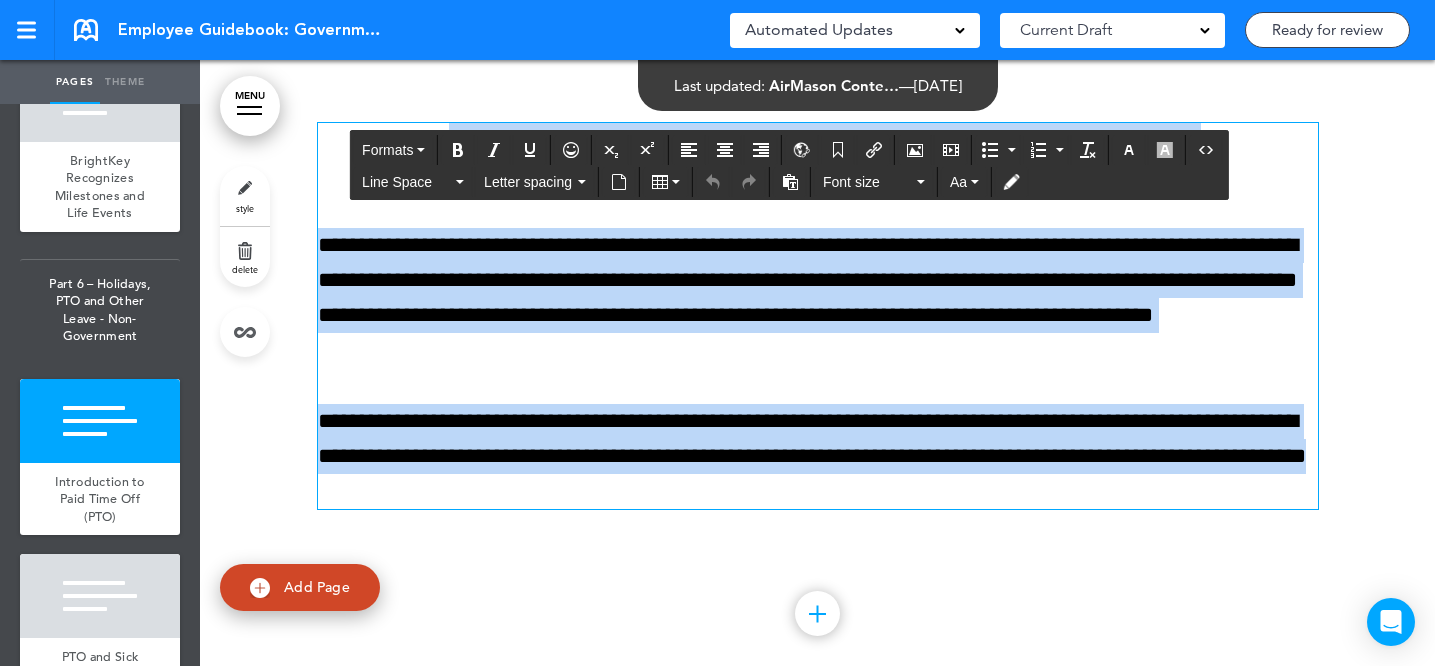 drag, startPoint x: 366, startPoint y: 244, endPoint x: 637, endPoint y: 563, distance: 418.57138 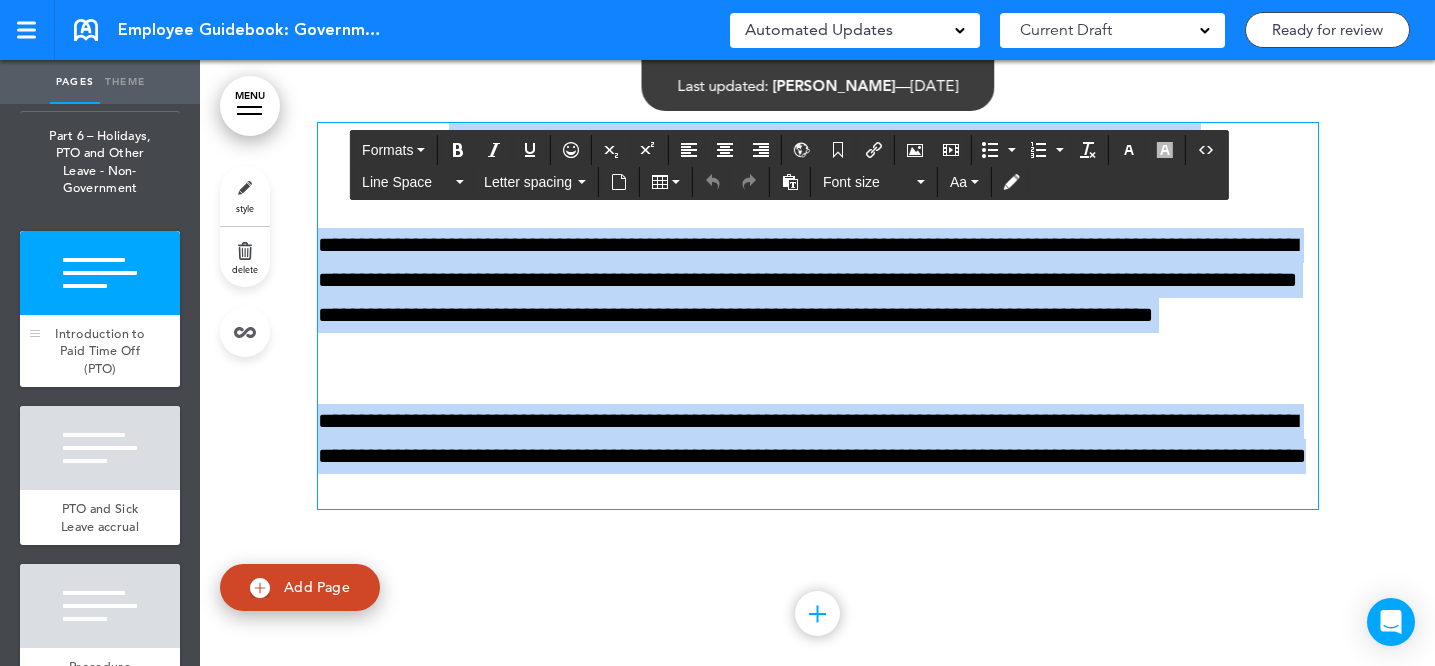 scroll, scrollTop: 14216, scrollLeft: 0, axis: vertical 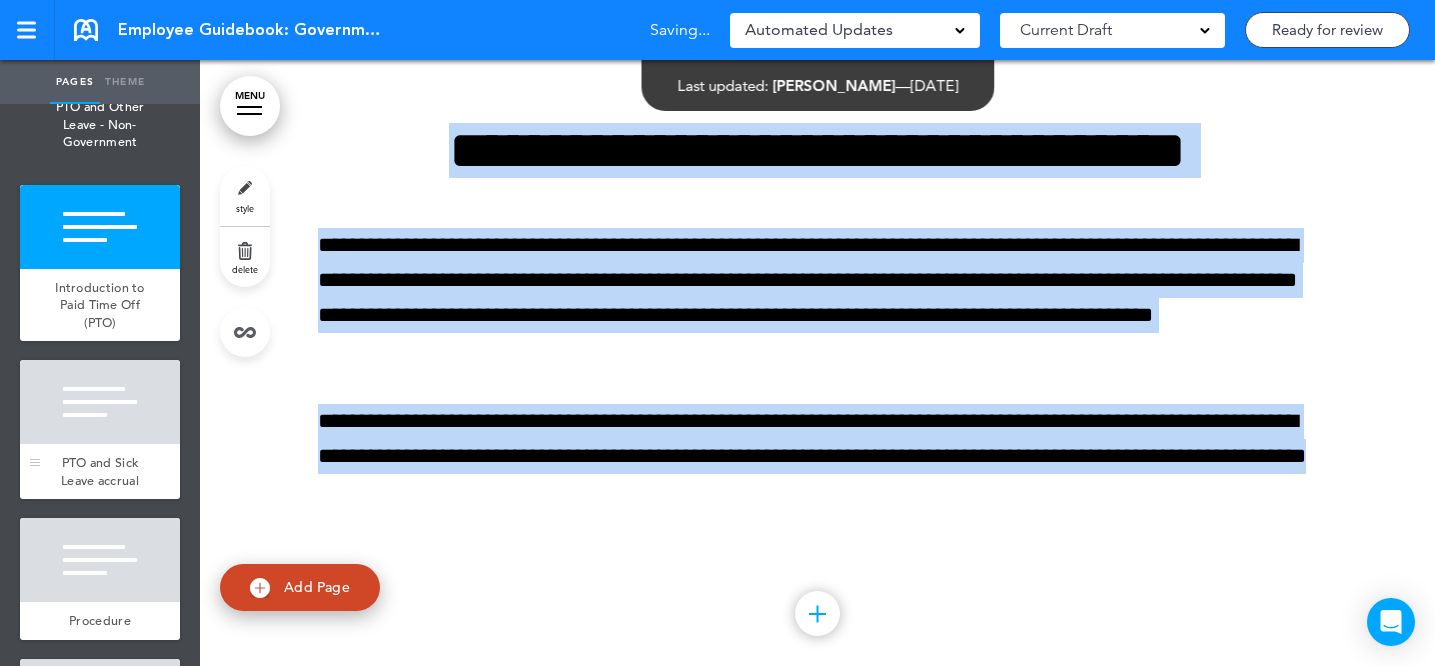 click on "PTO and Sick Leave accrual" at bounding box center (100, 471) 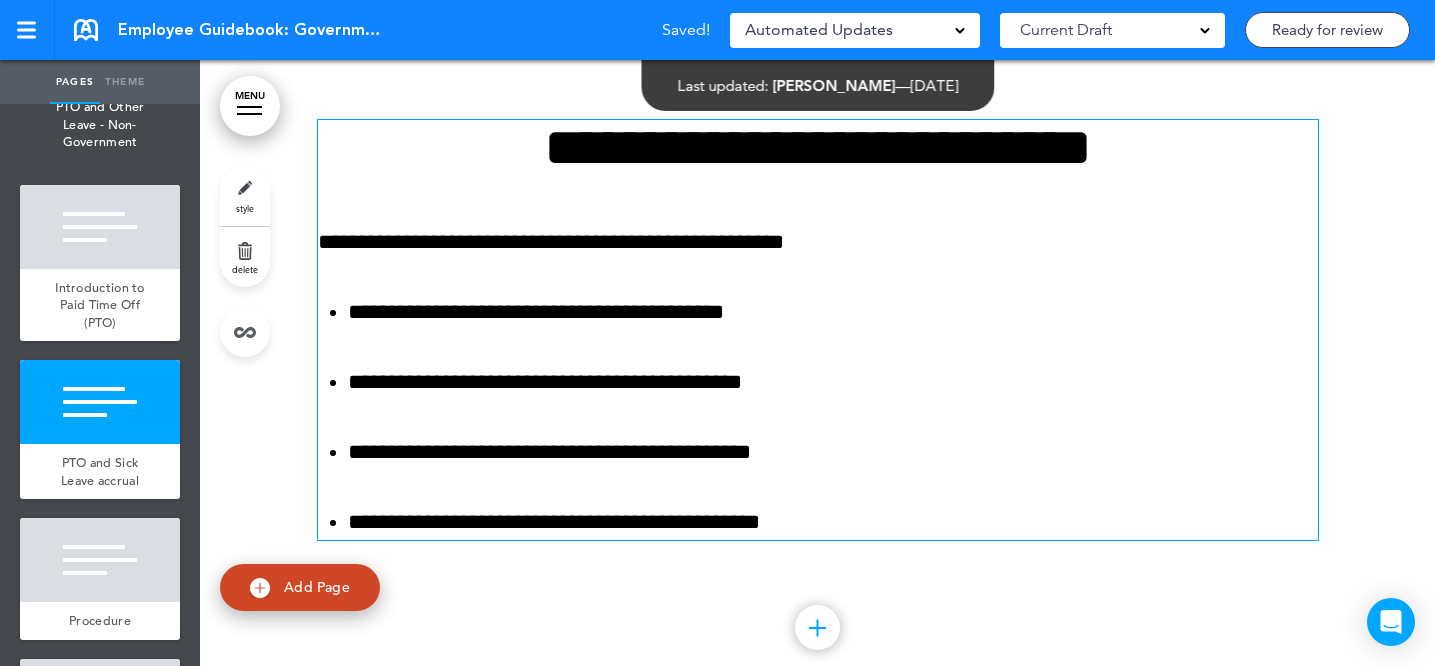 scroll, scrollTop: 85403, scrollLeft: 0, axis: vertical 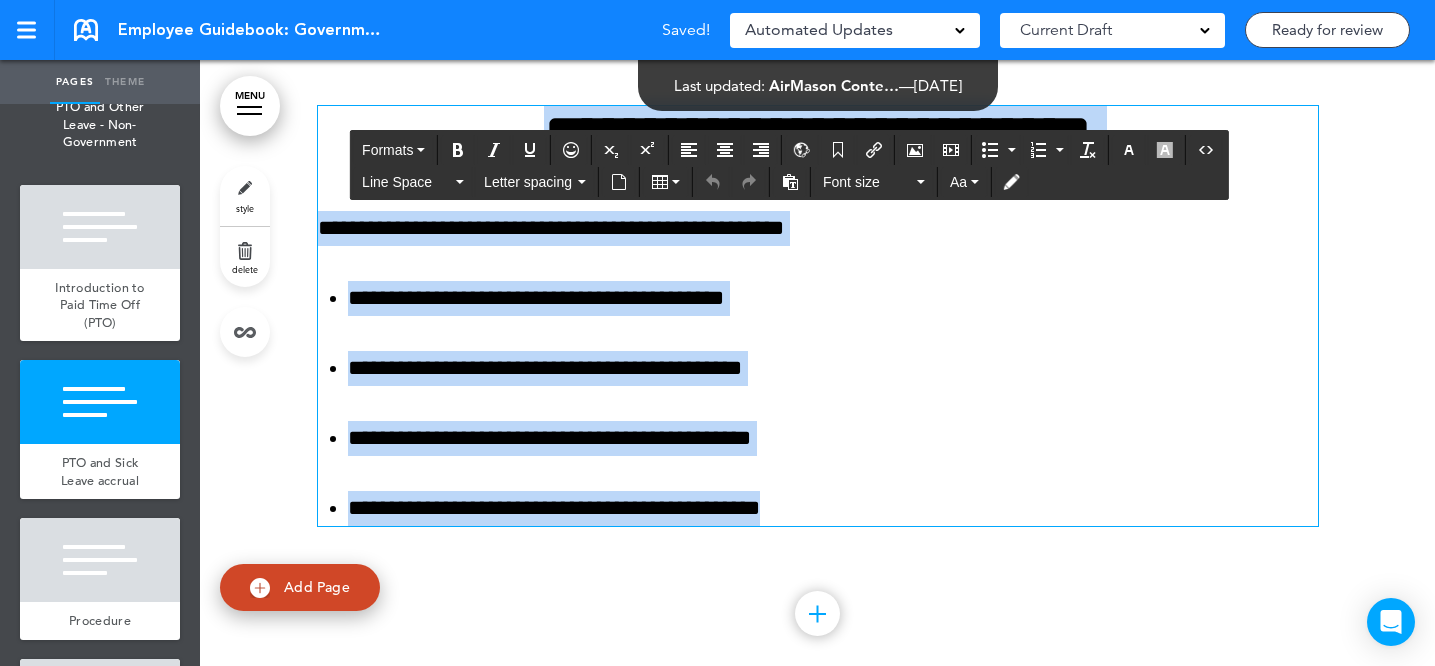 drag, startPoint x: 458, startPoint y: 228, endPoint x: 839, endPoint y: 590, distance: 525.55206 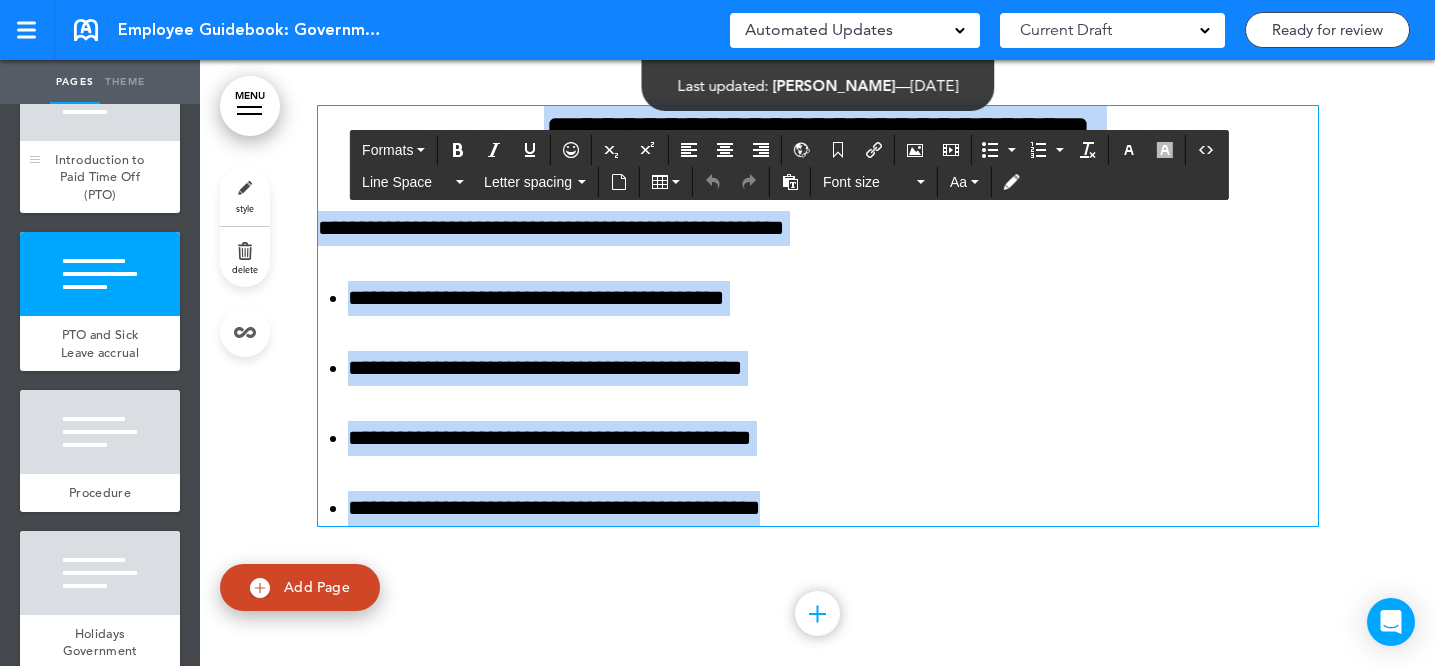 scroll, scrollTop: 14358, scrollLeft: 0, axis: vertical 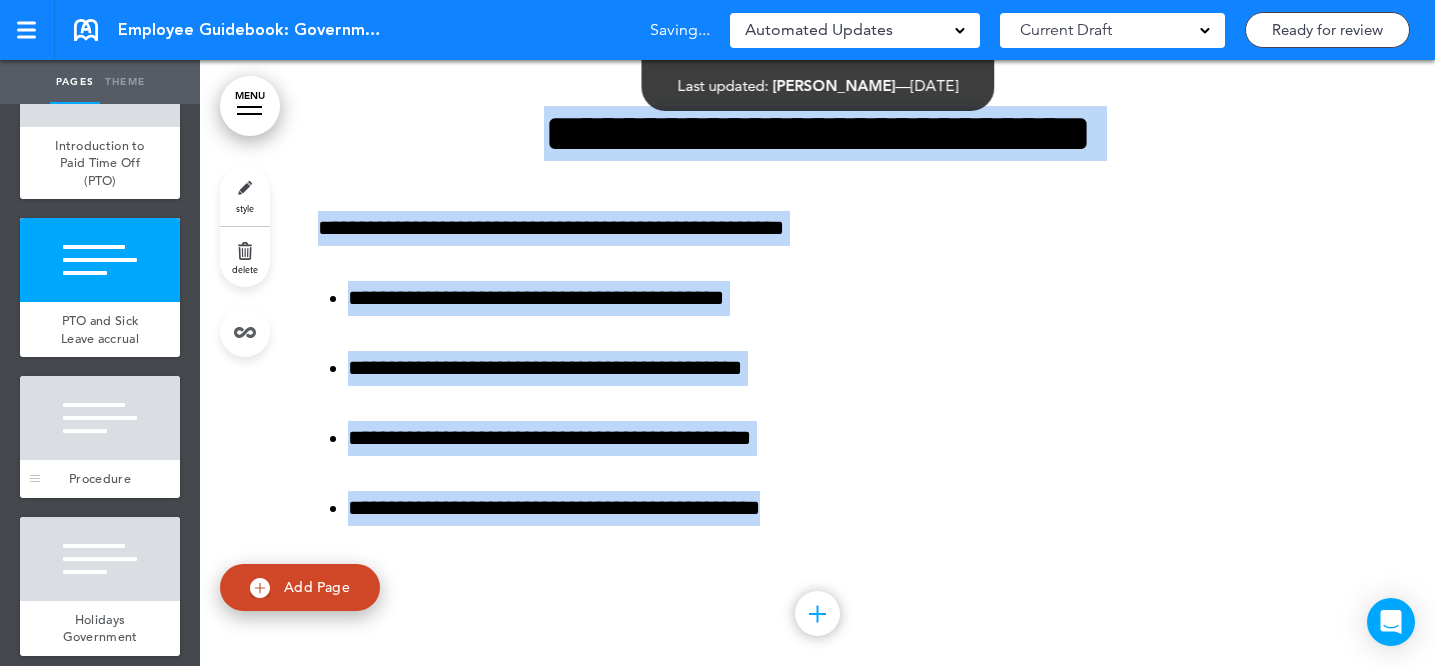 click at bounding box center [100, 418] 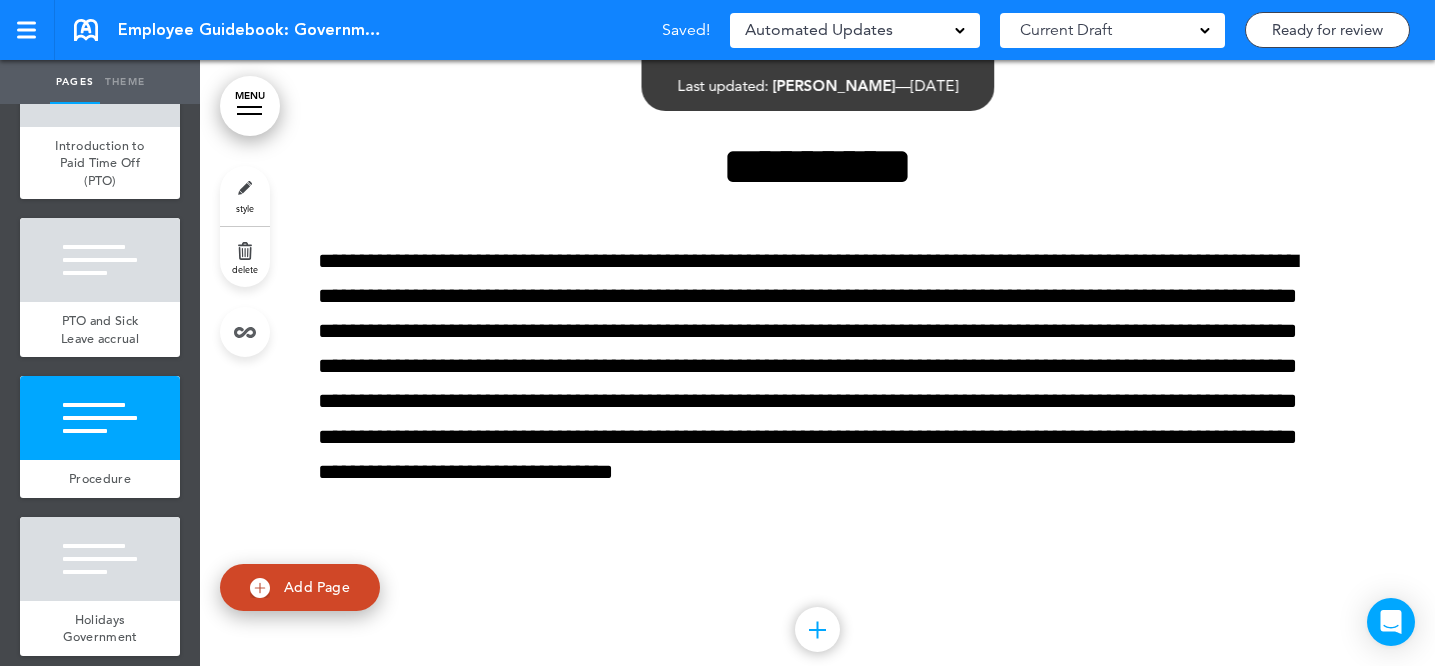 scroll, scrollTop: 86123, scrollLeft: 0, axis: vertical 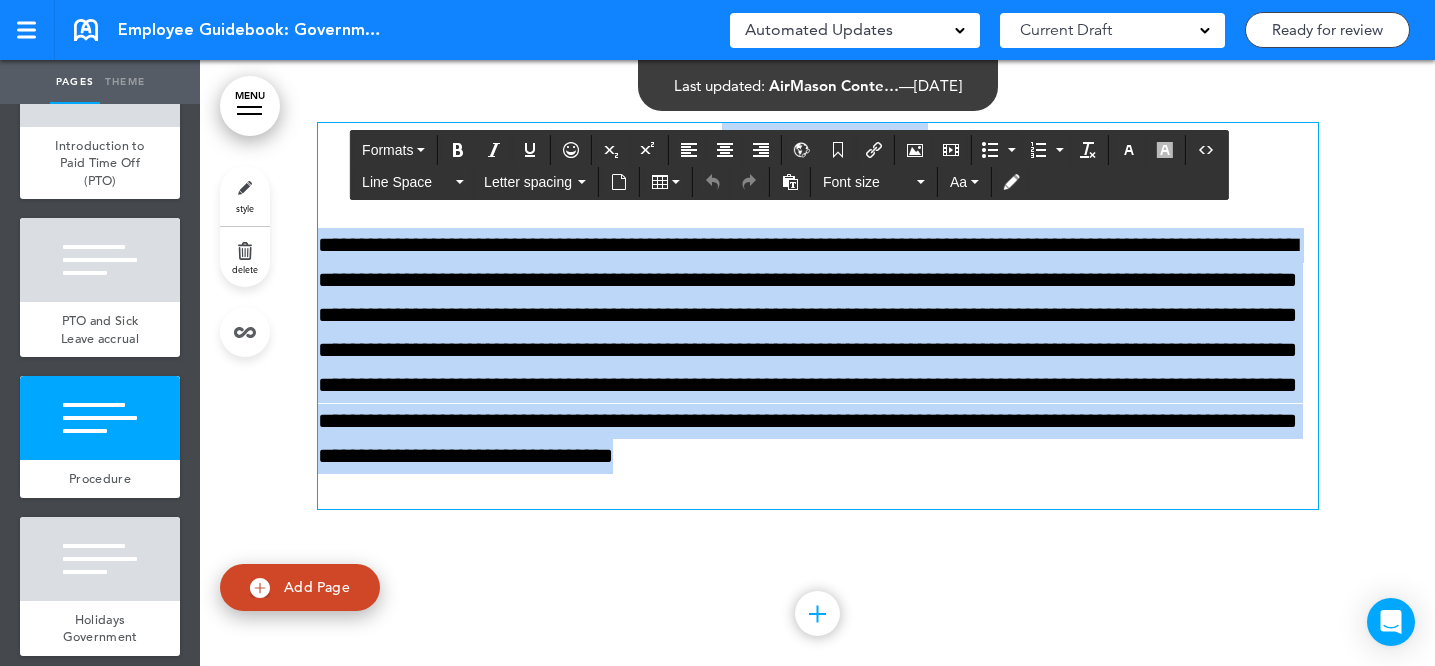 drag, startPoint x: 686, startPoint y: 239, endPoint x: 748, endPoint y: 582, distance: 348.55847 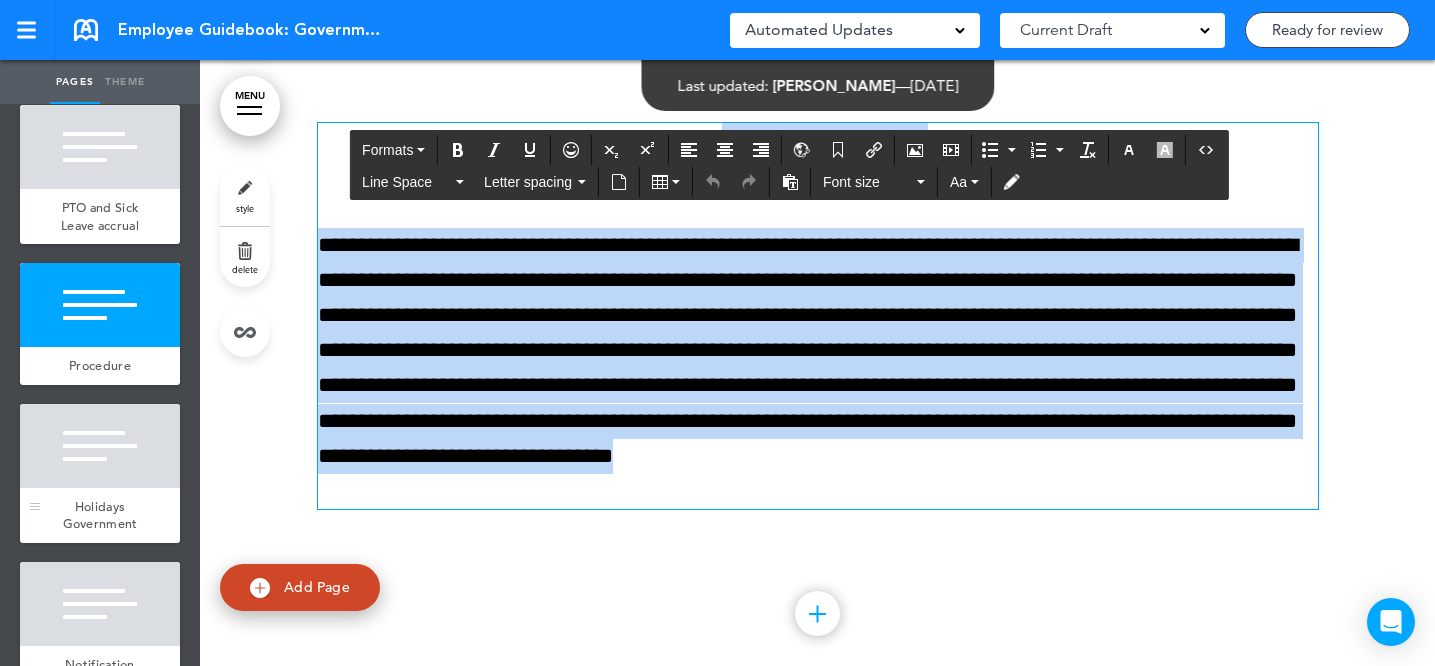scroll, scrollTop: 14494, scrollLeft: 0, axis: vertical 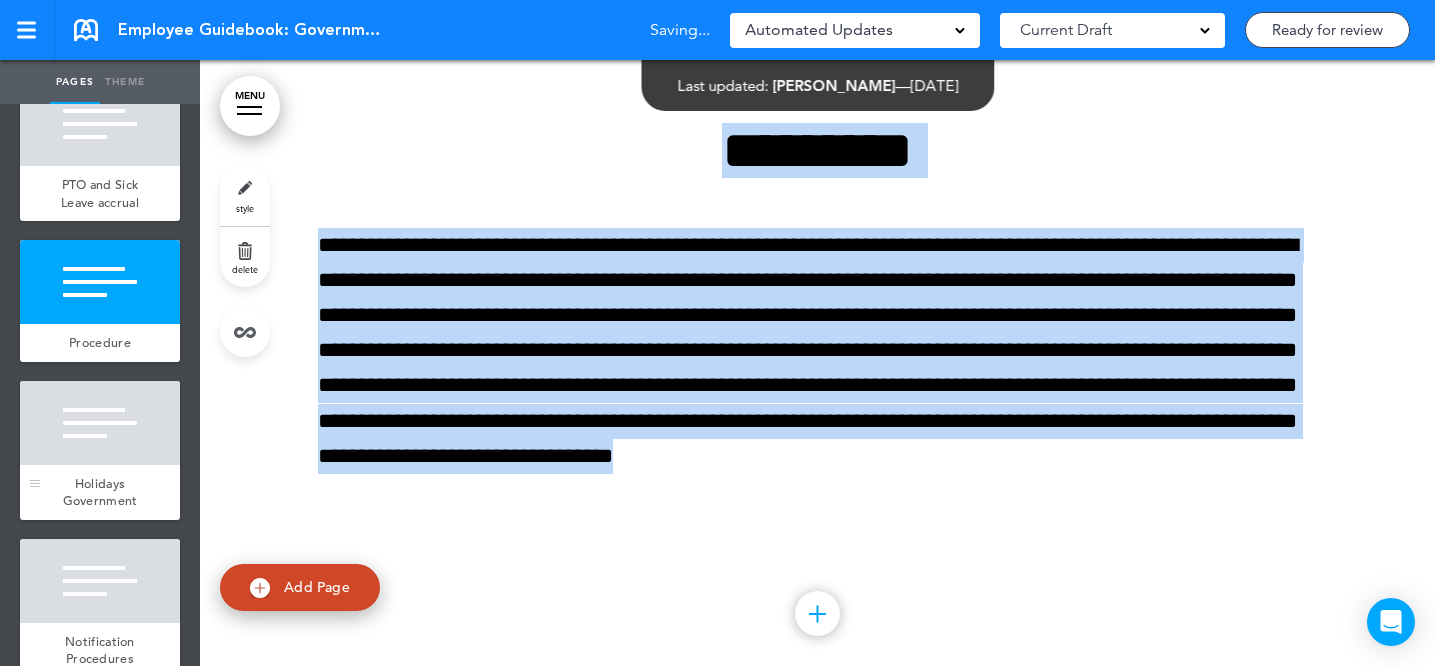 click at bounding box center [100, 423] 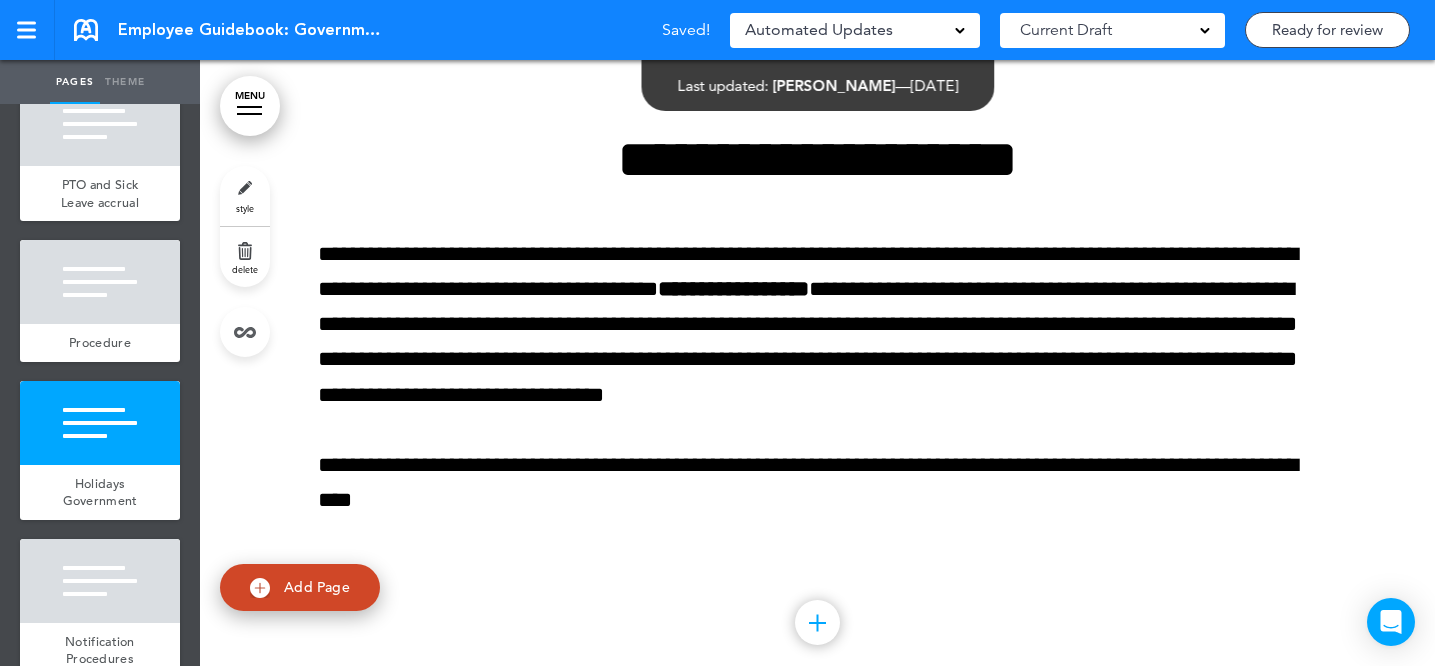 scroll, scrollTop: 86843, scrollLeft: 0, axis: vertical 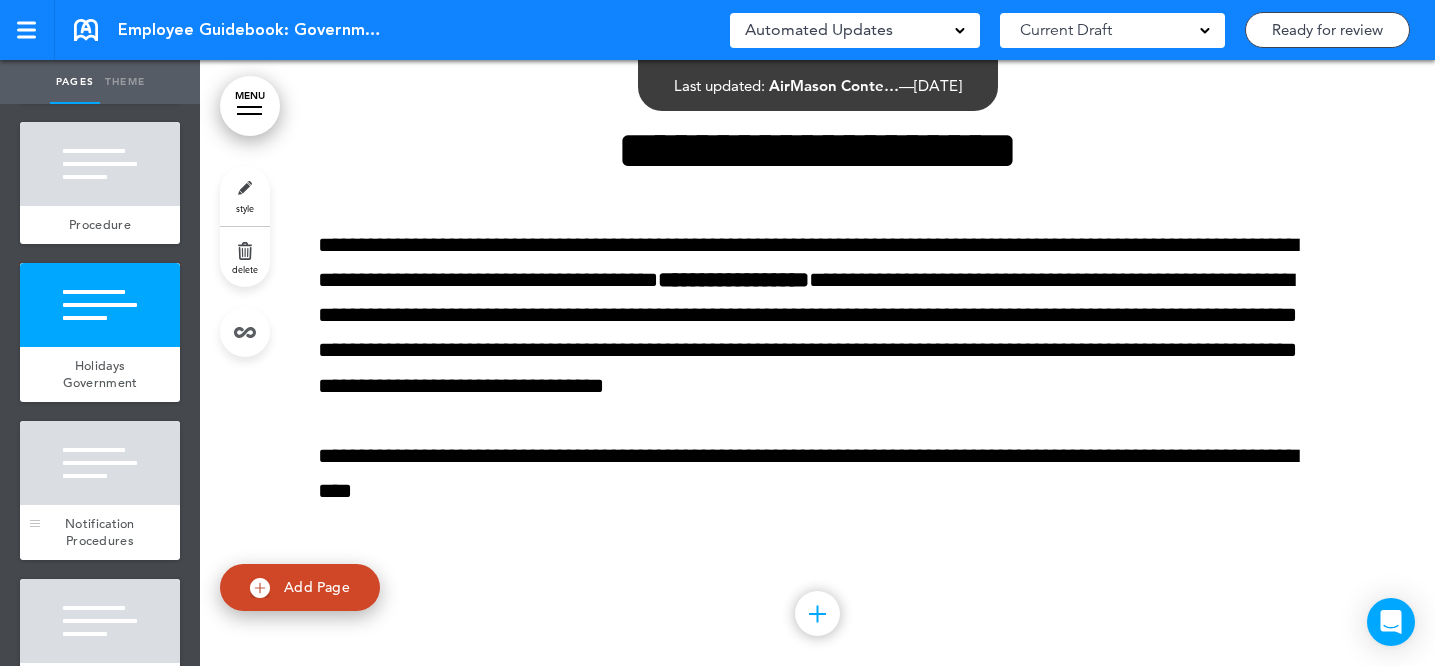 click on "Notification Procedures" at bounding box center (100, 532) 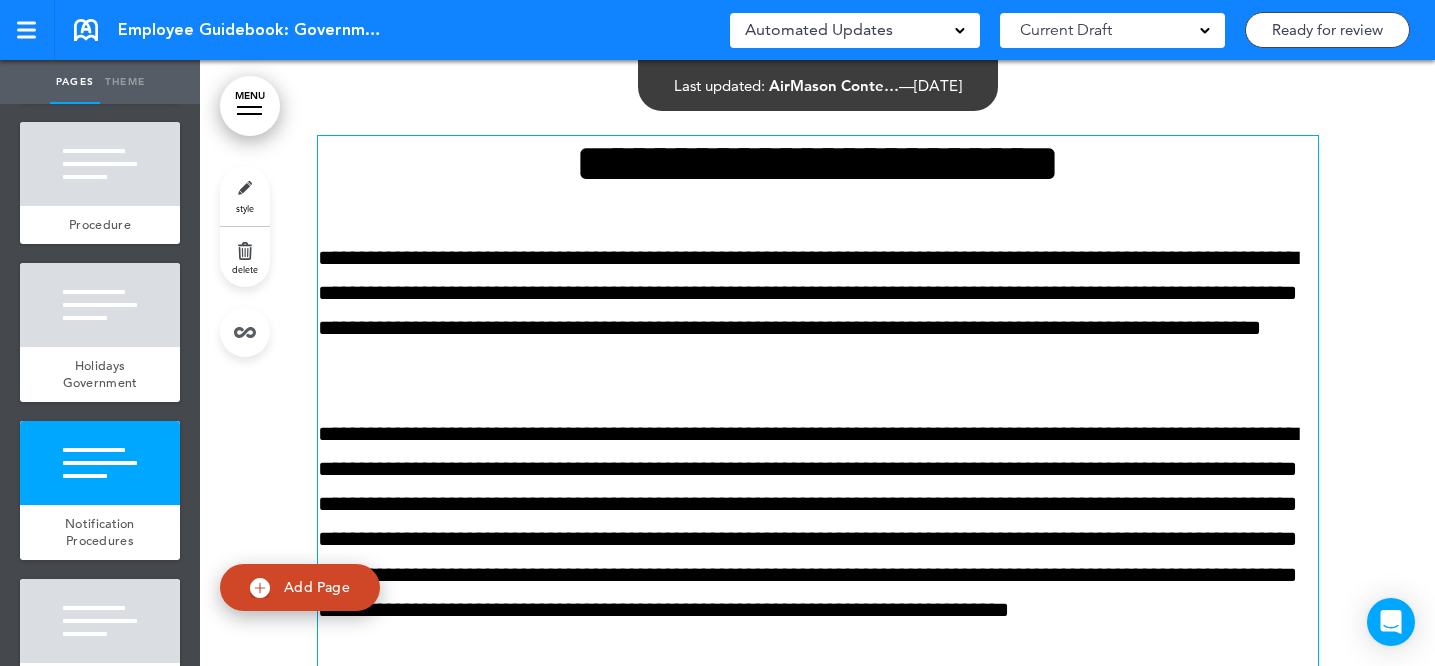 scroll, scrollTop: 87477, scrollLeft: 0, axis: vertical 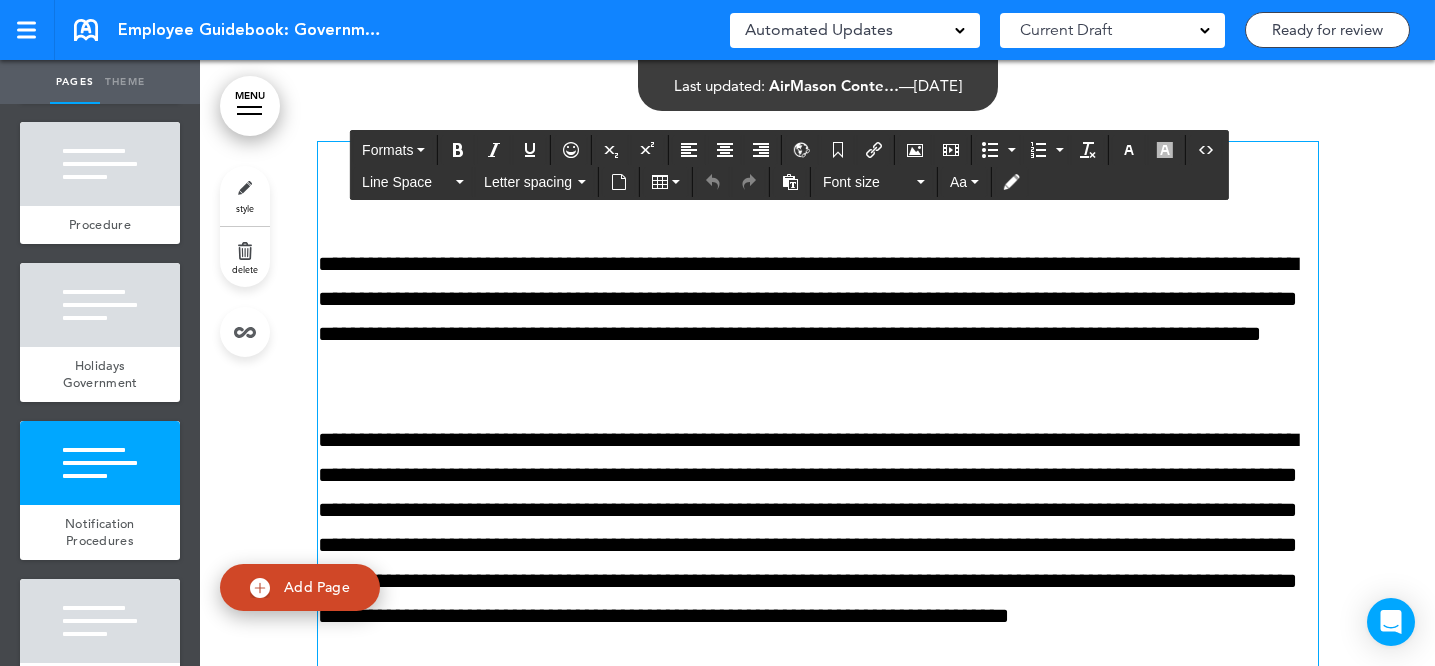 click on "**********" at bounding box center (818, 169) 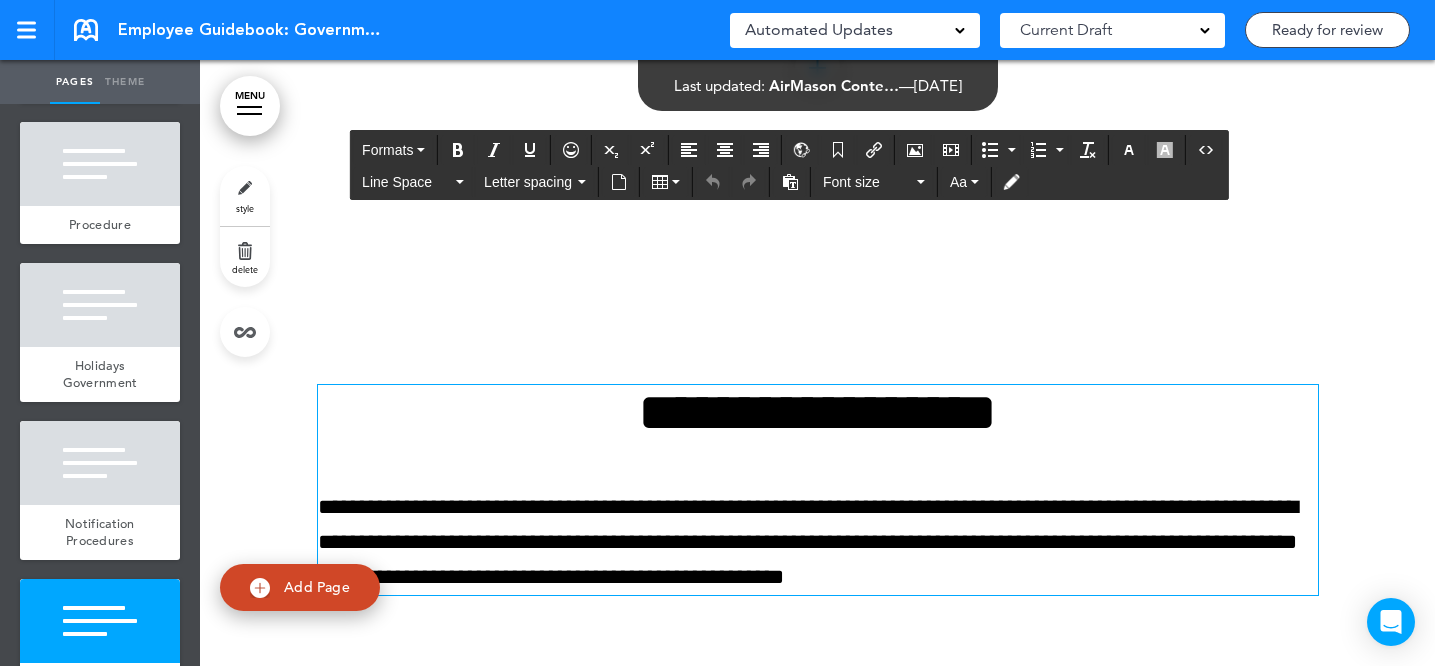 drag, startPoint x: 531, startPoint y: 255, endPoint x: 756, endPoint y: 509, distance: 339.32434 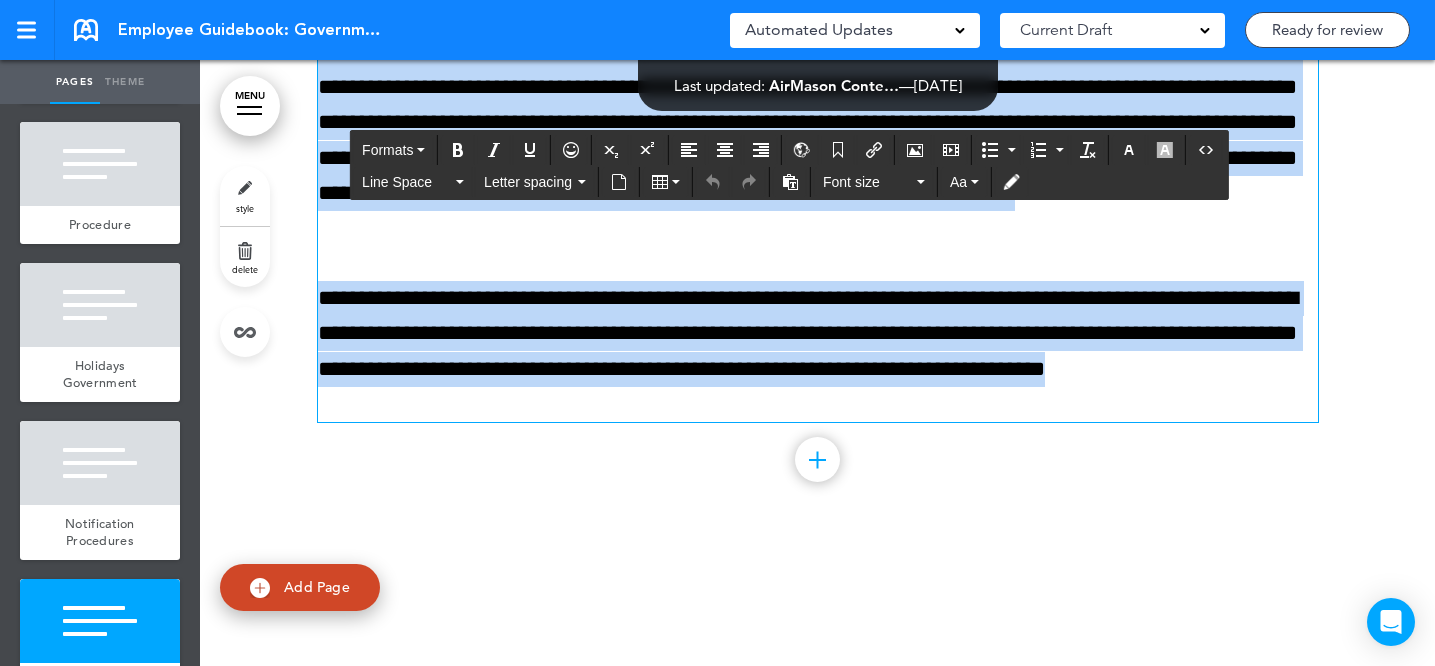 scroll, scrollTop: 87891, scrollLeft: 0, axis: vertical 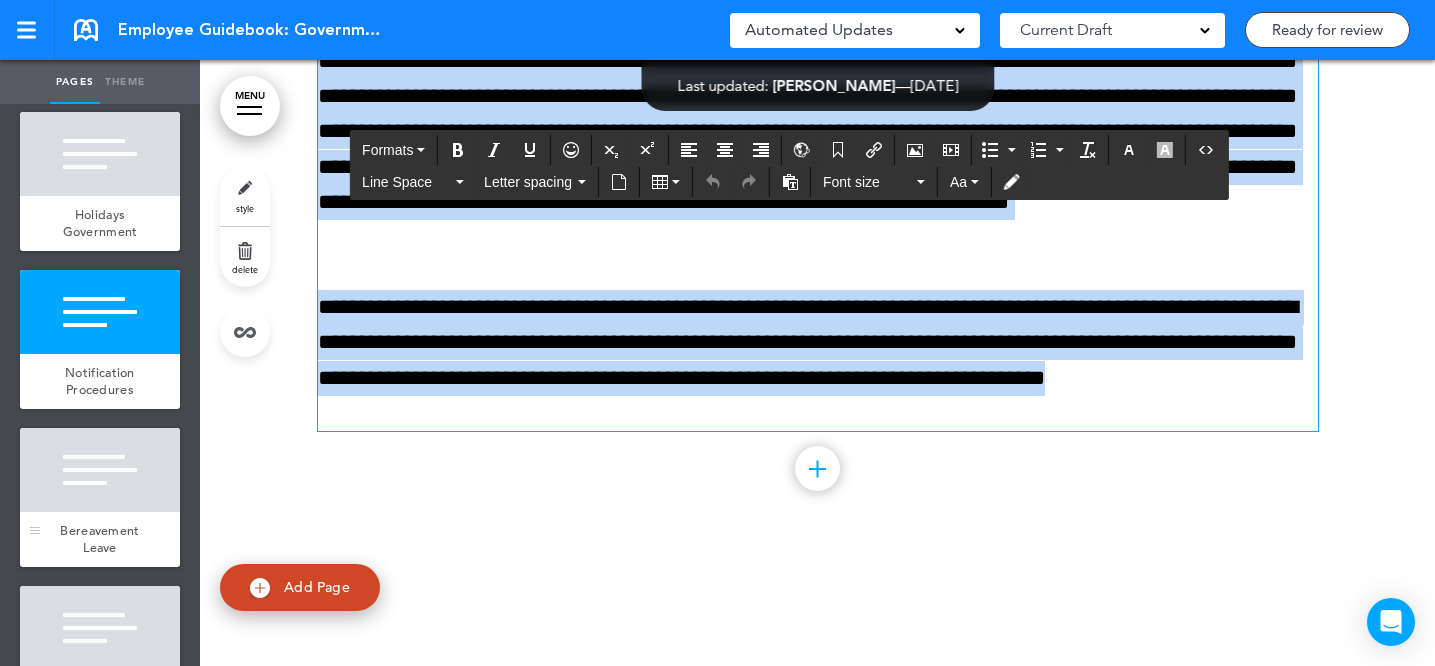 click at bounding box center (100, 470) 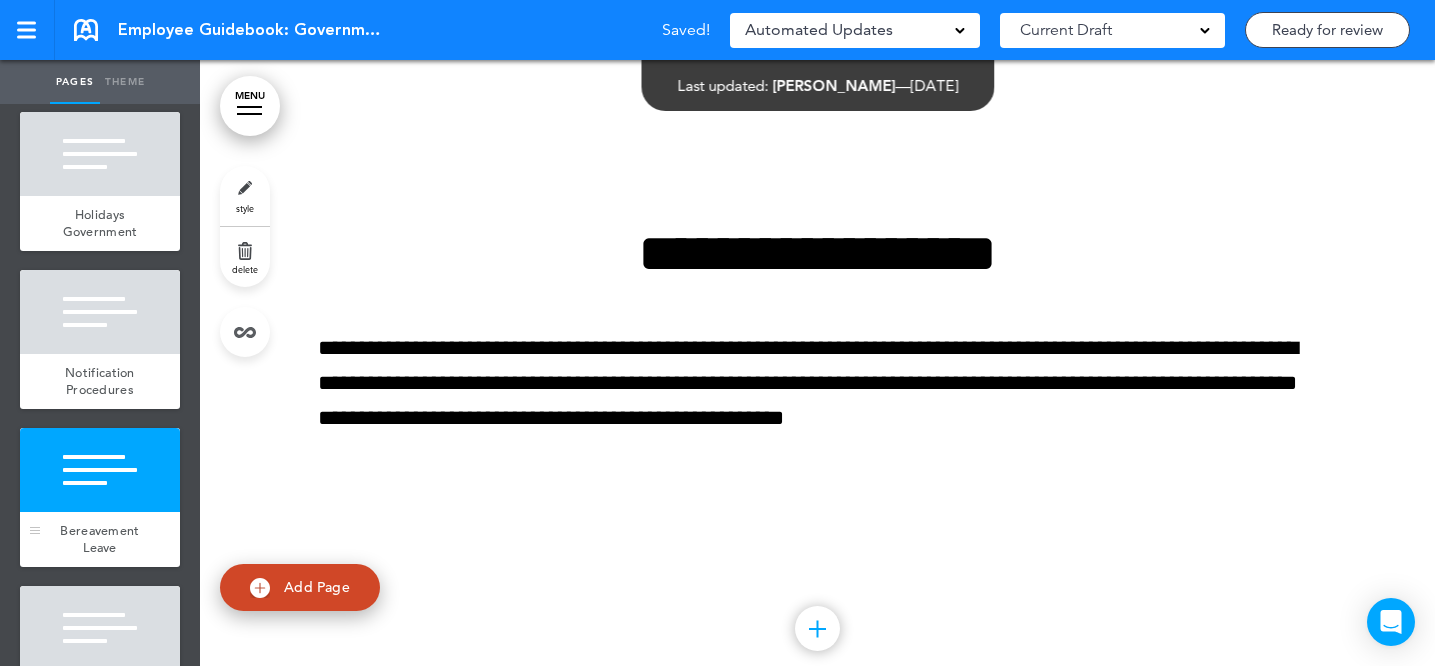 scroll, scrollTop: 88466, scrollLeft: 0, axis: vertical 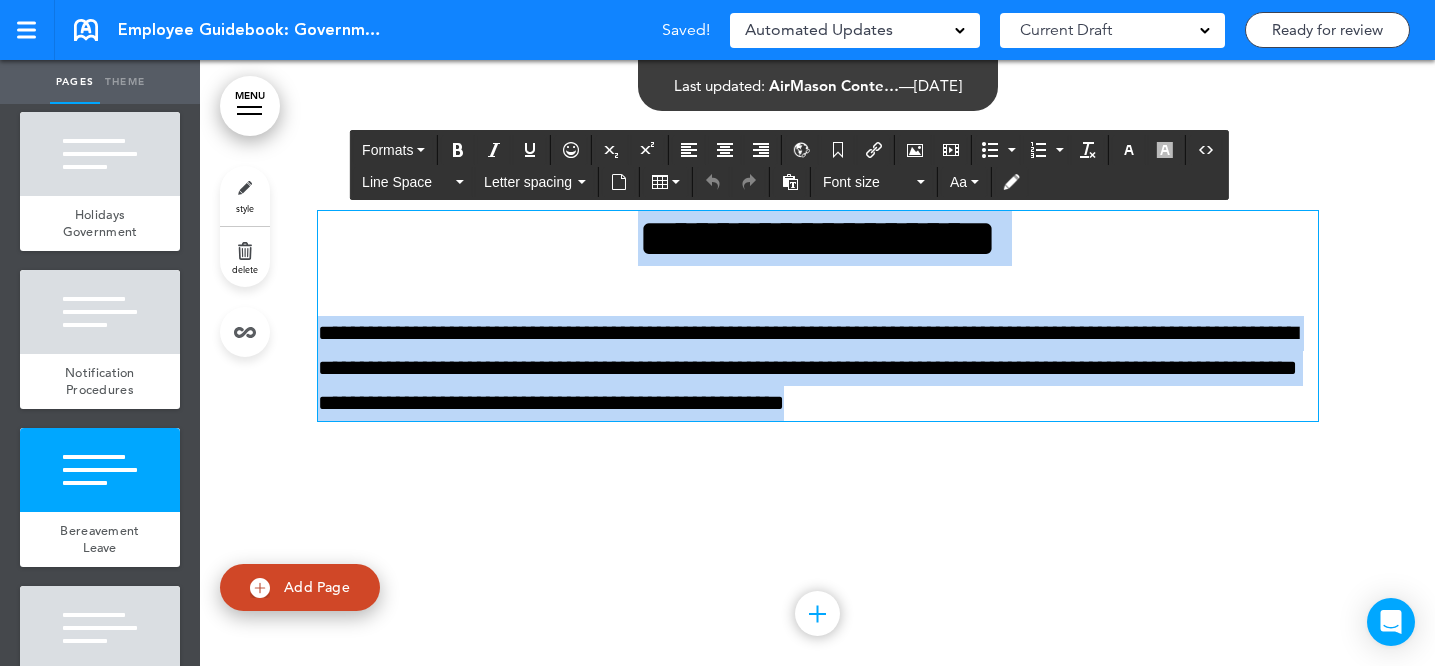 drag, startPoint x: 566, startPoint y: 323, endPoint x: 1019, endPoint y: 471, distance: 476.56375 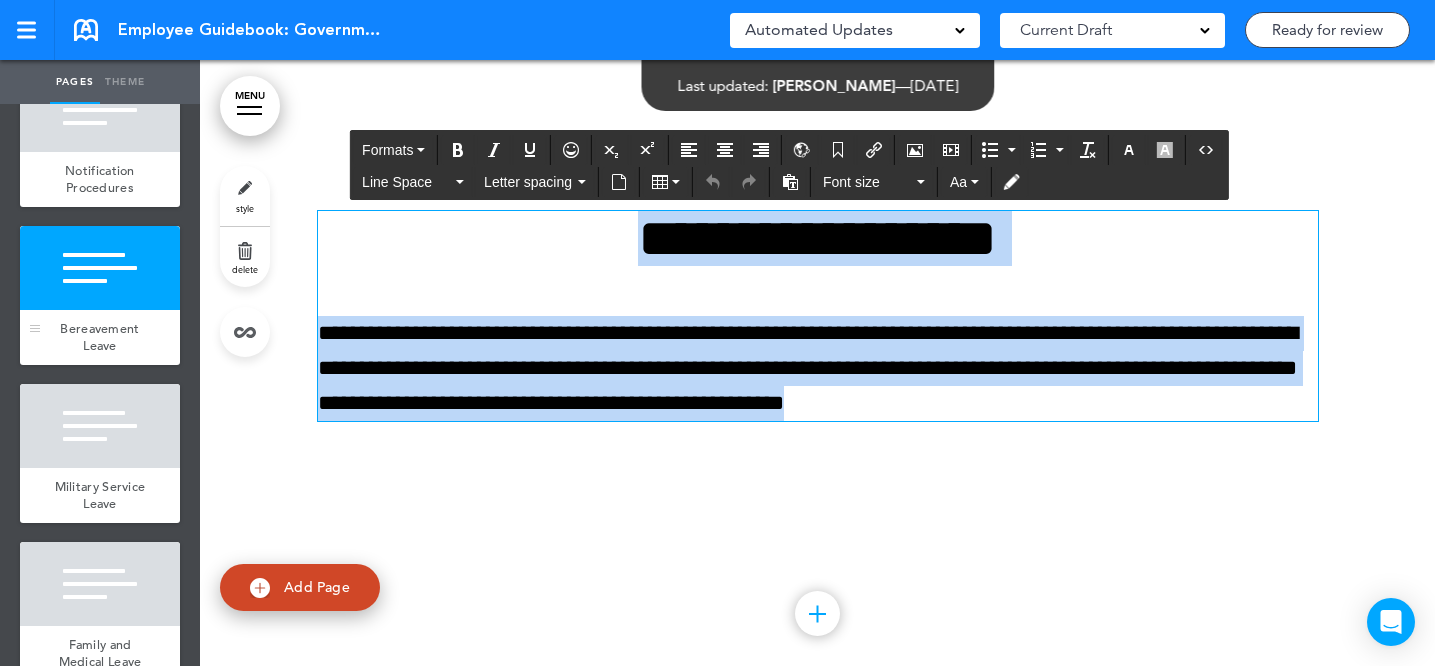 scroll, scrollTop: 14985, scrollLeft: 0, axis: vertical 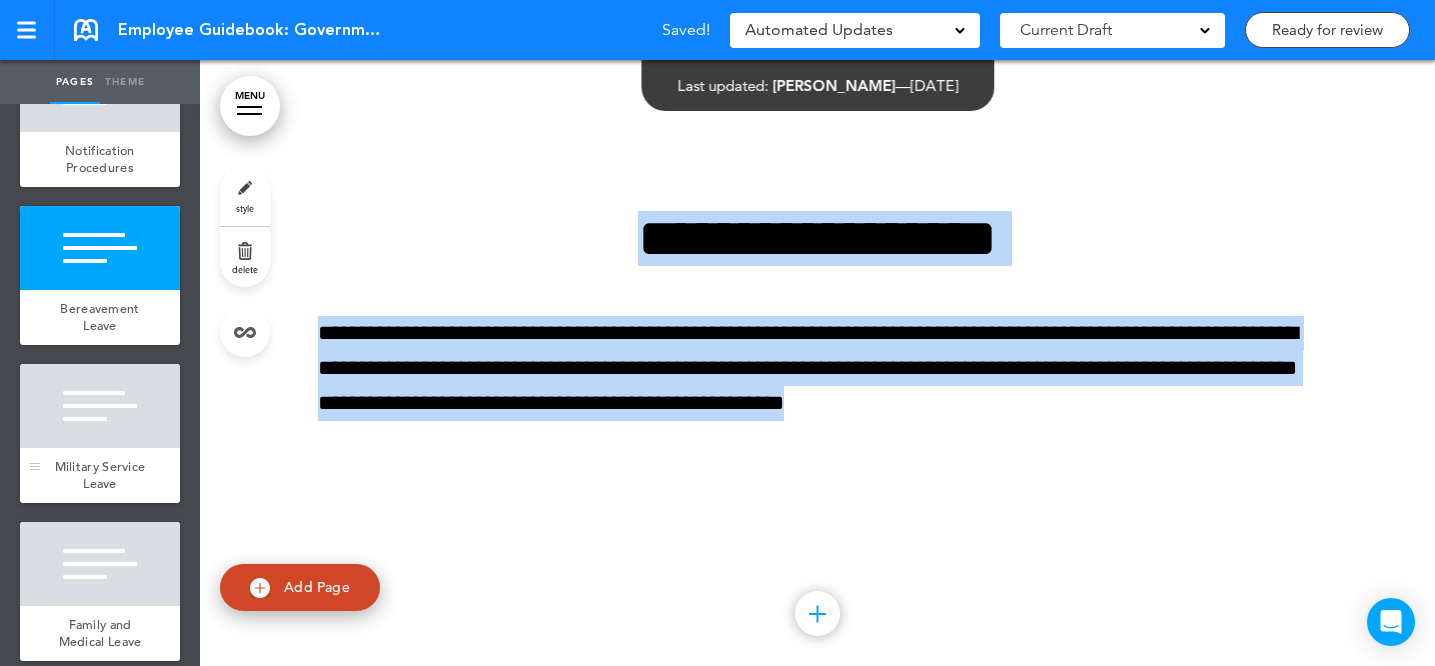 click at bounding box center (100, 406) 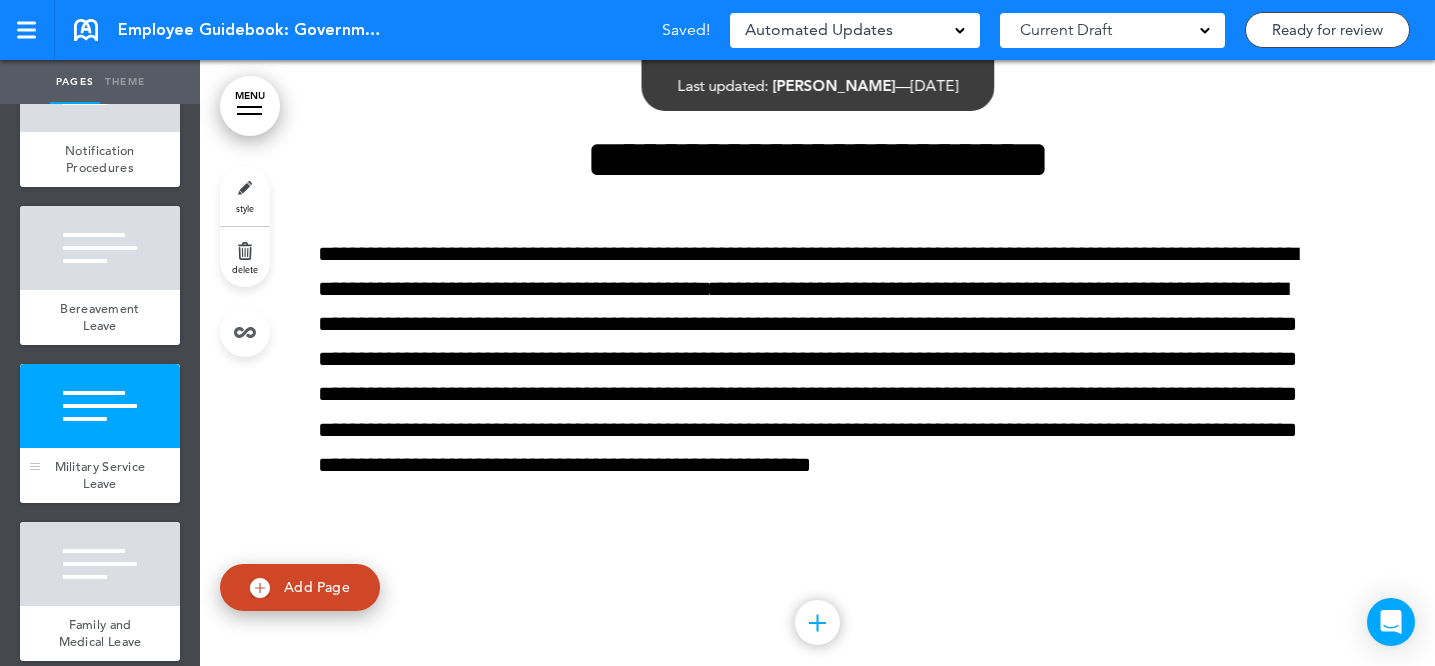 scroll, scrollTop: 89186, scrollLeft: 0, axis: vertical 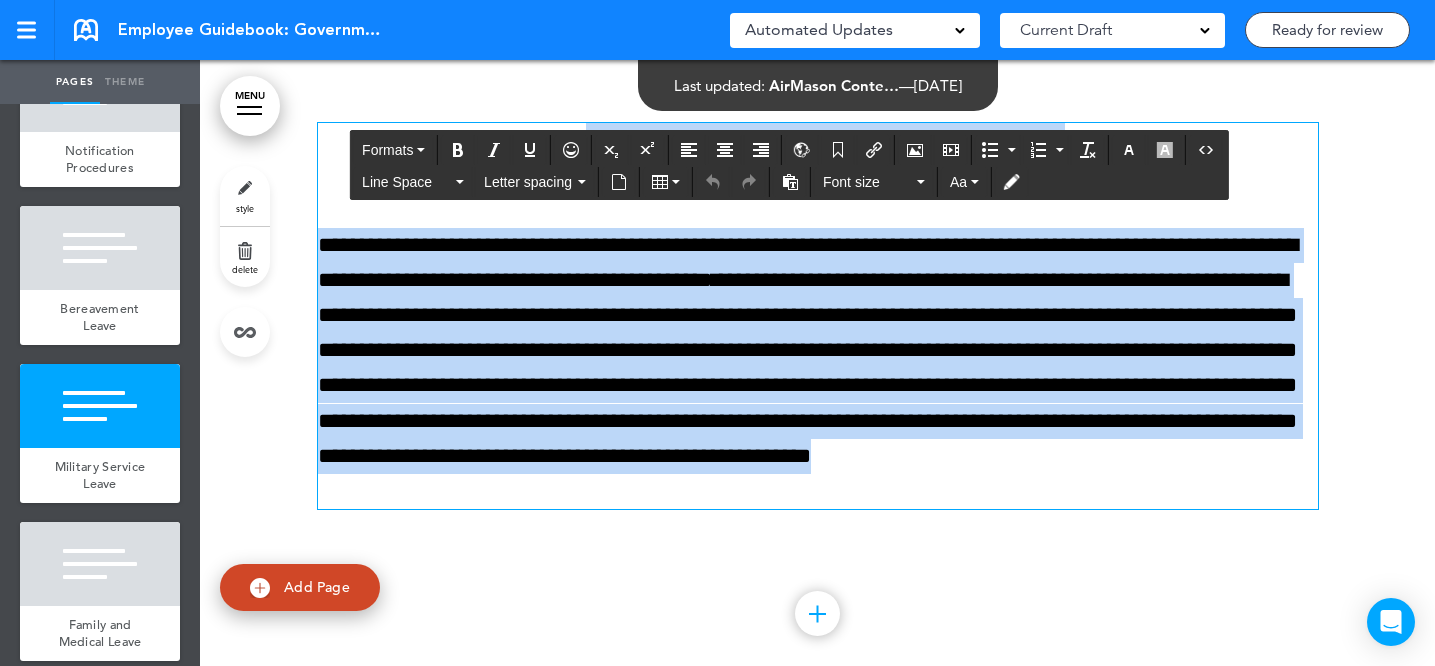 drag, startPoint x: 555, startPoint y: 224, endPoint x: 728, endPoint y: 563, distance: 380.59164 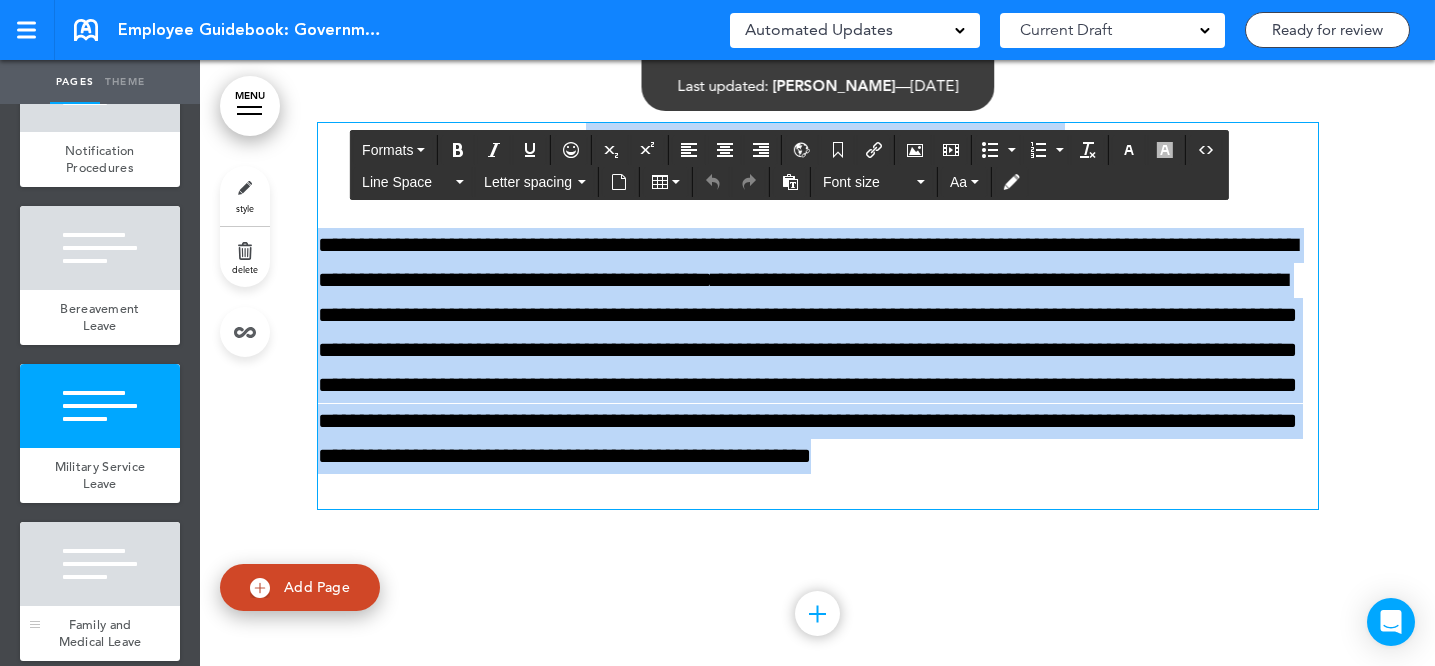 click at bounding box center (100, 564) 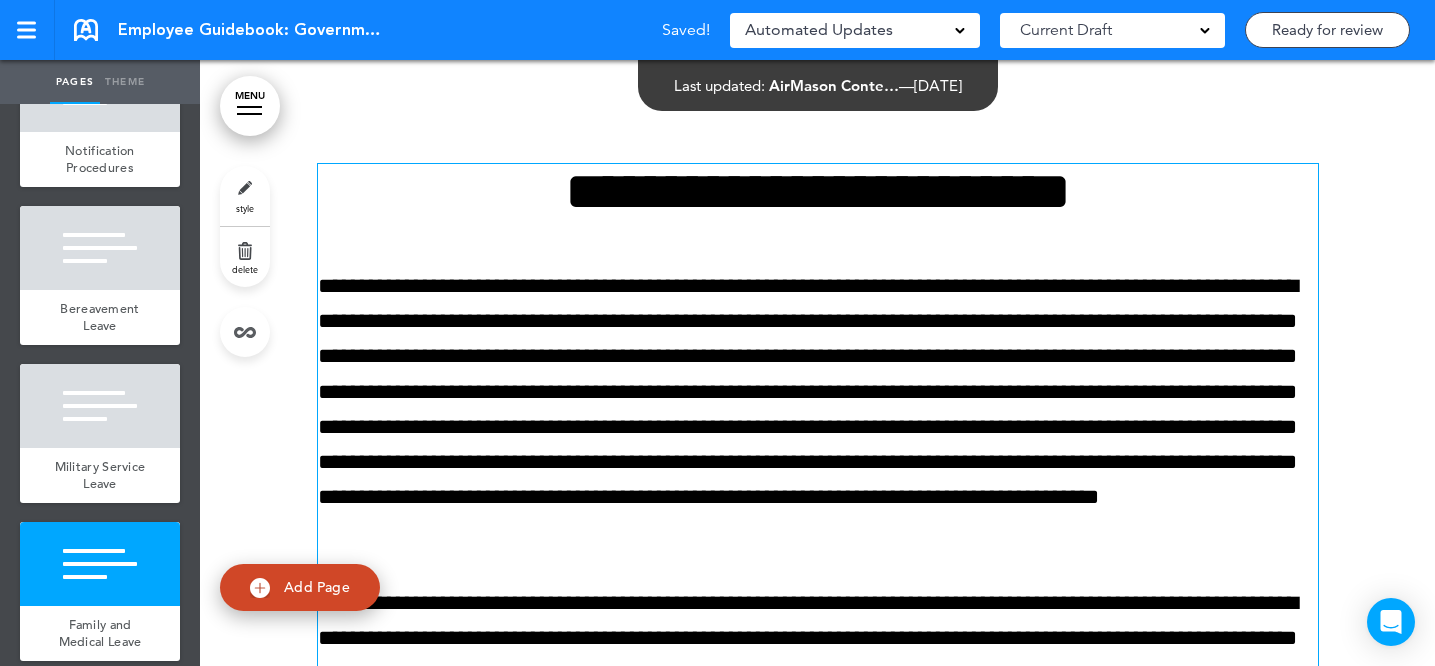scroll, scrollTop: 89790, scrollLeft: 0, axis: vertical 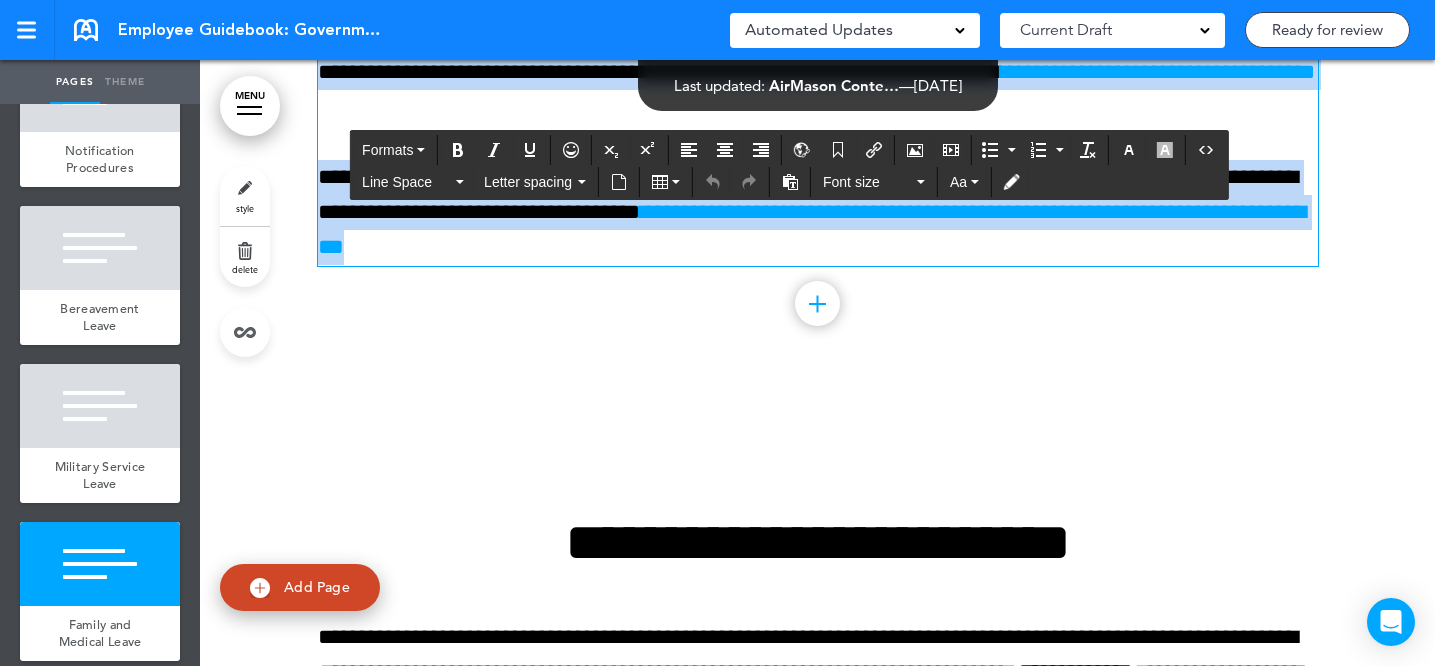 drag, startPoint x: 497, startPoint y: 269, endPoint x: 911, endPoint y: 462, distance: 456.77676 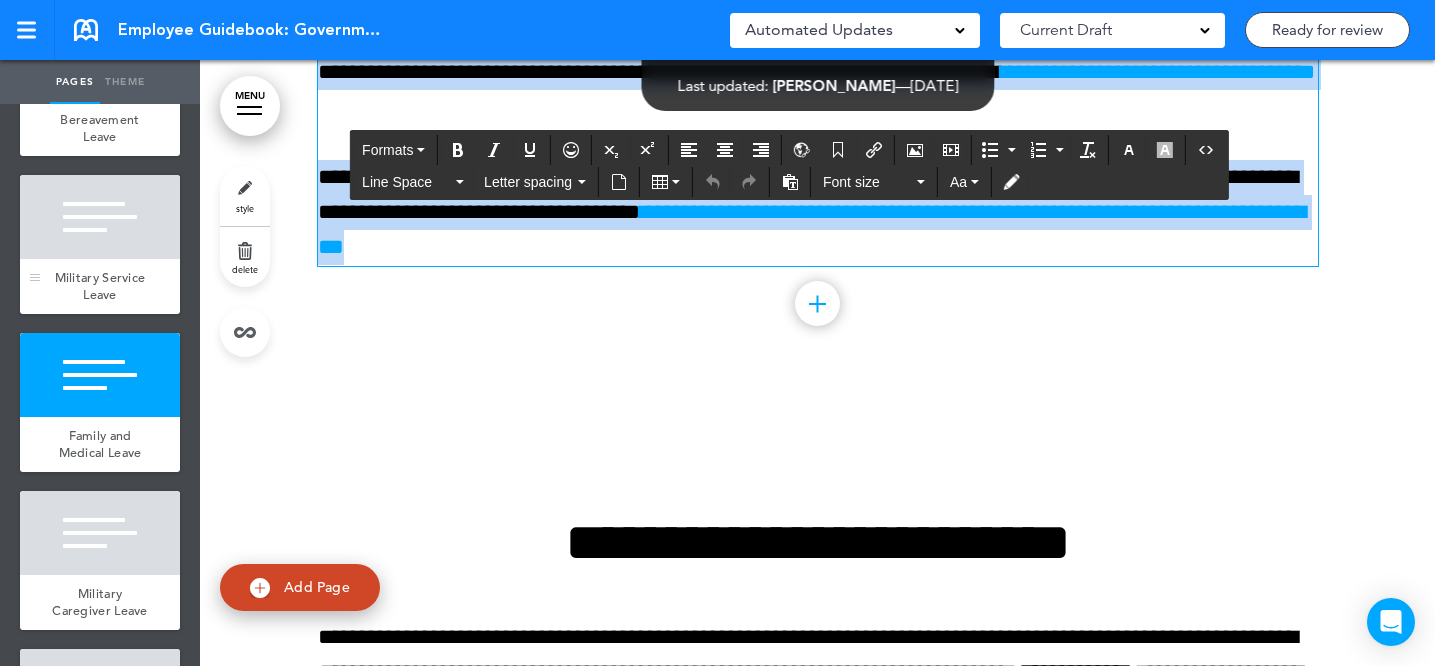 scroll, scrollTop: 15231, scrollLeft: 0, axis: vertical 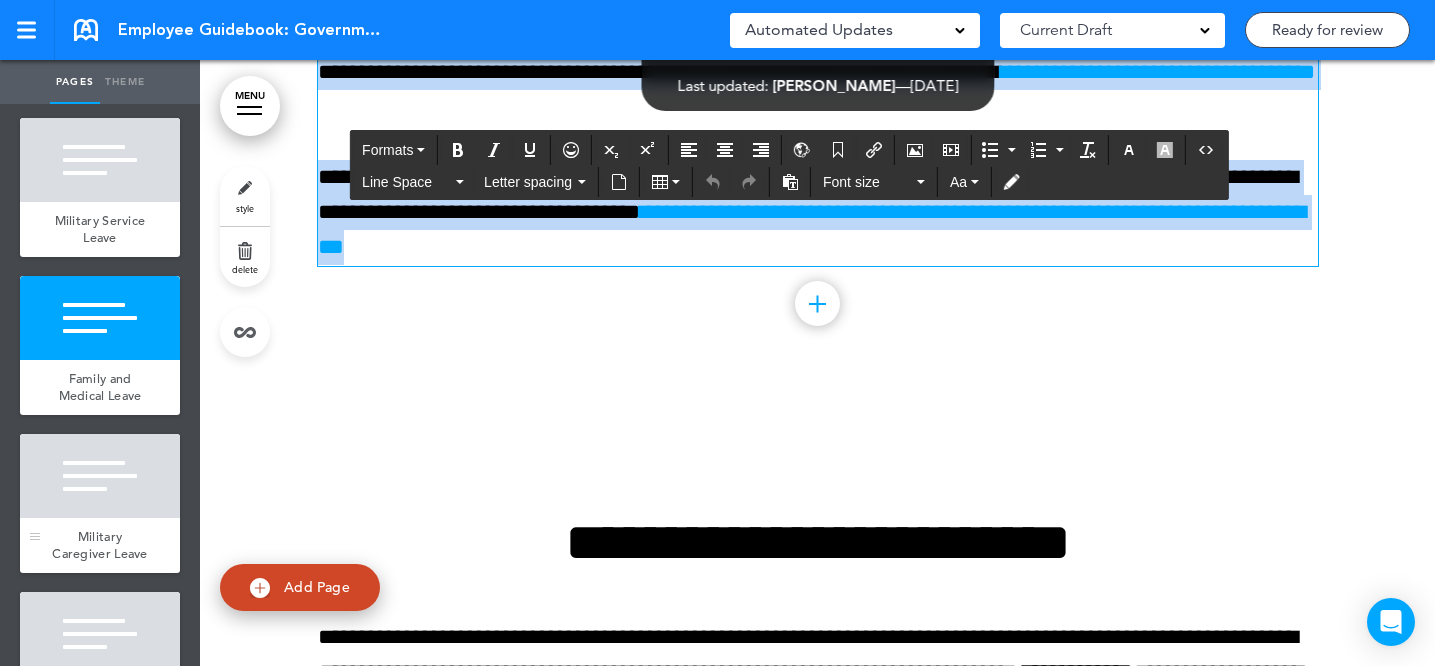 click at bounding box center [100, 476] 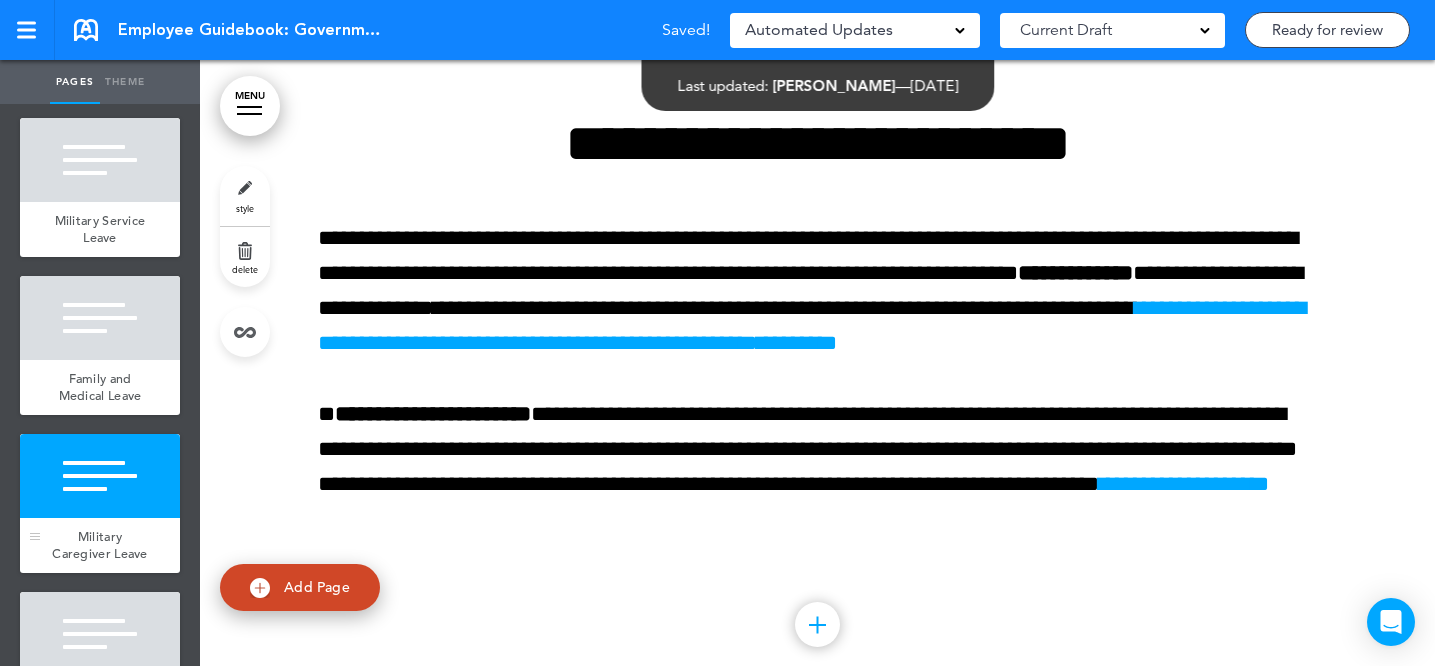 scroll, scrollTop: 90985, scrollLeft: 0, axis: vertical 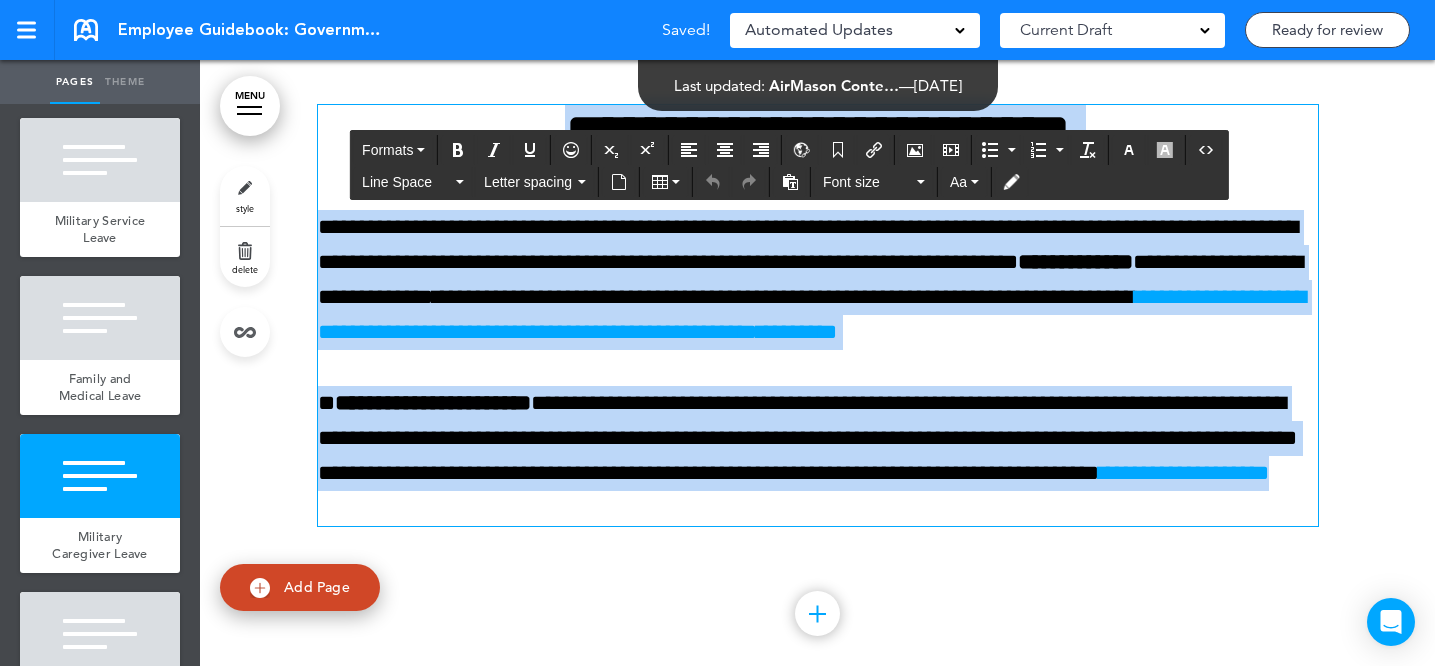 drag, startPoint x: 518, startPoint y: 202, endPoint x: 672, endPoint y: 590, distance: 417.4446 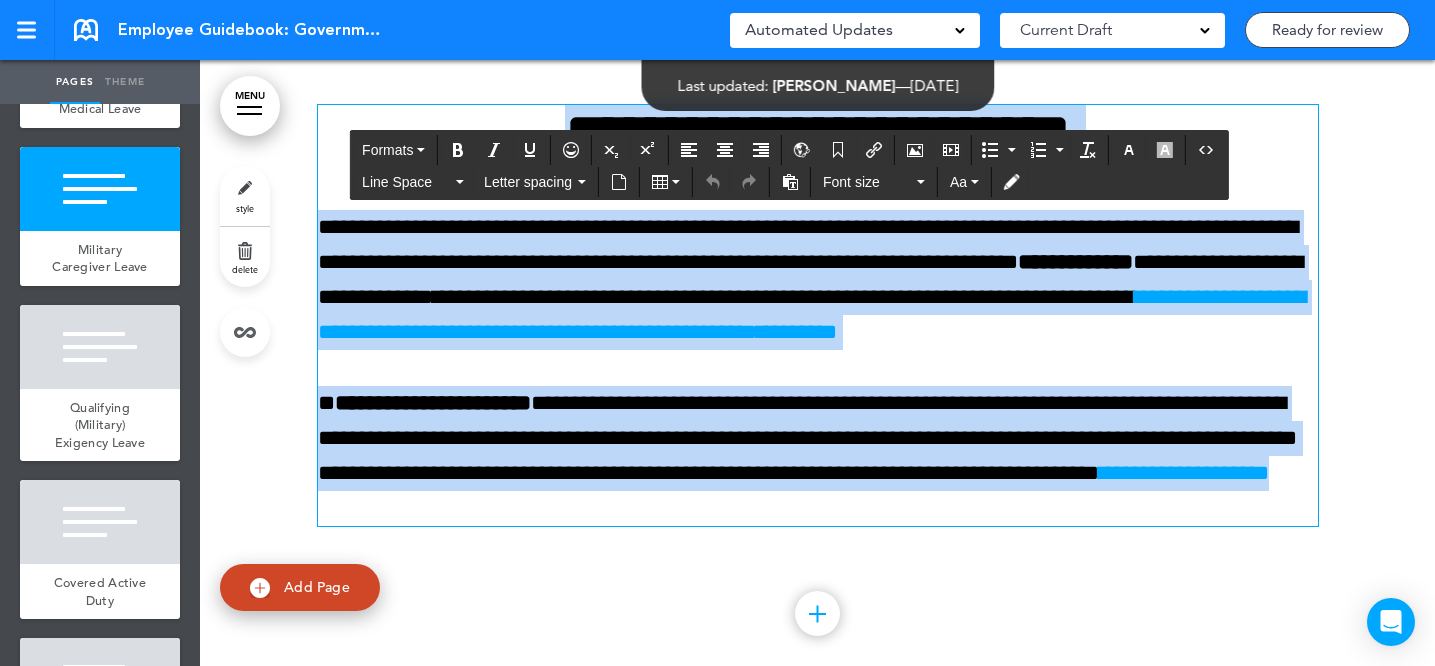 scroll, scrollTop: 15530, scrollLeft: 0, axis: vertical 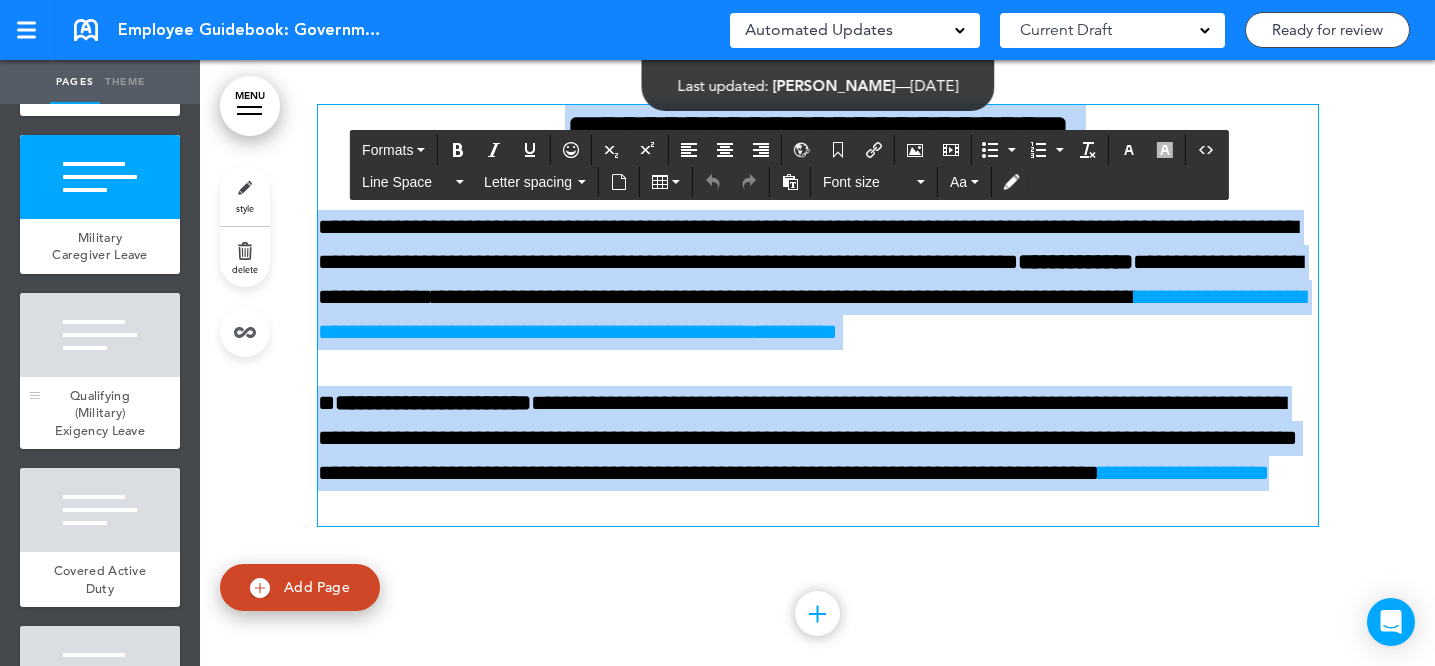 click on "Qualifying (Military) Exigency Leave" at bounding box center [100, 413] 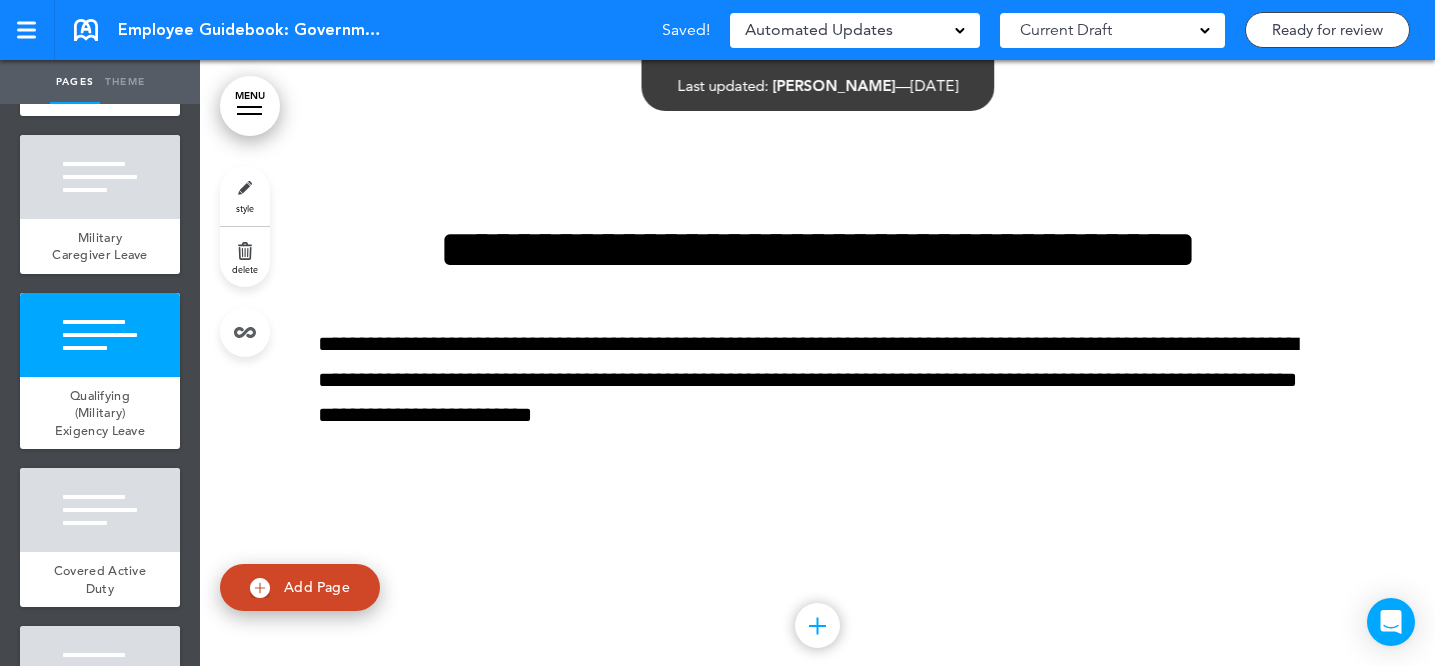 scroll, scrollTop: 91705, scrollLeft: 0, axis: vertical 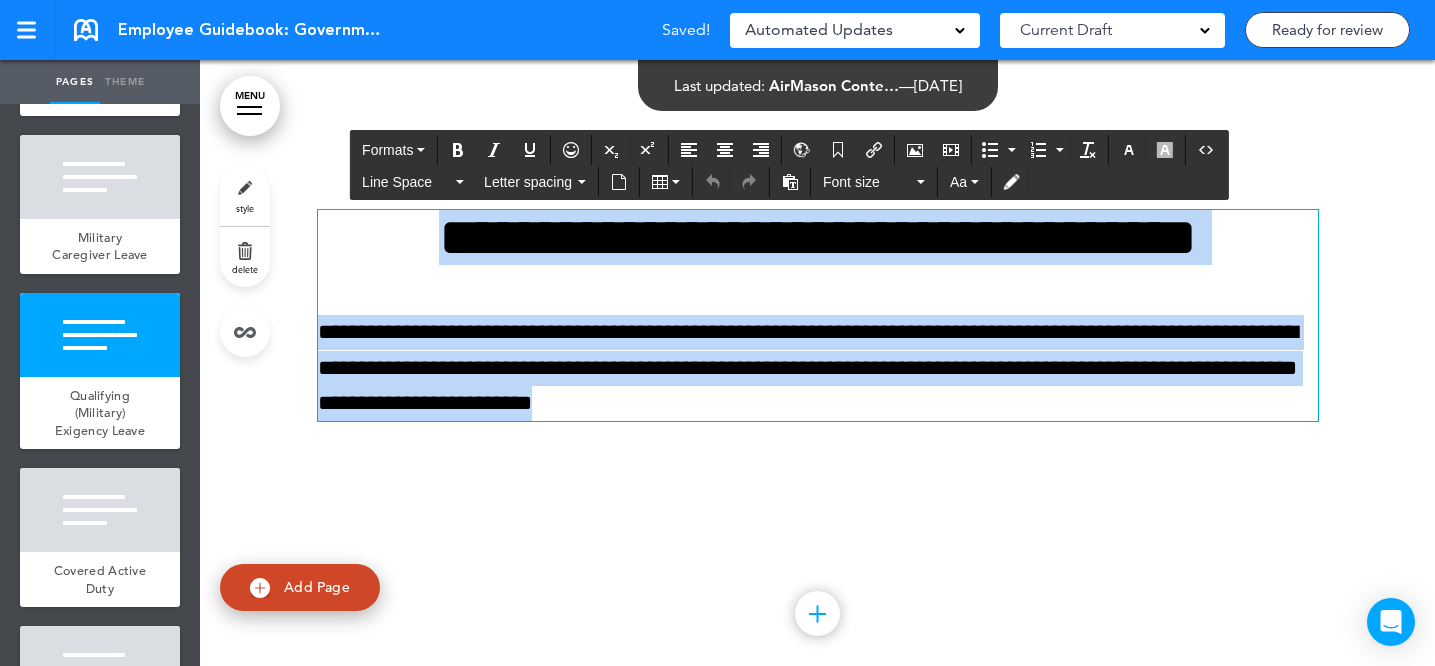 drag, startPoint x: 381, startPoint y: 320, endPoint x: 949, endPoint y: 508, distance: 598.30426 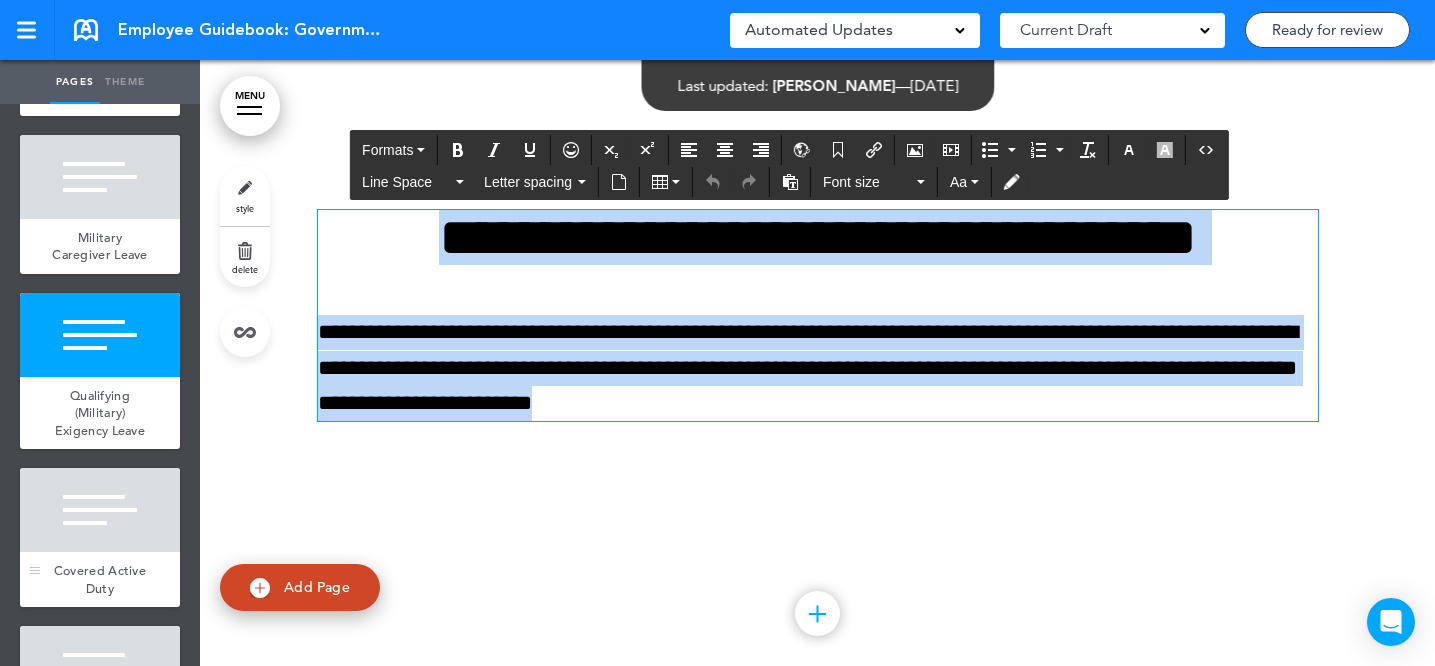click at bounding box center (100, 510) 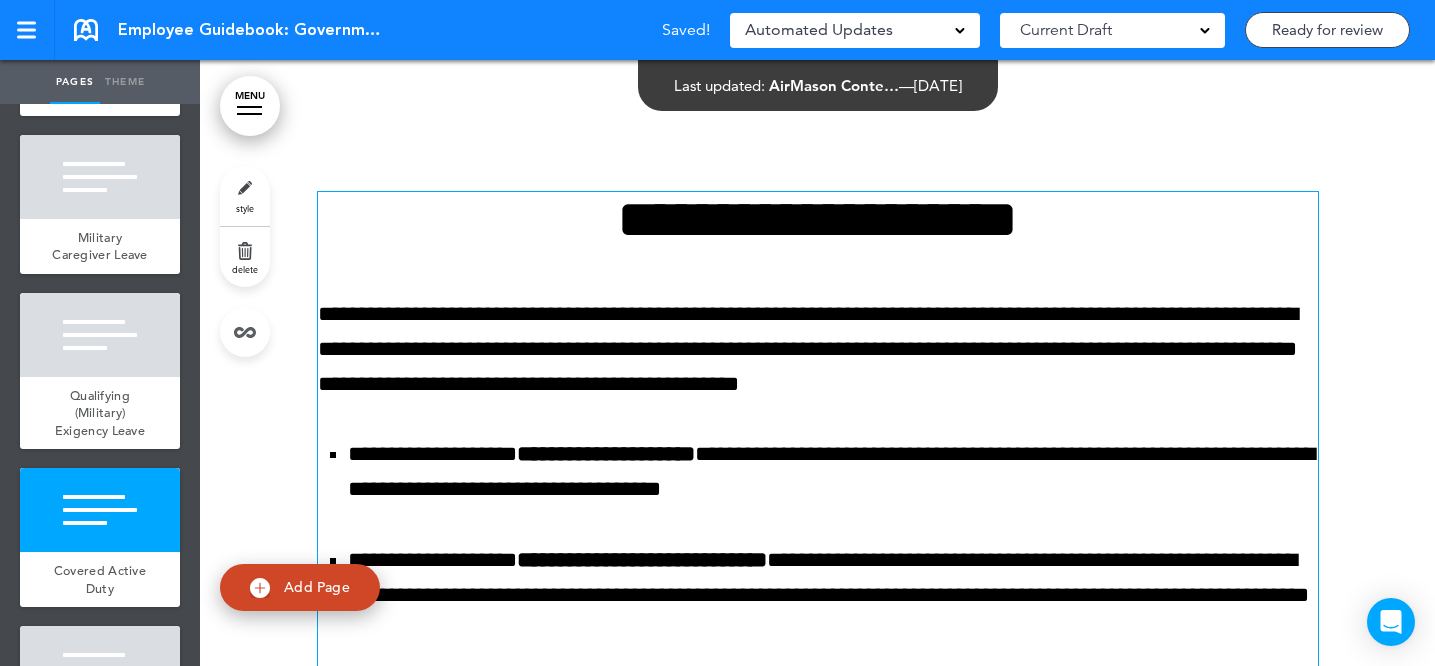 scroll, scrollTop: 92256, scrollLeft: 0, axis: vertical 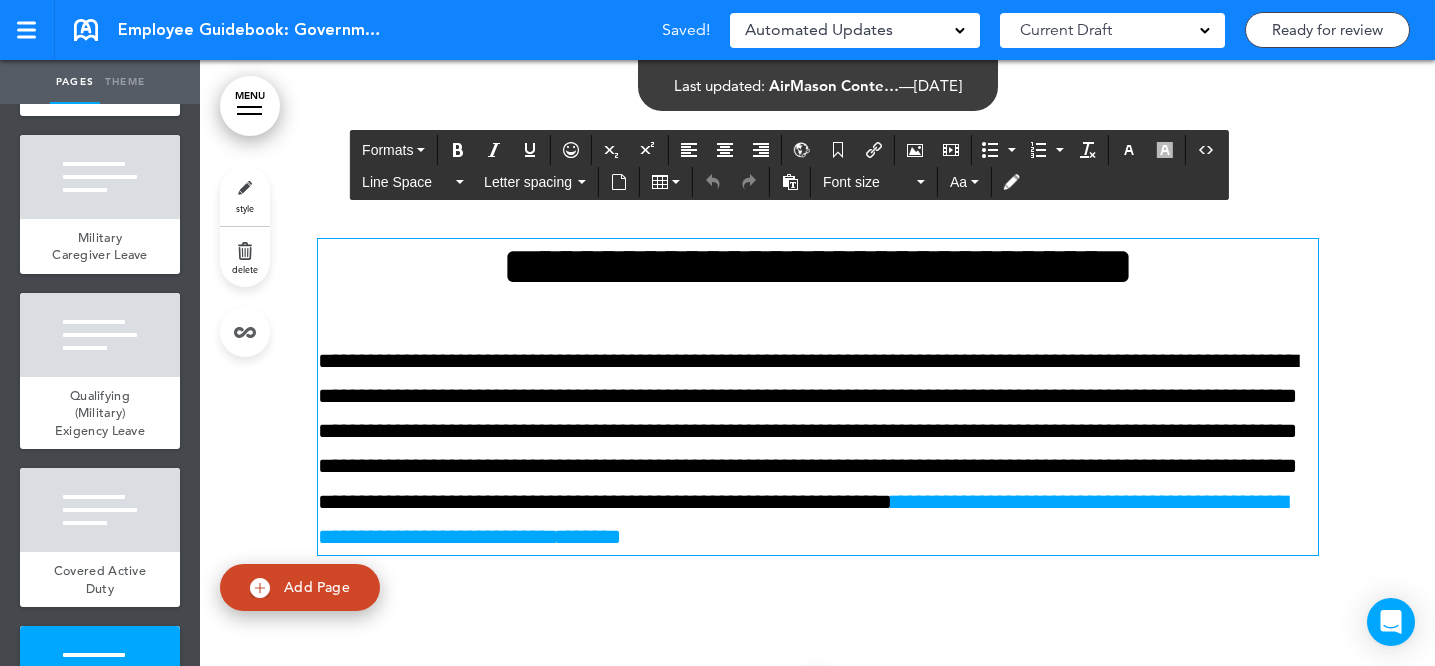 drag, startPoint x: 553, startPoint y: 341, endPoint x: 701, endPoint y: 516, distance: 229.19206 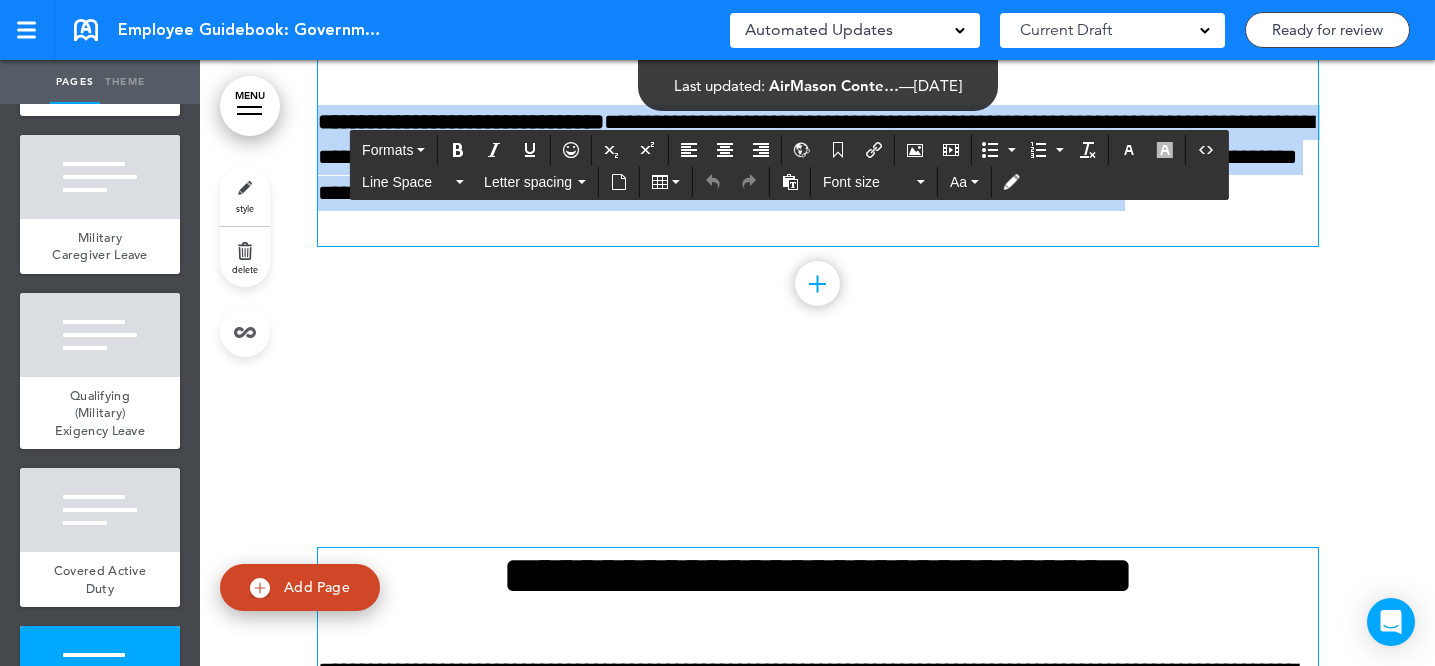 scroll, scrollTop: 92836, scrollLeft: 0, axis: vertical 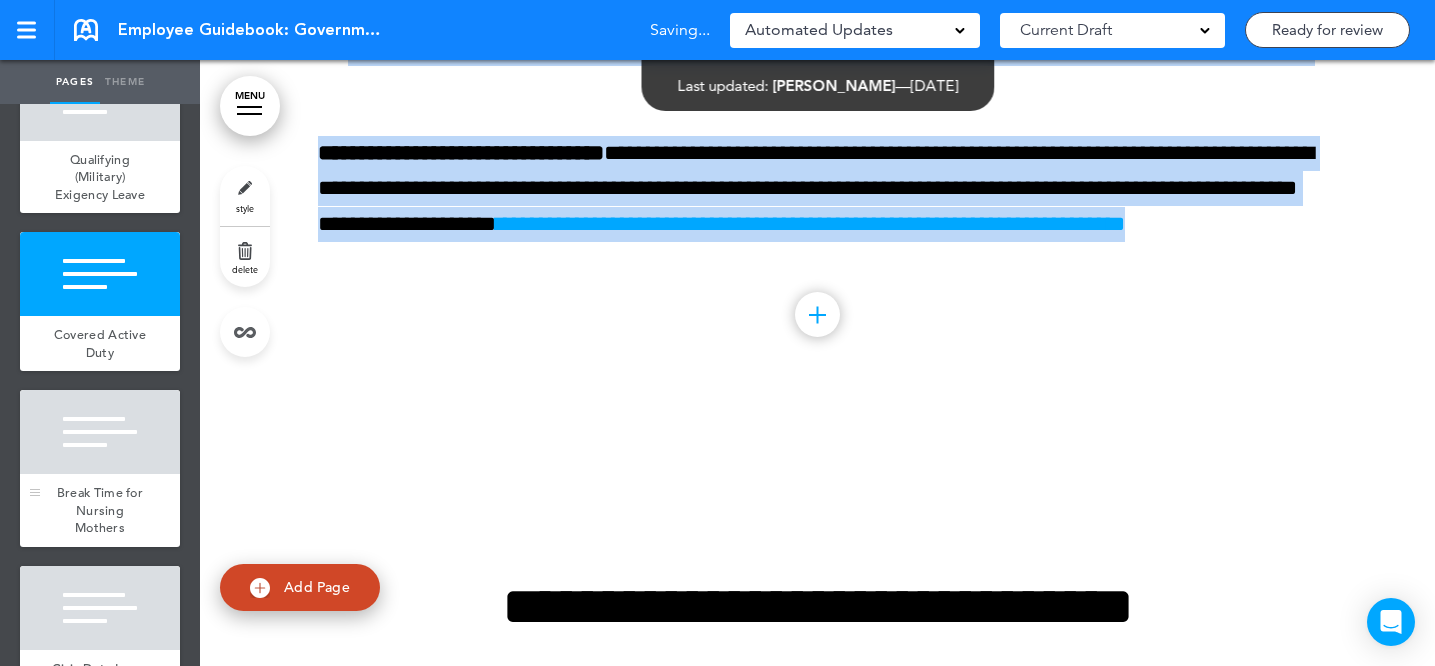 click at bounding box center [100, 432] 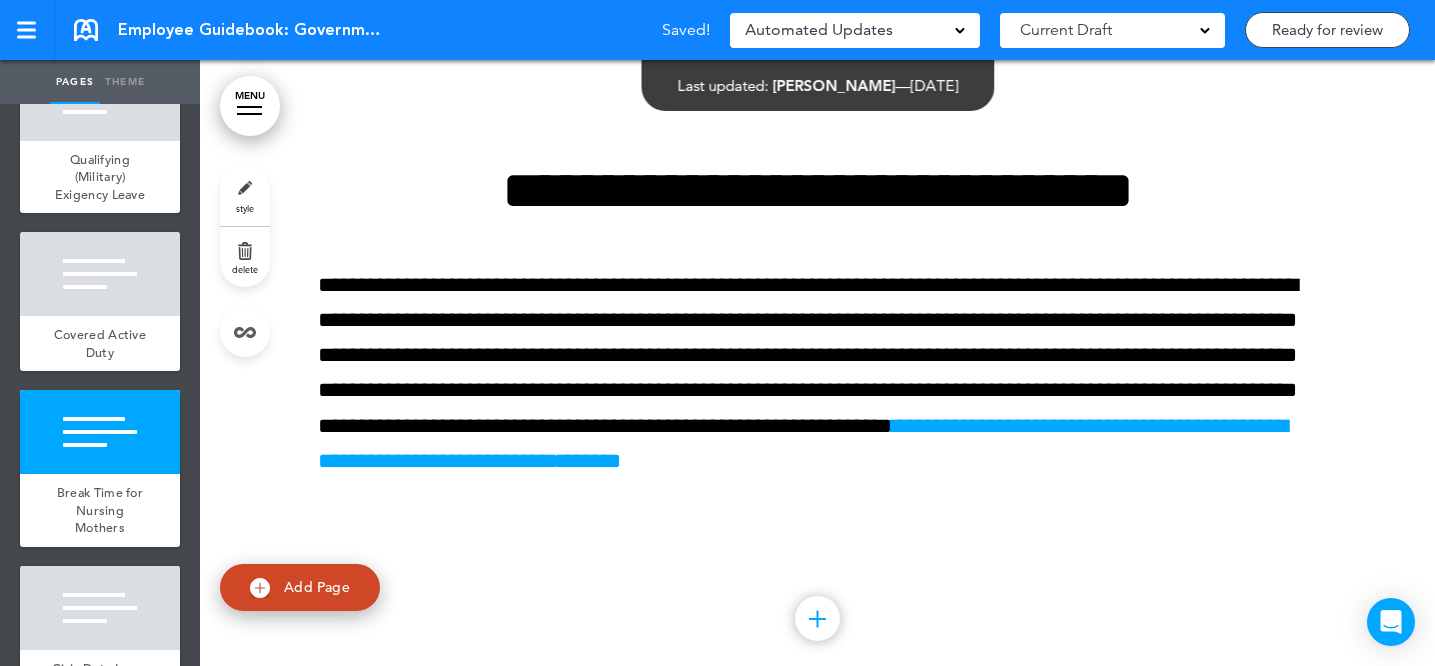 scroll, scrollTop: 93257, scrollLeft: 0, axis: vertical 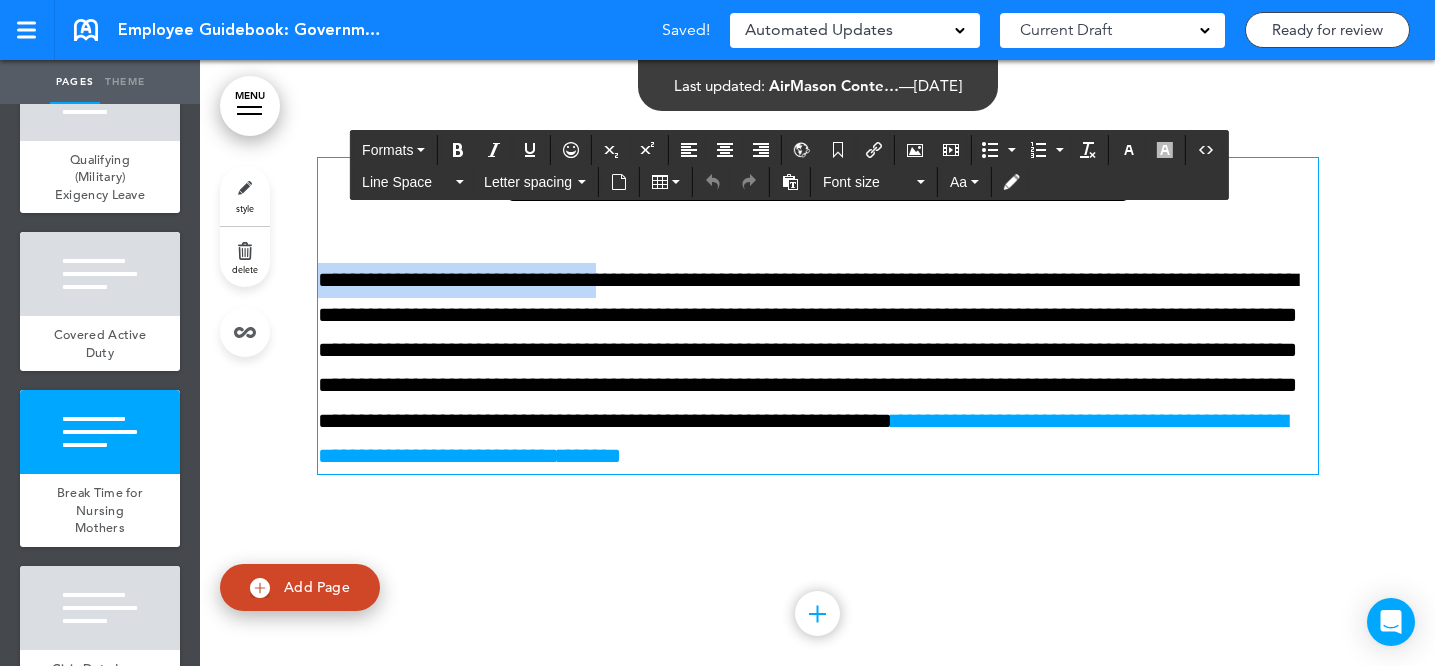 drag, startPoint x: 425, startPoint y: 297, endPoint x: 633, endPoint y: 358, distance: 216.76024 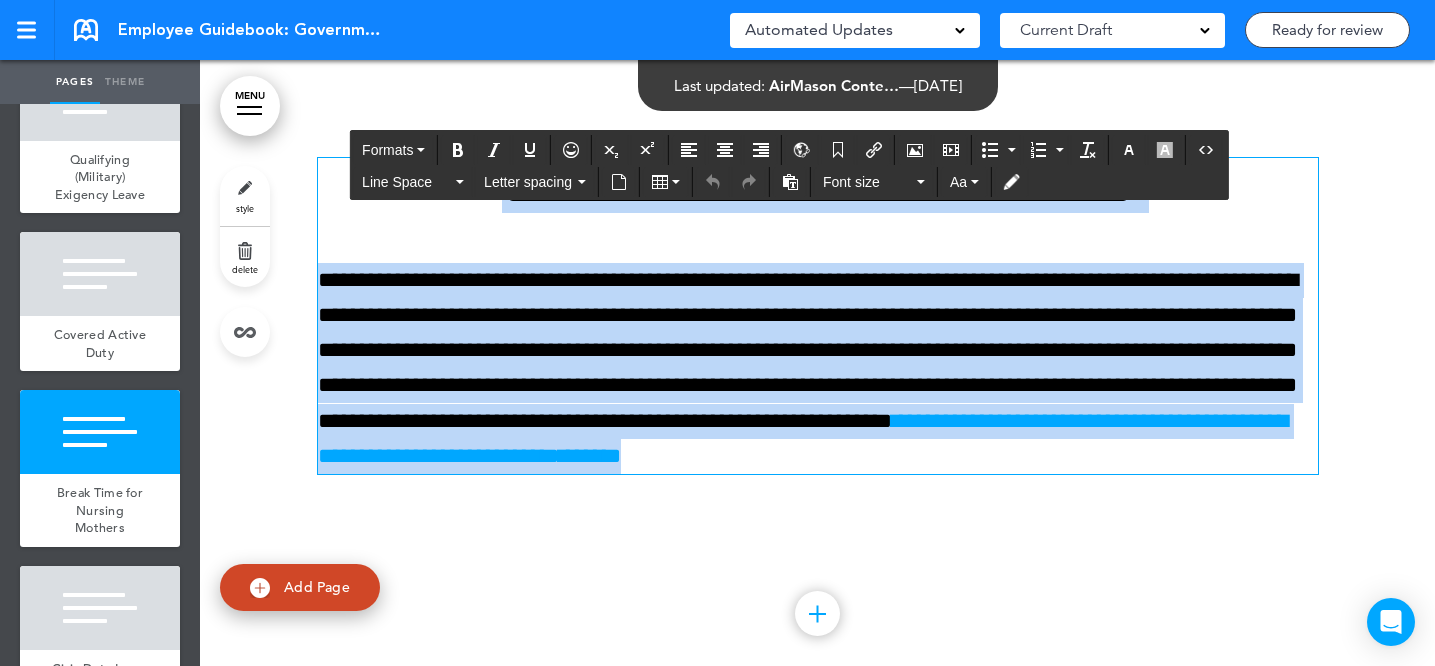 drag, startPoint x: 419, startPoint y: 259, endPoint x: 1226, endPoint y: 521, distance: 848.4651 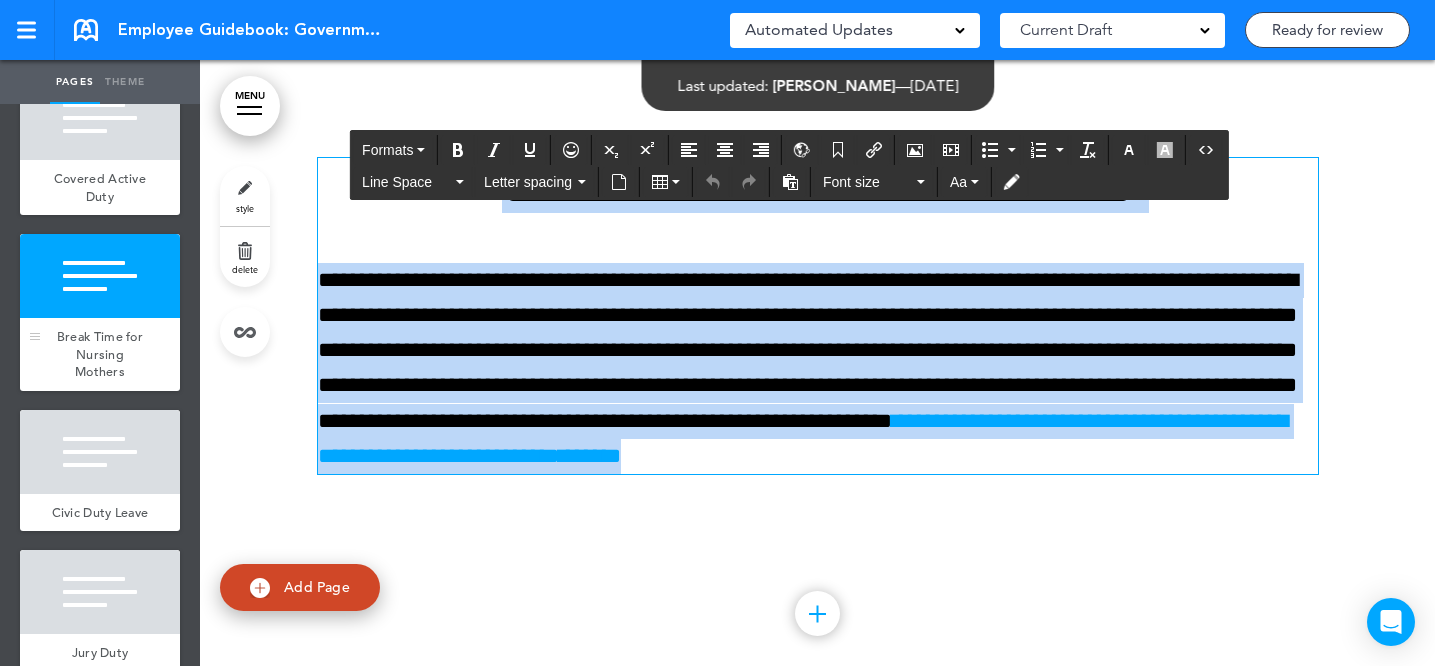 scroll, scrollTop: 15934, scrollLeft: 0, axis: vertical 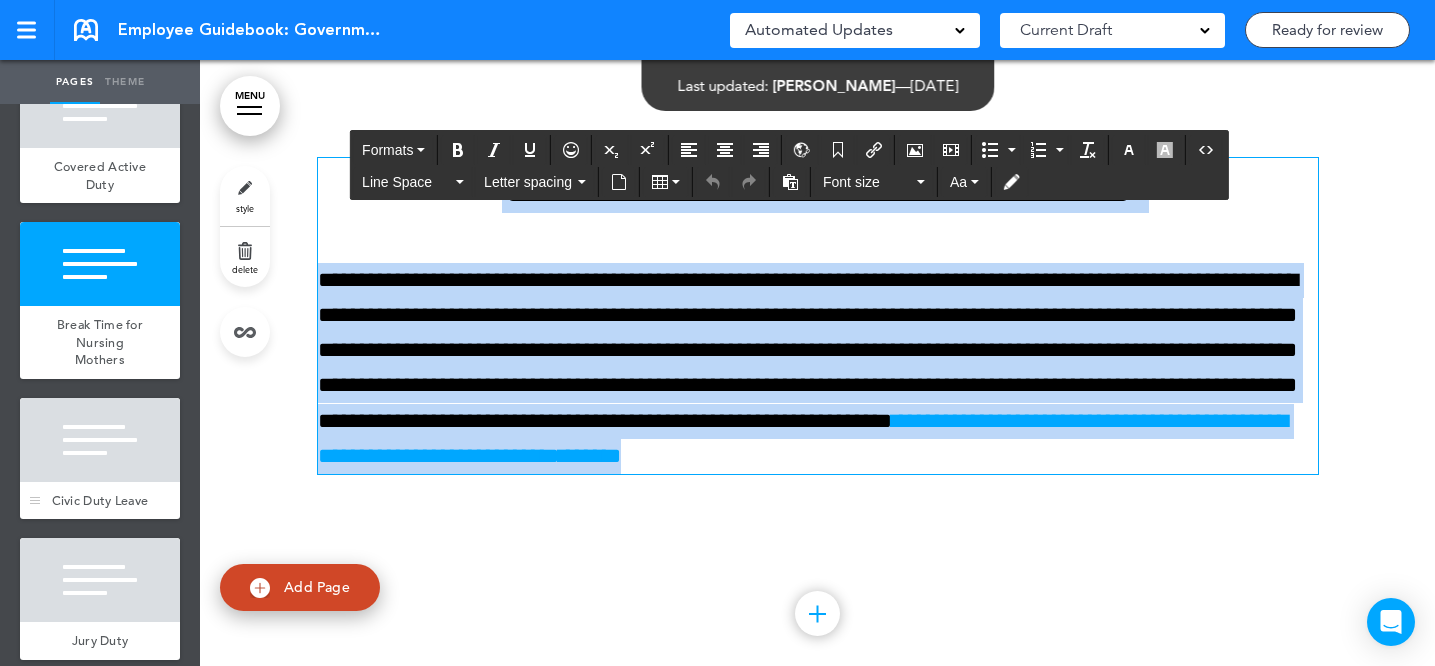 click at bounding box center [100, 440] 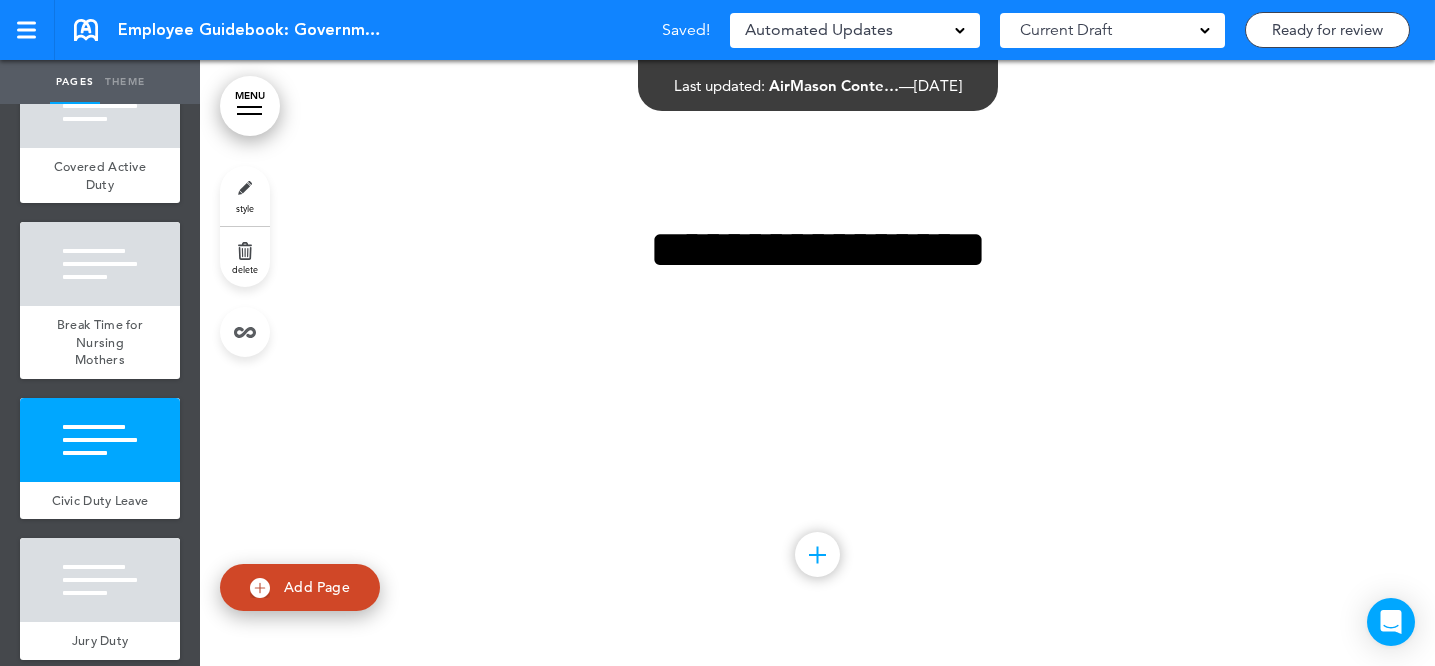 scroll, scrollTop: 94043, scrollLeft: 0, axis: vertical 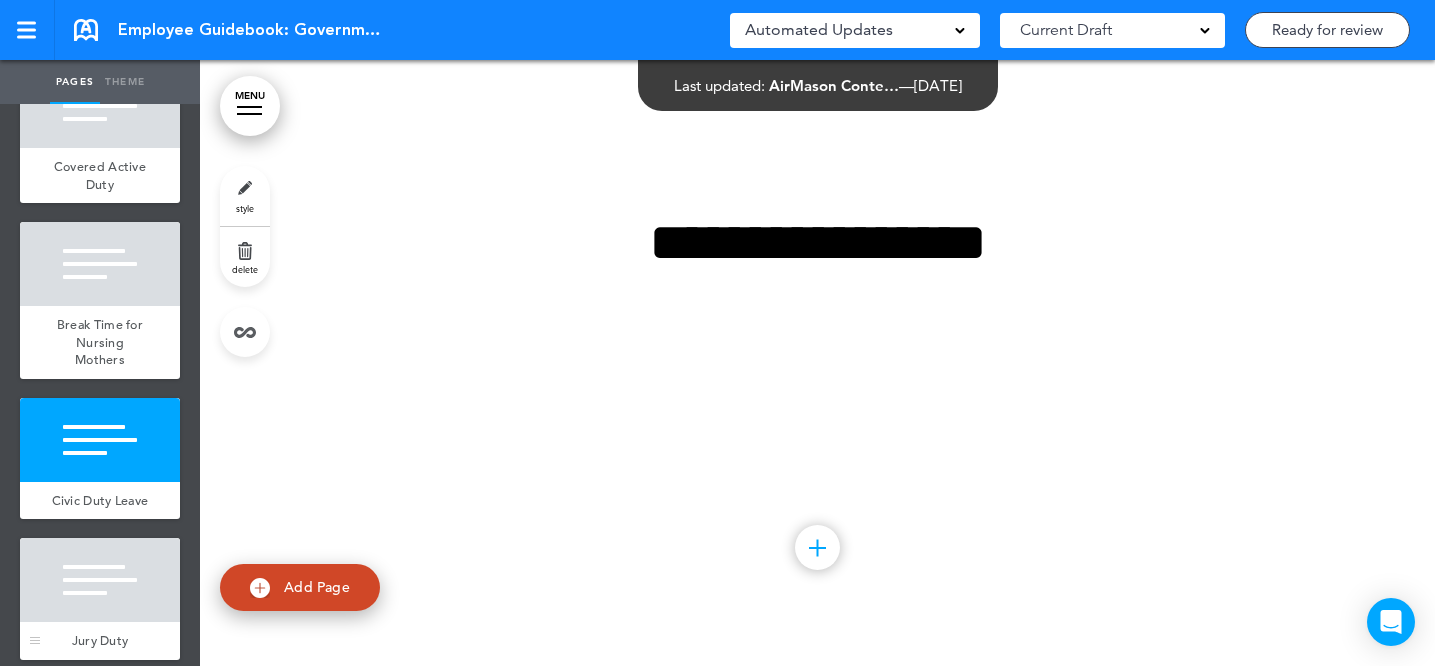 click at bounding box center (100, 580) 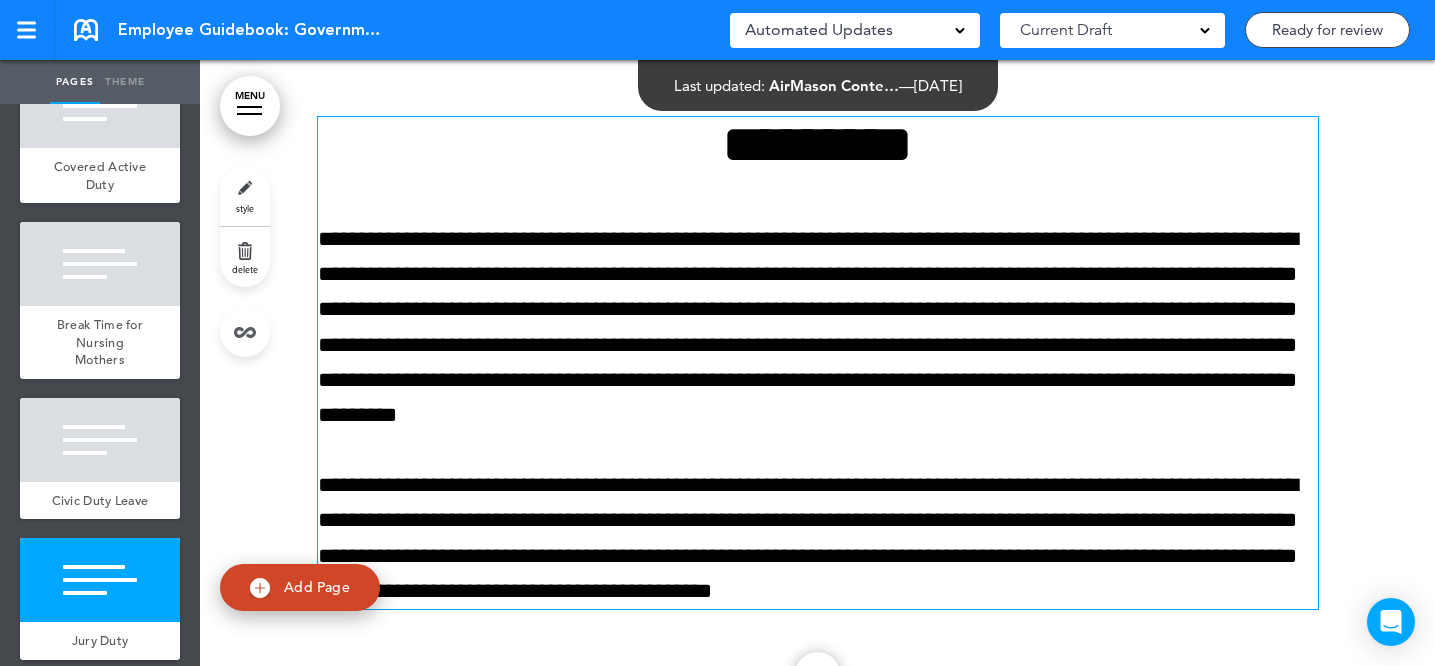 scroll, scrollTop: 94626, scrollLeft: 0, axis: vertical 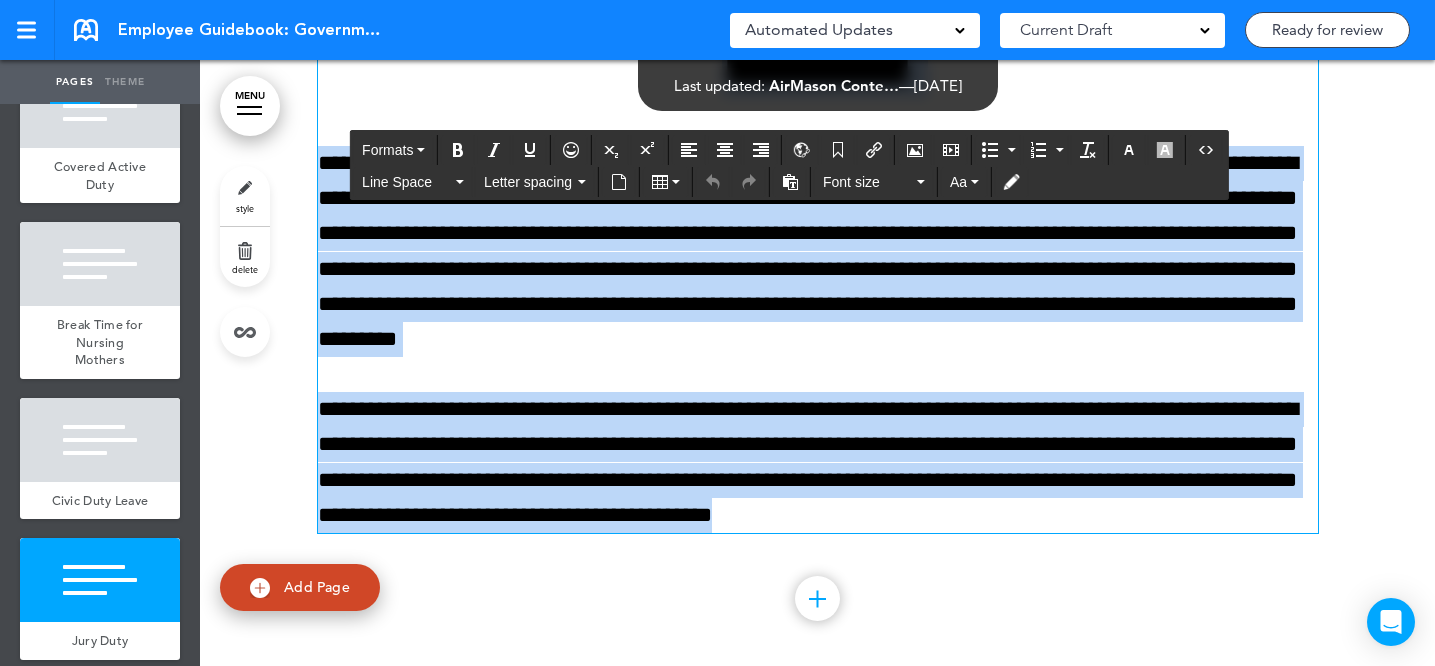 drag, startPoint x: 710, startPoint y: 223, endPoint x: 944, endPoint y: 653, distance: 489.54672 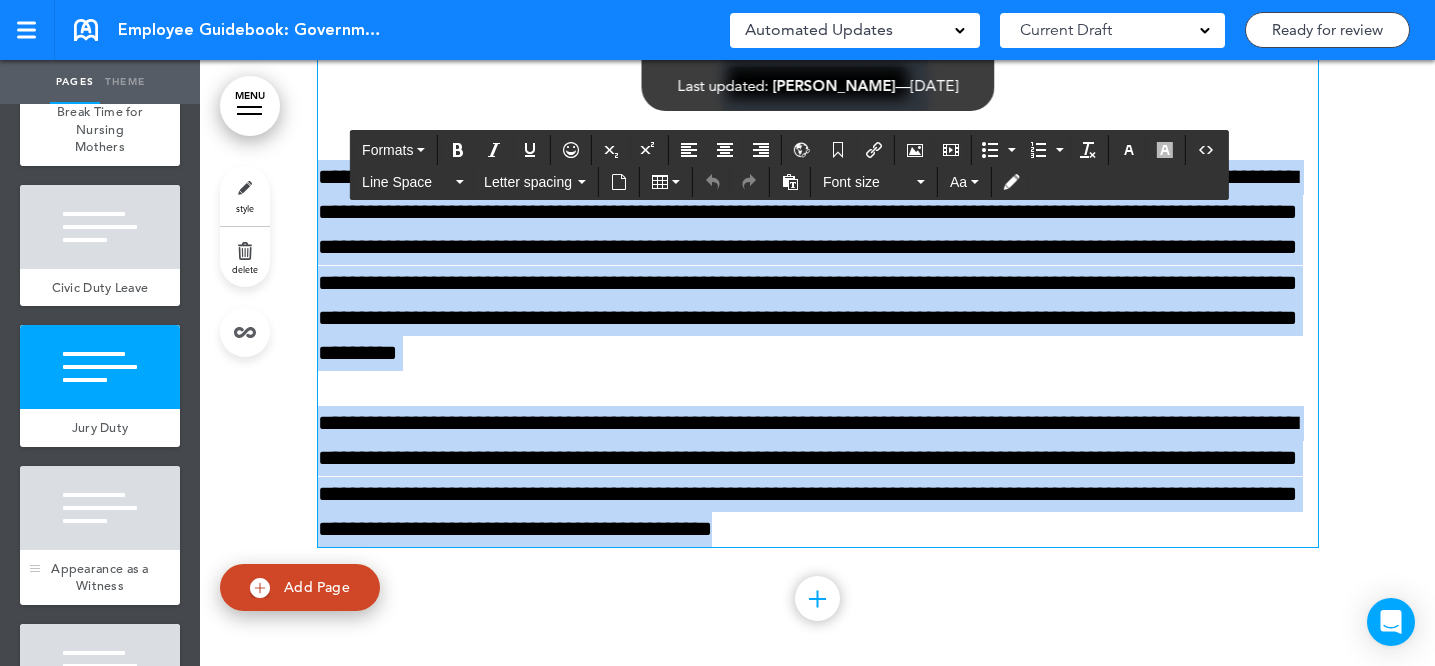 scroll, scrollTop: 16156, scrollLeft: 0, axis: vertical 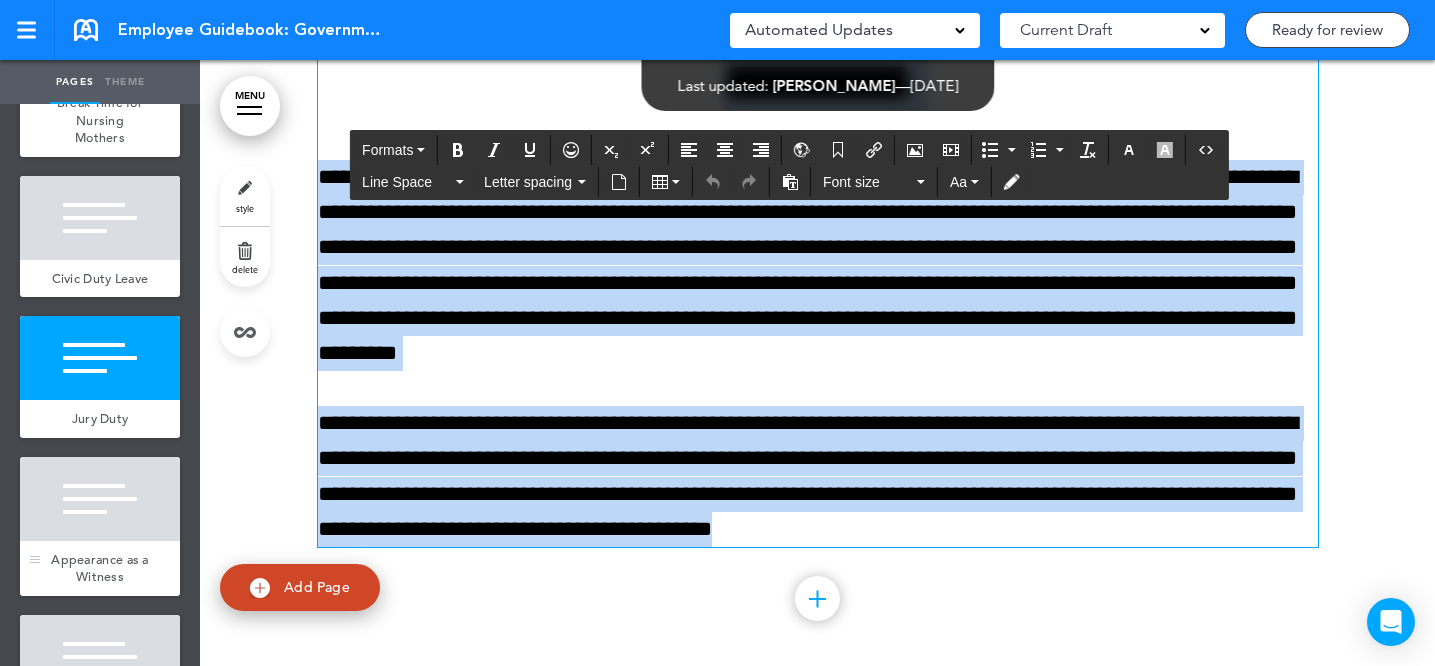 click at bounding box center [100, 499] 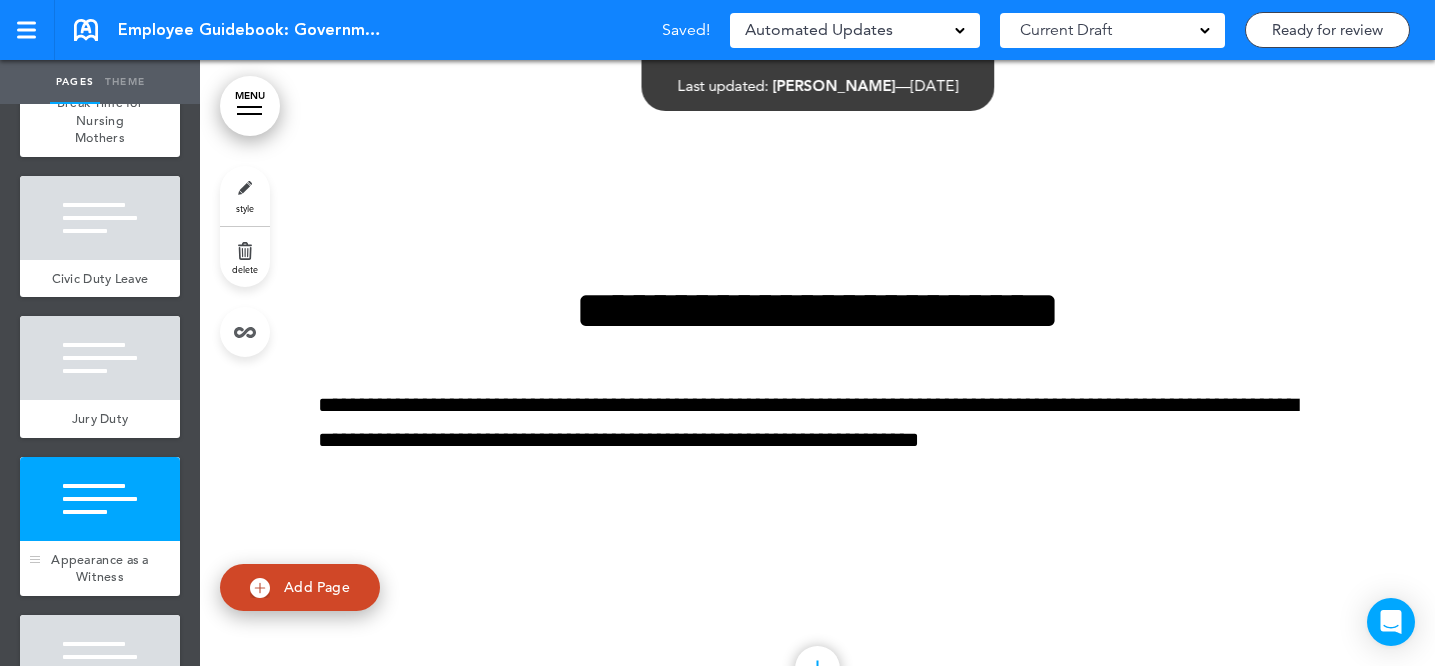 scroll, scrollTop: 95417, scrollLeft: 0, axis: vertical 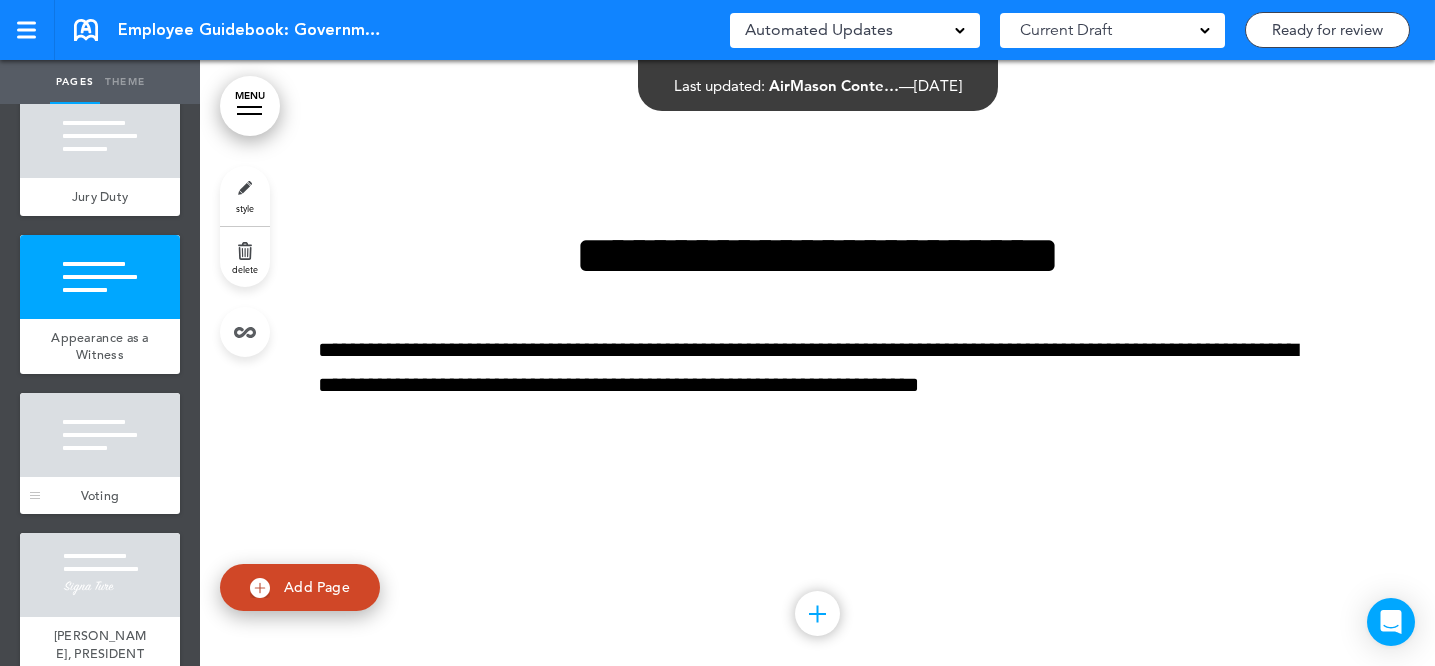 click on "Voting" at bounding box center (100, 495) 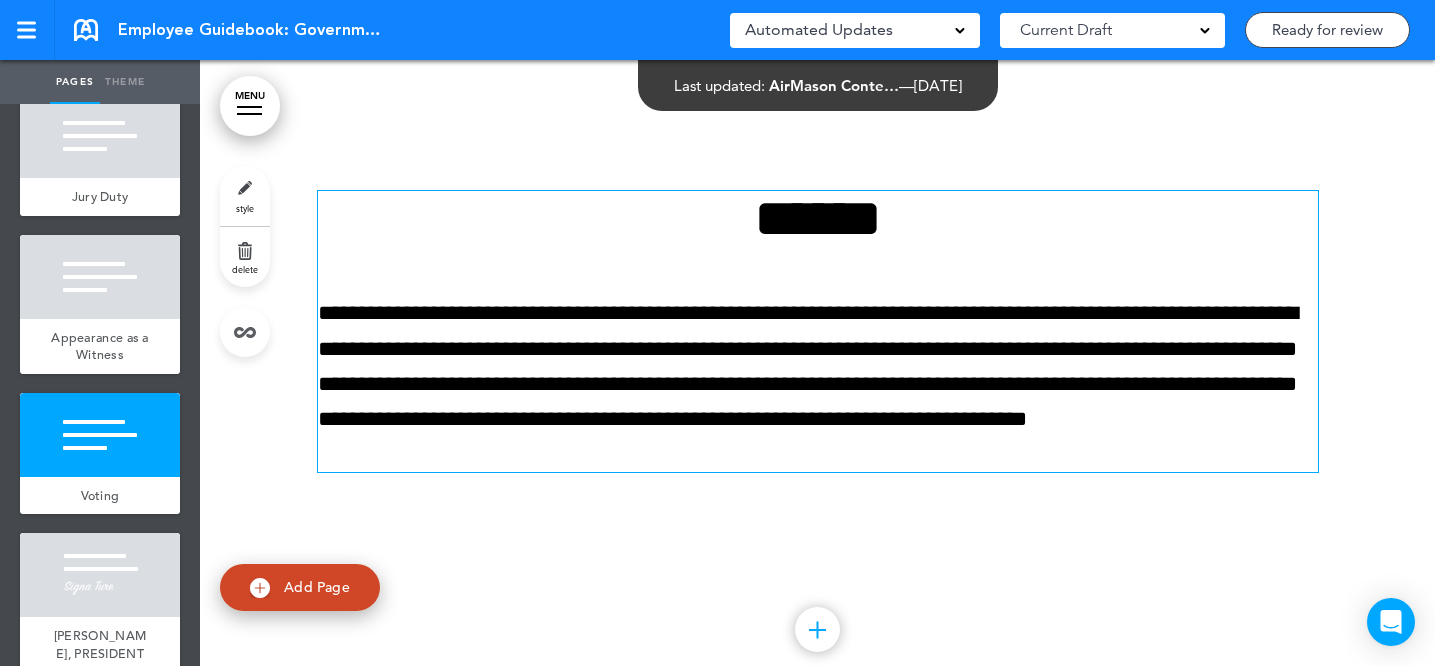 scroll, scrollTop: 96137, scrollLeft: 0, axis: vertical 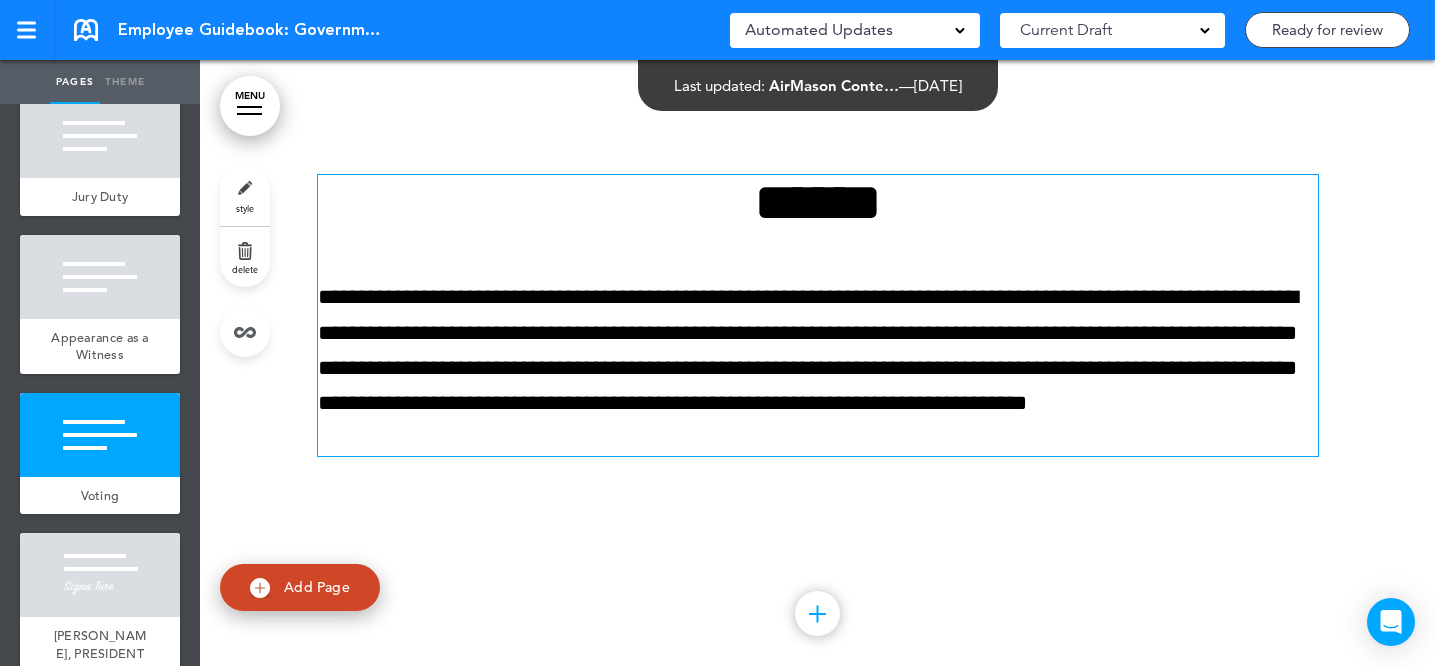 click on "******" at bounding box center [818, 202] 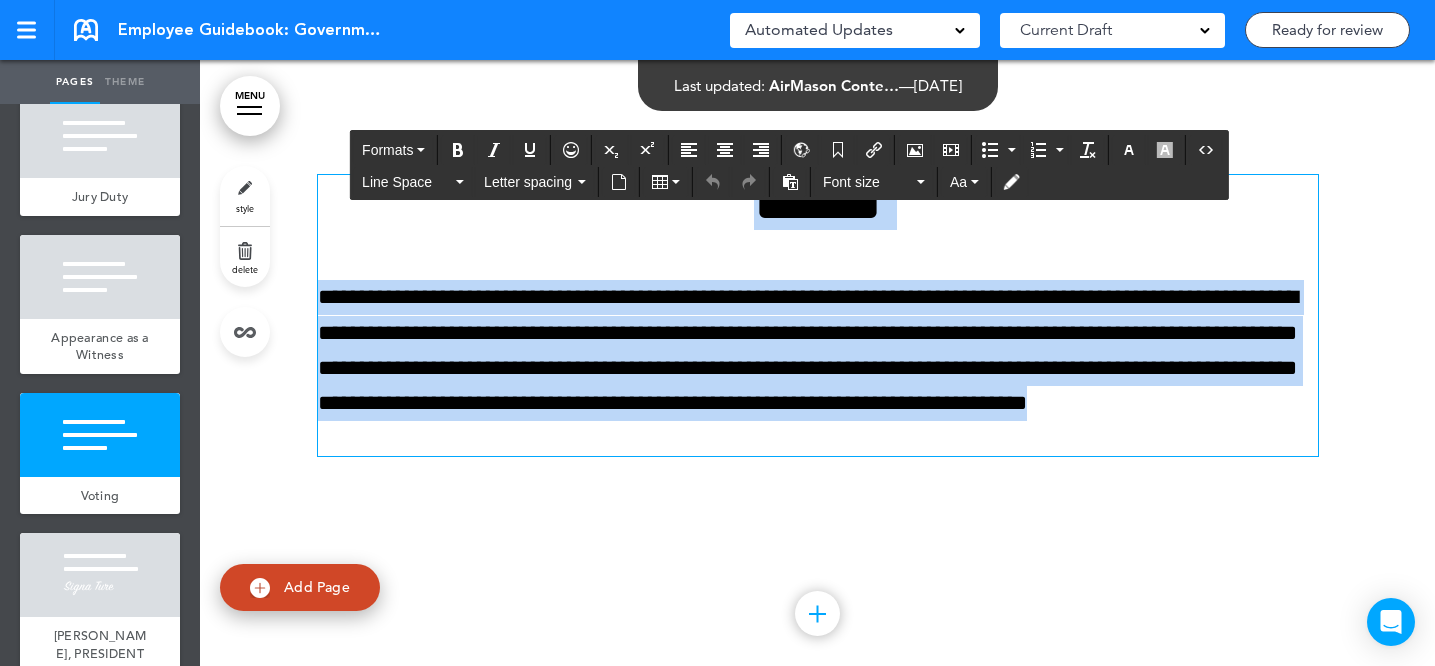 drag, startPoint x: 710, startPoint y: 285, endPoint x: 804, endPoint y: 516, distance: 249.39326 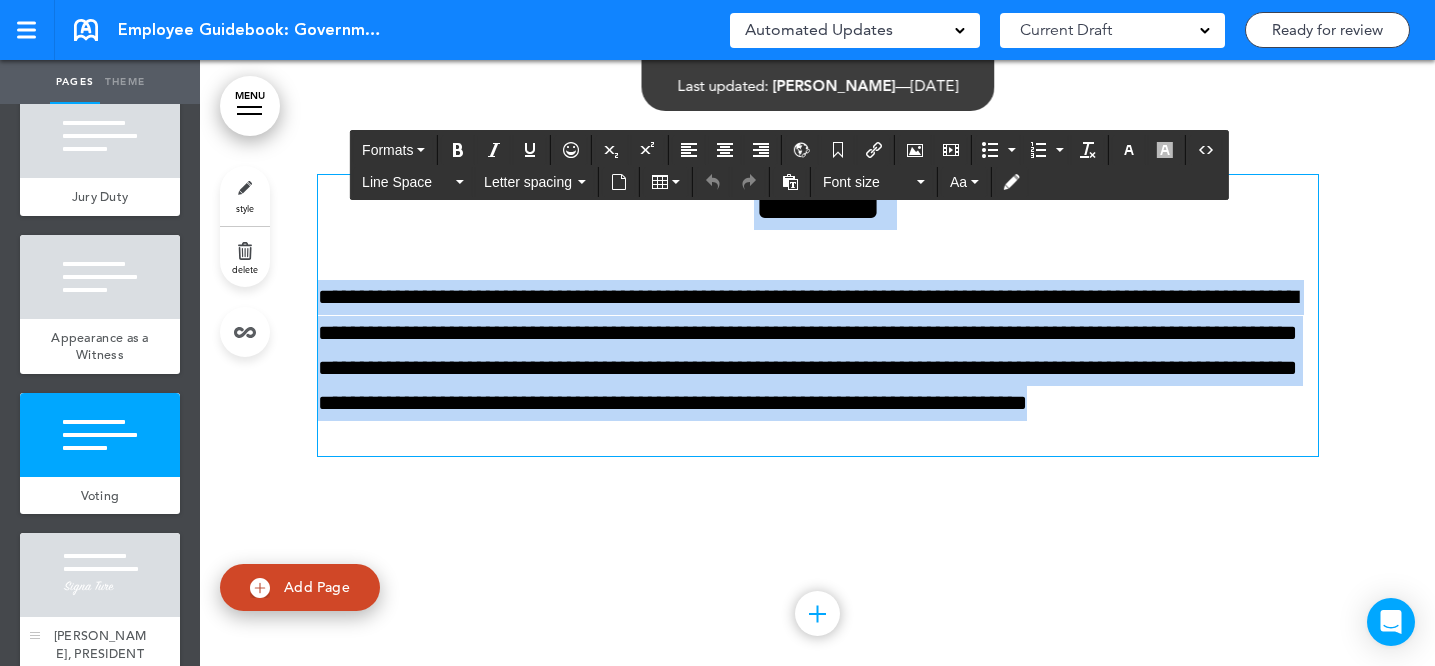 click at bounding box center (100, 575) 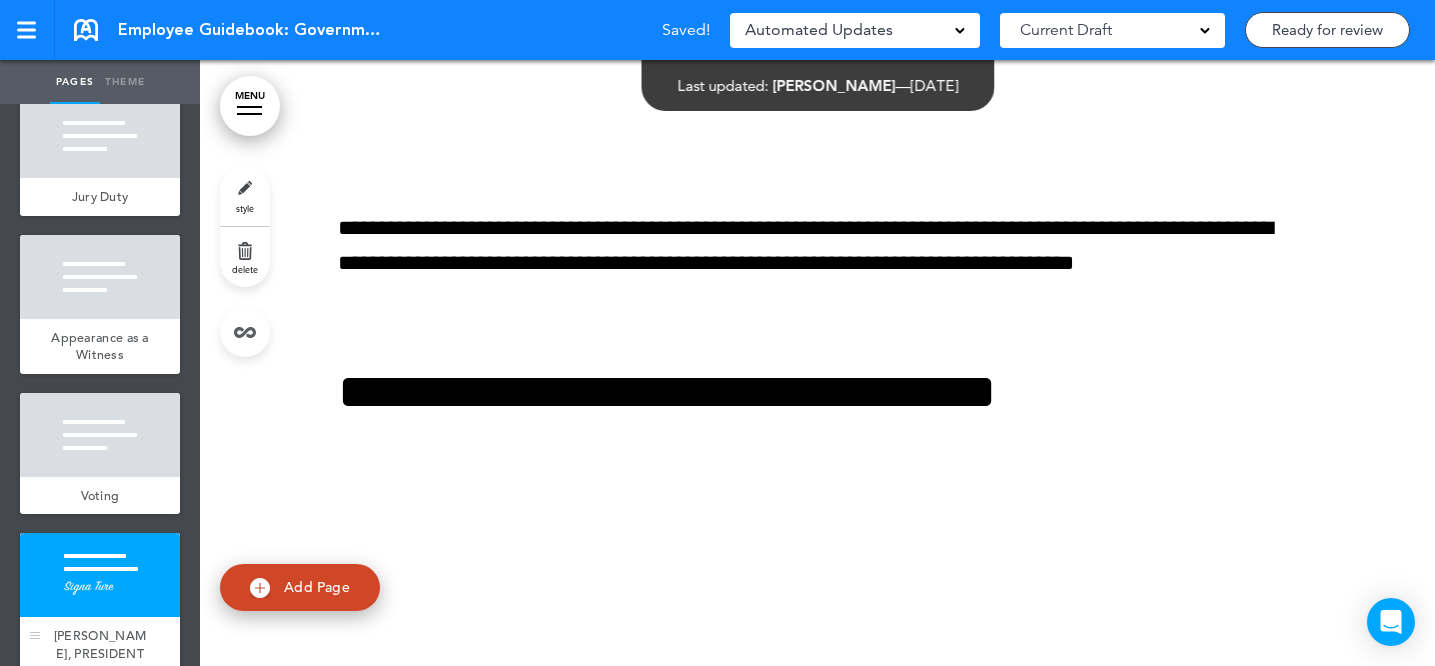 scroll, scrollTop: 96857, scrollLeft: 0, axis: vertical 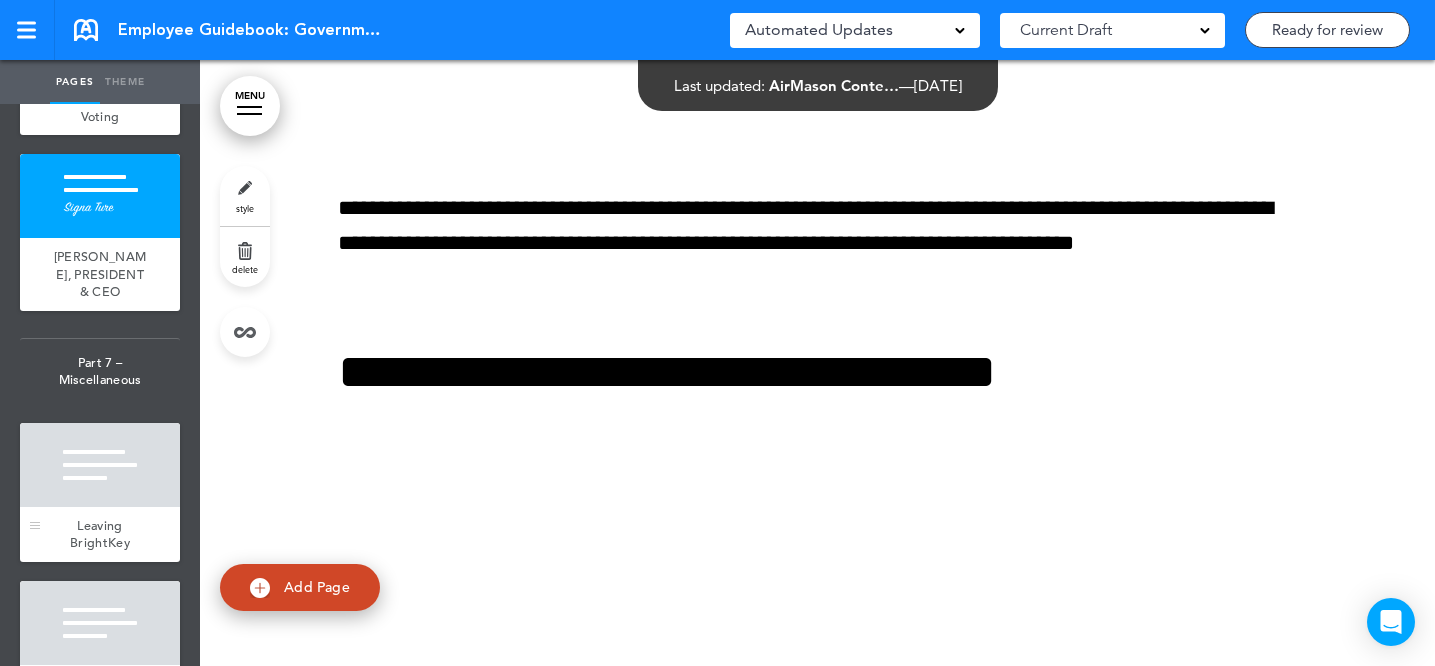 click at bounding box center (100, 465) 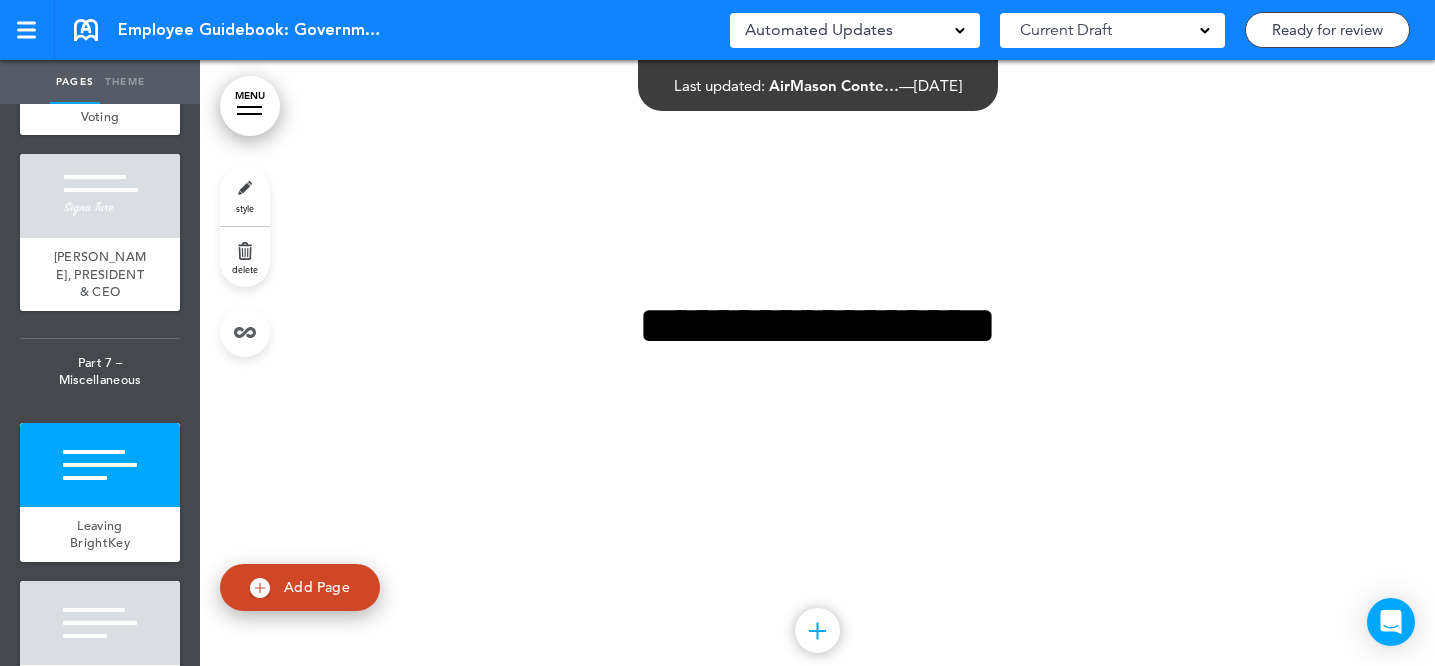 scroll, scrollTop: 97577, scrollLeft: 0, axis: vertical 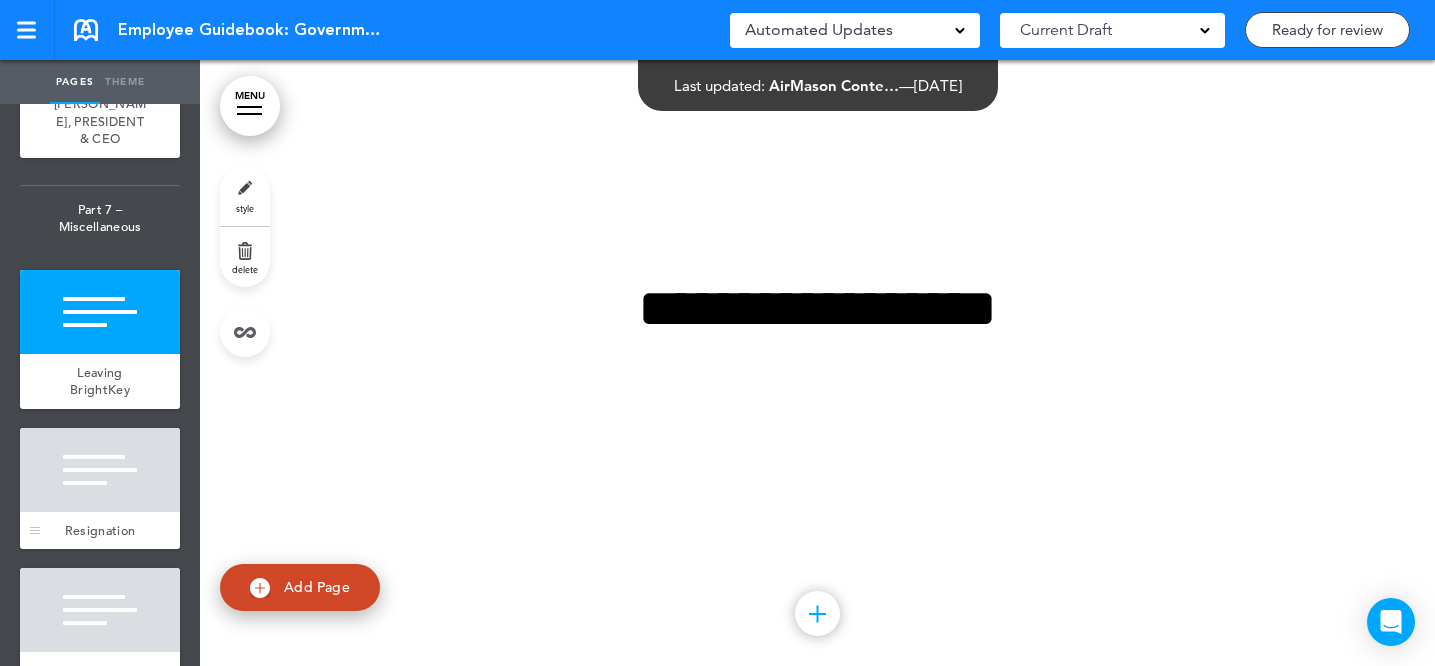 click at bounding box center [100, 470] 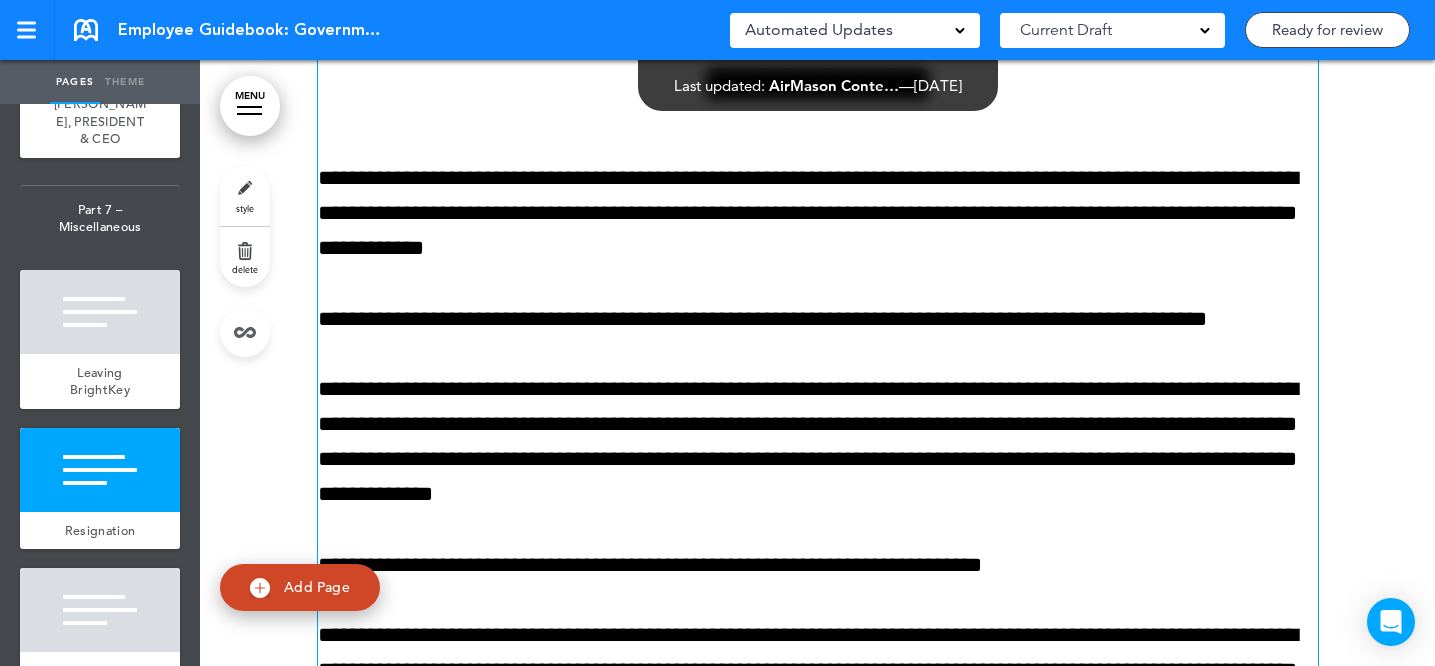 scroll, scrollTop: 98260, scrollLeft: 0, axis: vertical 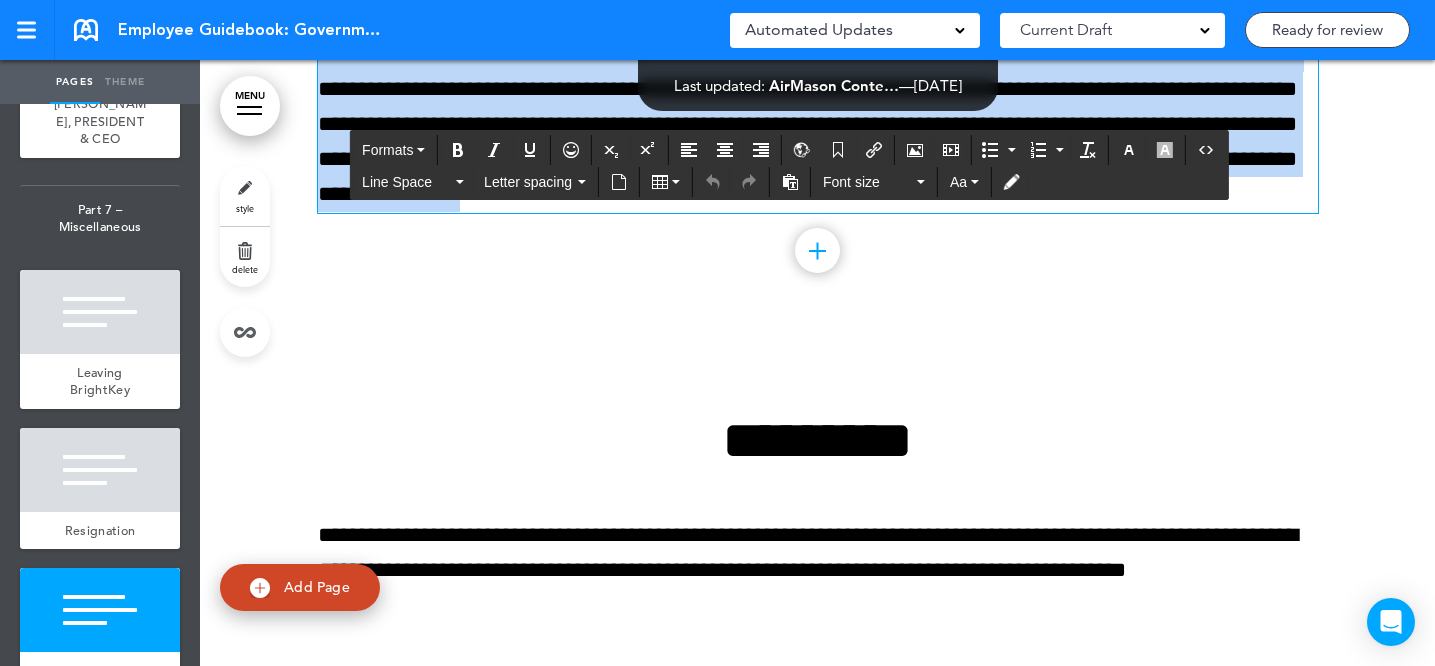 drag, startPoint x: 658, startPoint y: 211, endPoint x: 891, endPoint y: 459, distance: 340.2837 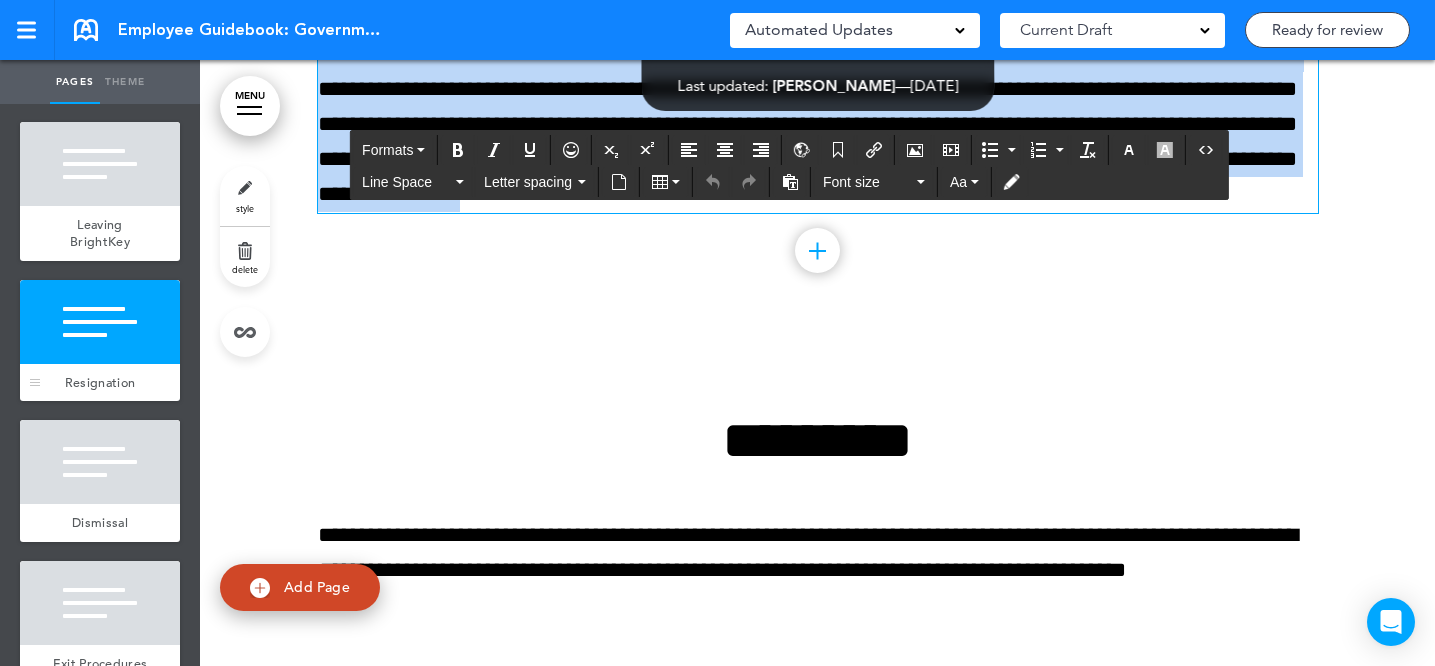 scroll, scrollTop: 17097, scrollLeft: 0, axis: vertical 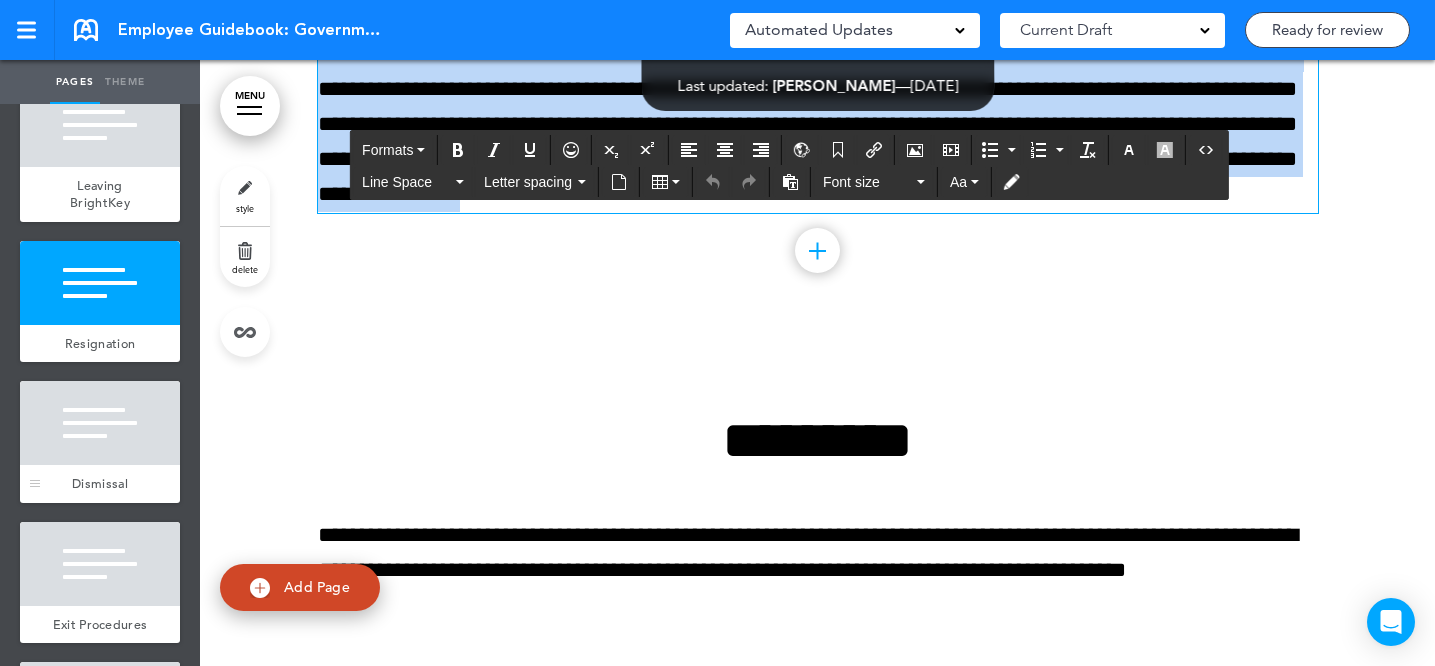 click at bounding box center (100, 423) 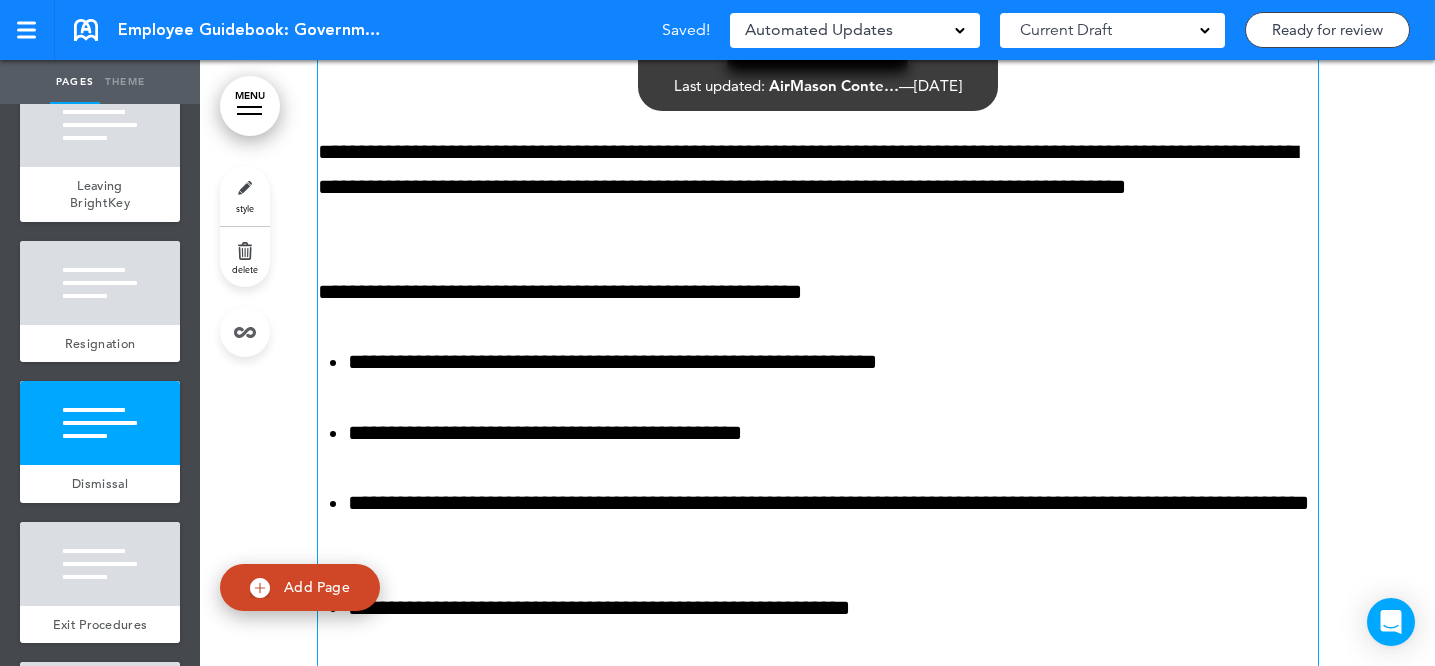 scroll, scrollTop: 99262, scrollLeft: 0, axis: vertical 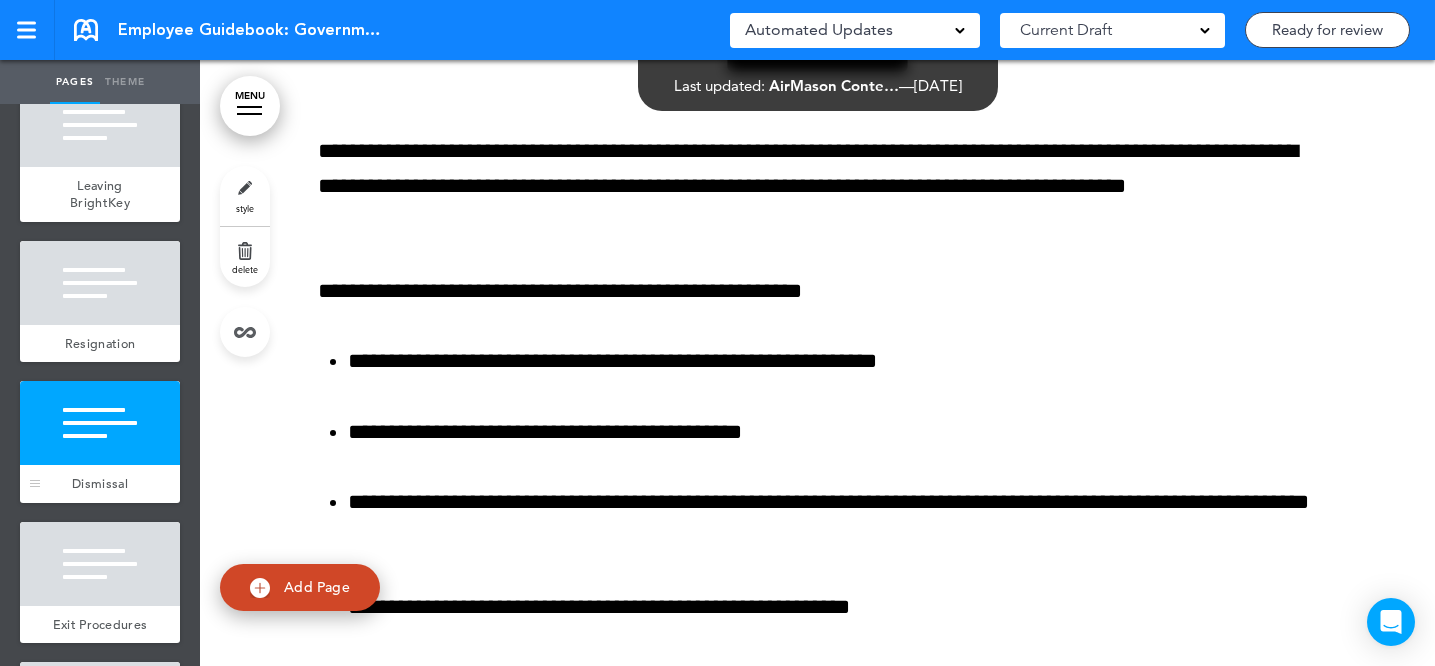 click at bounding box center (100, 423) 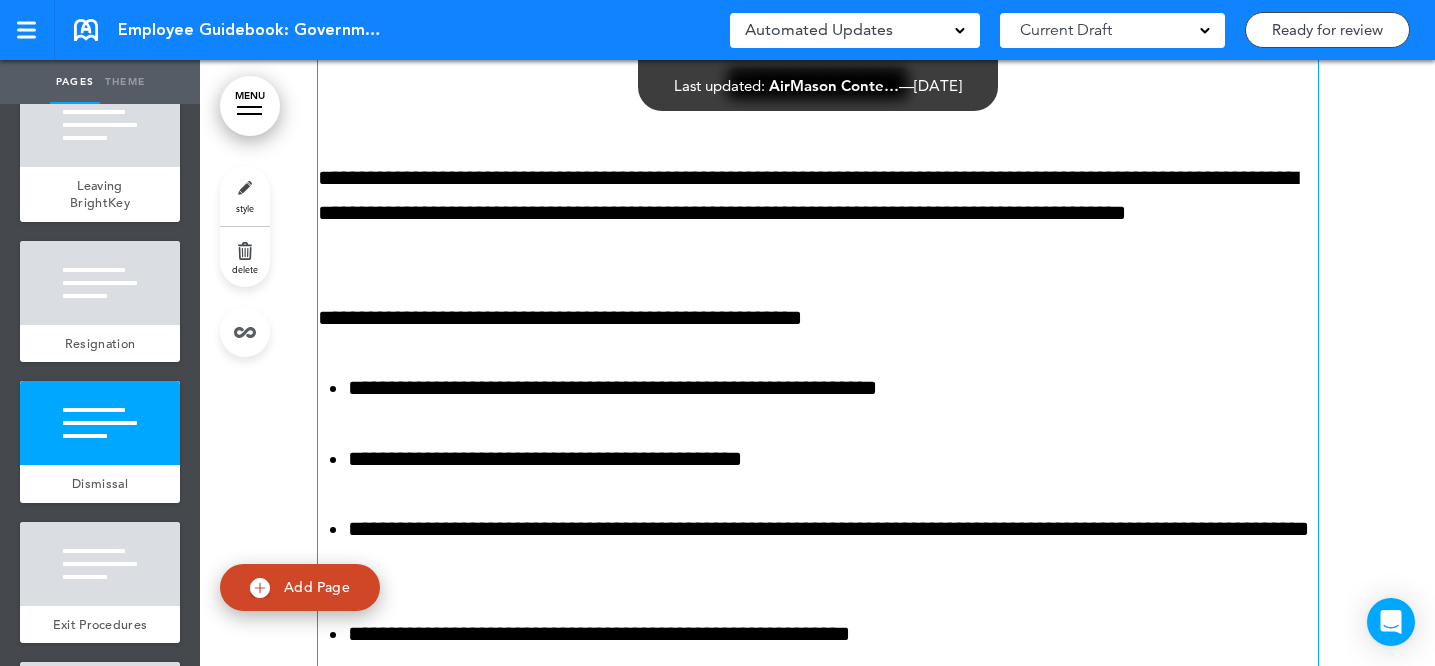 scroll, scrollTop: 99202, scrollLeft: 0, axis: vertical 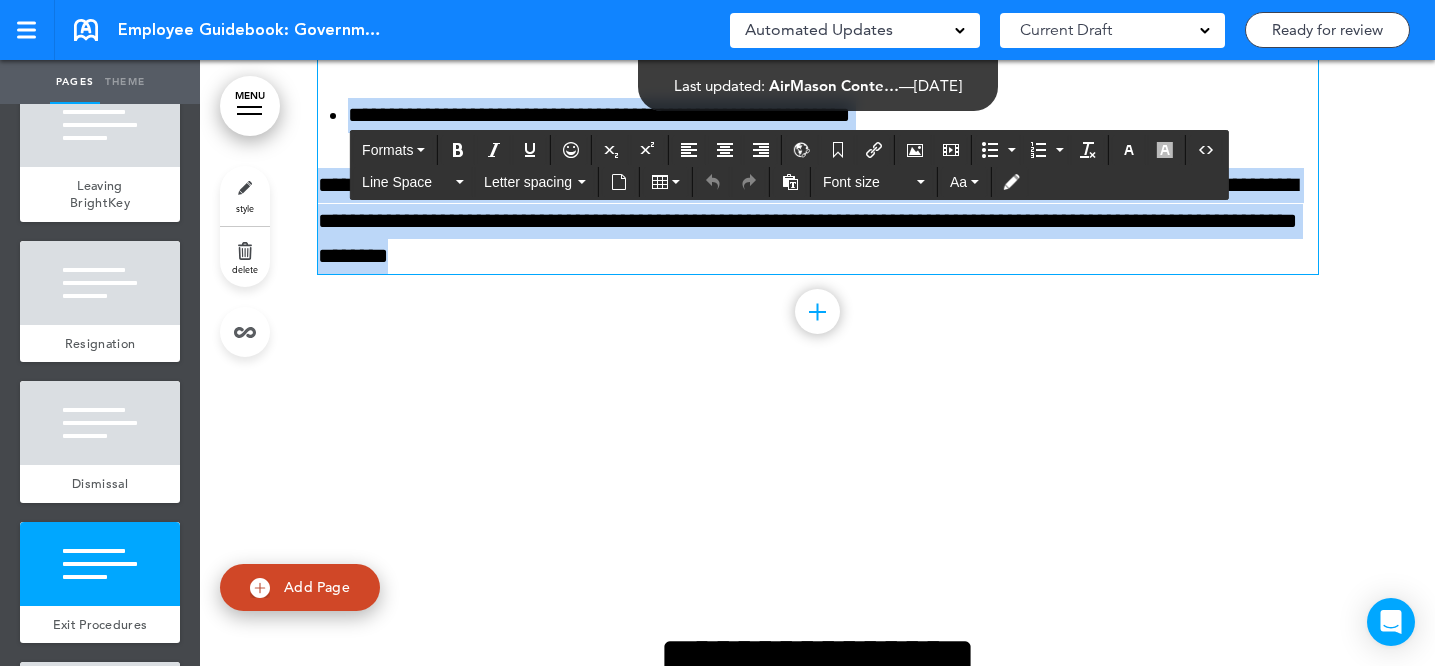 drag, startPoint x: 698, startPoint y: 206, endPoint x: 783, endPoint y: 573, distance: 376.71475 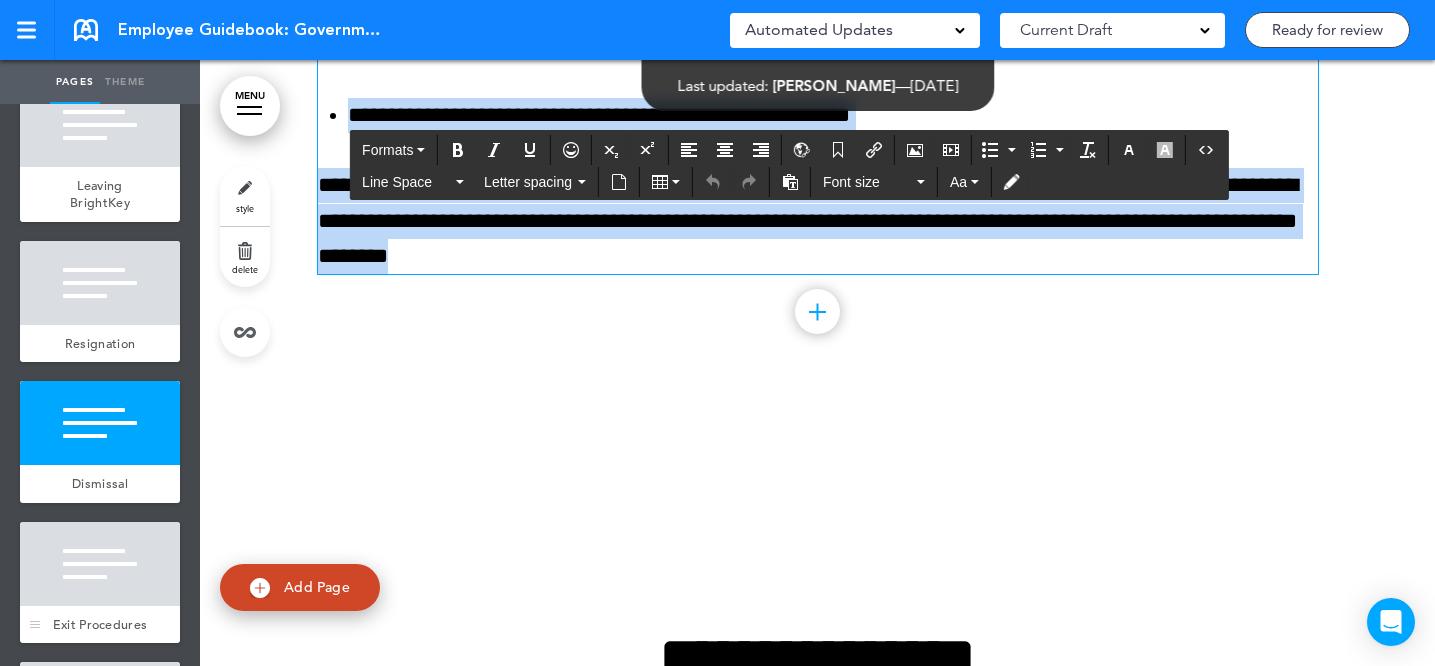 click at bounding box center (100, 564) 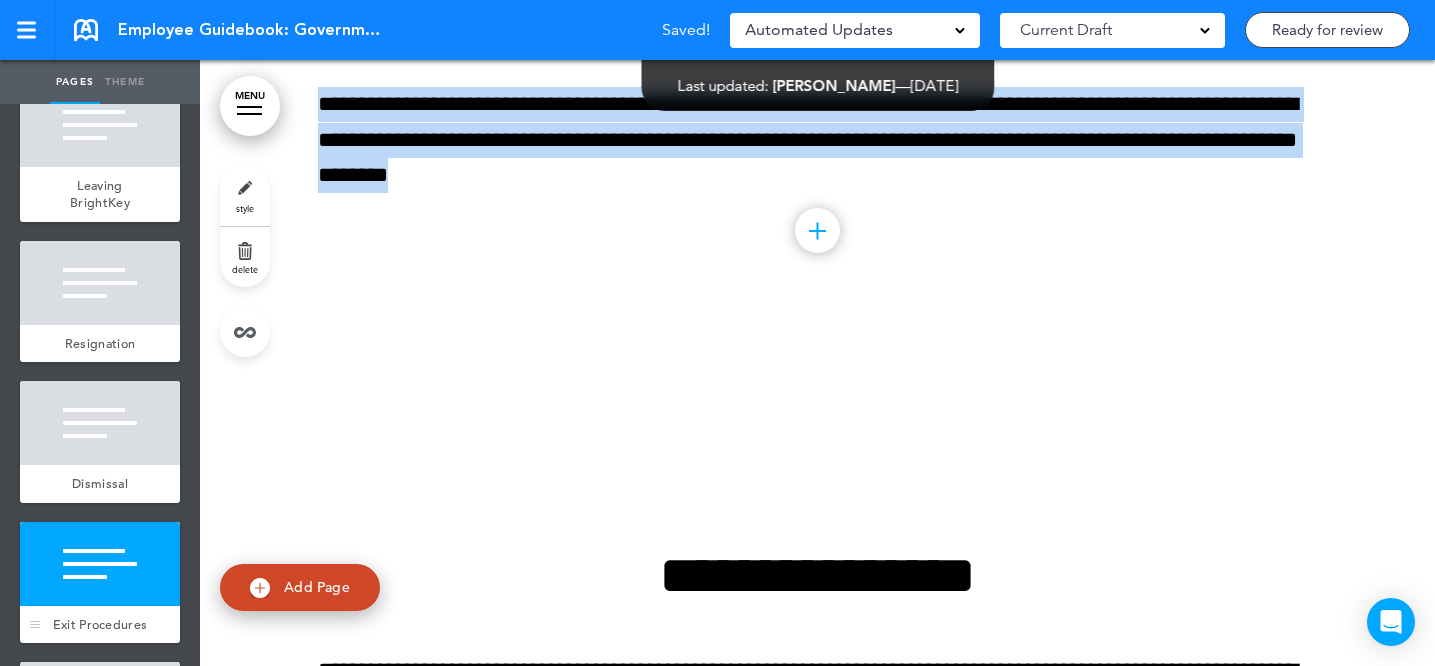 scroll, scrollTop: 100172, scrollLeft: 0, axis: vertical 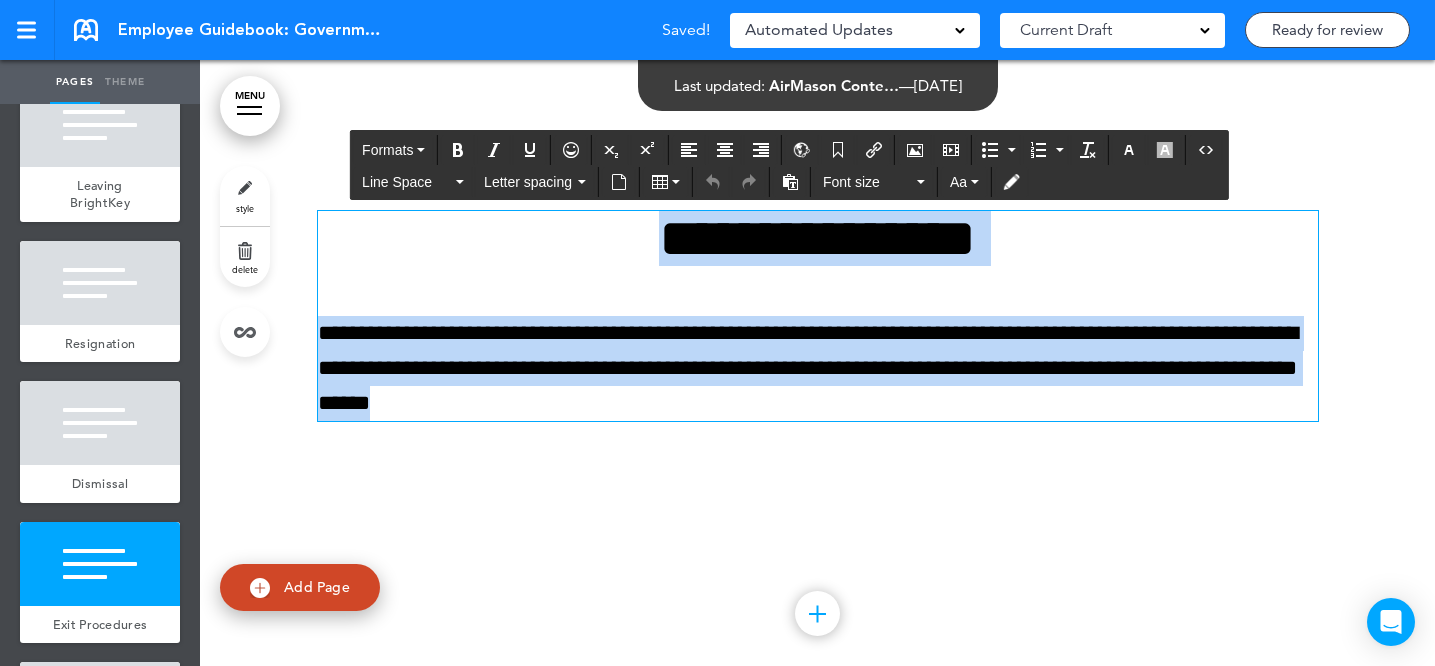 drag, startPoint x: 600, startPoint y: 317, endPoint x: 754, endPoint y: 491, distance: 232.36179 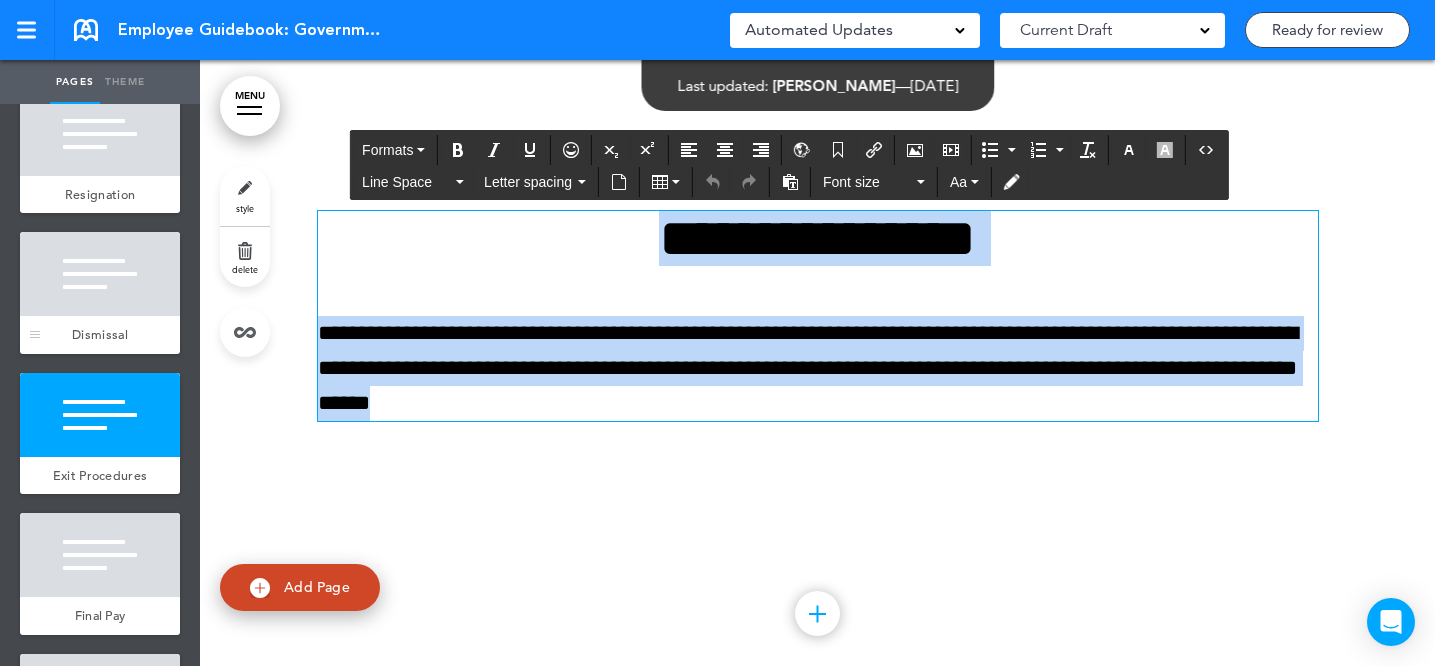 scroll, scrollTop: 17302, scrollLeft: 0, axis: vertical 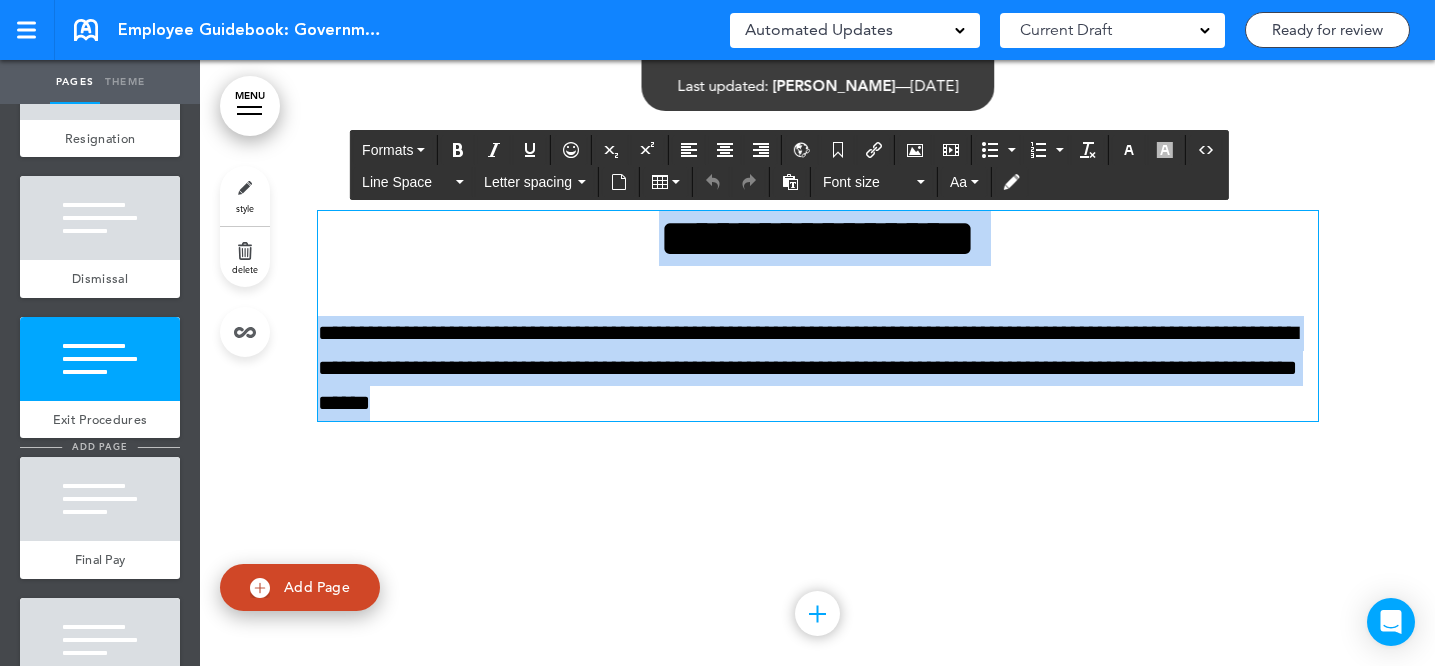 click on "add page" at bounding box center (99, 446) 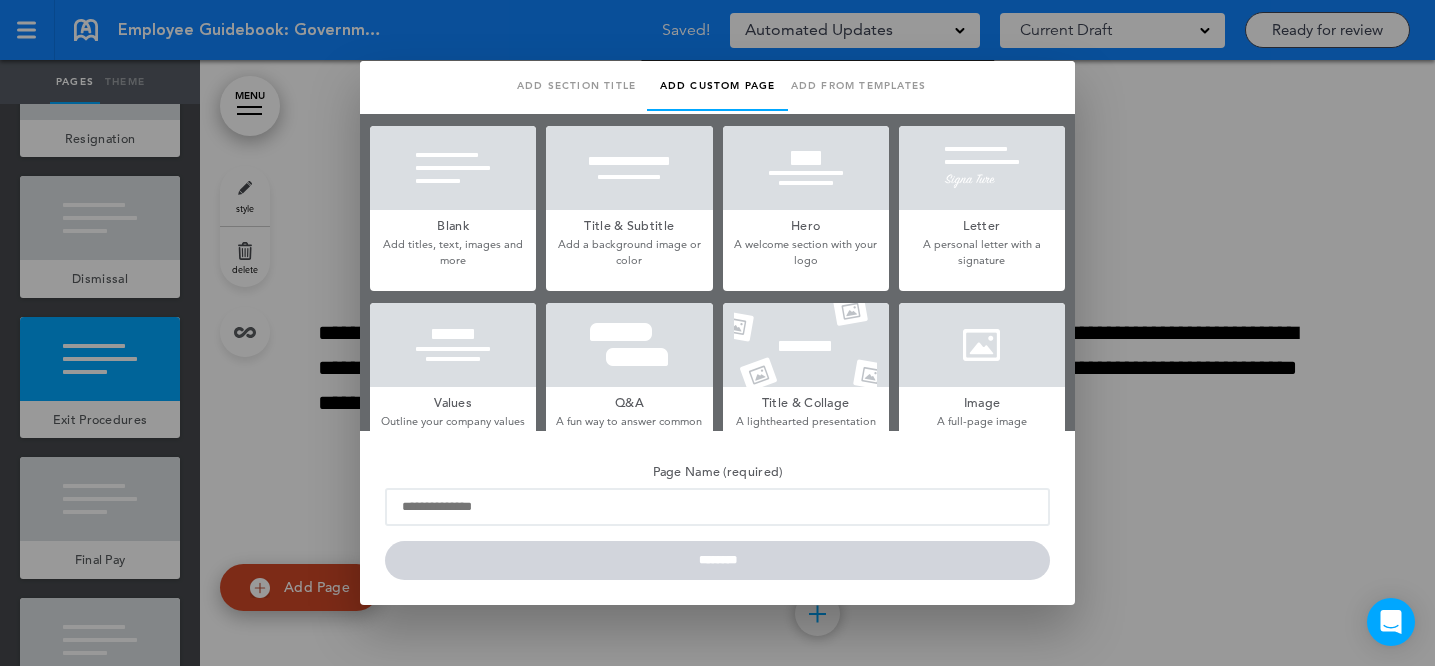 click at bounding box center [717, 333] 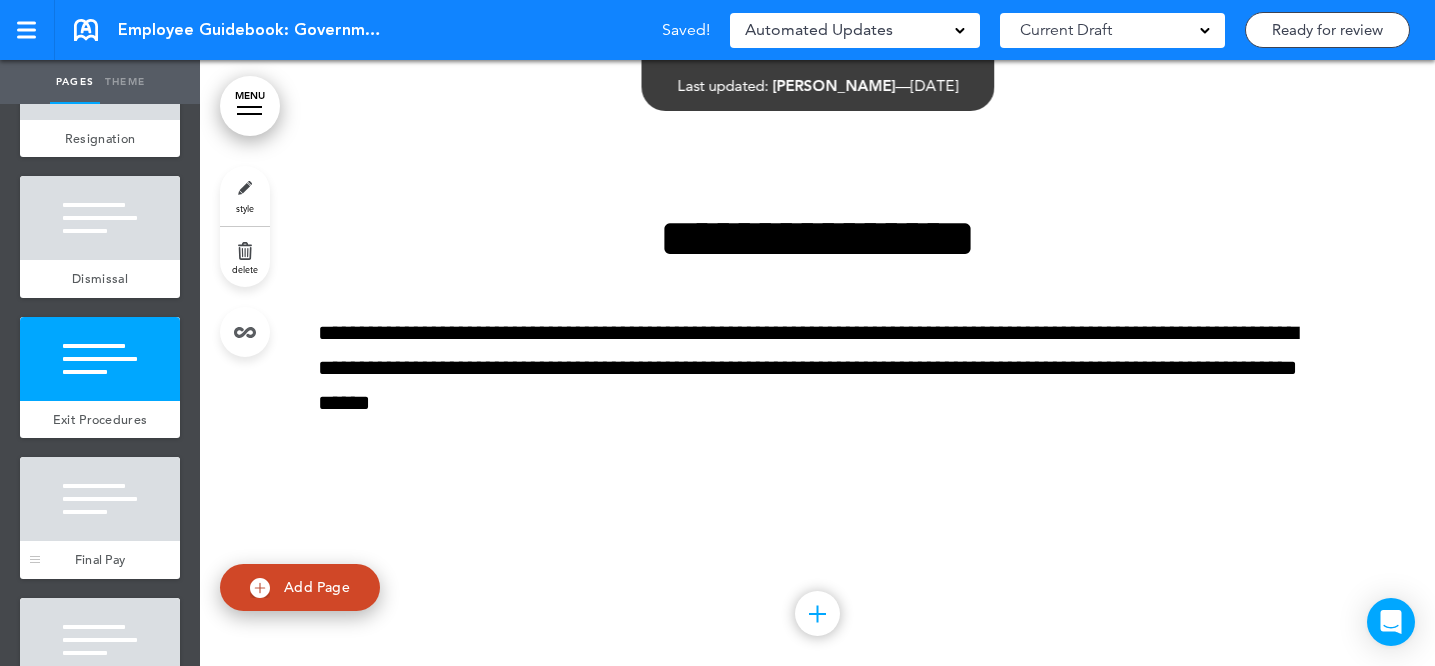 click on "Final Pay" at bounding box center (100, 559) 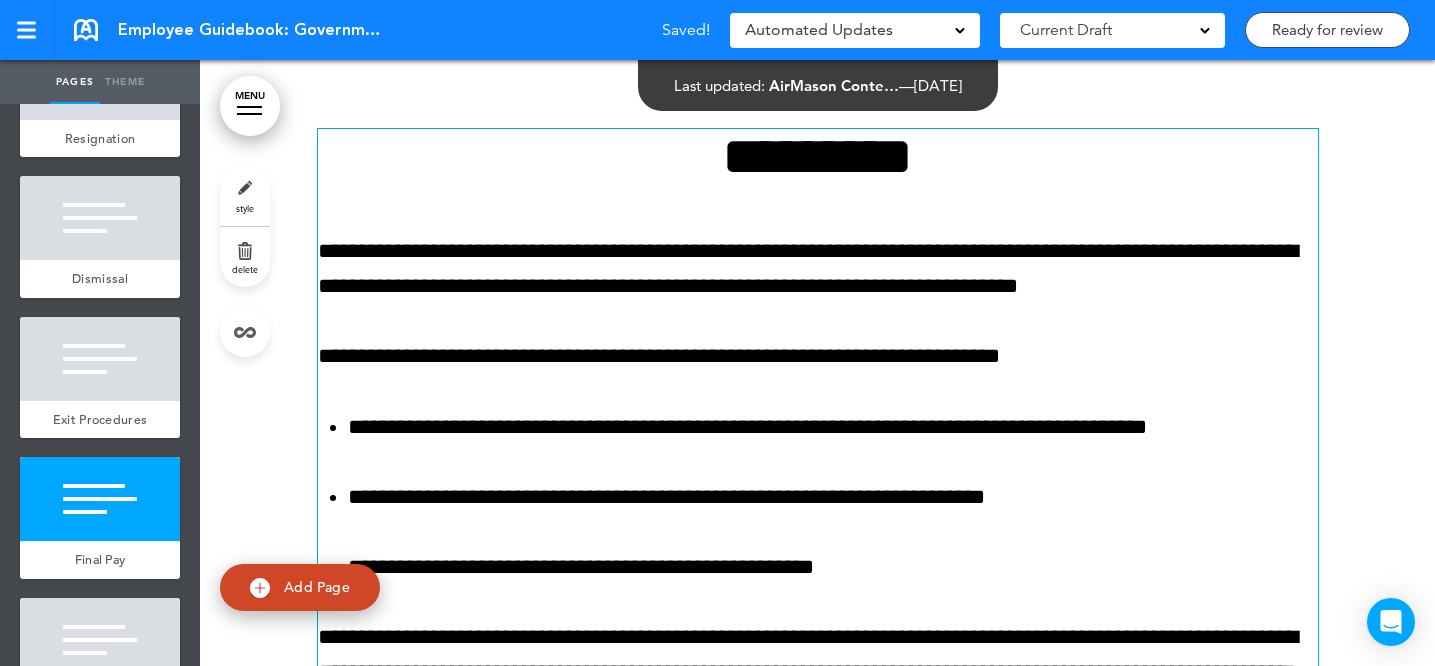 scroll, scrollTop: 100815, scrollLeft: 0, axis: vertical 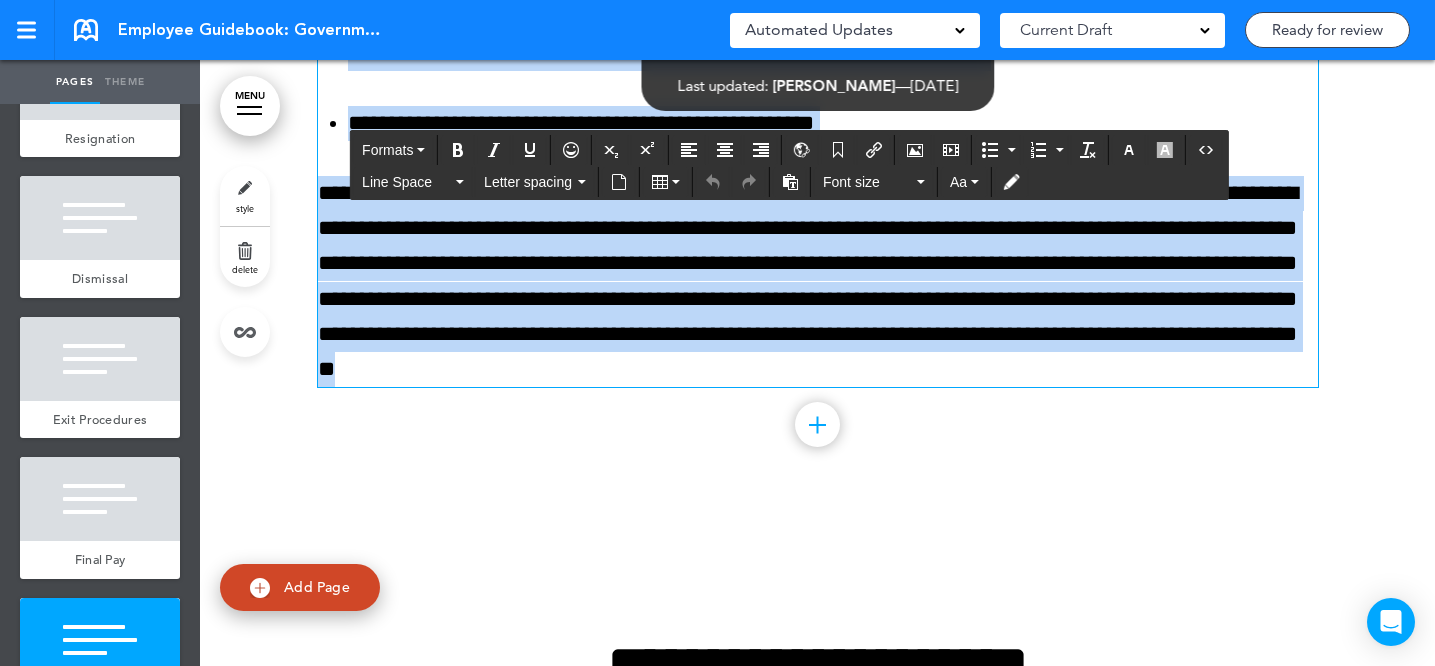 drag, startPoint x: 688, startPoint y: 250, endPoint x: 784, endPoint y: 619, distance: 381.28336 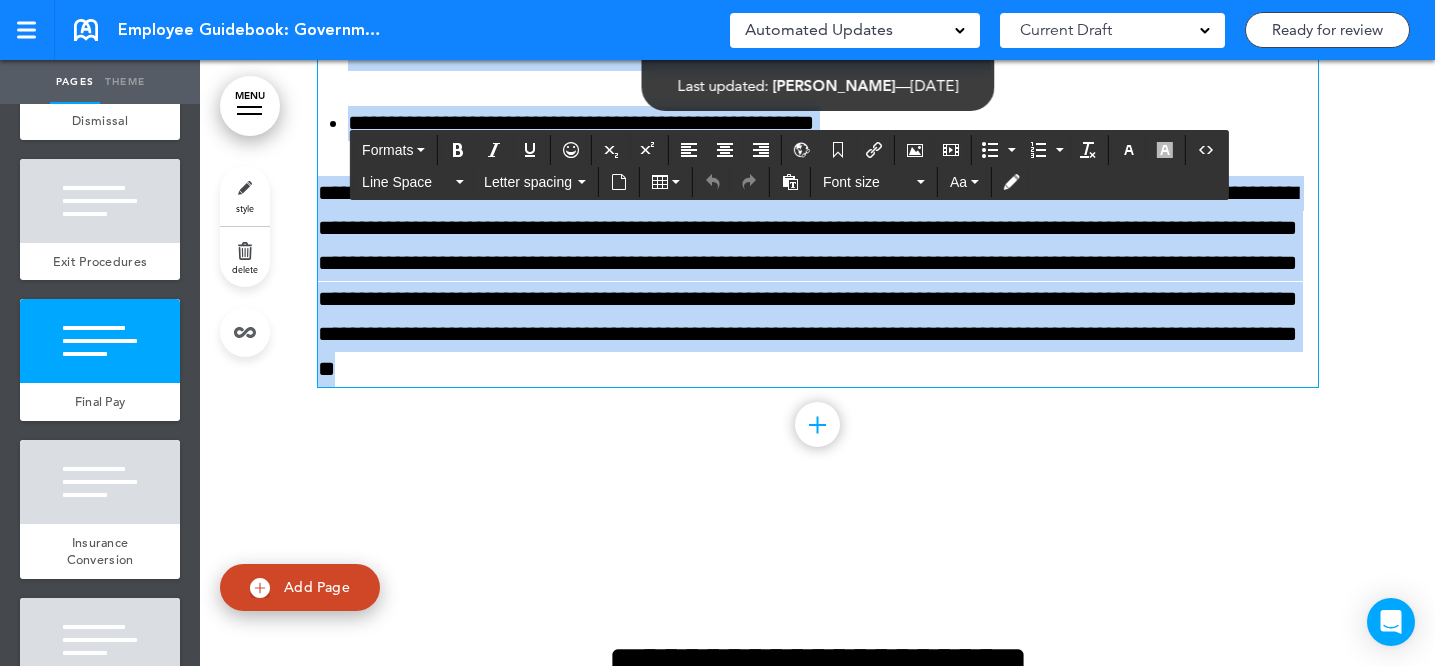scroll, scrollTop: 17489, scrollLeft: 0, axis: vertical 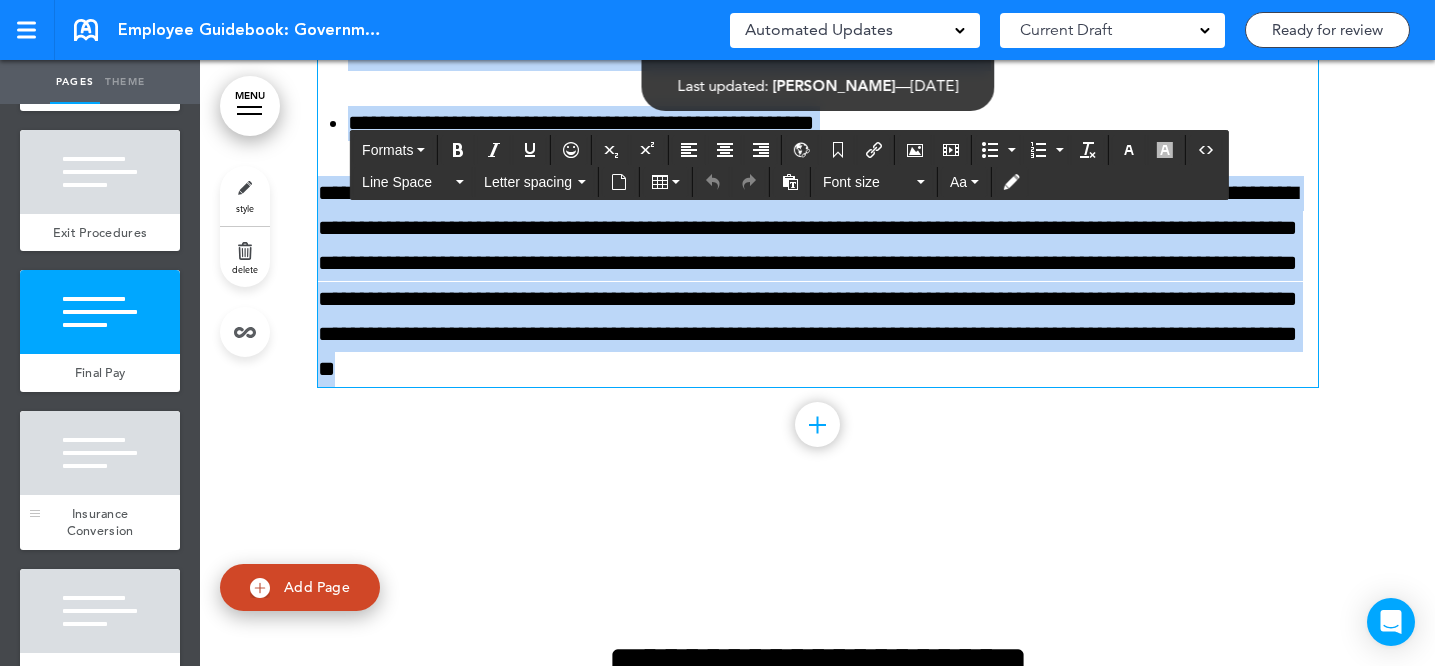 click at bounding box center (100, 453) 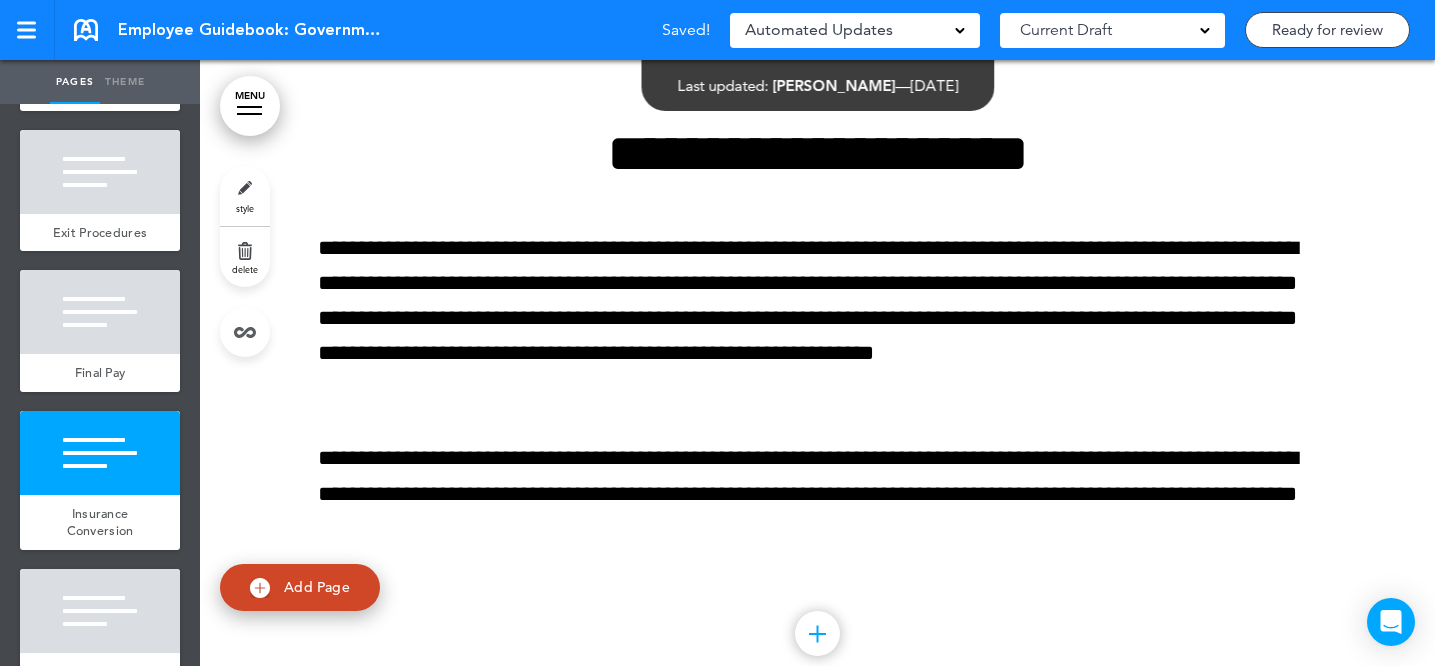 scroll, scrollTop: 101794, scrollLeft: 0, axis: vertical 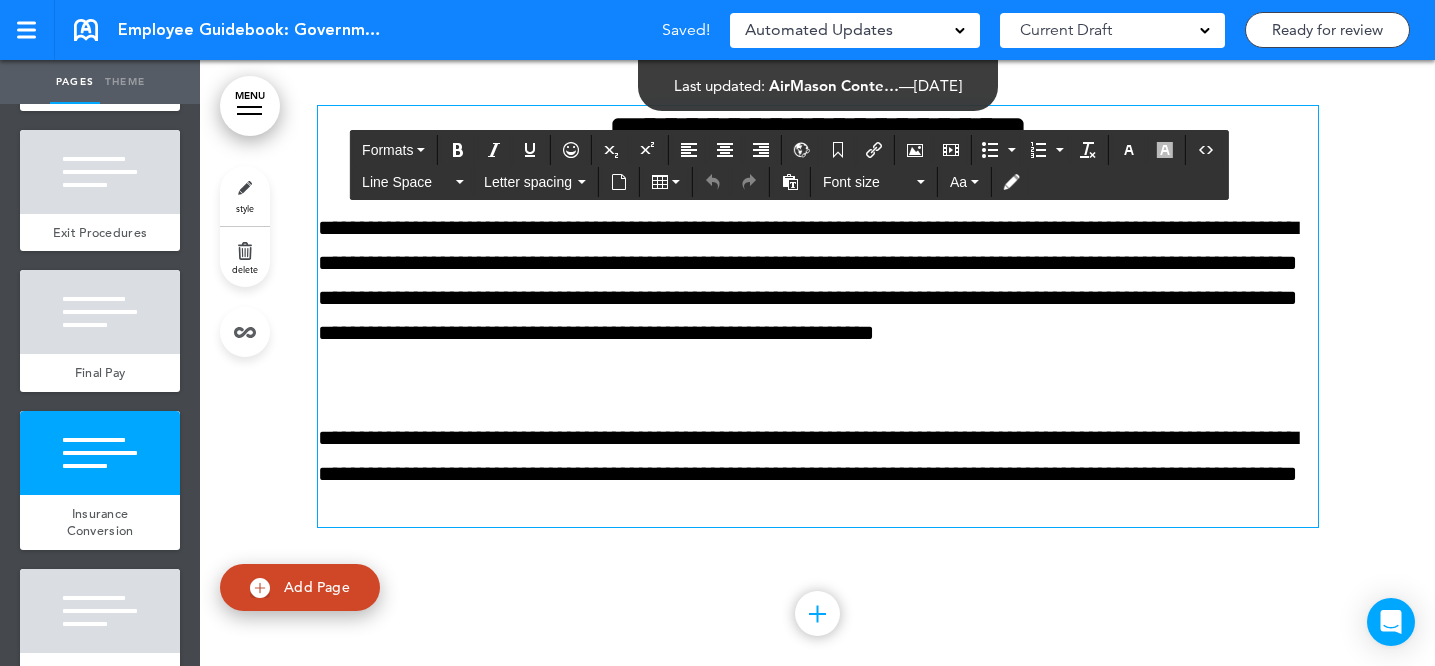 click on "**********" at bounding box center [818, 317] 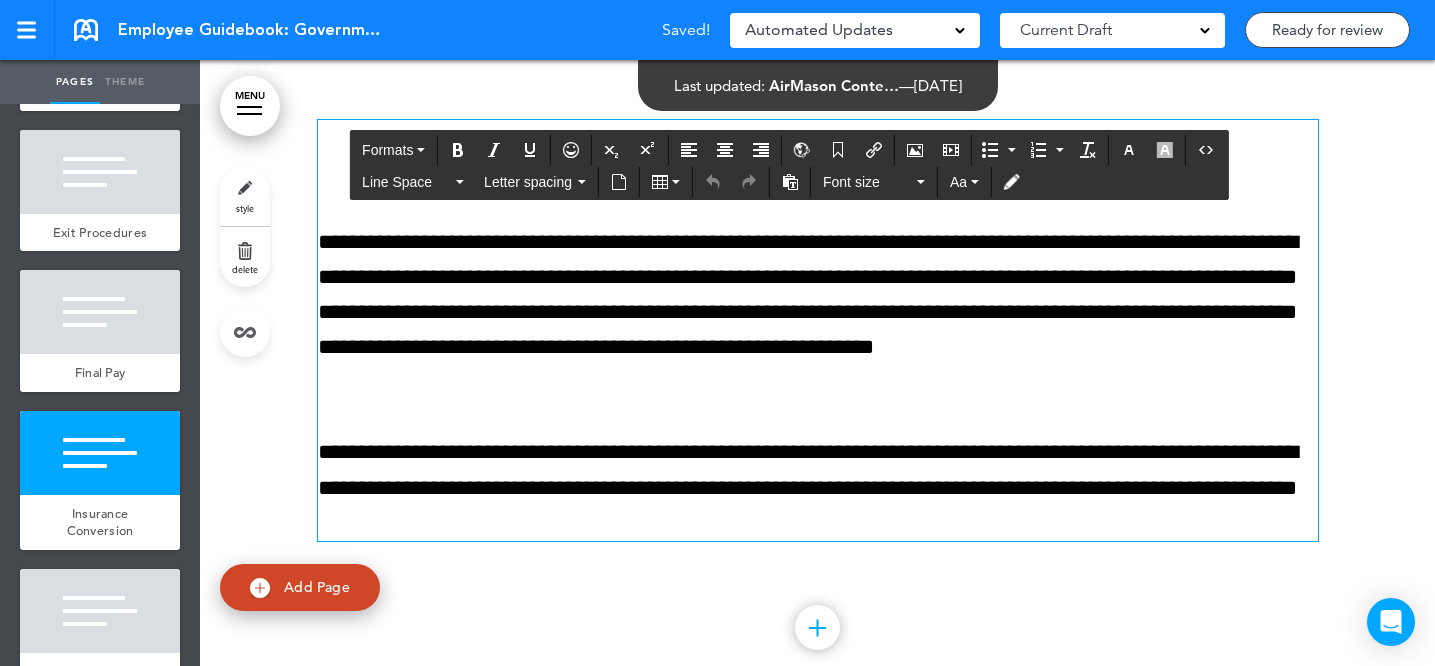 scroll, scrollTop: 101779, scrollLeft: 0, axis: vertical 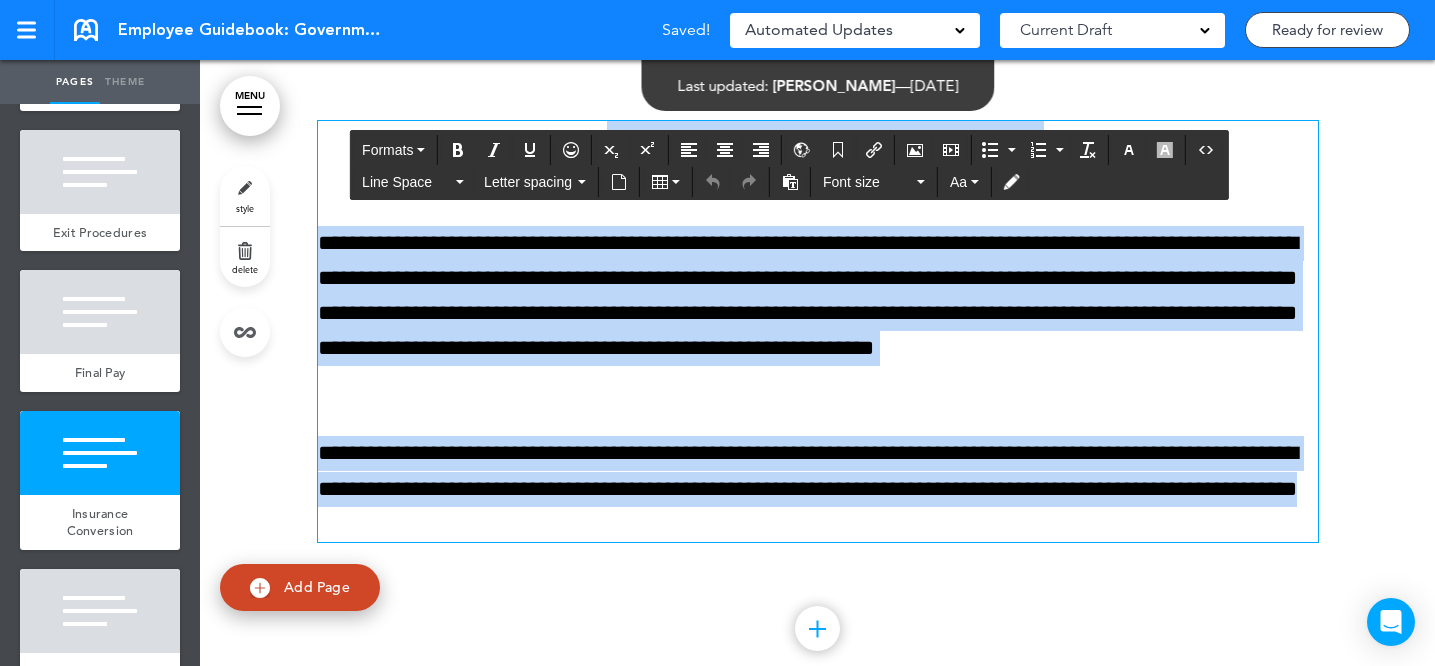 drag, startPoint x: 538, startPoint y: 248, endPoint x: 723, endPoint y: 616, distance: 411.8847 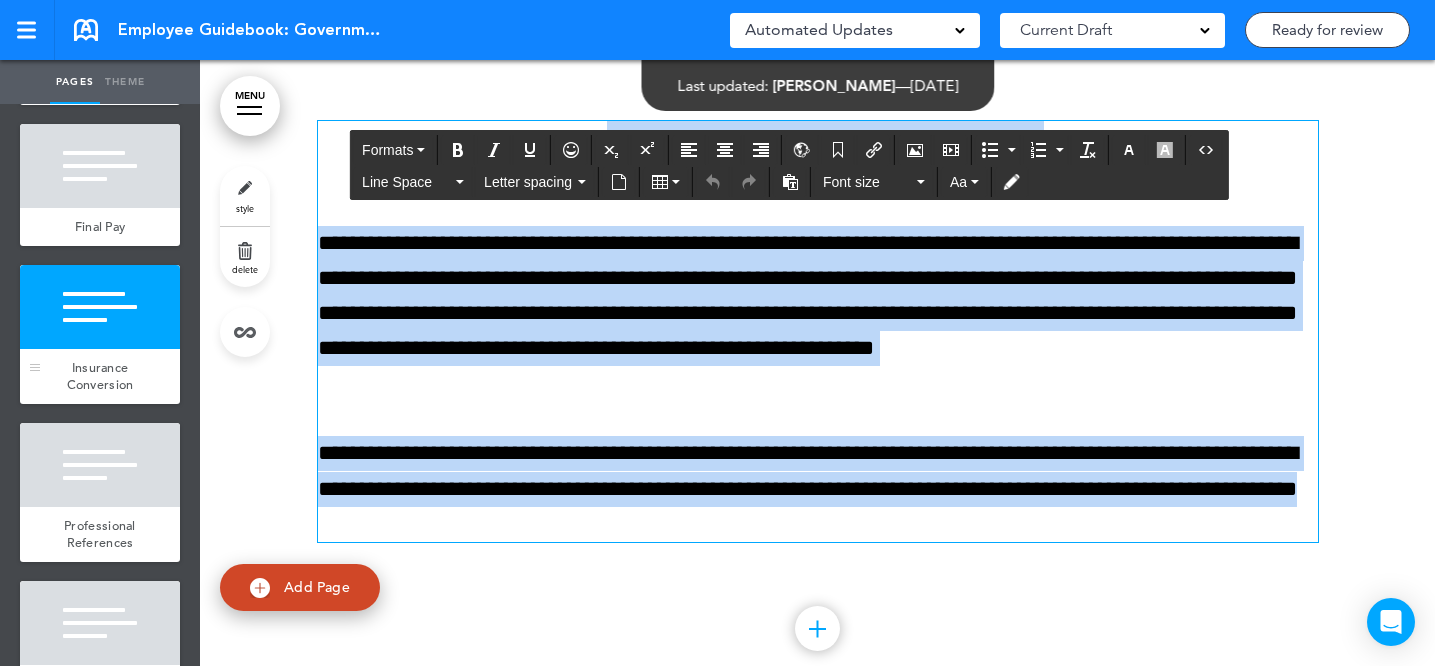 scroll, scrollTop: 17654, scrollLeft: 0, axis: vertical 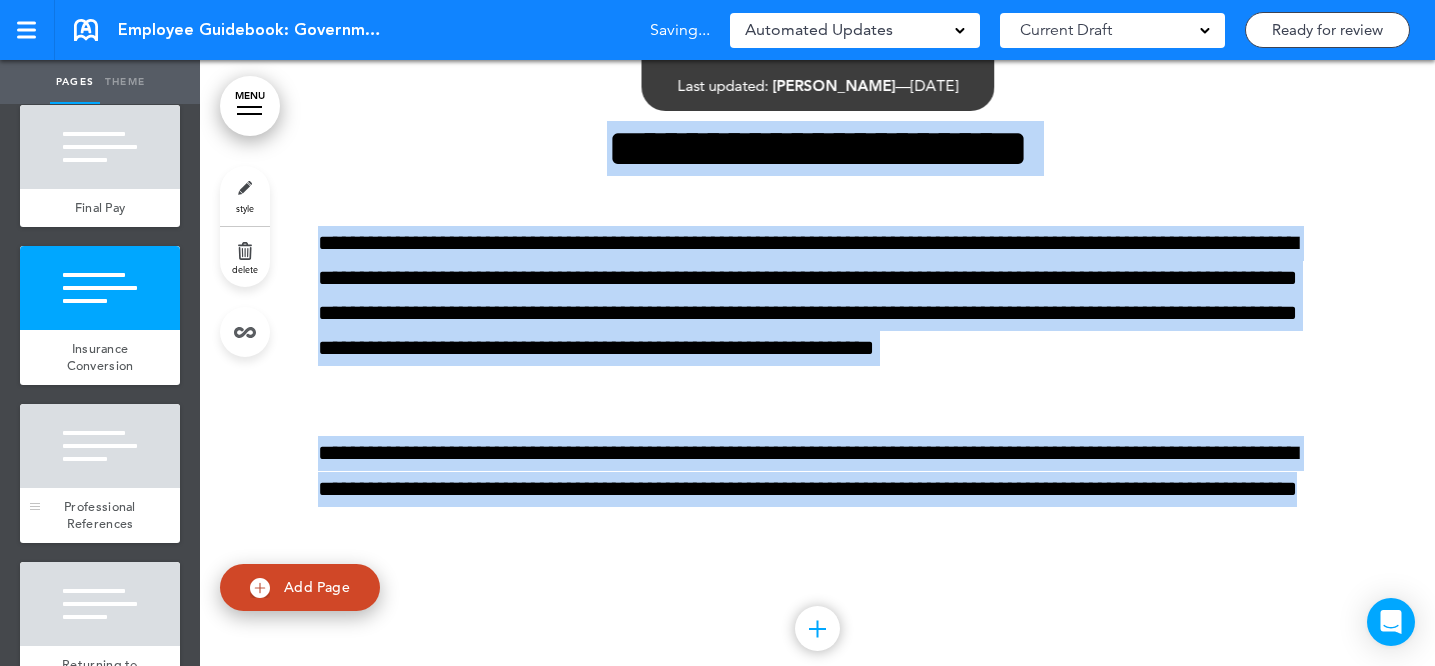 click at bounding box center (100, 446) 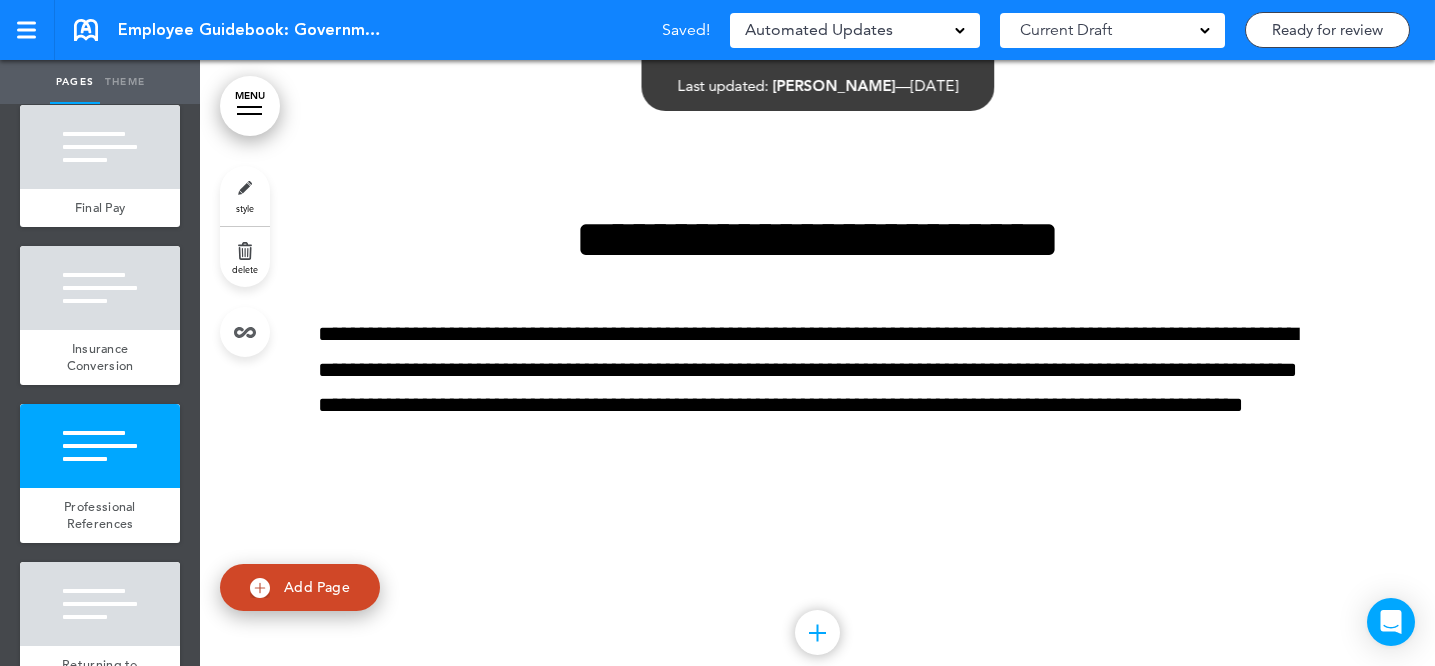 scroll, scrollTop: 102514, scrollLeft: 0, axis: vertical 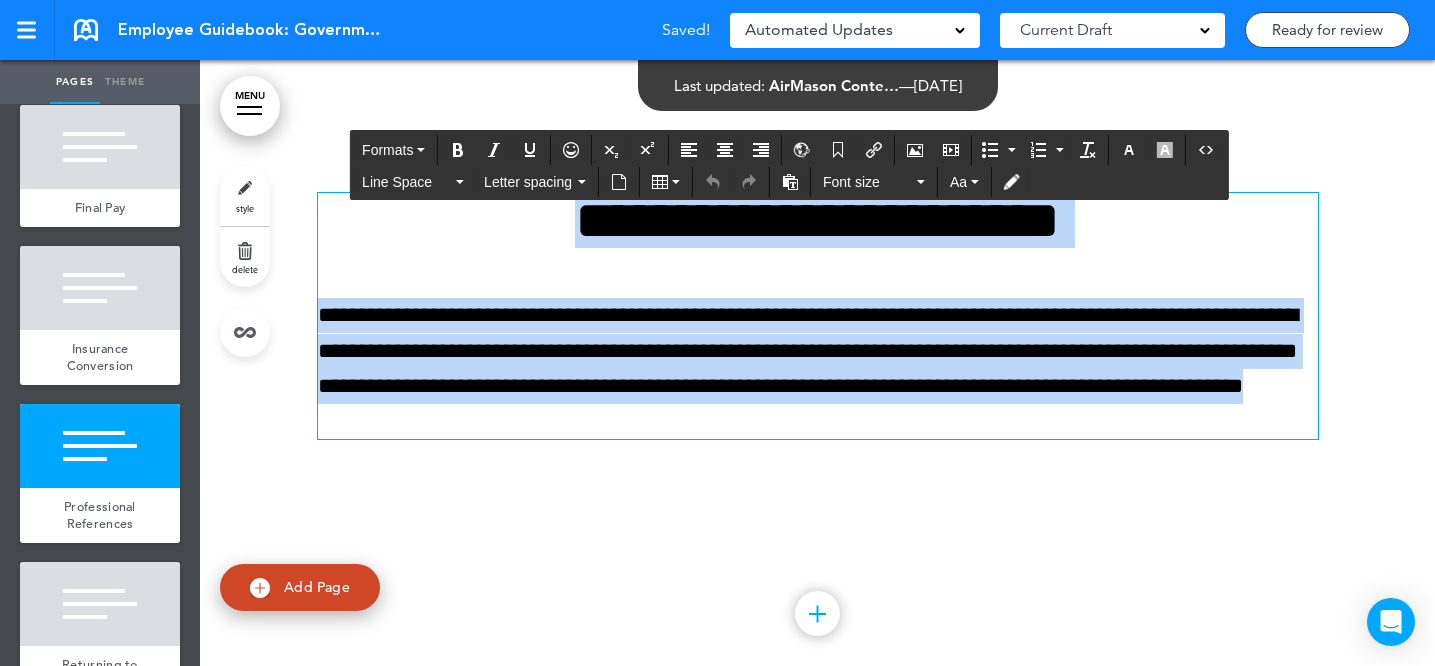 drag, startPoint x: 516, startPoint y: 307, endPoint x: 777, endPoint y: 547, distance: 354.57156 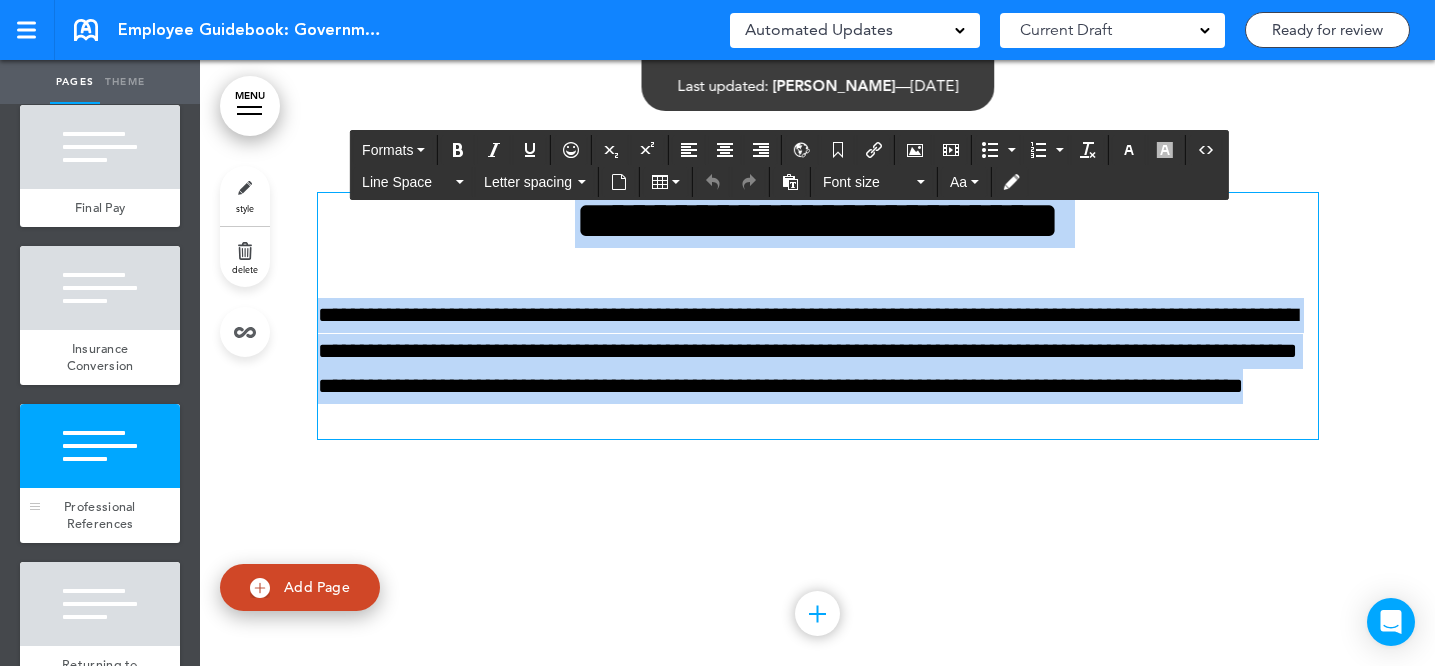 scroll, scrollTop: 17792, scrollLeft: 0, axis: vertical 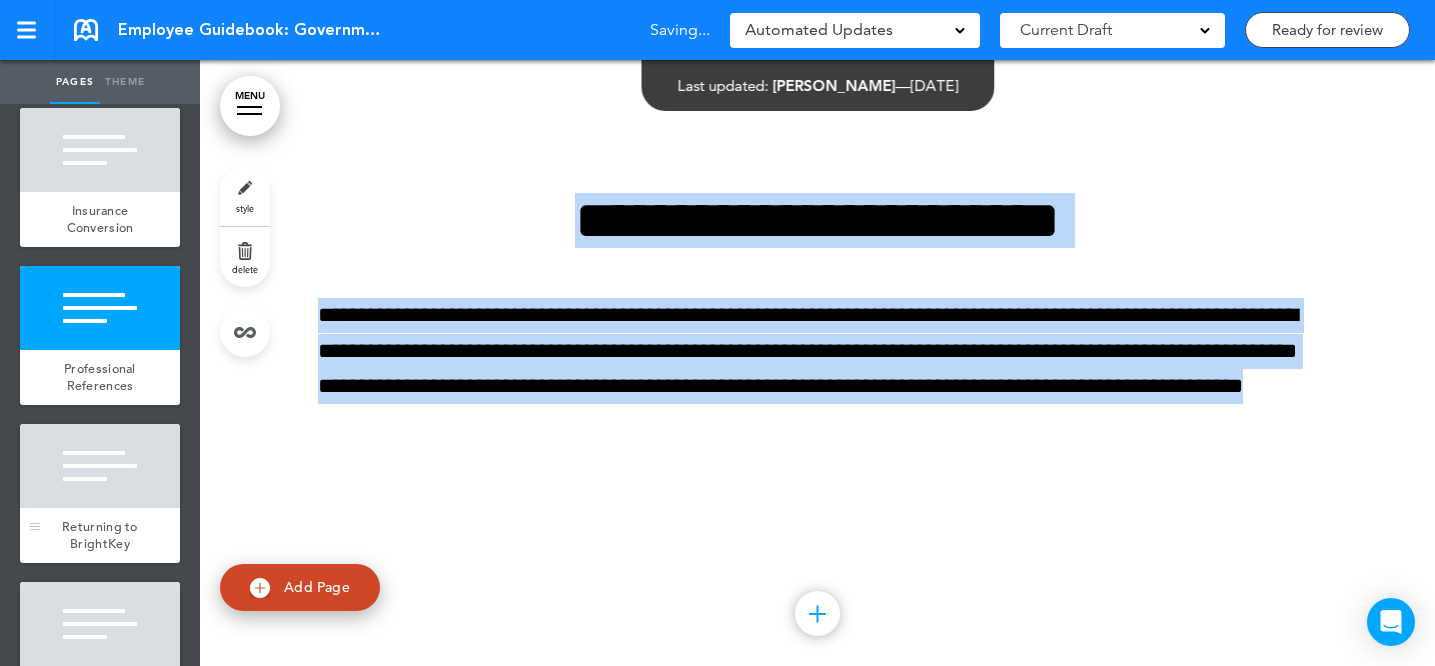 click at bounding box center [100, 466] 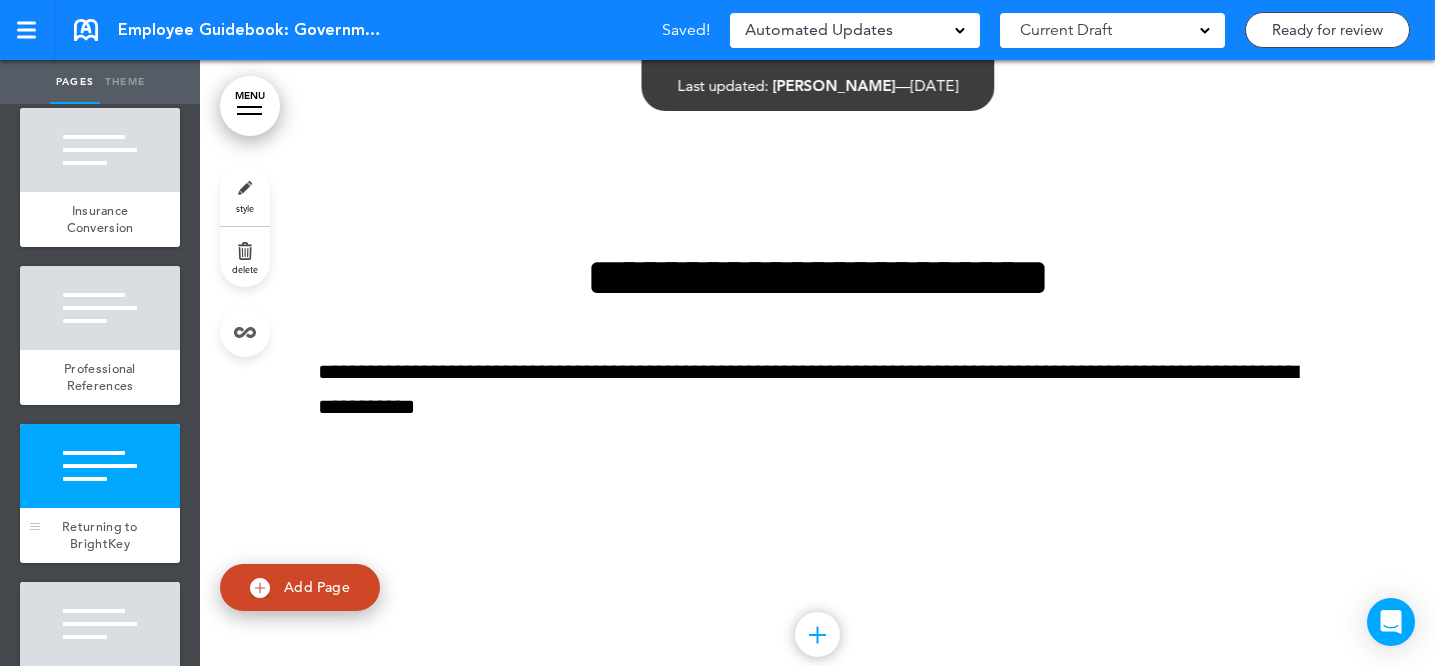 scroll, scrollTop: 103234, scrollLeft: 0, axis: vertical 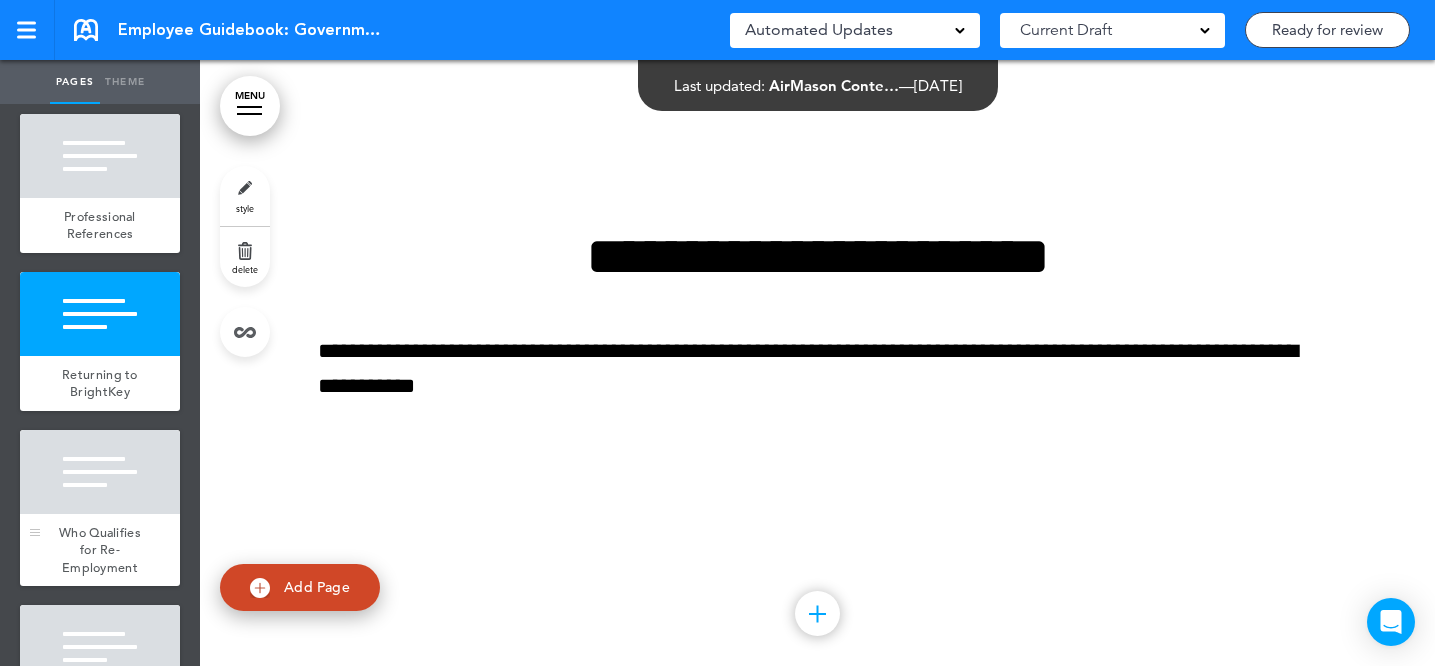 click at bounding box center (100, 472) 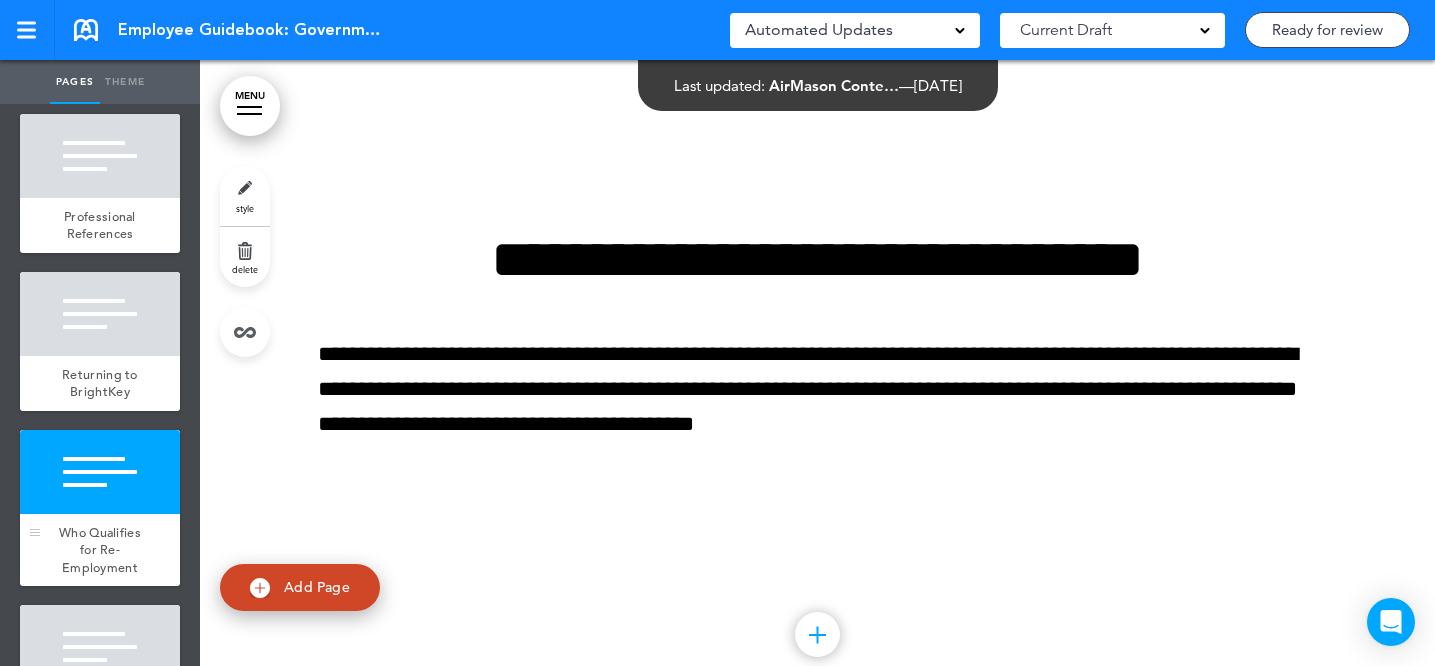 scroll, scrollTop: 103954, scrollLeft: 0, axis: vertical 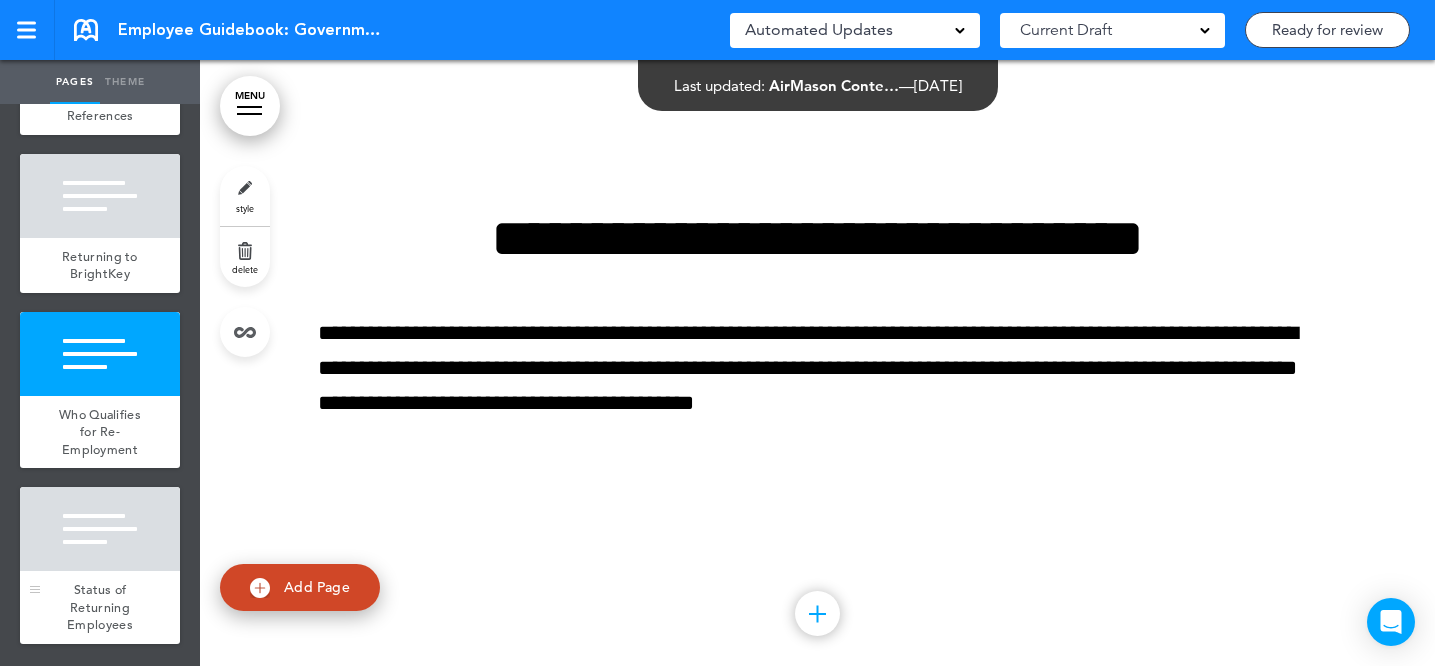 click at bounding box center [100, 529] 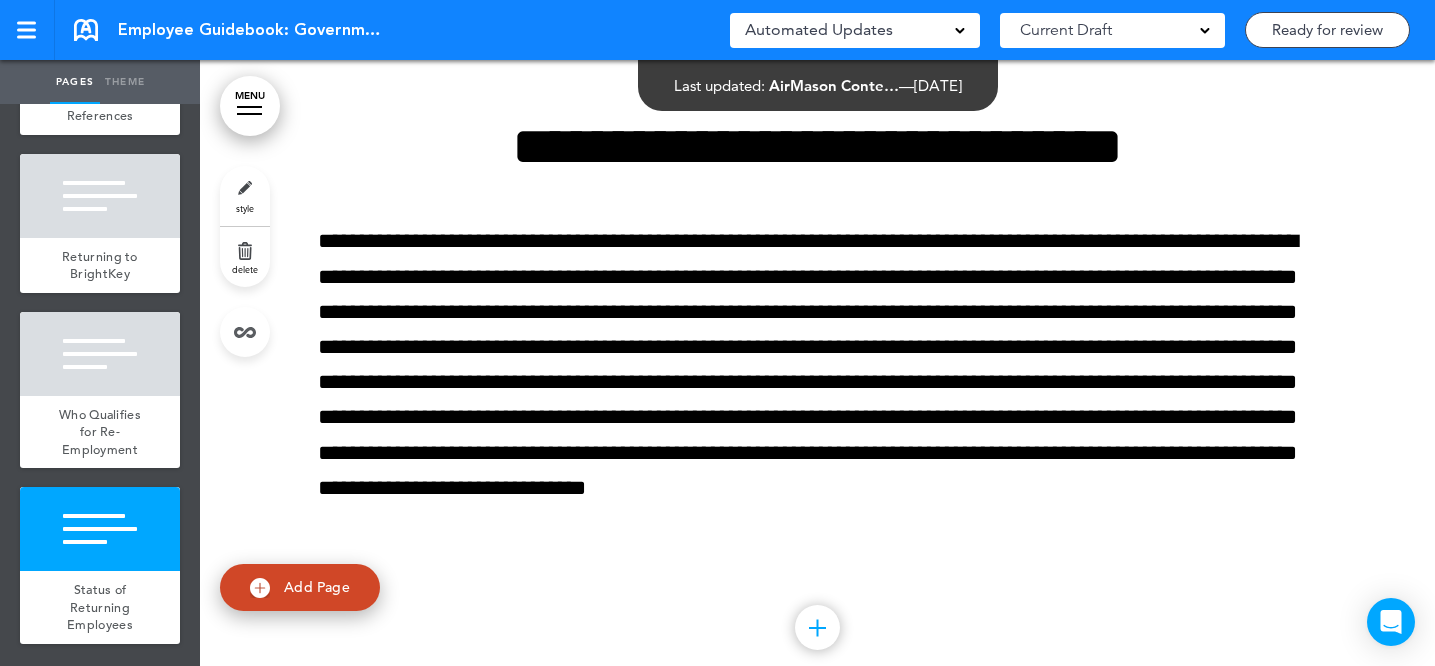 scroll, scrollTop: 104674, scrollLeft: 0, axis: vertical 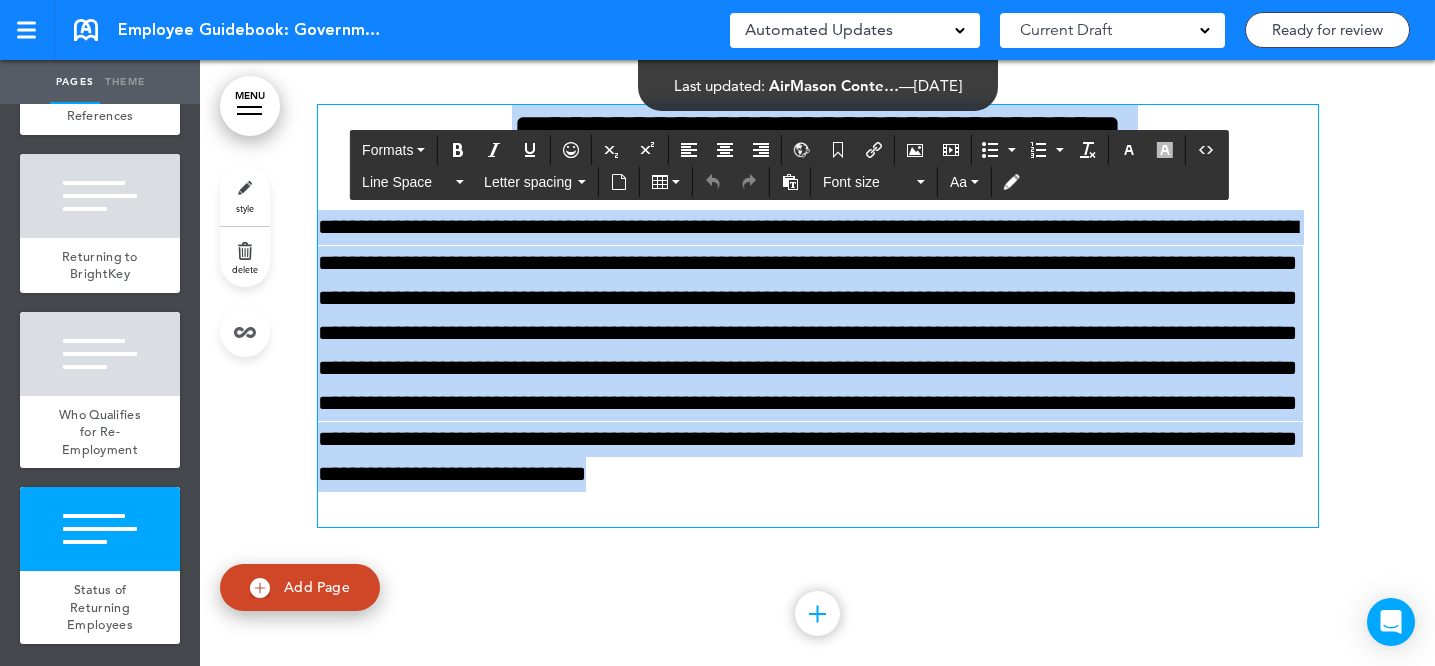 drag, startPoint x: 446, startPoint y: 210, endPoint x: 592, endPoint y: 593, distance: 409.88412 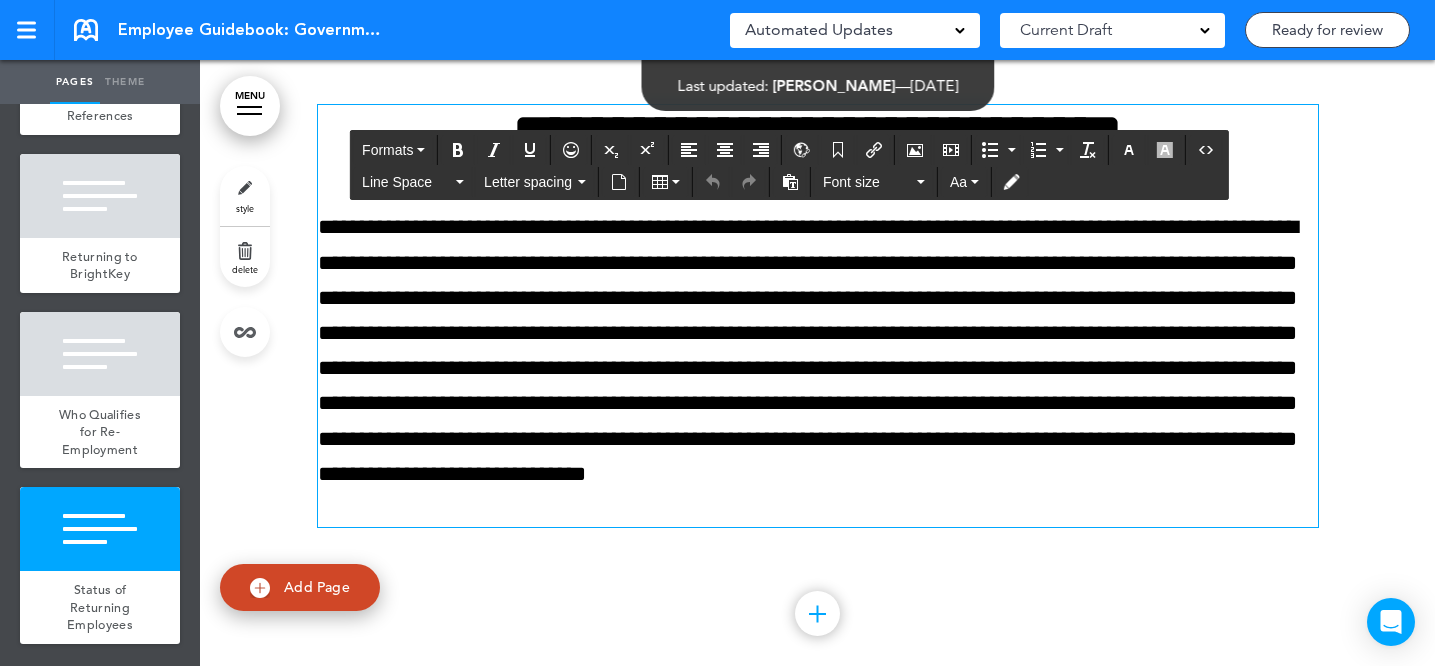 click at bounding box center [817, 341] 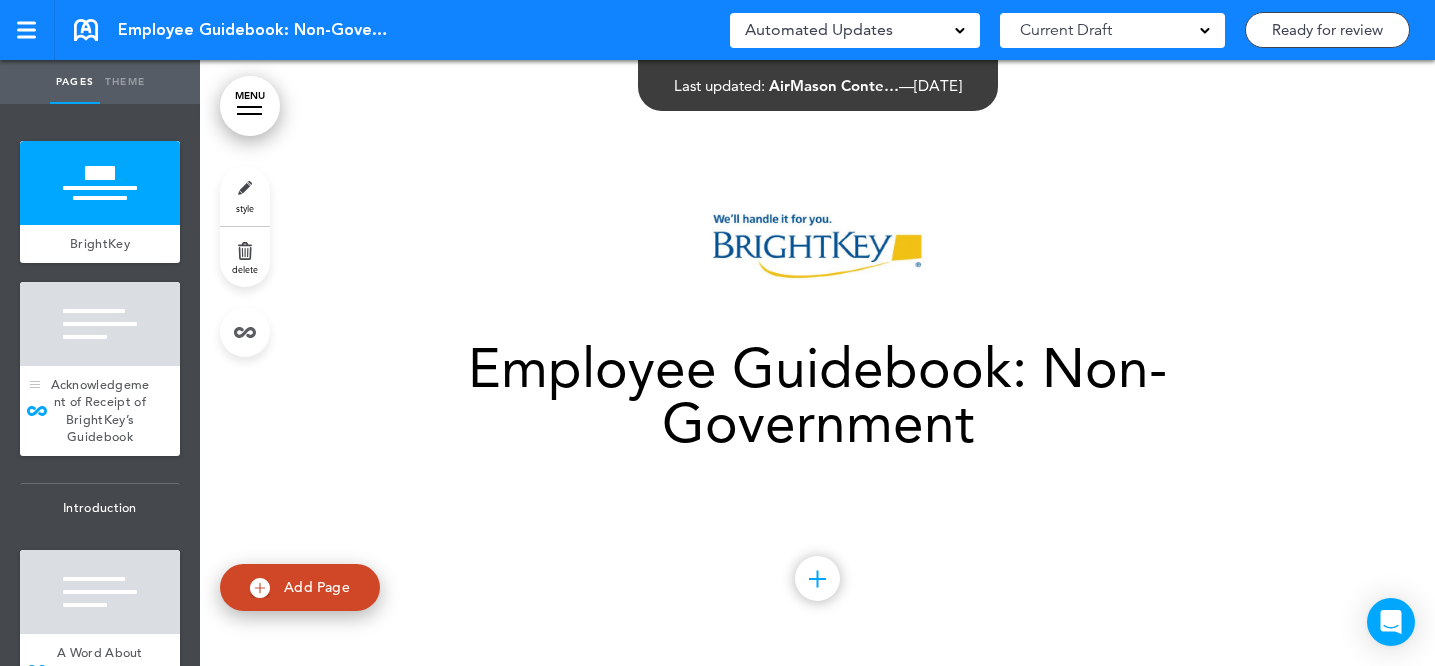 scroll, scrollTop: 0, scrollLeft: 0, axis: both 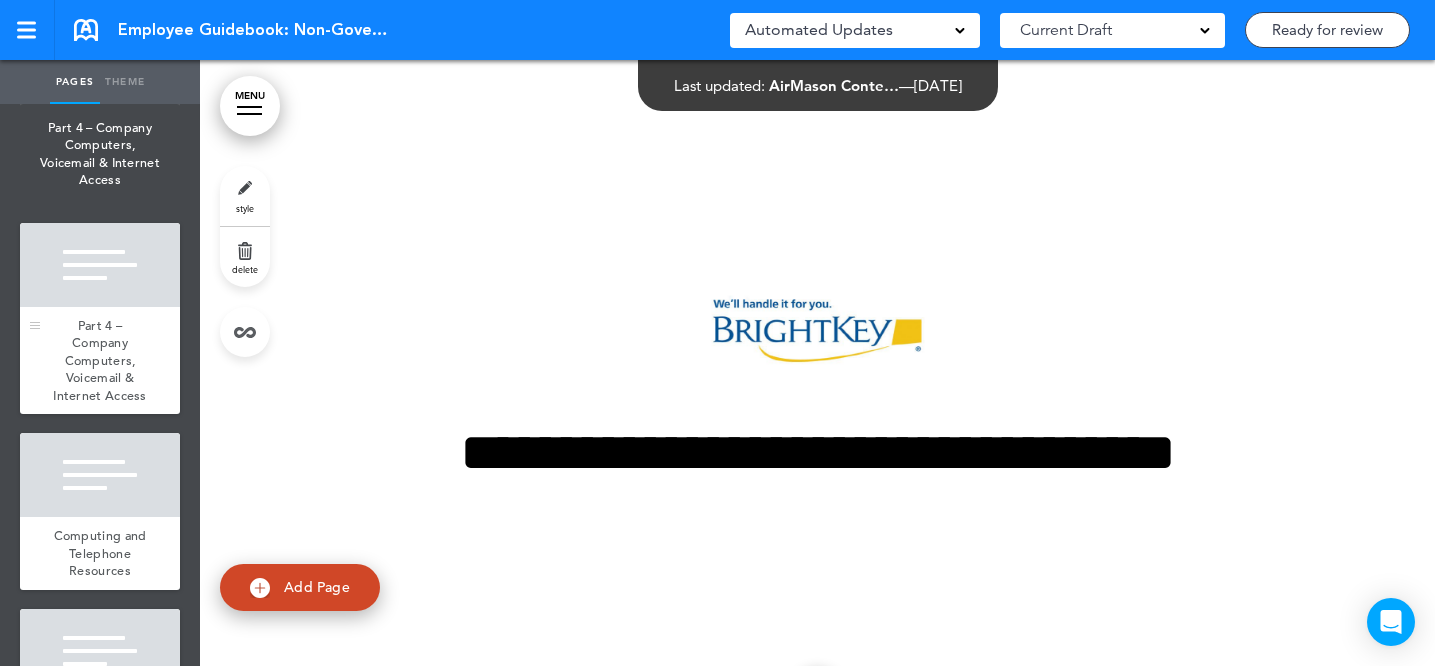 click on "Part 4 – Company Computers, Voicemail & Internet Access" at bounding box center (100, 361) 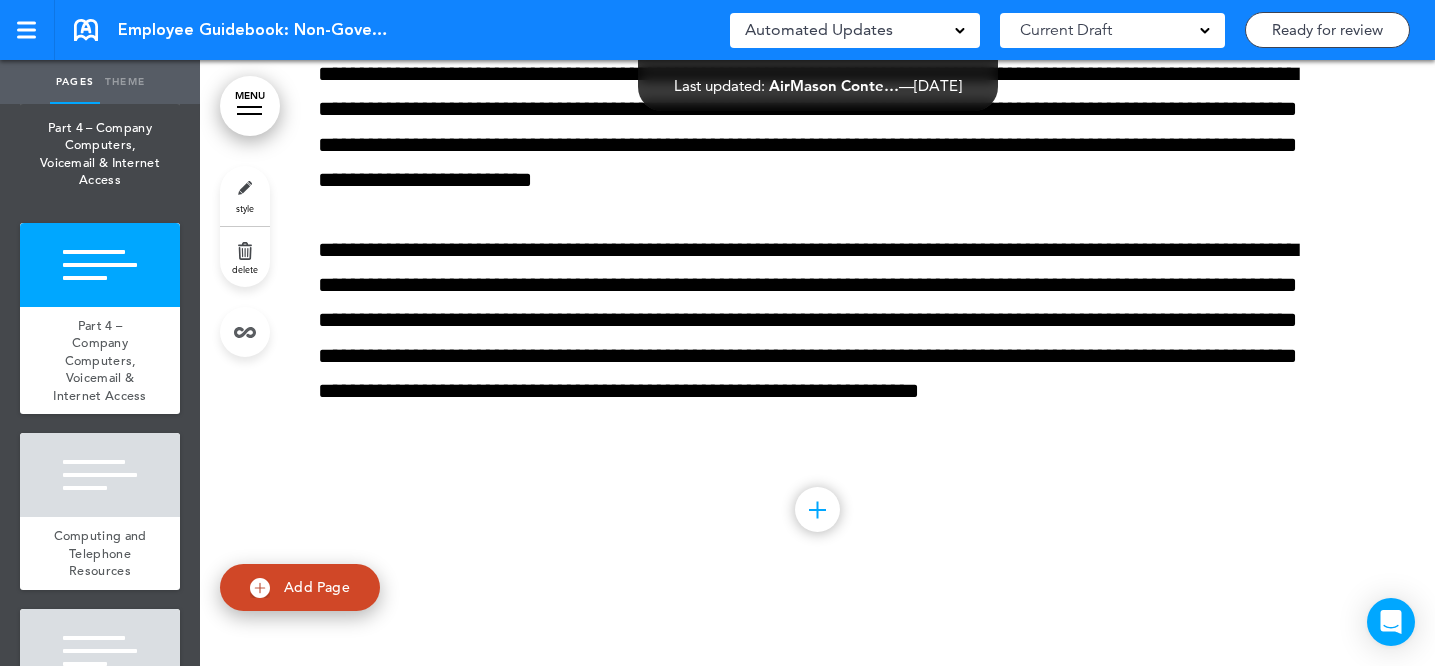 scroll, scrollTop: 52404, scrollLeft: 0, axis: vertical 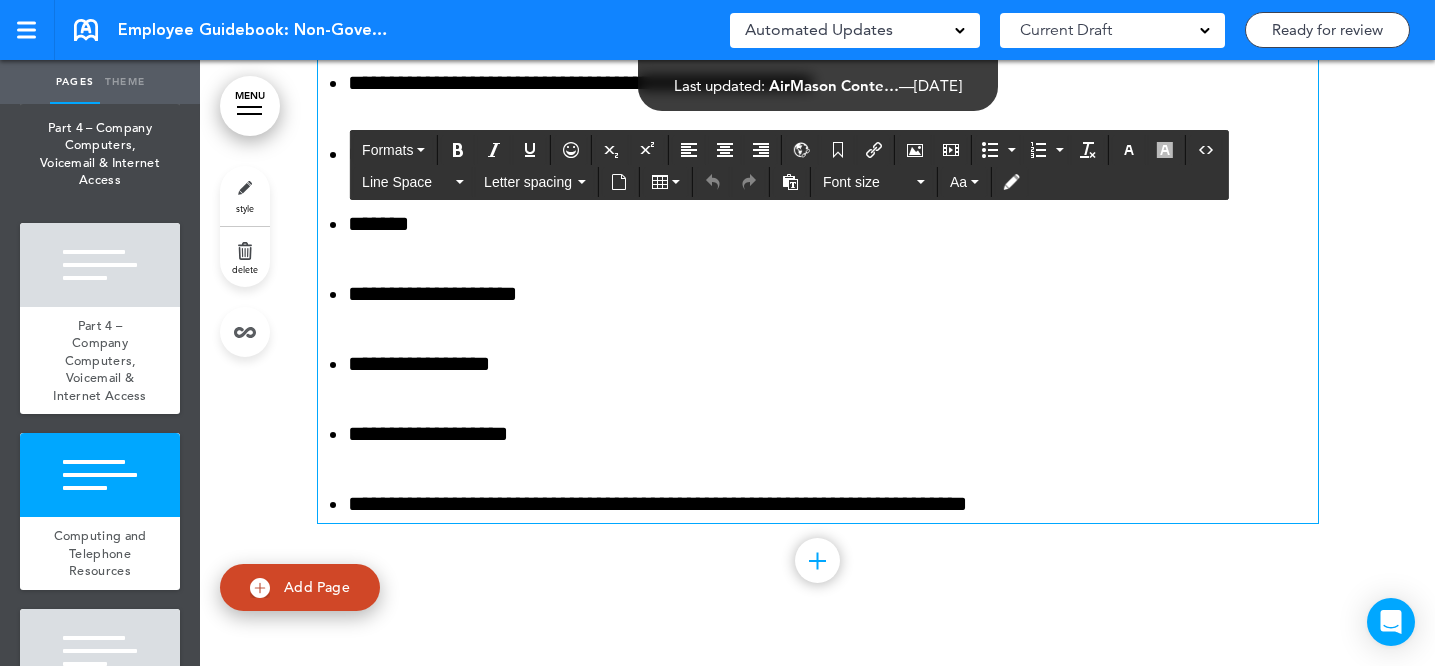 drag, startPoint x: 328, startPoint y: 159, endPoint x: 542, endPoint y: 438, distance: 351.62054 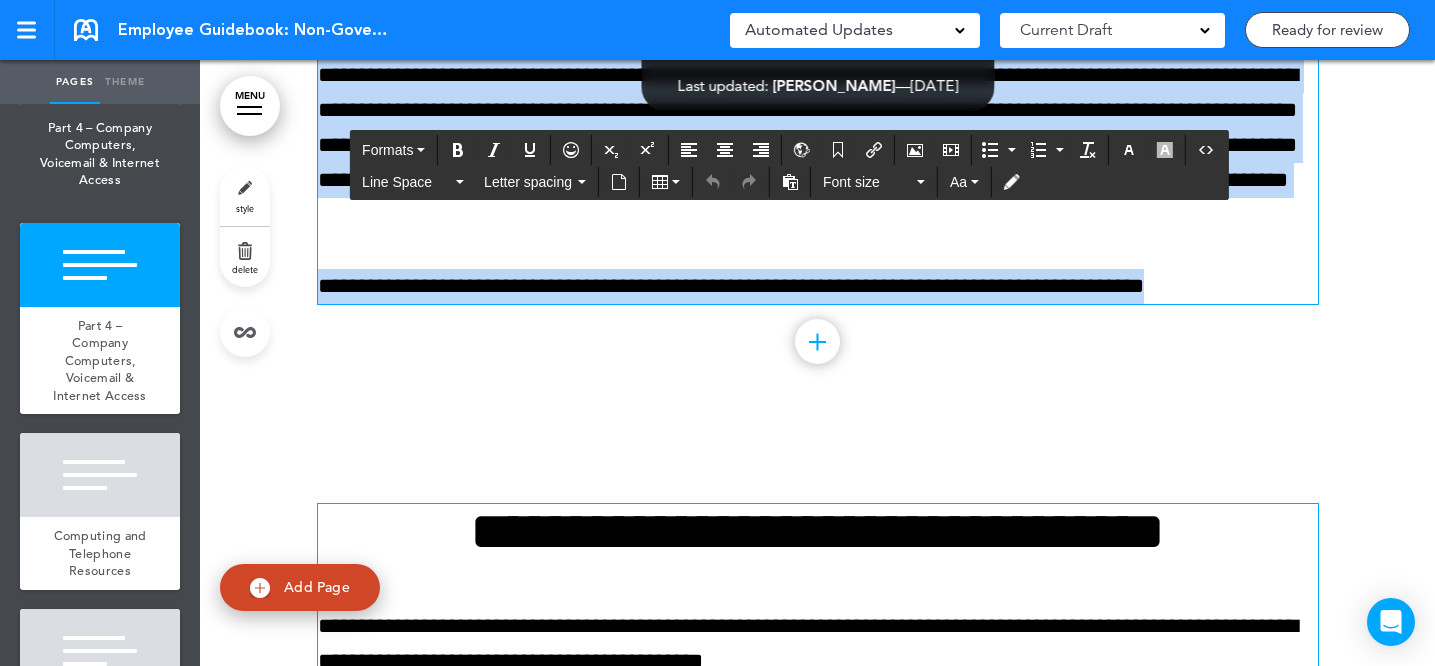 scroll, scrollTop: 52959, scrollLeft: 0, axis: vertical 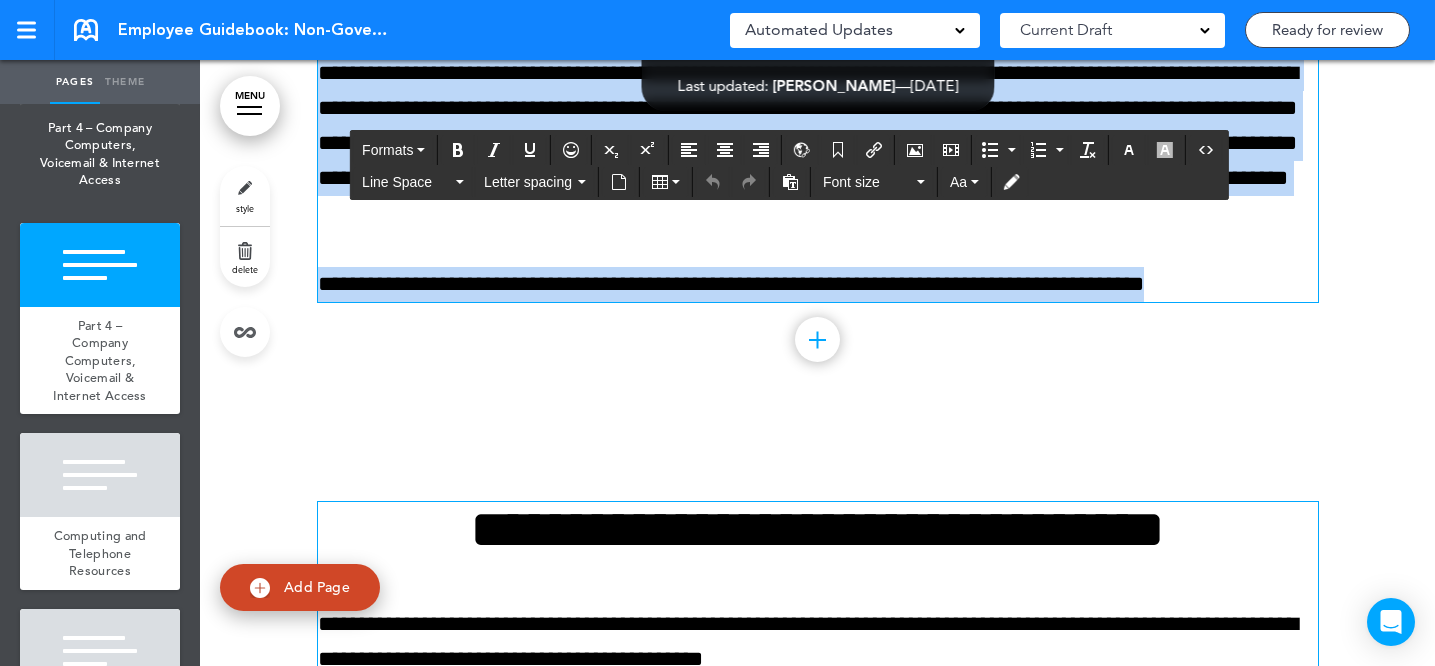 copy on "**********" 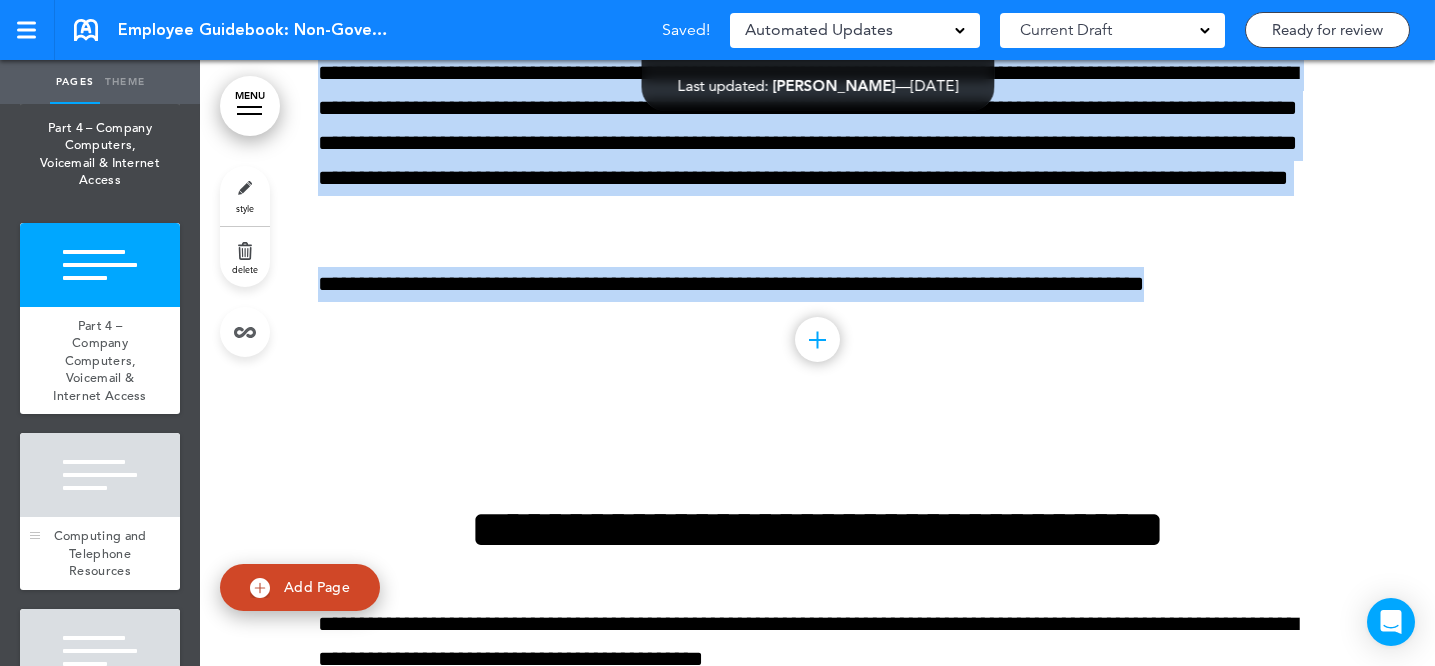 click at bounding box center [100, 475] 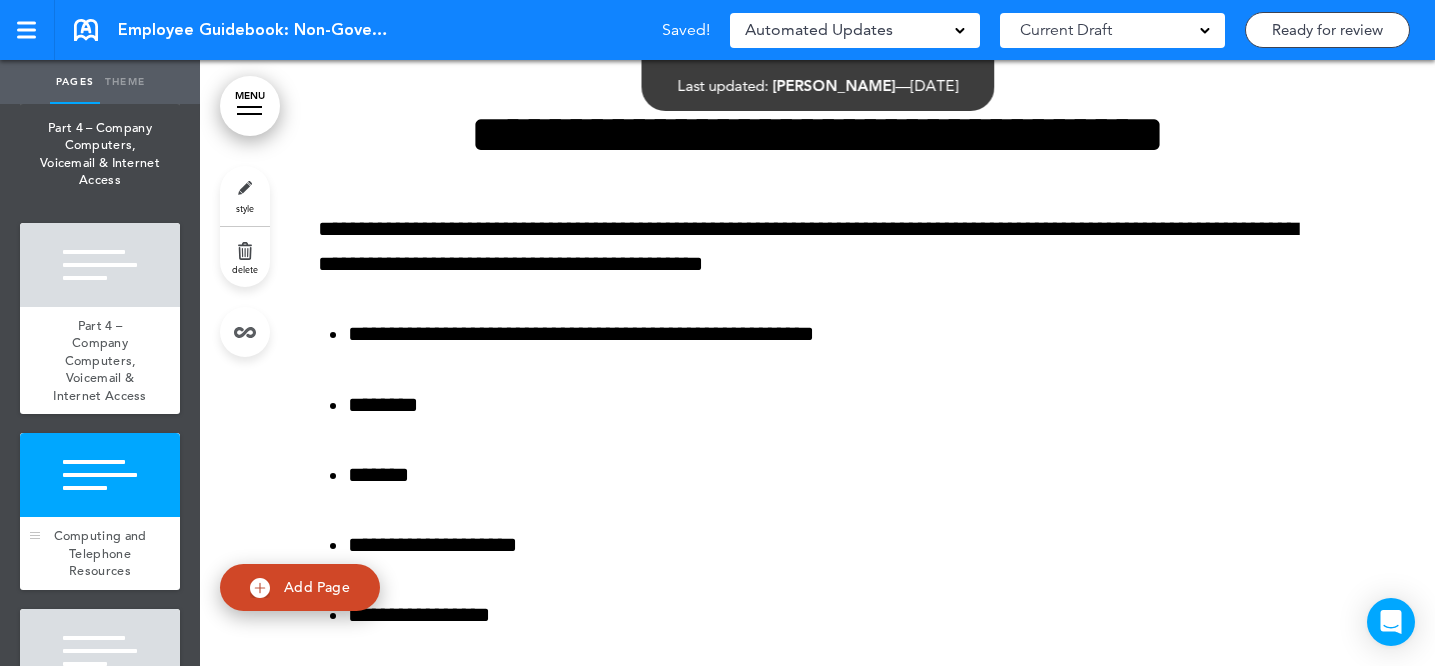 scroll, scrollTop: 53362, scrollLeft: 0, axis: vertical 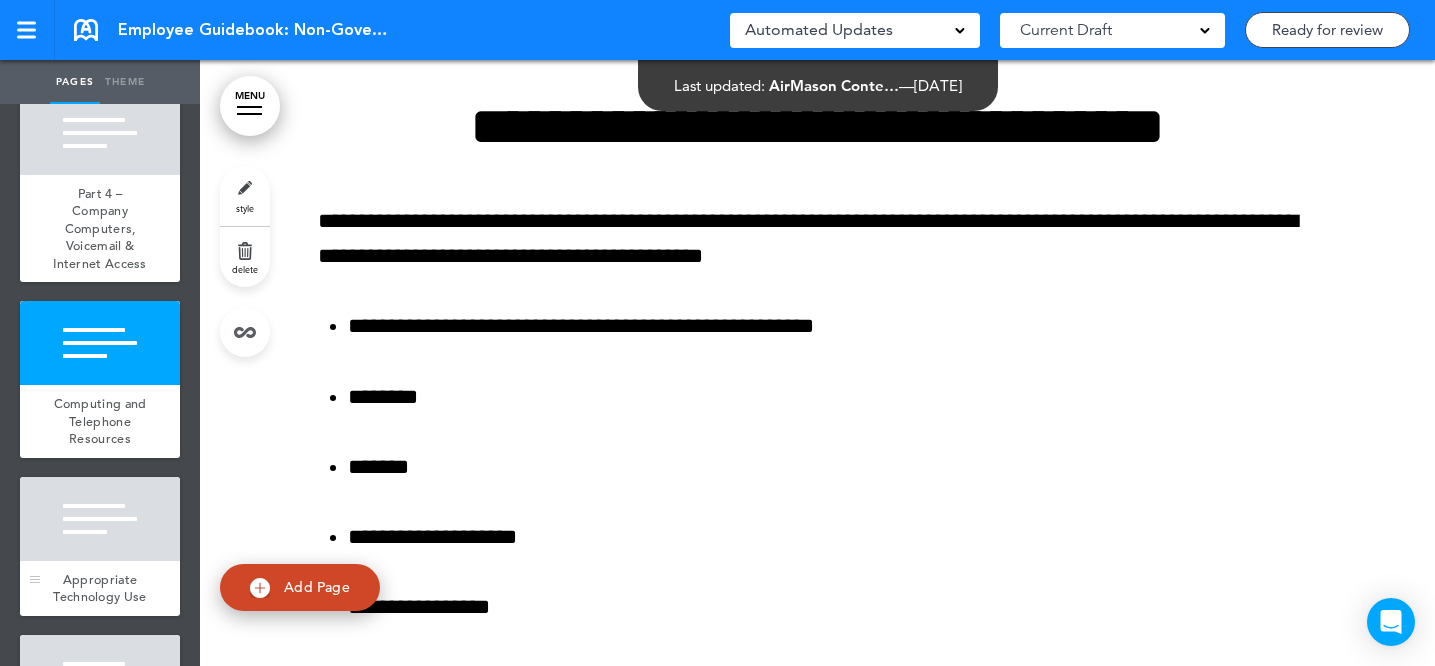 click at bounding box center [100, 519] 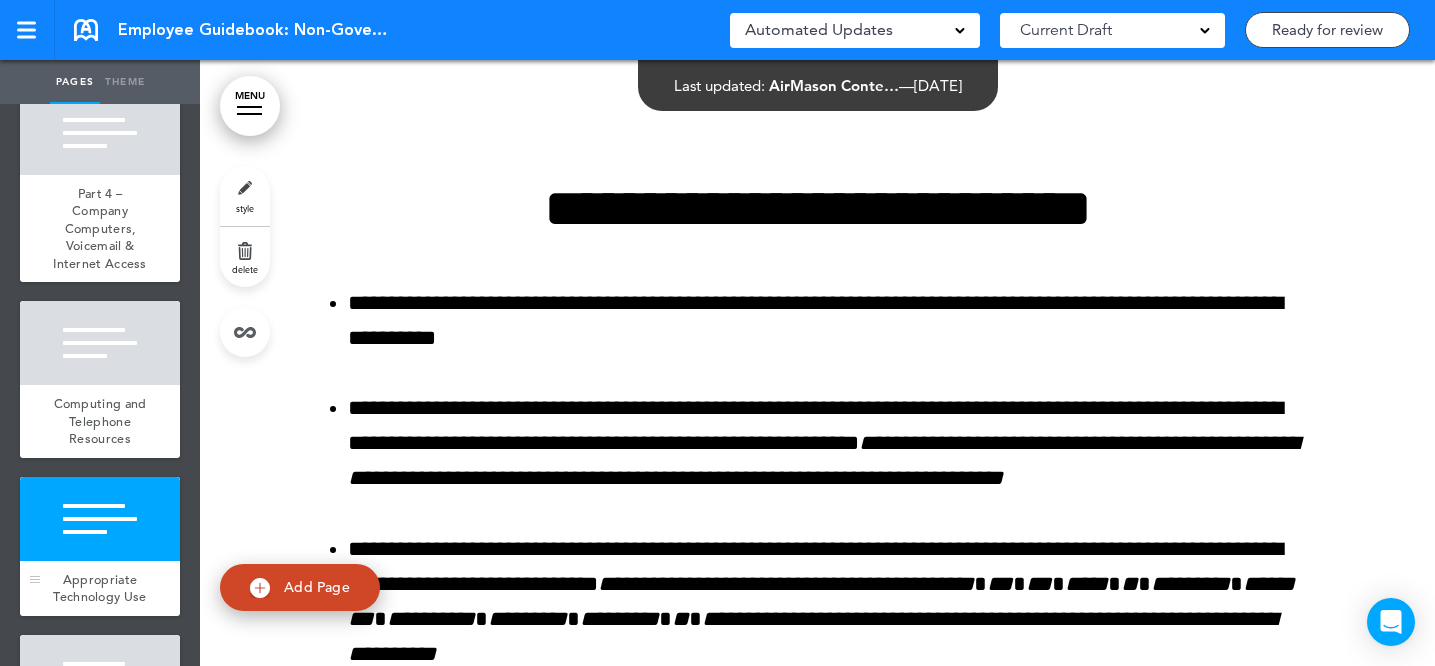 scroll, scrollTop: 54228, scrollLeft: 0, axis: vertical 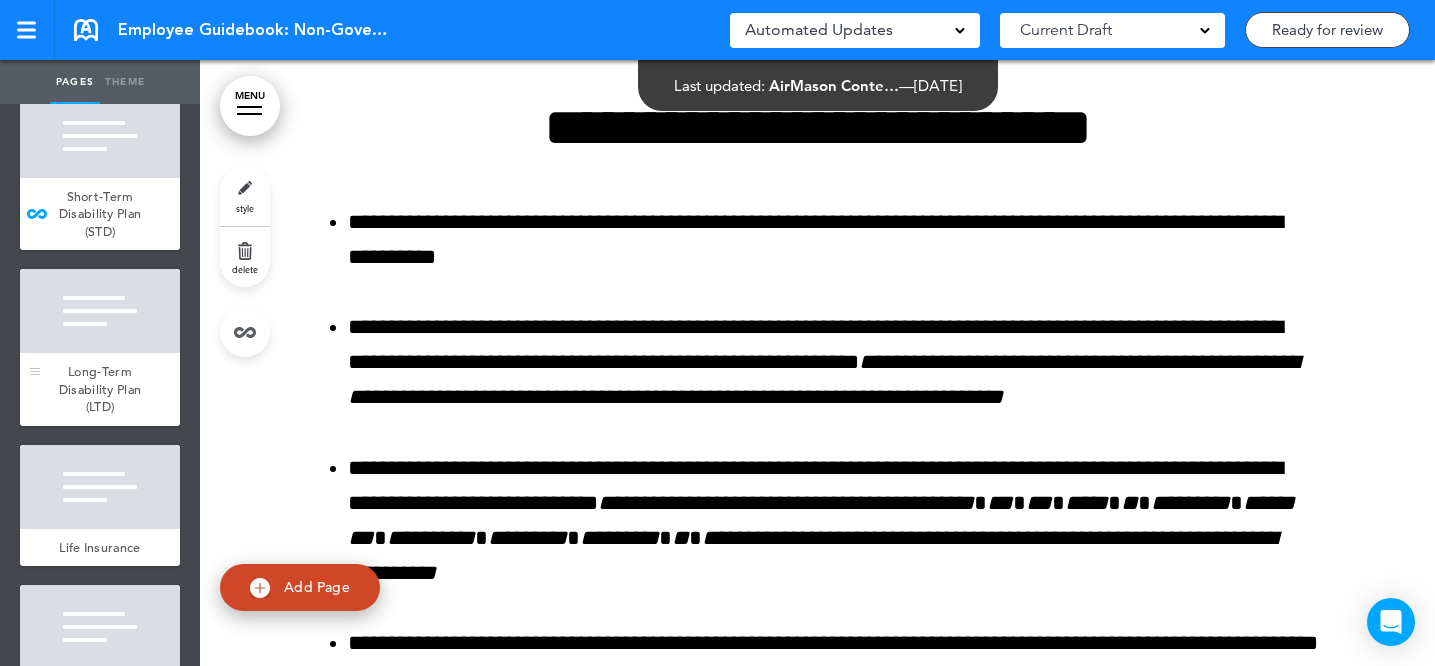 click at bounding box center (100, 311) 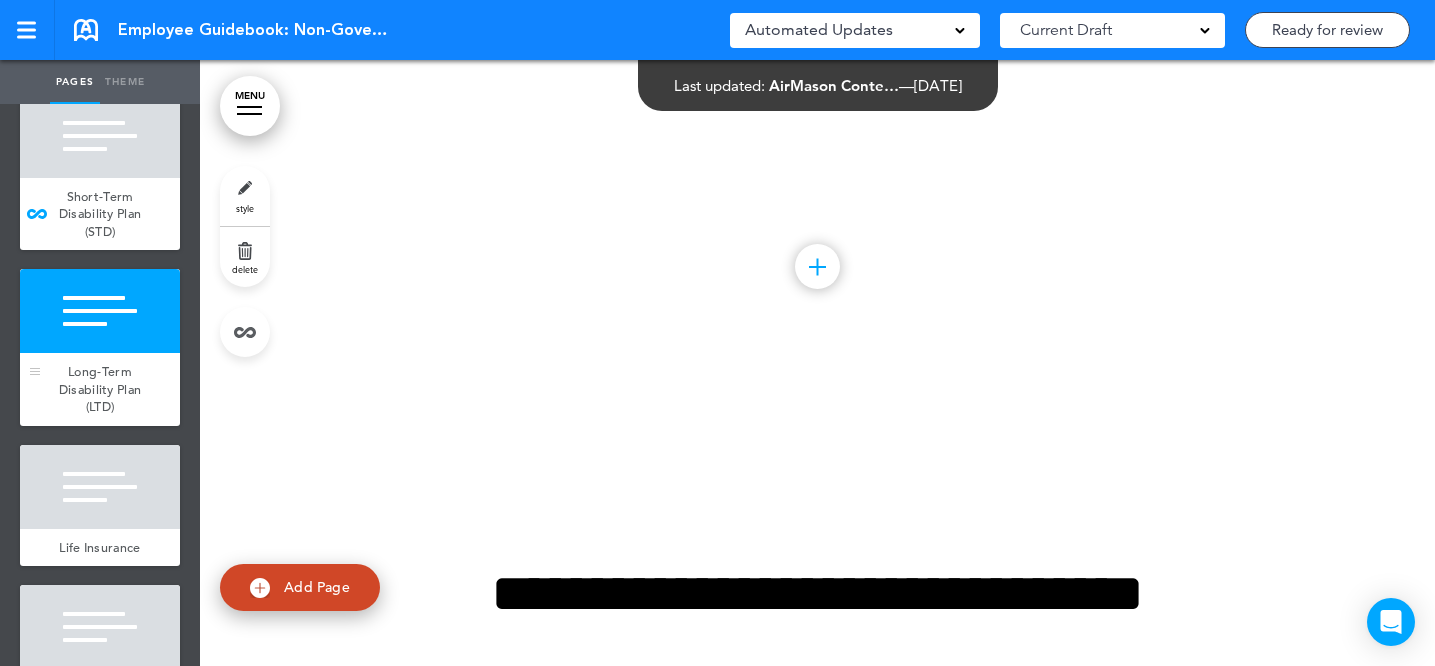 scroll, scrollTop: 71474, scrollLeft: 0, axis: vertical 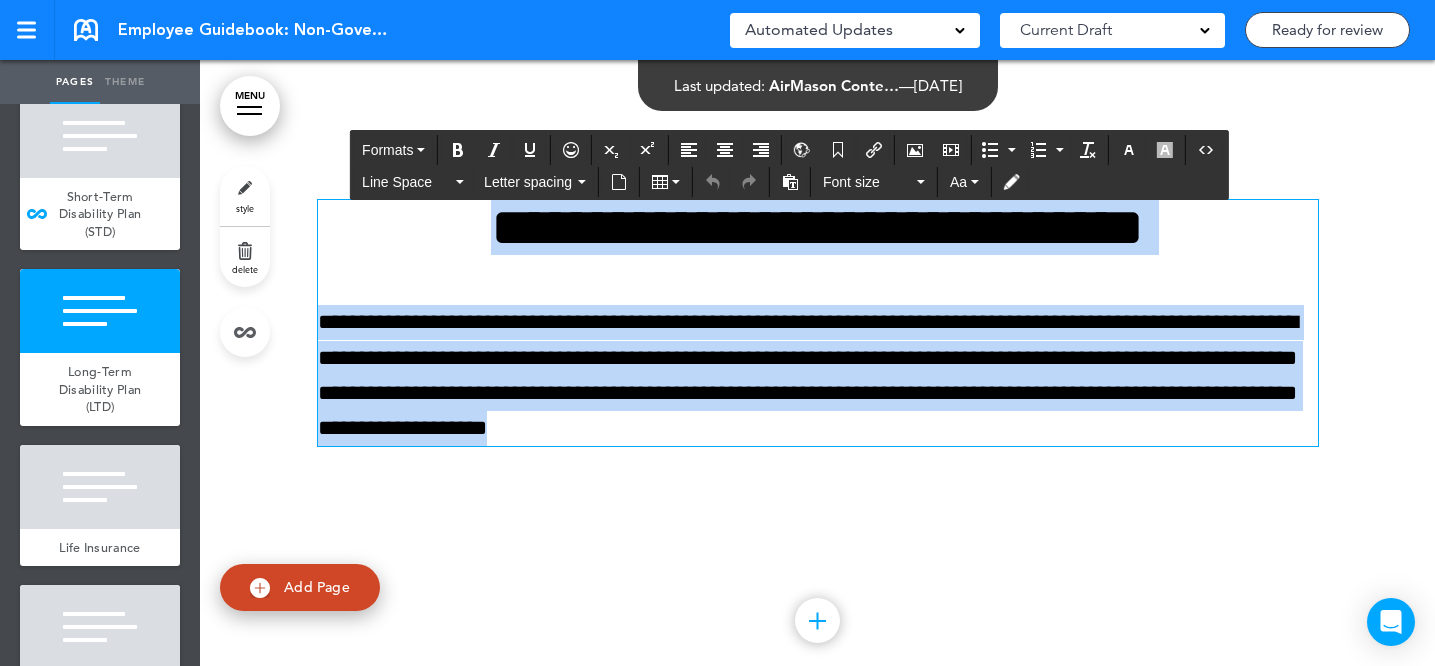 drag, startPoint x: 423, startPoint y: 301, endPoint x: 936, endPoint y: 484, distance: 544.6632 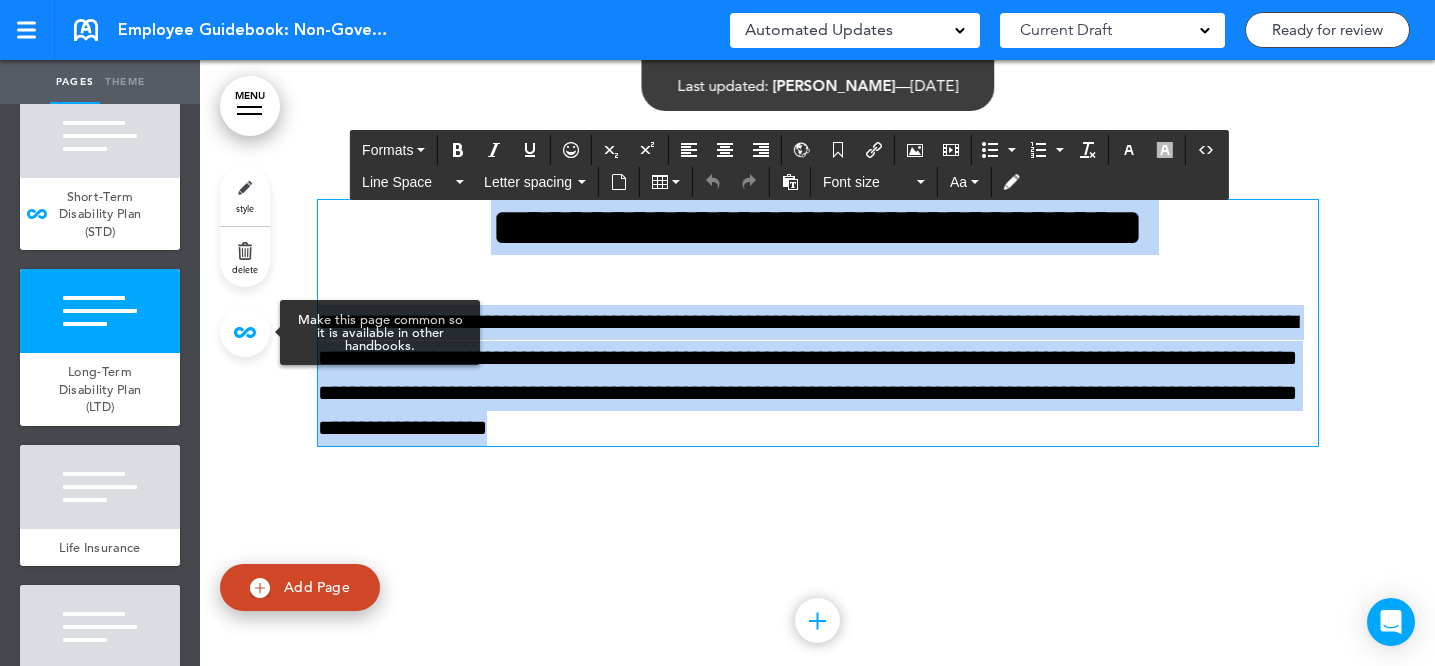 click at bounding box center (245, 332) 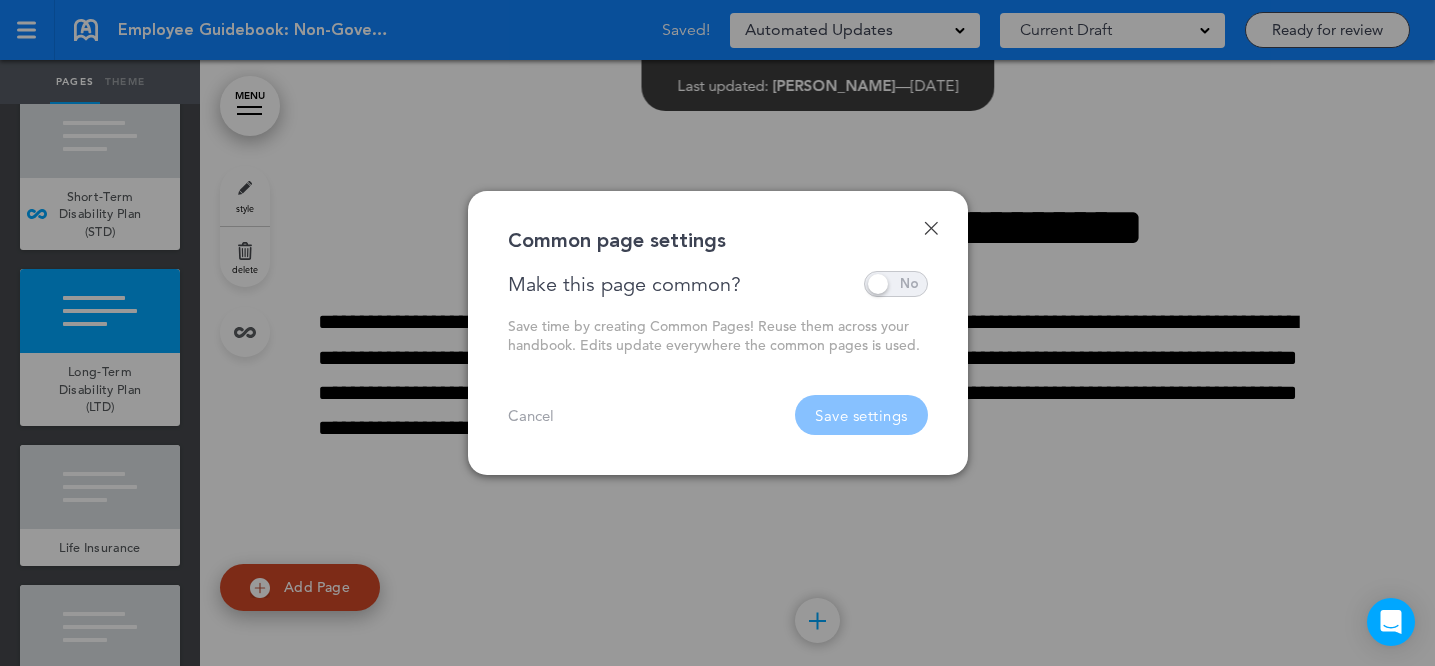click at bounding box center [896, 284] 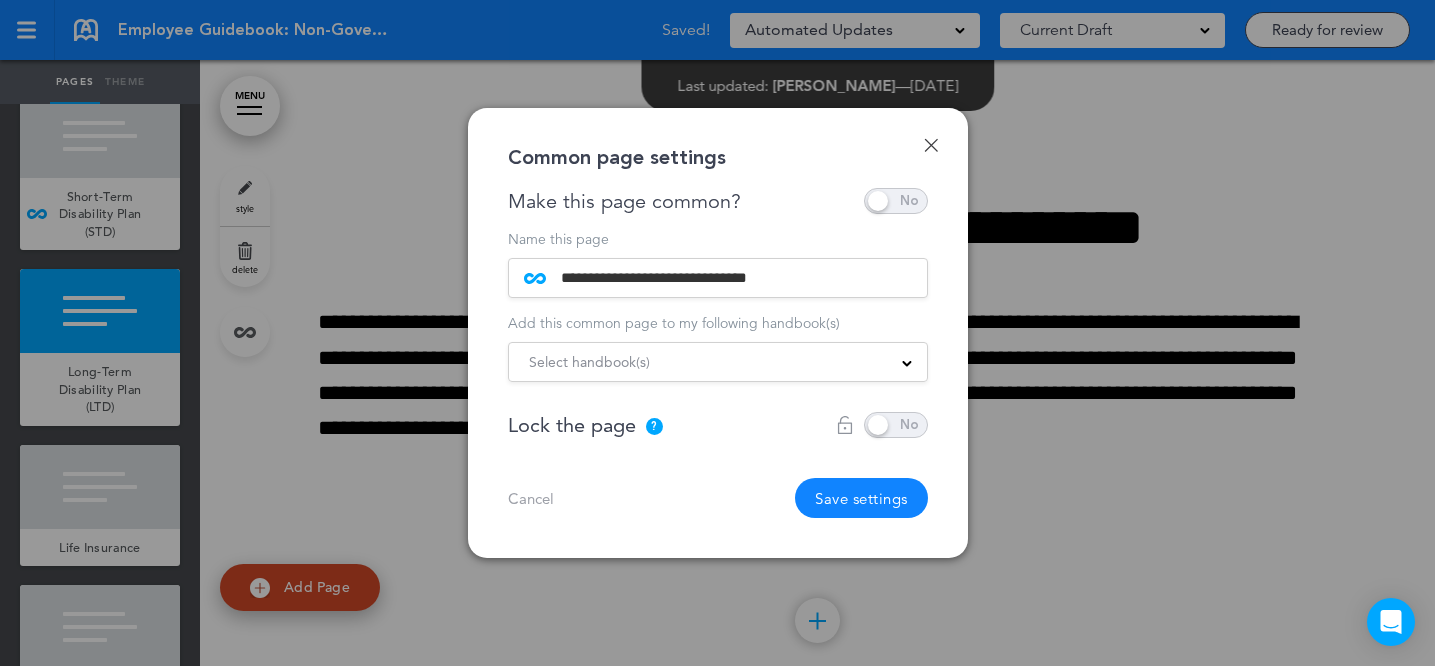 click on "Select handbook(s)" at bounding box center (718, 362) 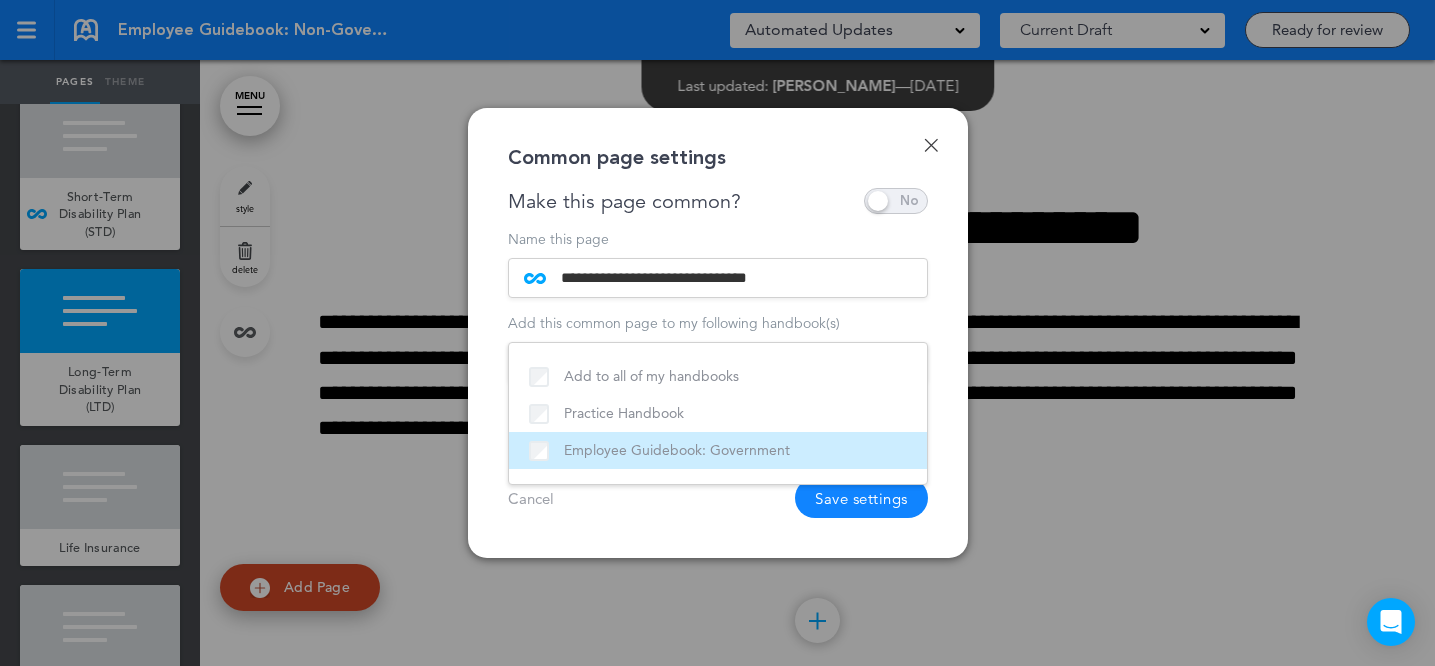 click on "Employee Guidebook: Government" at bounding box center [718, 450] 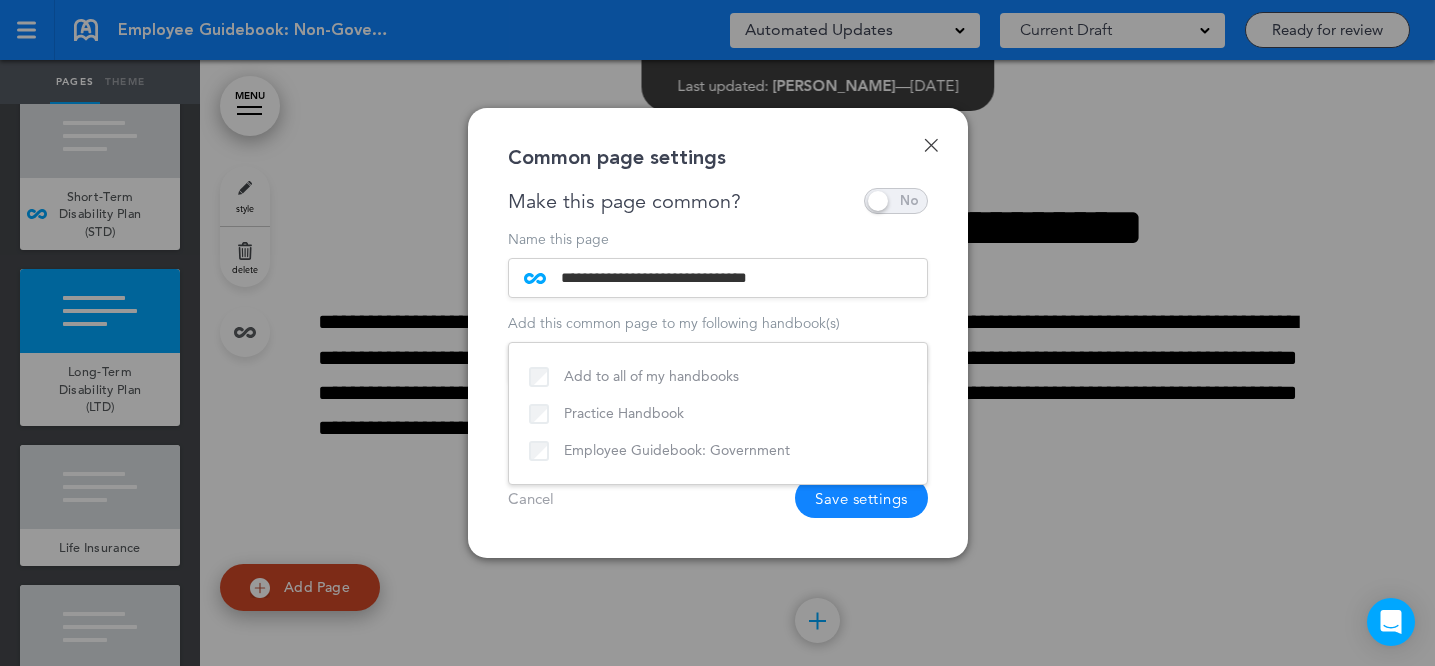 click on "Cancel
Save settings" at bounding box center [718, 498] 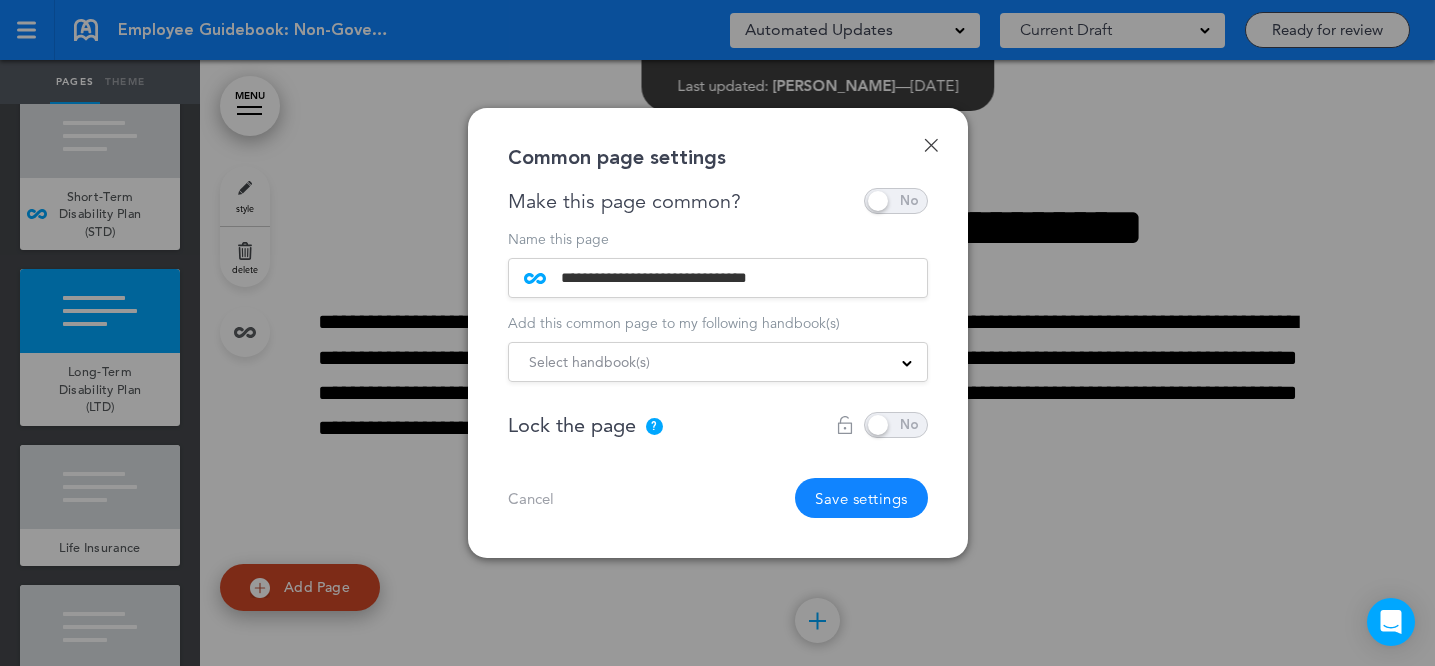 click on "Save settings" at bounding box center (861, 498) 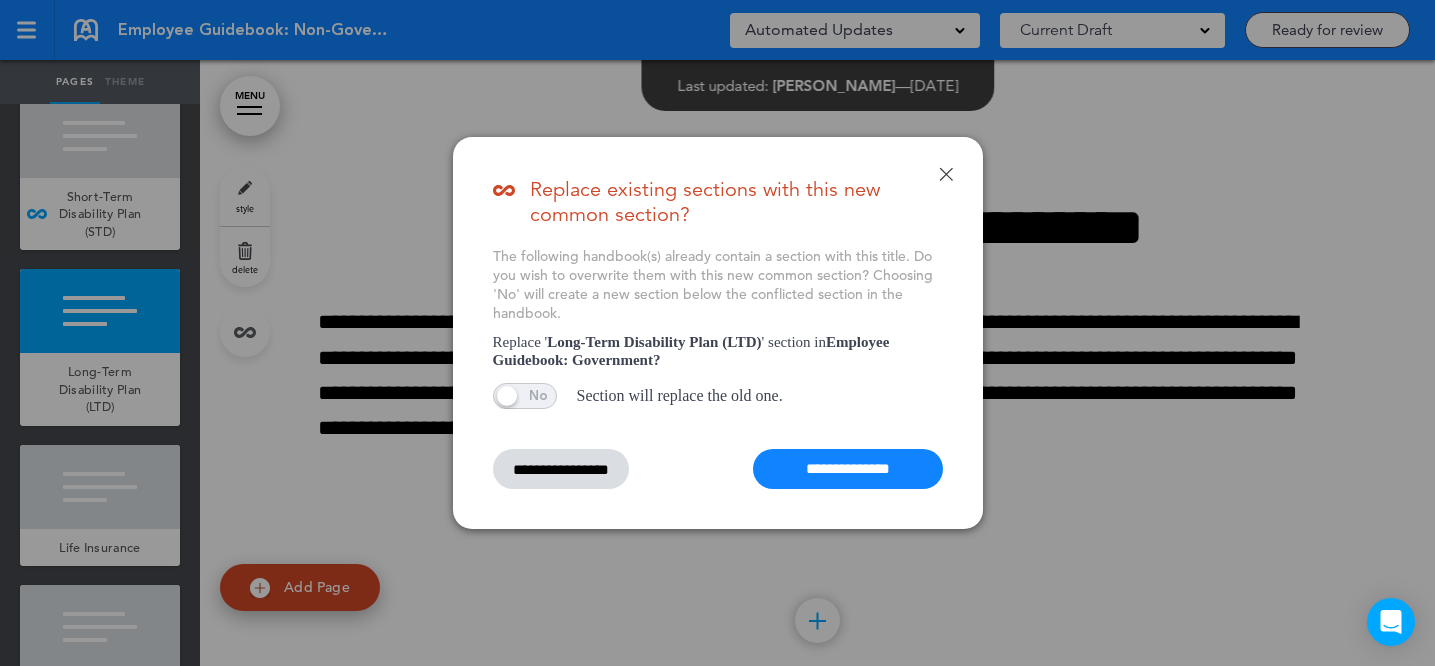 click on "**********" at bounding box center [848, 469] 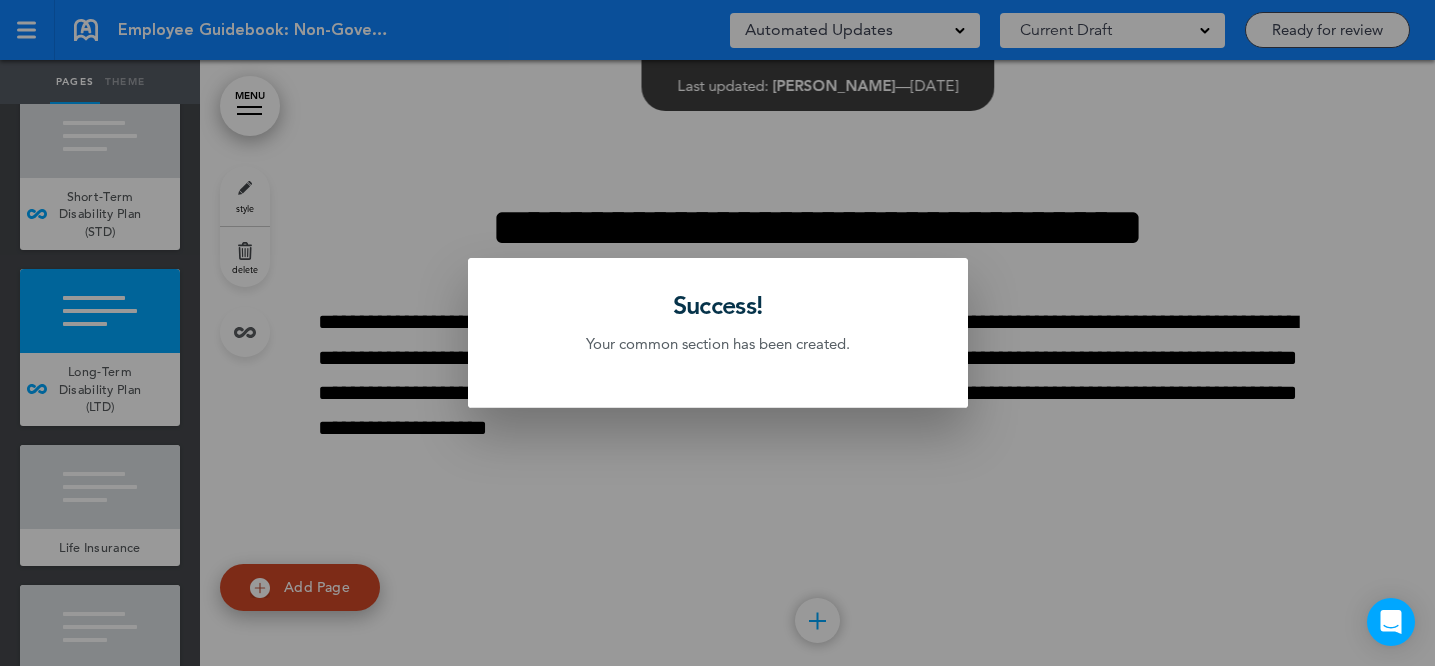 click at bounding box center [717, 333] 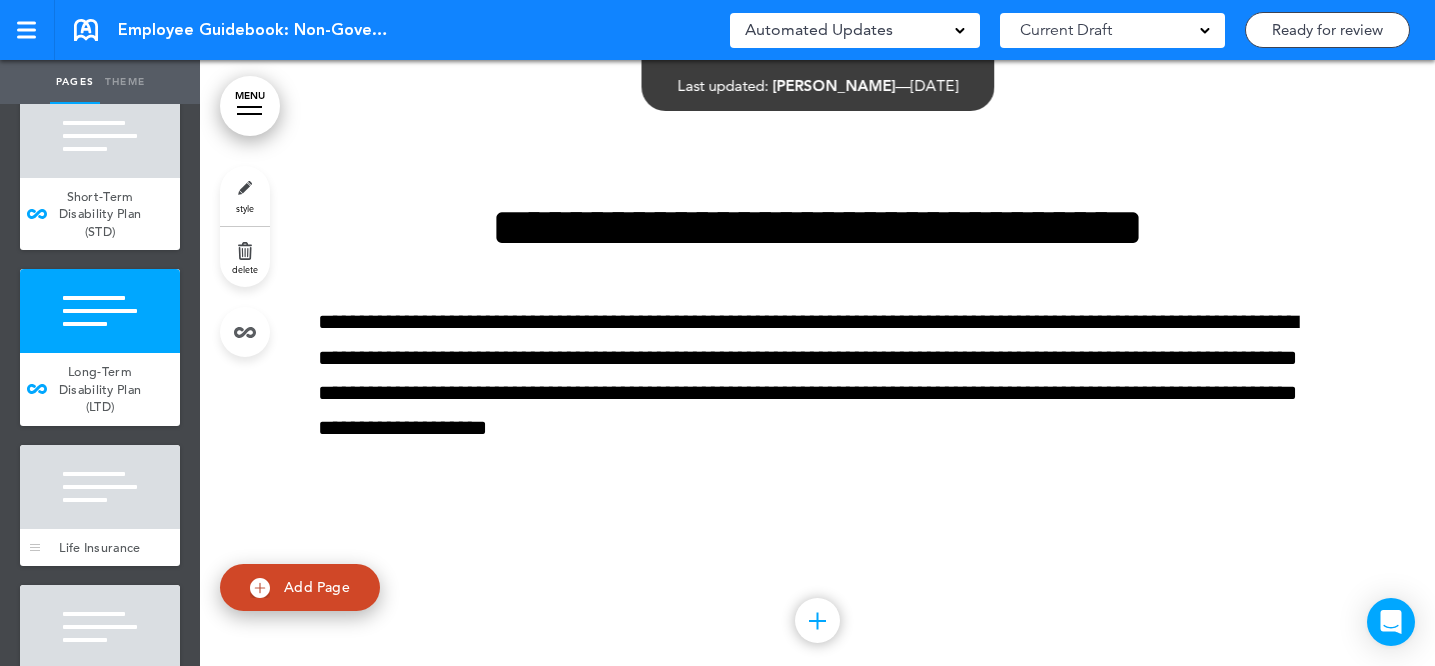 click at bounding box center [100, 487] 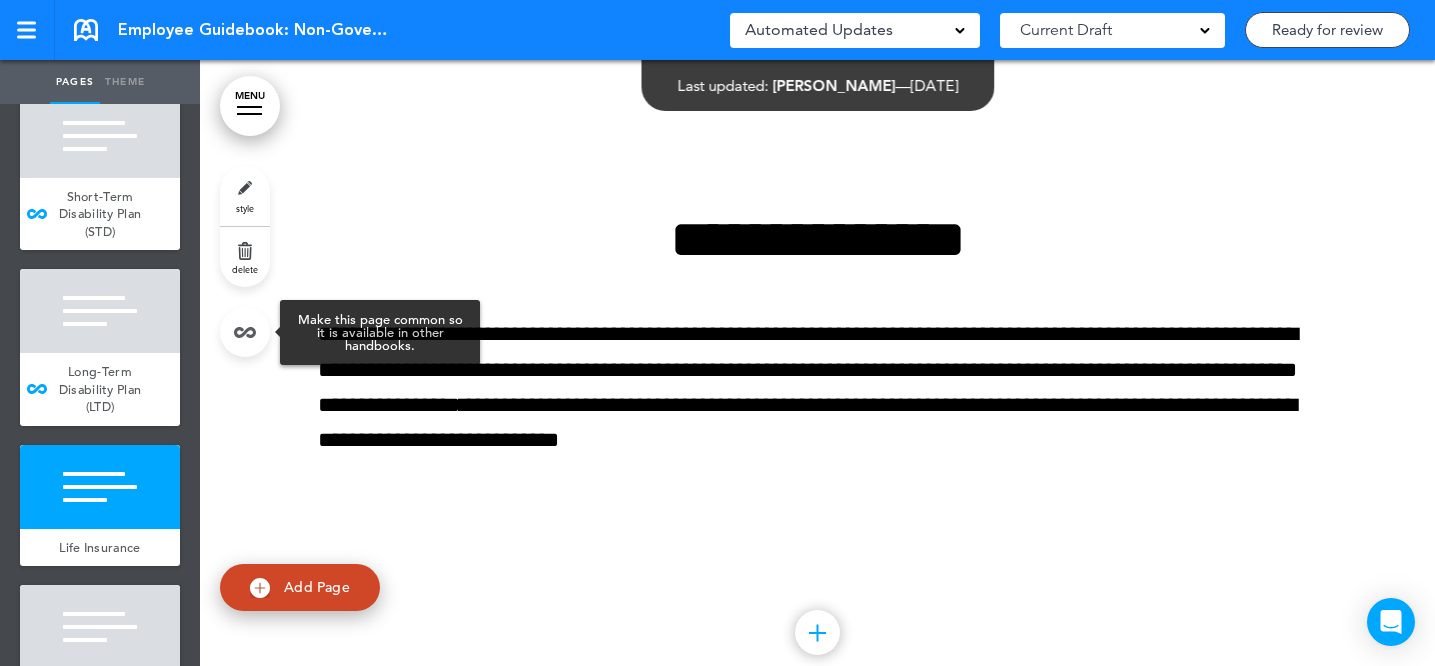 scroll, scrollTop: 72194, scrollLeft: 0, axis: vertical 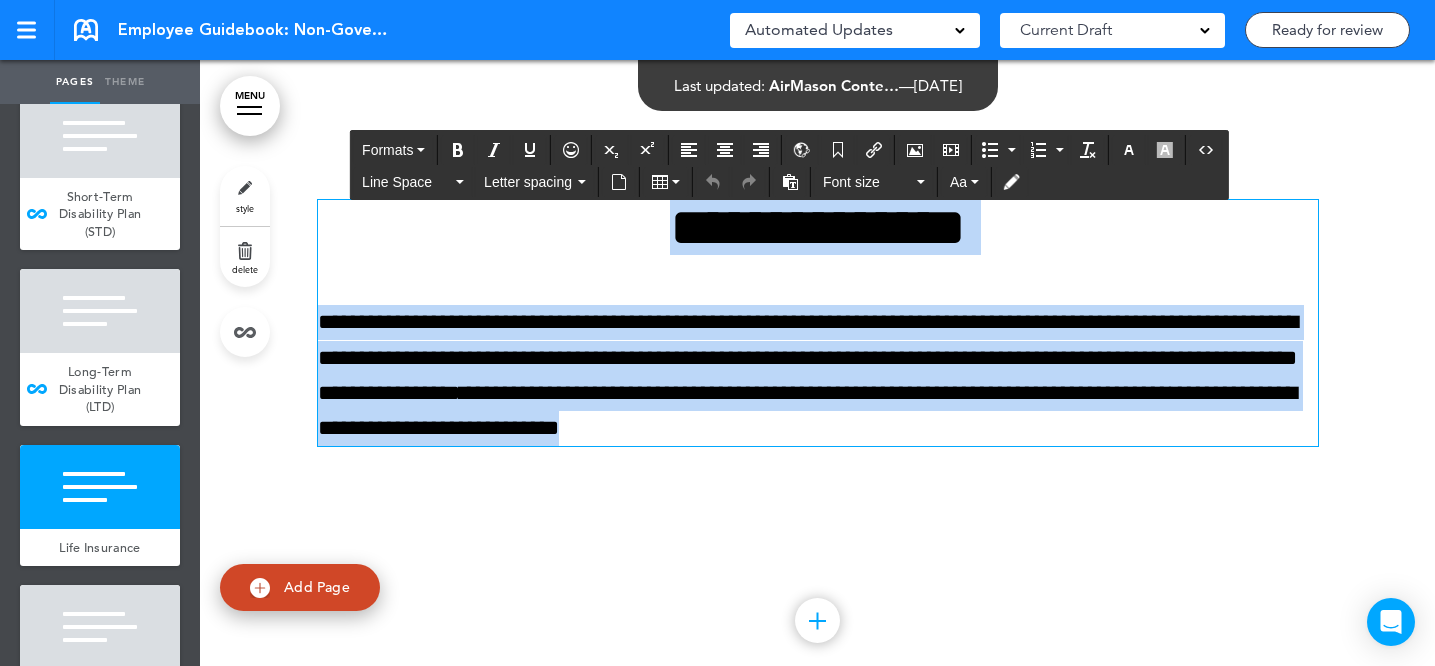 drag, startPoint x: 641, startPoint y: 307, endPoint x: 994, endPoint y: 515, distance: 409.72308 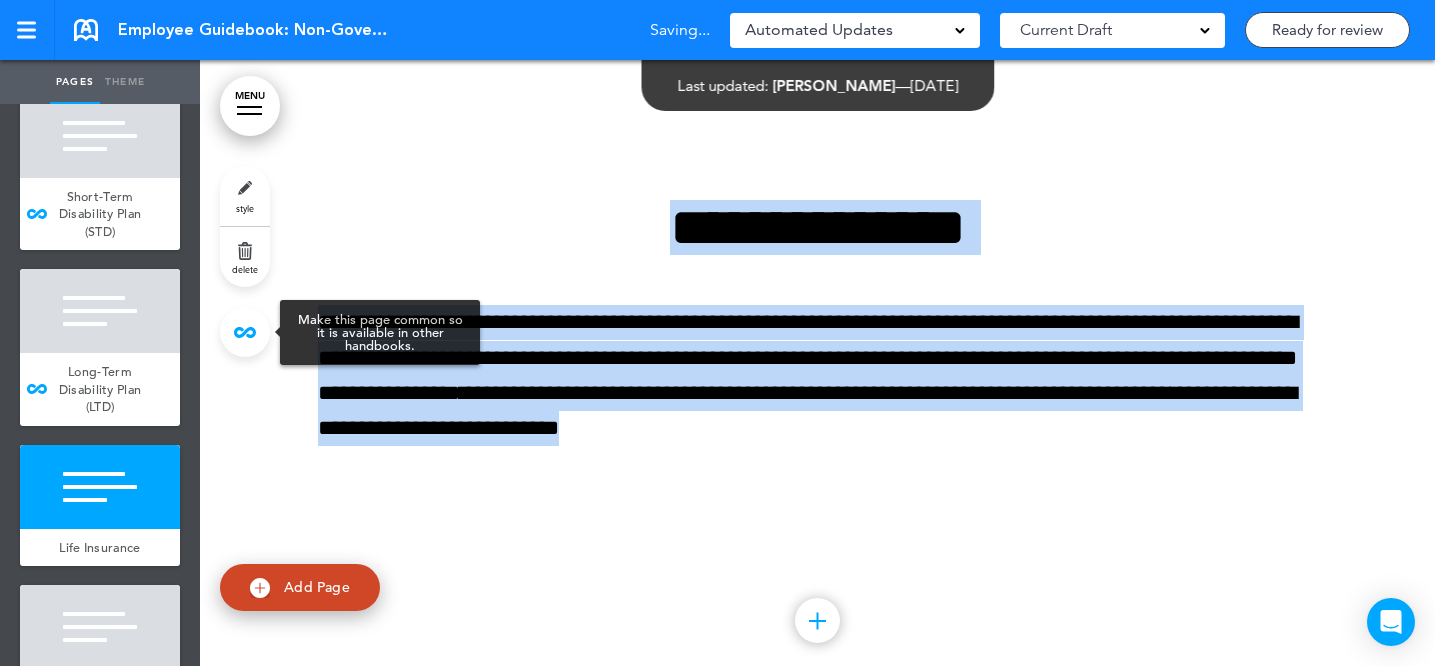 click at bounding box center [245, 332] 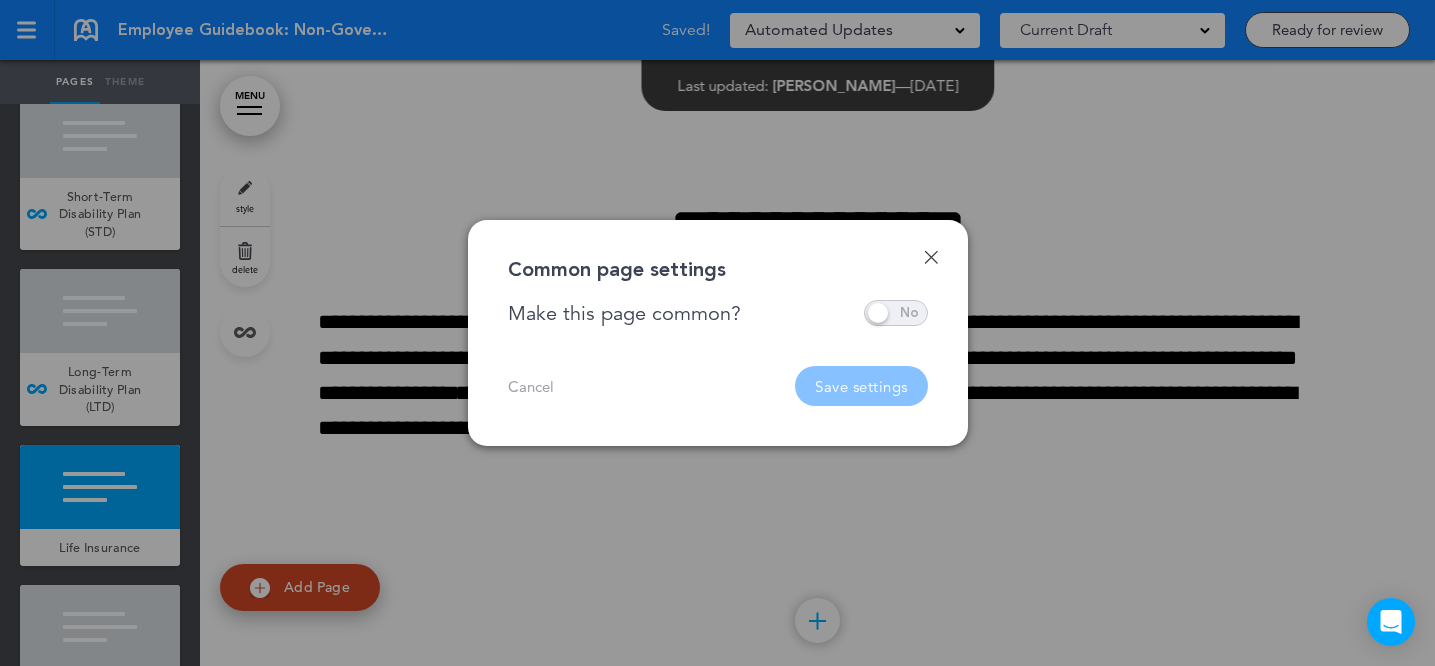 click at bounding box center (896, 313) 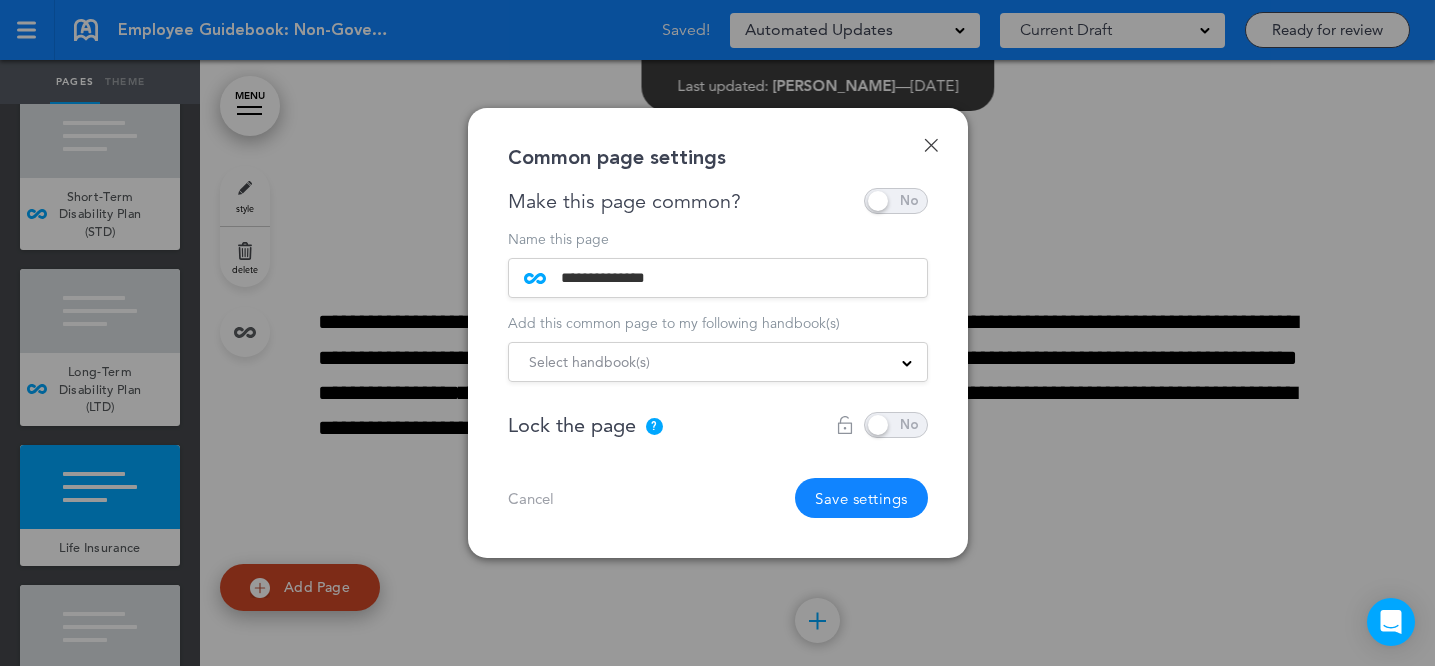click on "Select handbook(s)" at bounding box center [718, 362] 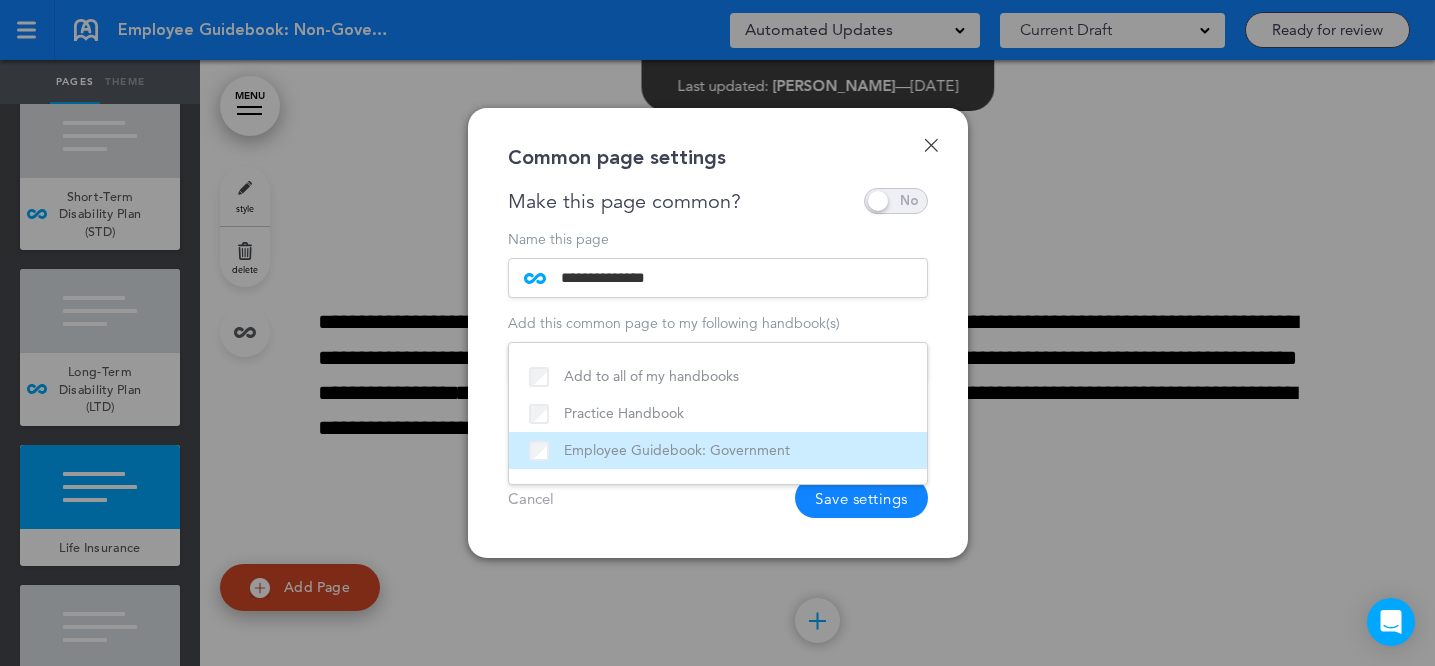 click on "Employee Guidebook: Government" at bounding box center (718, 450) 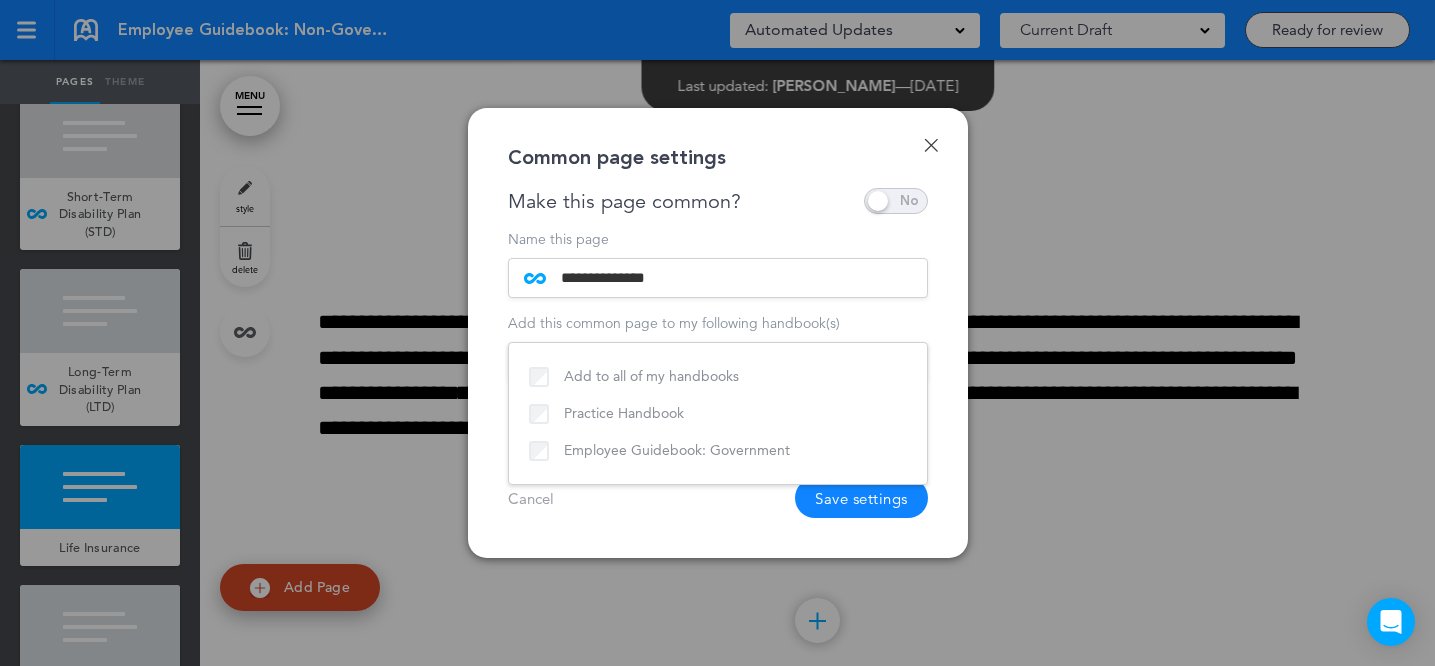 click on "Cancel
Save settings" at bounding box center [718, 498] 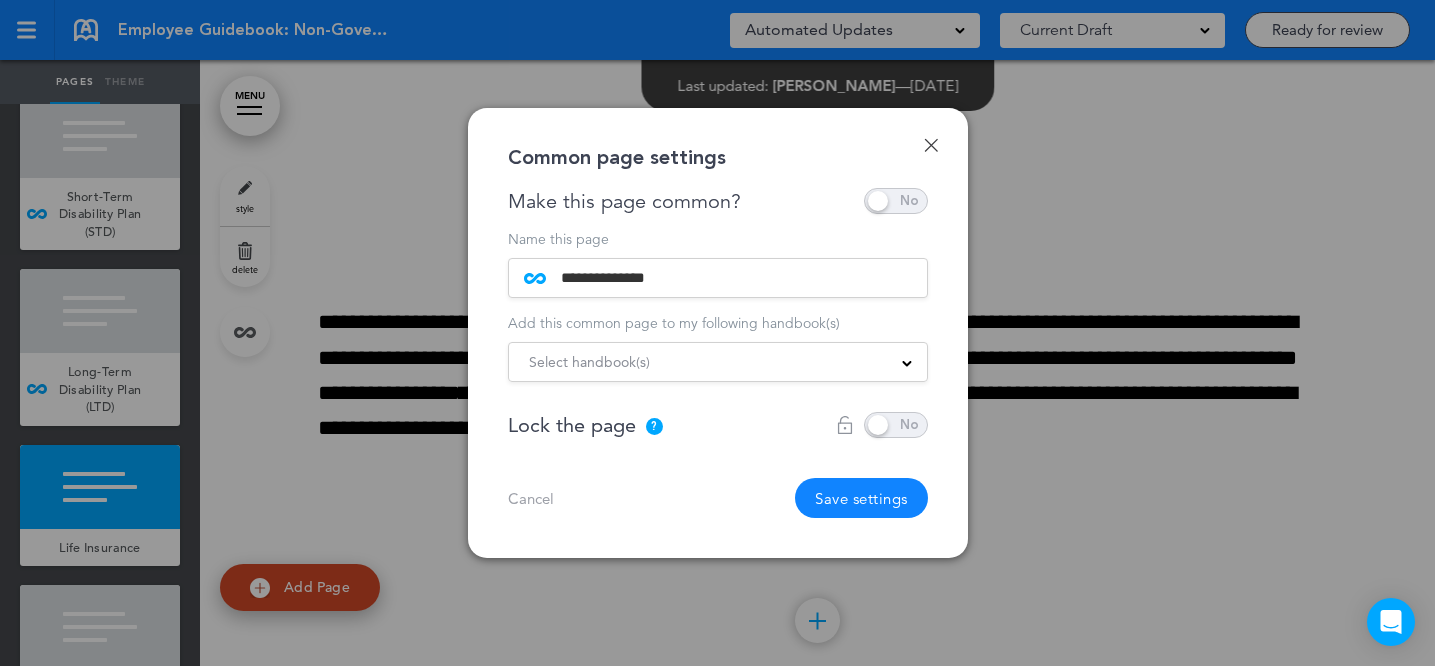 click on "Save settings" at bounding box center (861, 498) 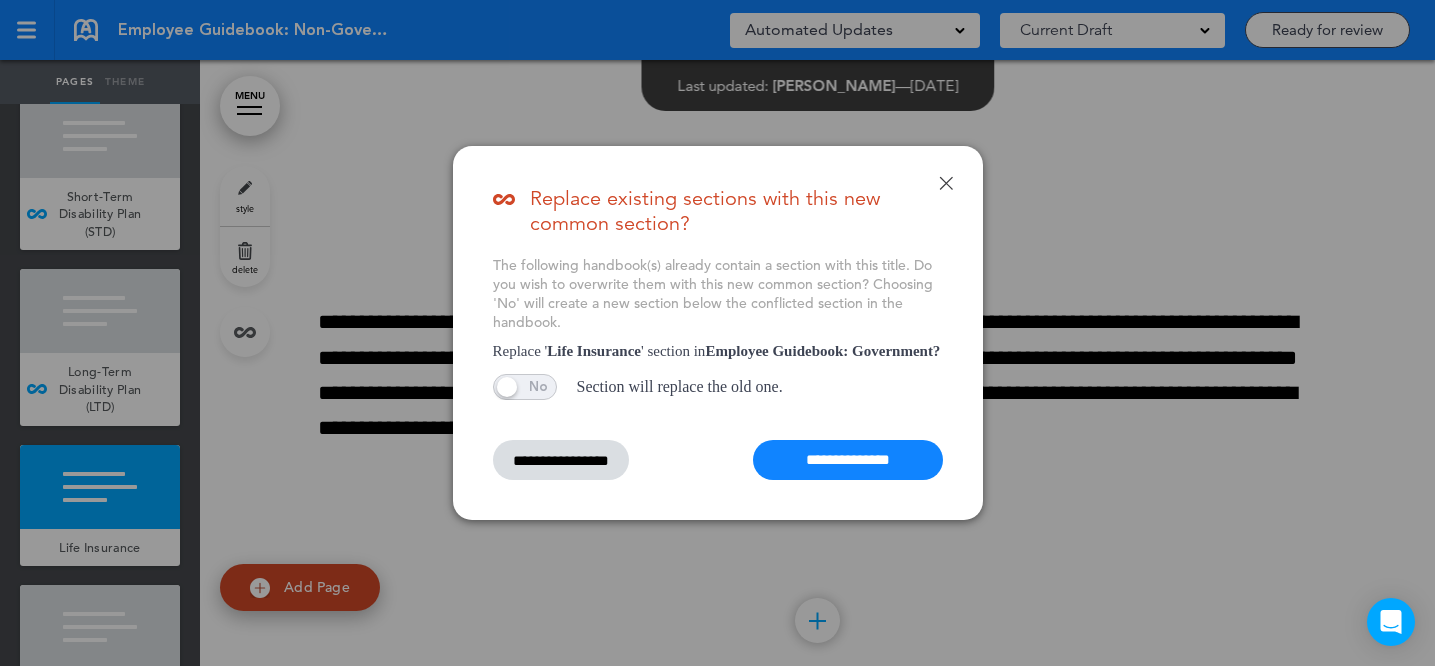 click on "**********" at bounding box center (848, 460) 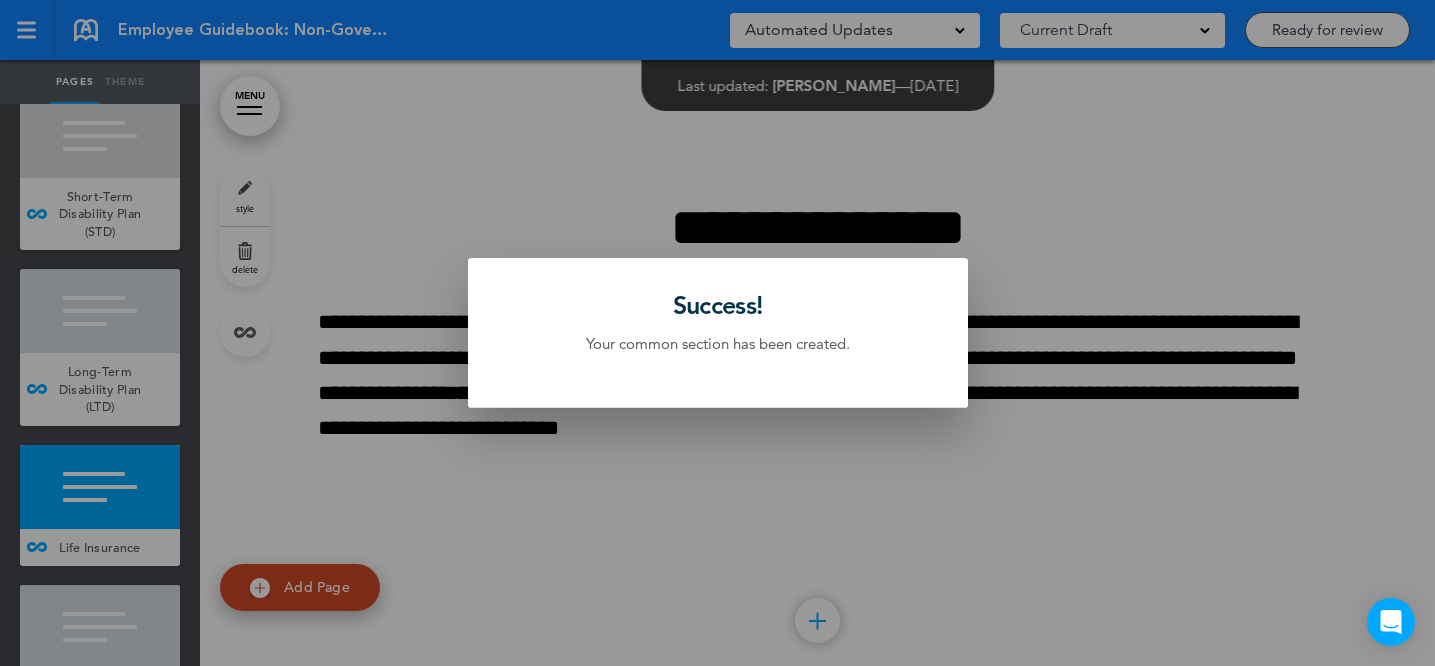 click at bounding box center (717, 333) 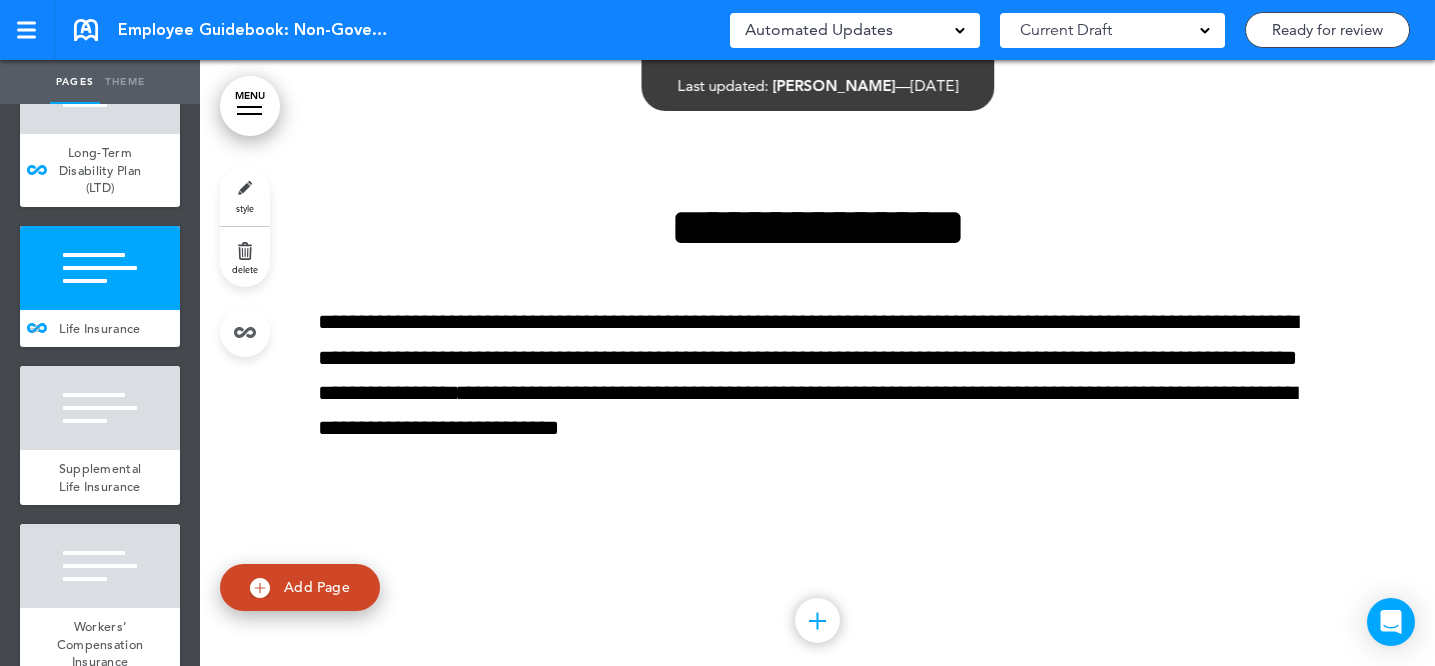 scroll, scrollTop: 13068, scrollLeft: 0, axis: vertical 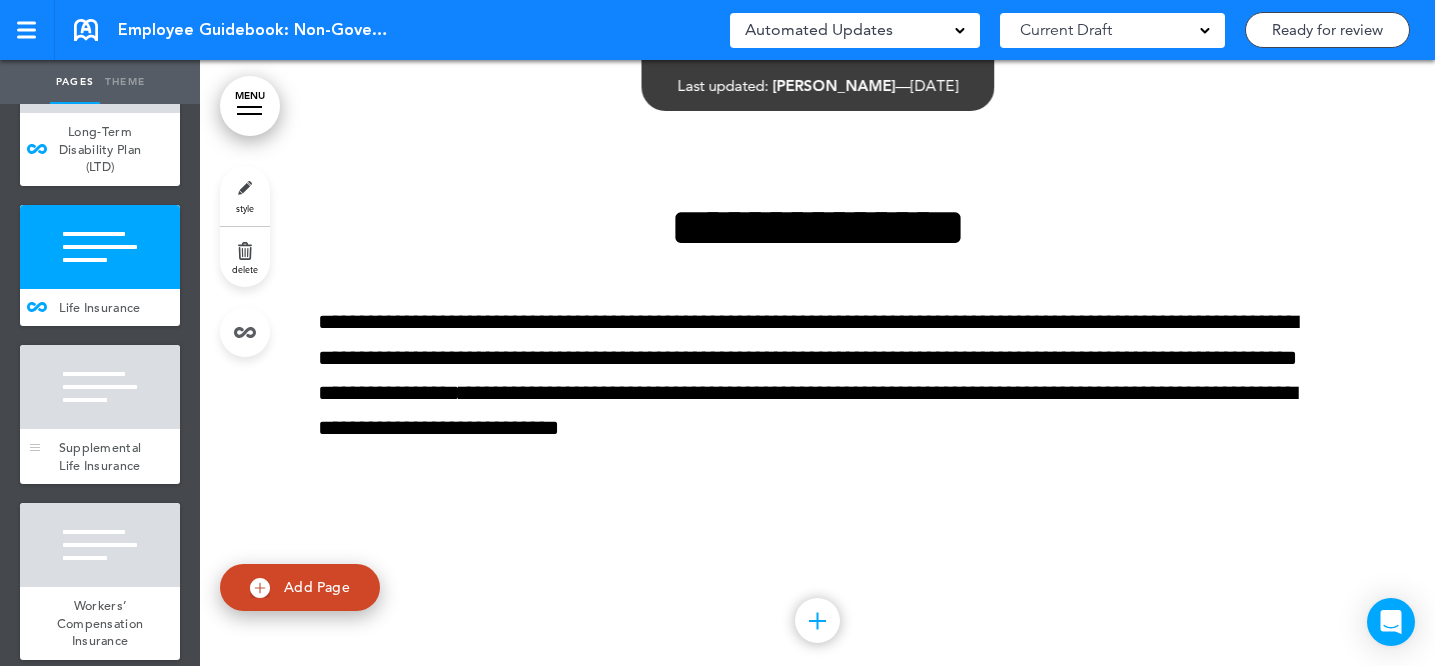 click at bounding box center (100, 387) 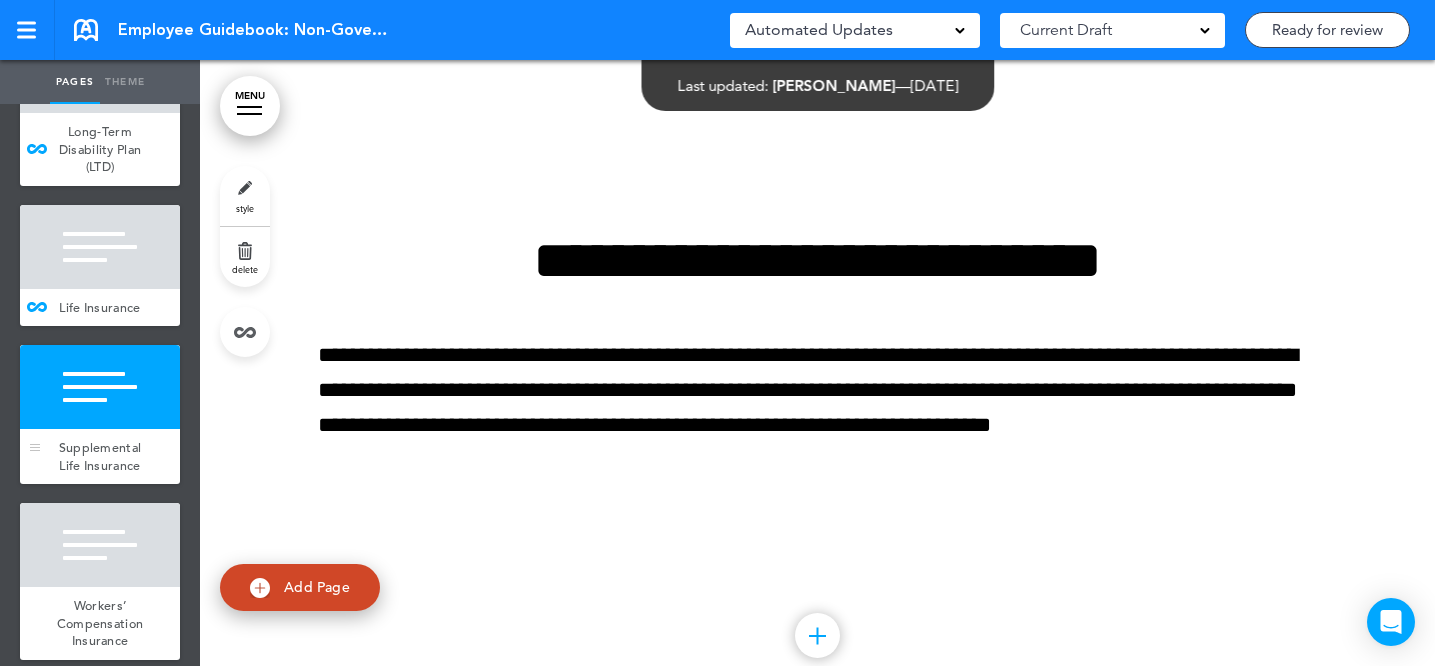 scroll, scrollTop: 72914, scrollLeft: 0, axis: vertical 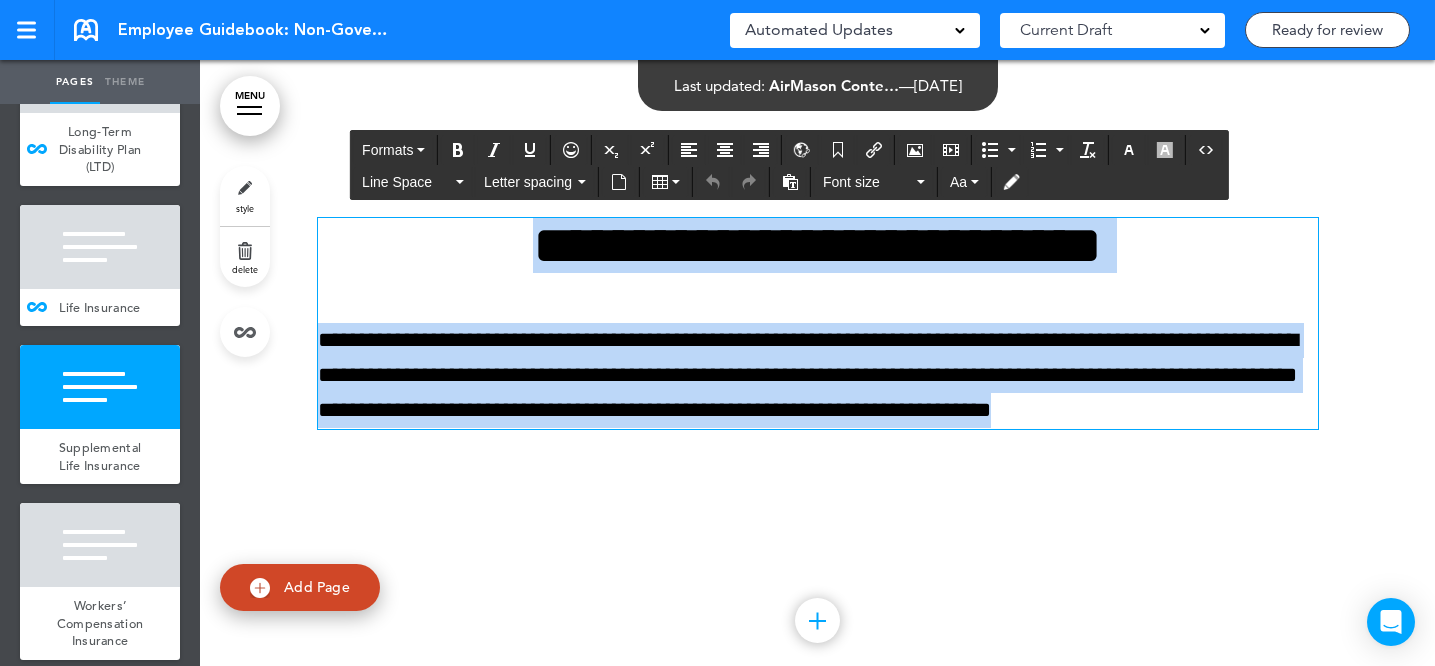 drag, startPoint x: 473, startPoint y: 313, endPoint x: 1239, endPoint y: 487, distance: 785.51385 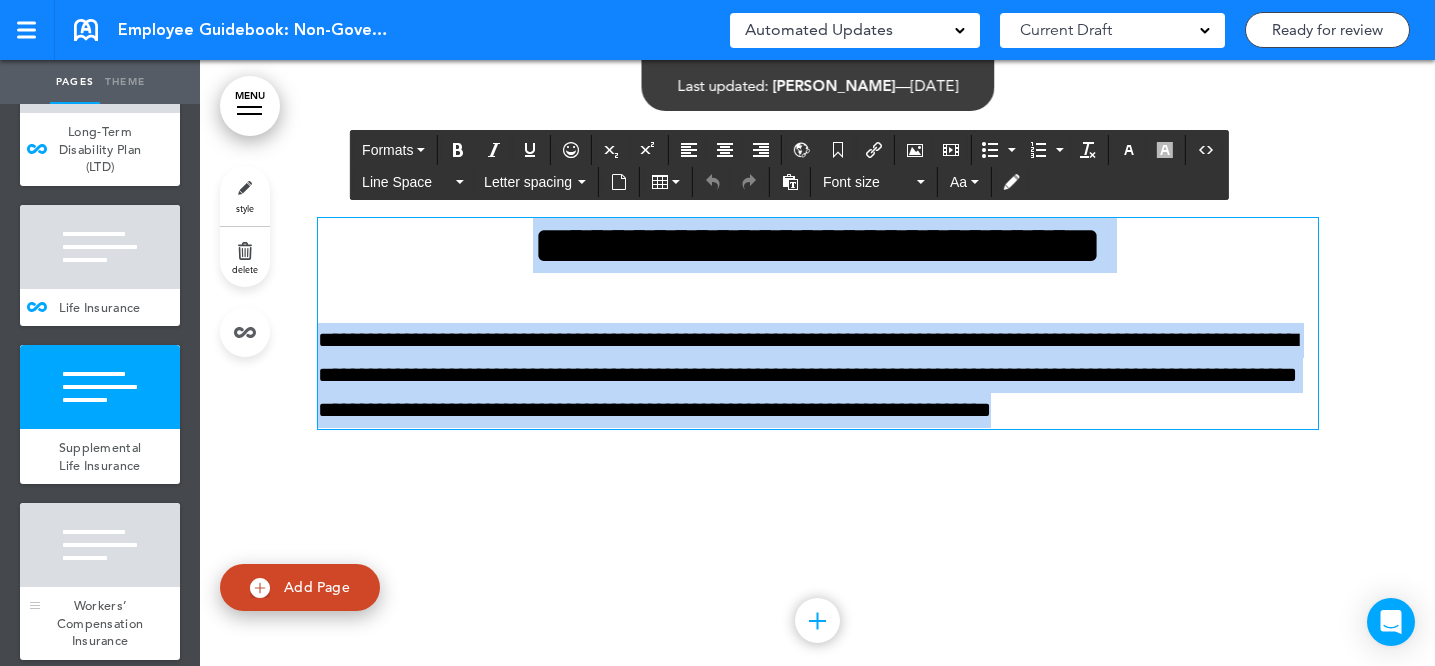 click at bounding box center [100, 545] 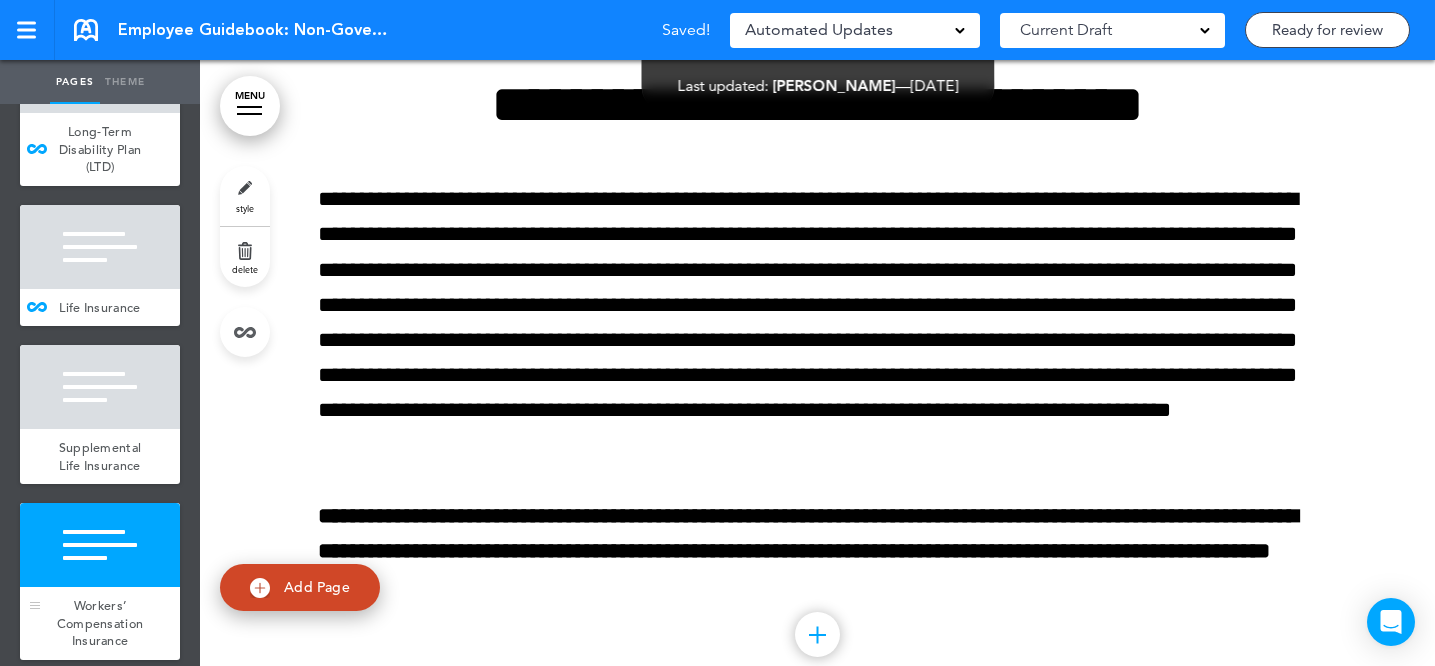 scroll, scrollTop: 73634, scrollLeft: 0, axis: vertical 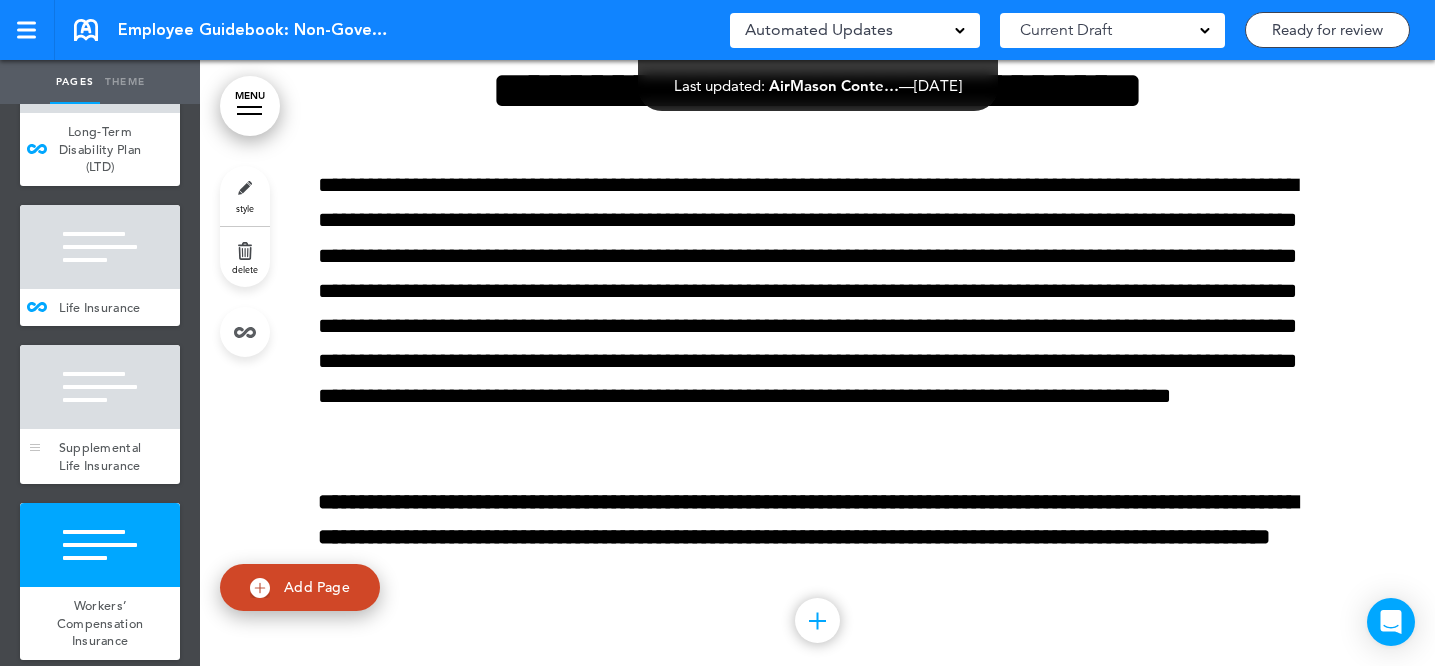 click on "Supplemental Life Insurance" at bounding box center [100, 456] 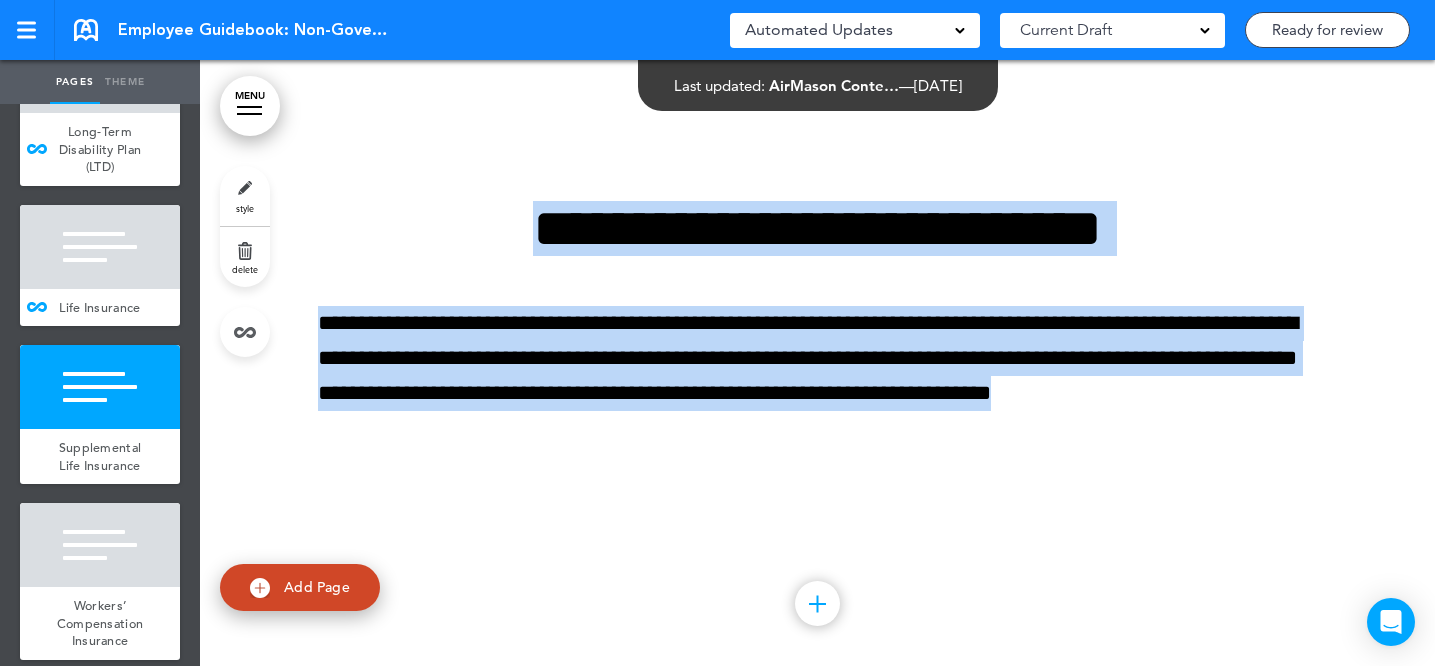 scroll, scrollTop: 72914, scrollLeft: 0, axis: vertical 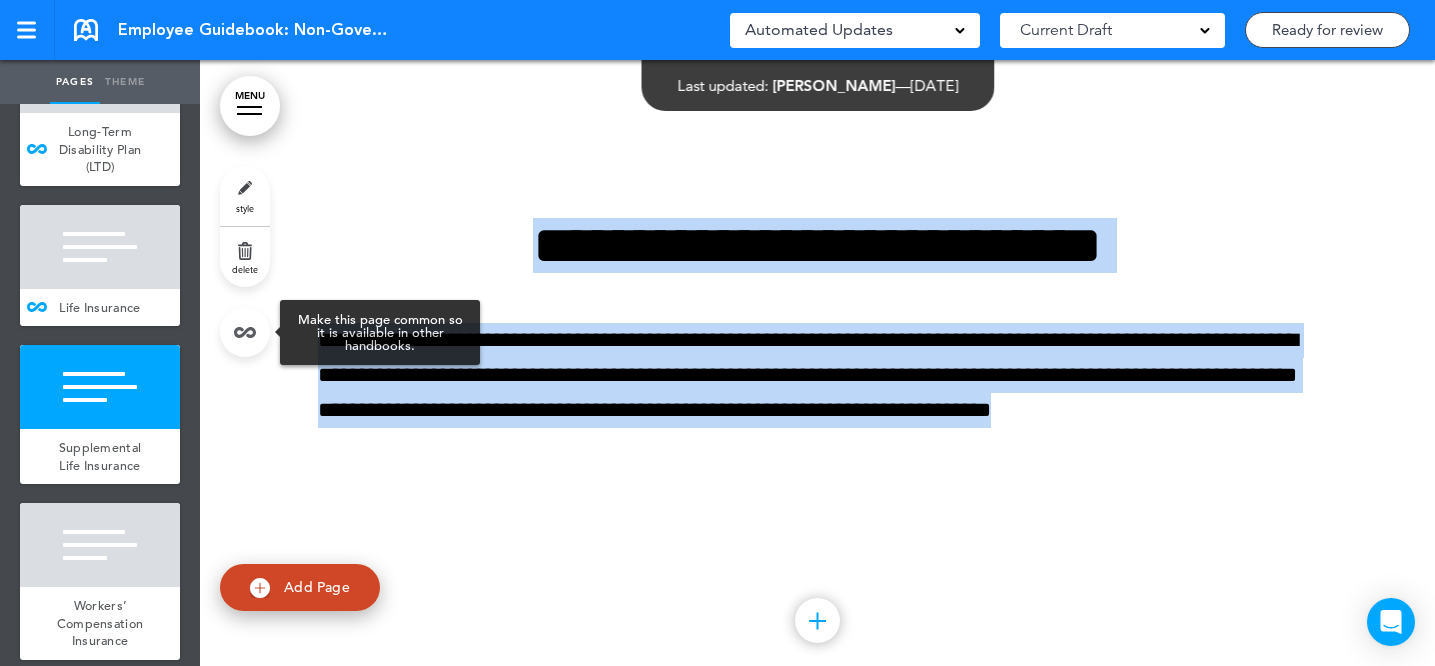 click at bounding box center (245, 332) 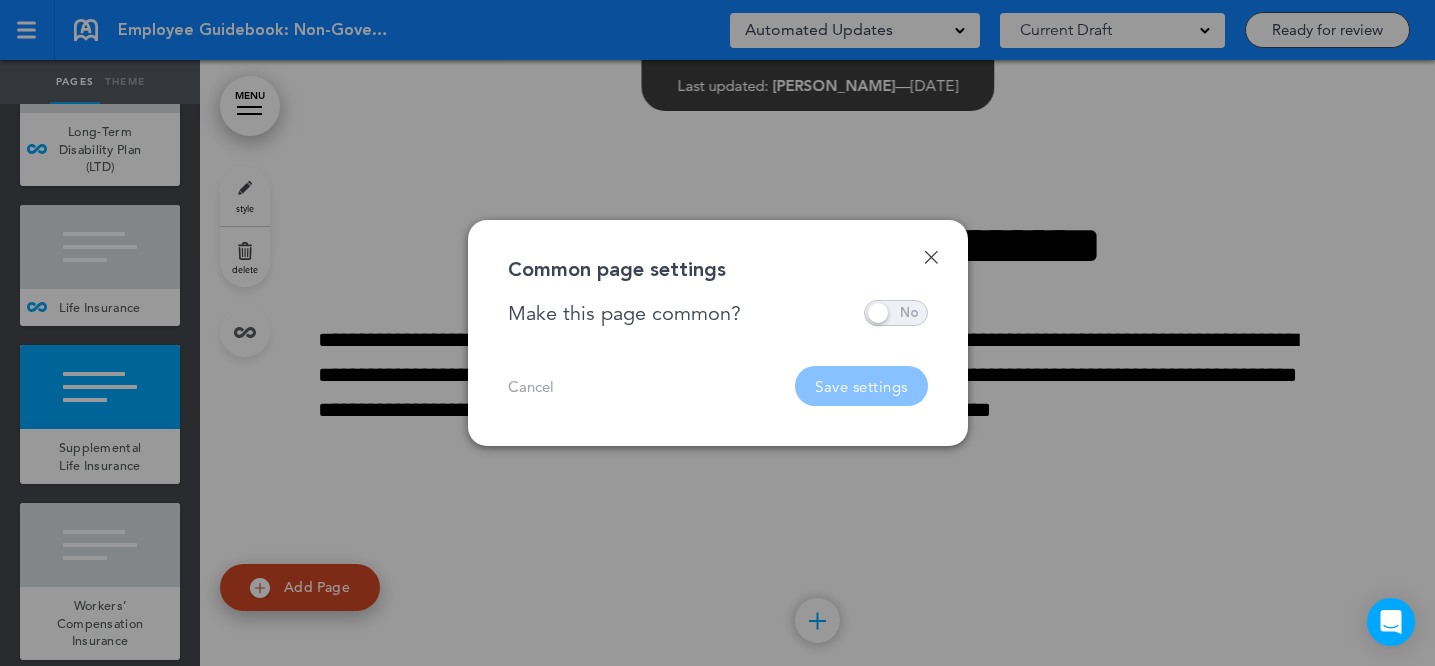 click at bounding box center [896, 313] 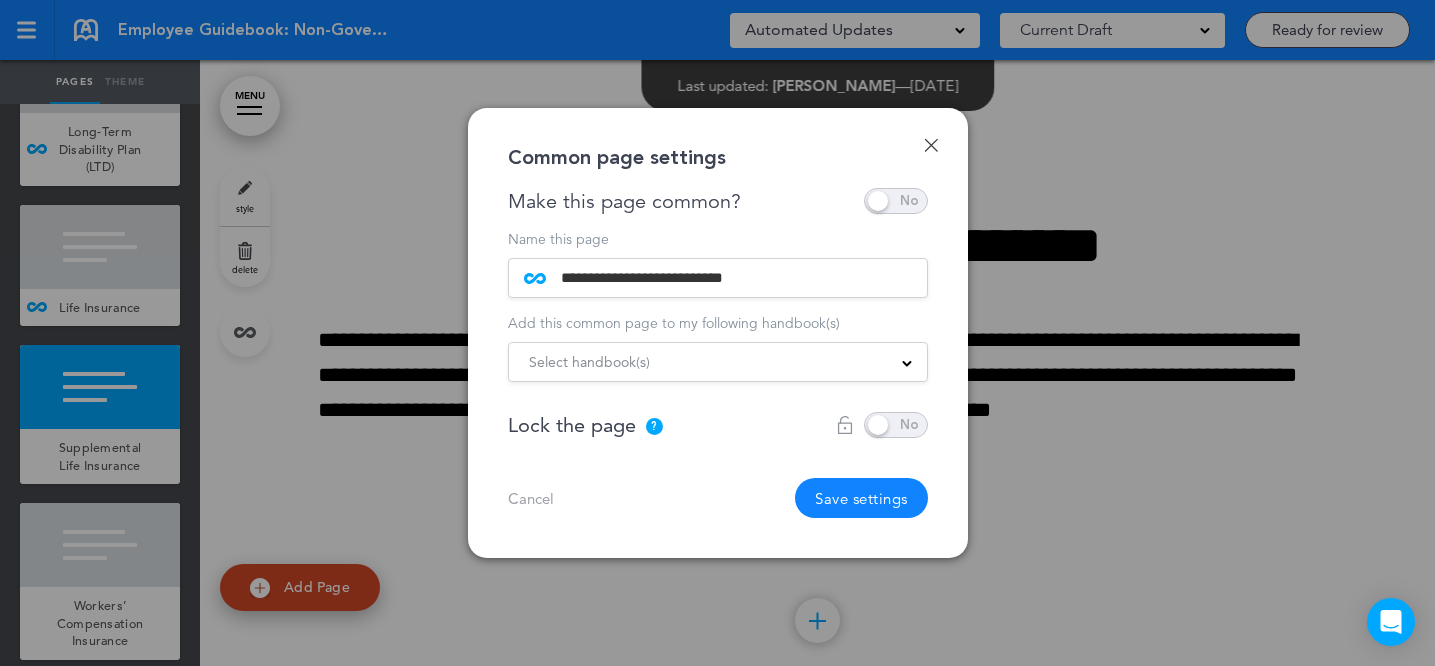 click on "Select handbook(s)" at bounding box center [589, 362] 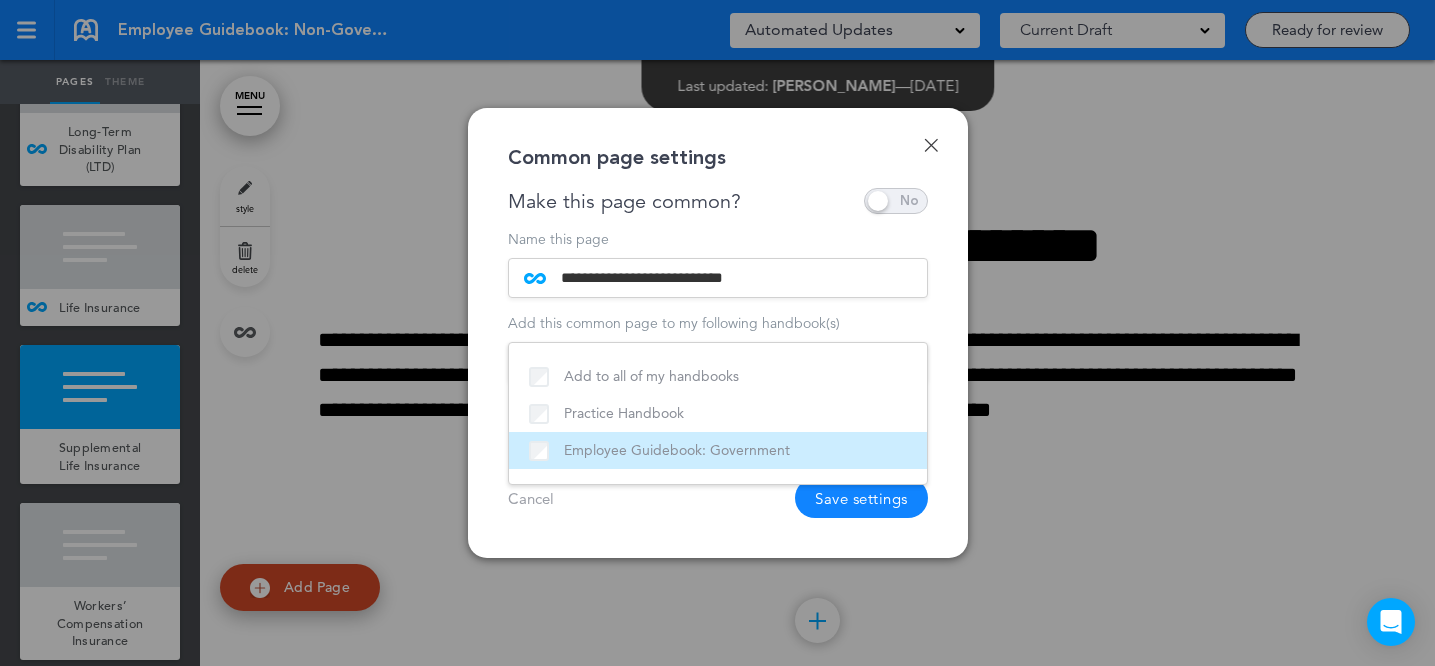 click on "Employee Guidebook: Government" at bounding box center [718, 450] 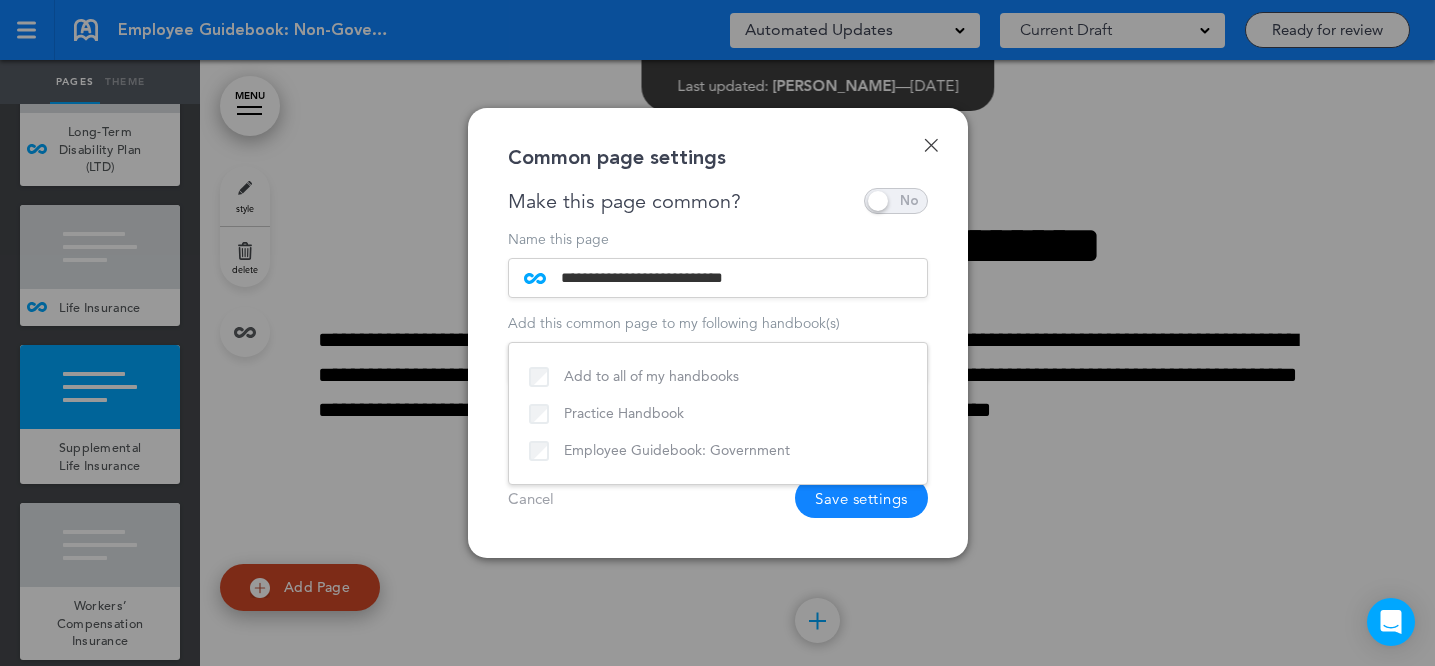 click on "Cancel
Save settings" at bounding box center [718, 498] 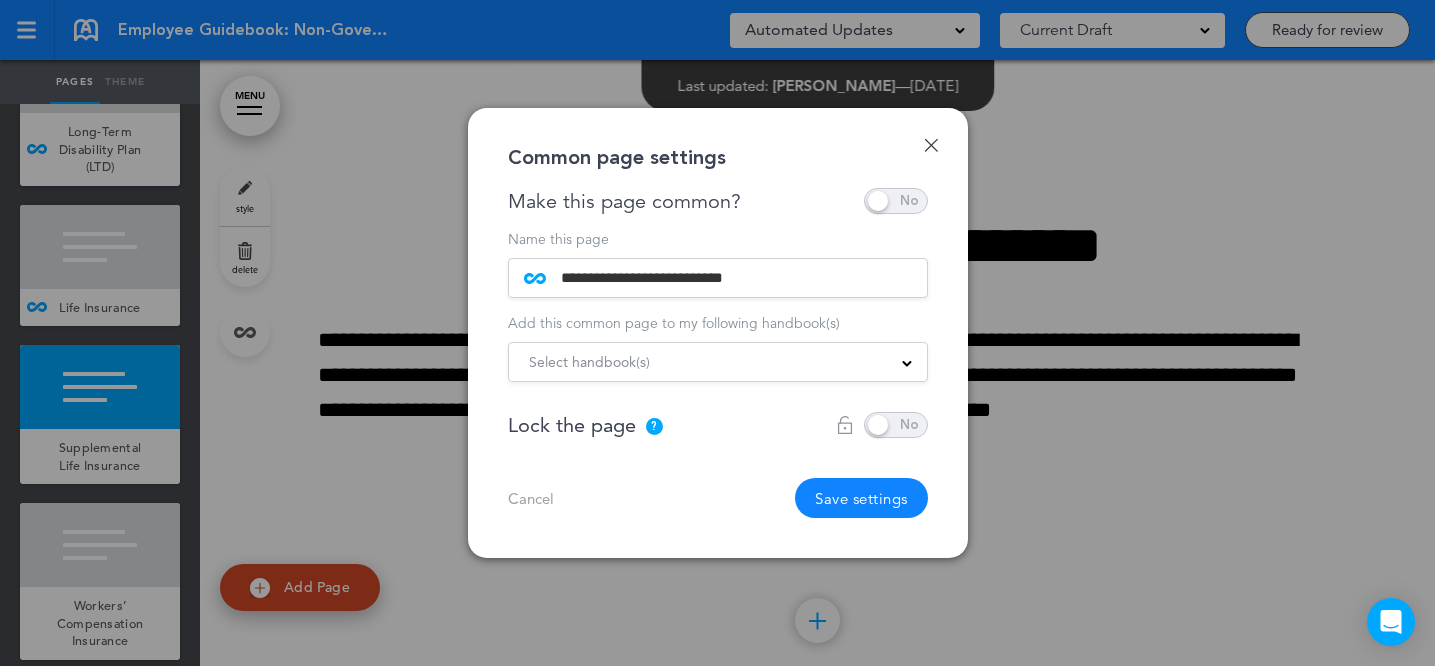 click on "Save settings" at bounding box center [861, 498] 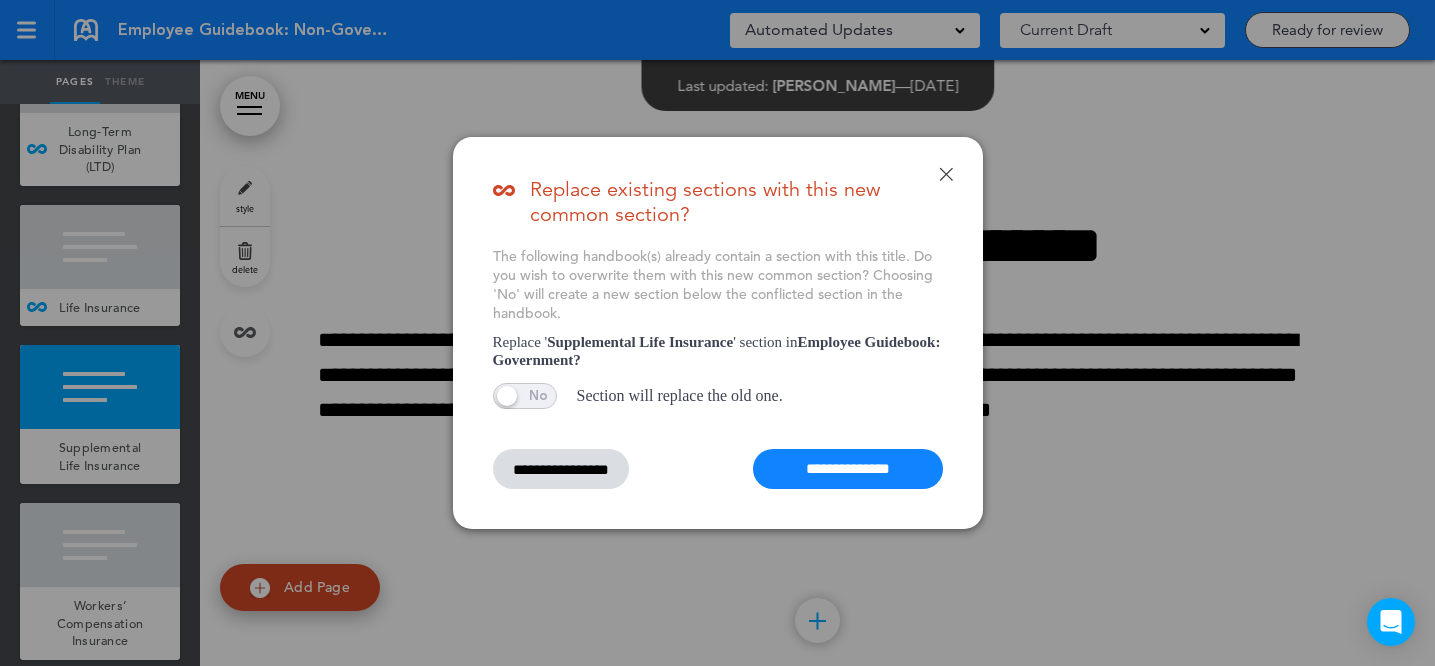 click on "**********" at bounding box center (848, 469) 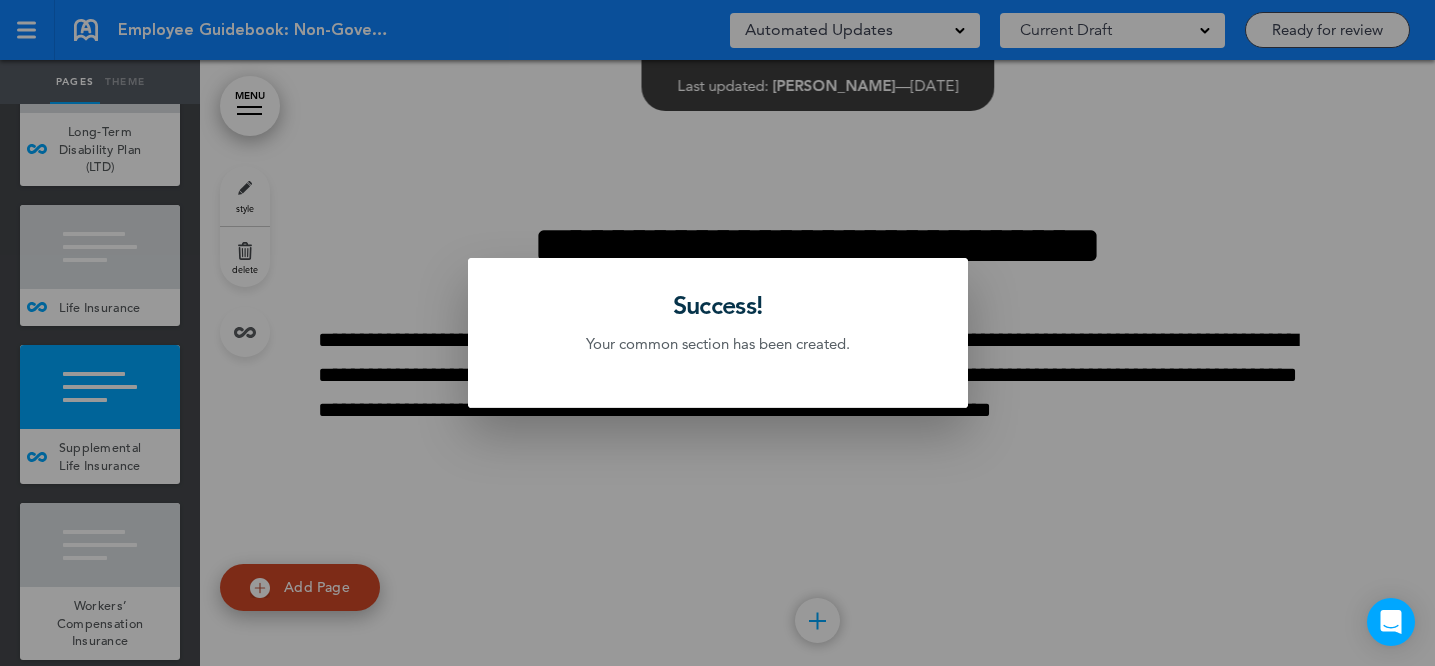 click at bounding box center (717, 333) 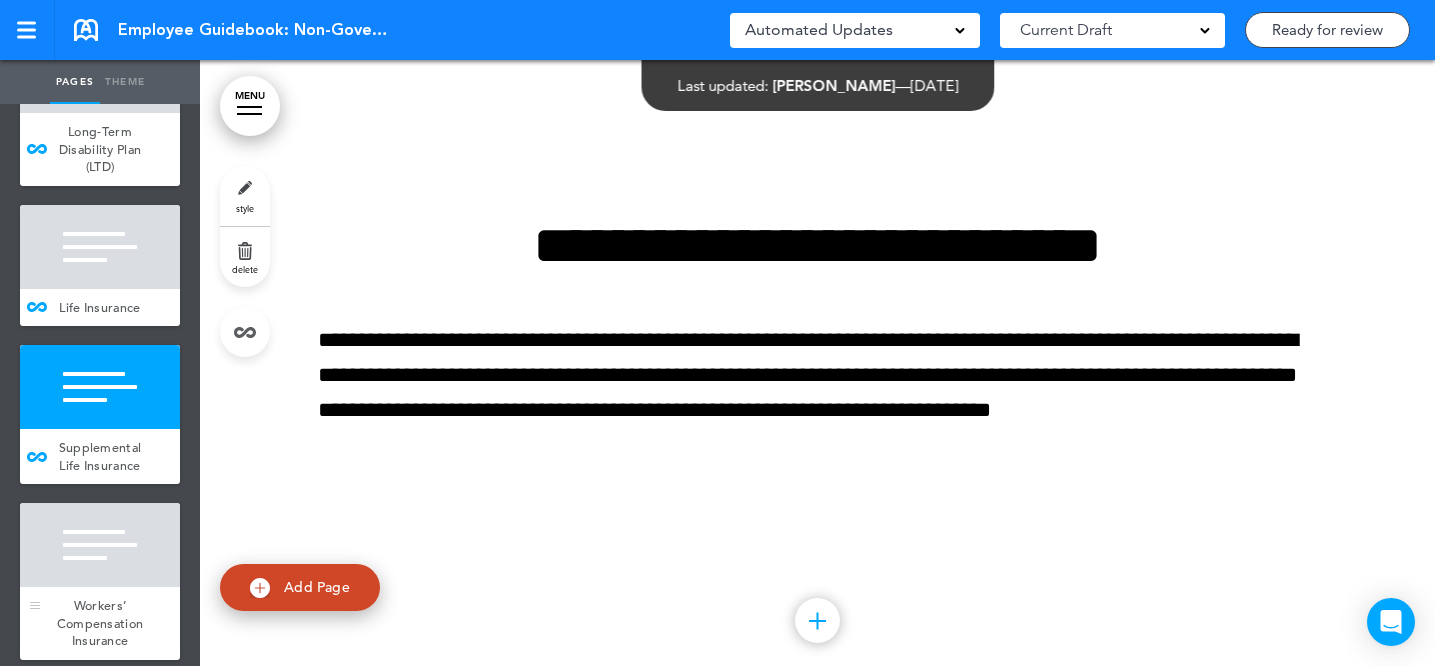 click at bounding box center [100, 545] 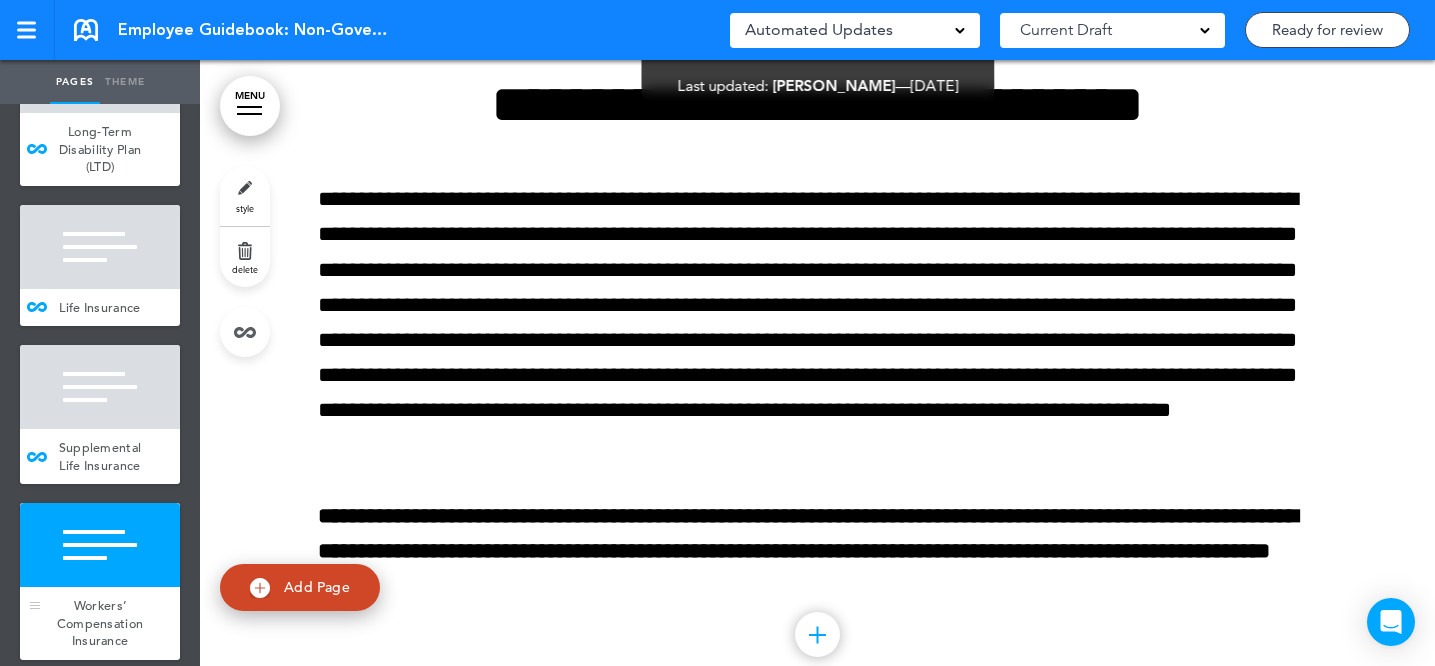 scroll, scrollTop: 73634, scrollLeft: 0, axis: vertical 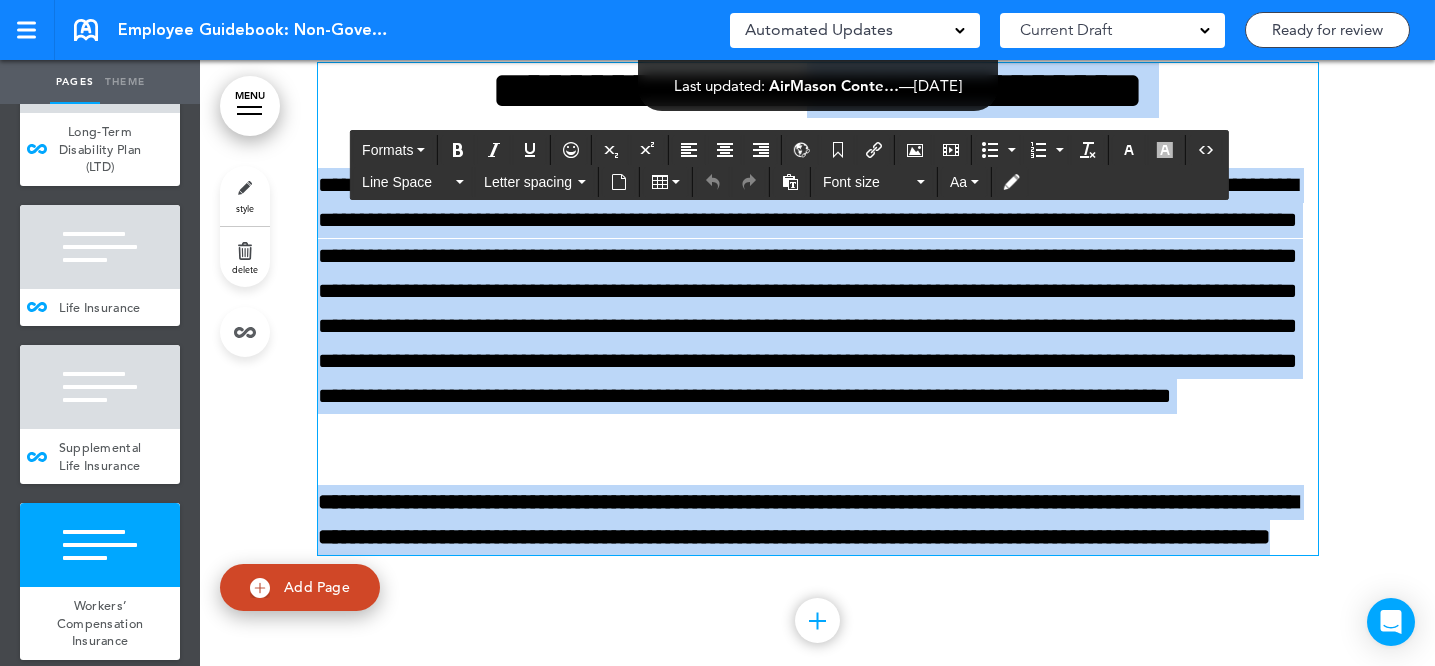 drag, startPoint x: 402, startPoint y: 153, endPoint x: 620, endPoint y: 719, distance: 606.5311 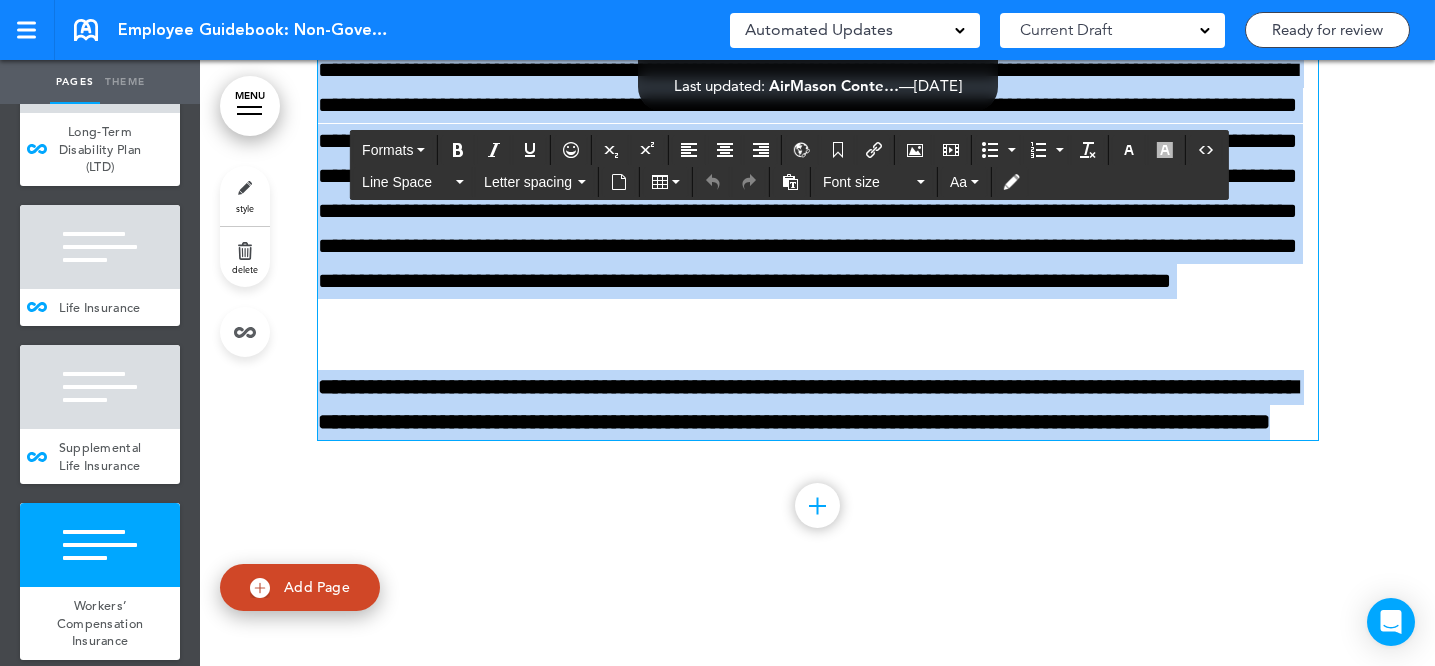 scroll, scrollTop: 73751, scrollLeft: 0, axis: vertical 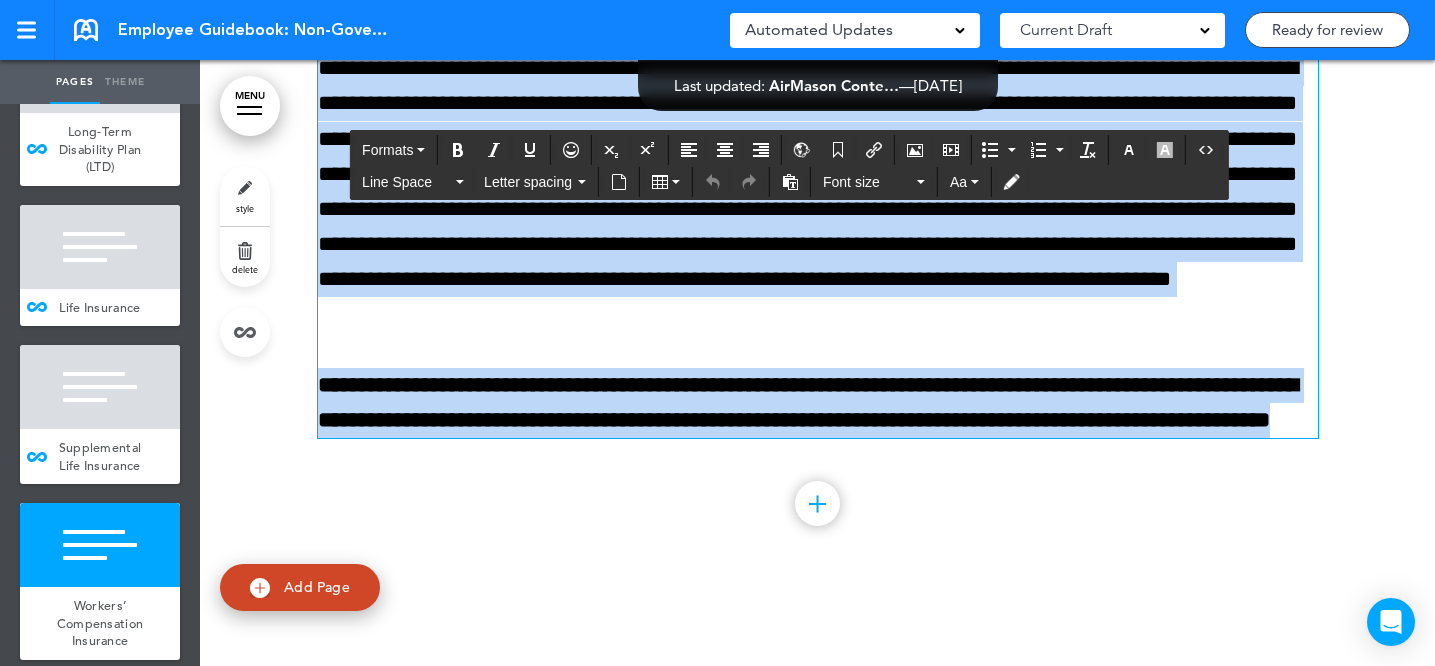 copy on "**********" 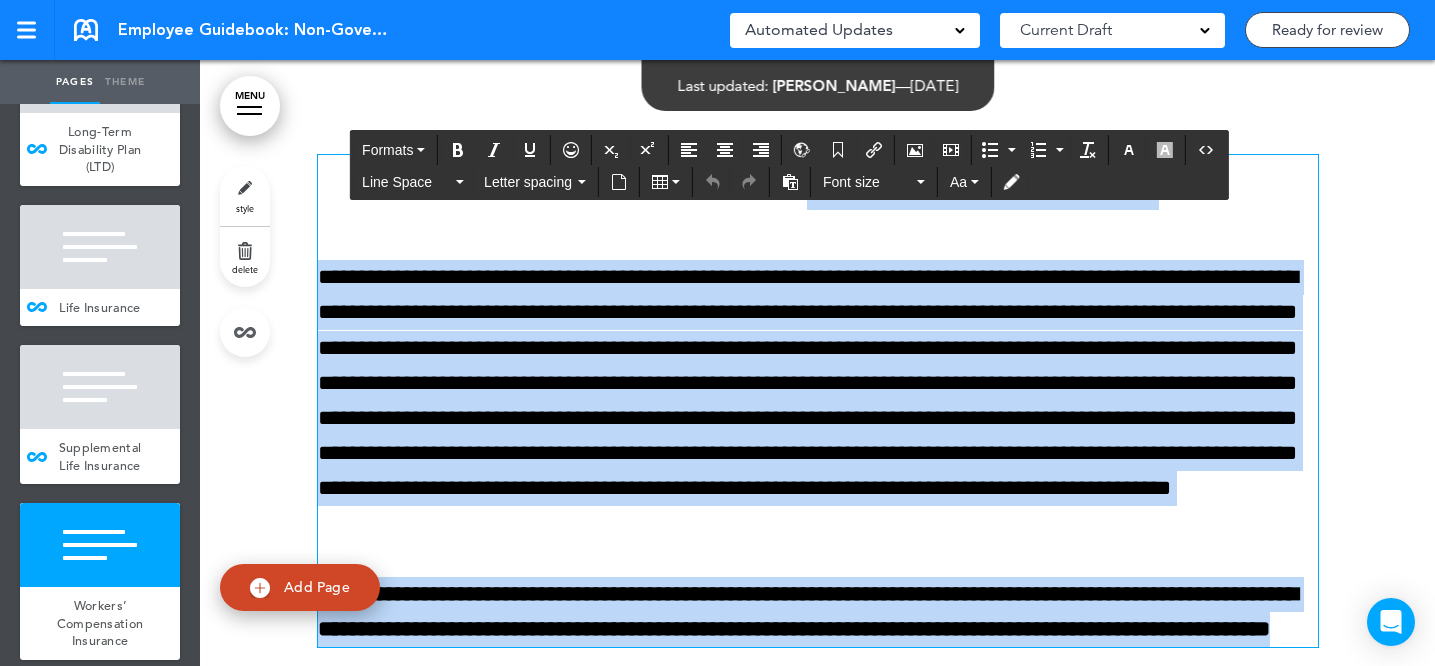 scroll, scrollTop: 73531, scrollLeft: 0, axis: vertical 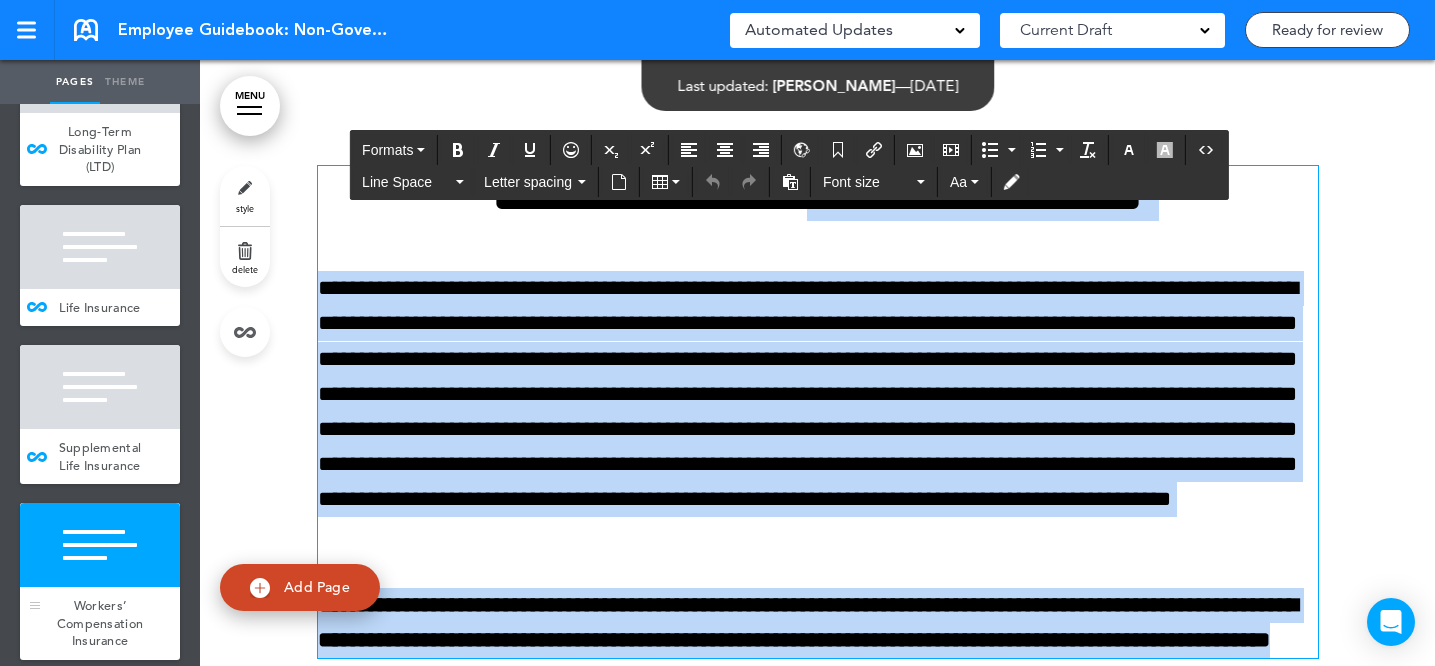 click at bounding box center (100, 545) 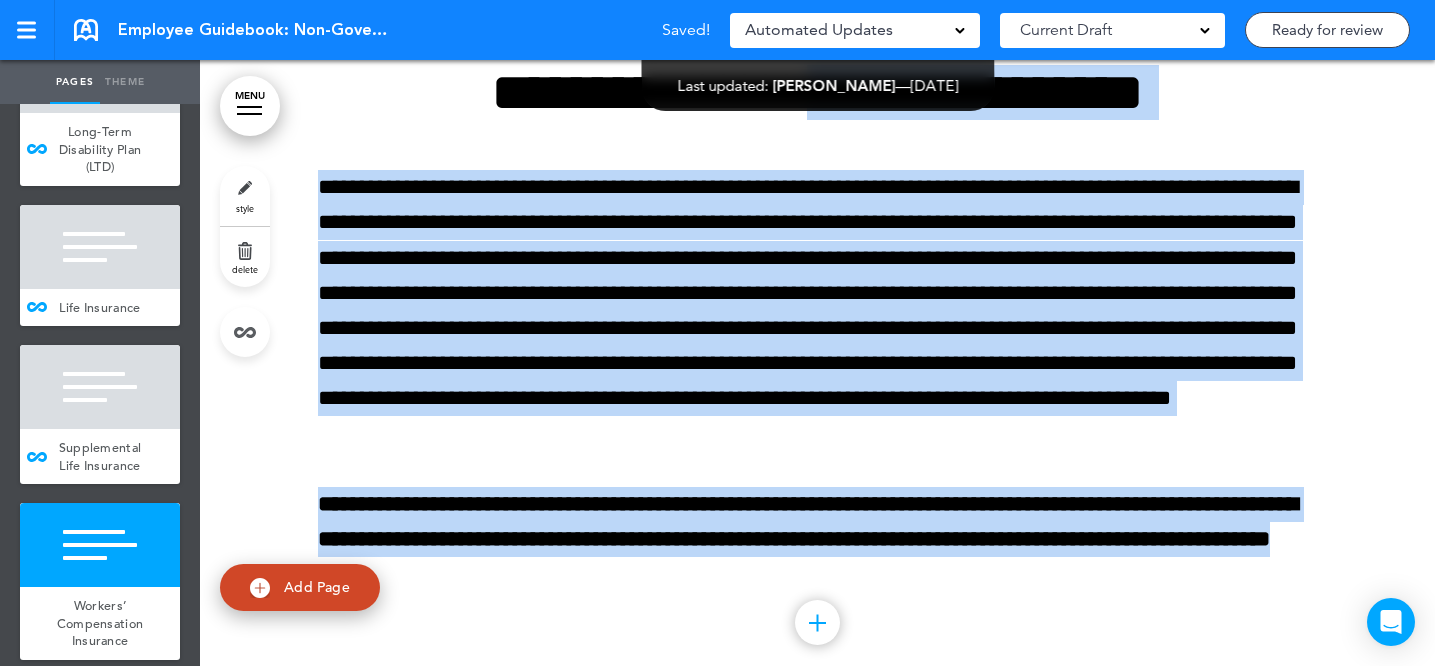 scroll, scrollTop: 73634, scrollLeft: 0, axis: vertical 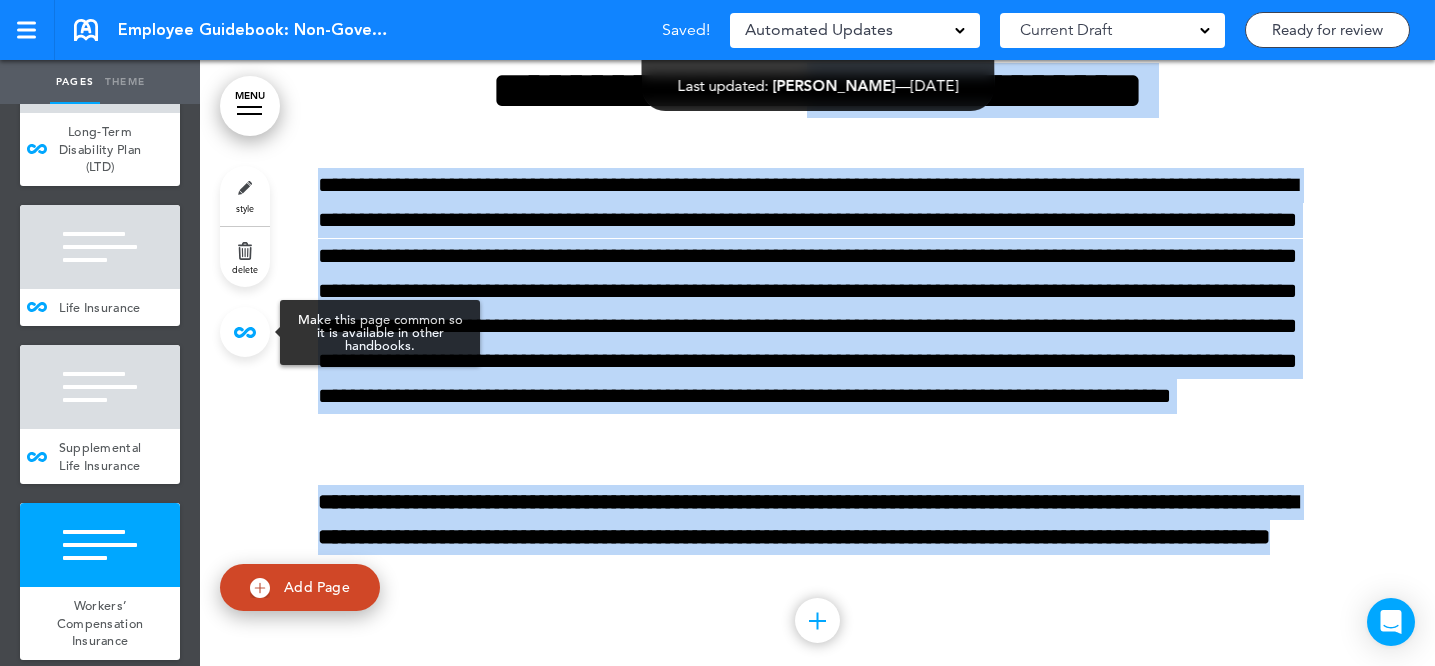 click at bounding box center [245, 332] 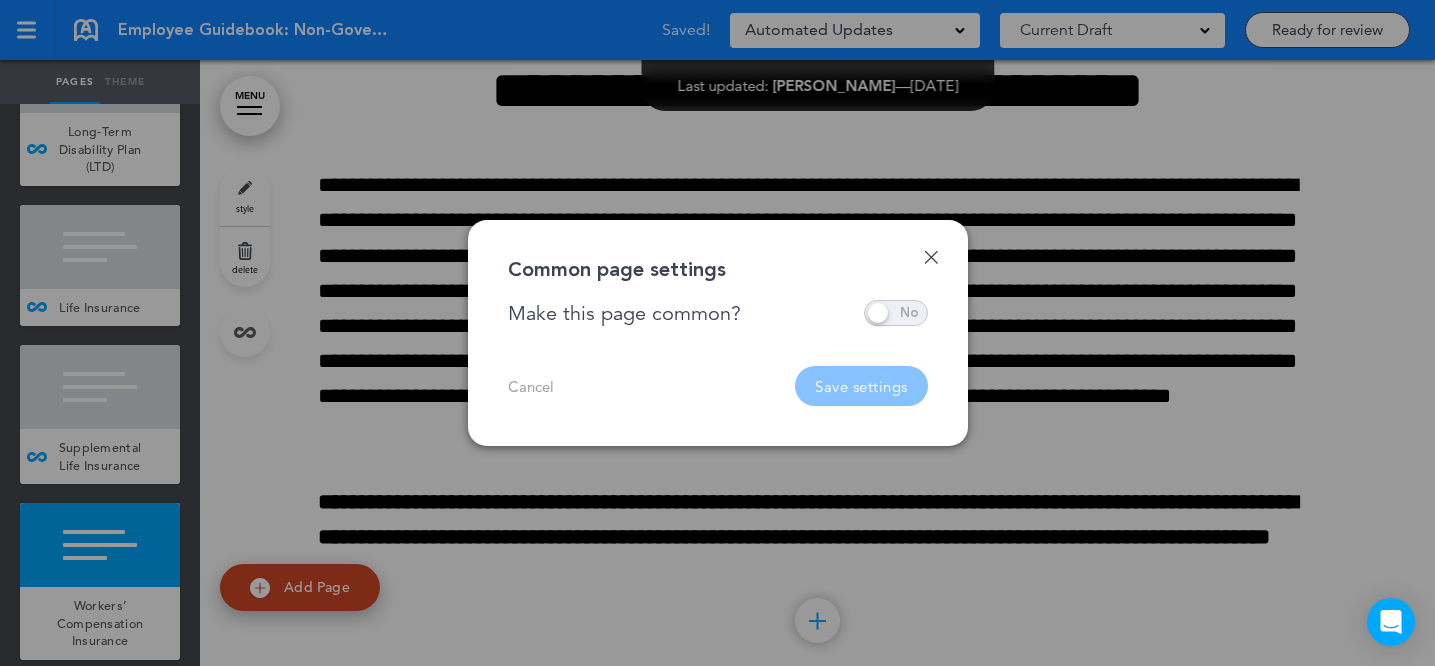 click at bounding box center [896, 313] 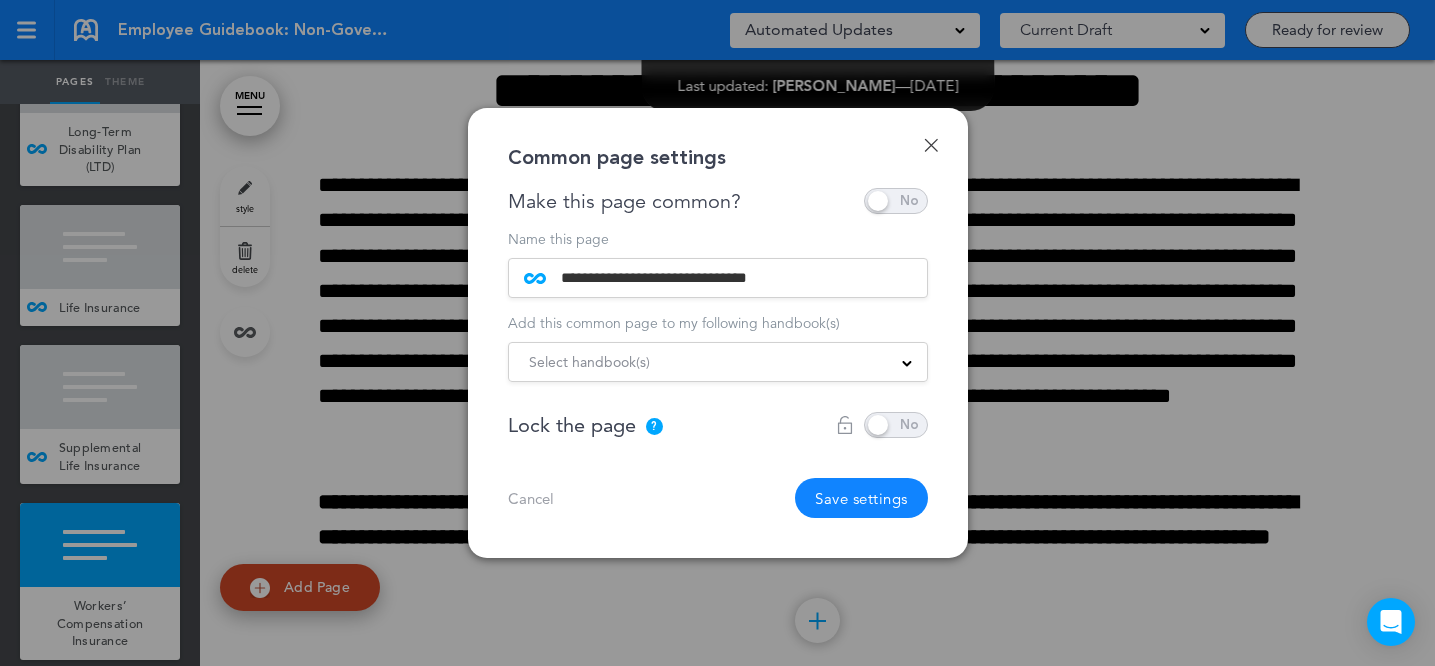 click on "Select handbook(s)" at bounding box center (718, 362) 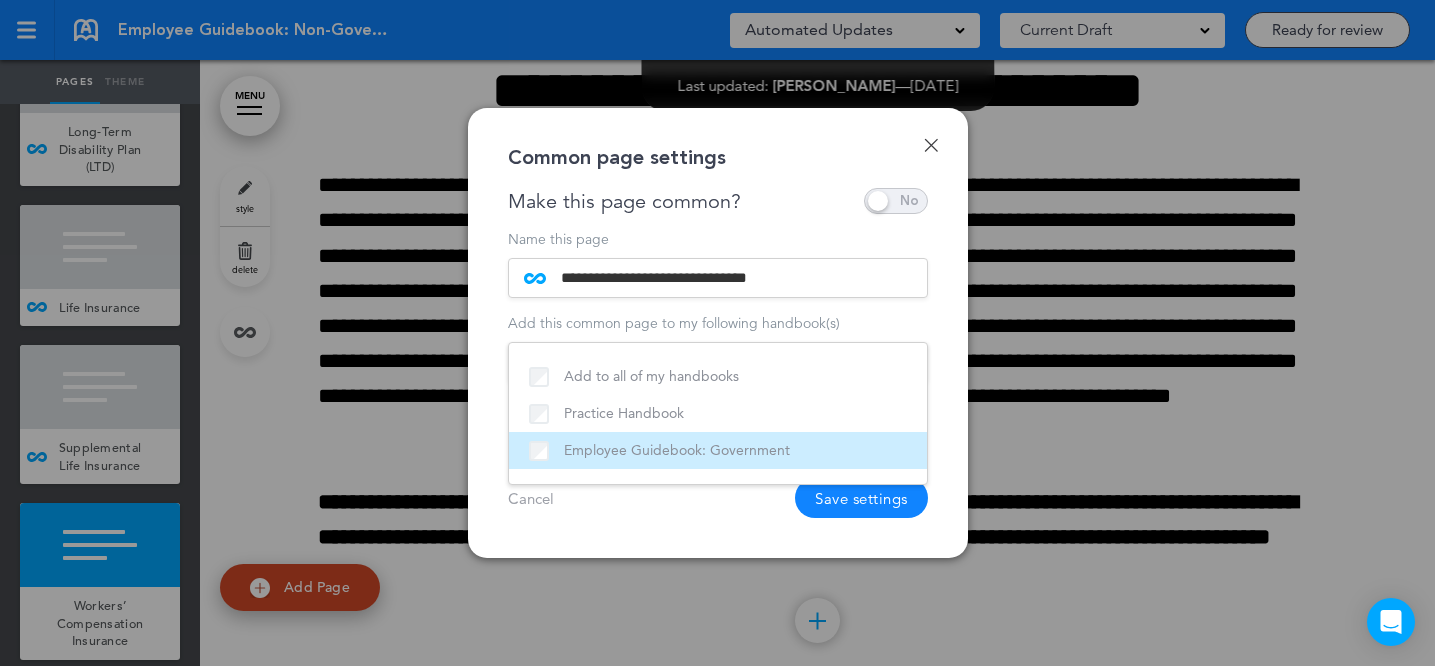 click on "Employee Guidebook: Government" at bounding box center [718, 450] 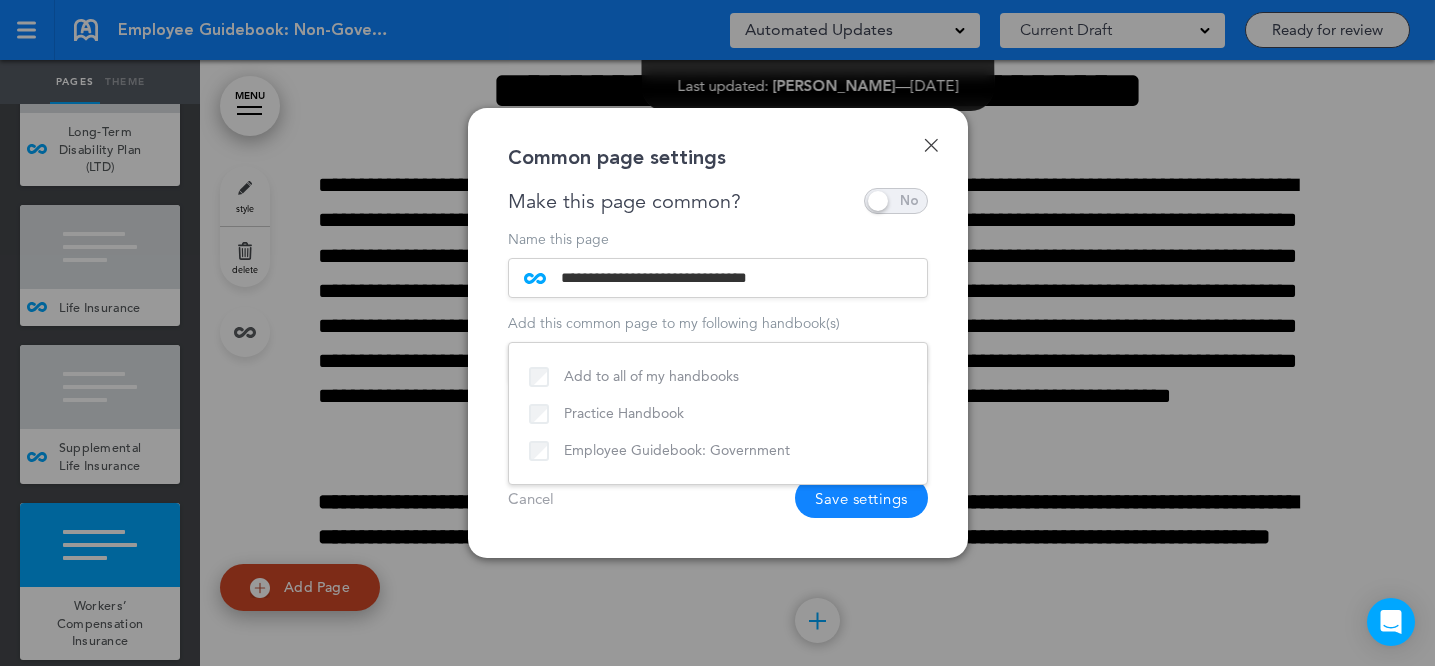 click on "Cancel
Save settings" at bounding box center (718, 498) 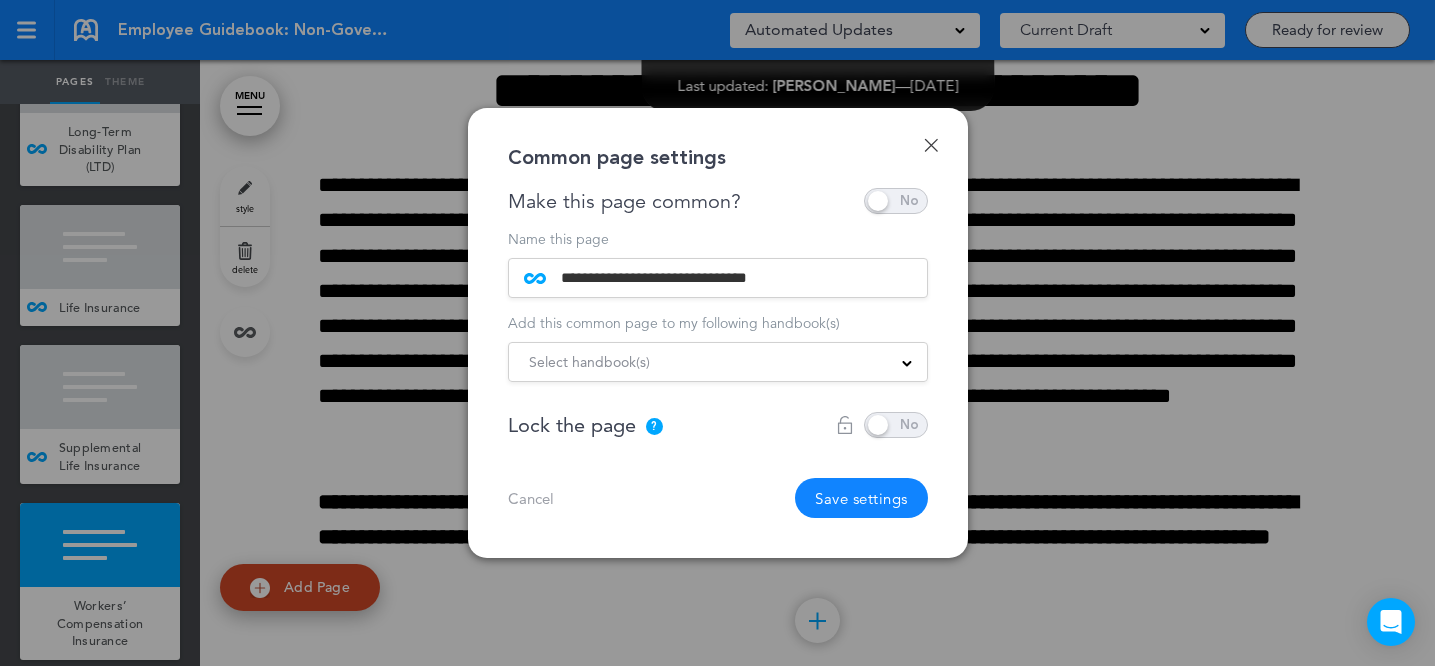 click on "Save settings" at bounding box center [861, 498] 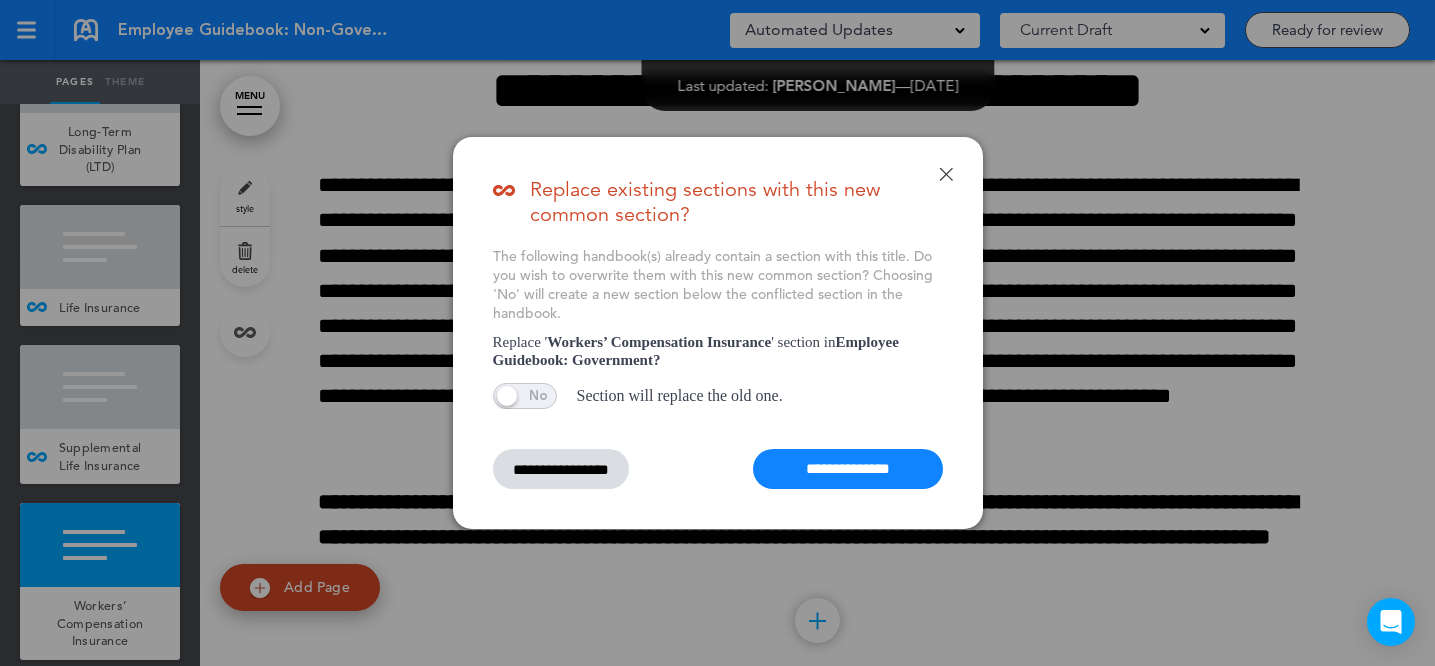 click on "**********" at bounding box center (848, 469) 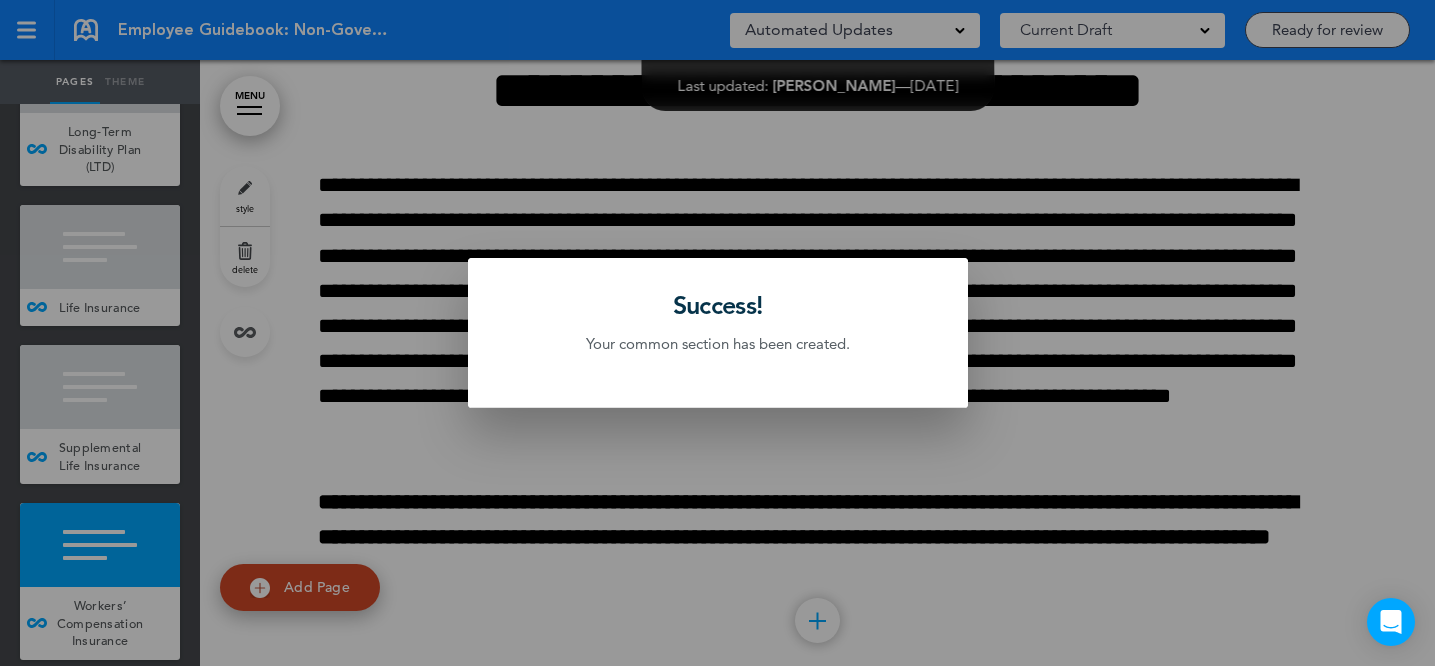click at bounding box center [717, 333] 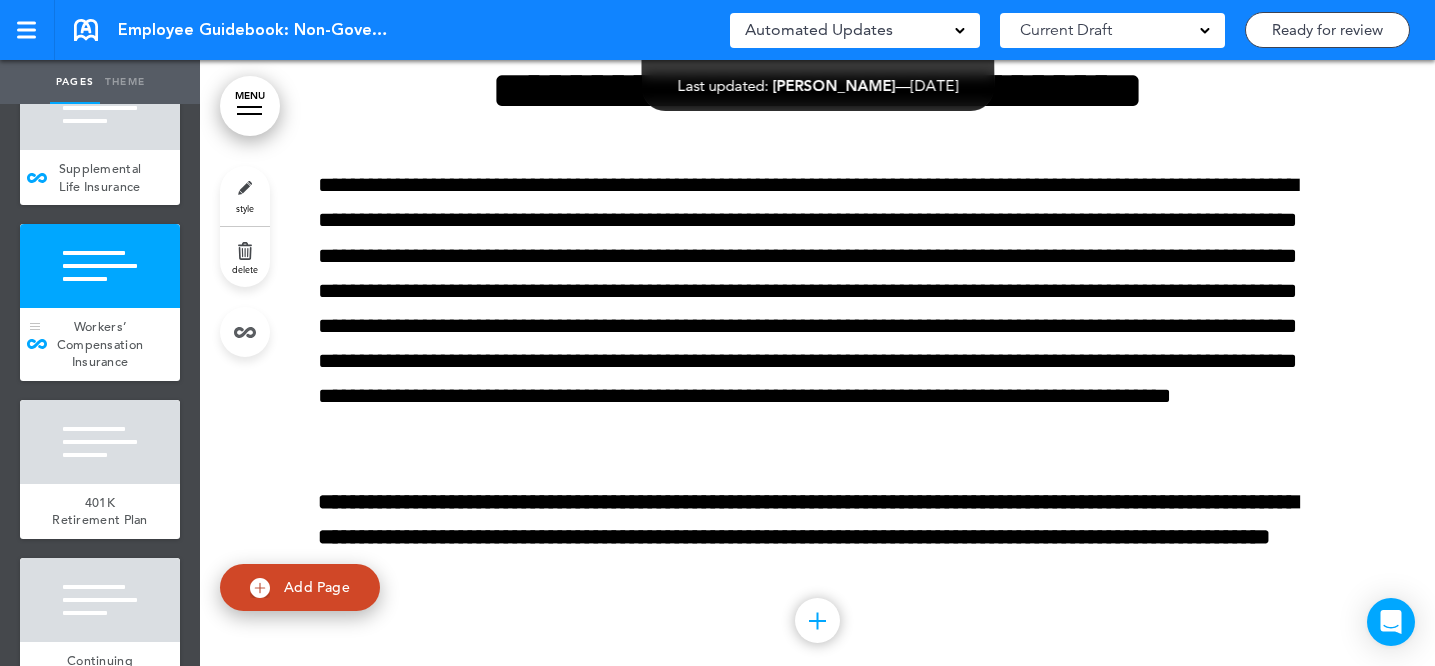 scroll, scrollTop: 13378, scrollLeft: 0, axis: vertical 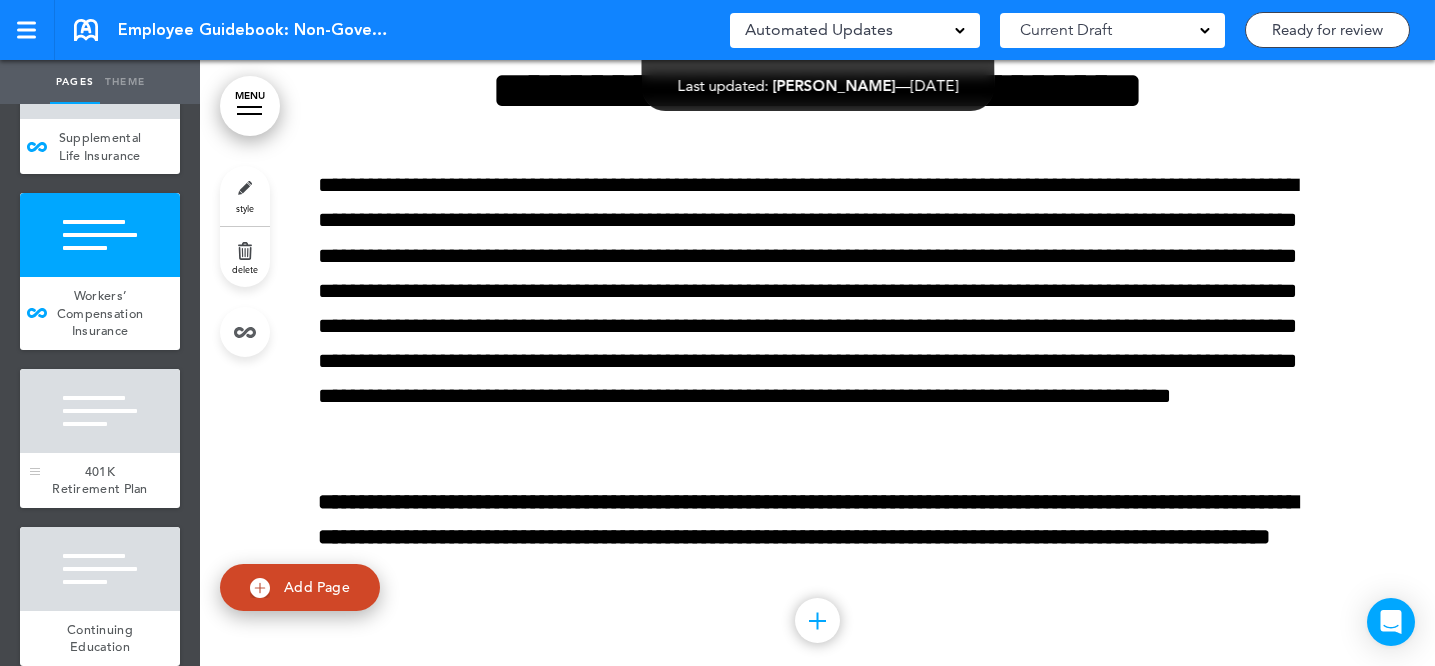 click at bounding box center (100, 411) 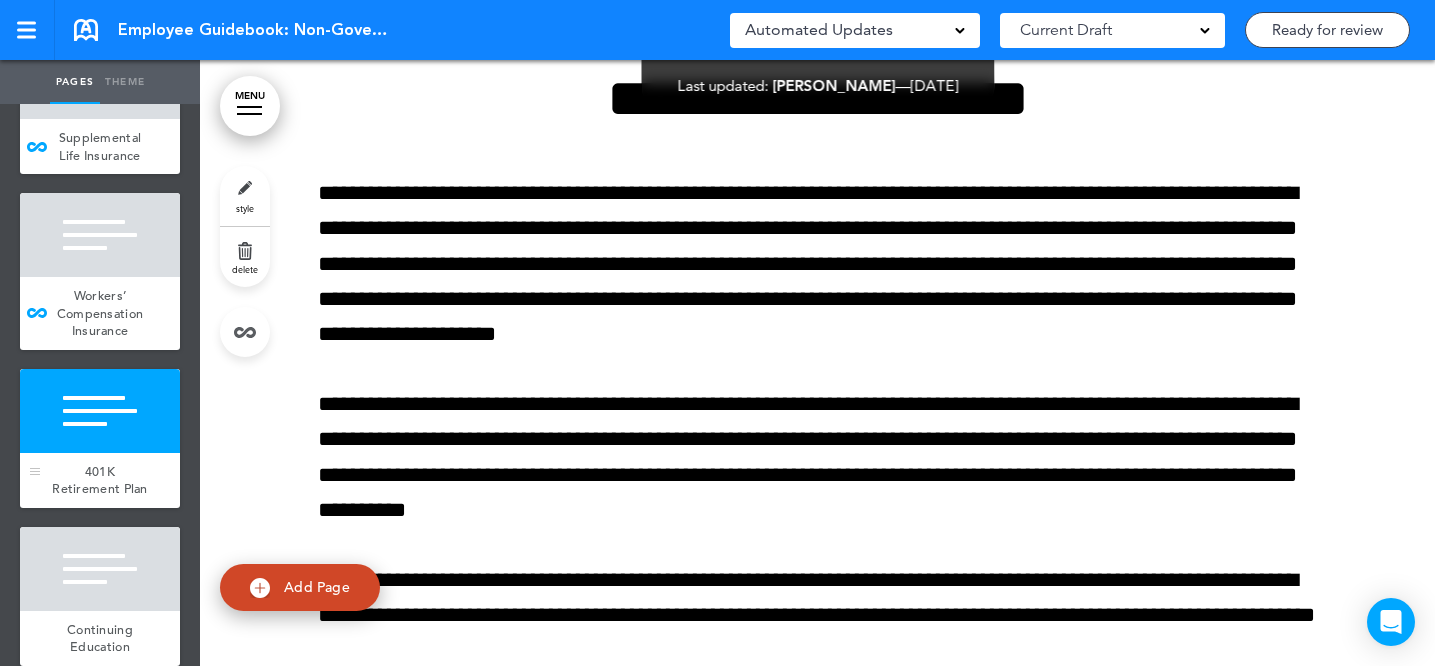 scroll, scrollTop: 74361, scrollLeft: 0, axis: vertical 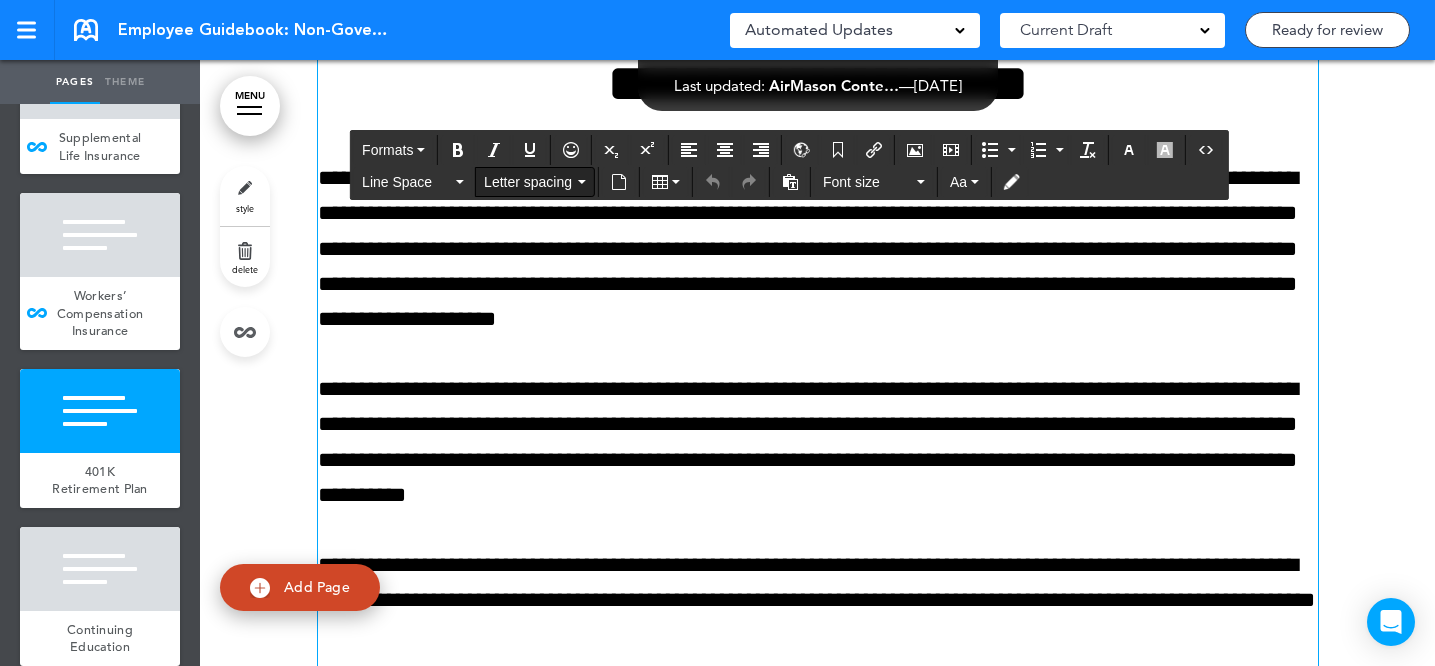 click on "MENU
Formats       Line Space   Letter spacing     Font size   Aa
Cancel
Reorder
?
Move or rearrange pages
easily by selecting whole  sections or individual pages.
Go back
BrightKey
Hide page in   table of contents
1
Acknowledgement of Receipt of BrightKey’s Guidebook
2" at bounding box center [817, -73998] 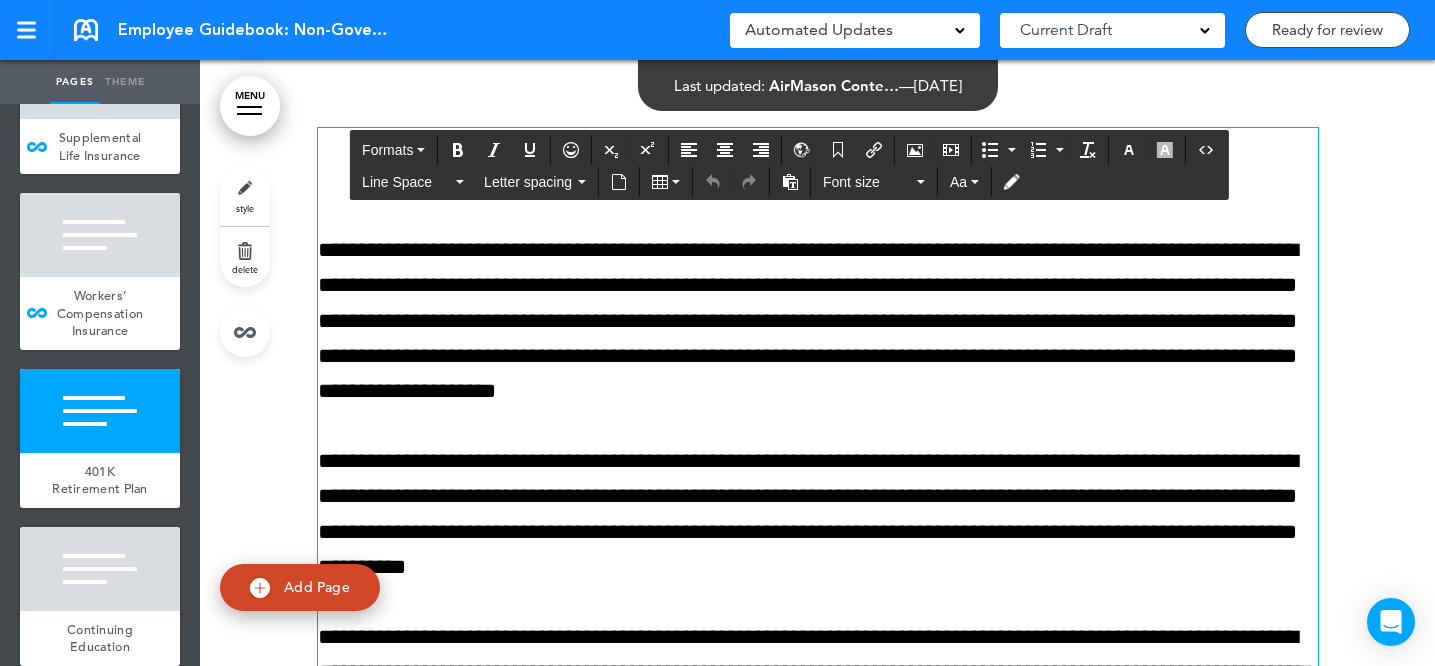 scroll, scrollTop: 74271, scrollLeft: 0, axis: vertical 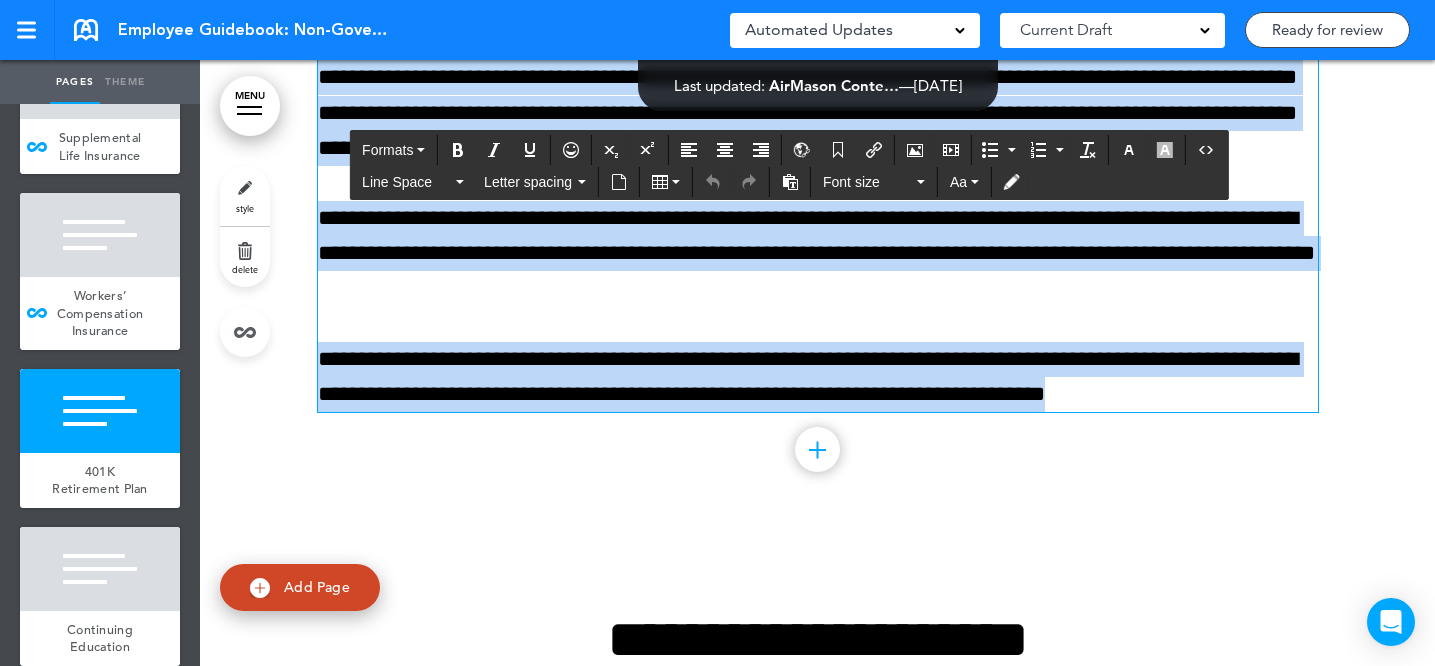 drag, startPoint x: 543, startPoint y: 256, endPoint x: 1287, endPoint y: 469, distance: 773.8895 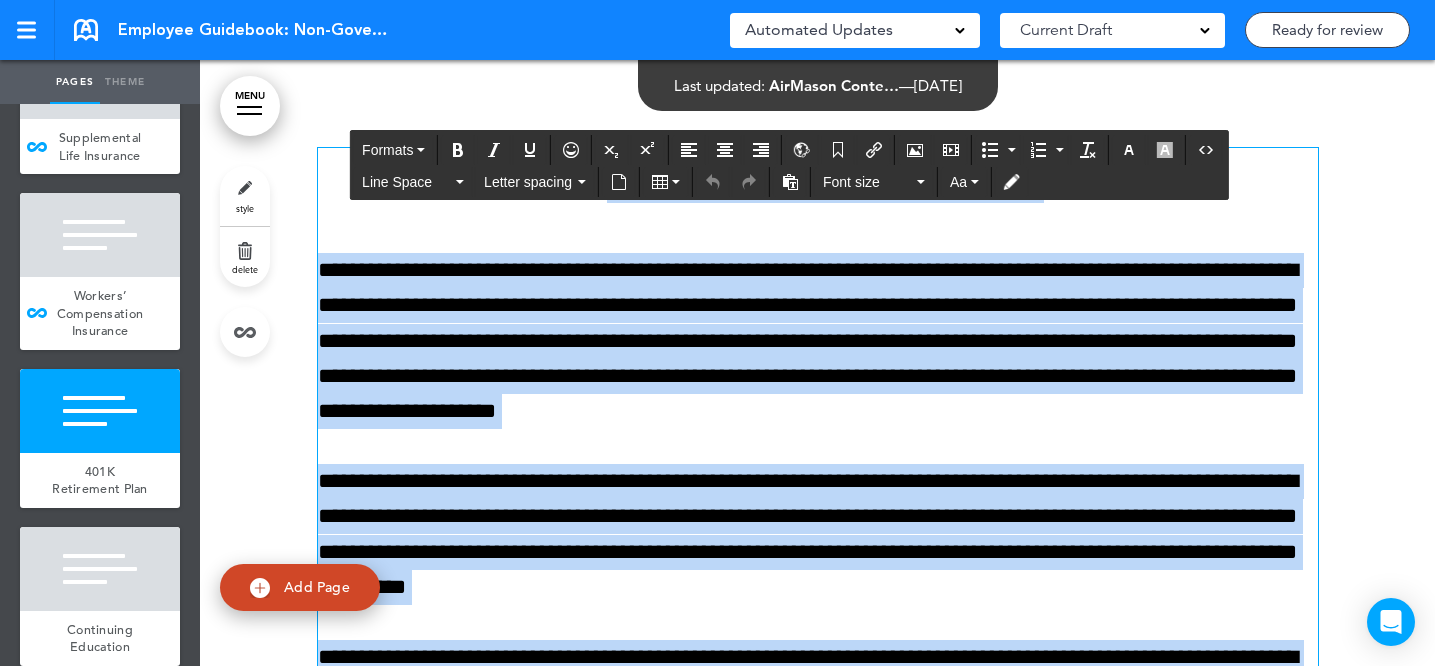 scroll, scrollTop: 74390, scrollLeft: 0, axis: vertical 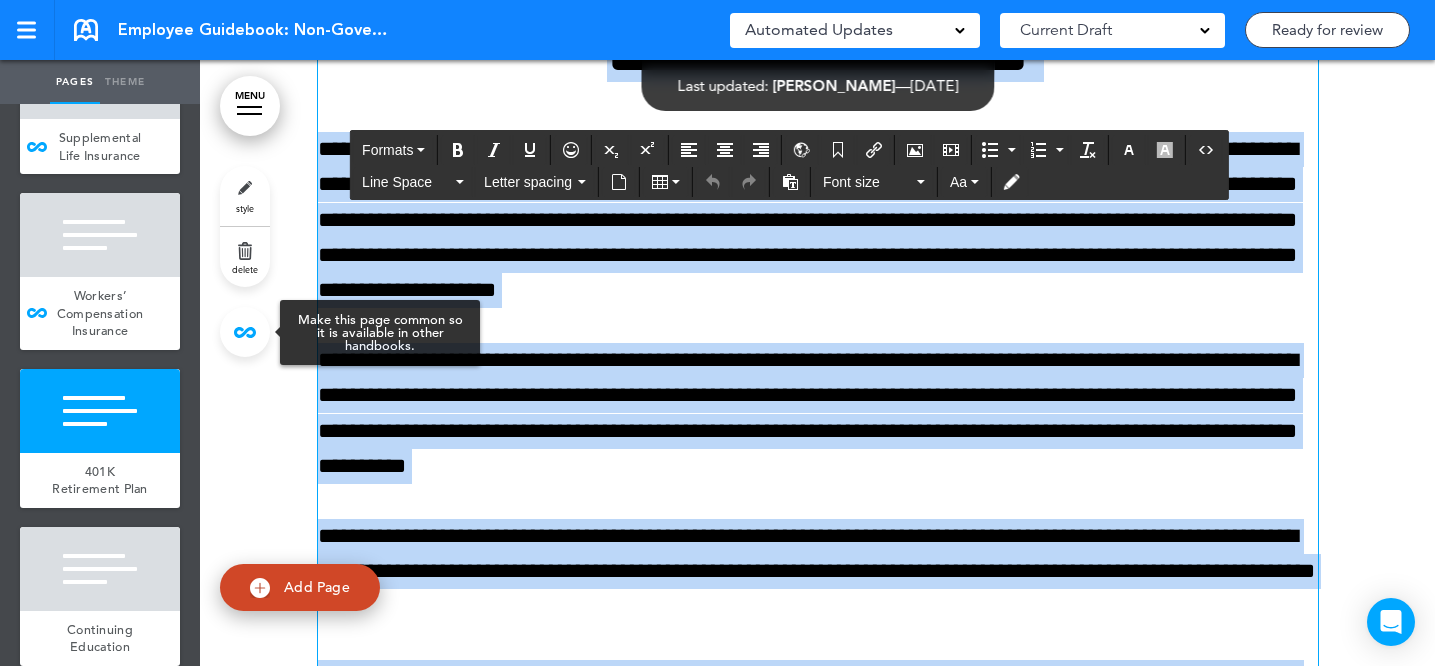click at bounding box center (245, 332) 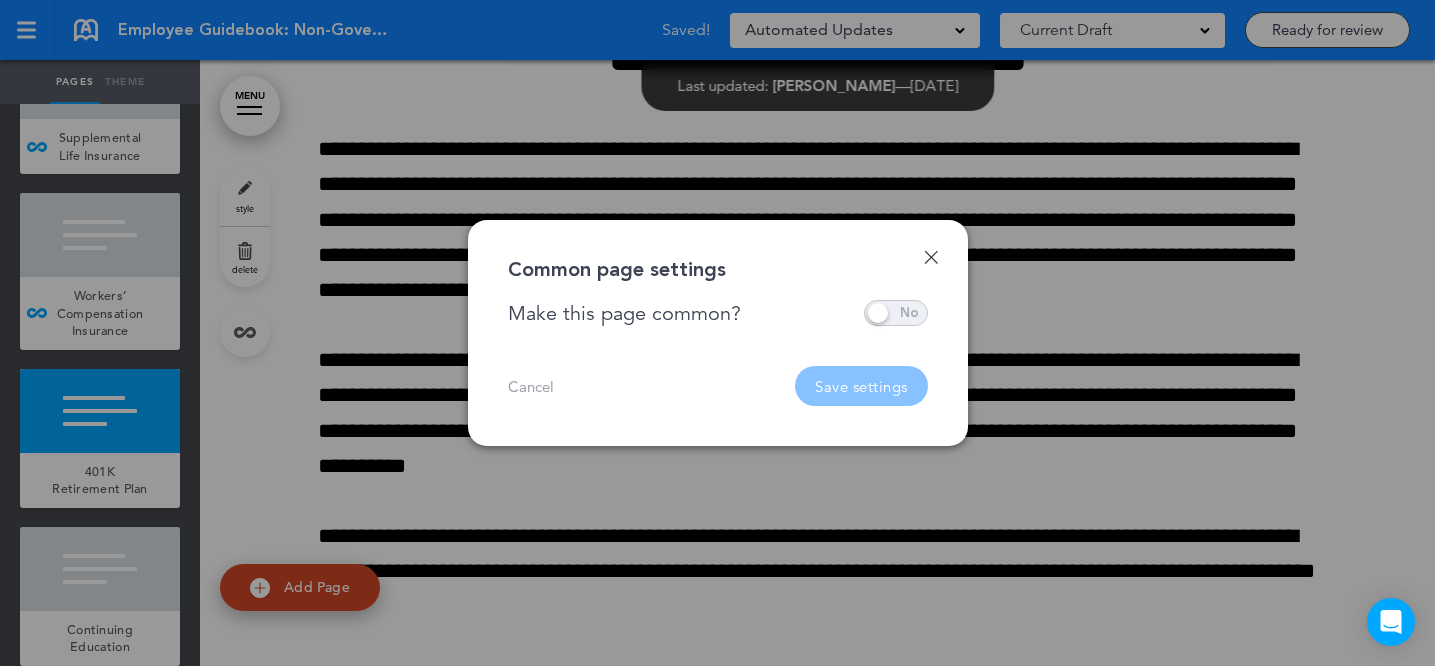 click at bounding box center [896, 313] 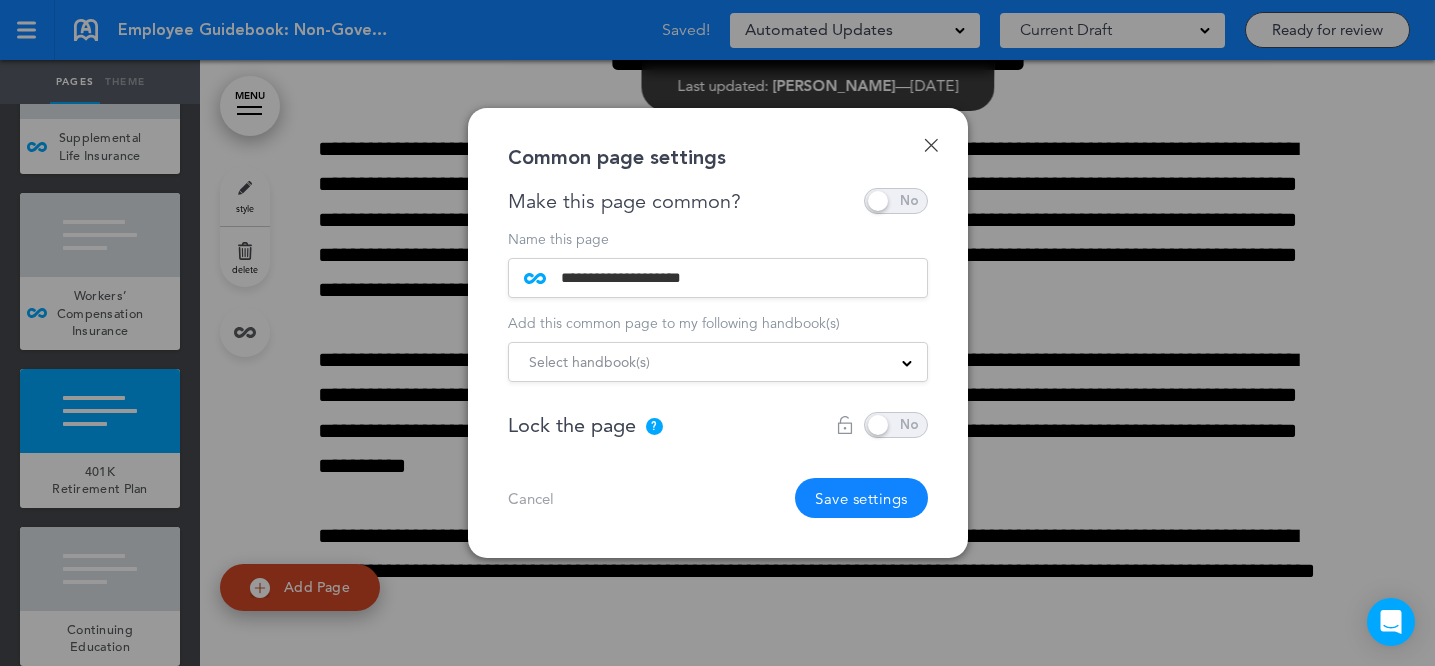 click on "Select handbook(s)" at bounding box center [718, 362] 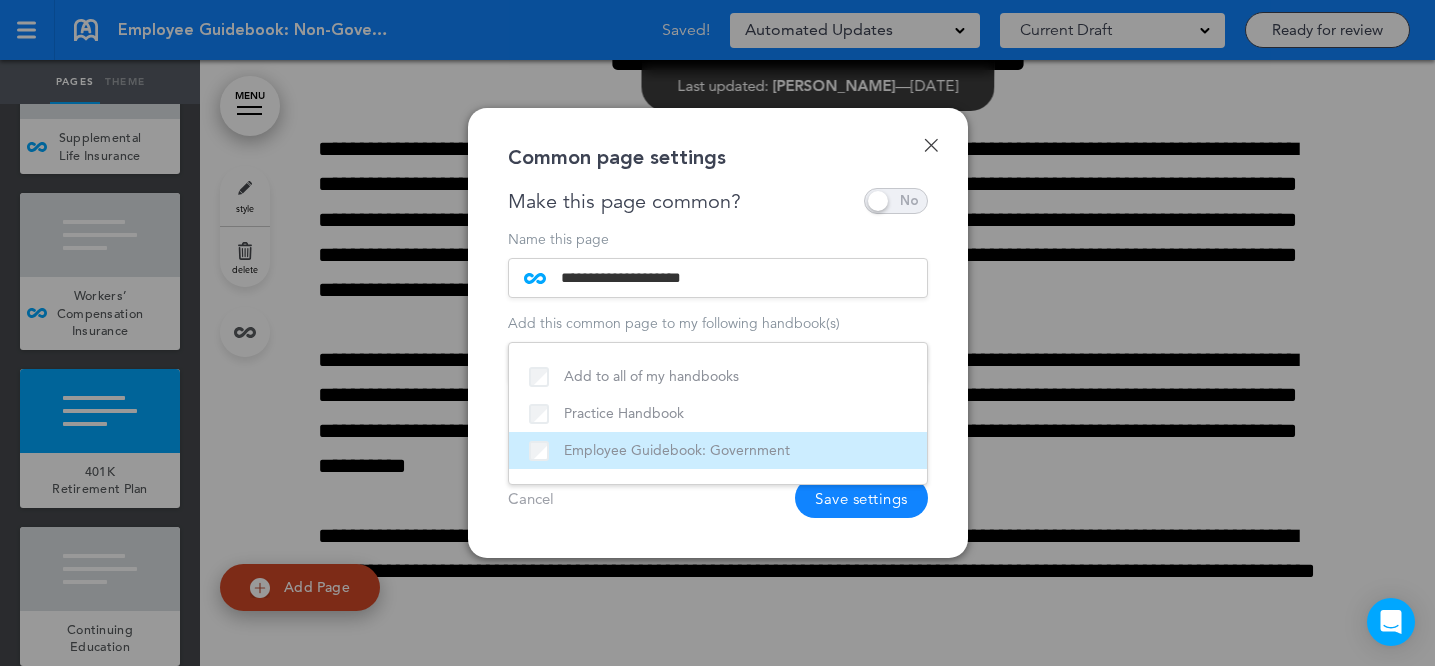 click on "Employee Guidebook: Government" at bounding box center (718, 450) 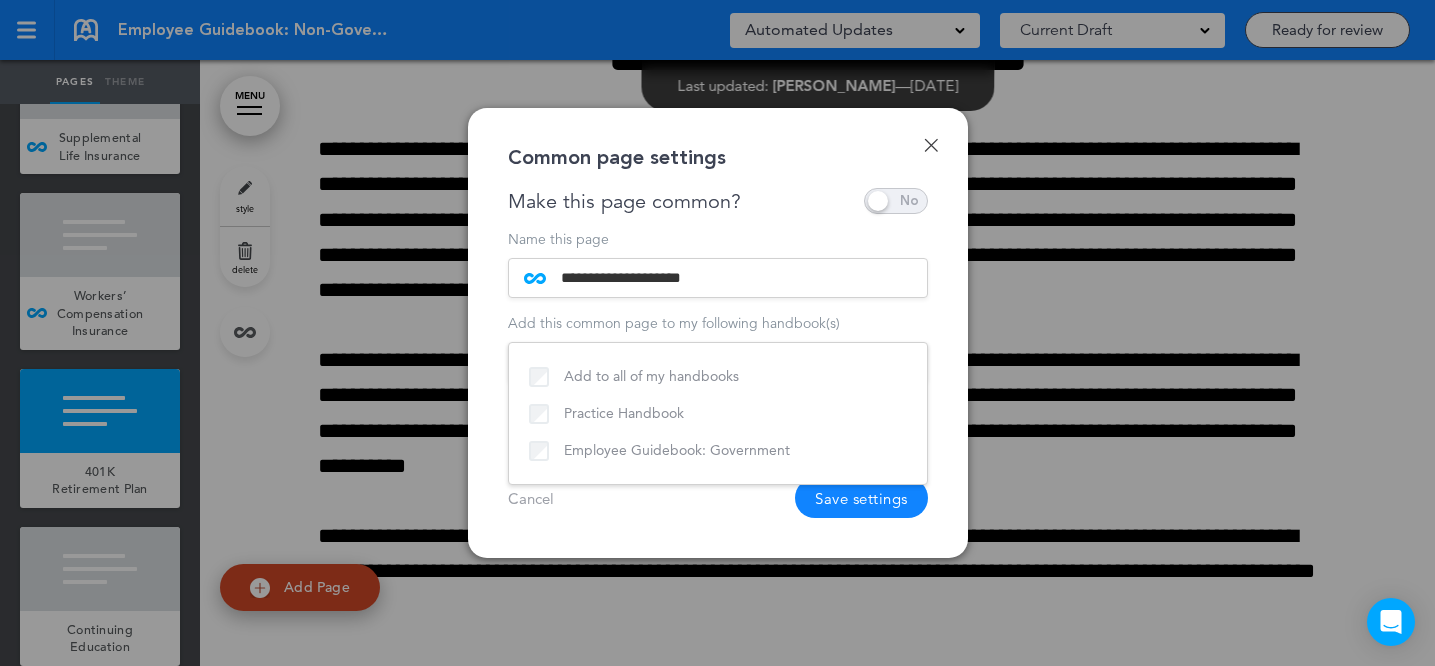 click on "Cancel
Save settings" at bounding box center [718, 498] 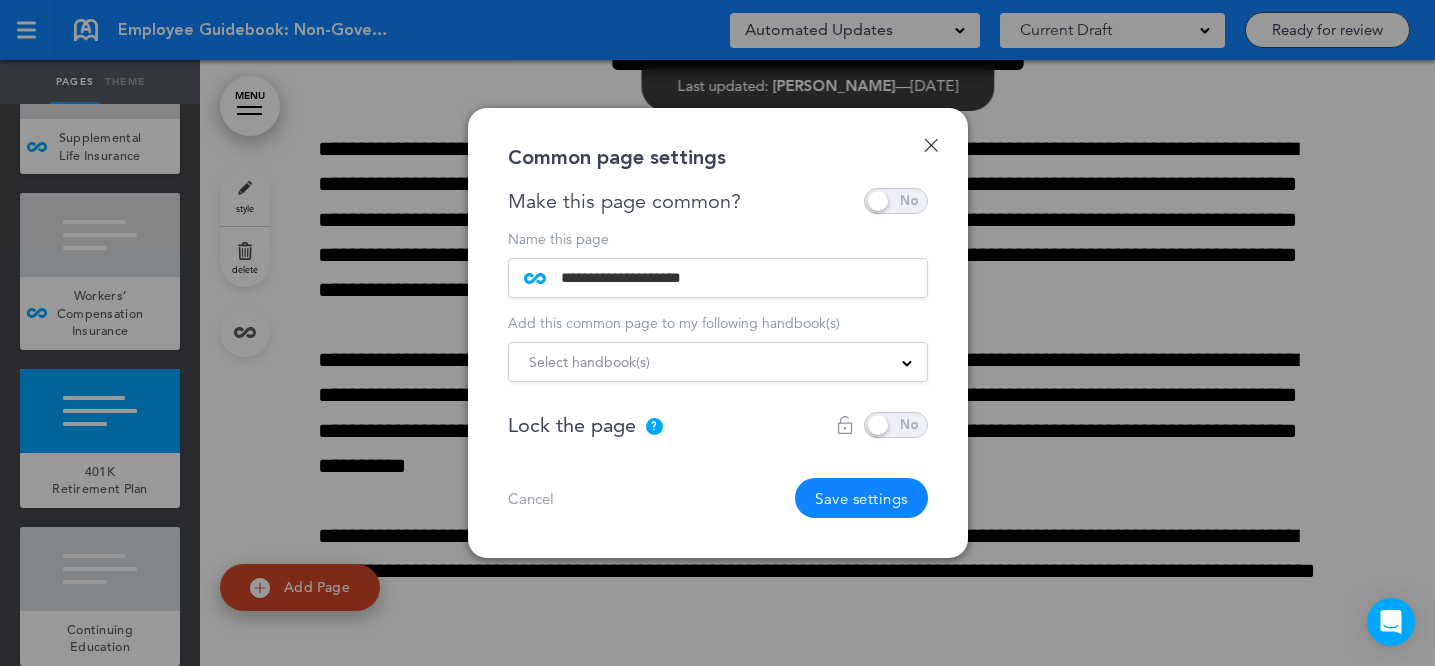 click on "Save settings" at bounding box center [861, 498] 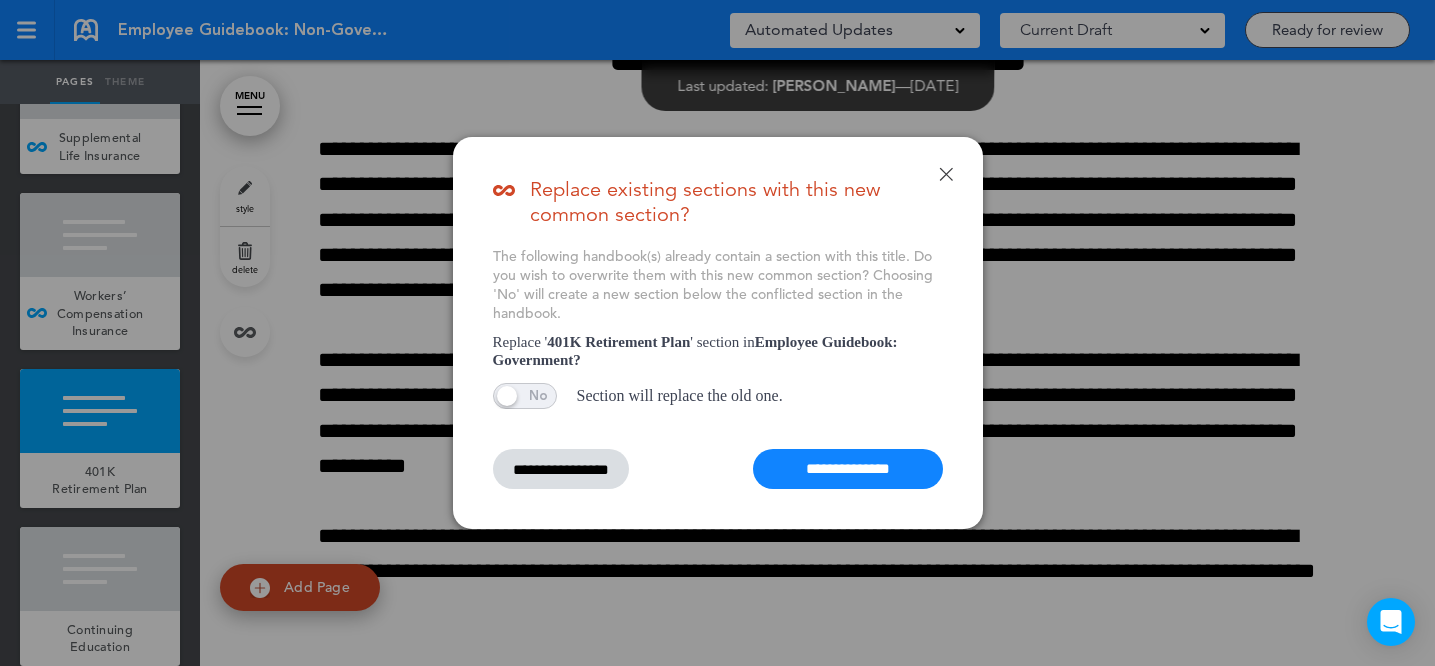 click on "**********" at bounding box center (848, 469) 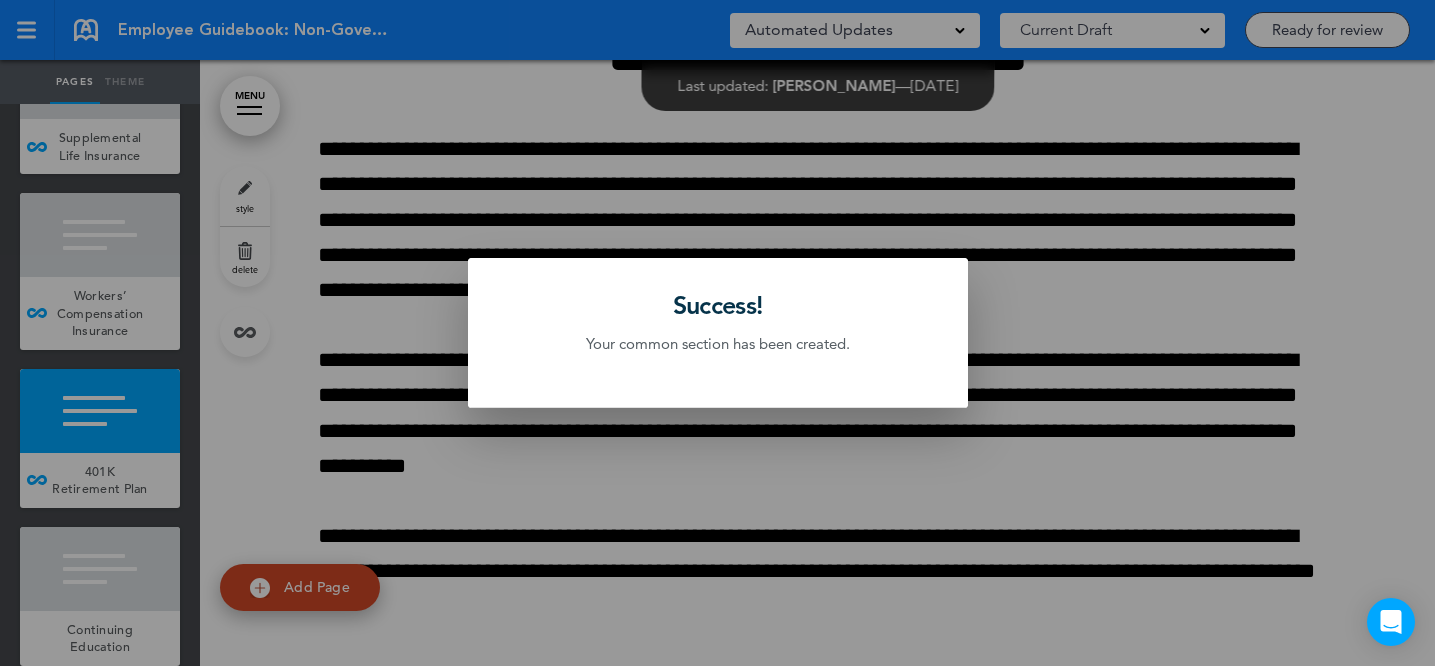click at bounding box center [717, 333] 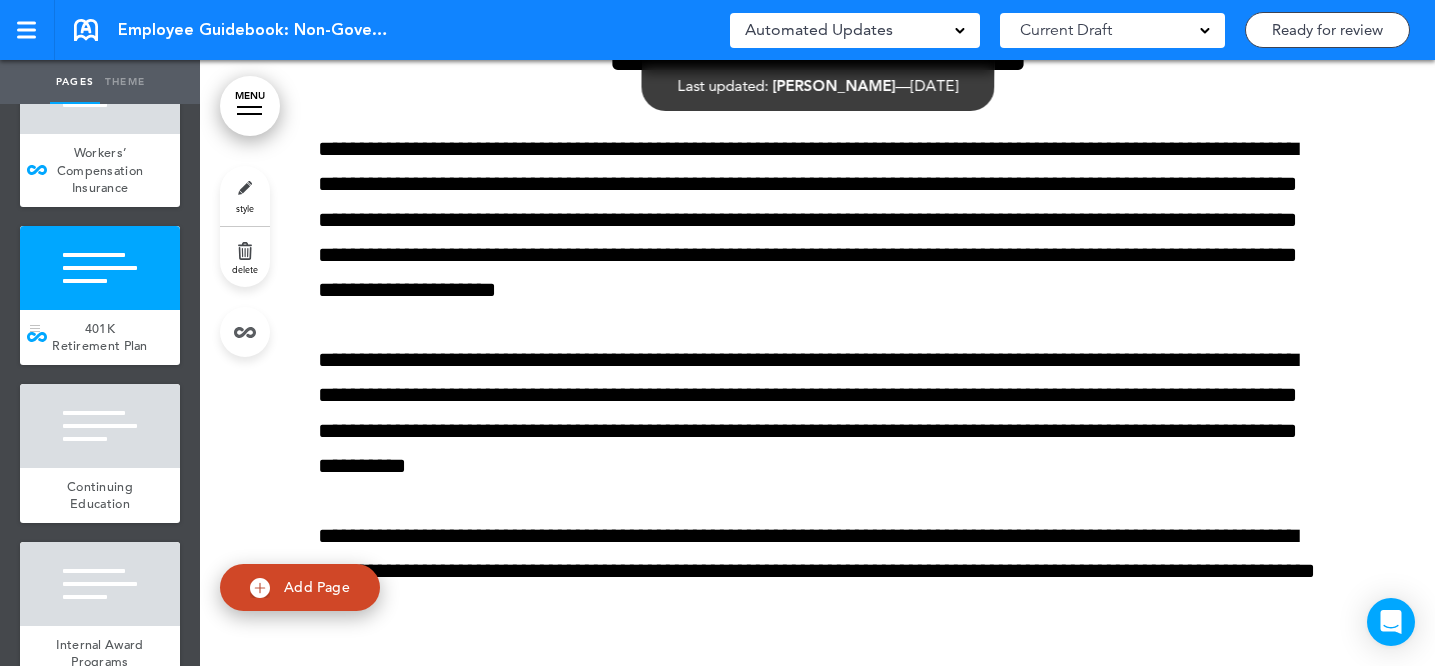 scroll, scrollTop: 13573, scrollLeft: 0, axis: vertical 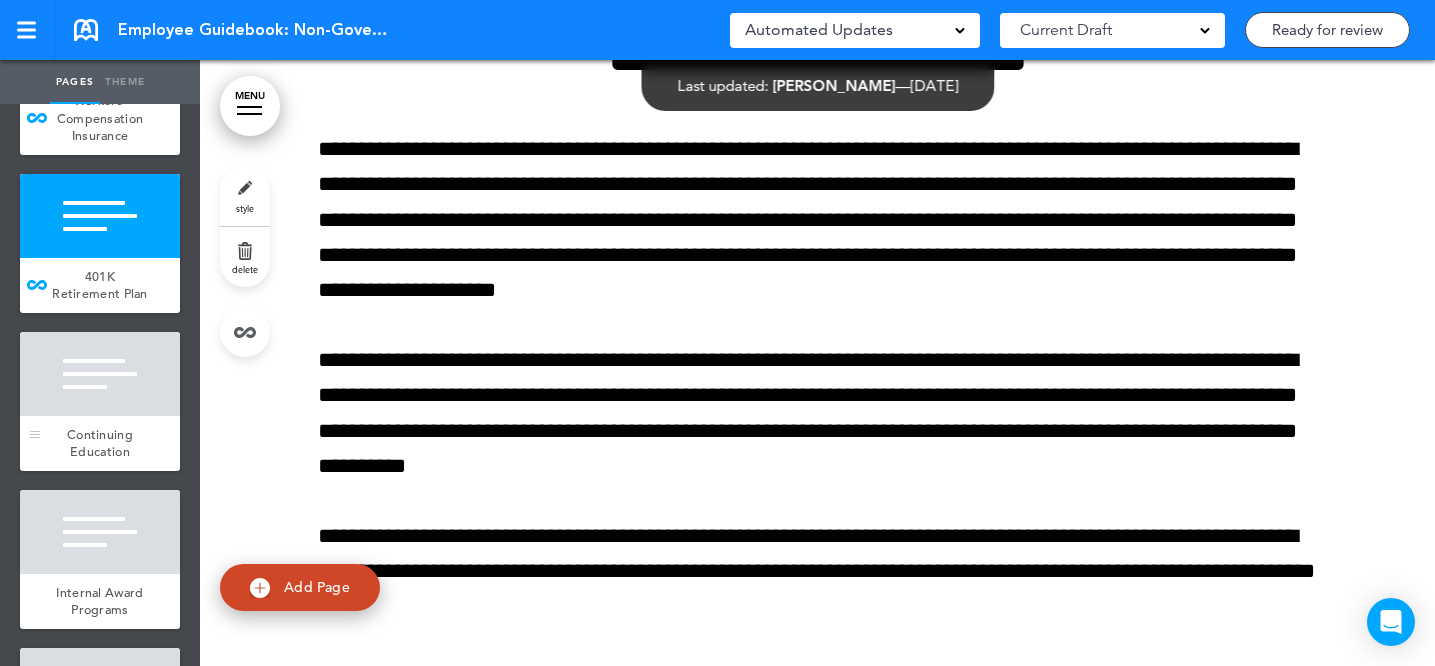 click at bounding box center [100, 374] 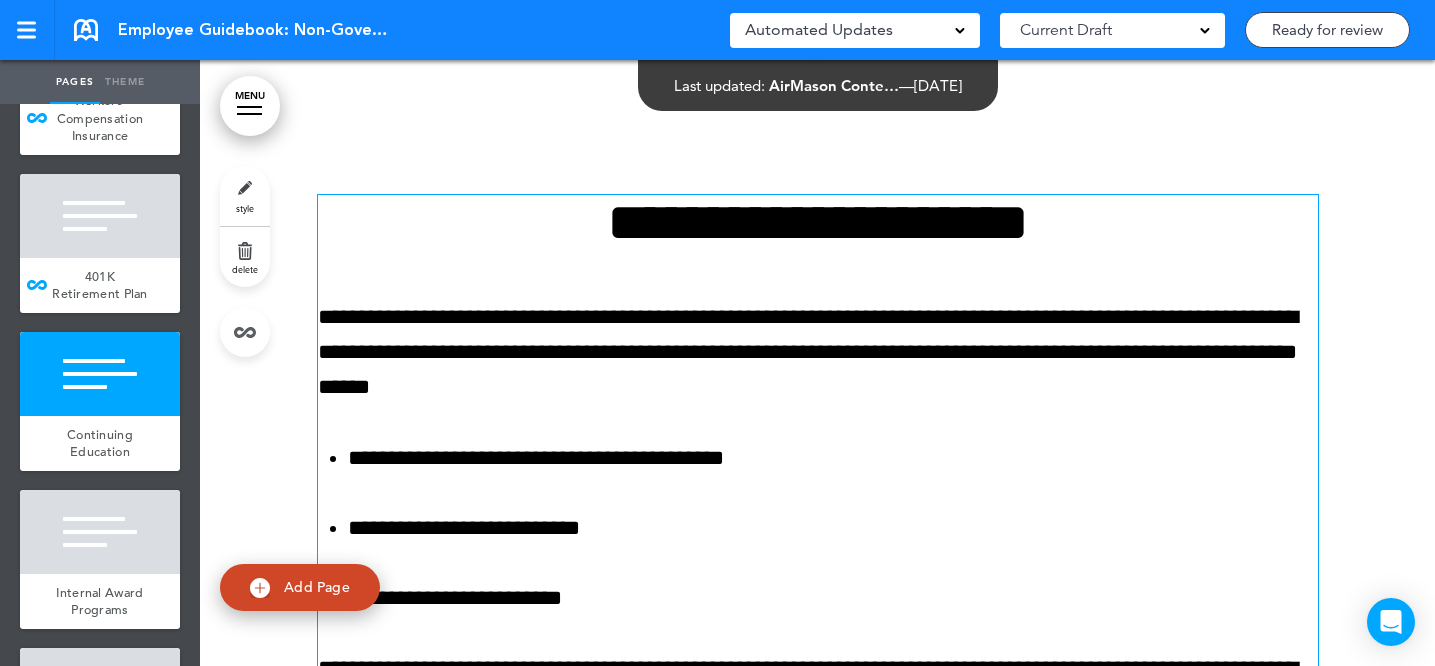 scroll, scrollTop: 75077, scrollLeft: 0, axis: vertical 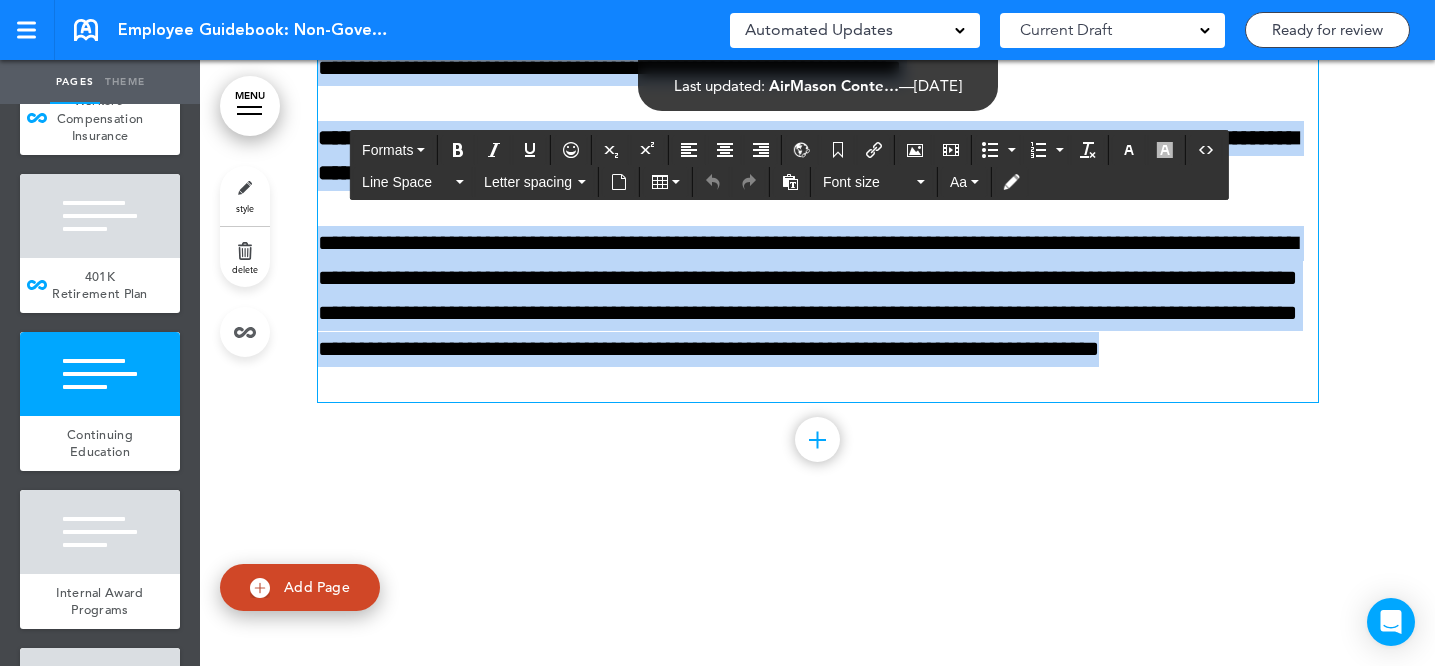 drag, startPoint x: 546, startPoint y: 347, endPoint x: 773, endPoint y: 482, distance: 264.10983 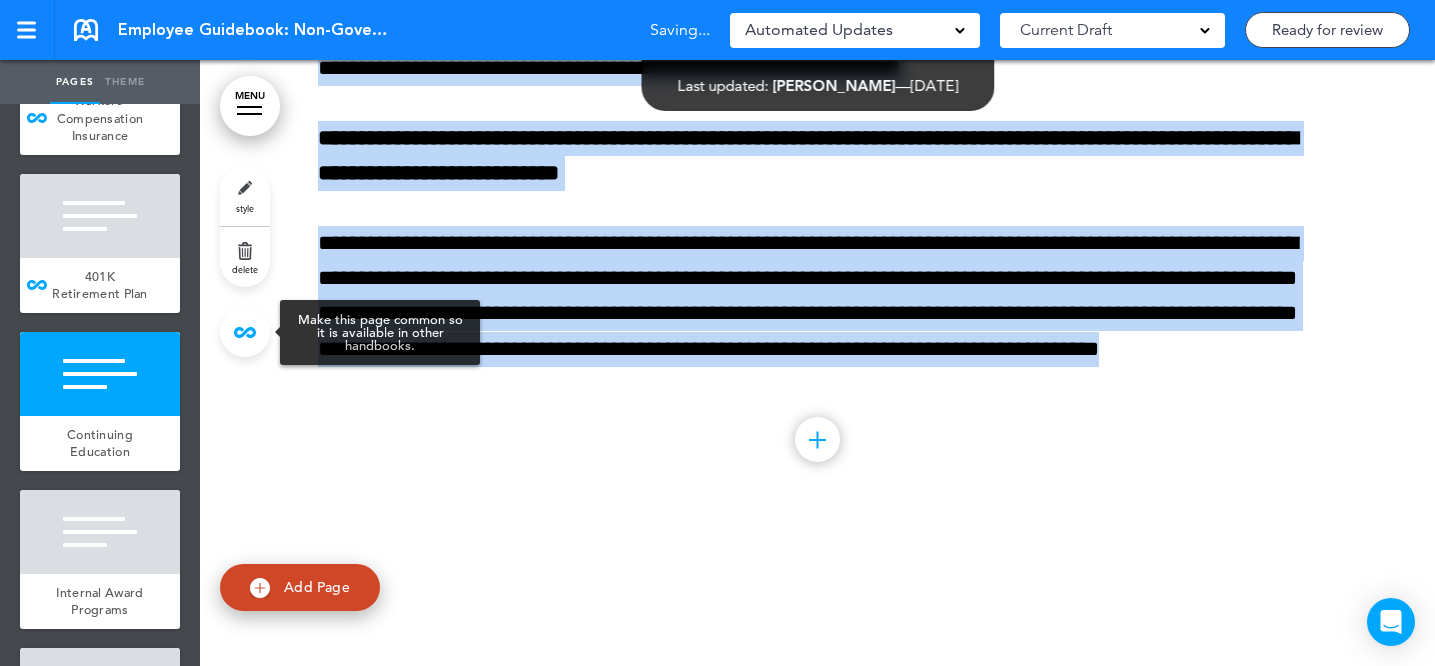 click at bounding box center (245, 332) 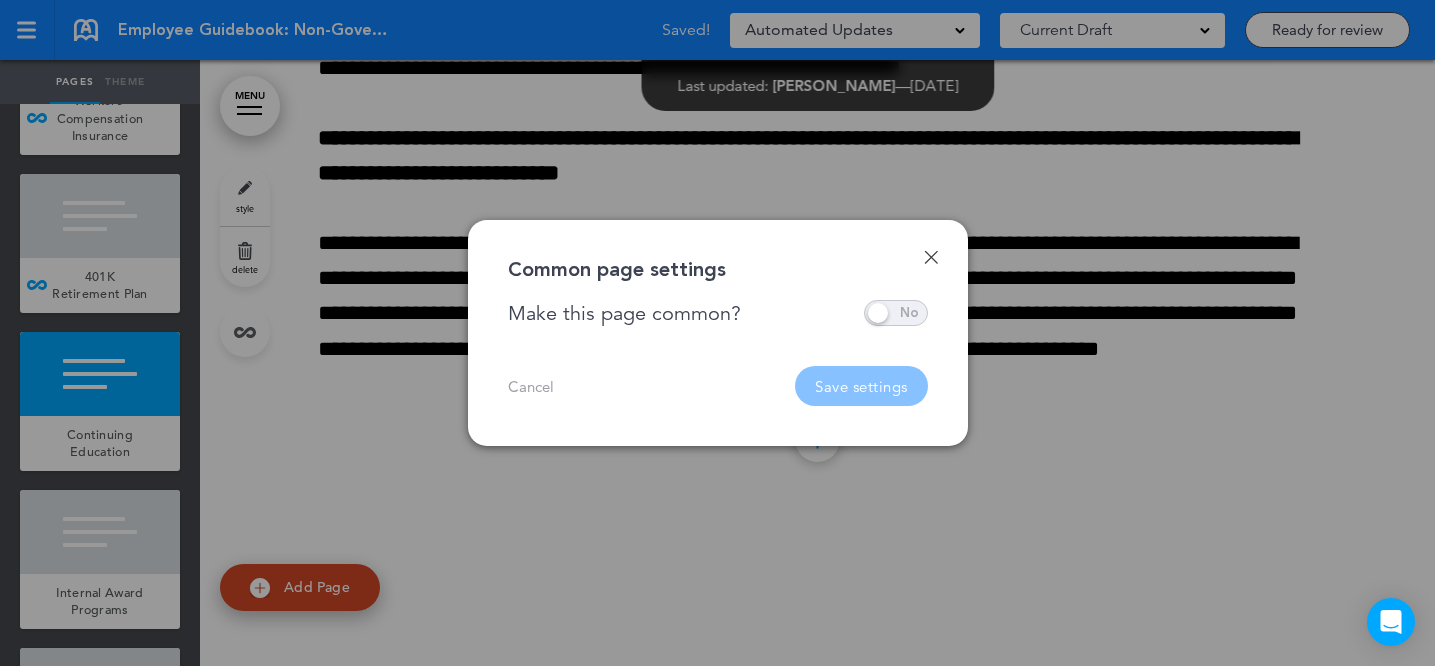 click at bounding box center [896, 313] 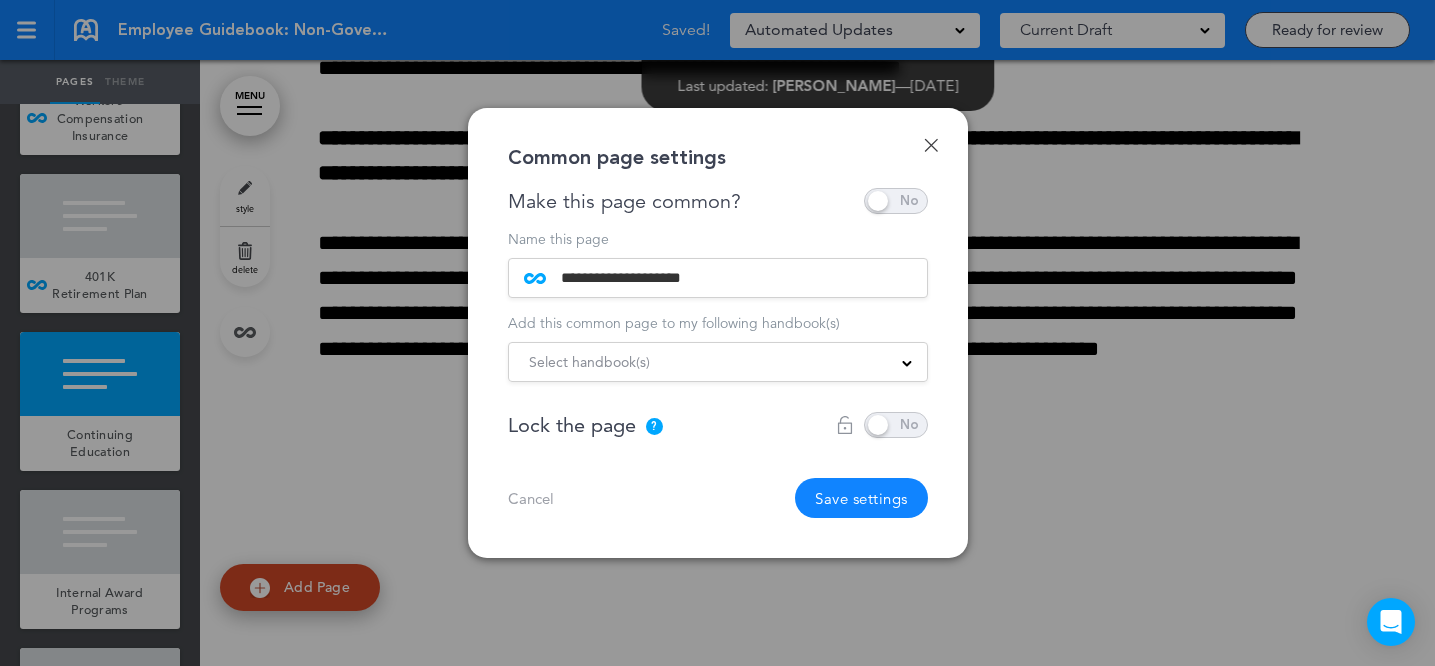 click on "Select handbook(s)" at bounding box center (718, 362) 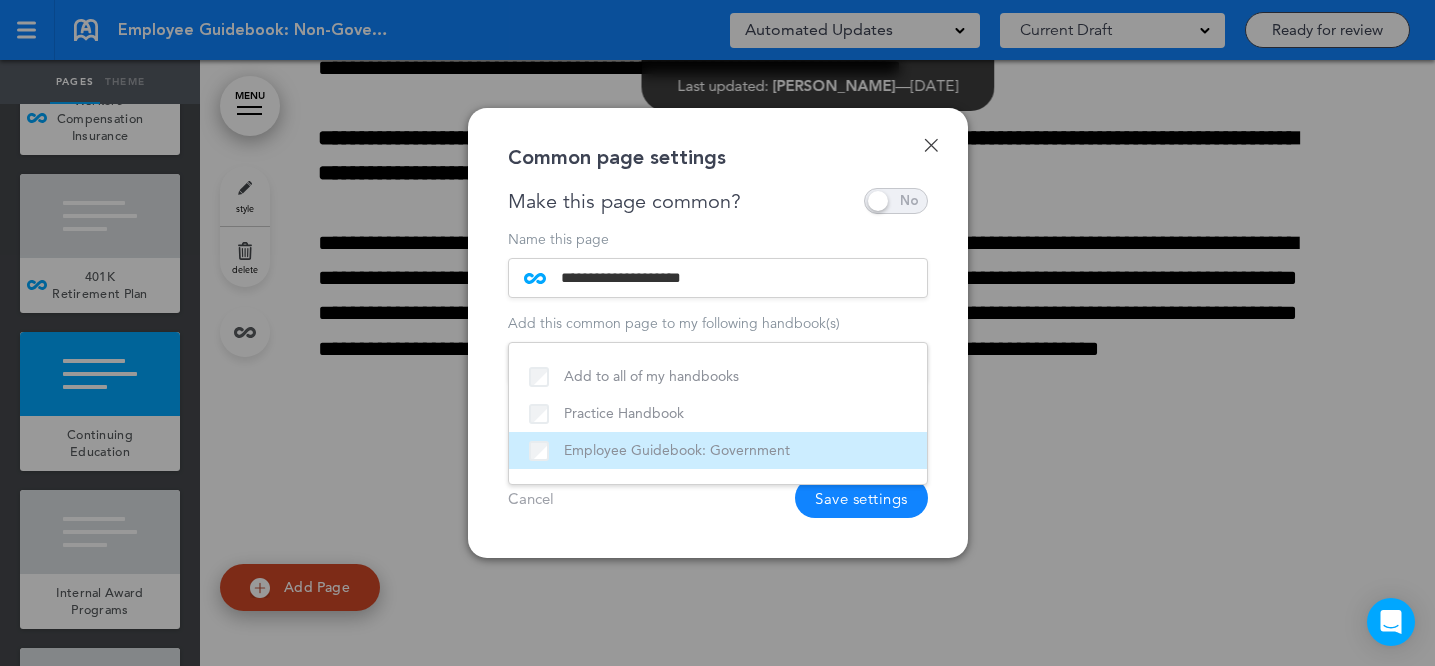 click on "Employee Guidebook: Government" at bounding box center [718, 450] 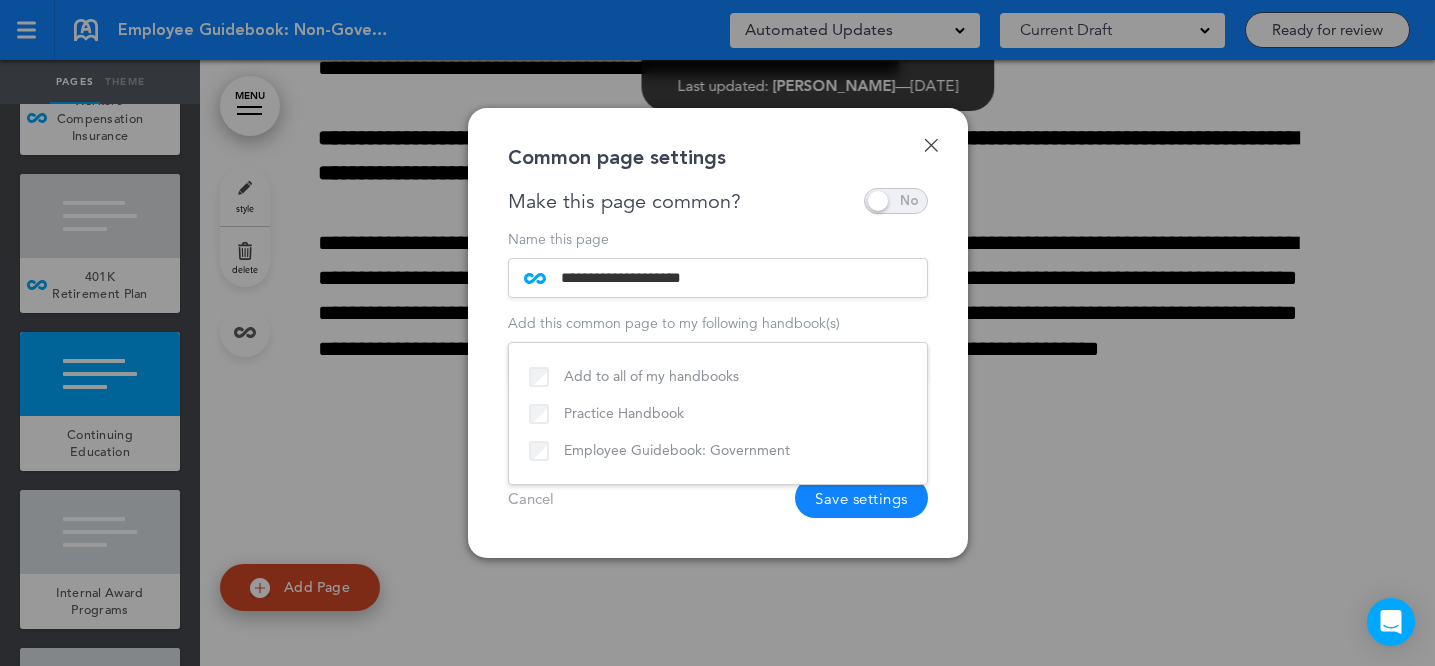 click on "Cancel
Save settings" at bounding box center (718, 498) 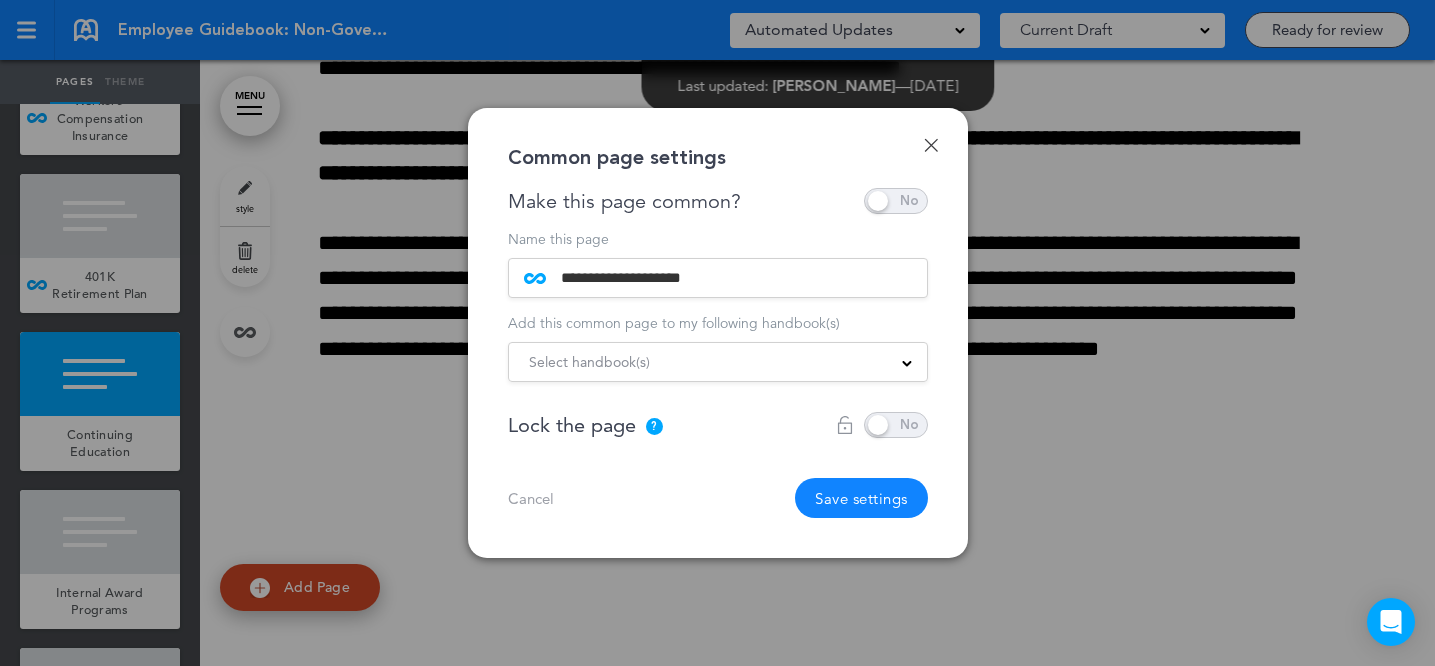 click on "Save settings" at bounding box center [861, 498] 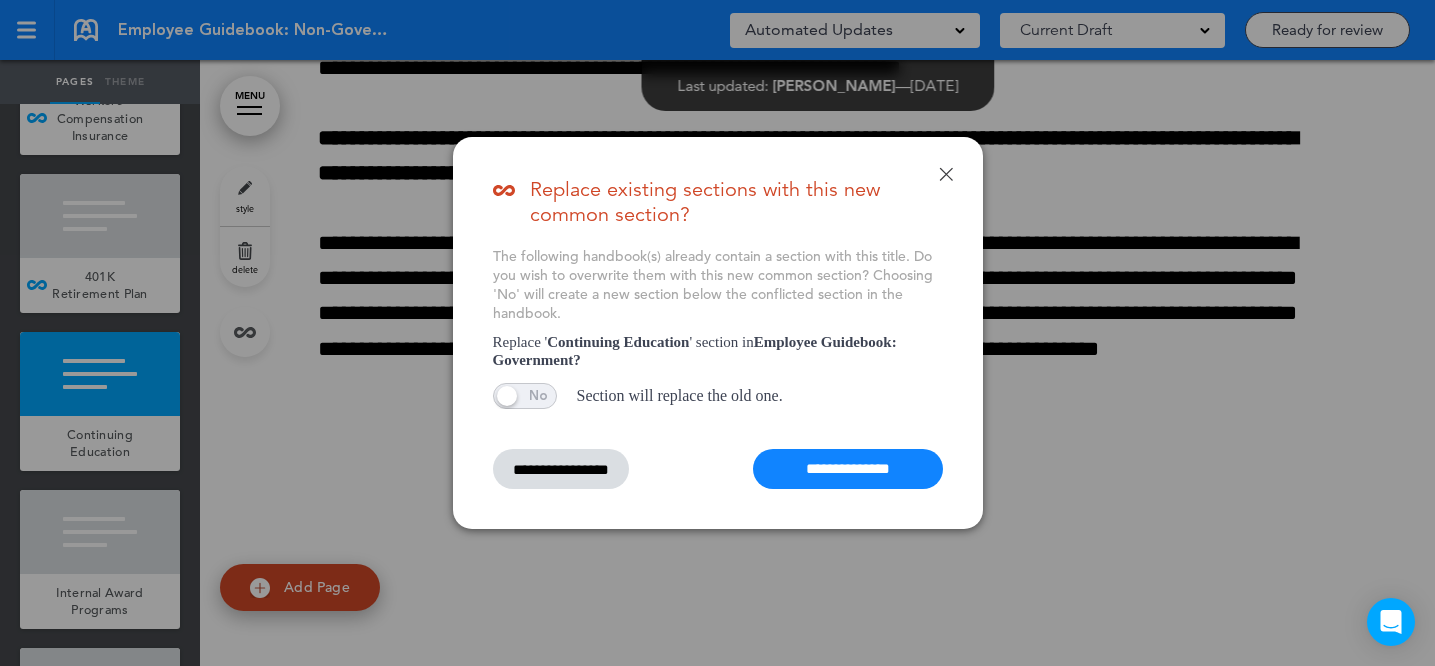 click on "**********" at bounding box center (848, 469) 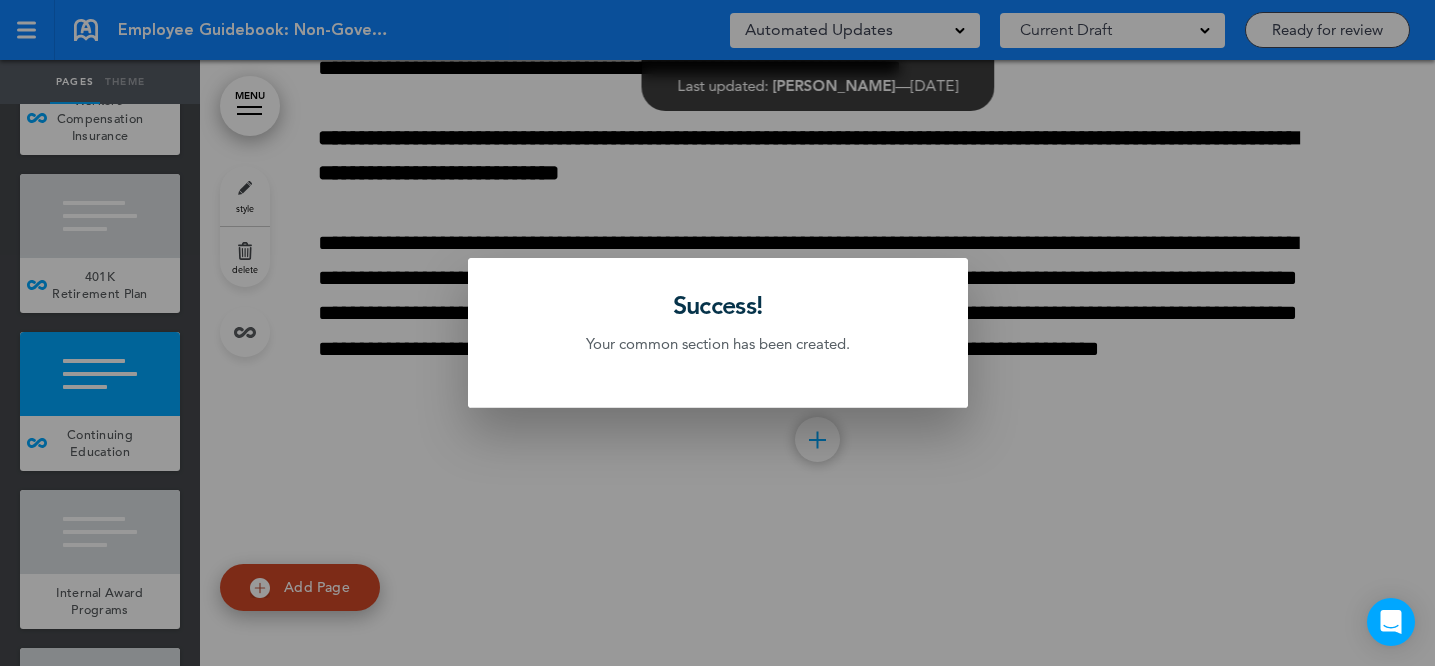 click at bounding box center (717, 333) 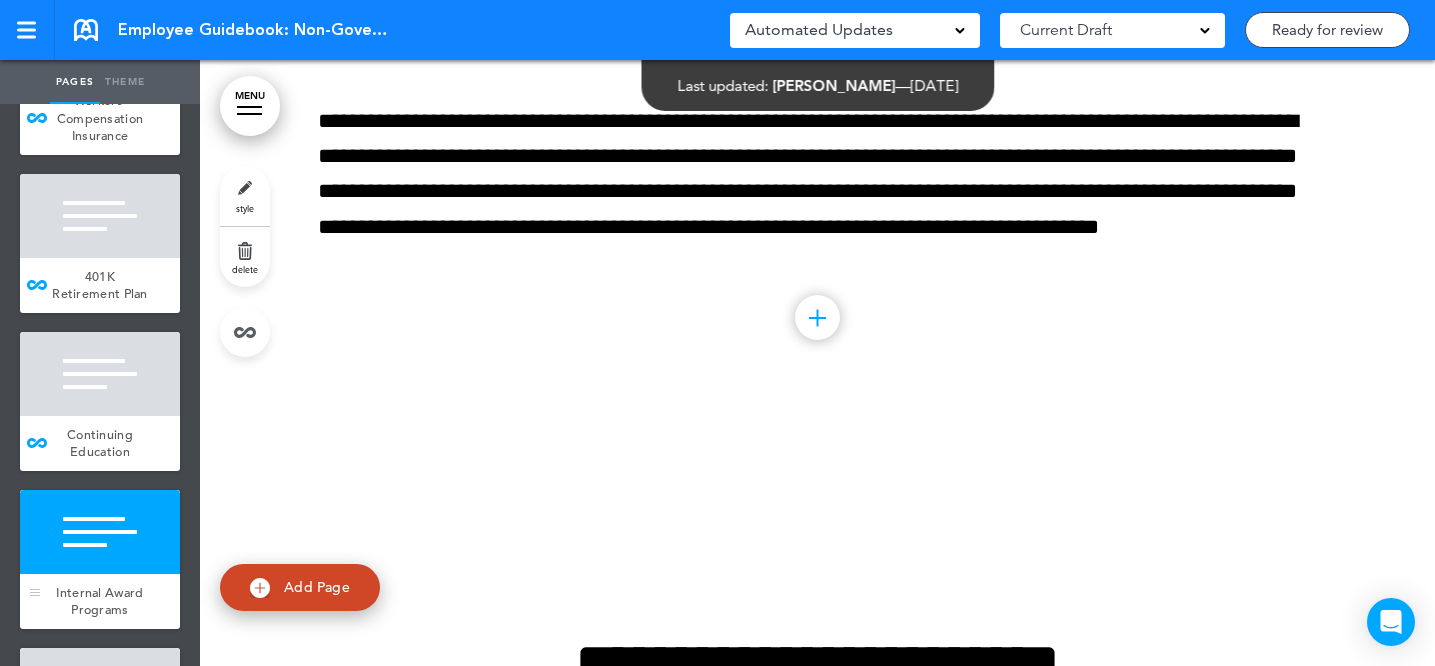 click at bounding box center (100, 532) 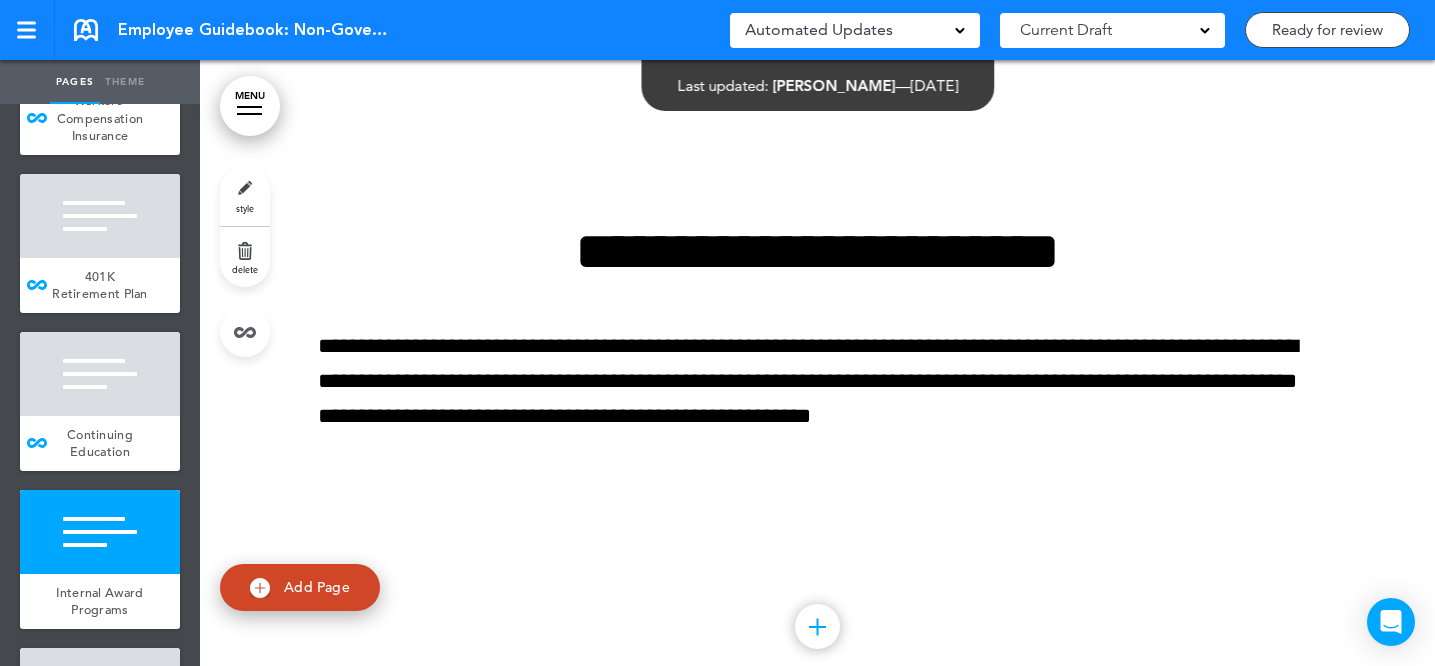 scroll, scrollTop: 76342, scrollLeft: 0, axis: vertical 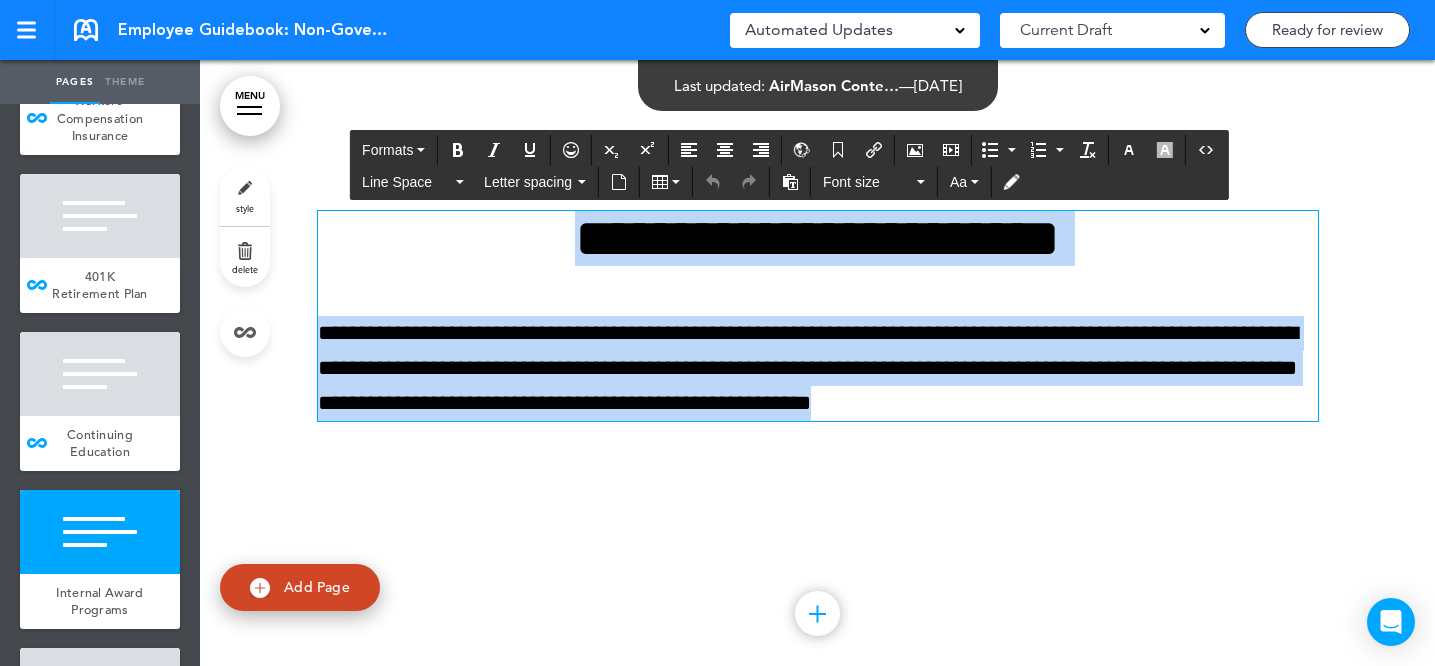 drag, startPoint x: 491, startPoint y: 322, endPoint x: 1426, endPoint y: 478, distance: 947.92456 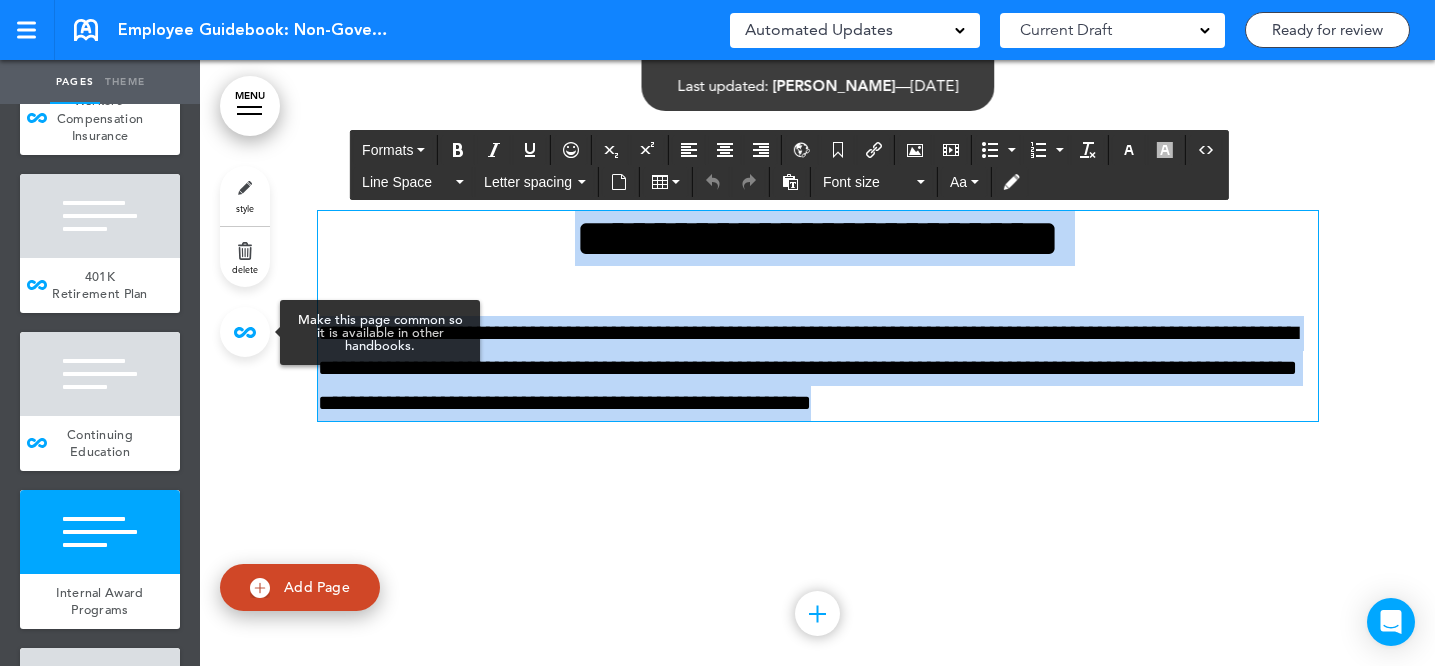click at bounding box center (245, 332) 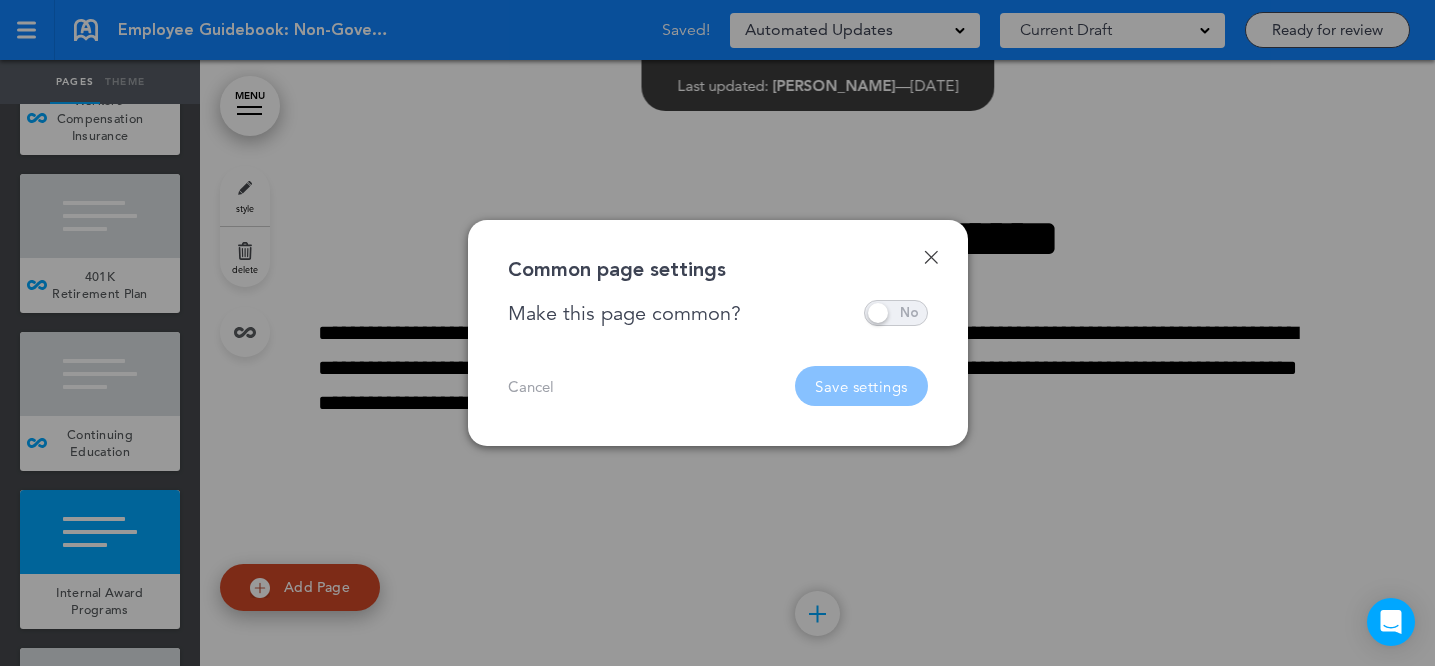 click at bounding box center (896, 313) 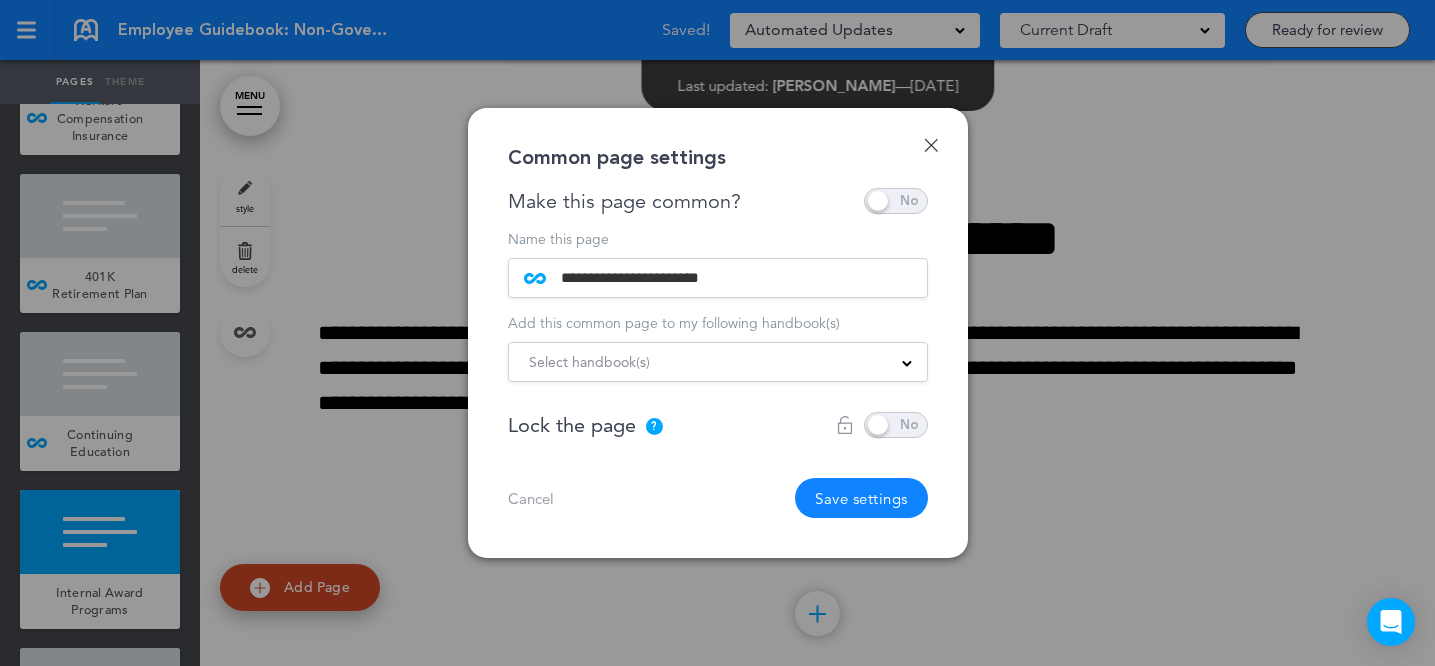 click on "Select handbook(s)
Add to all of my handbooks
Practice Handbook
Employee Guidebook: Government" at bounding box center [718, 362] 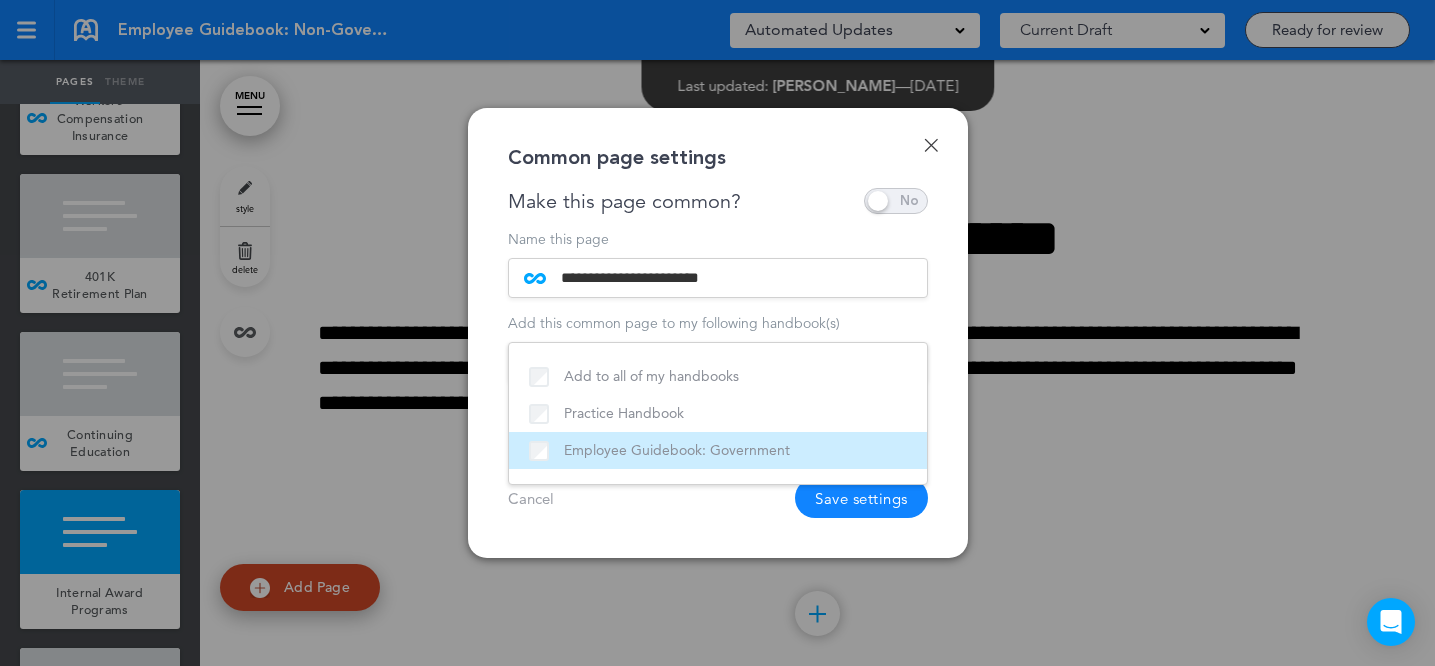 click on "Employee Guidebook: Government" at bounding box center [718, 450] 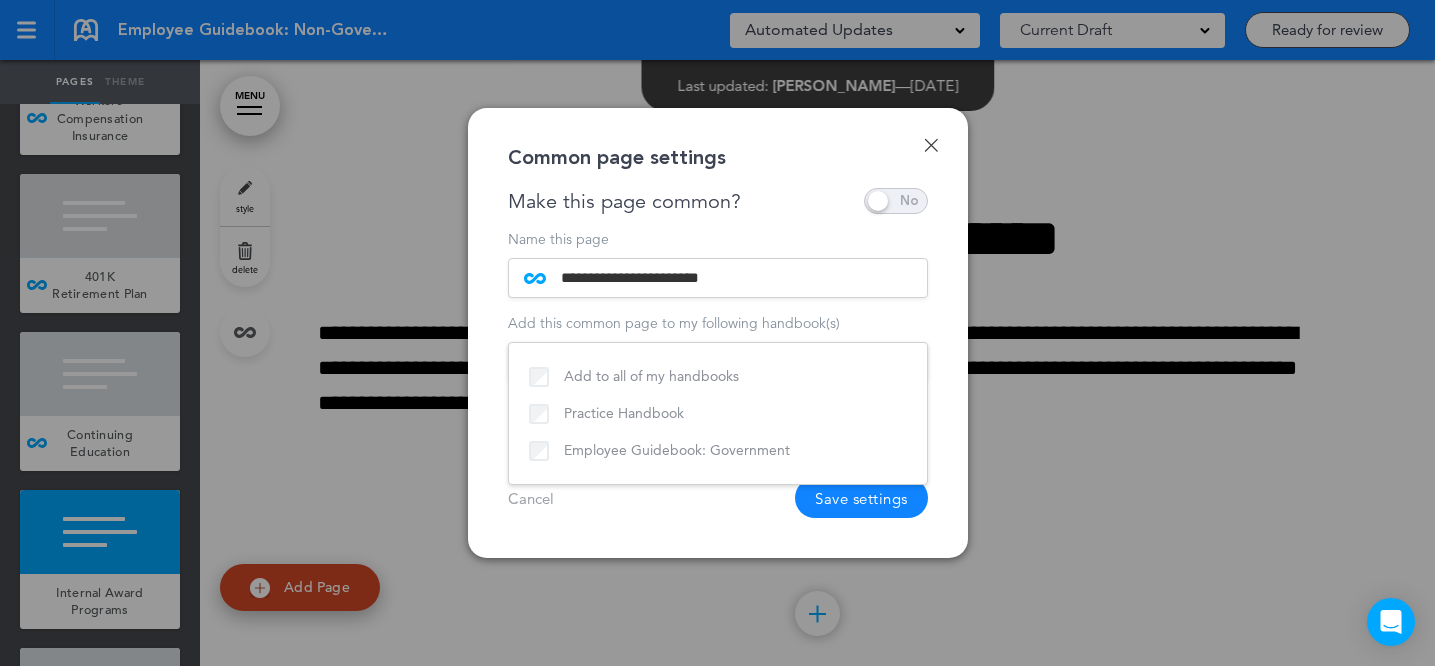 click on "Cancel
Save settings" at bounding box center (718, 498) 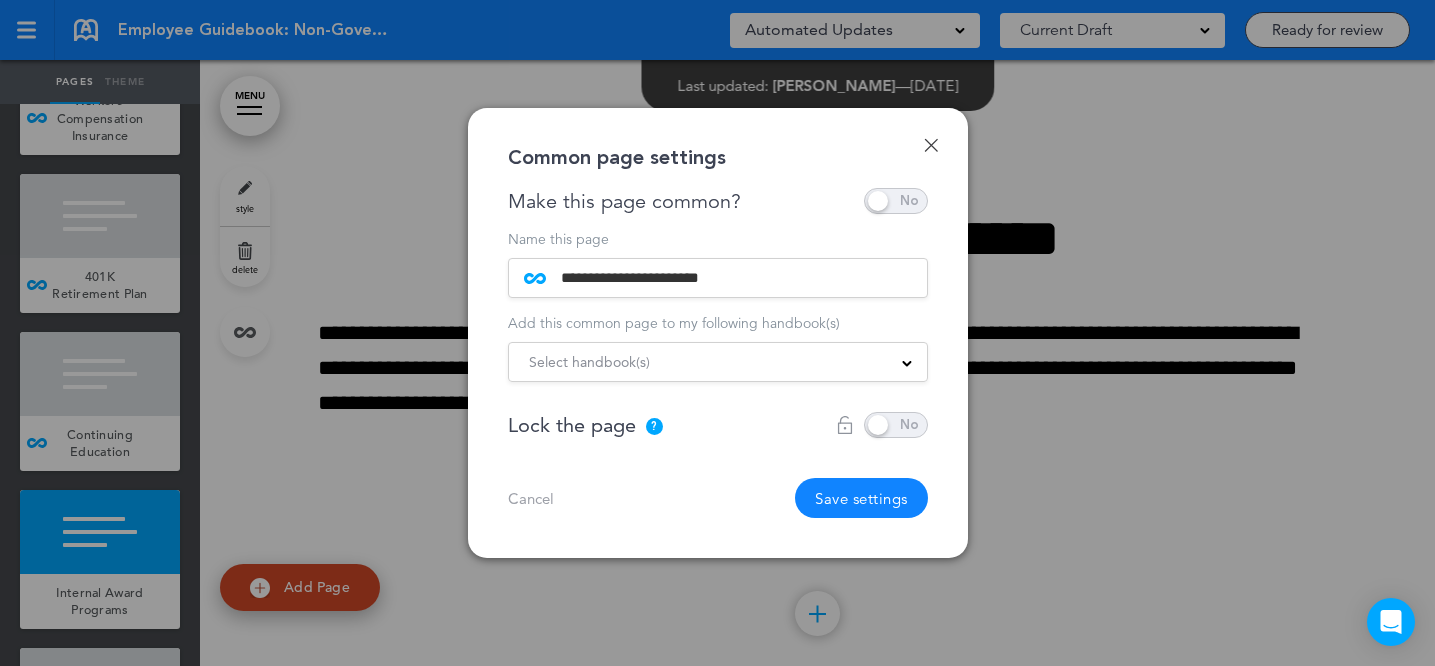 click on "Save settings" at bounding box center [861, 498] 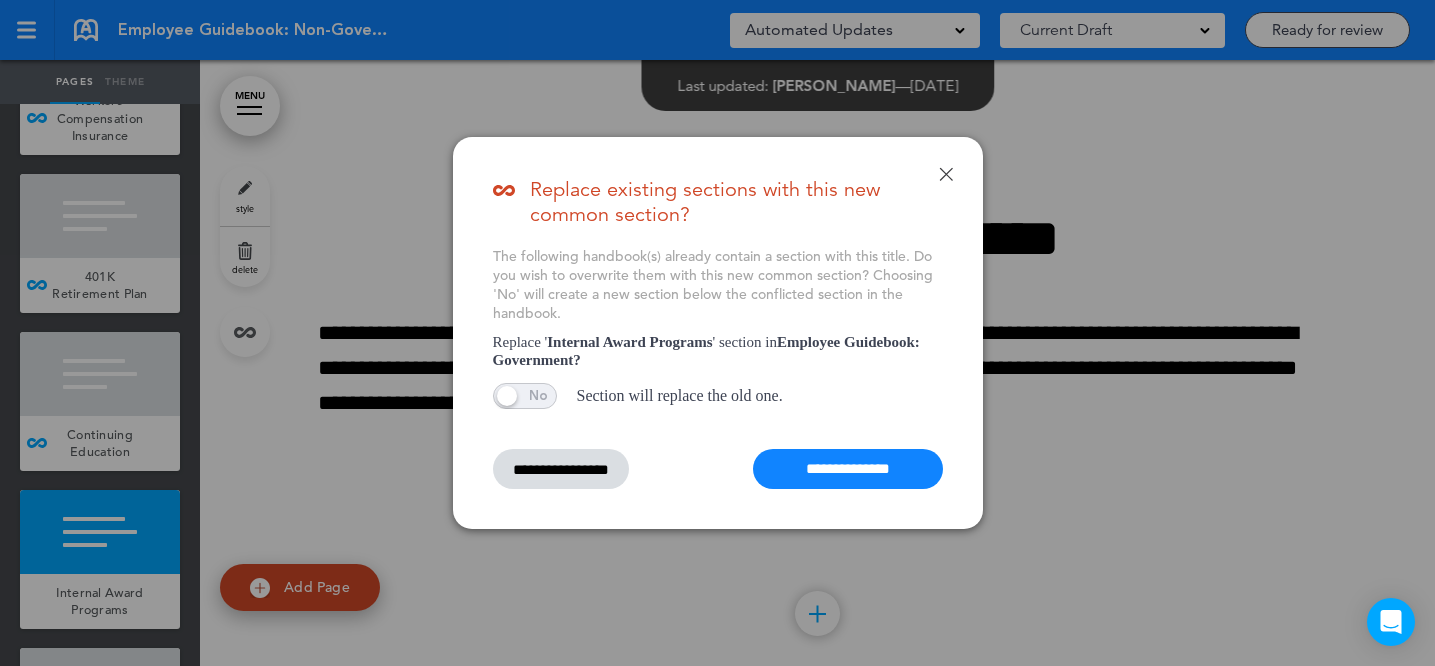 click on "**********" at bounding box center (848, 469) 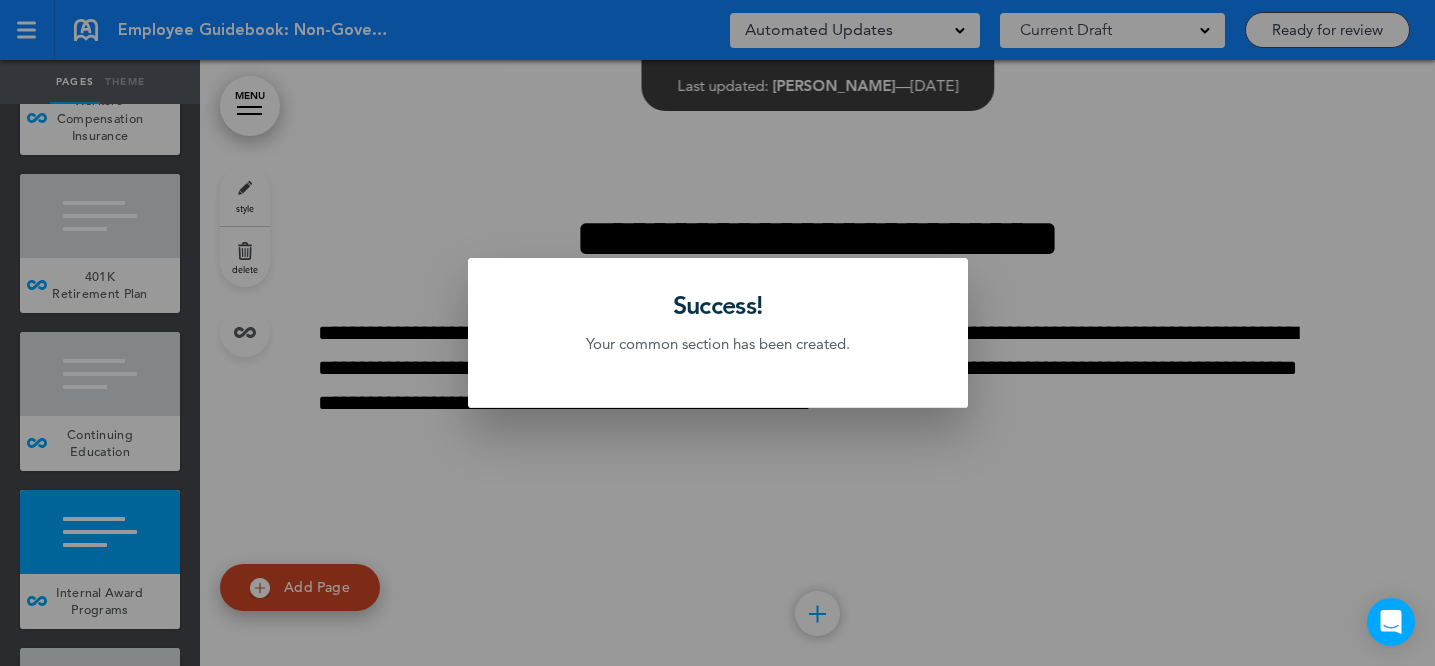 click at bounding box center [717, 333] 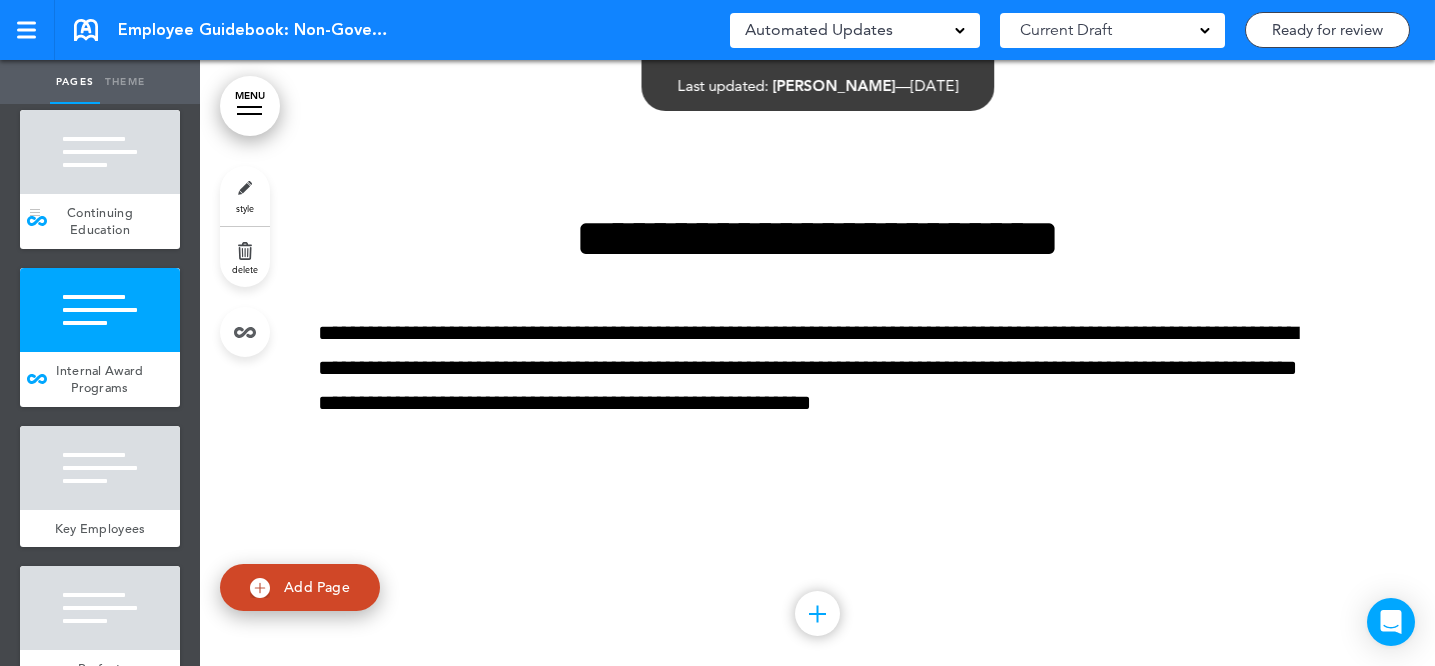 scroll, scrollTop: 13836, scrollLeft: 0, axis: vertical 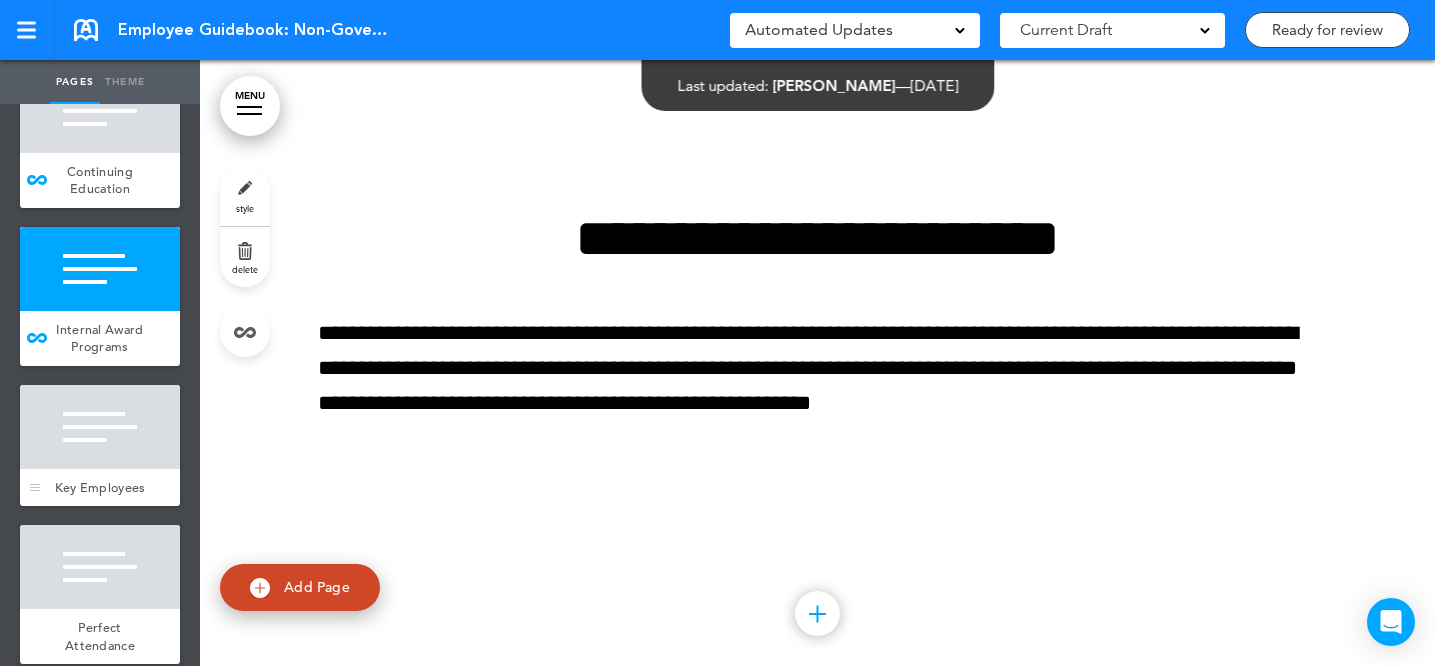 click at bounding box center (100, 427) 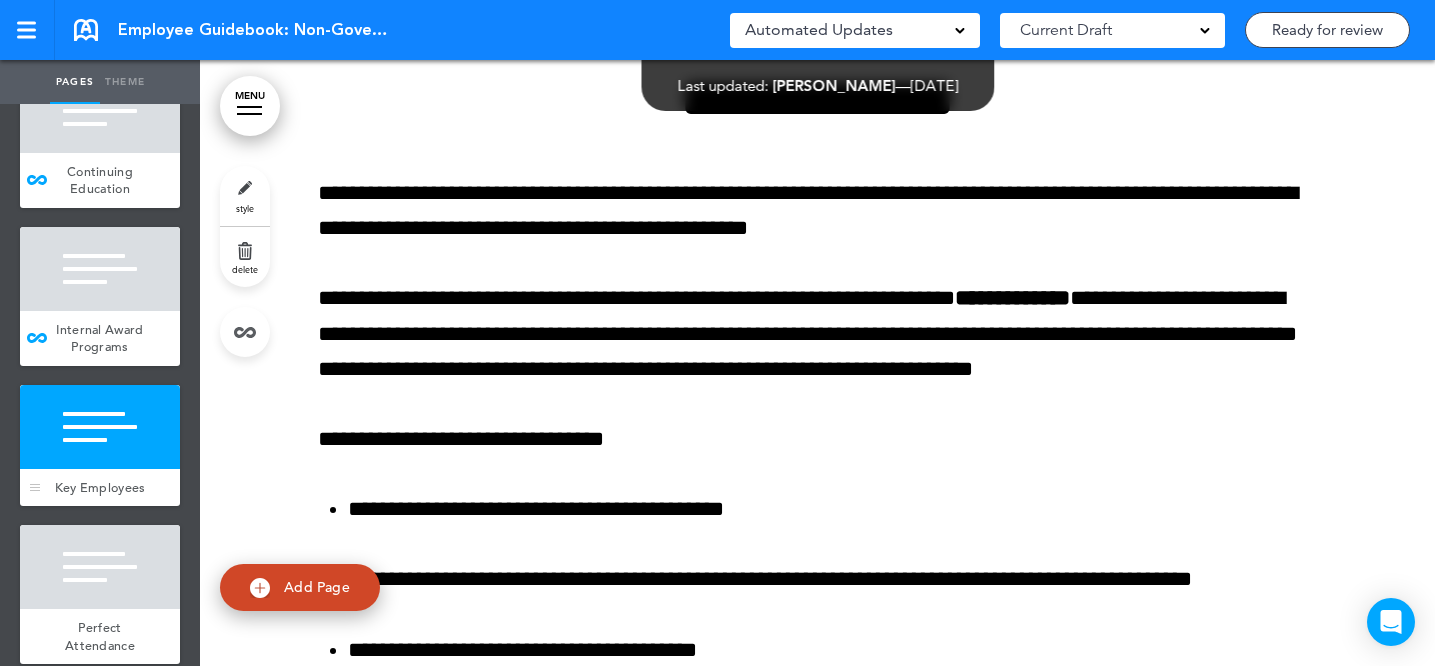 scroll, scrollTop: 77062, scrollLeft: 0, axis: vertical 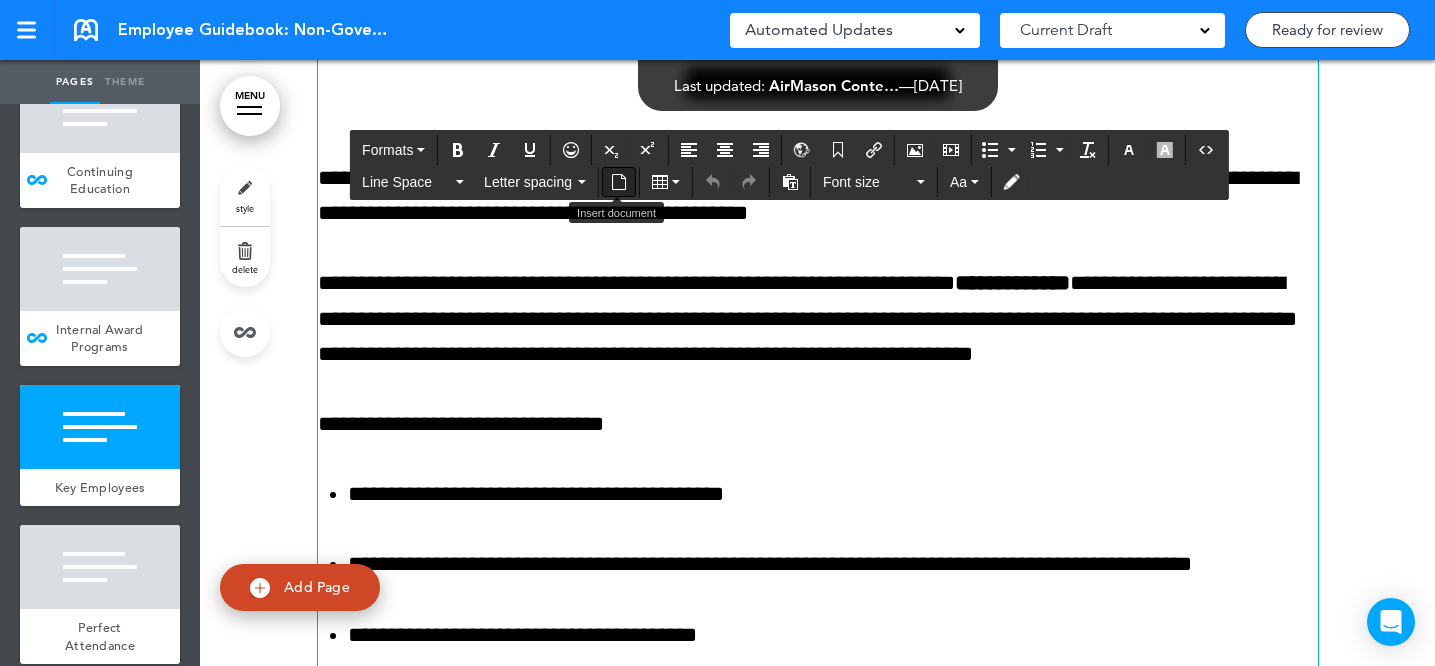 click on "MENU
Formats       Line Space   Letter spacing     Font size   Aa
Cancel
Reorder
?
Move or rearrange pages
easily by selecting whole  sections or individual pages.
Go back
BrightKey
Hide page in   table of contents
1
Acknowledgement of Receipt of BrightKey’s Guidebook
2" at bounding box center [817, -76699] 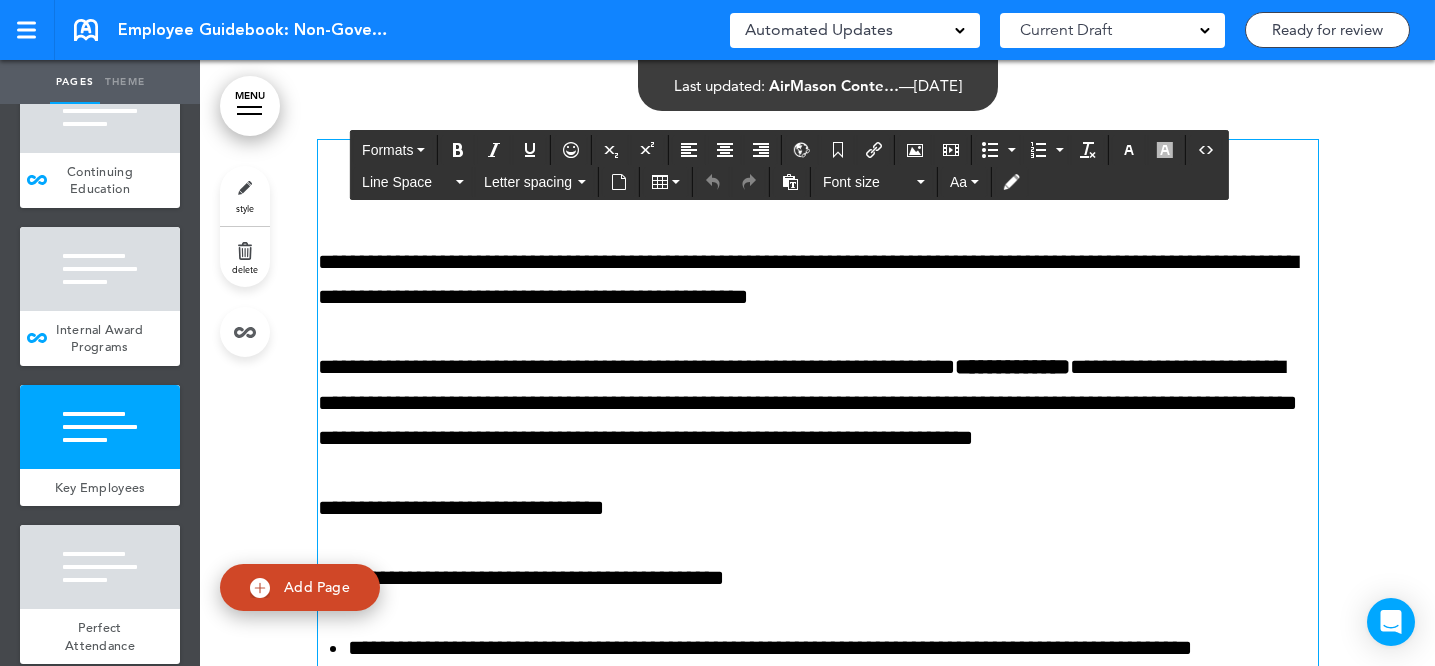 scroll, scrollTop: 76948, scrollLeft: 0, axis: vertical 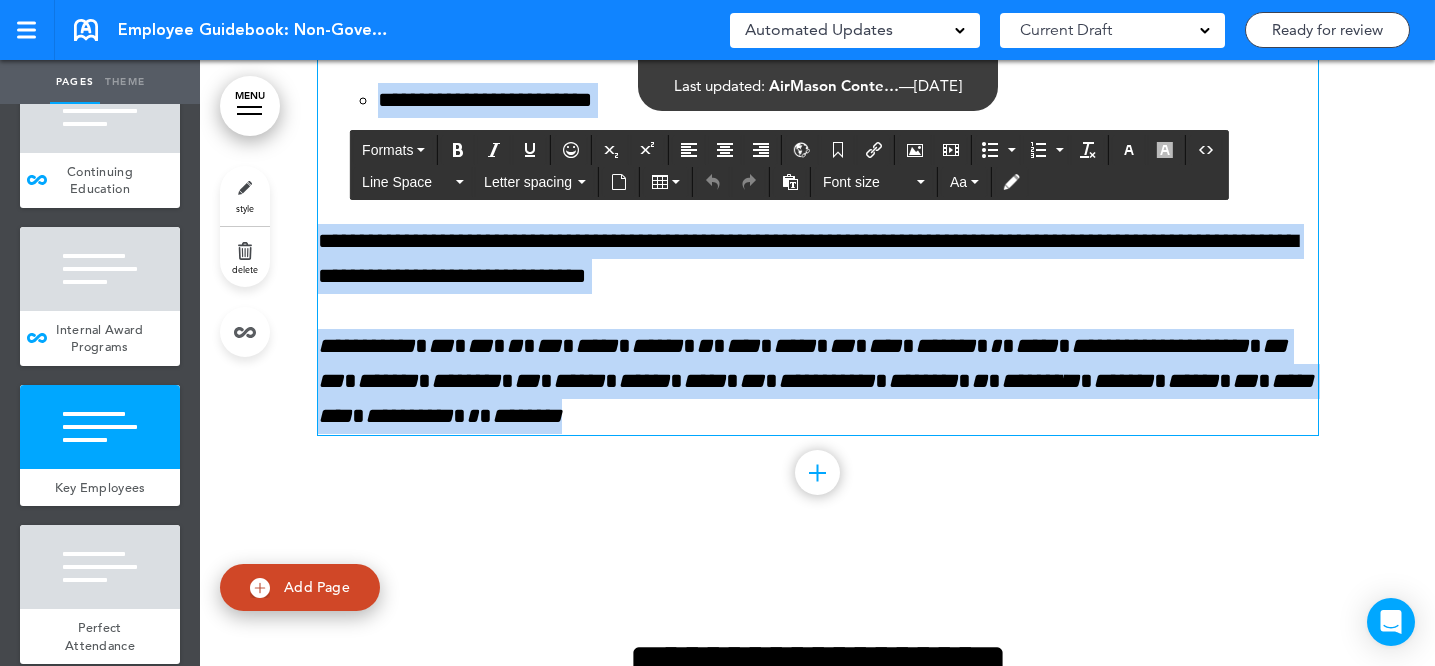 drag, startPoint x: 592, startPoint y: 284, endPoint x: 820, endPoint y: 552, distance: 351.86362 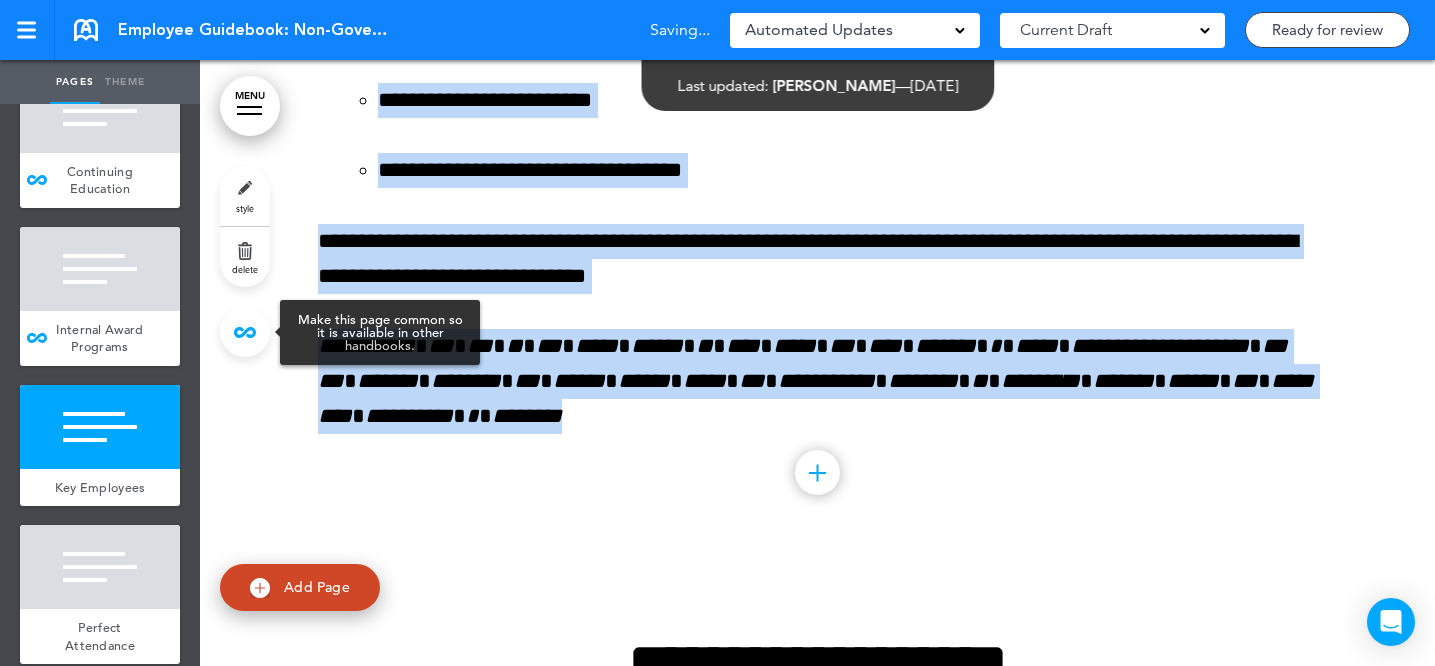 click at bounding box center [245, 332] 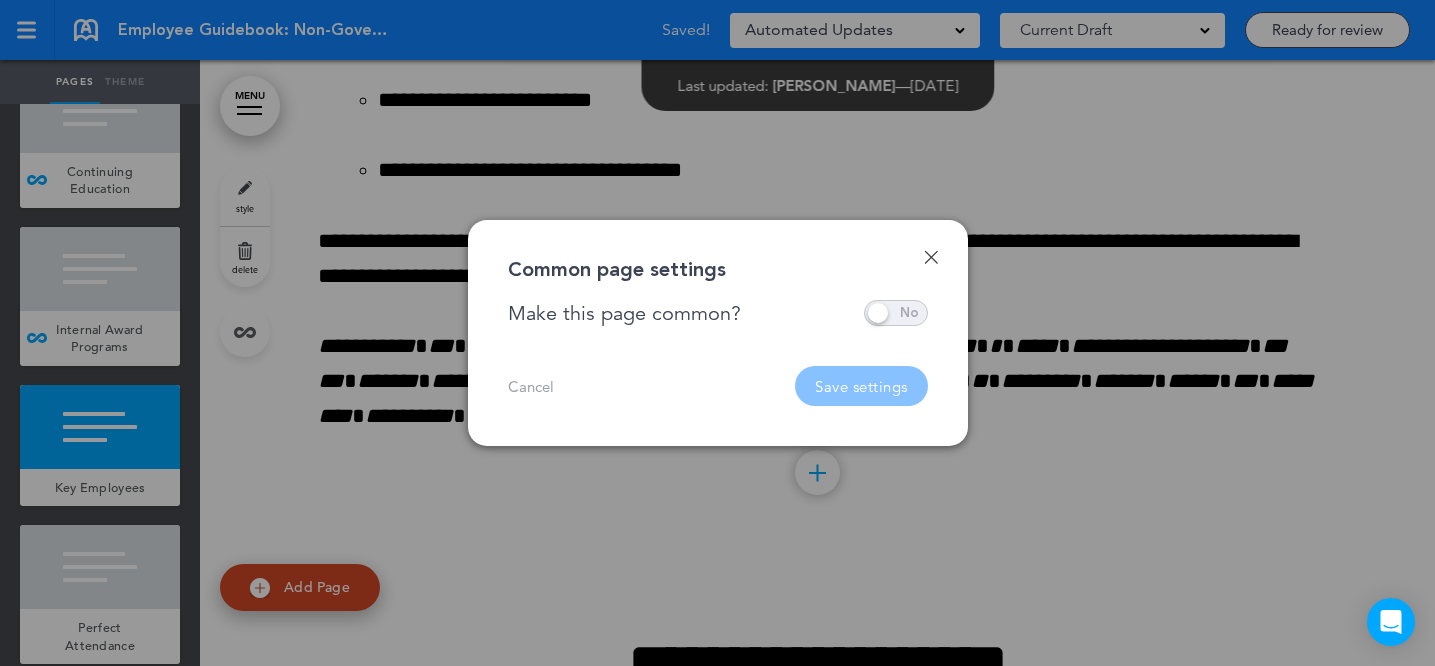 click at bounding box center [896, 313] 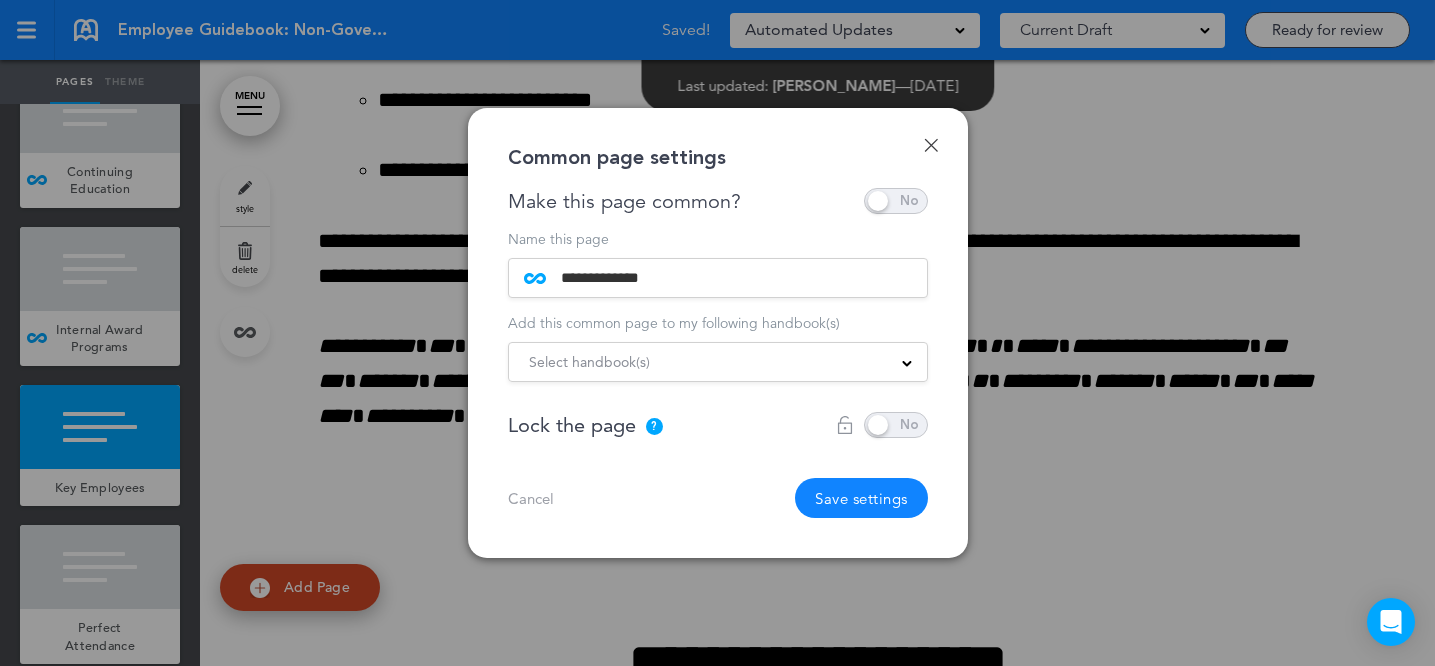 click on "Select handbook(s)" at bounding box center [718, 362] 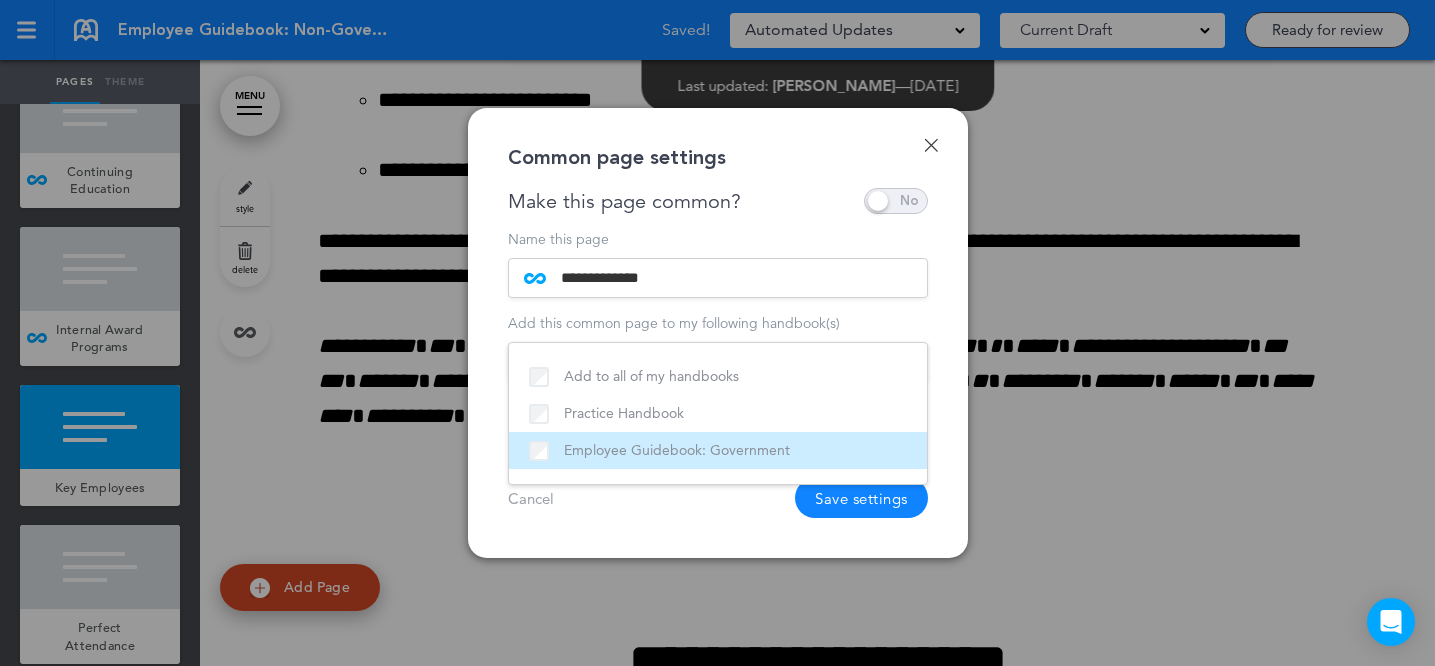 click on "Employee Guidebook: Government" at bounding box center [718, 450] 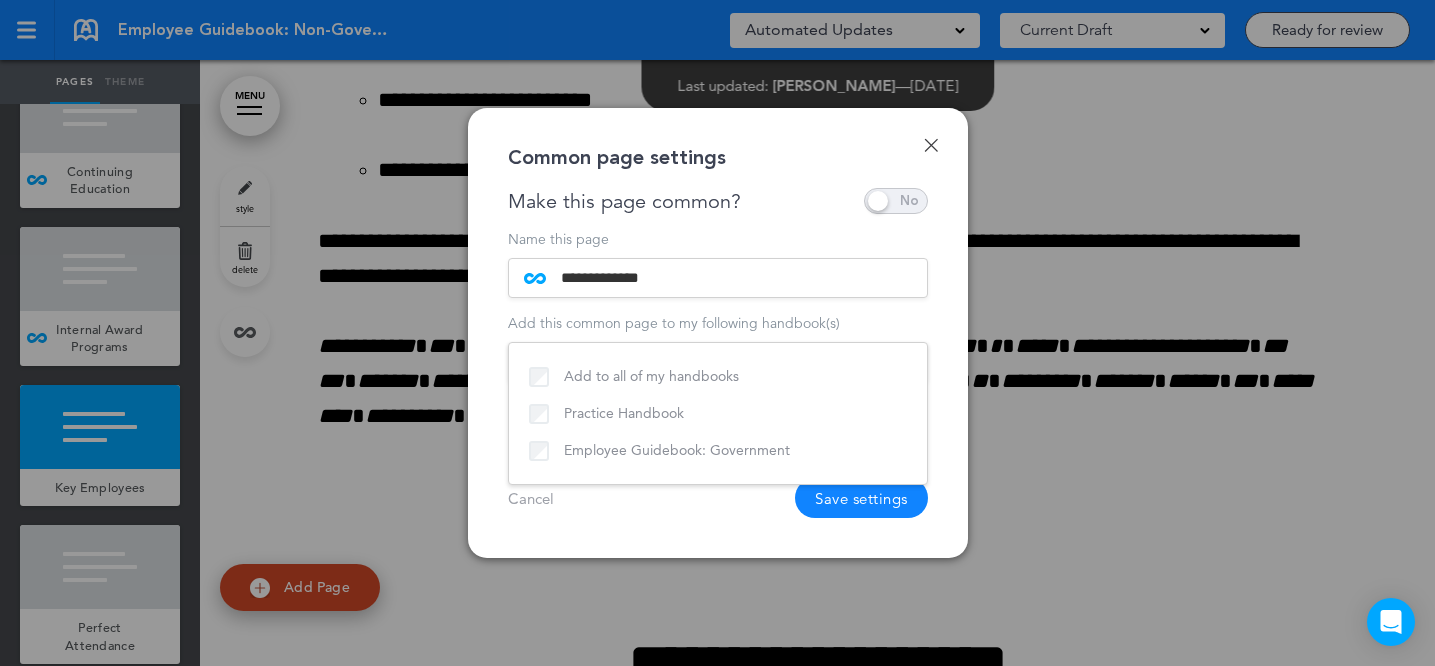 click on "Cancel
Save settings" at bounding box center [718, 498] 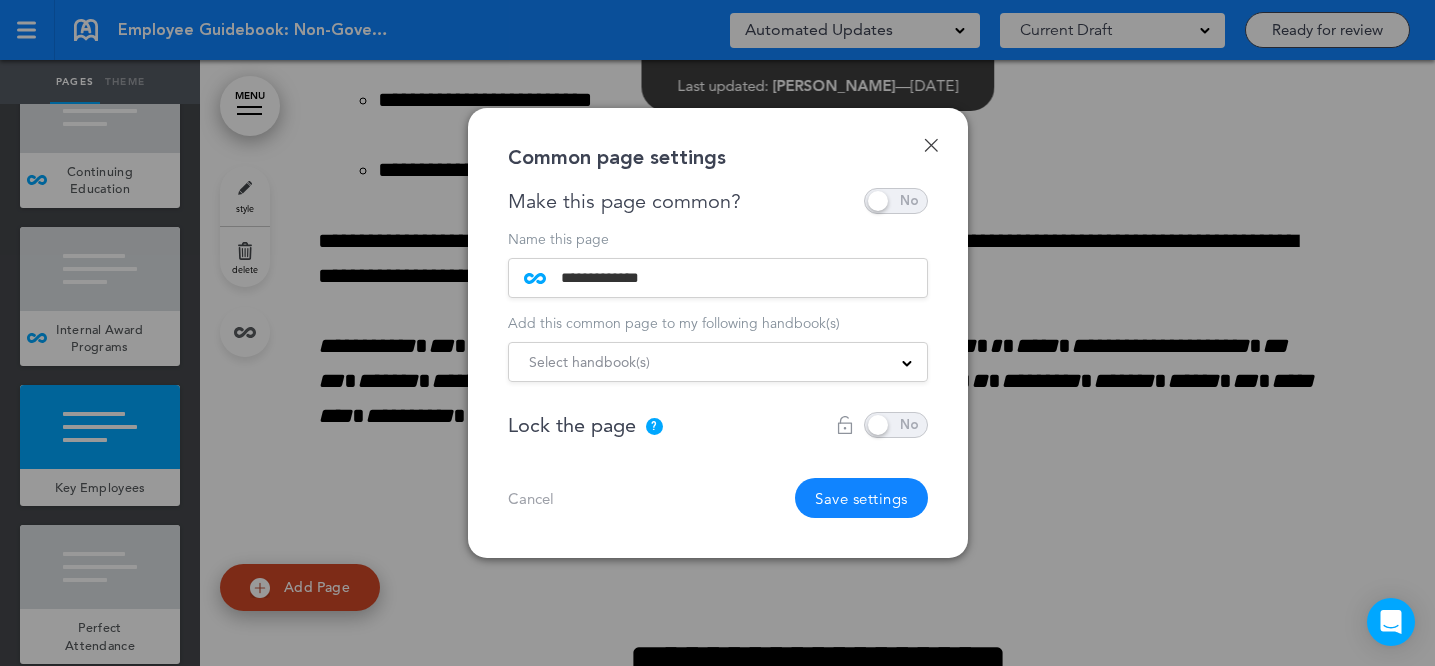 click on "Save settings" at bounding box center (861, 498) 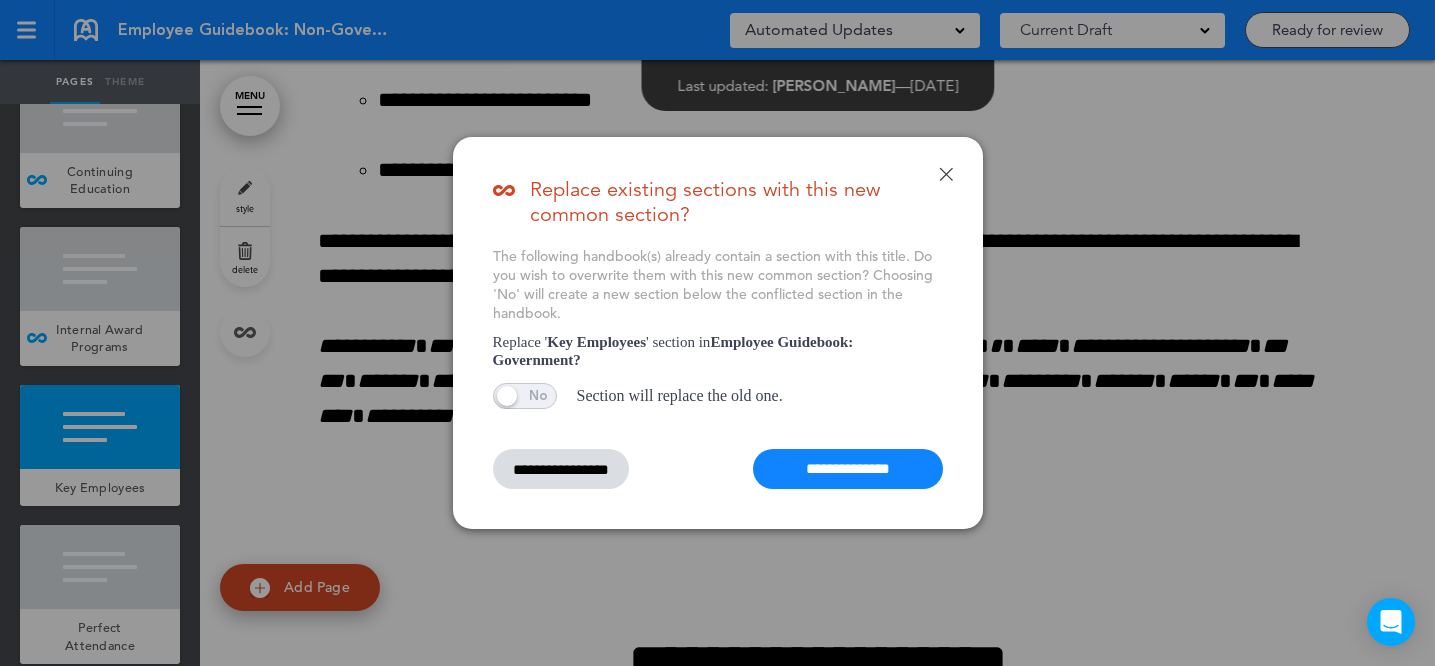 click on "**********" at bounding box center [848, 469] 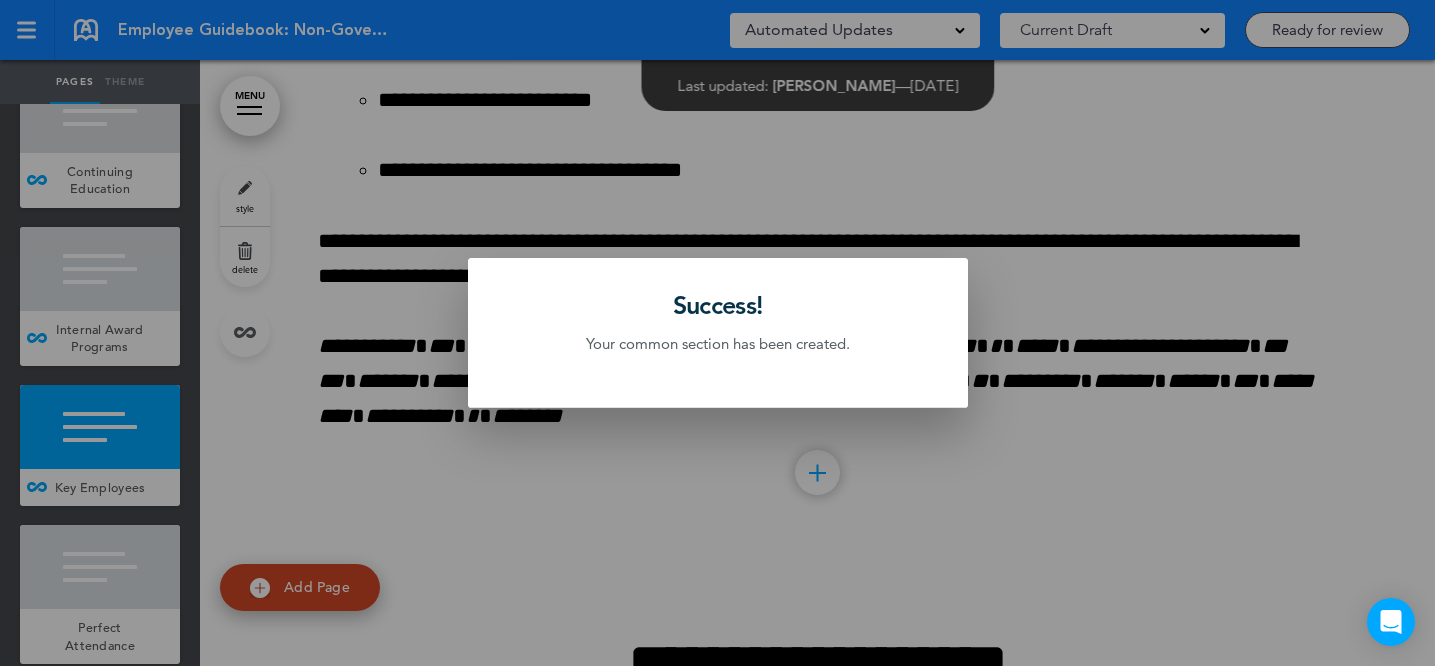 click at bounding box center (717, 333) 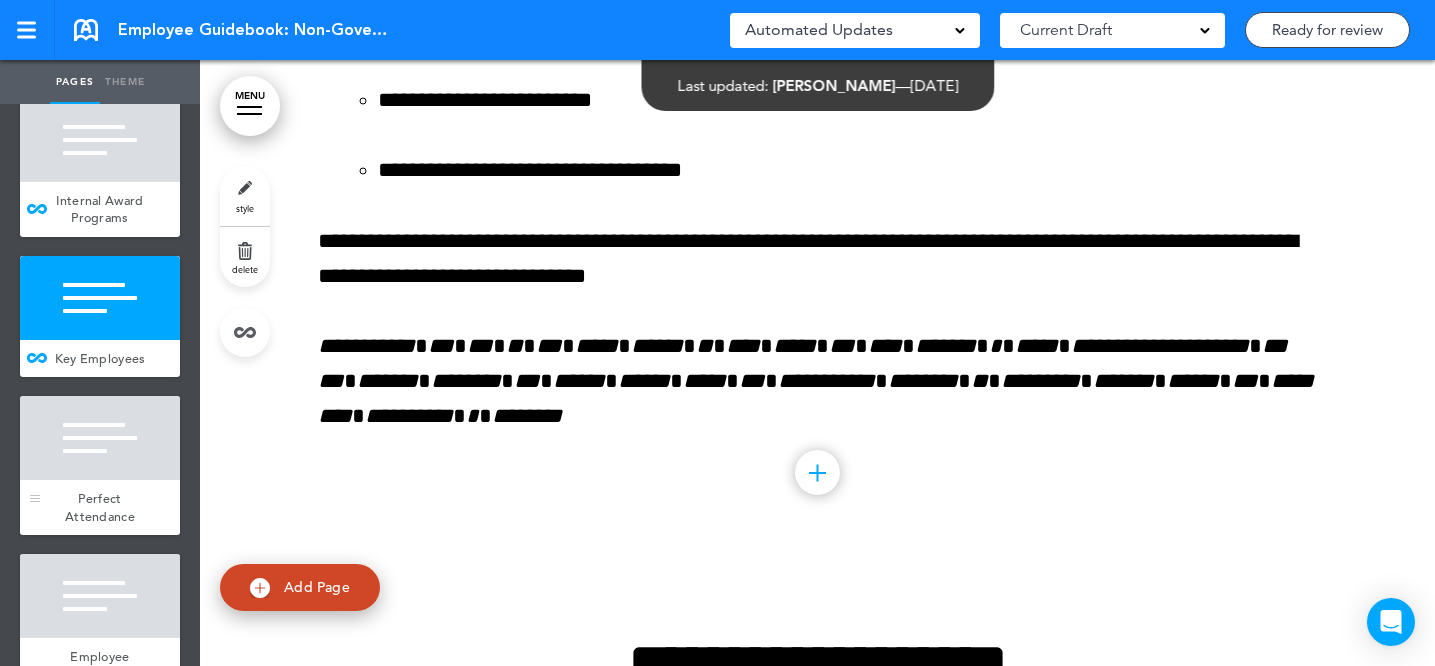scroll, scrollTop: 13977, scrollLeft: 0, axis: vertical 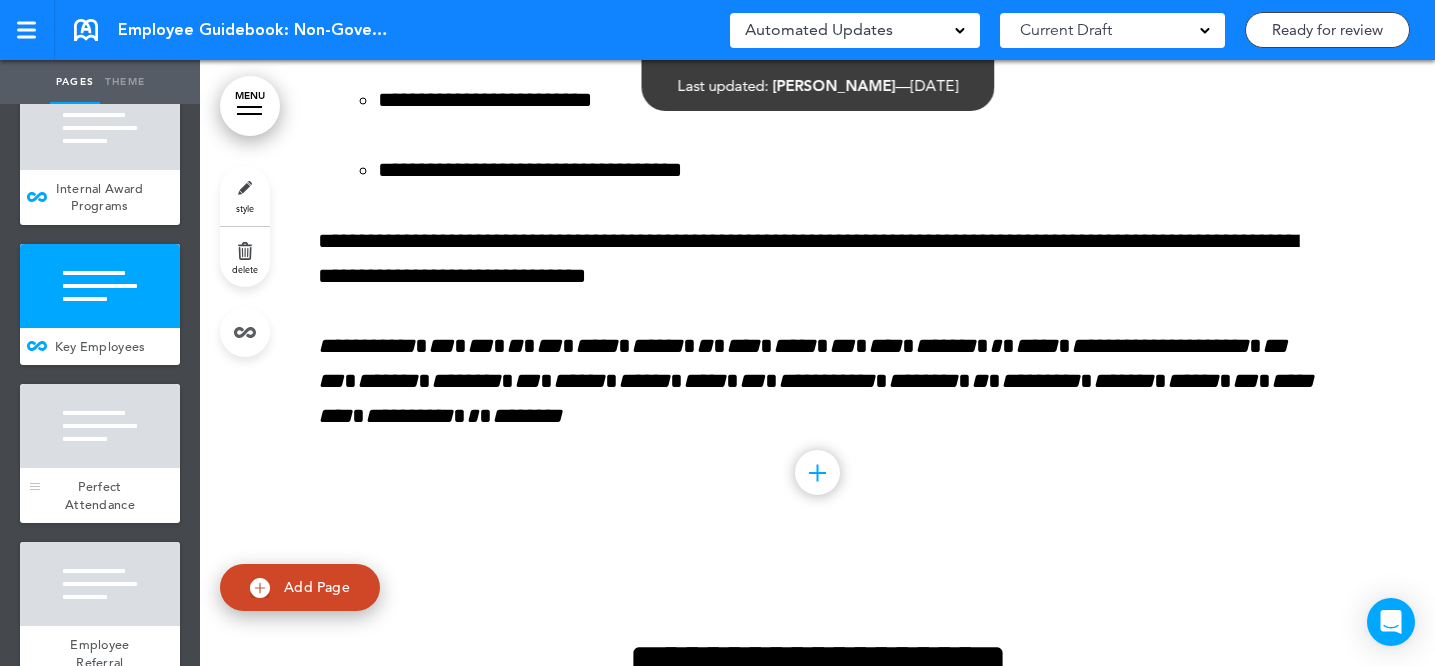 click at bounding box center [100, 426] 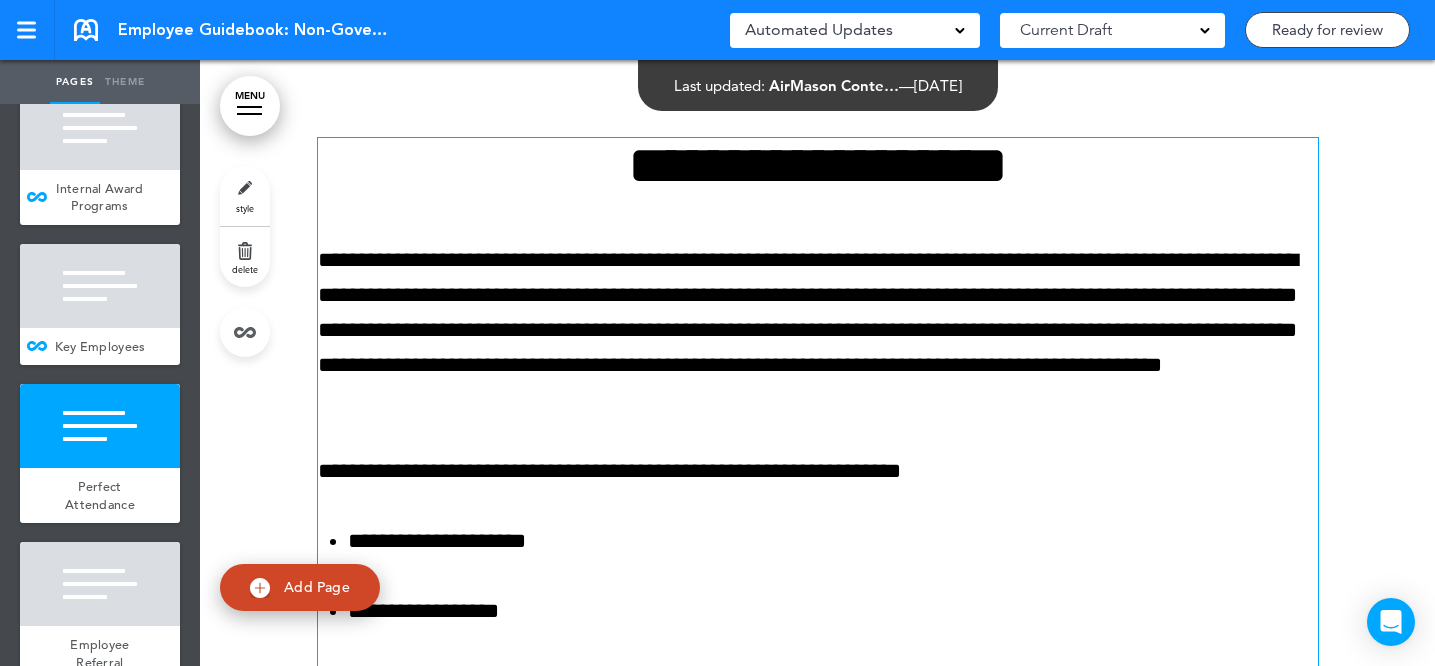 scroll, scrollTop: 78638, scrollLeft: 0, axis: vertical 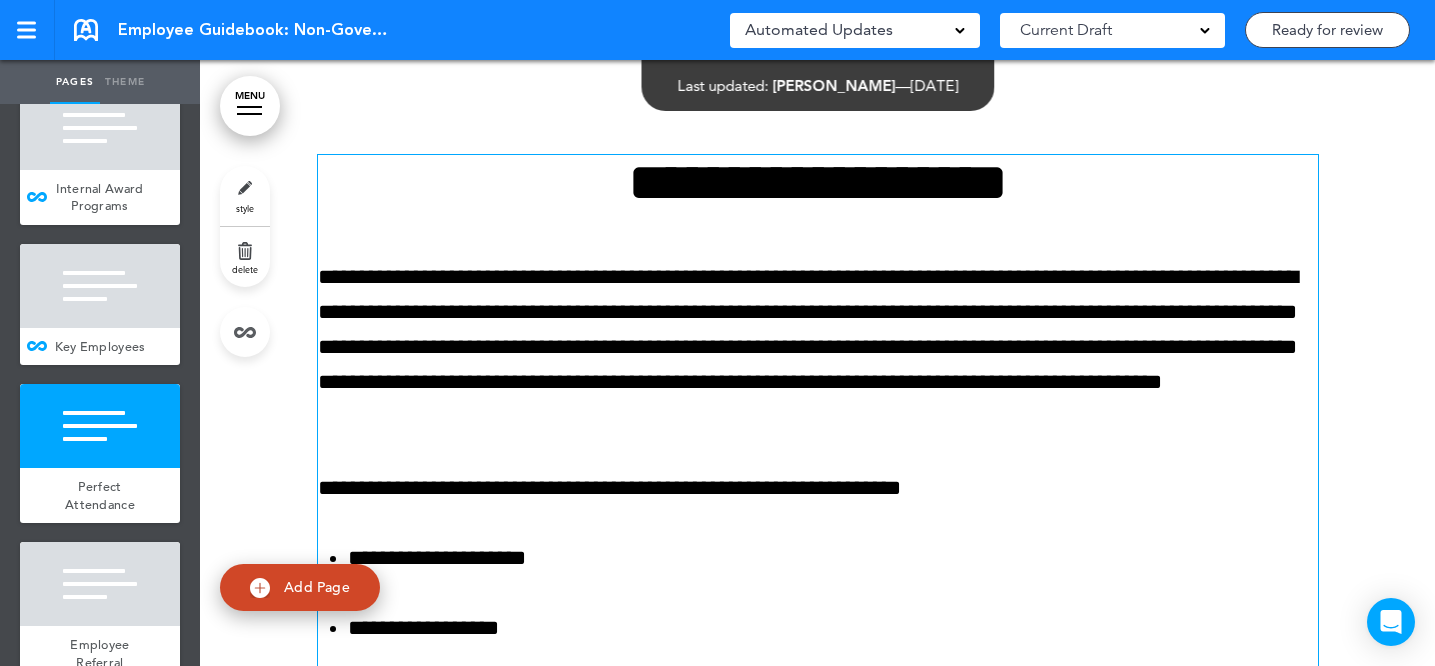 click on "**********" at bounding box center (818, 523) 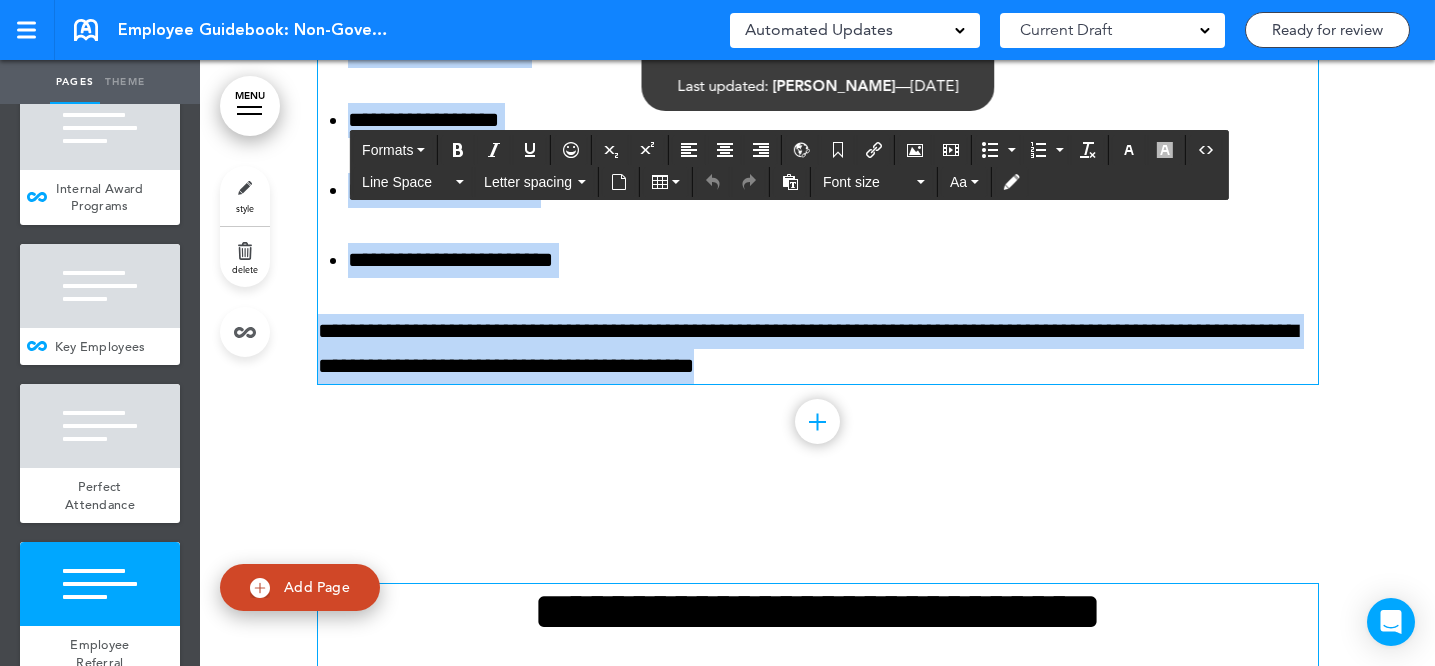 scroll, scrollTop: 79218, scrollLeft: 0, axis: vertical 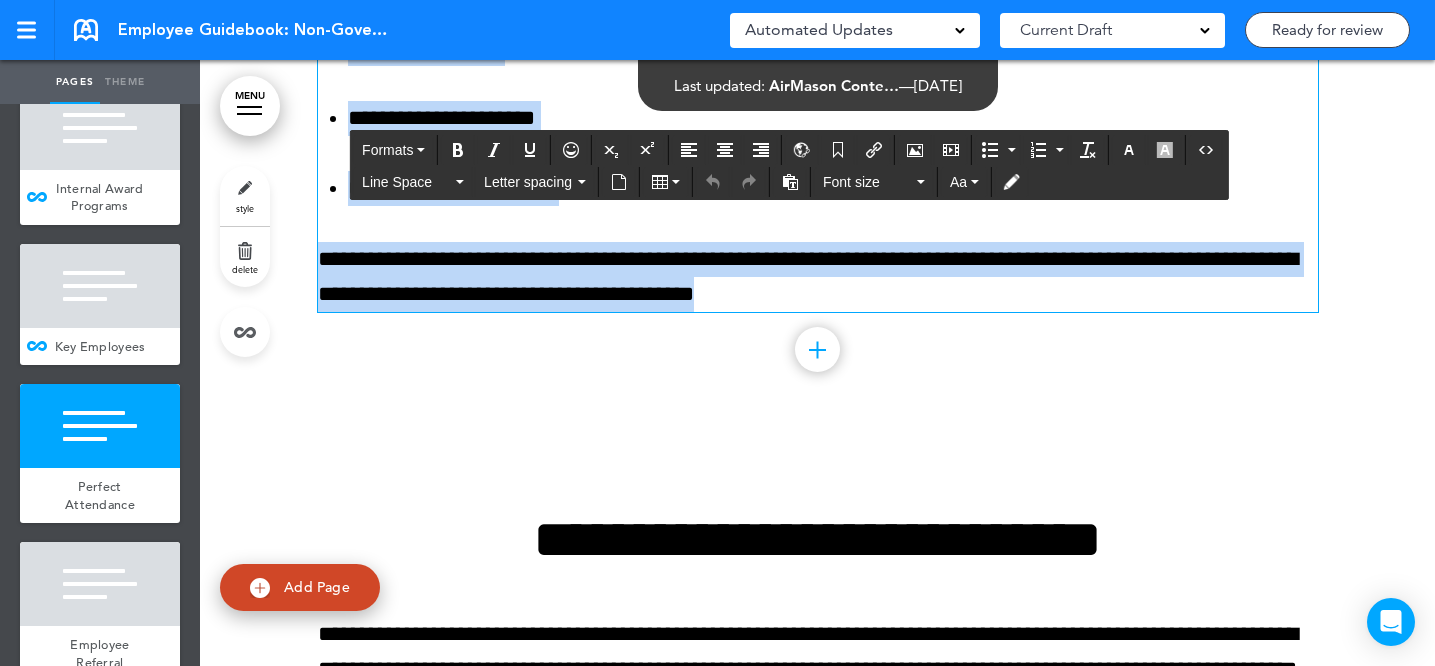 drag, startPoint x: 561, startPoint y: 265, endPoint x: 961, endPoint y: 427, distance: 431.55997 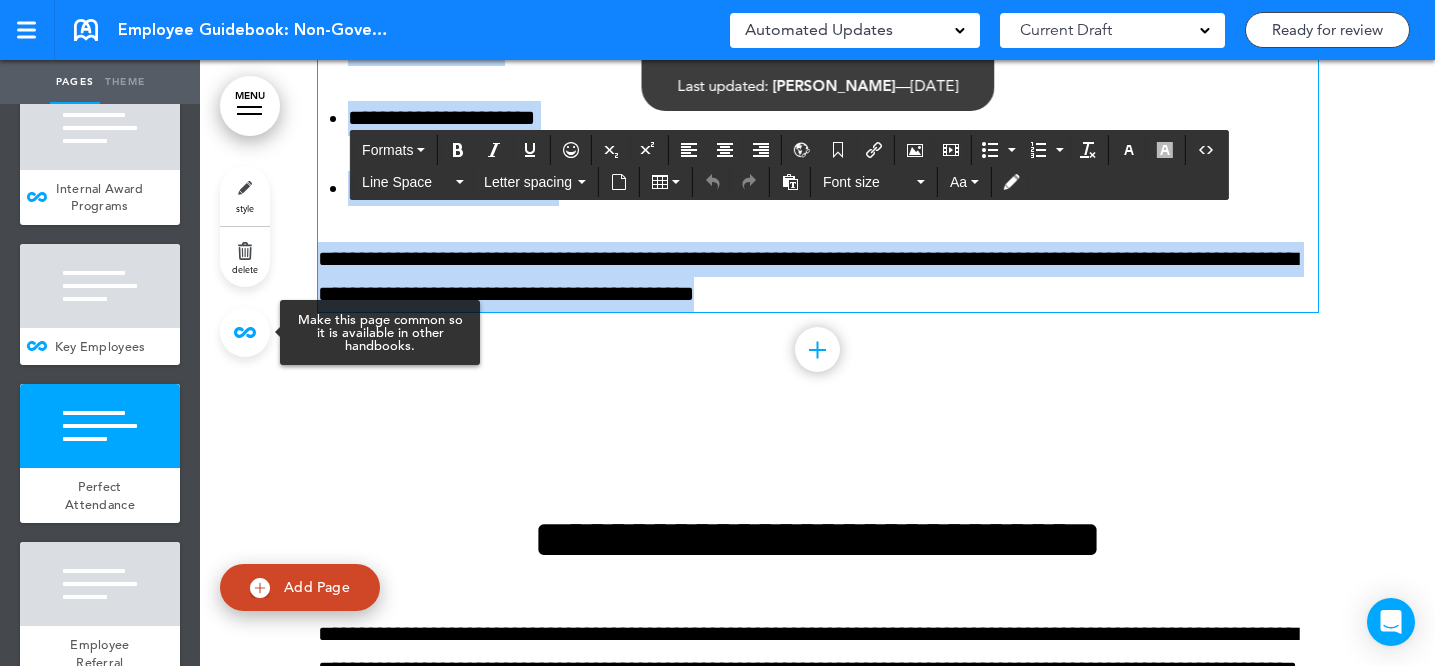 click at bounding box center (245, 332) 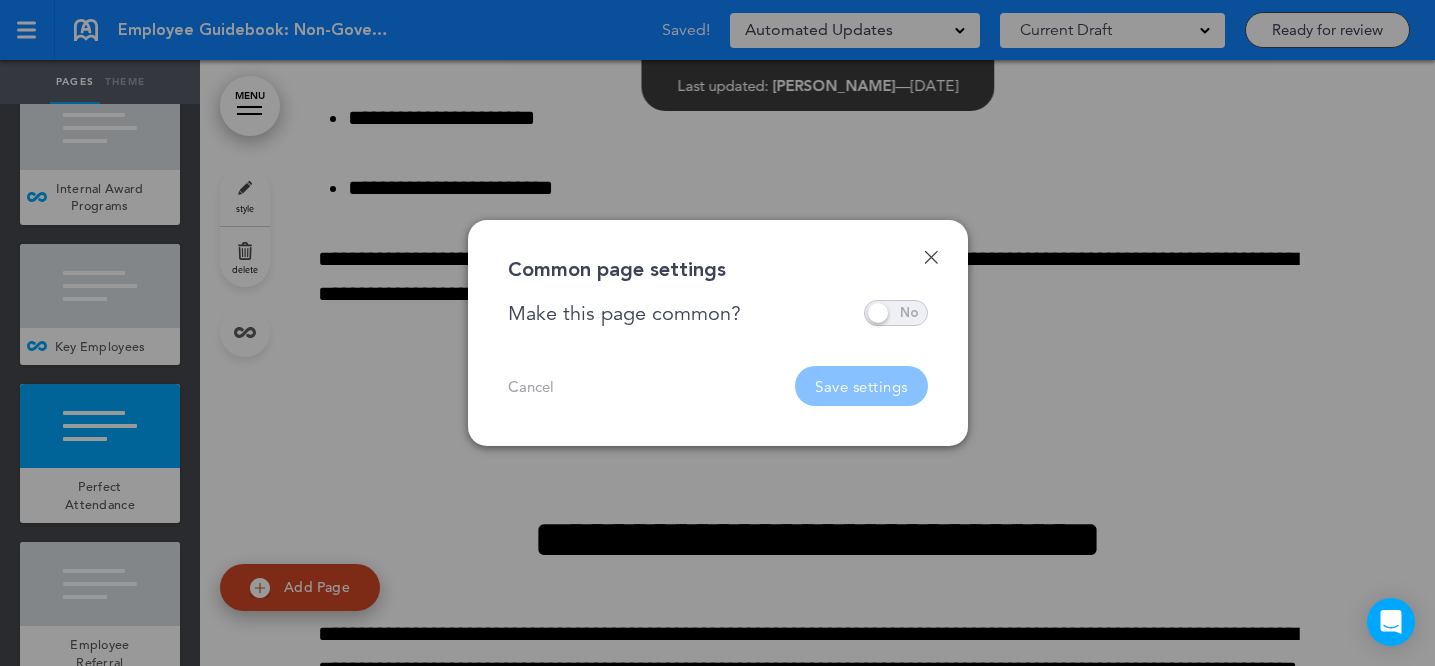click at bounding box center [896, 313] 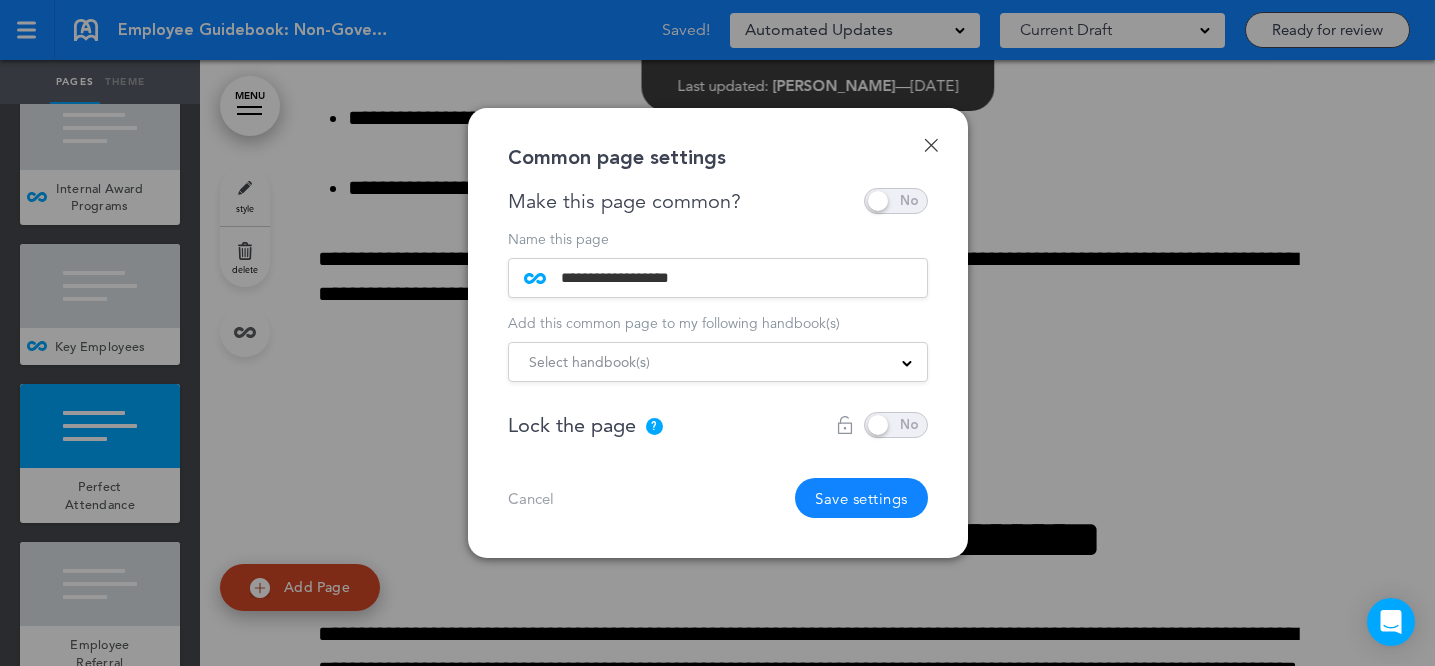 click on "Select handbook(s)" at bounding box center (718, 362) 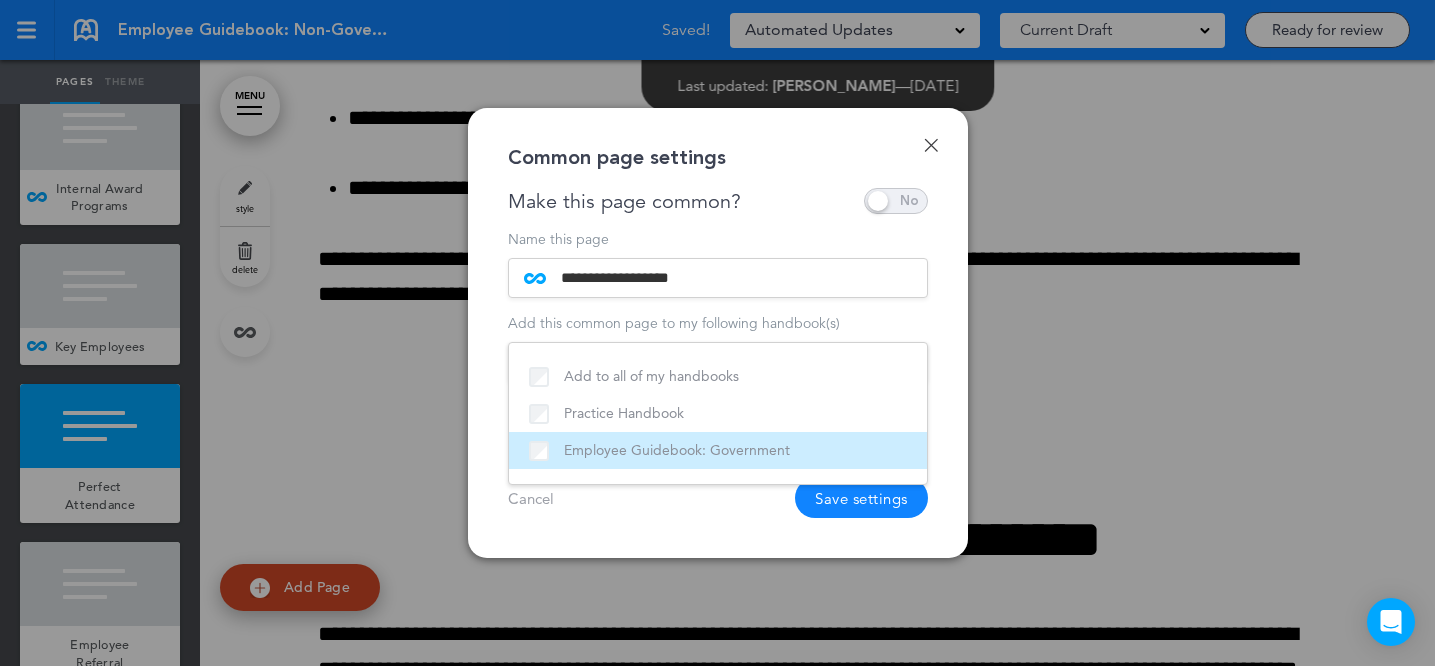 click on "Employee Guidebook: Government" at bounding box center (718, 450) 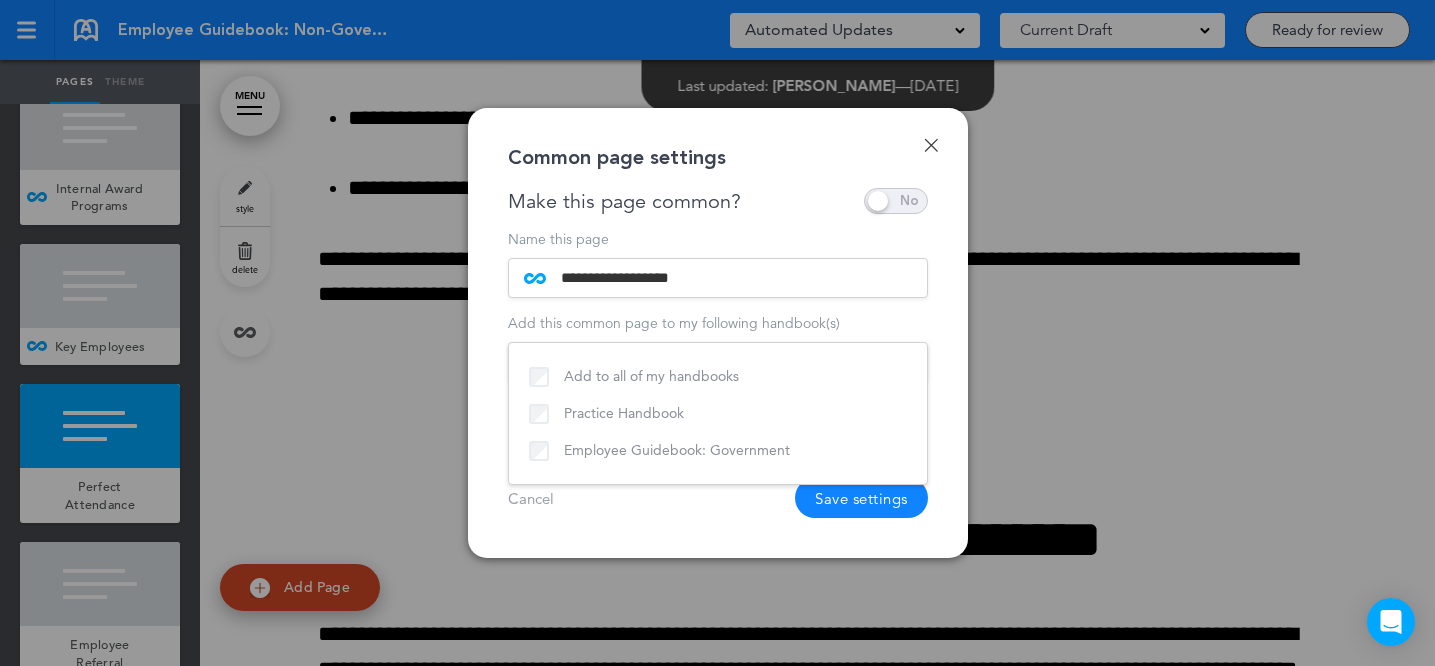 click on "Cancel
Save settings" at bounding box center (718, 498) 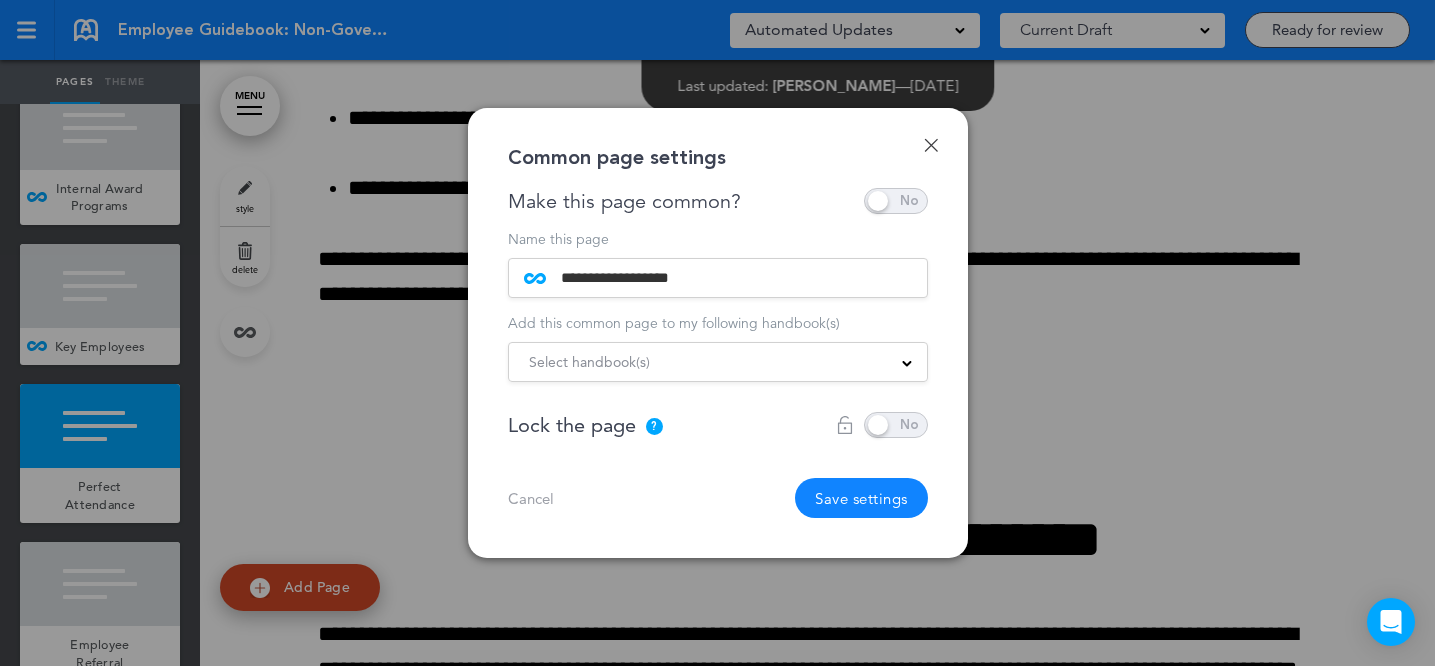 click on "Save settings" at bounding box center (861, 498) 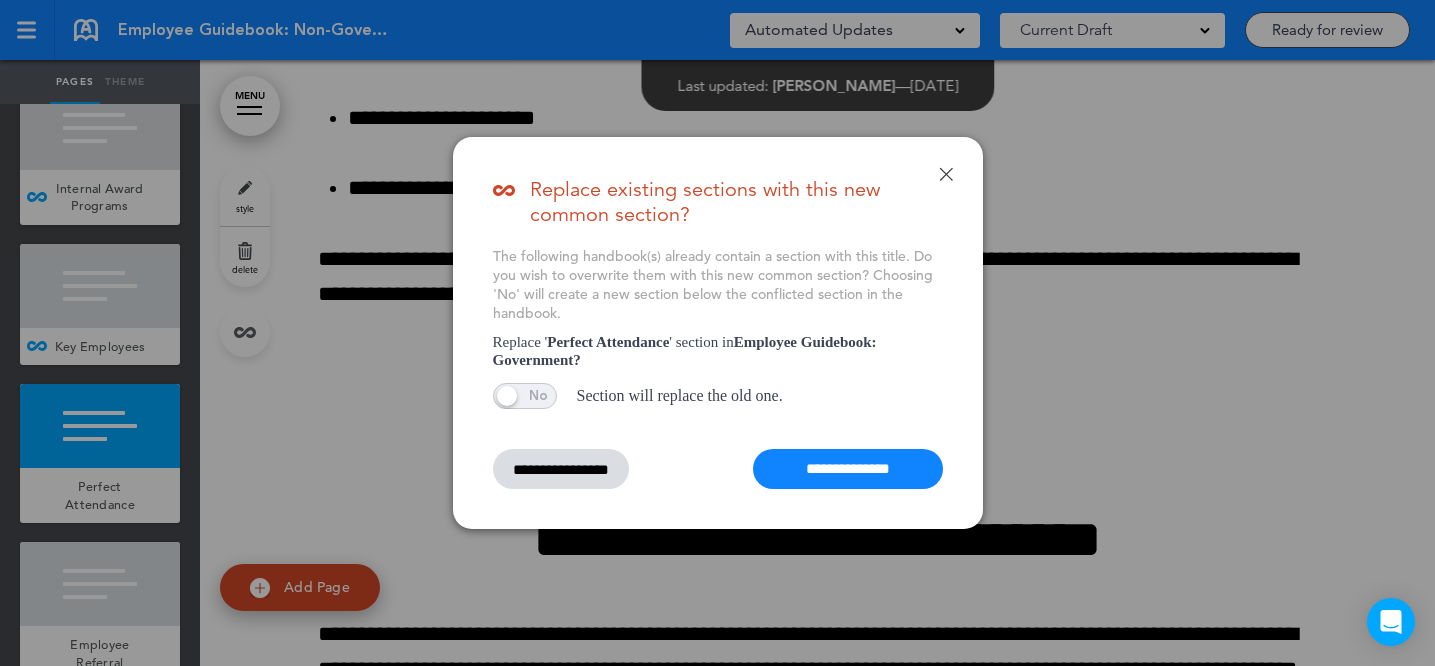 click on "**********" at bounding box center [848, 469] 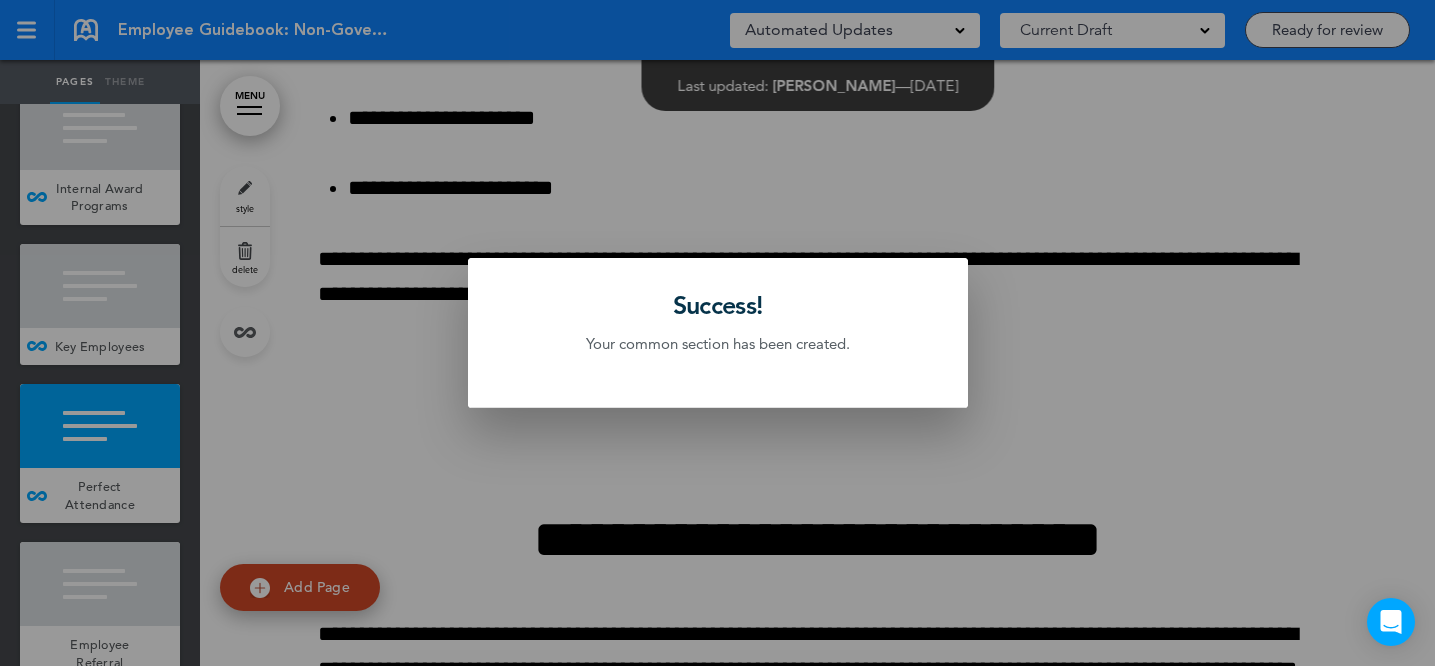 click at bounding box center [717, 333] 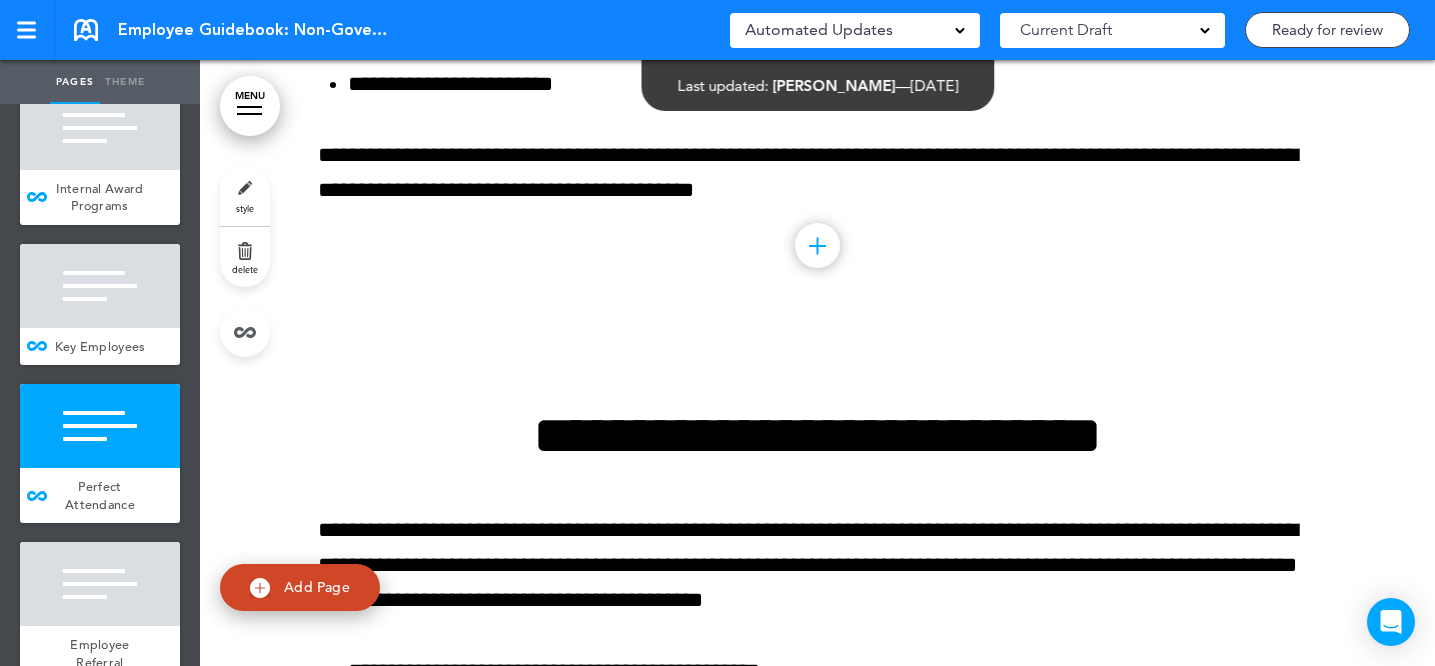 scroll, scrollTop: 79355, scrollLeft: 0, axis: vertical 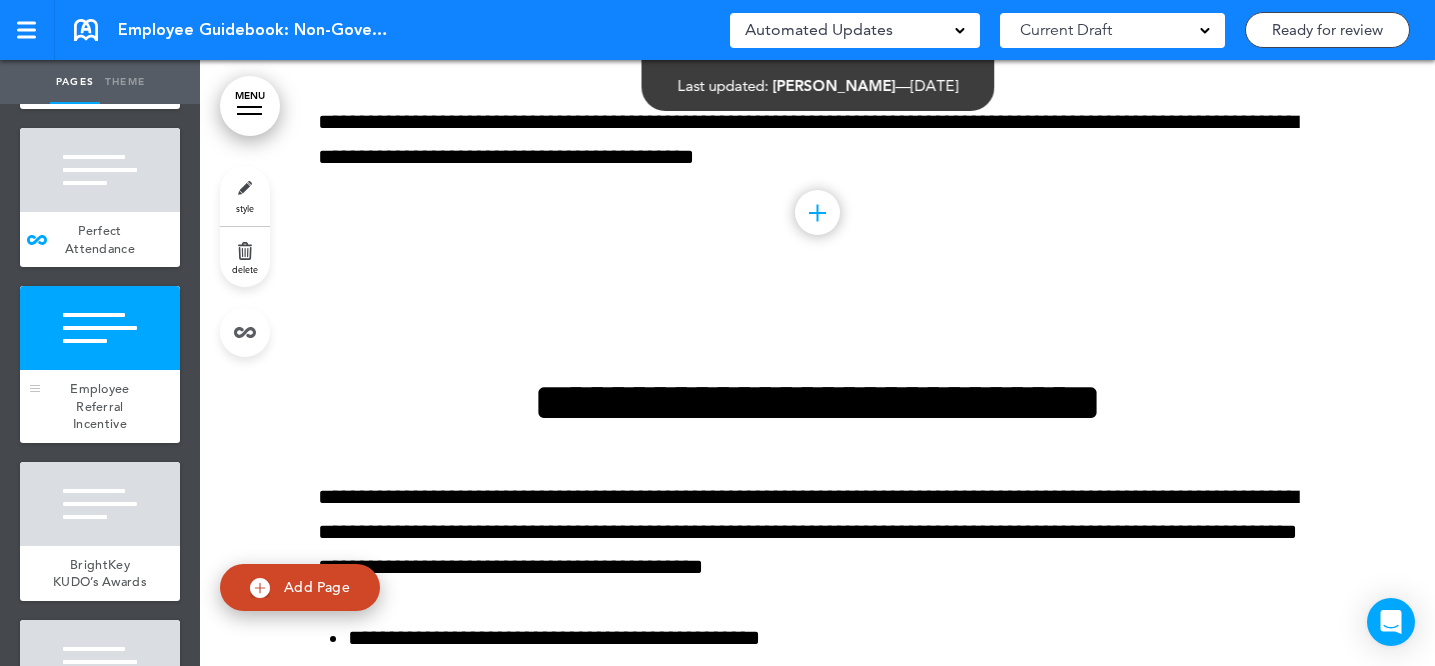 click on "Employee Referral Incentive" at bounding box center [99, 406] 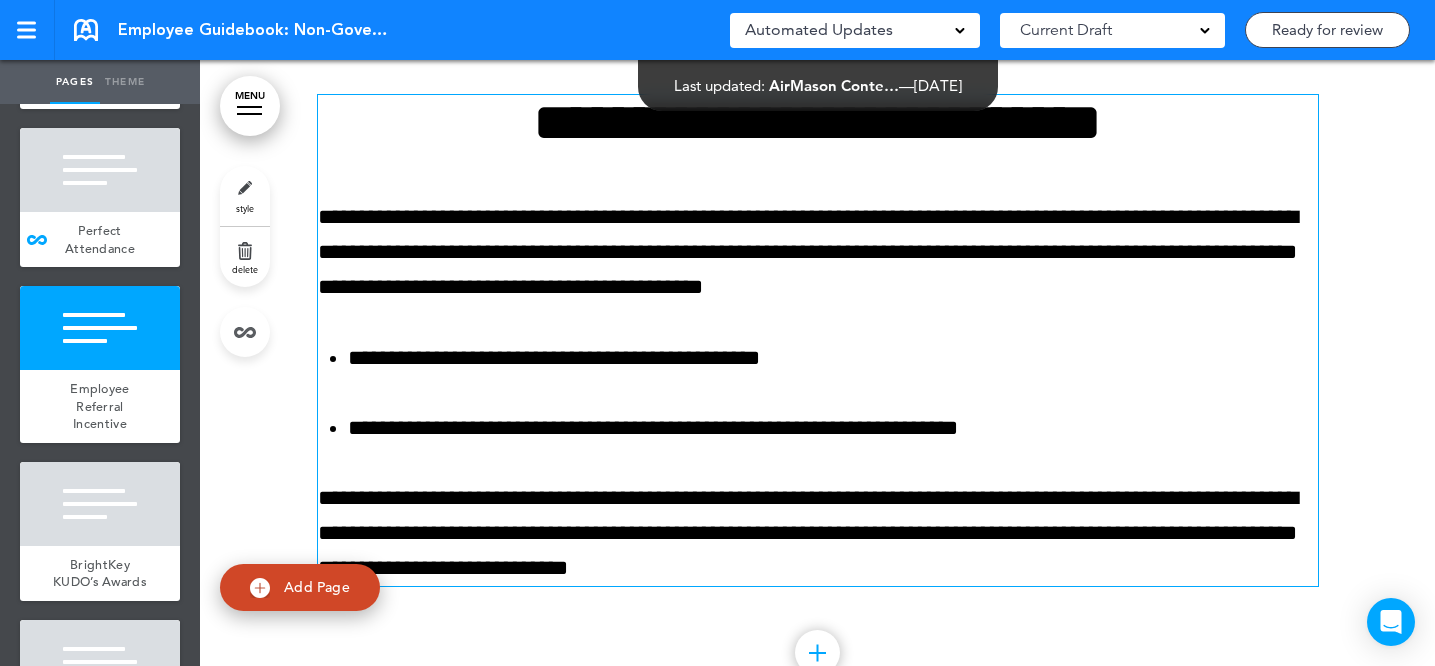 scroll, scrollTop: 79627, scrollLeft: 0, axis: vertical 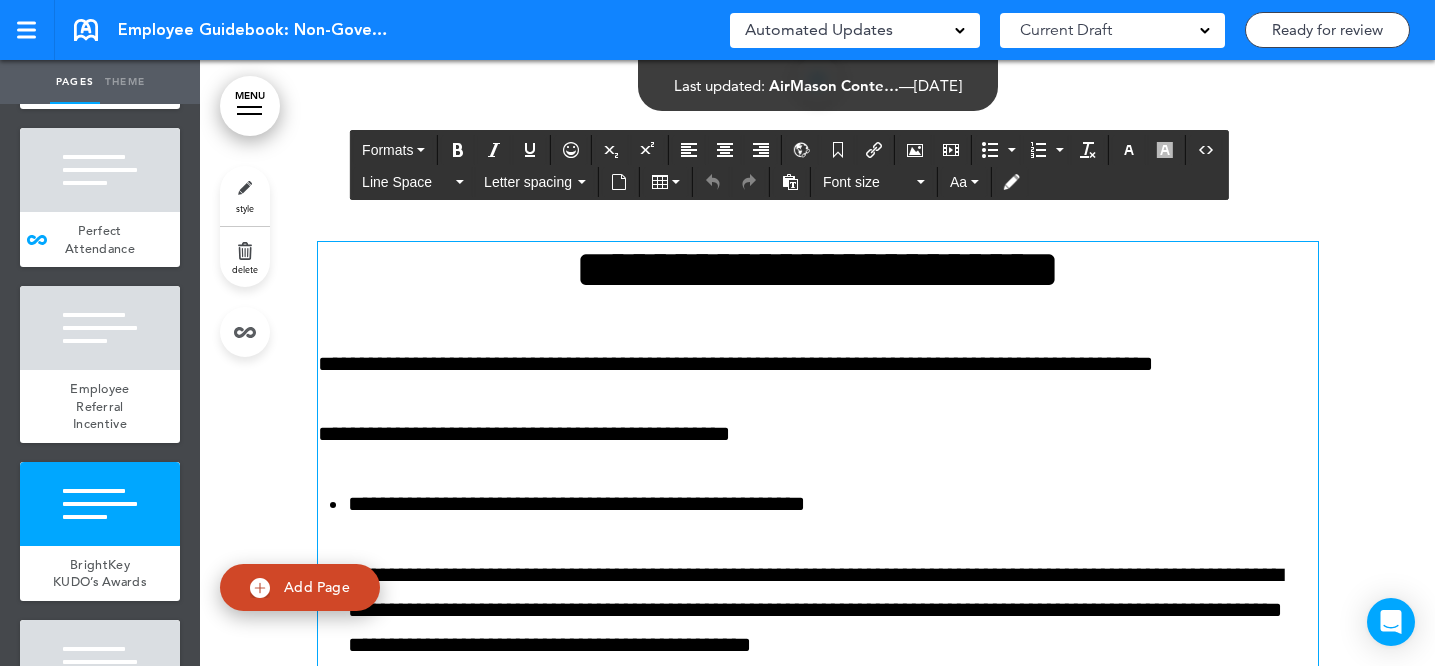 drag, startPoint x: 464, startPoint y: 226, endPoint x: 765, endPoint y: 445, distance: 372.23917 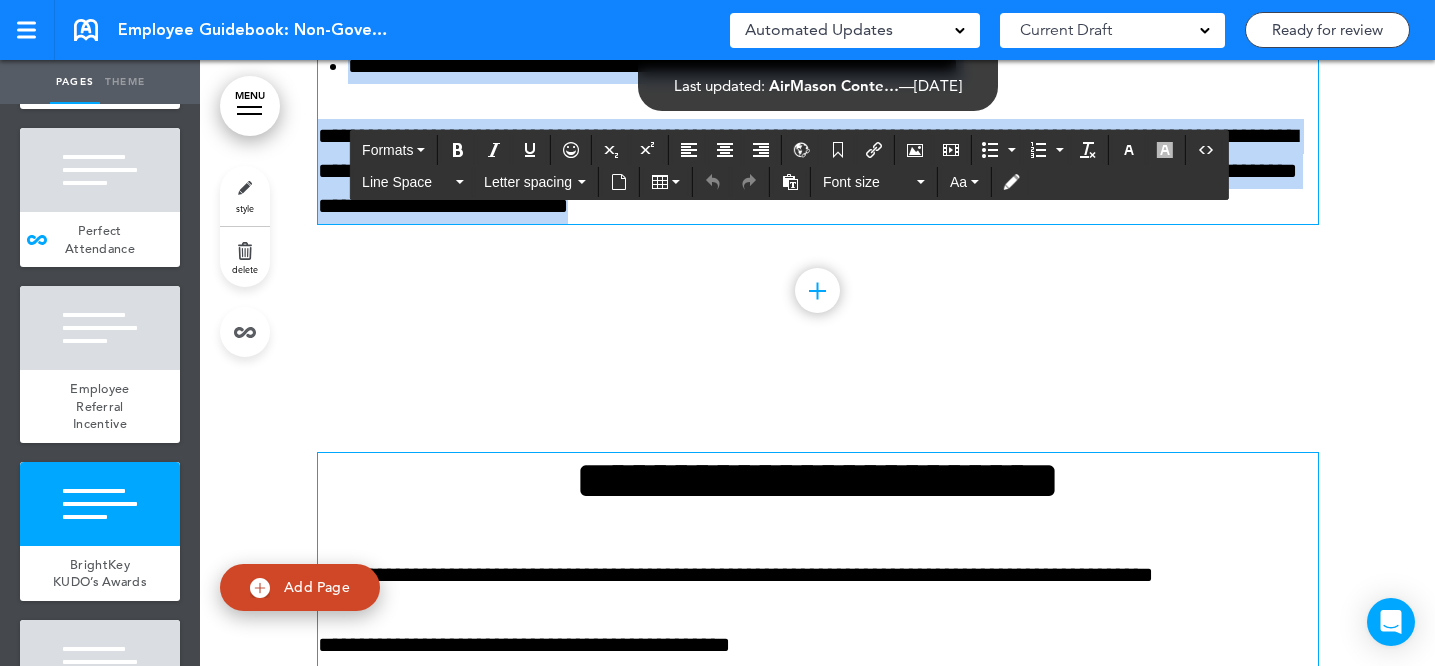 scroll, scrollTop: 79986, scrollLeft: 0, axis: vertical 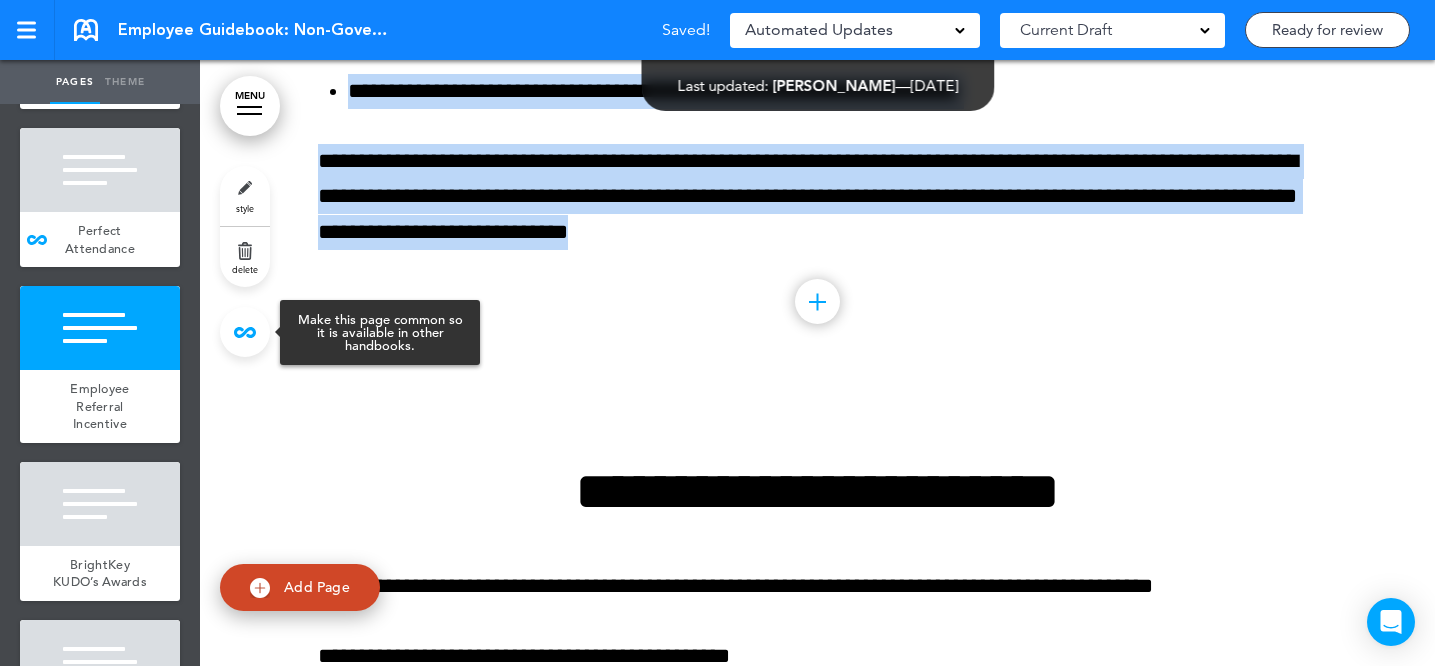 click at bounding box center (245, 332) 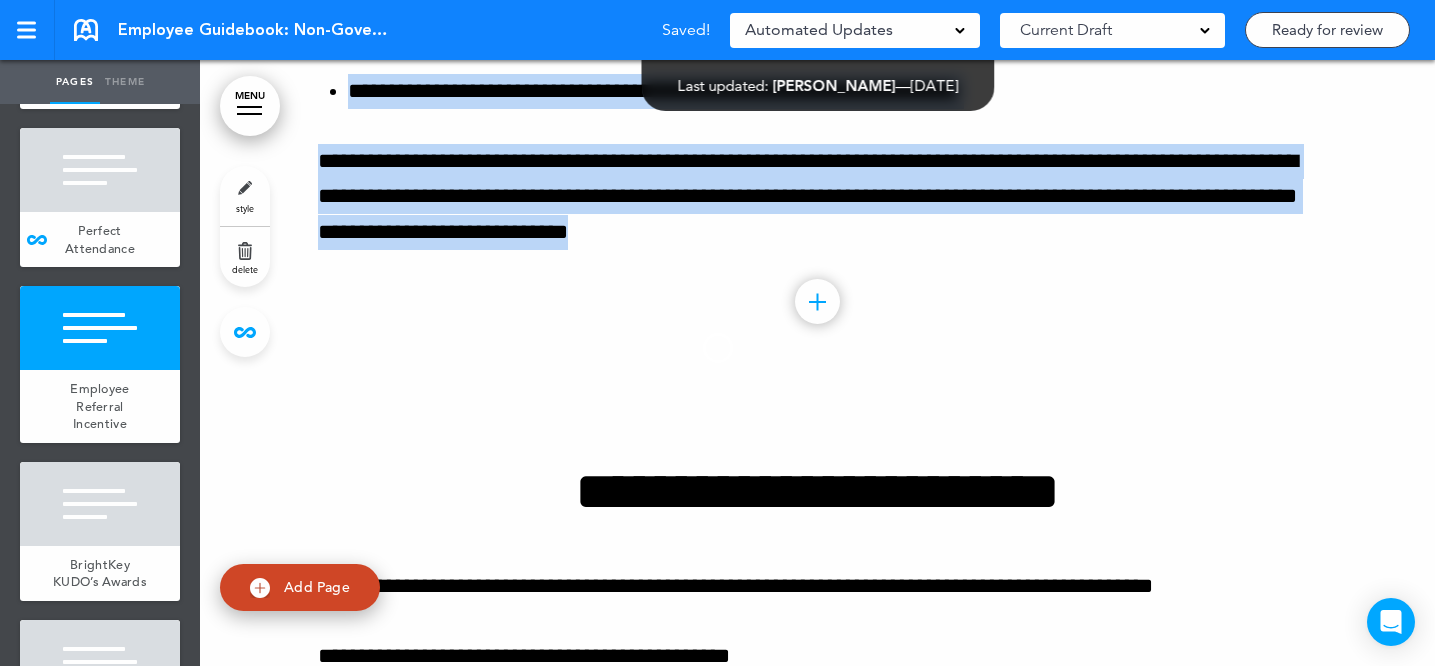 type on "**********" 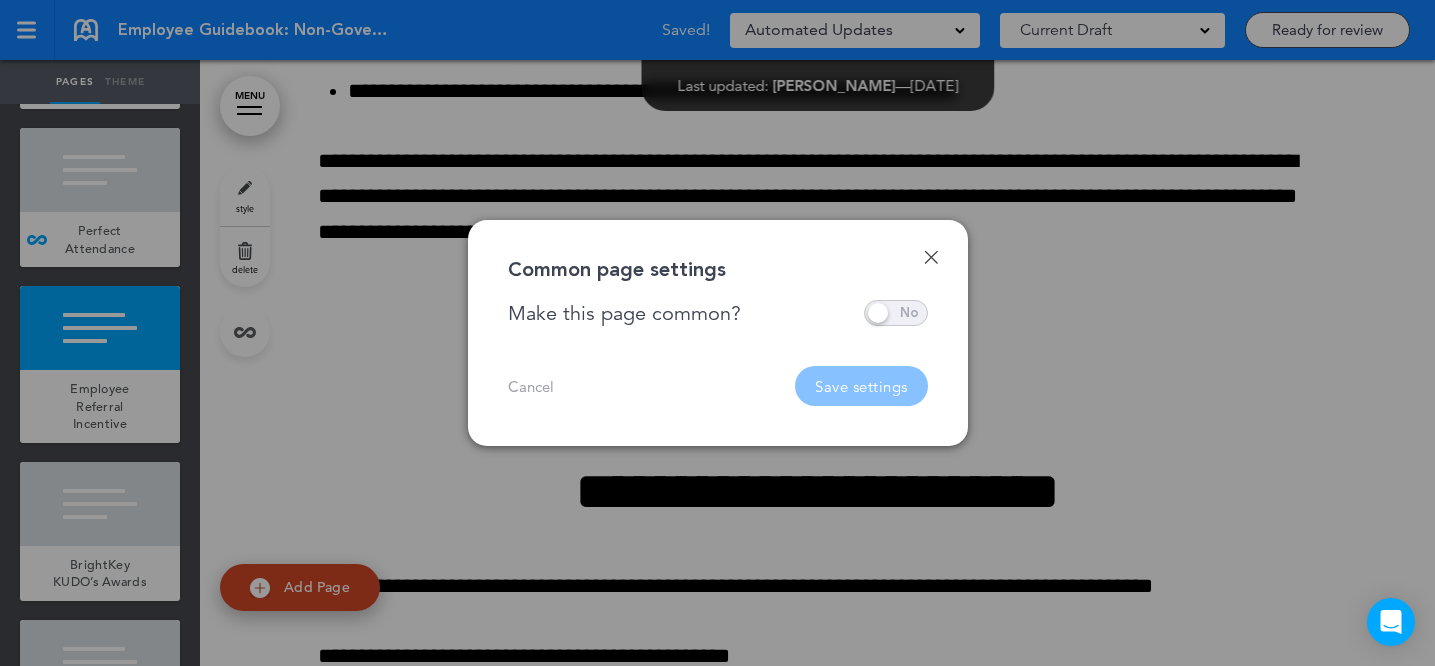 click at bounding box center [896, 313] 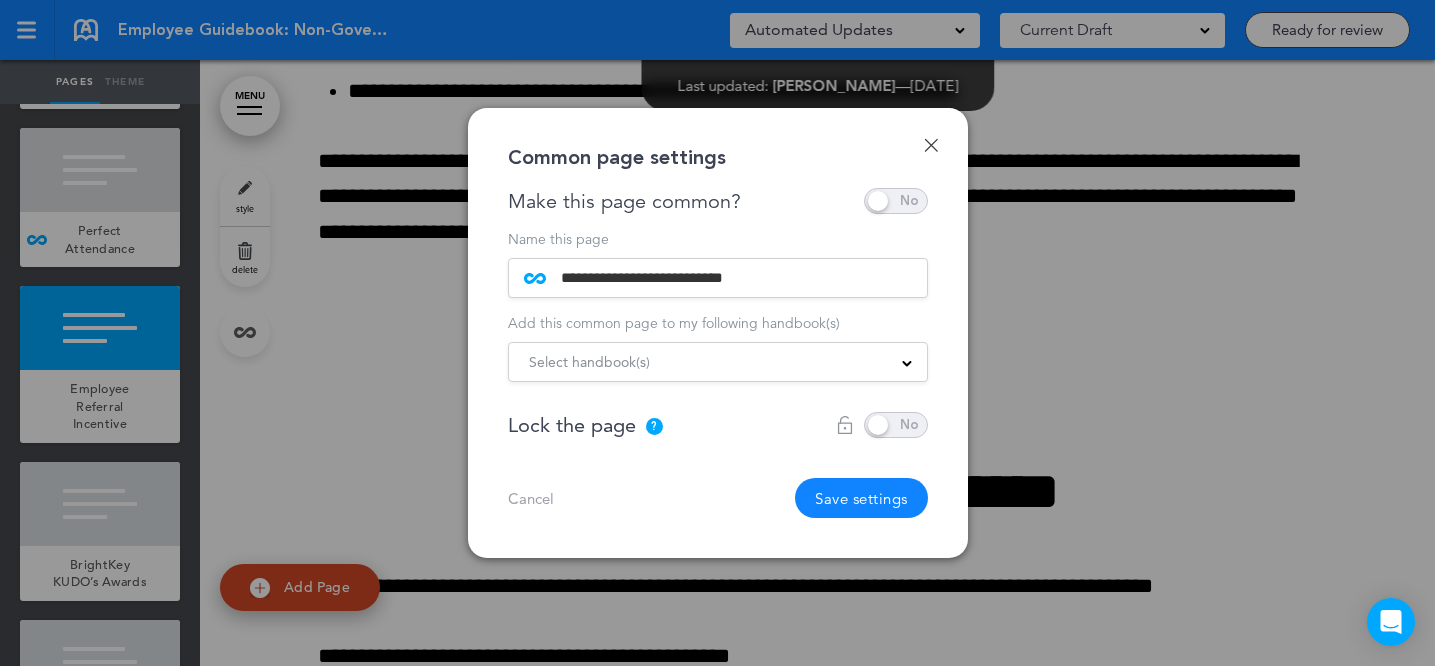 click on "Select handbook(s)" at bounding box center (718, 362) 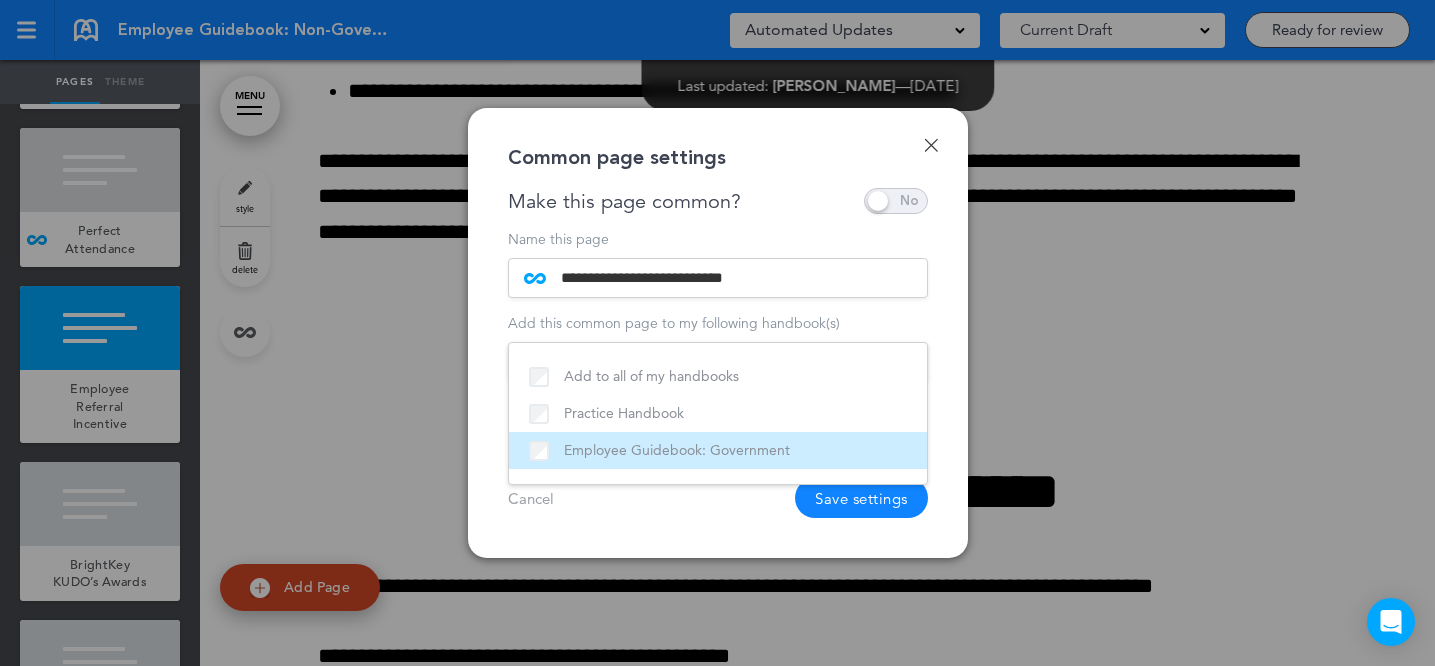 click on "Employee Guidebook: Government" at bounding box center (718, 450) 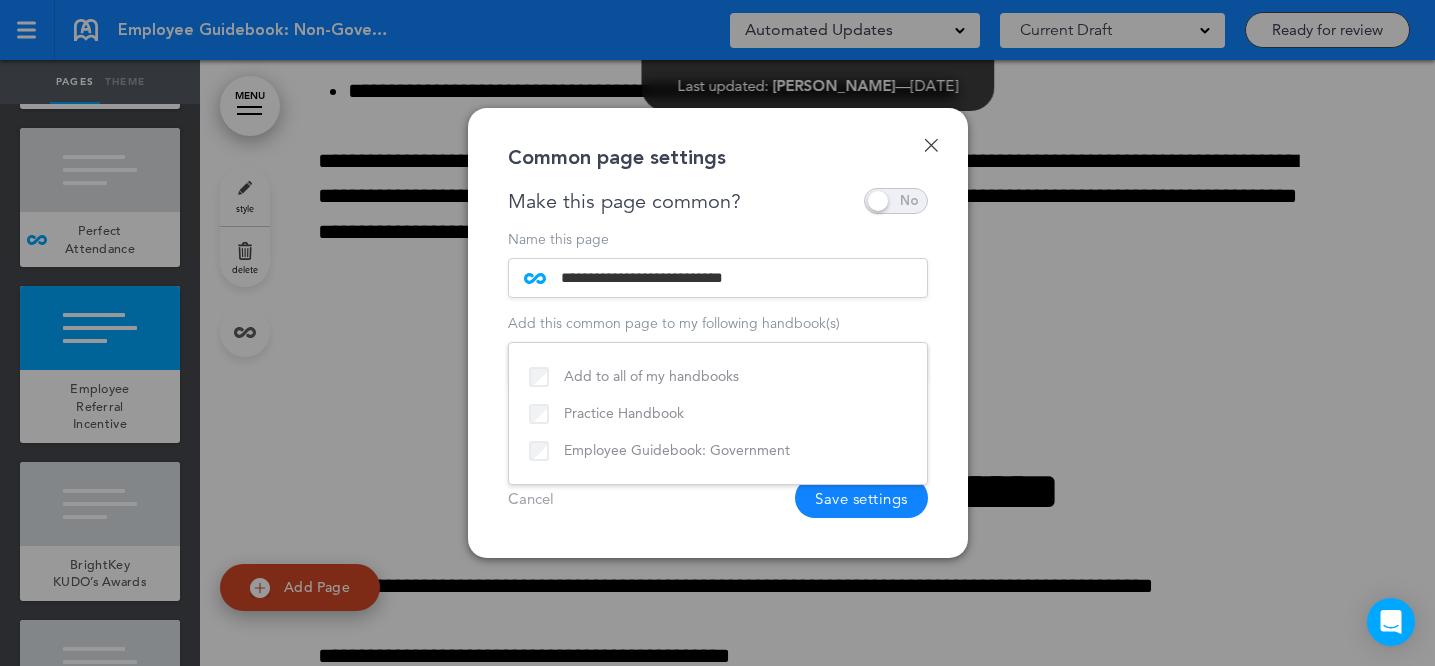 click on "Cancel
Save settings" at bounding box center [718, 498] 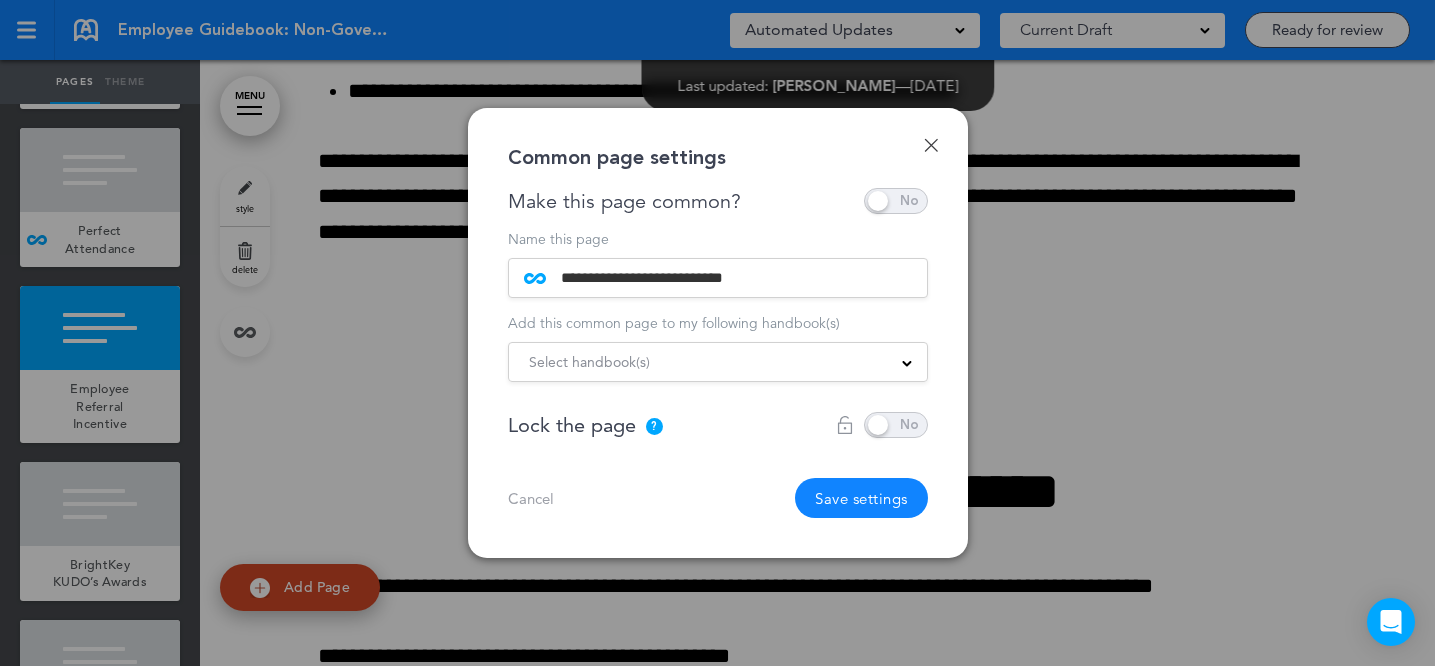 click on "Save settings" at bounding box center [861, 498] 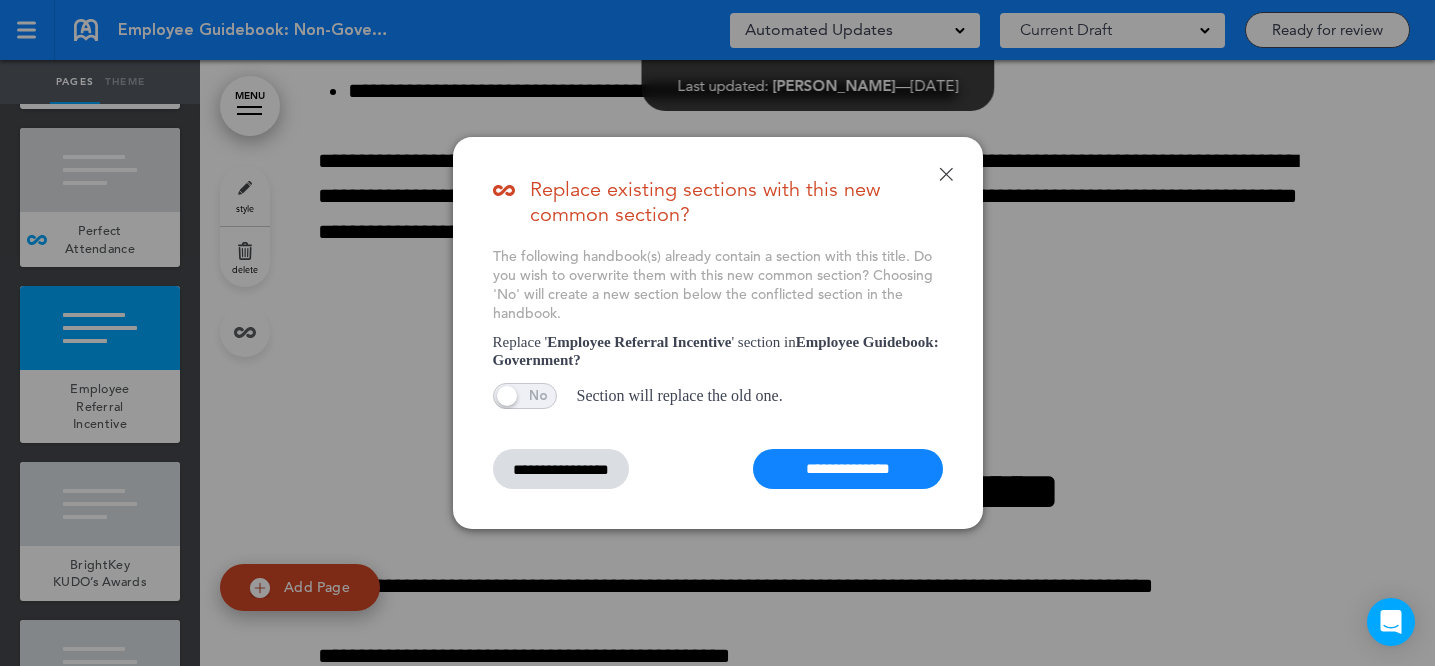 click on "**********" at bounding box center [848, 469] 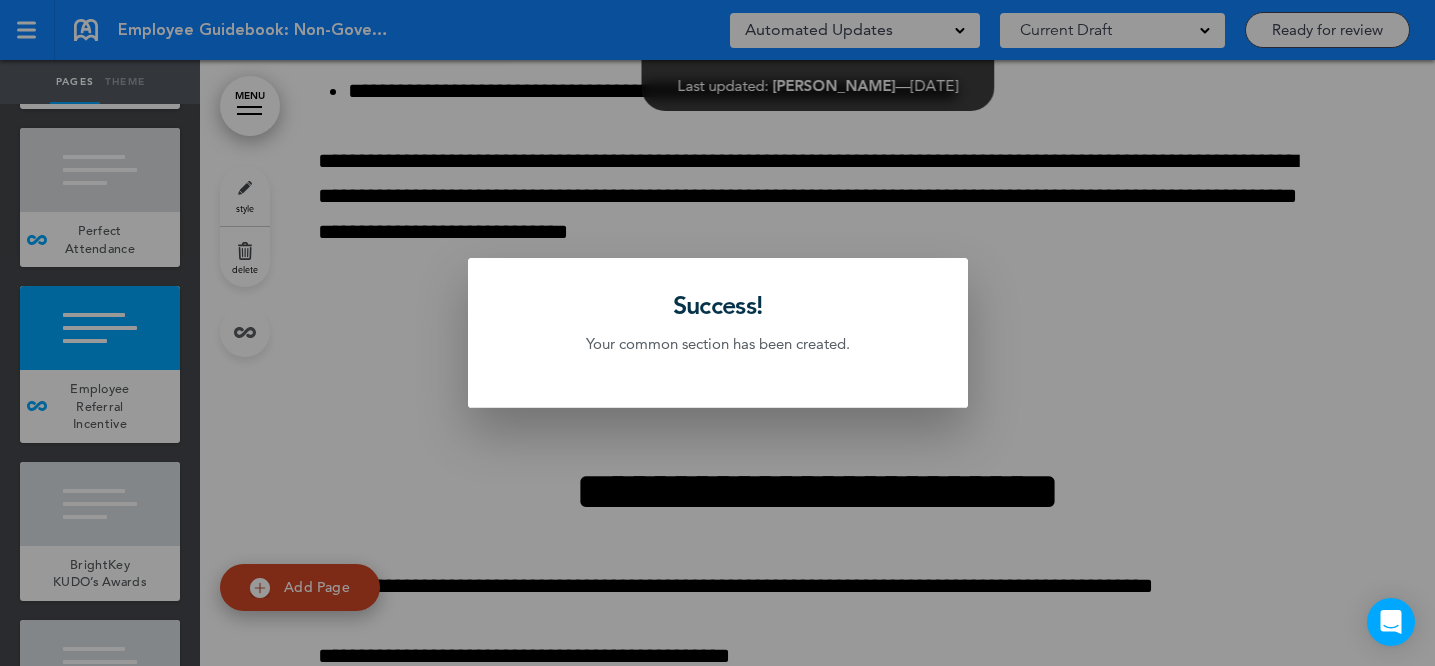 click at bounding box center [717, 333] 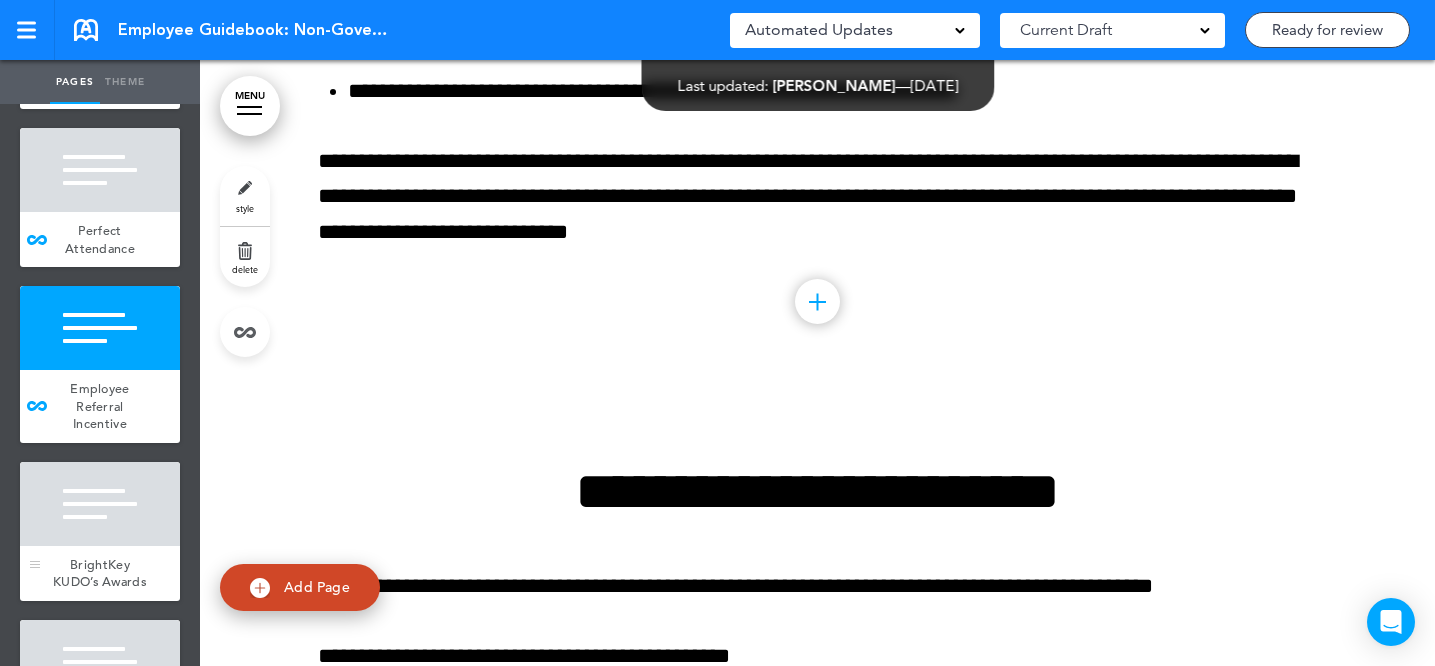 click at bounding box center (100, 504) 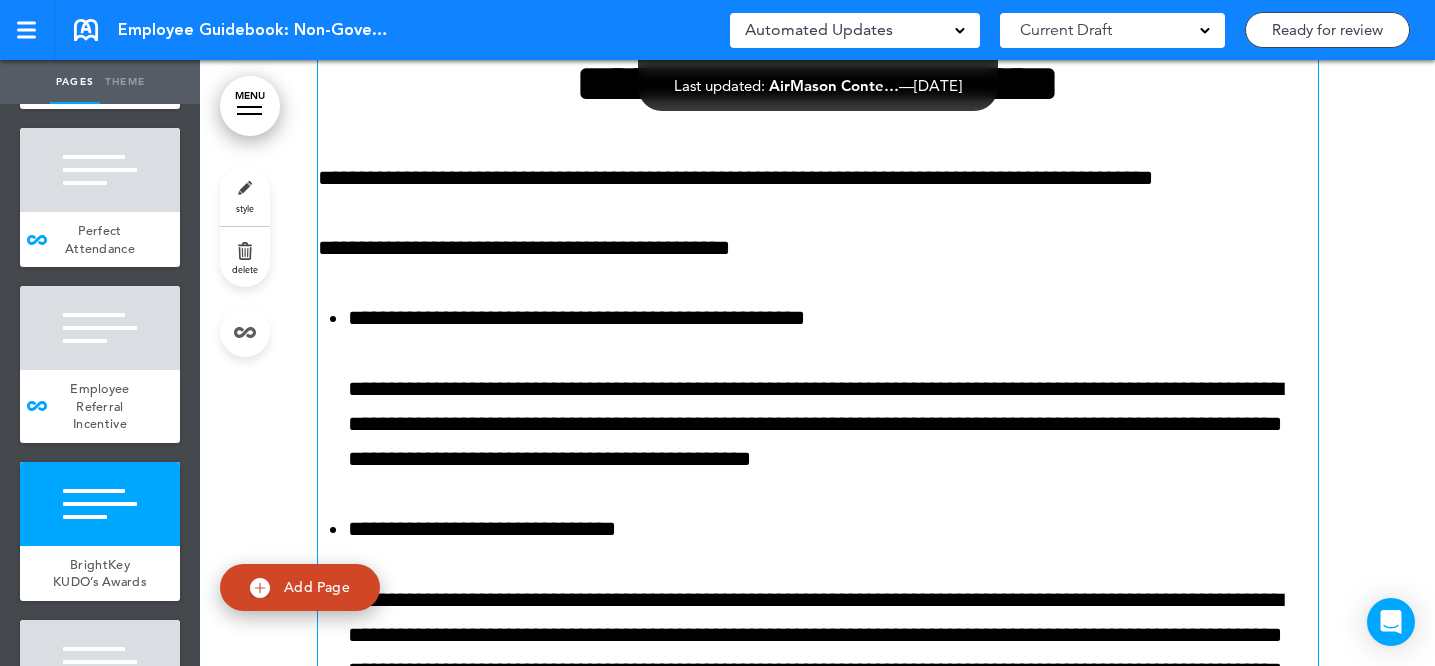 scroll, scrollTop: 80363, scrollLeft: 0, axis: vertical 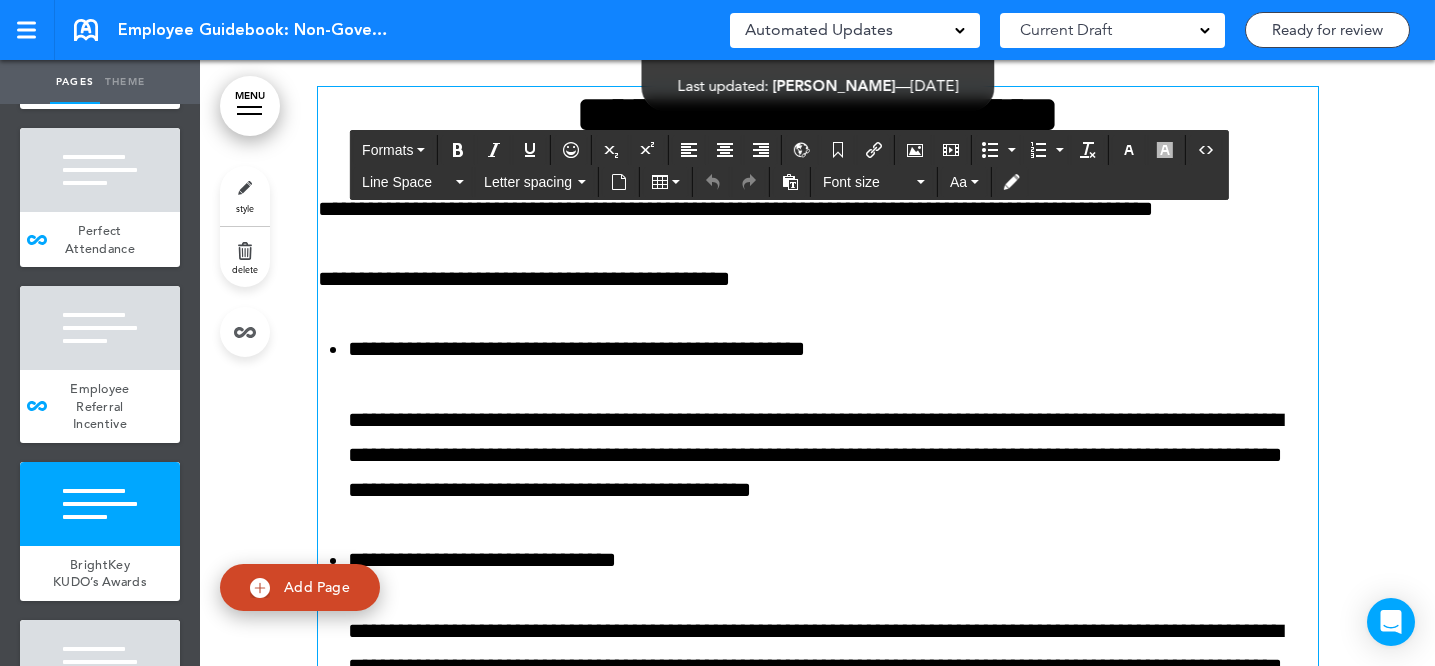 click on "MENU
Formats       Line Space   Letter spacing     Font size   Aa
Cancel
Reorder
?
Move or rearrange pages
easily by selecting whole  sections or individual pages.
Go back
[GEOGRAPHIC_DATA]
Hide page in   table of contents
1
Acknowledgement of Receipt of BrightKey’s Guidebook
2" at bounding box center (817, -80000) 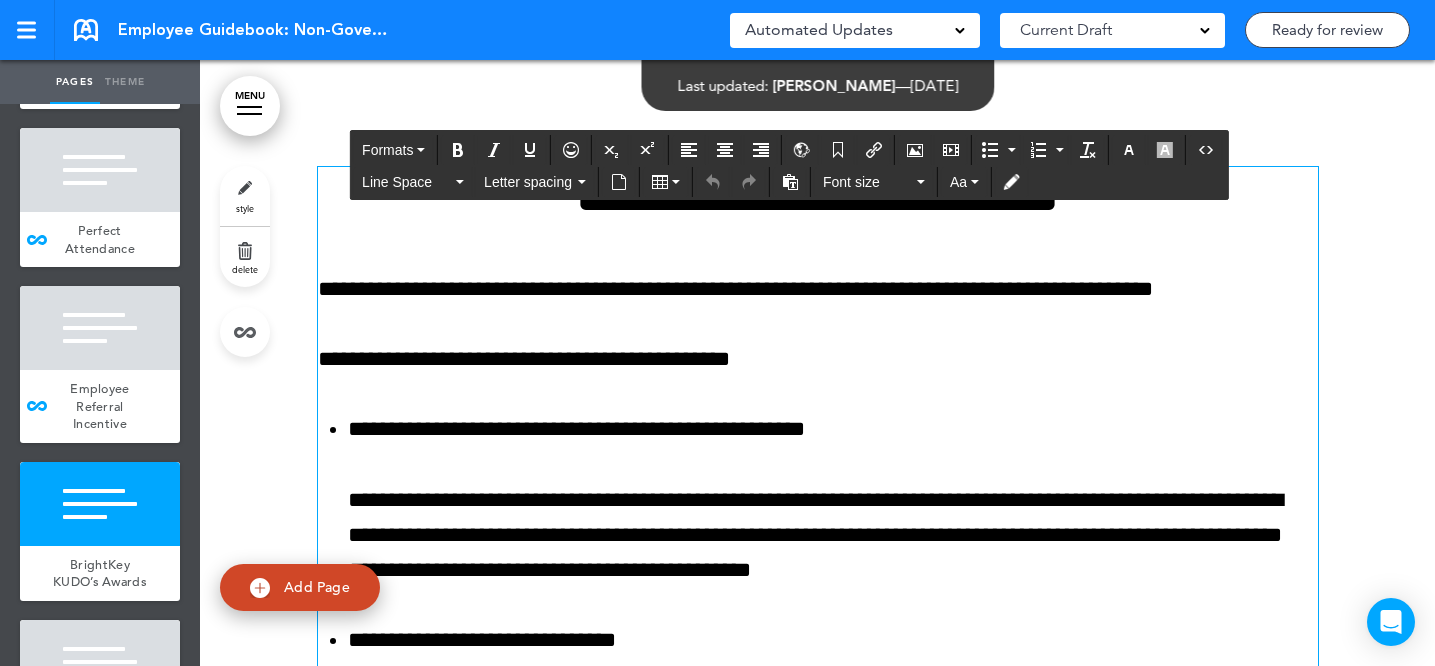 scroll, scrollTop: 80259, scrollLeft: 0, axis: vertical 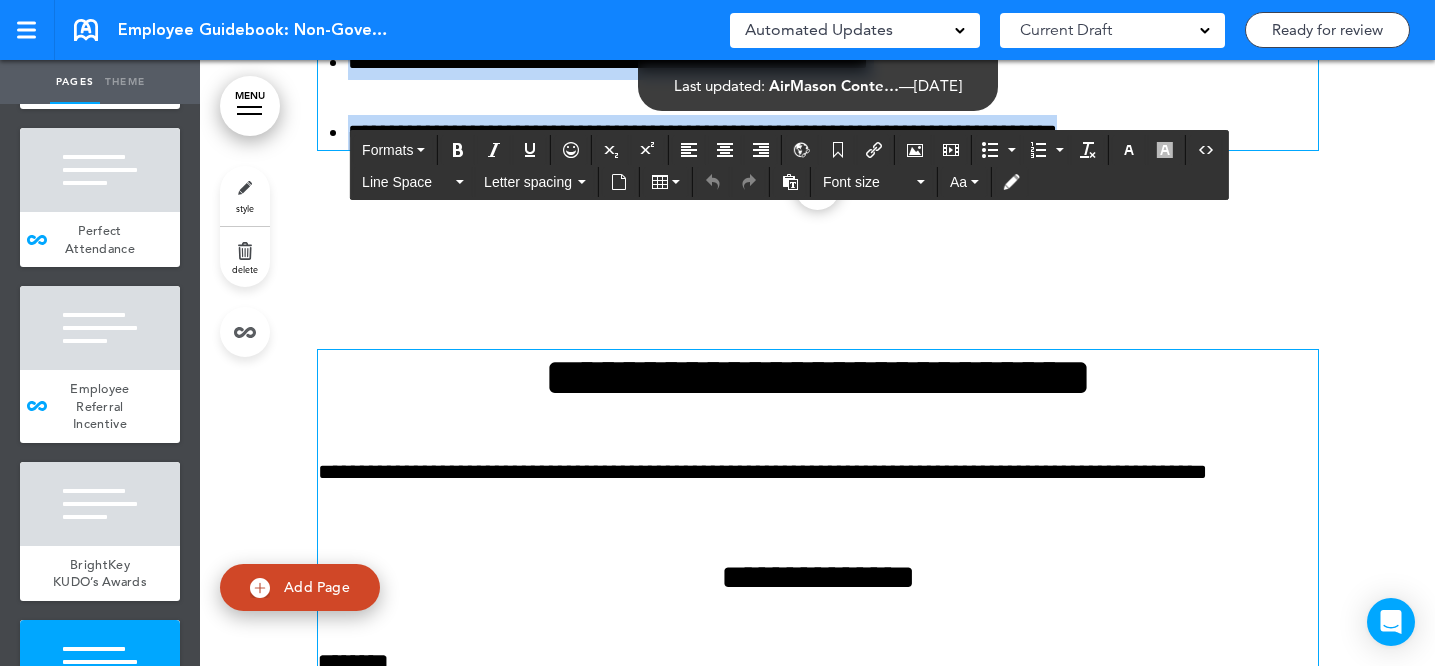drag, startPoint x: 488, startPoint y: 280, endPoint x: 1071, endPoint y: 448, distance: 606.72314 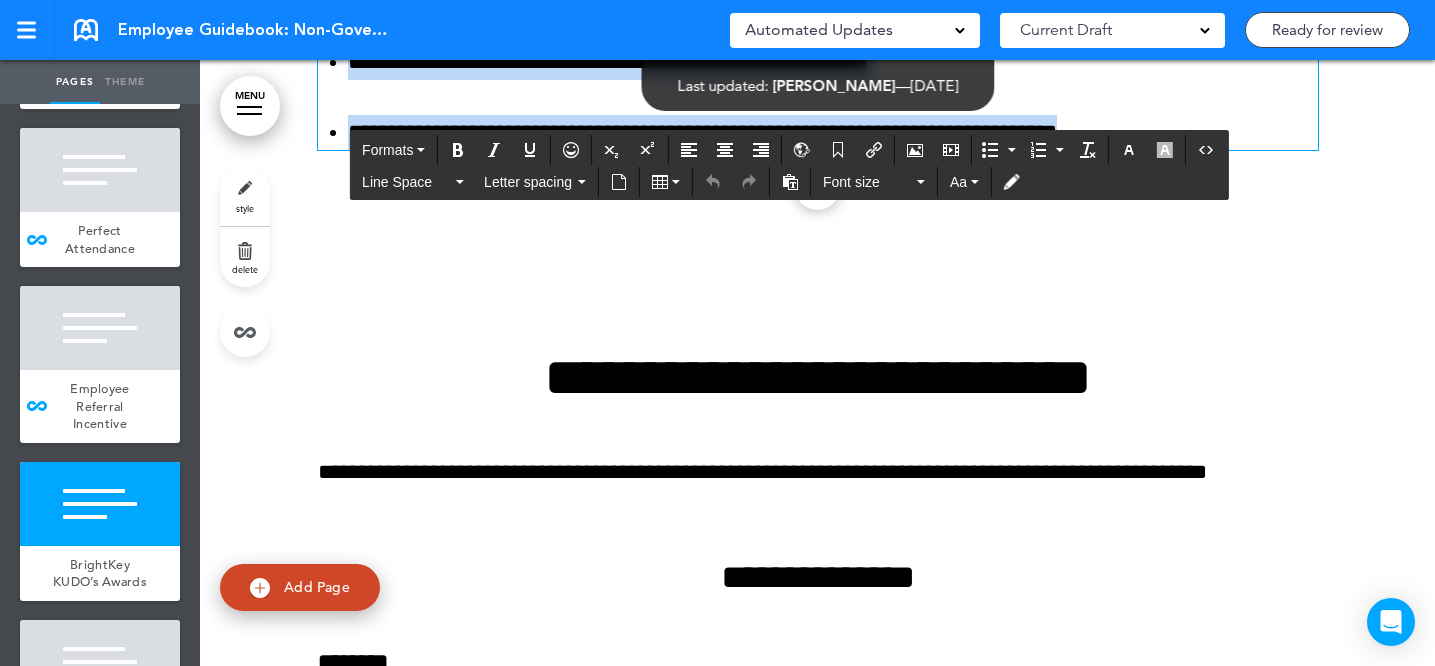 scroll, scrollTop: 82085, scrollLeft: 0, axis: vertical 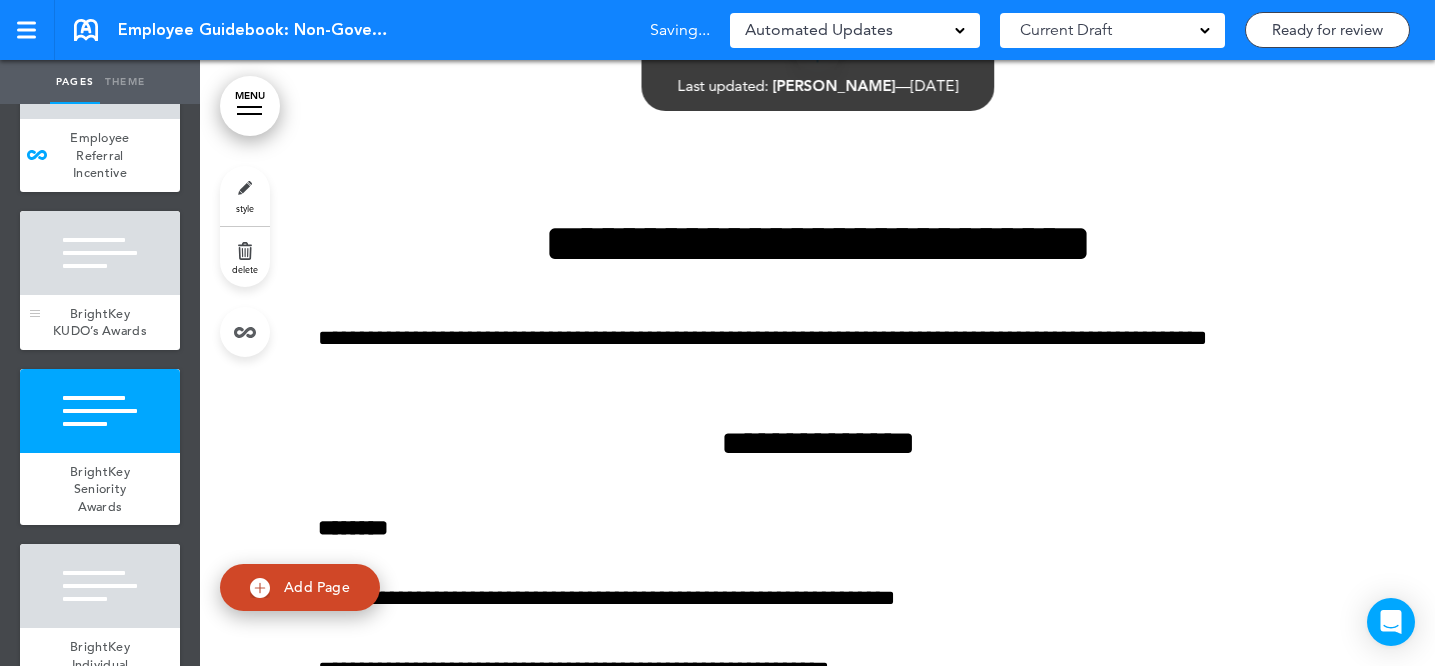 click on "BrightKey KUDO’s Awards" at bounding box center [100, 322] 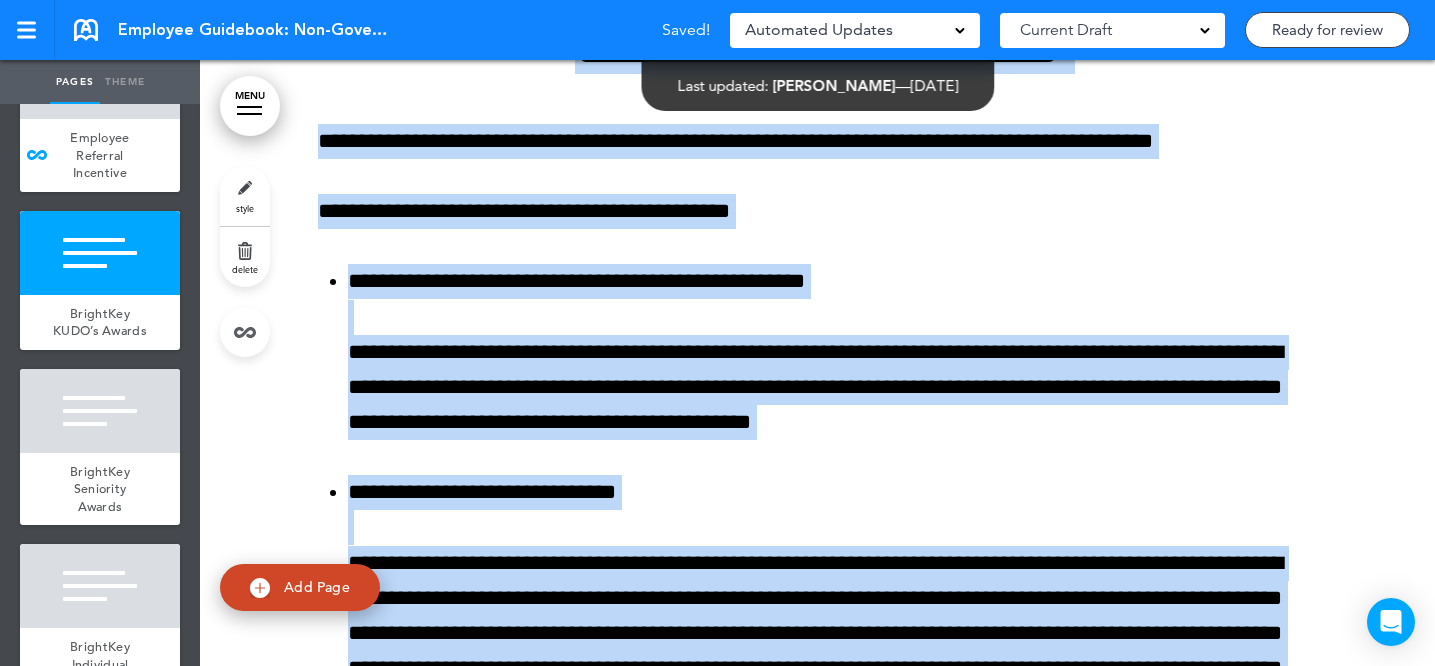 scroll, scrollTop: 80394, scrollLeft: 0, axis: vertical 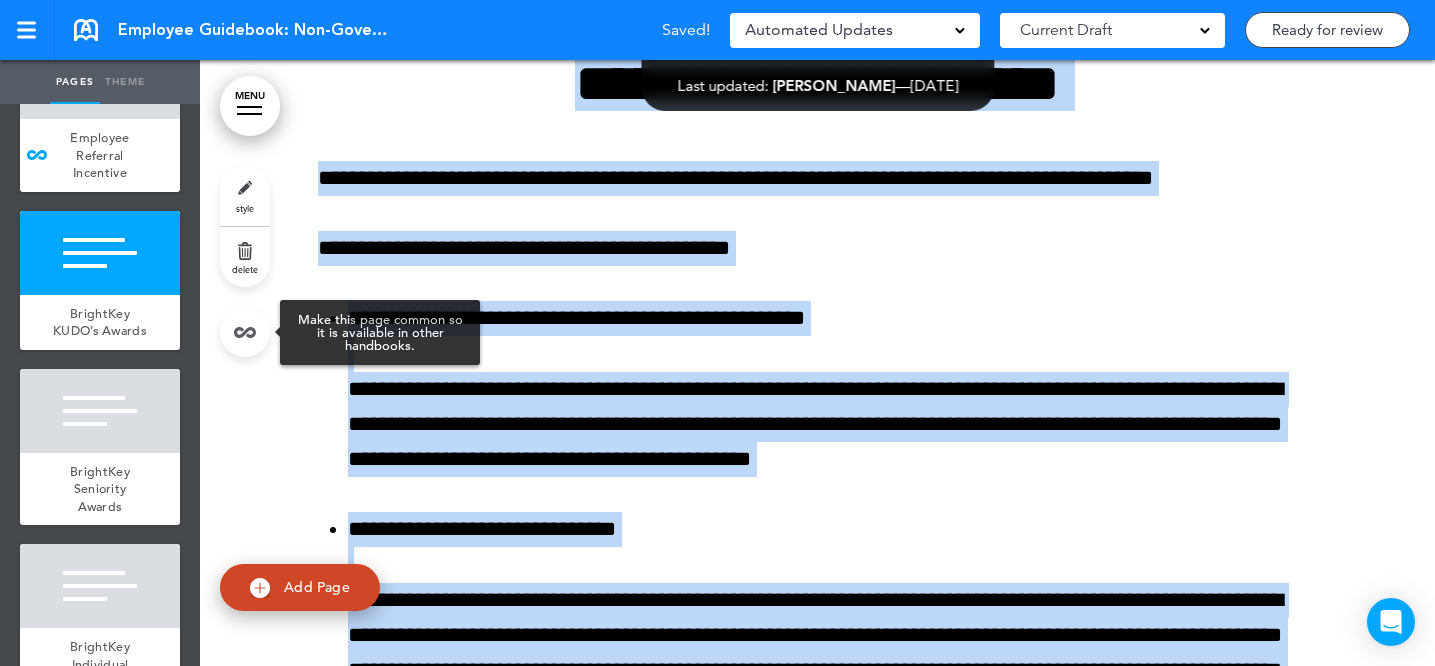 click at bounding box center (245, 332) 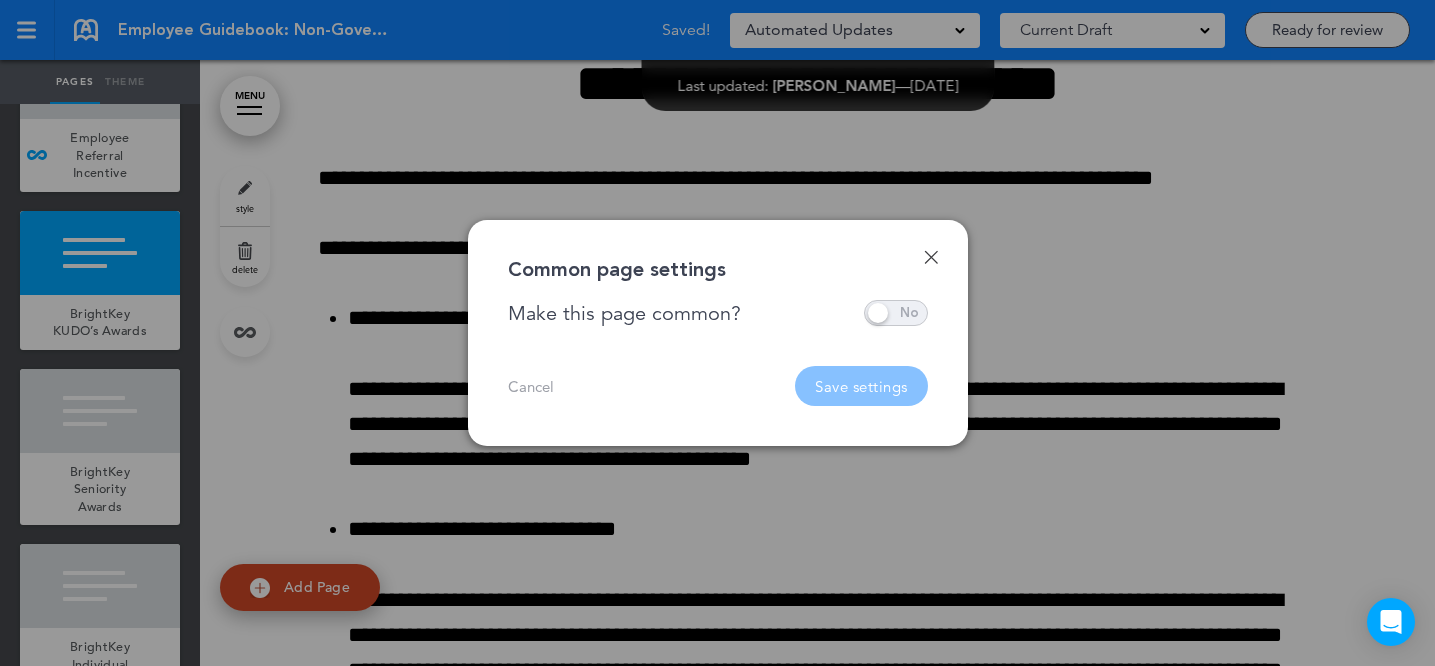 click at bounding box center [896, 313] 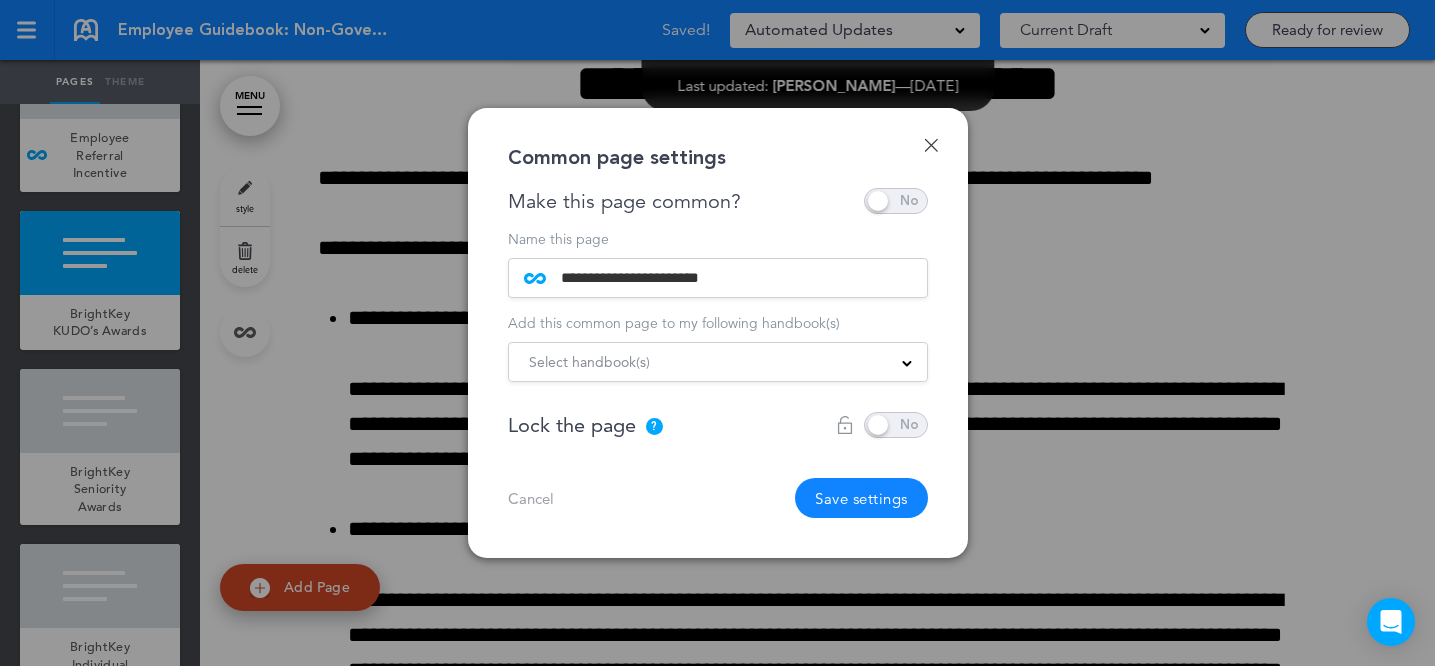 click on "Select handbook(s)
Add to all of my handbooks
Practice Handbook
Employee Guidebook: Government" at bounding box center [718, 362] 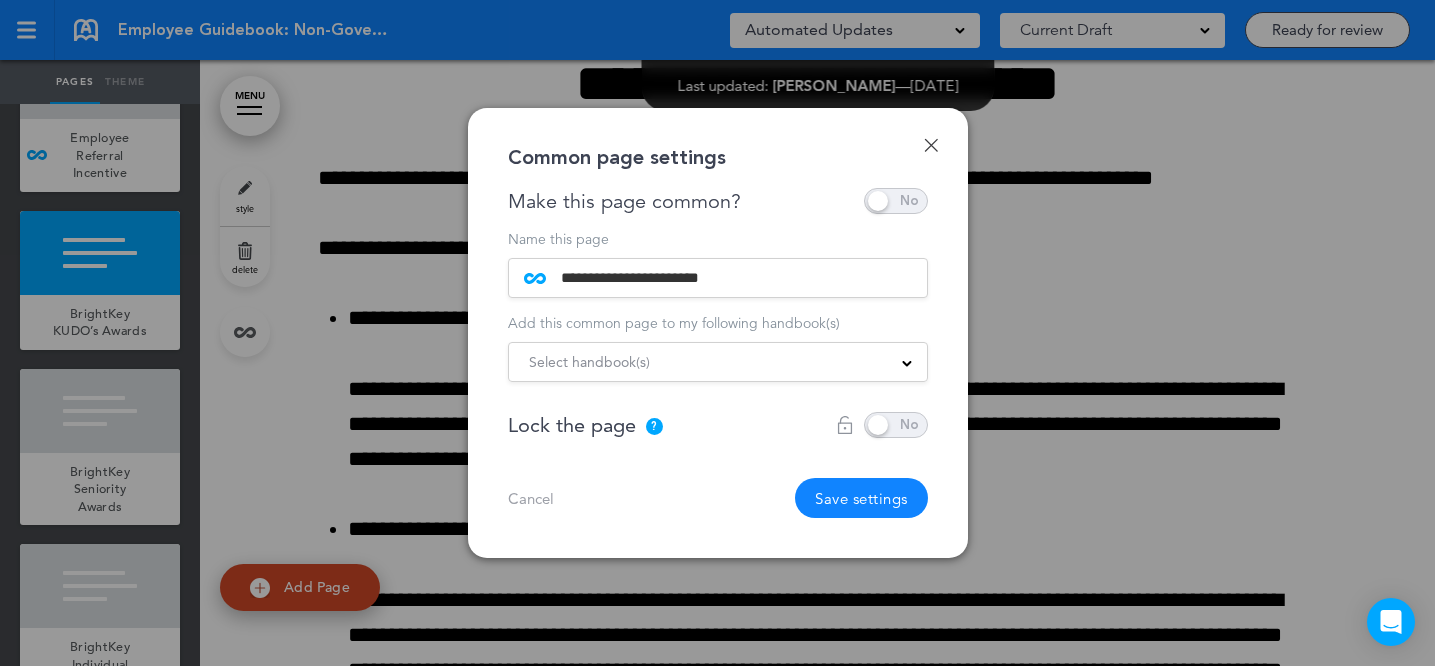 click on "Select handbook(s)" at bounding box center (718, 362) 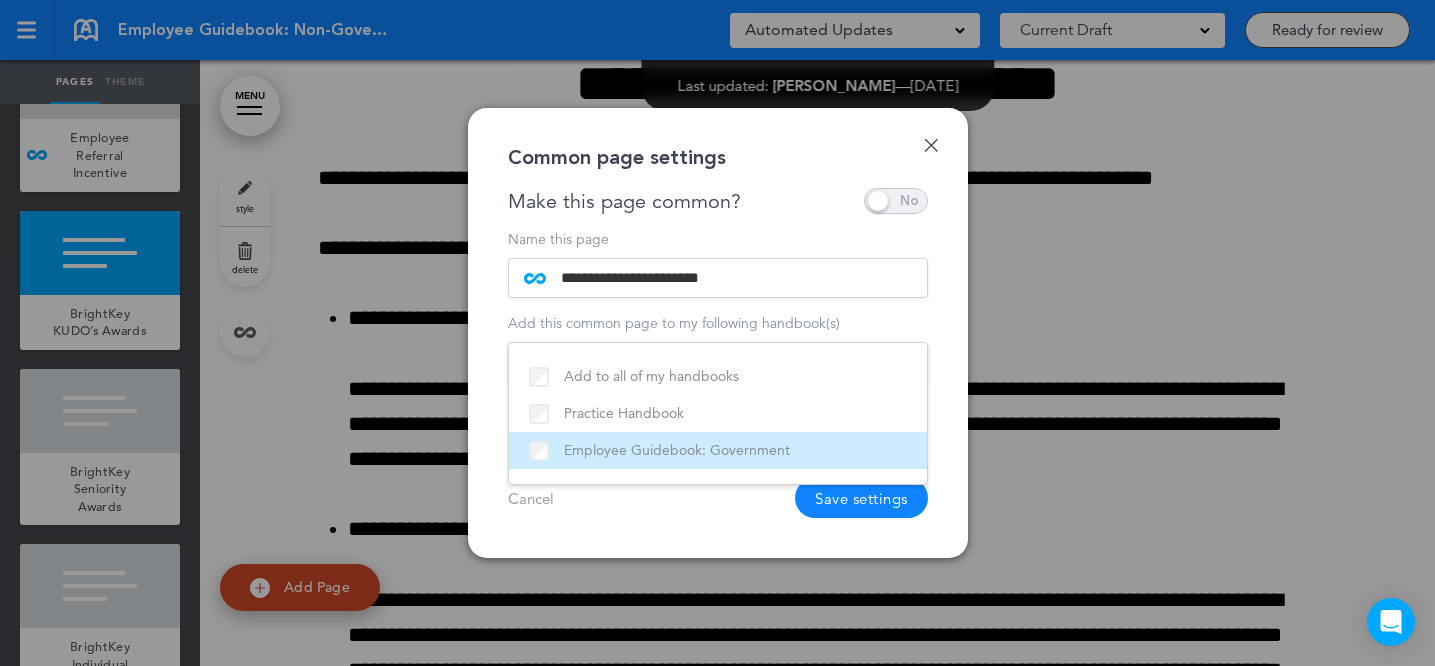 click on "Employee Guidebook: Government" at bounding box center (718, 450) 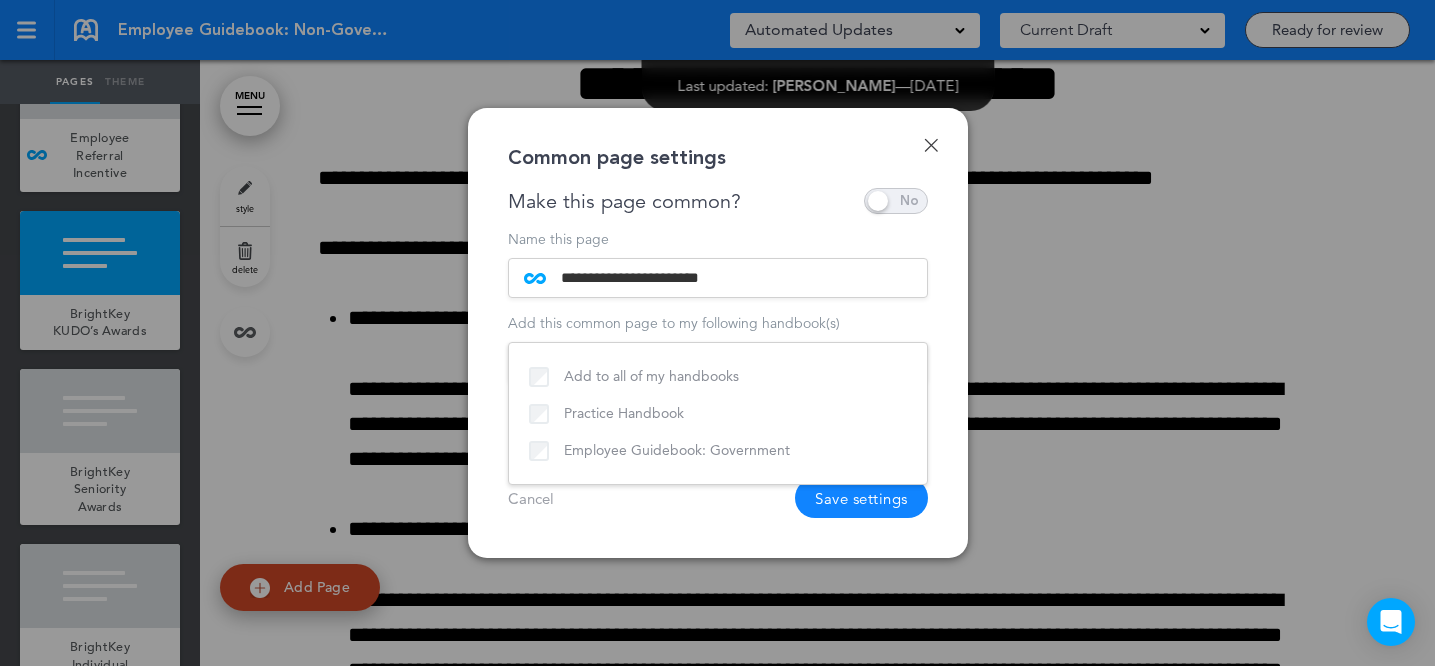click on "Cancel
Save settings" at bounding box center [718, 498] 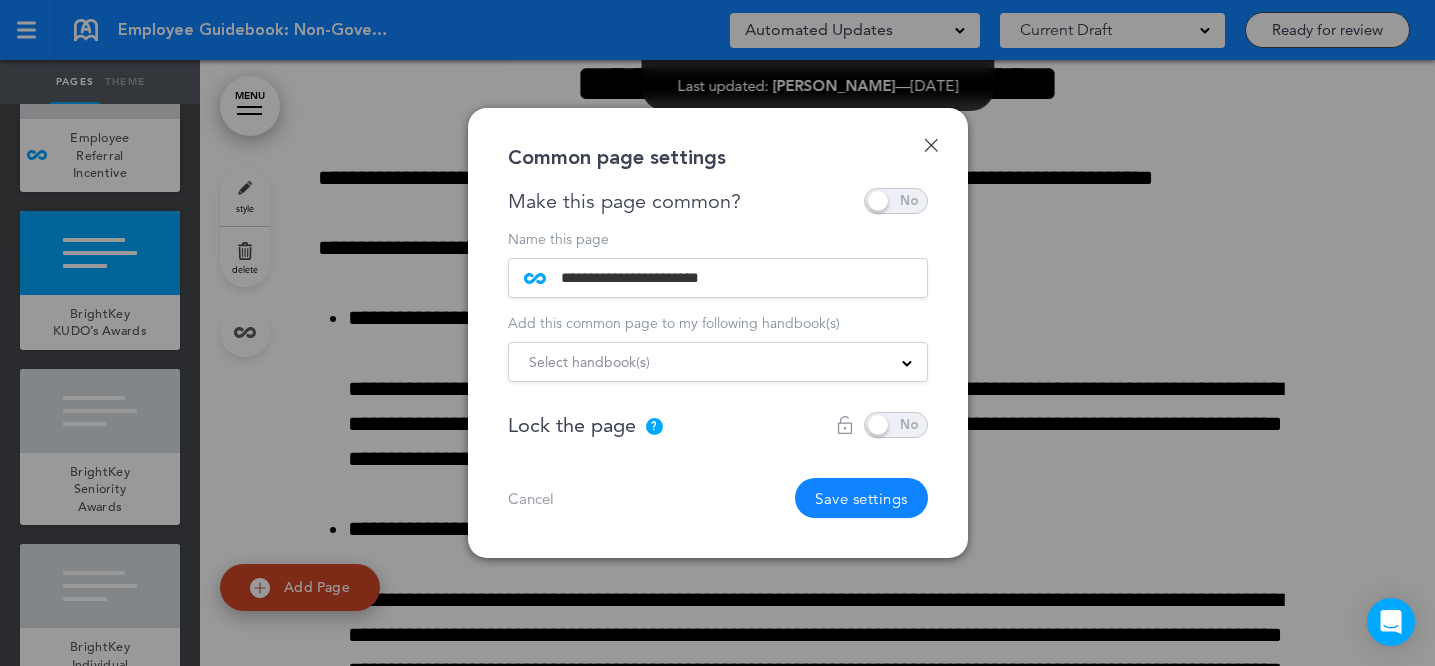 click on "Save settings" at bounding box center [861, 498] 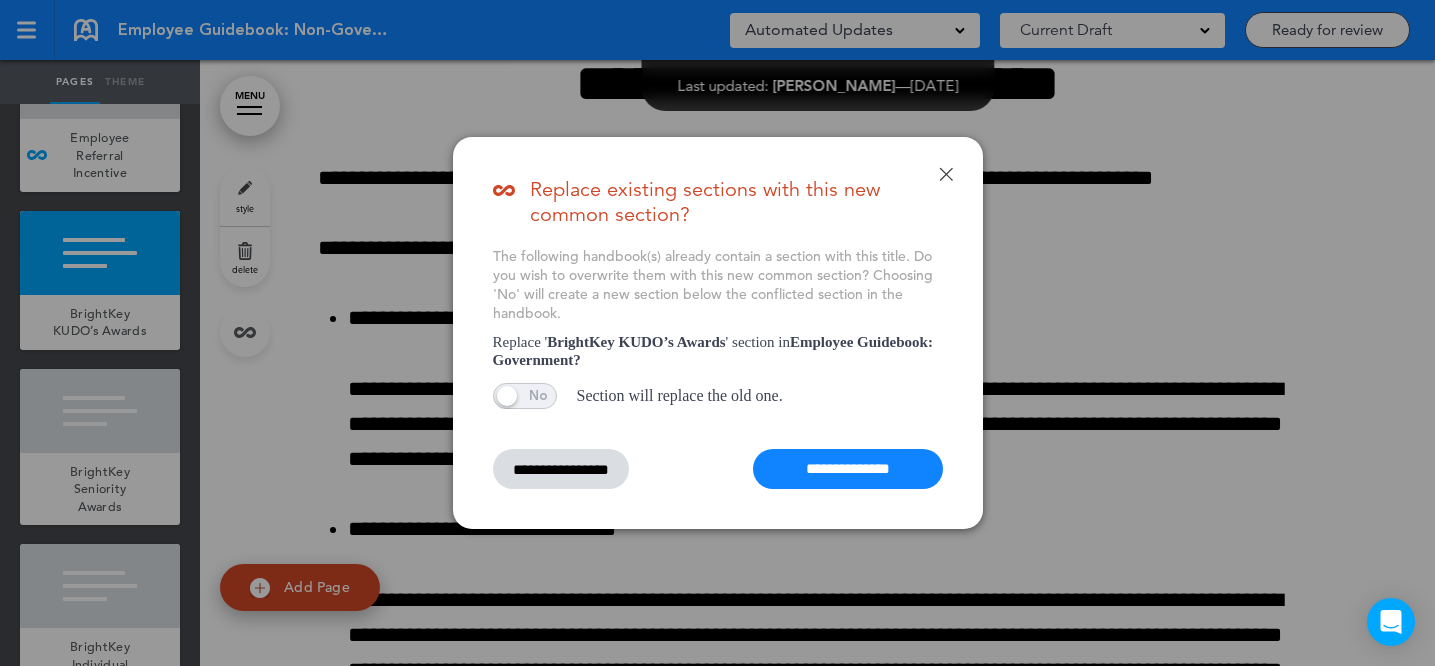 click on "**********" at bounding box center [848, 469] 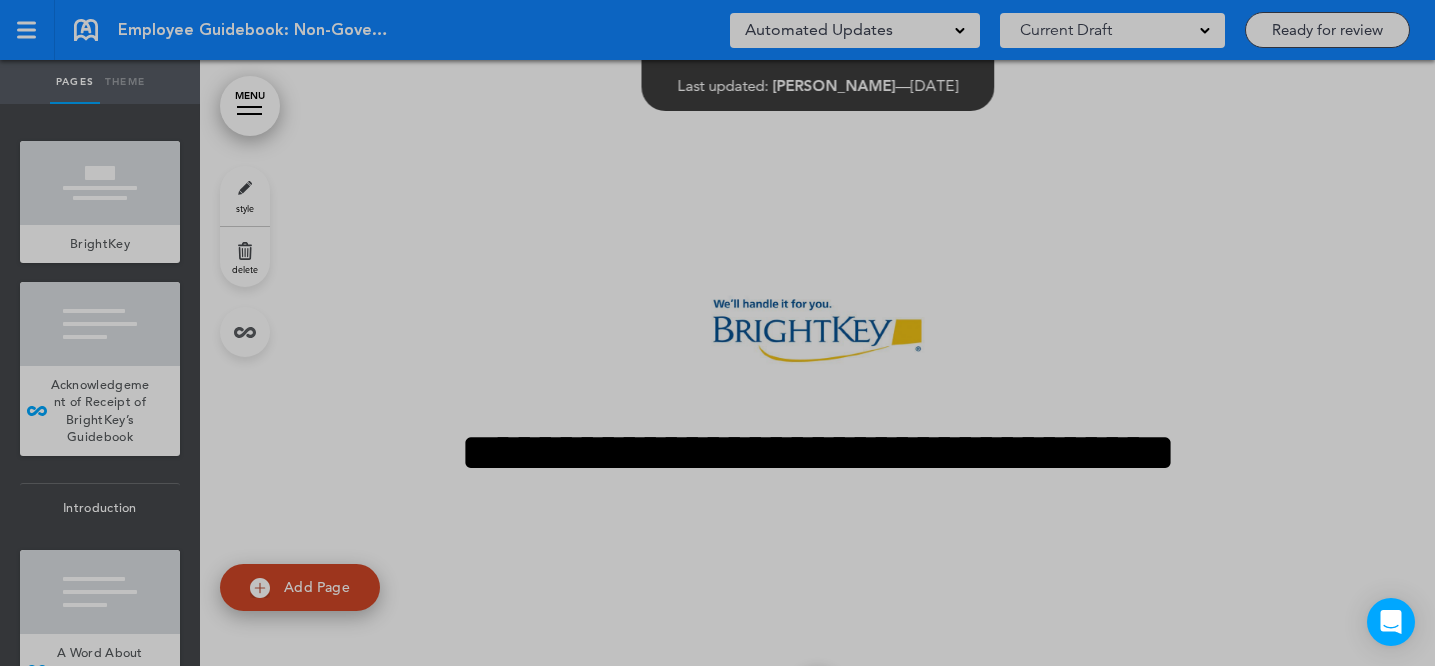 scroll, scrollTop: 0, scrollLeft: 0, axis: both 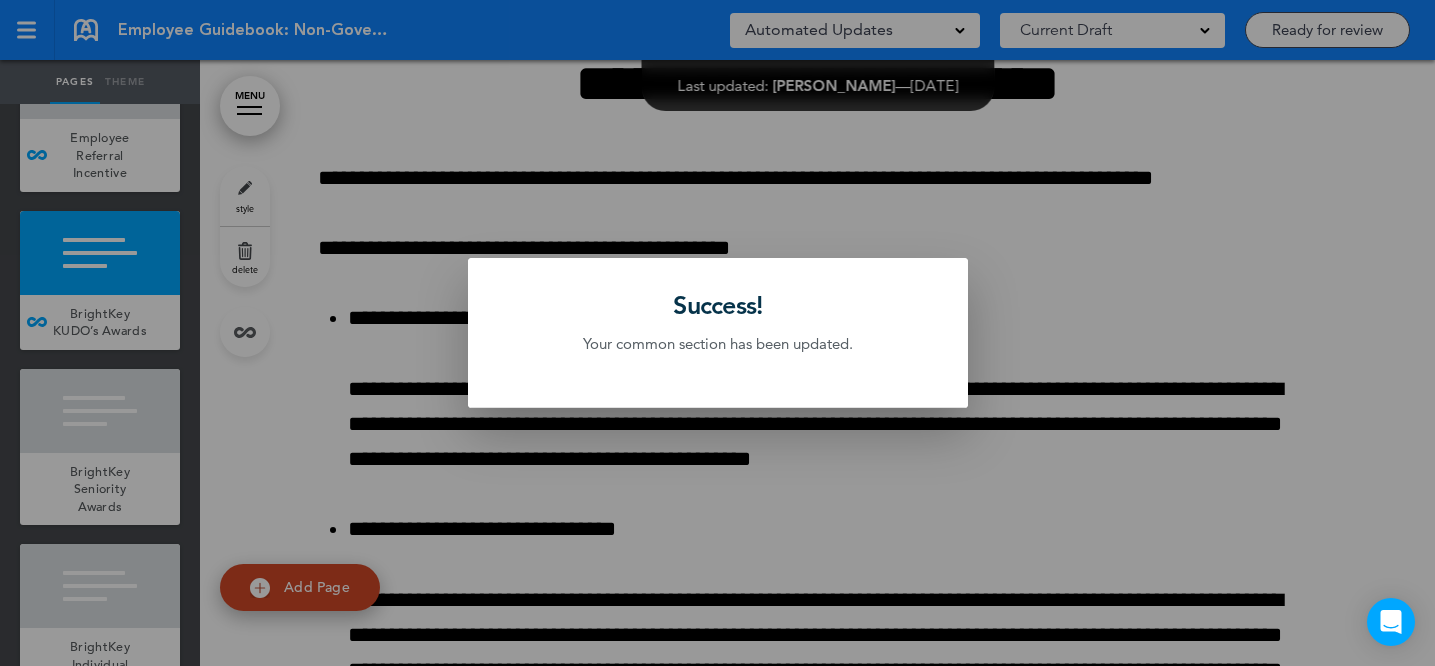 click at bounding box center [717, 333] 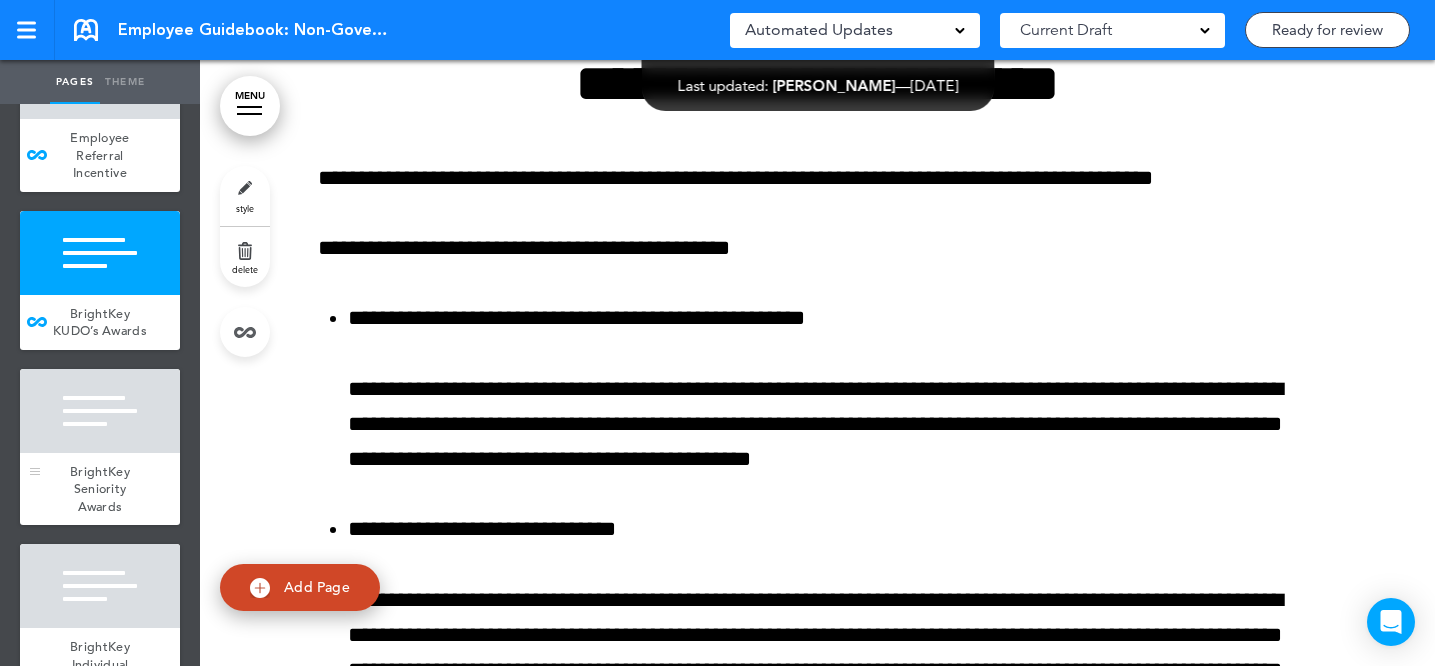 click at bounding box center [100, 411] 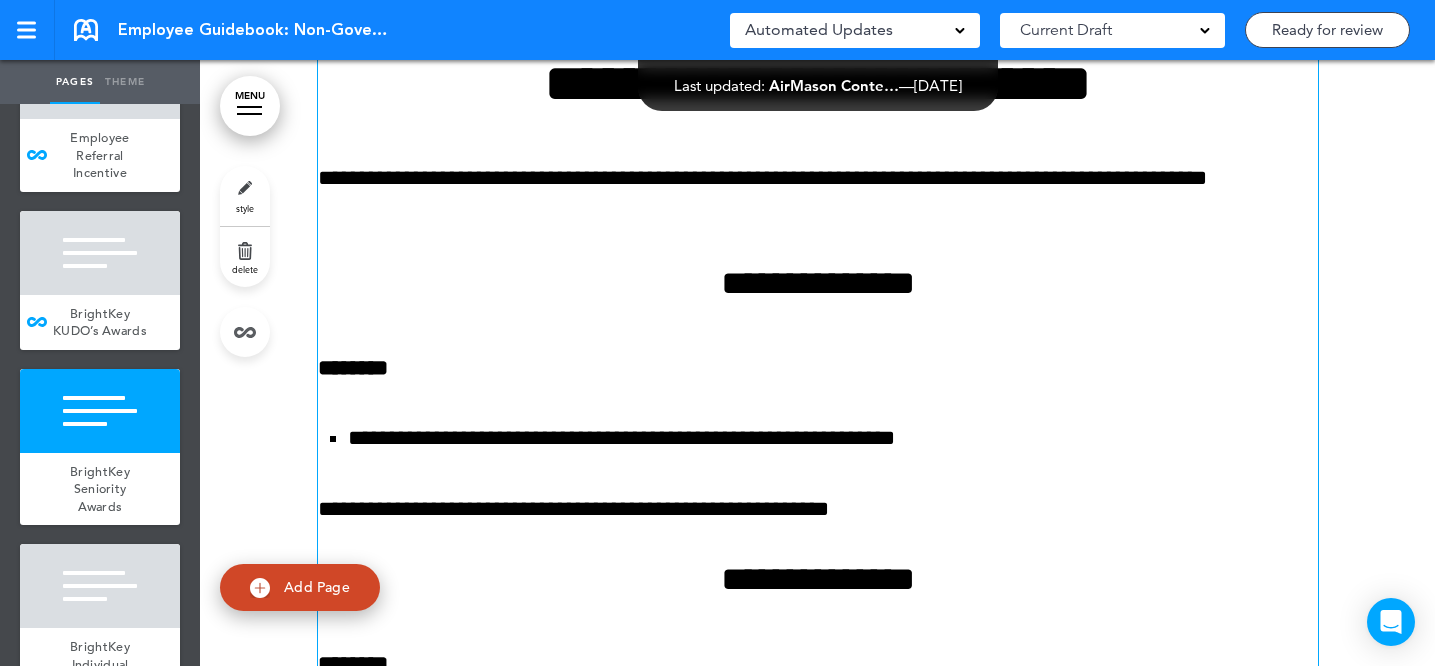 scroll, scrollTop: 82201, scrollLeft: 0, axis: vertical 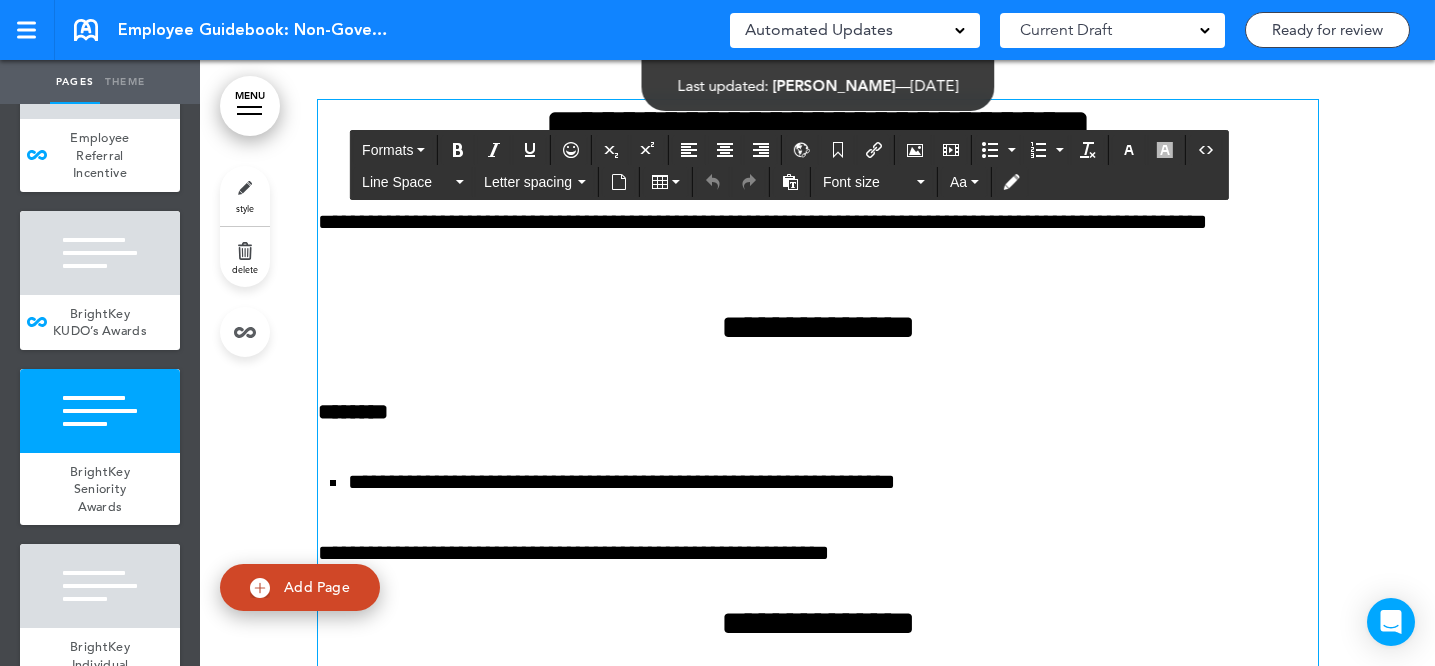 click on "**********" at bounding box center (818, 127) 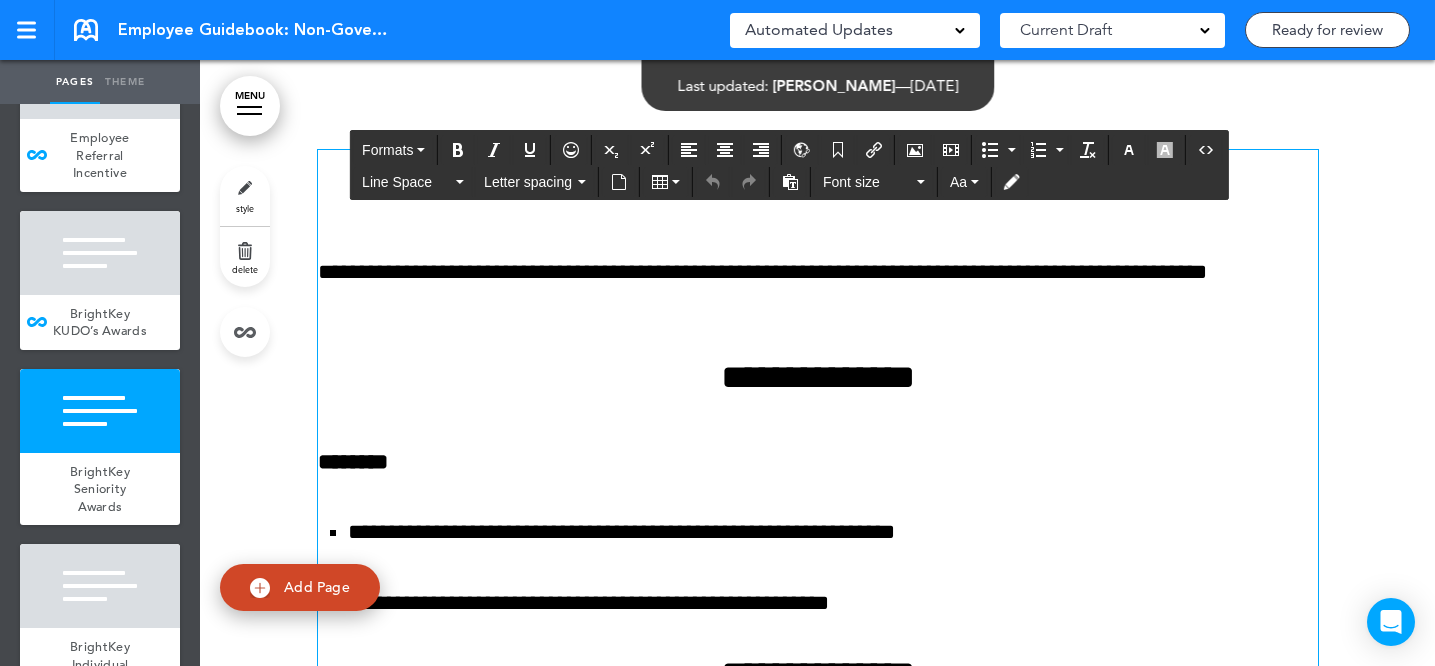 scroll, scrollTop: 82147, scrollLeft: 0, axis: vertical 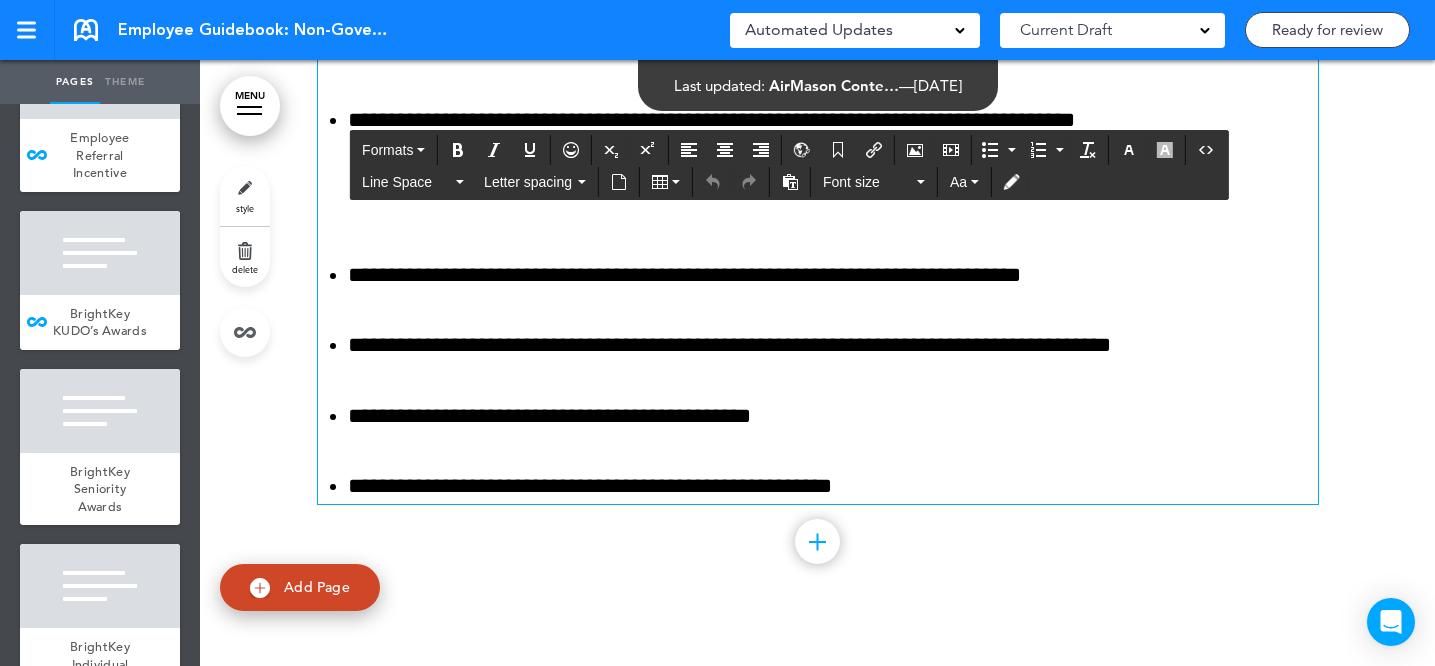 drag, startPoint x: 481, startPoint y: 258, endPoint x: 869, endPoint y: 520, distance: 468.17517 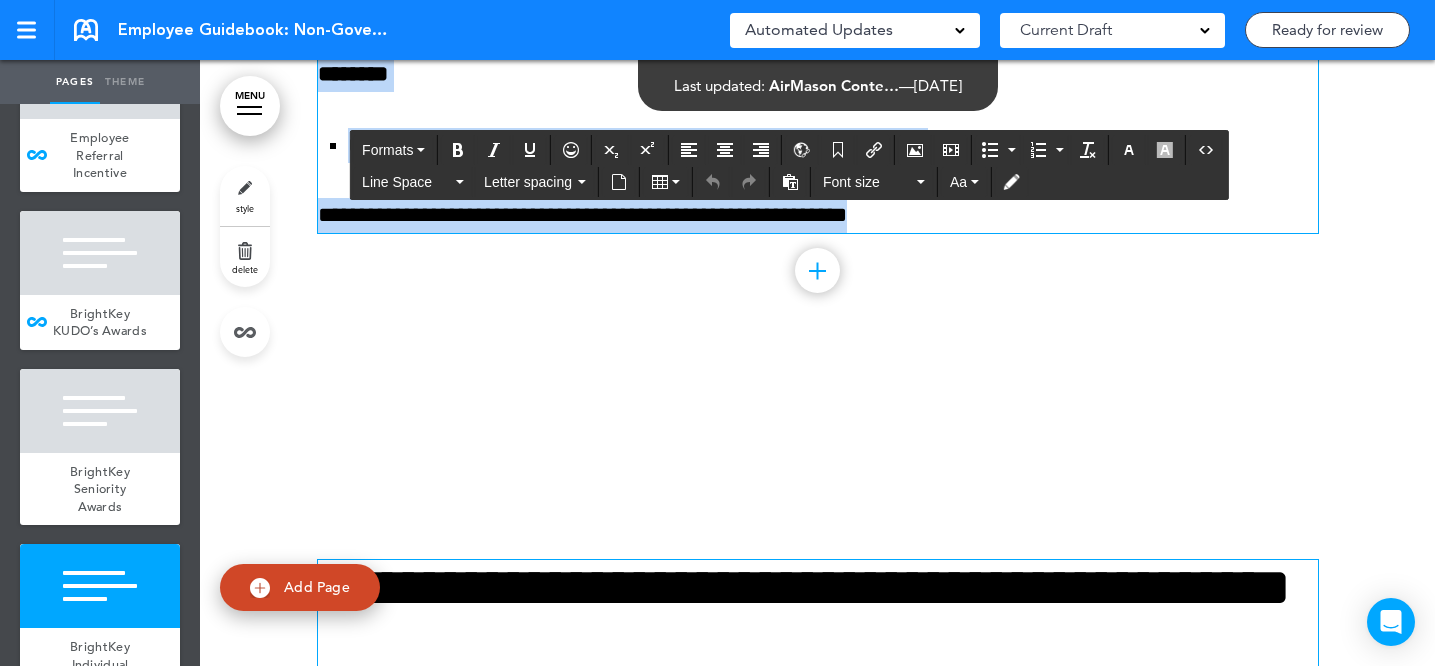 scroll, scrollTop: 83094, scrollLeft: 0, axis: vertical 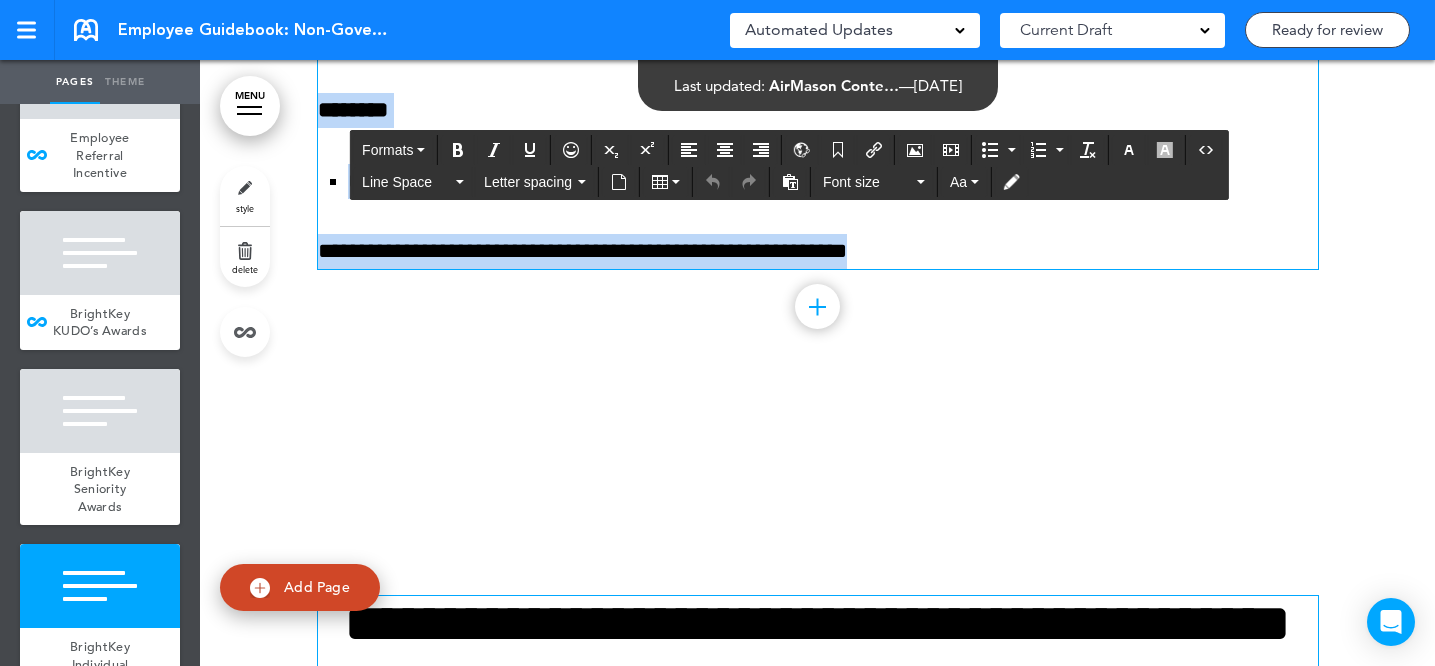 copy on "**********" 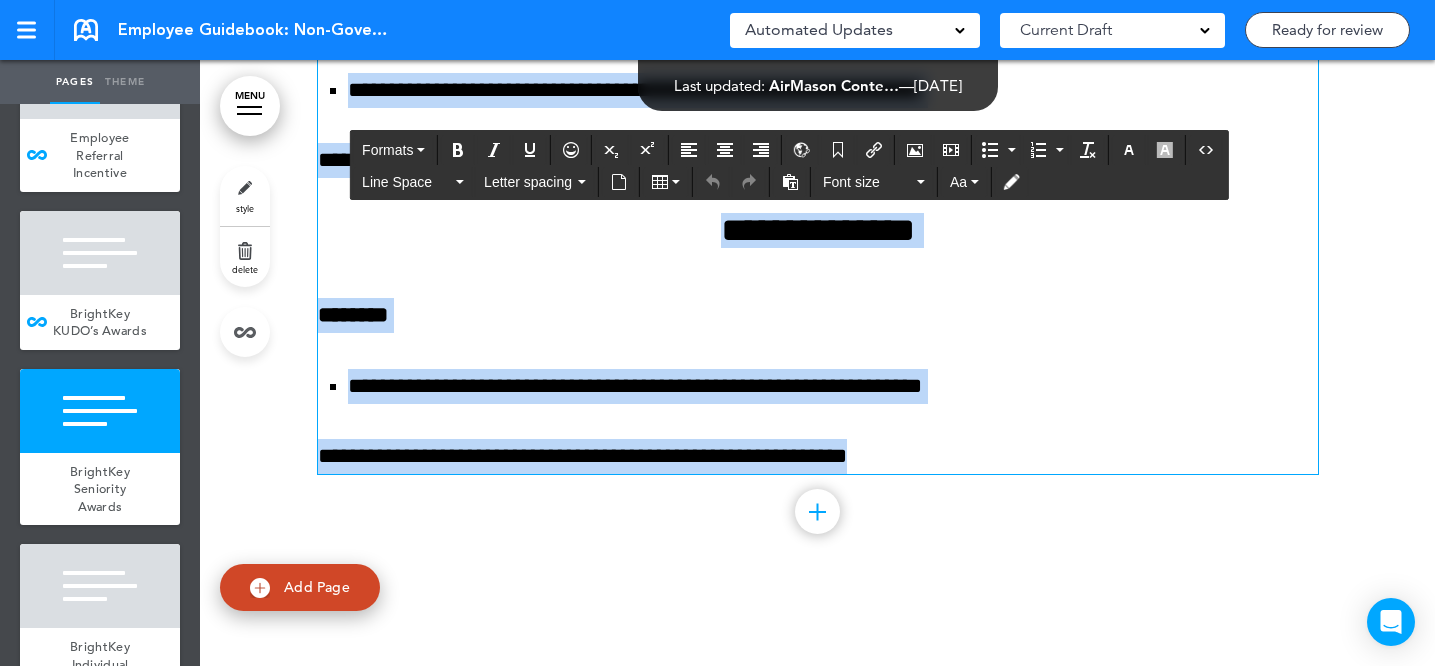 scroll, scrollTop: 82887, scrollLeft: 0, axis: vertical 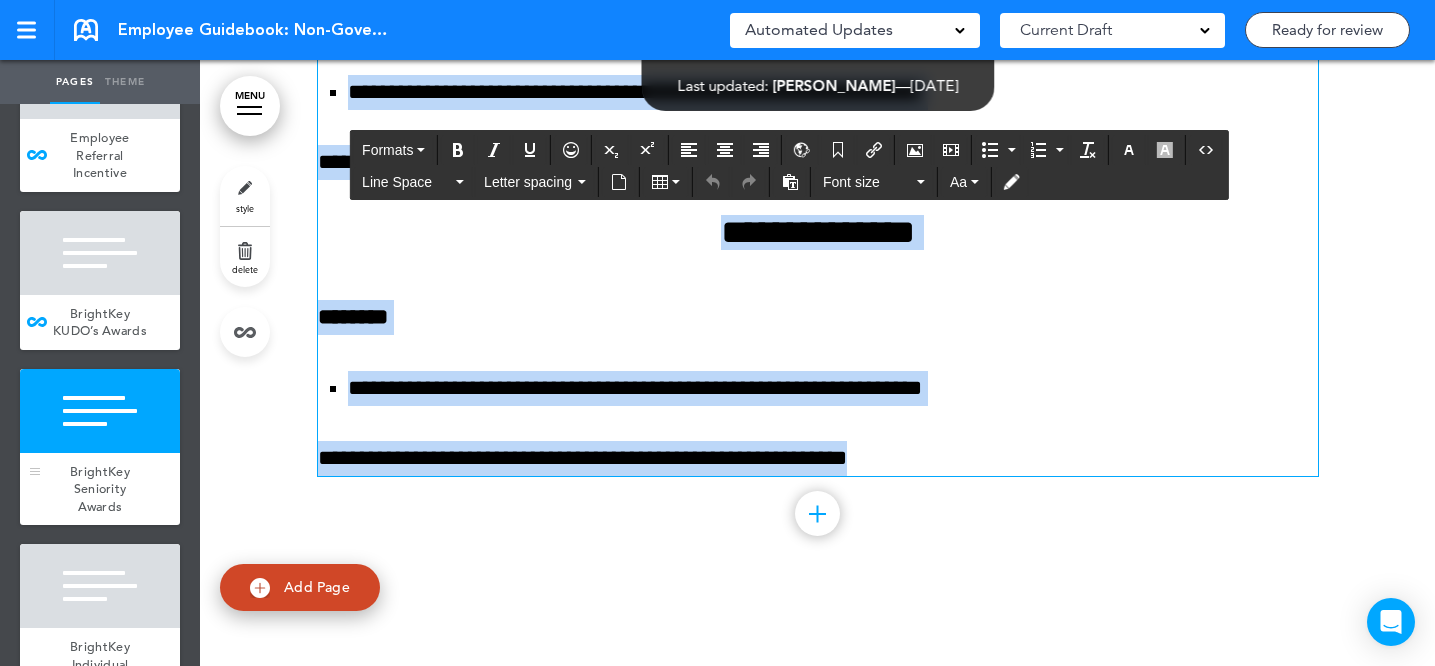 click at bounding box center [100, 411] 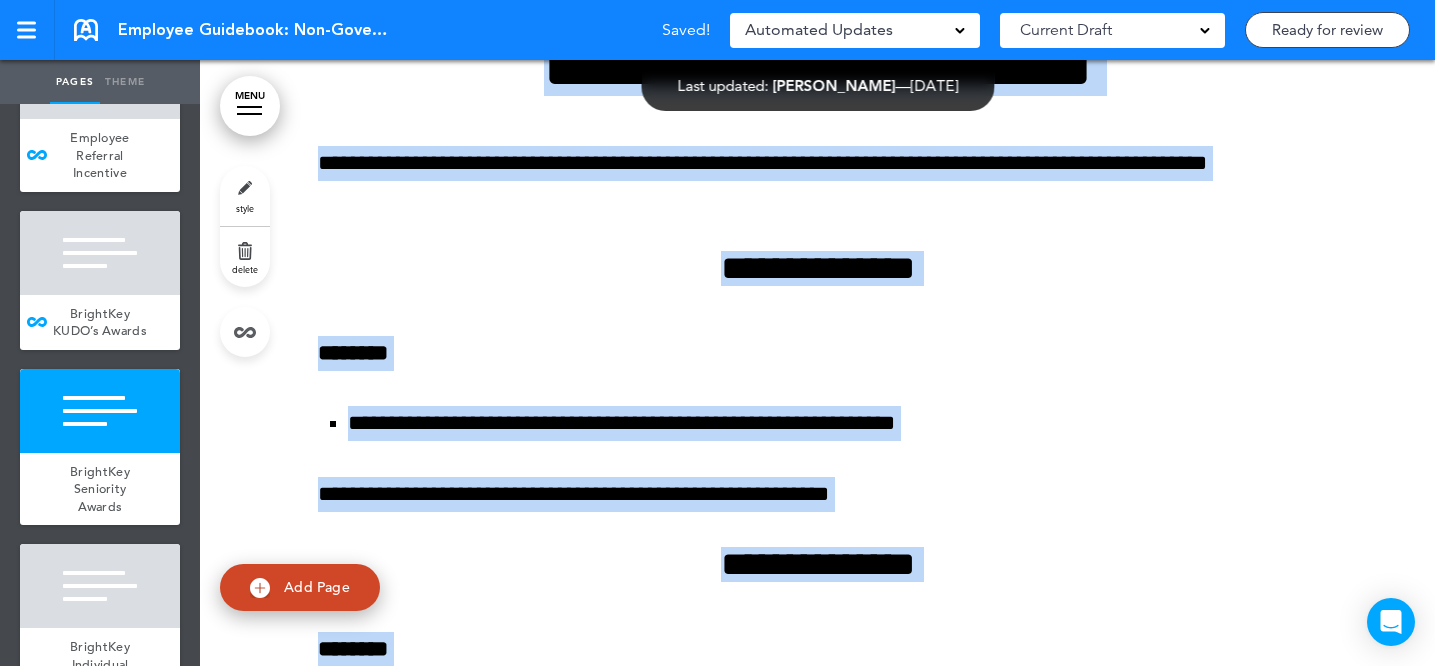 scroll, scrollTop: 82245, scrollLeft: 0, axis: vertical 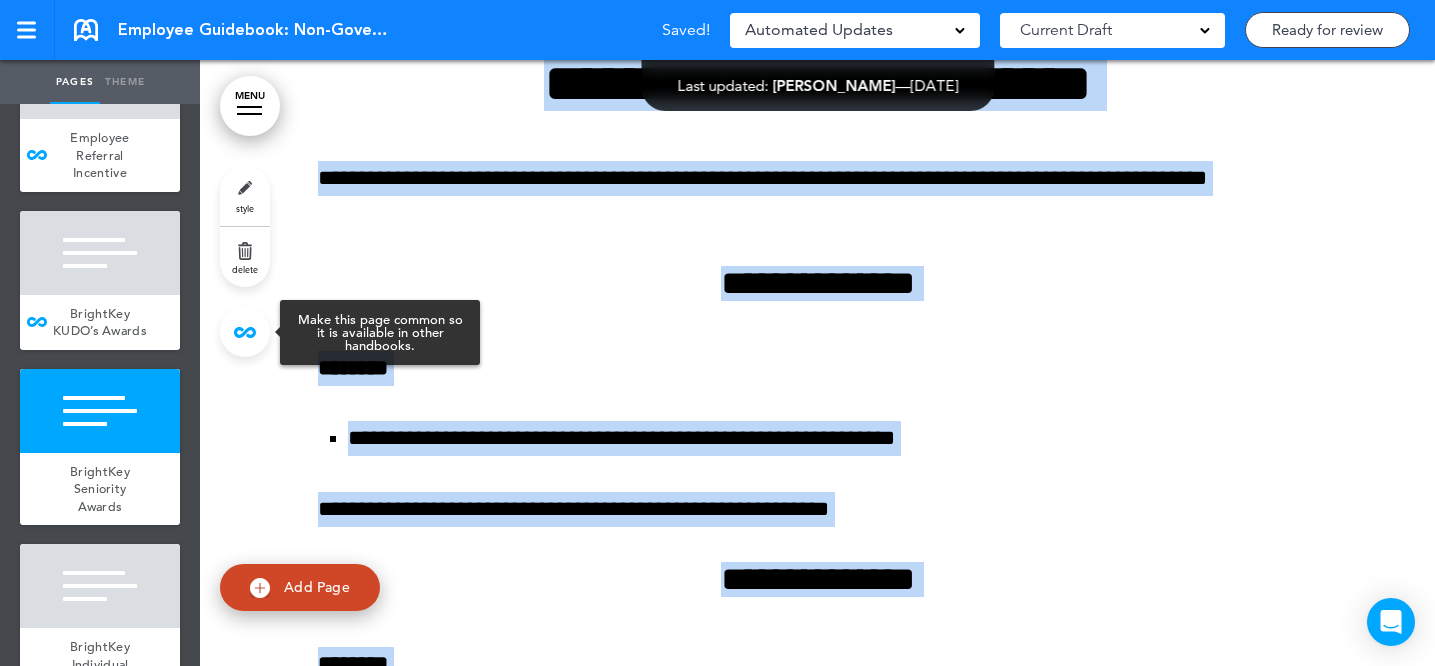 click at bounding box center (245, 332) 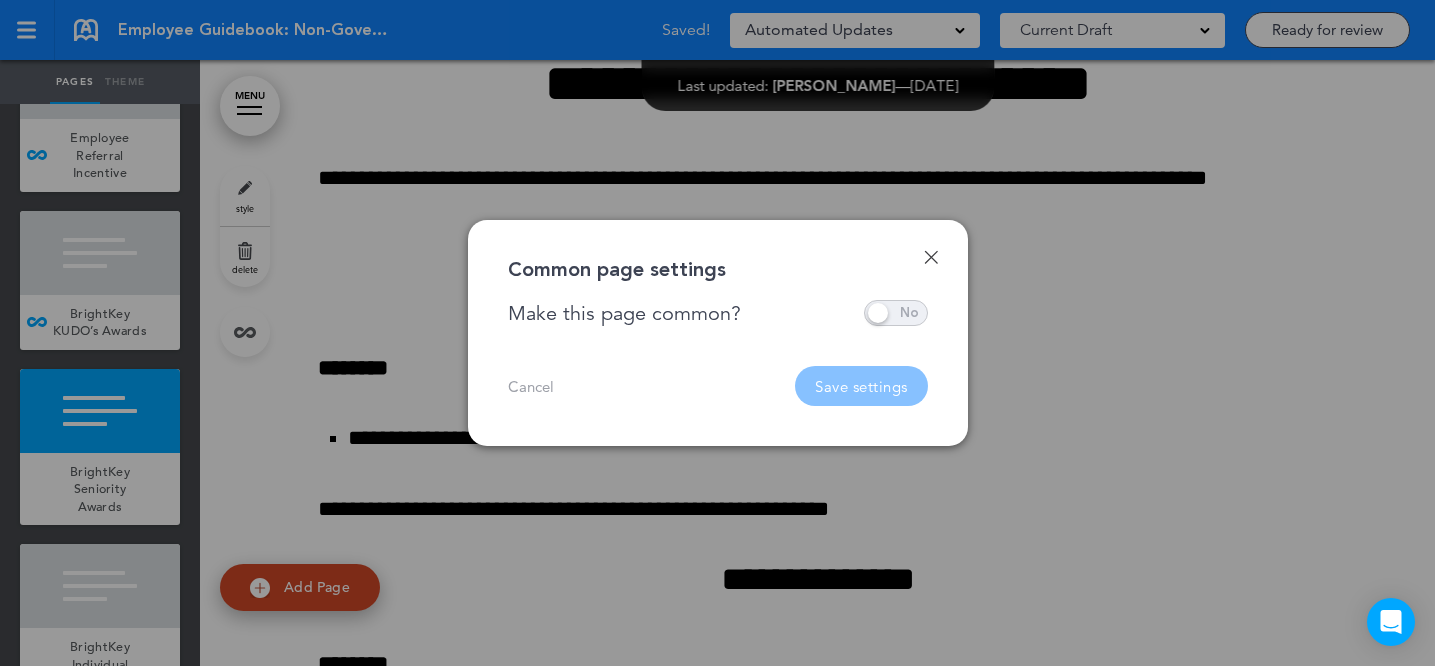 click at bounding box center (896, 313) 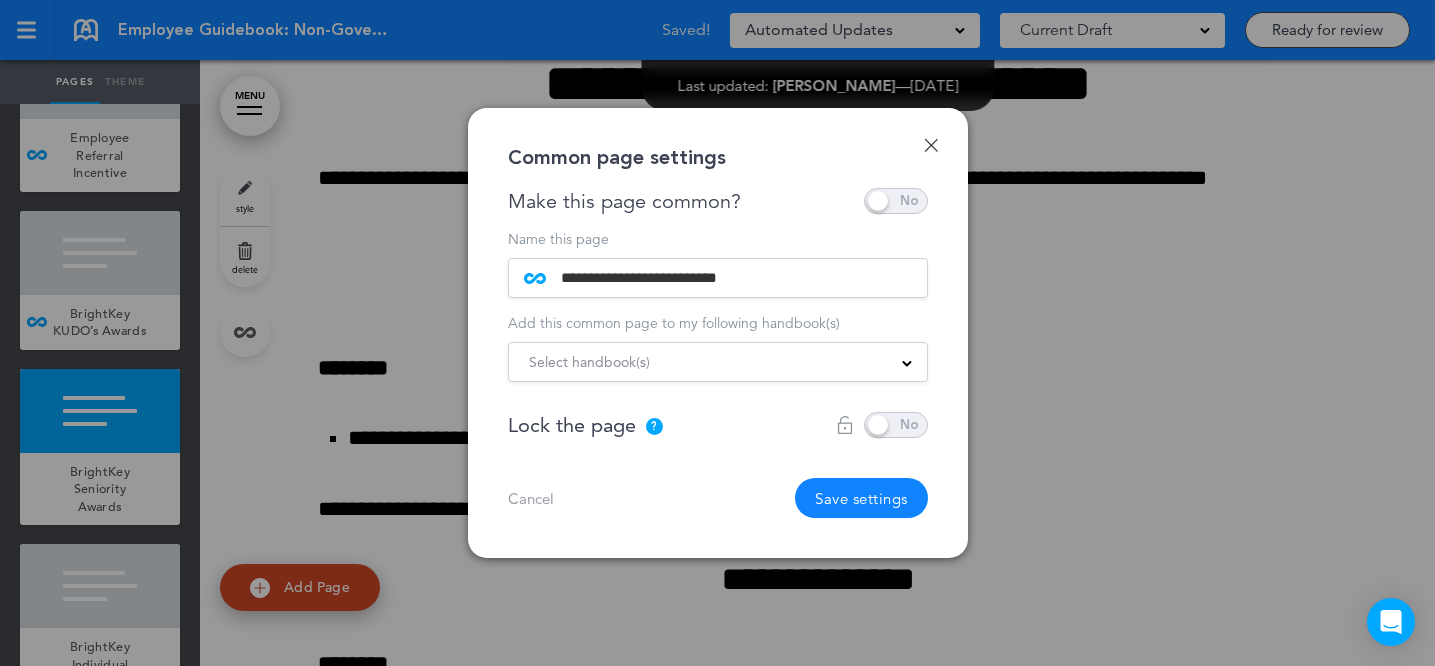 click on "Select handbook(s)" at bounding box center (718, 362) 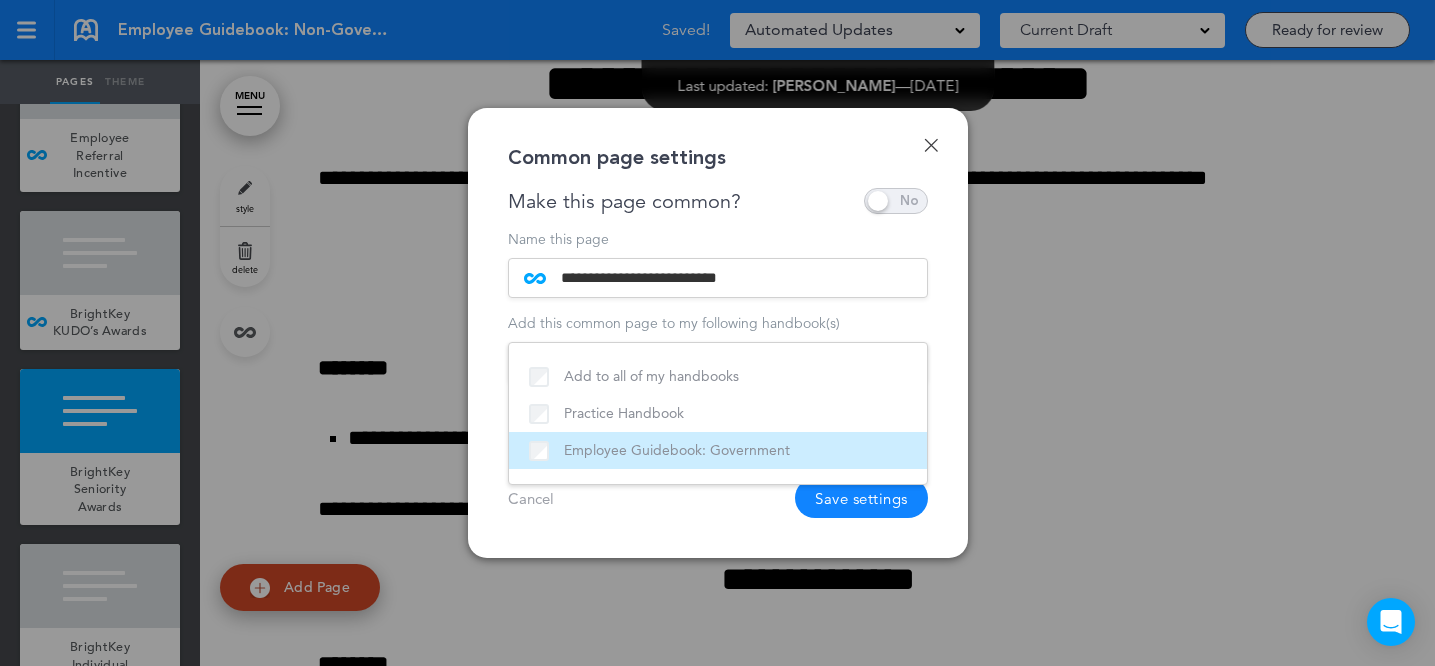click on "Employee Guidebook: Government" at bounding box center [718, 450] 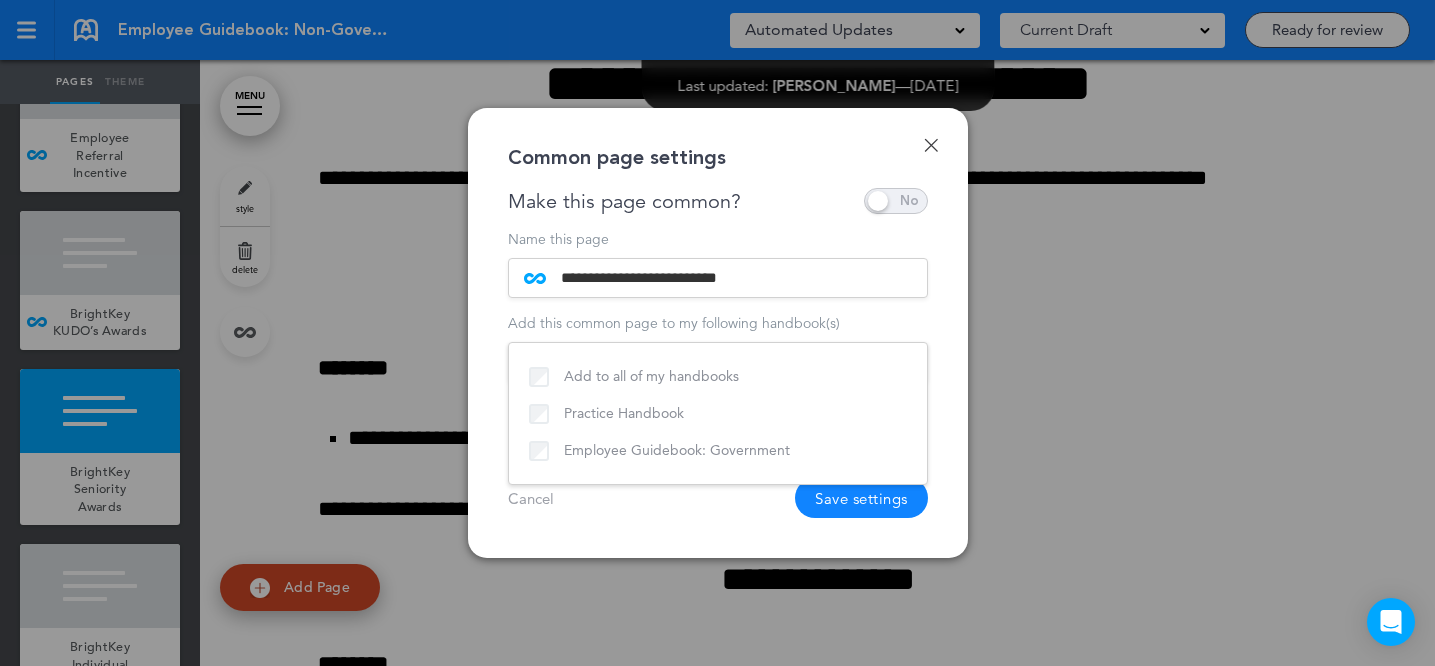 click on "Cancel
Save settings" at bounding box center (718, 498) 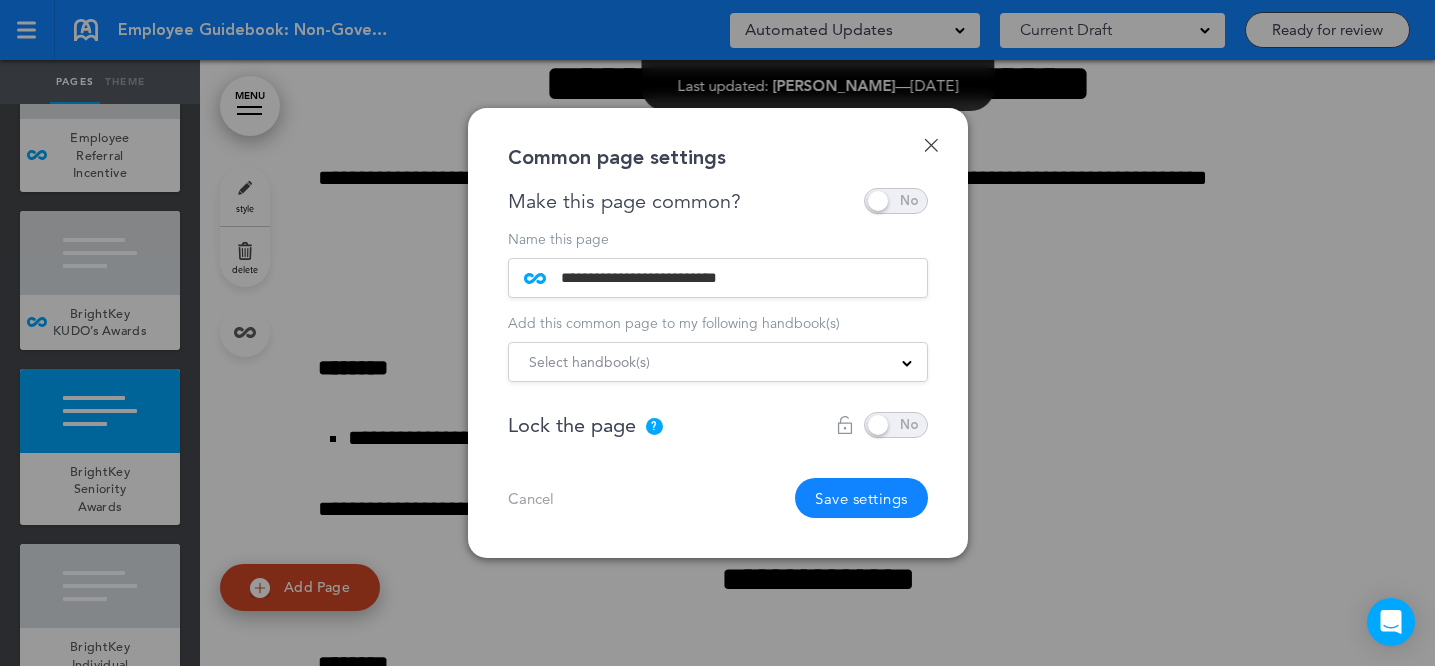 click on "Save settings" at bounding box center [861, 498] 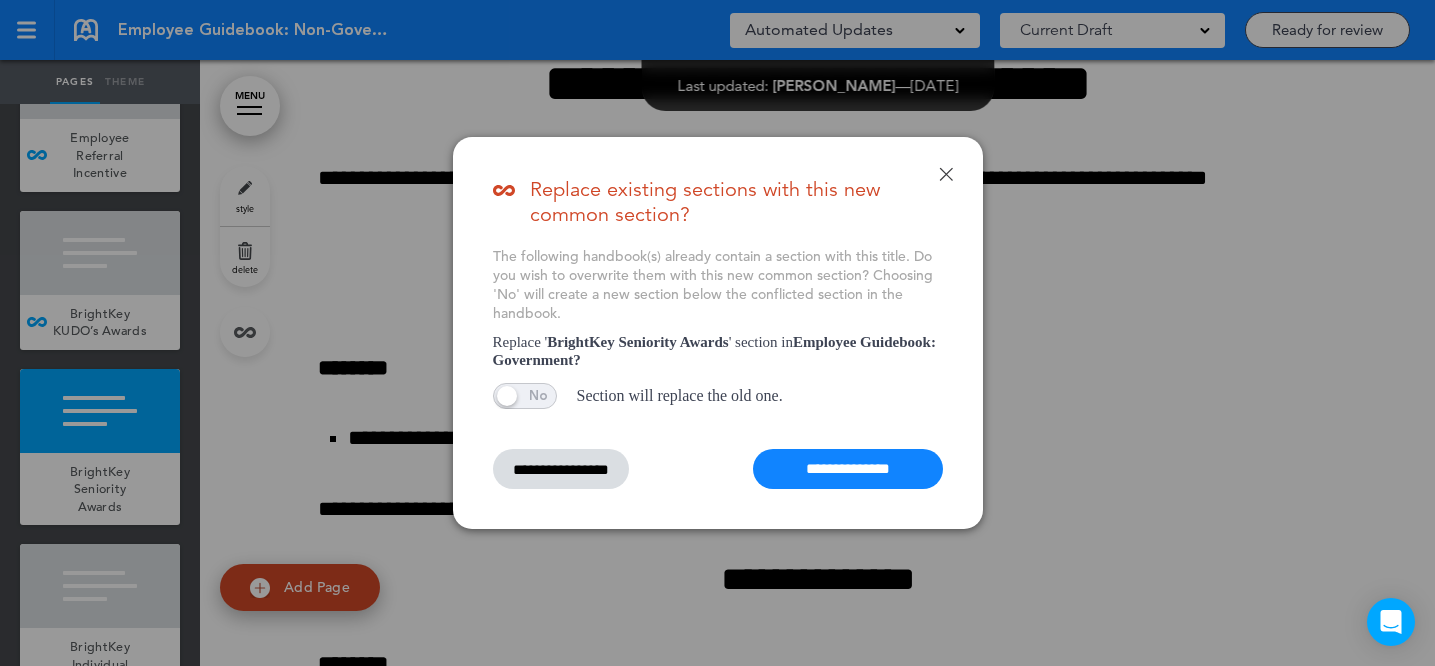 click on "**********" at bounding box center (848, 469) 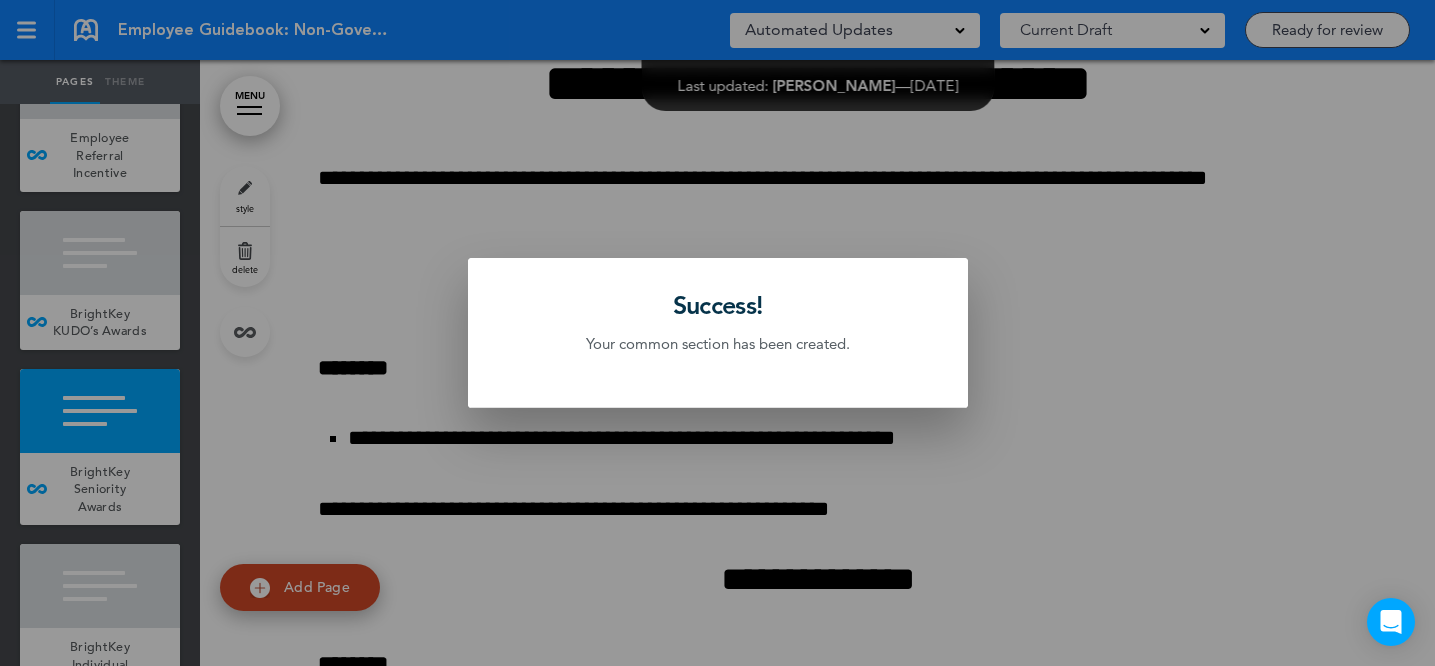 click at bounding box center (717, 333) 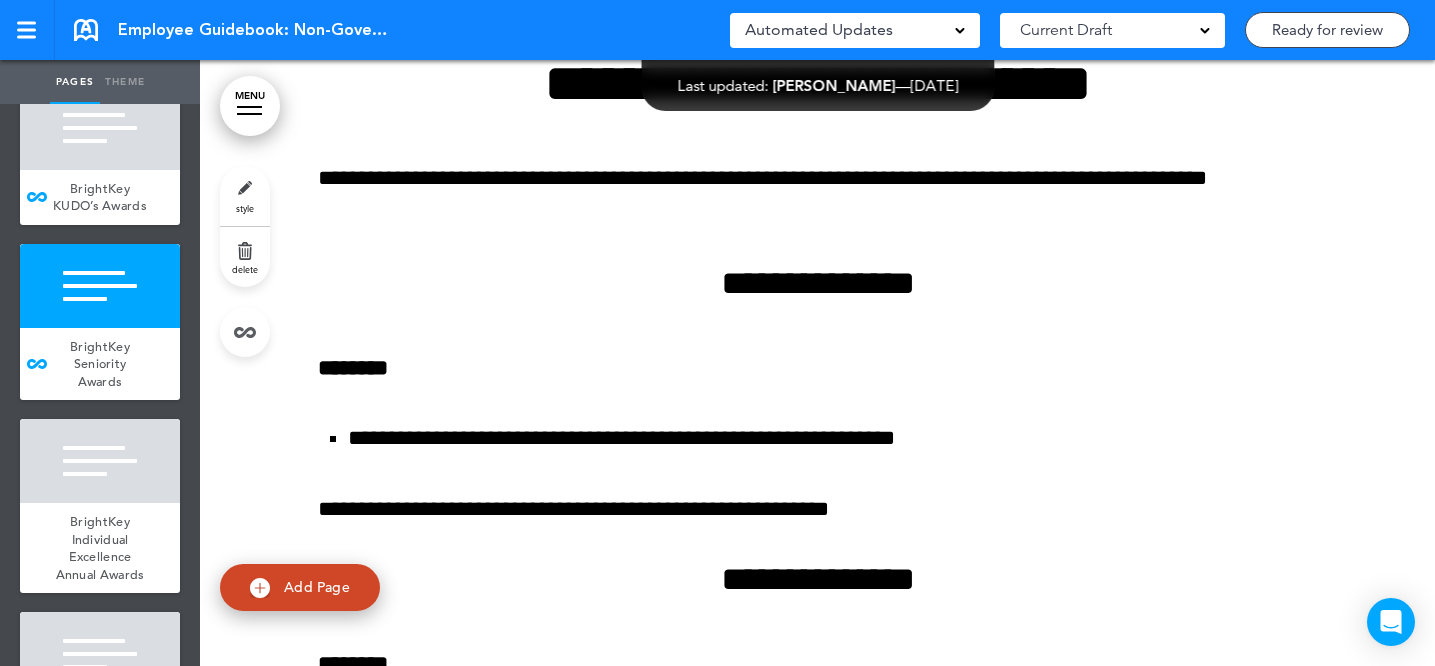 scroll, scrollTop: 14644, scrollLeft: 0, axis: vertical 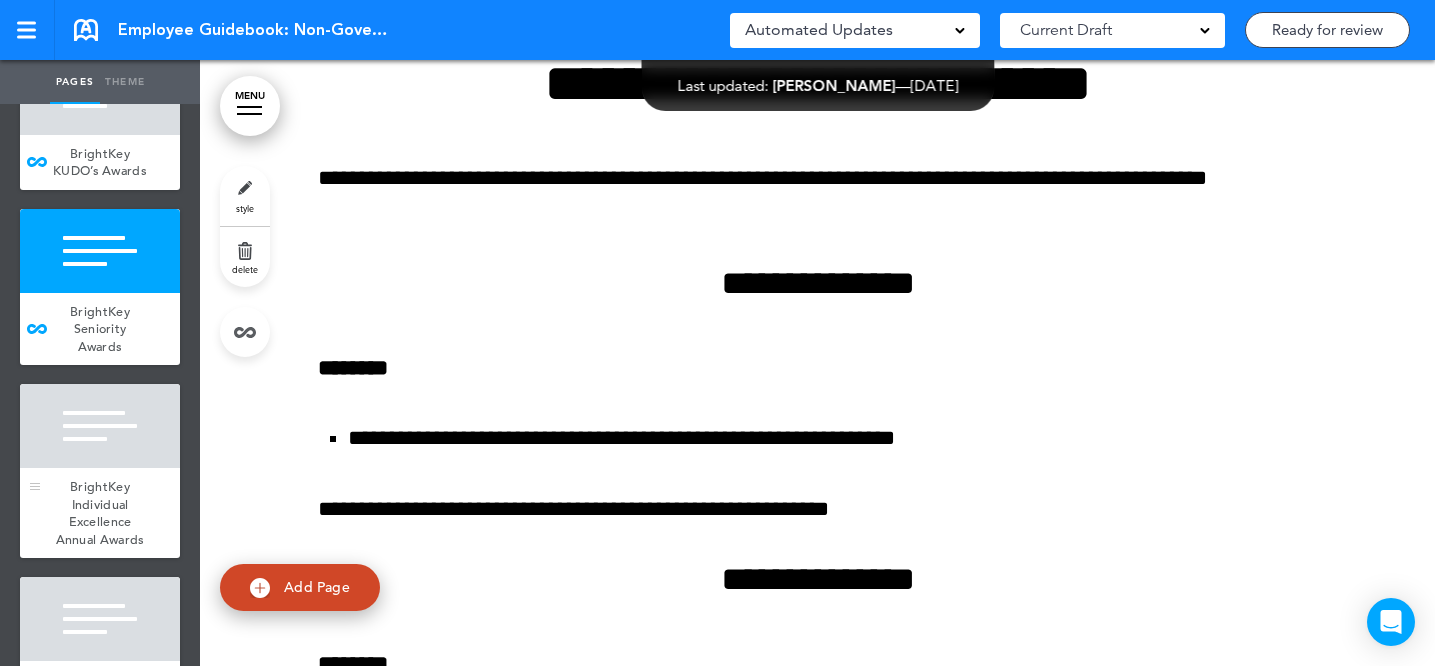 click at bounding box center [100, 426] 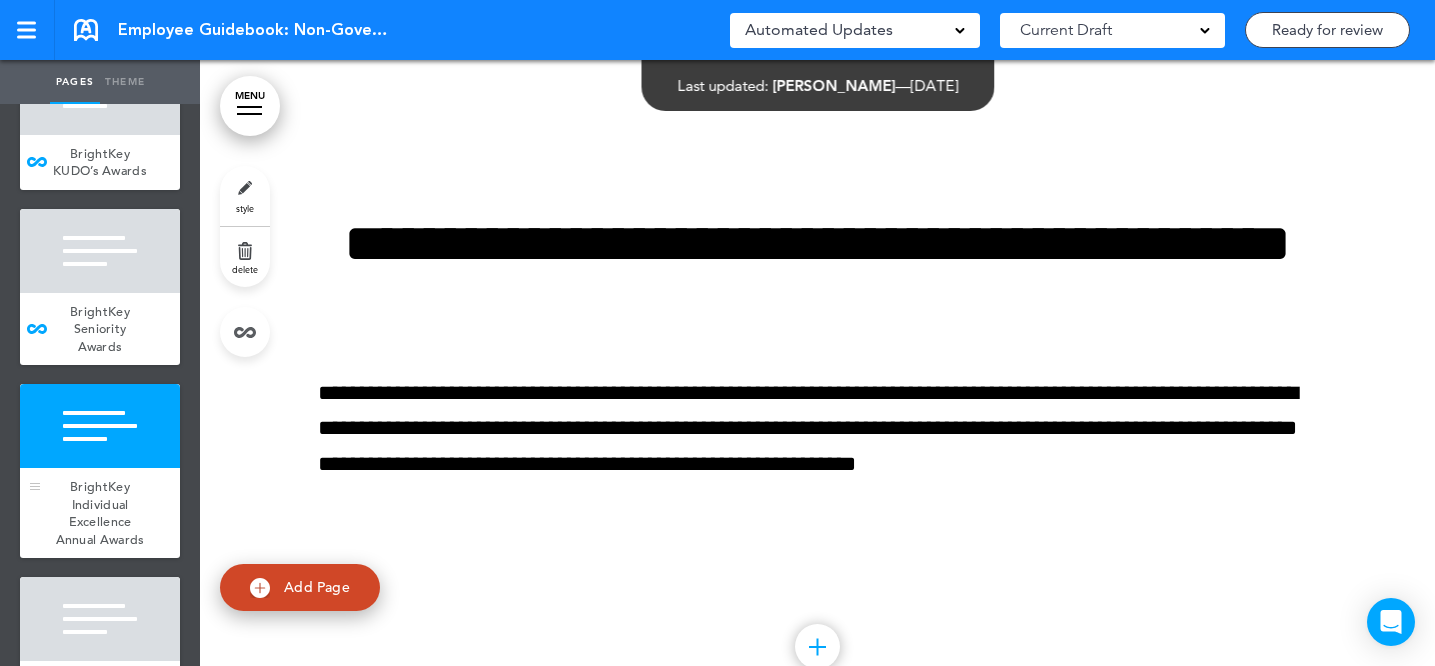 scroll, scrollTop: 83507, scrollLeft: 0, axis: vertical 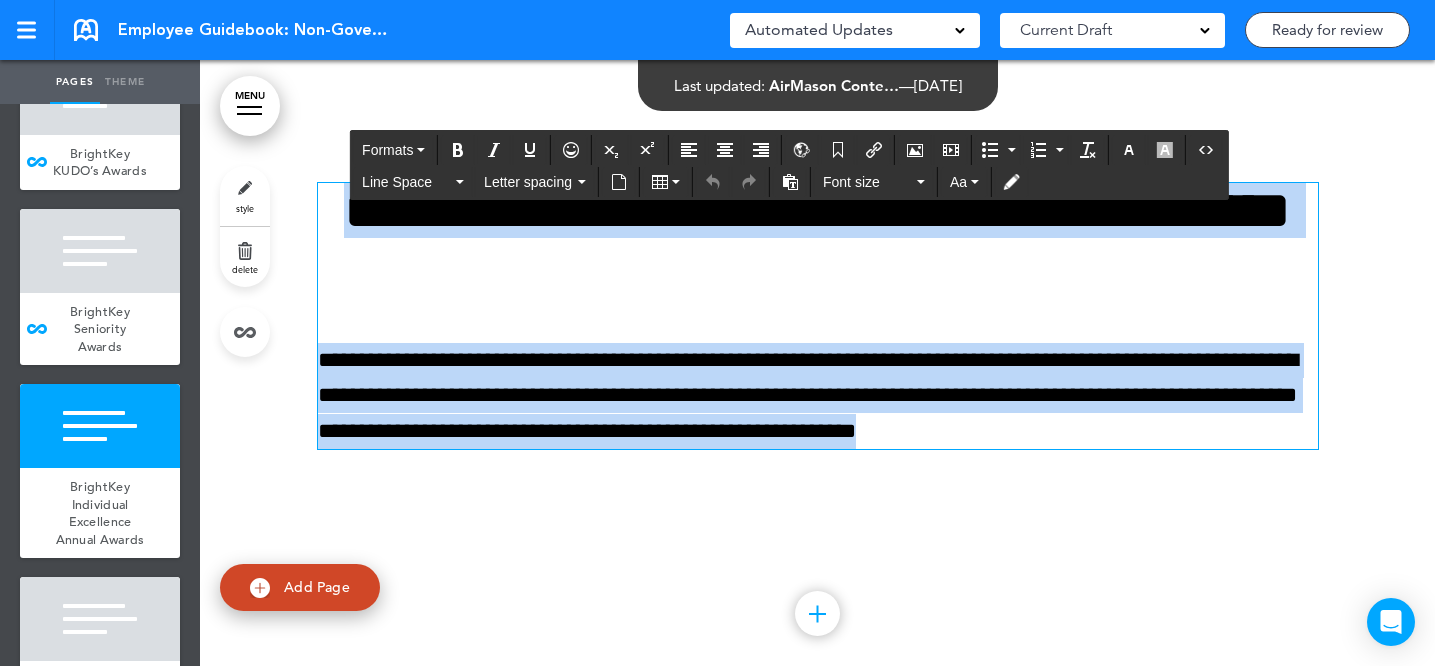 drag, startPoint x: 334, startPoint y: 296, endPoint x: 1206, endPoint y: 495, distance: 894.4188 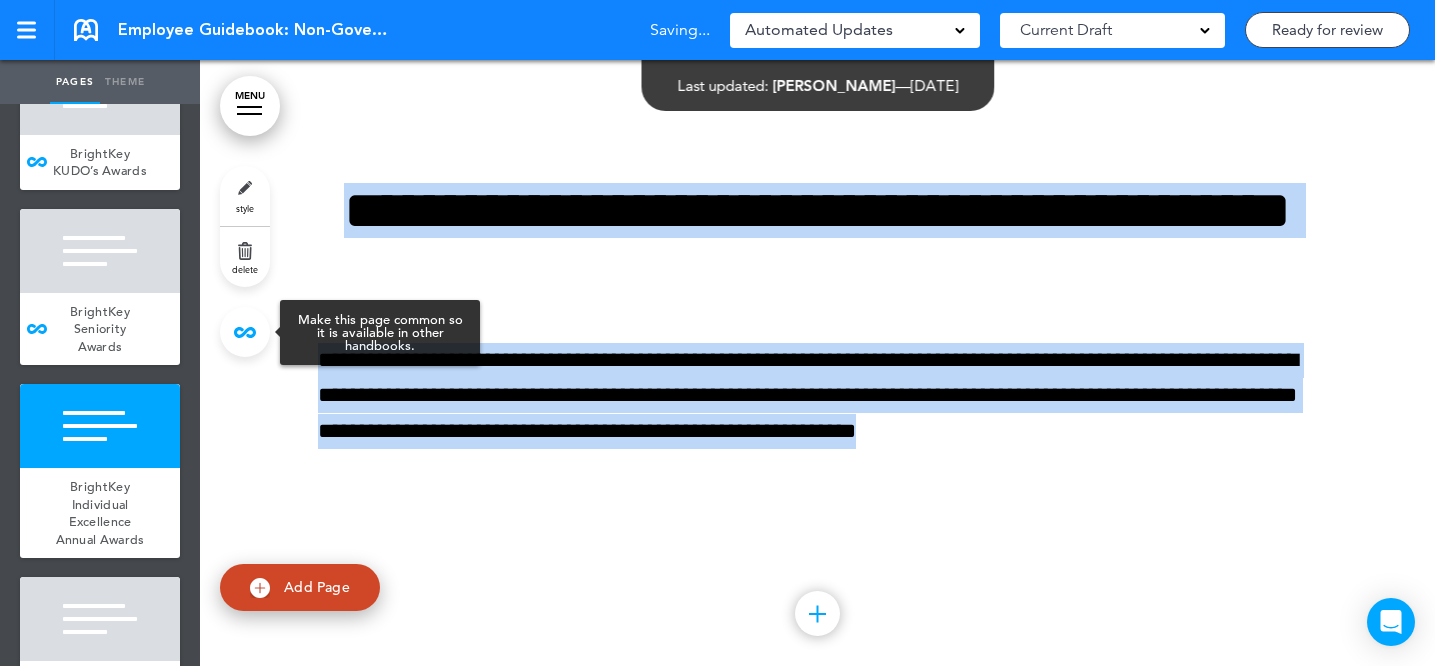 click at bounding box center [245, 332] 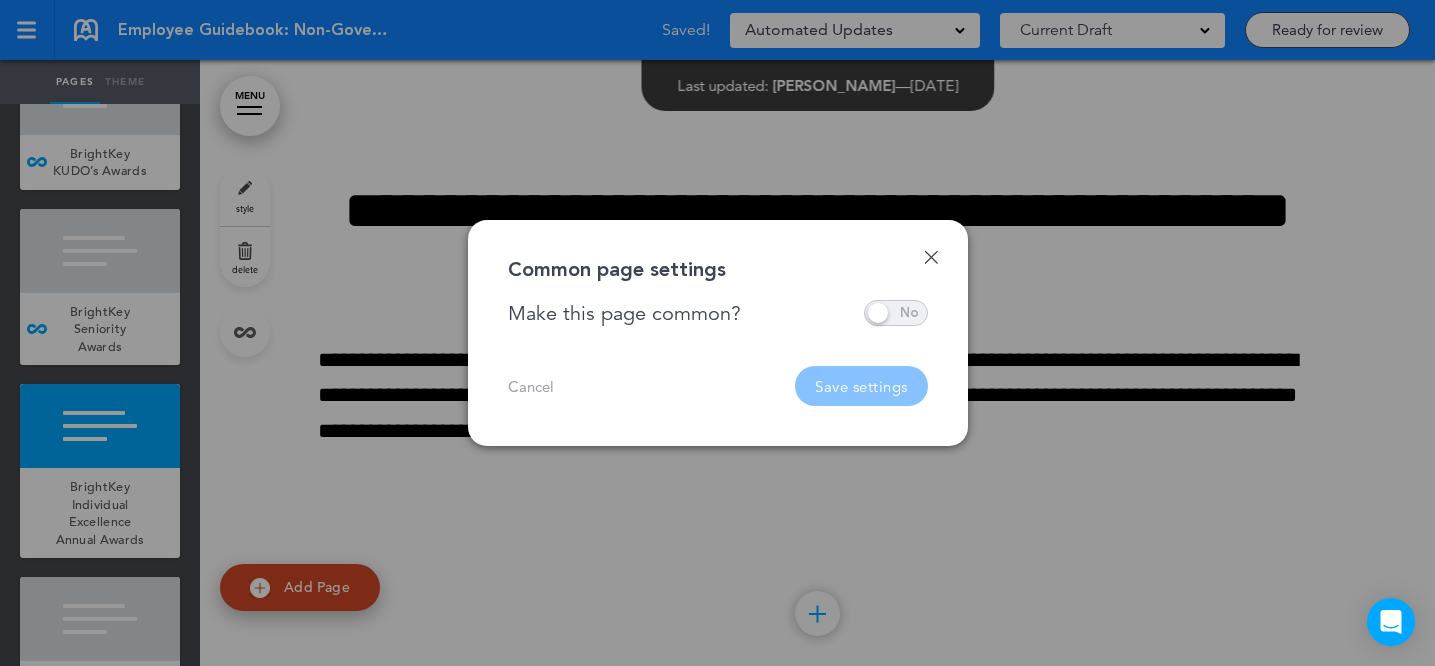 click on "**********" at bounding box center [718, 333] 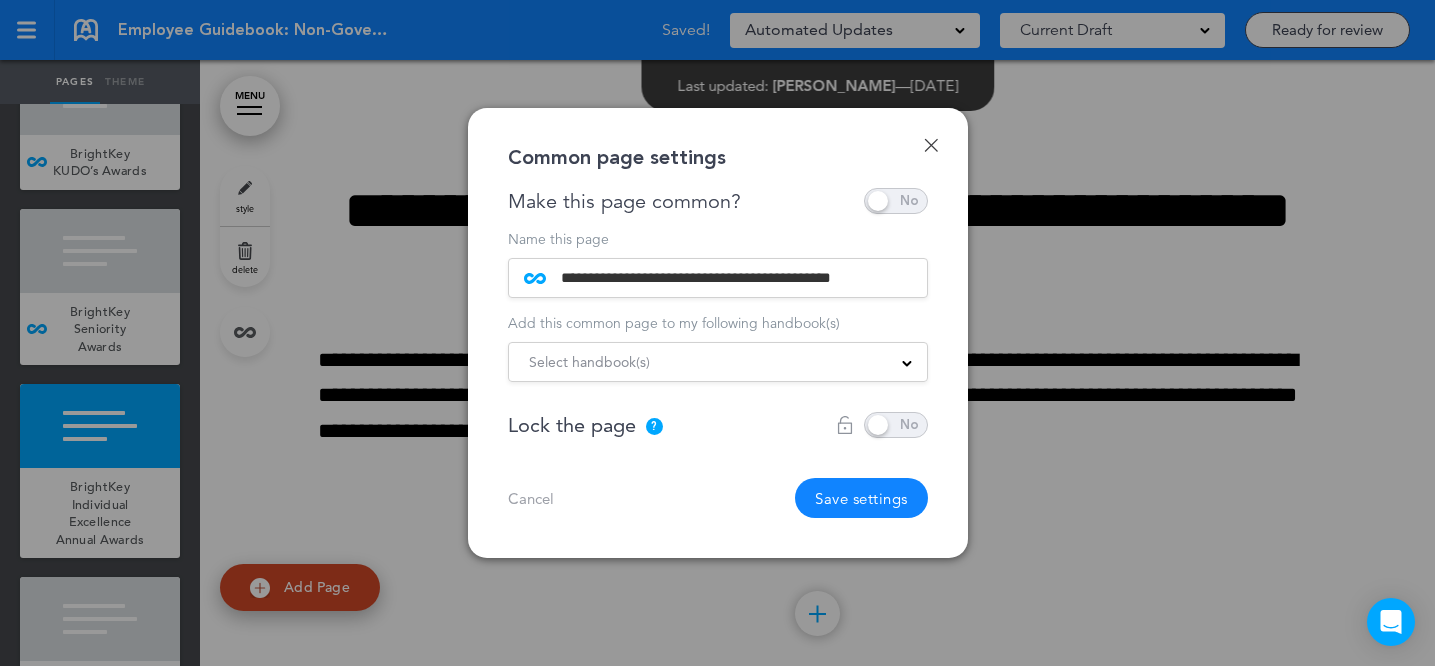 click on "Select handbook(s)" at bounding box center (718, 362) 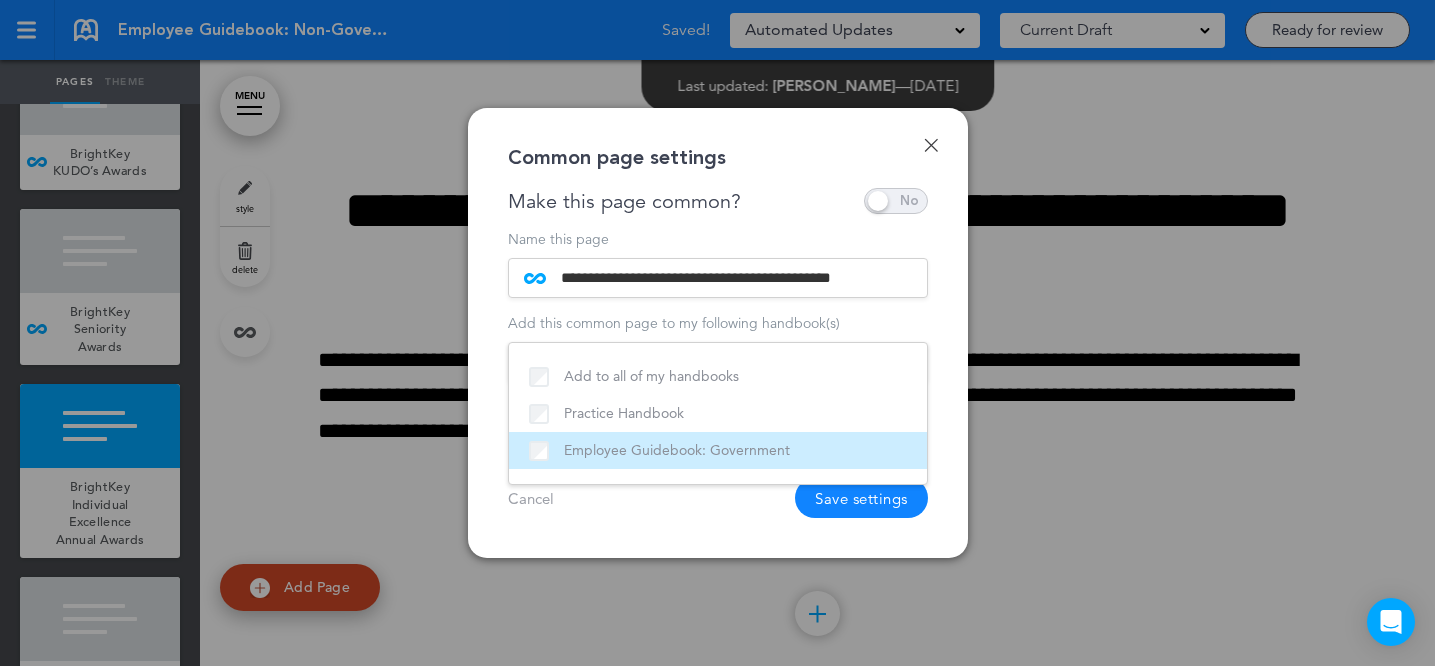 click on "Employee Guidebook: Government" at bounding box center [718, 450] 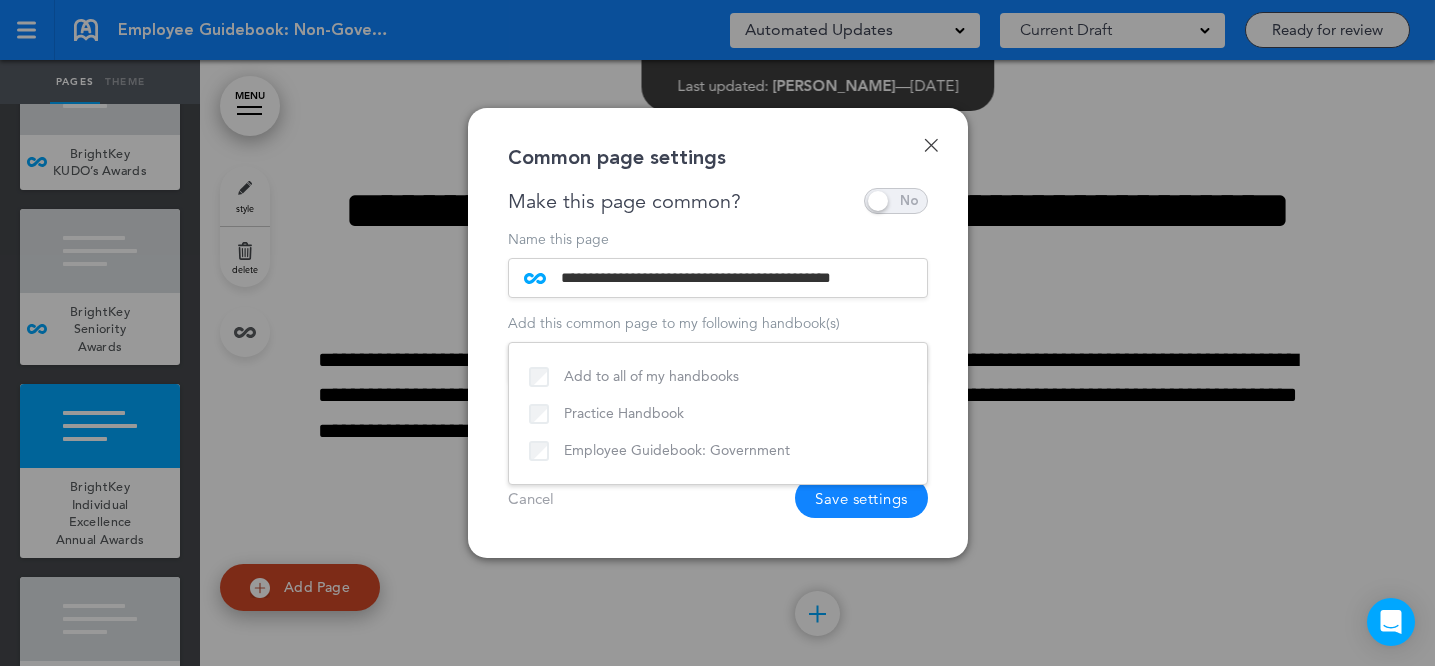 click on "Cancel
Save settings" at bounding box center [718, 498] 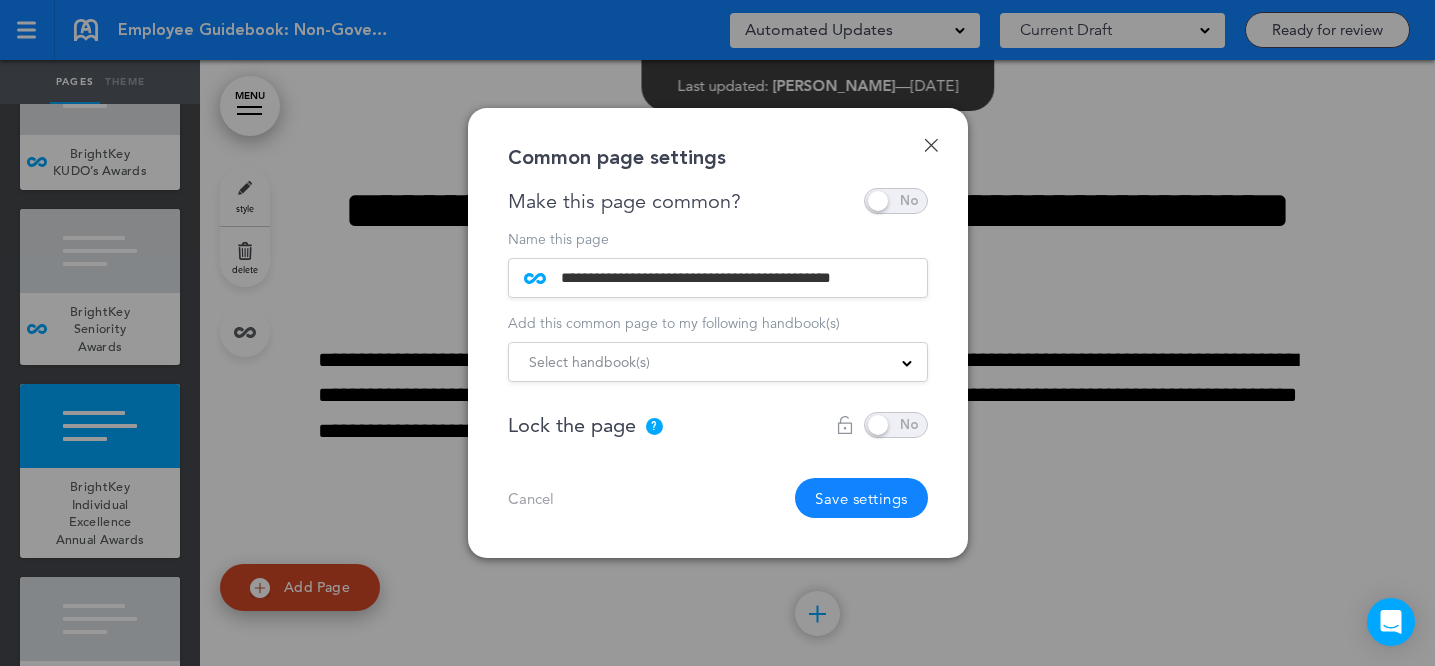 click on "Save settings" at bounding box center (861, 498) 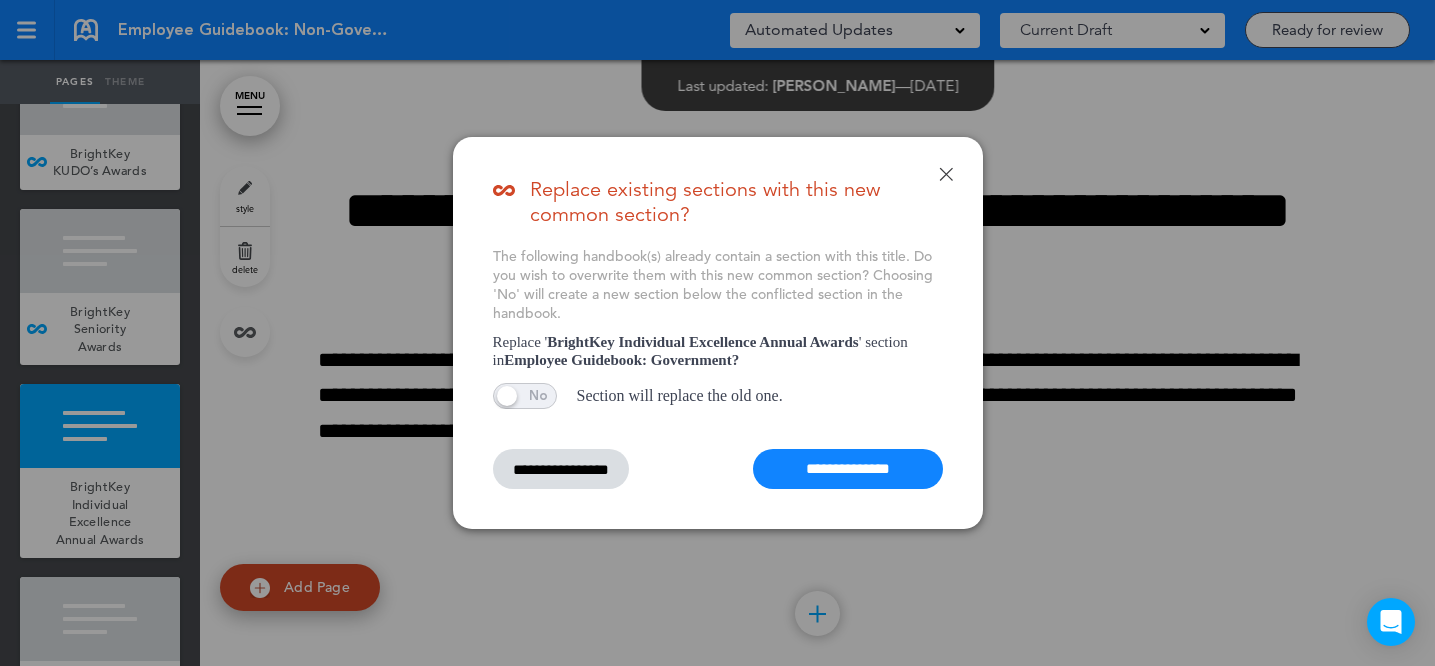 click on "**********" at bounding box center (848, 469) 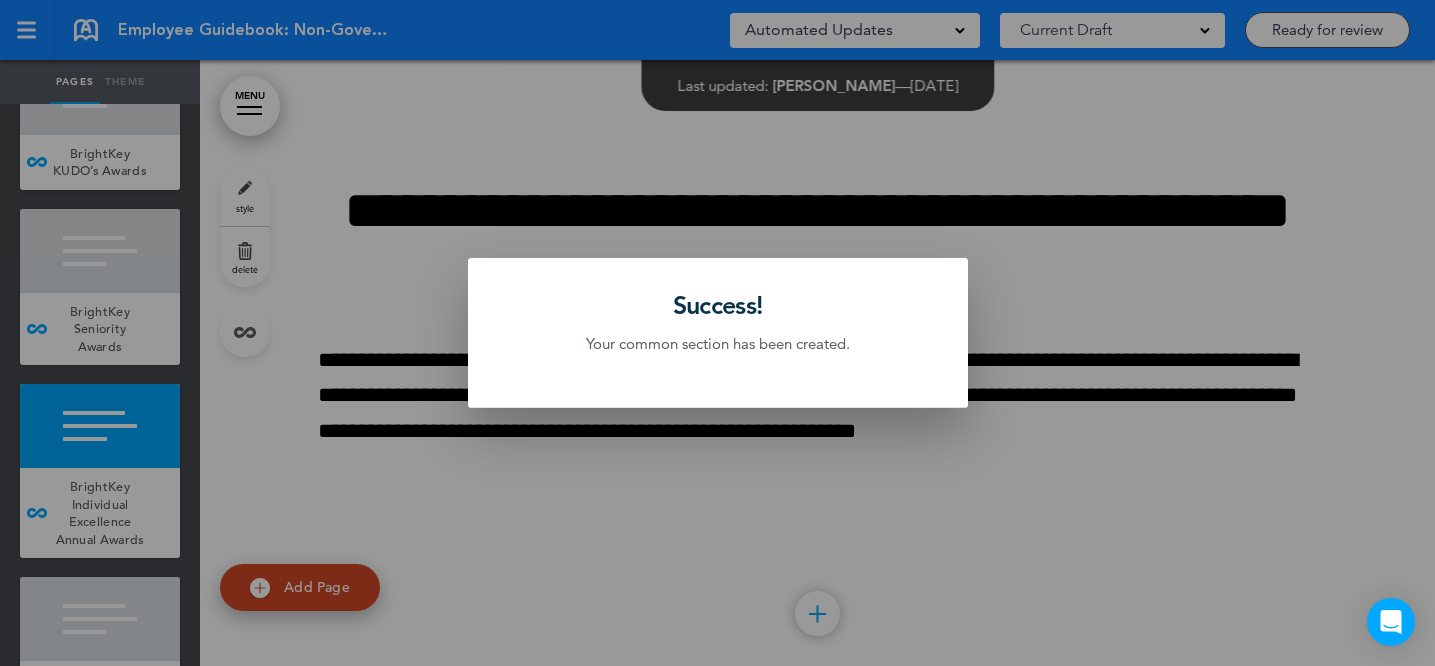 click at bounding box center [717, 333] 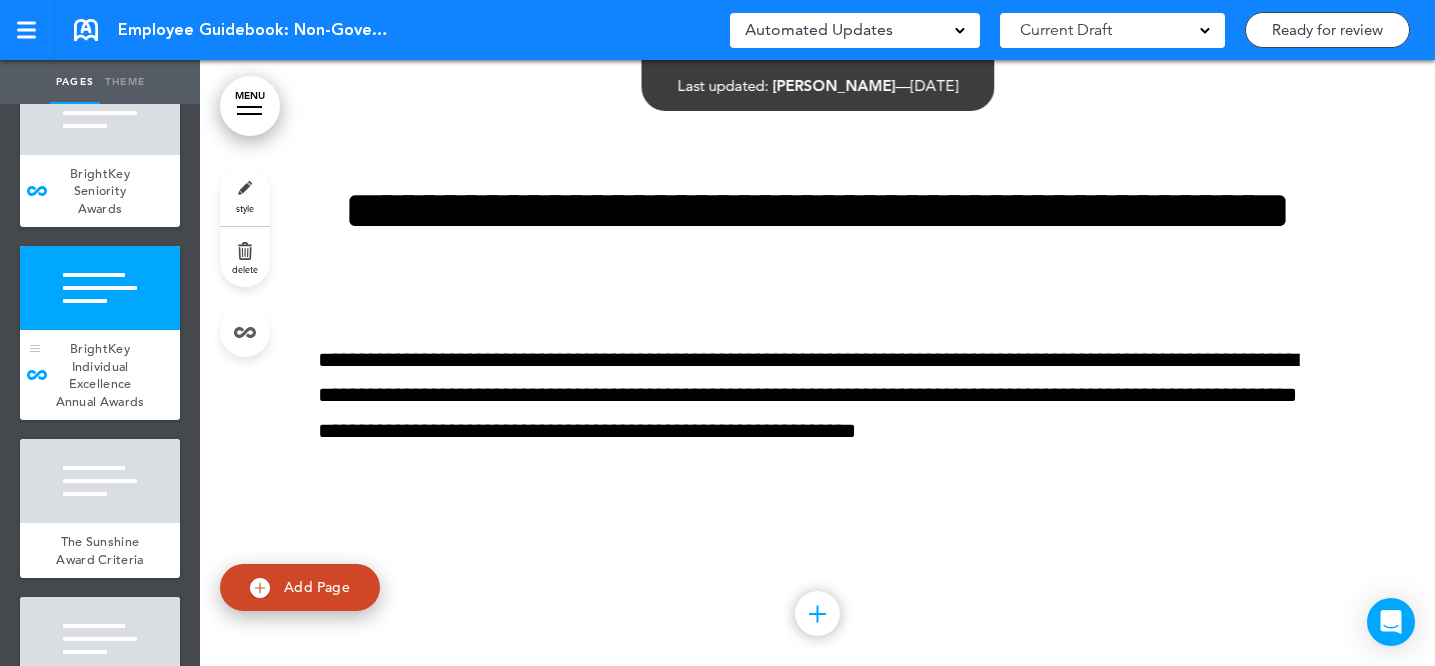 scroll, scrollTop: 14895, scrollLeft: 0, axis: vertical 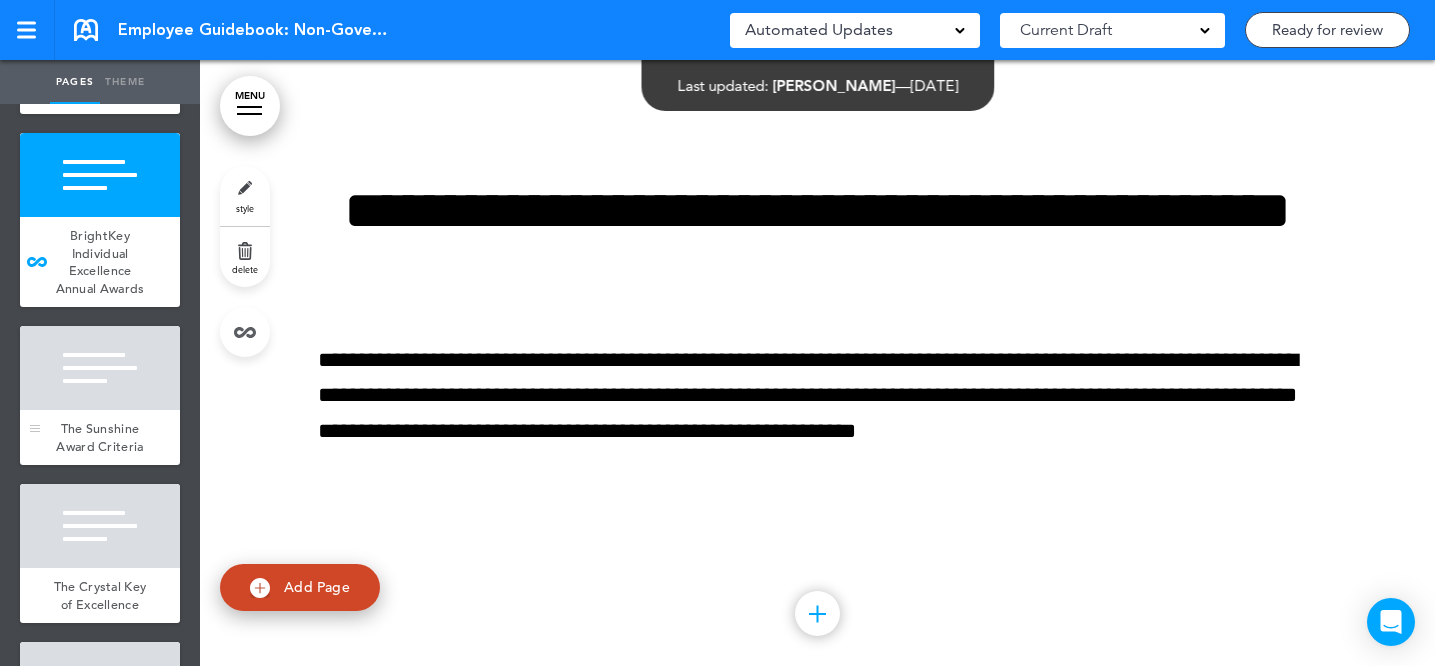 click at bounding box center (100, 368) 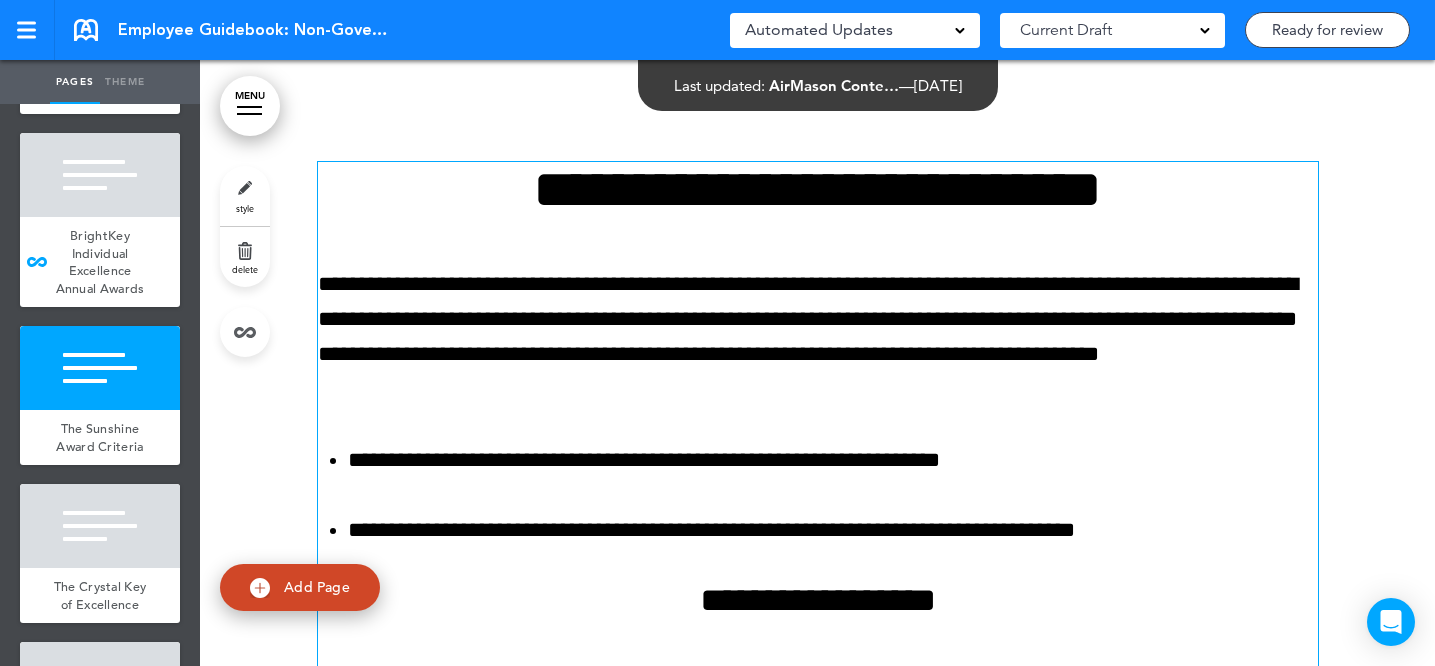 scroll, scrollTop: 84075, scrollLeft: 0, axis: vertical 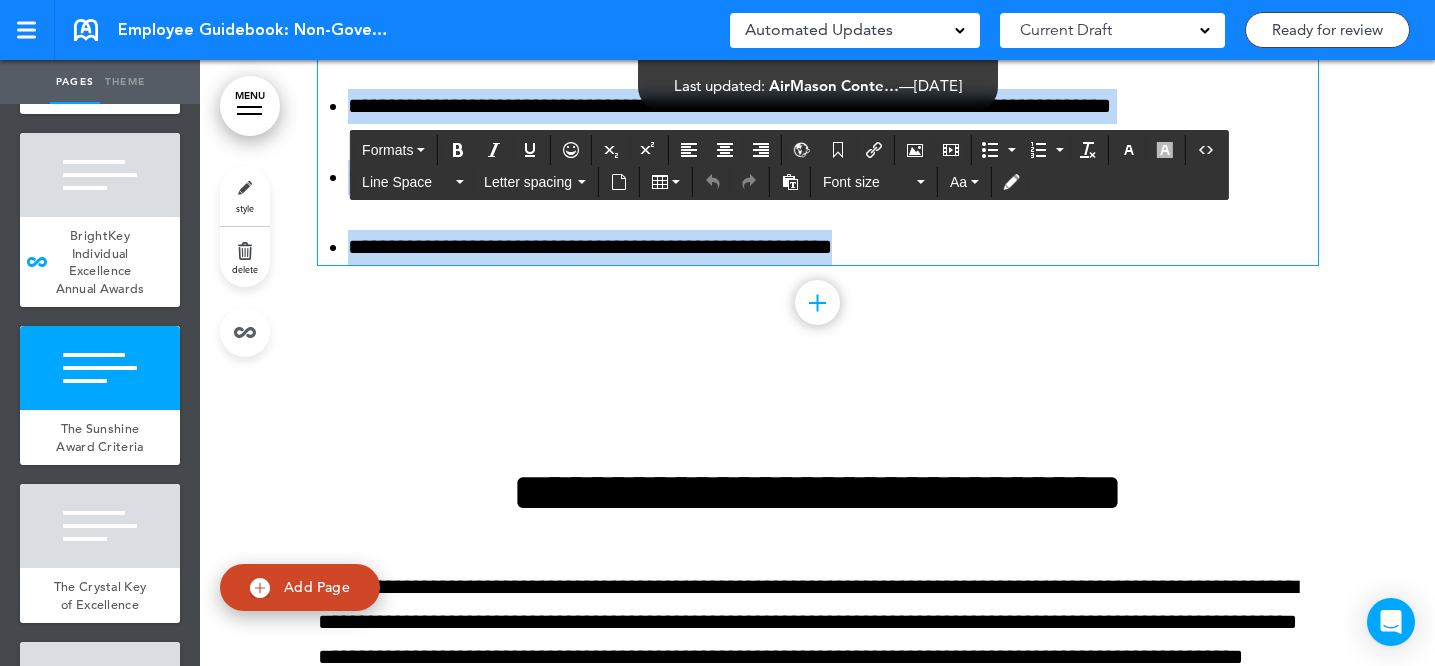 drag, startPoint x: 464, startPoint y: 302, endPoint x: 903, endPoint y: 372, distance: 444.54584 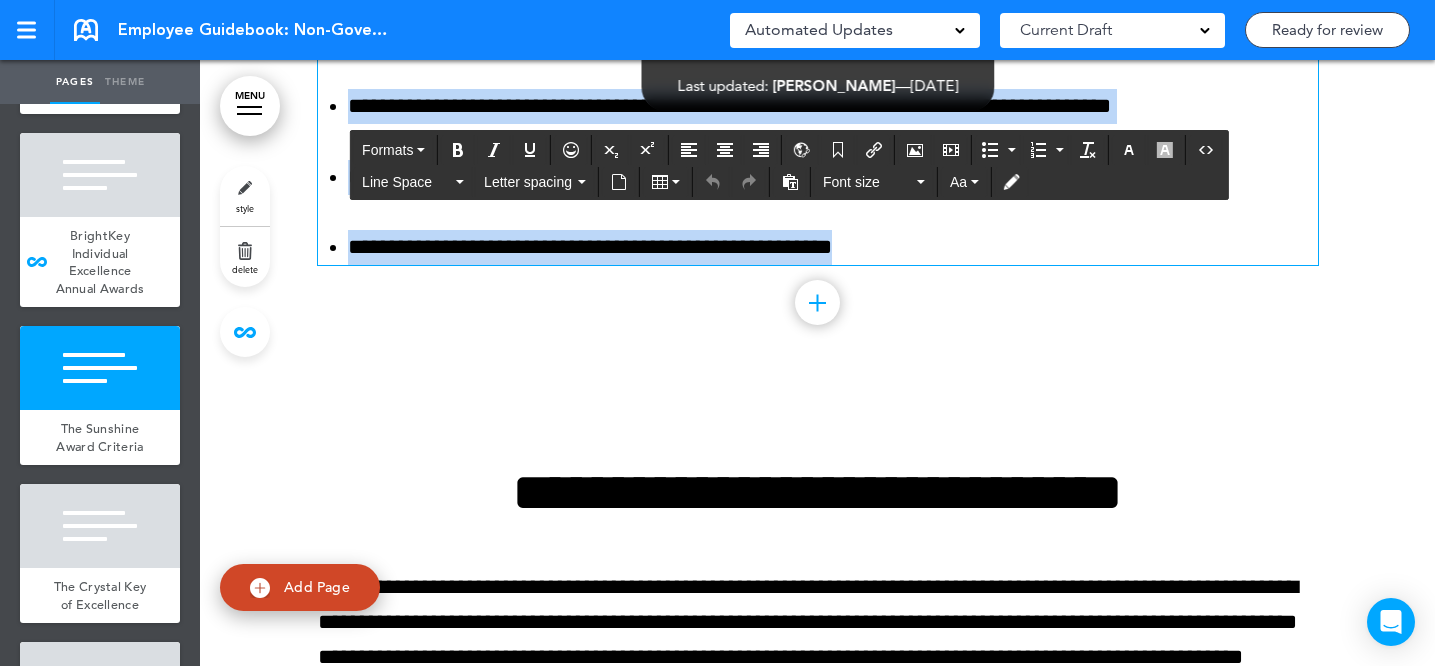 click at bounding box center [245, 332] 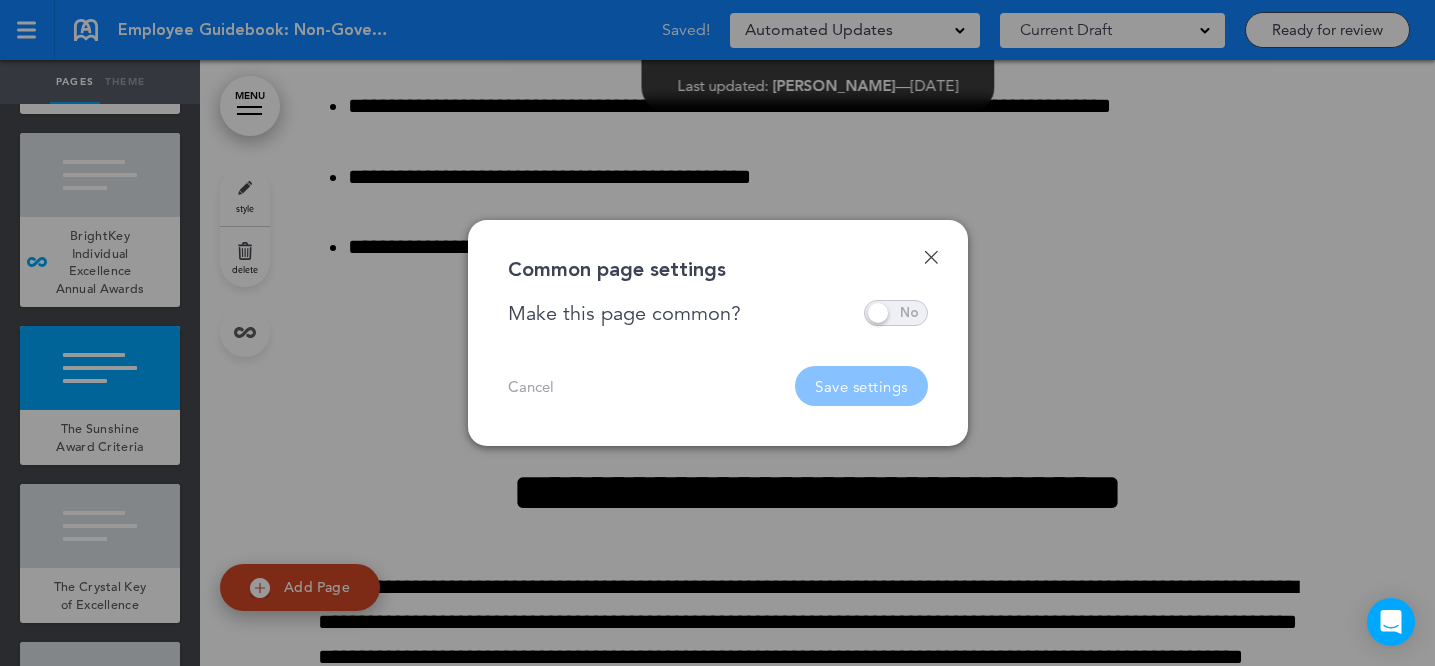 click at bounding box center (896, 313) 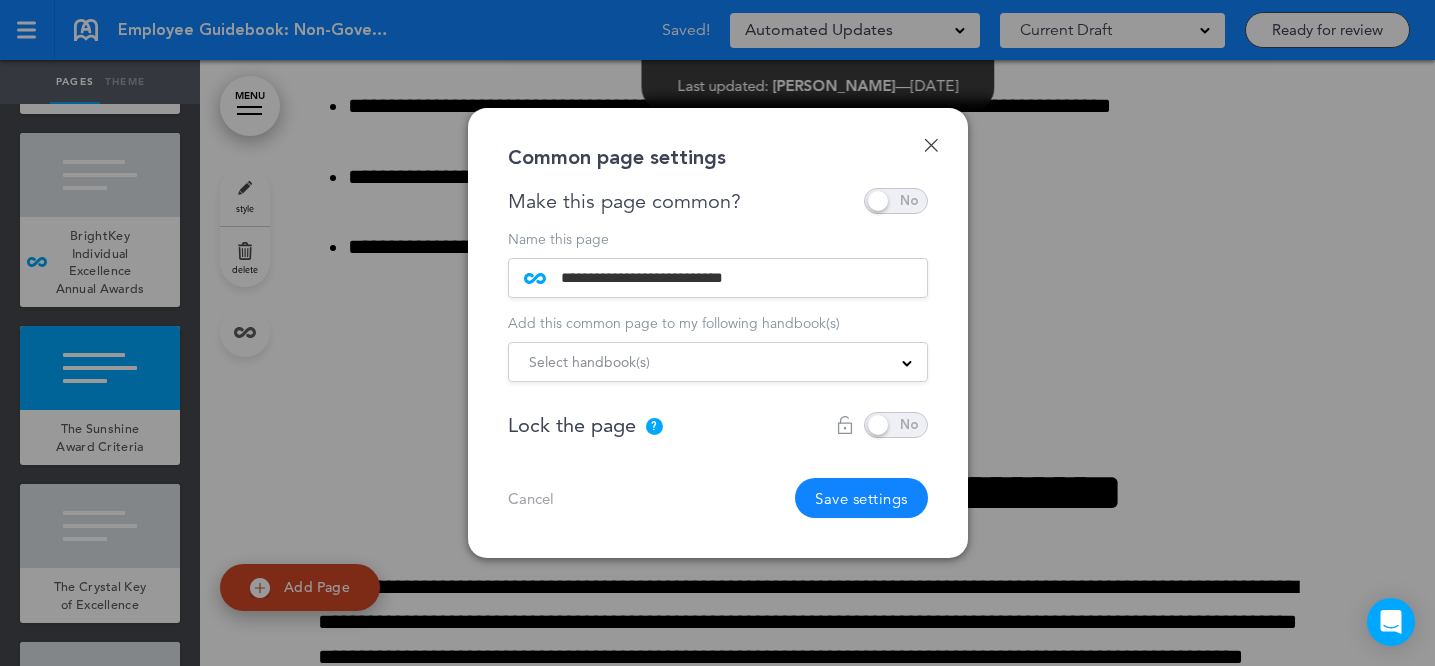 click on "Select handbook(s)" at bounding box center [718, 362] 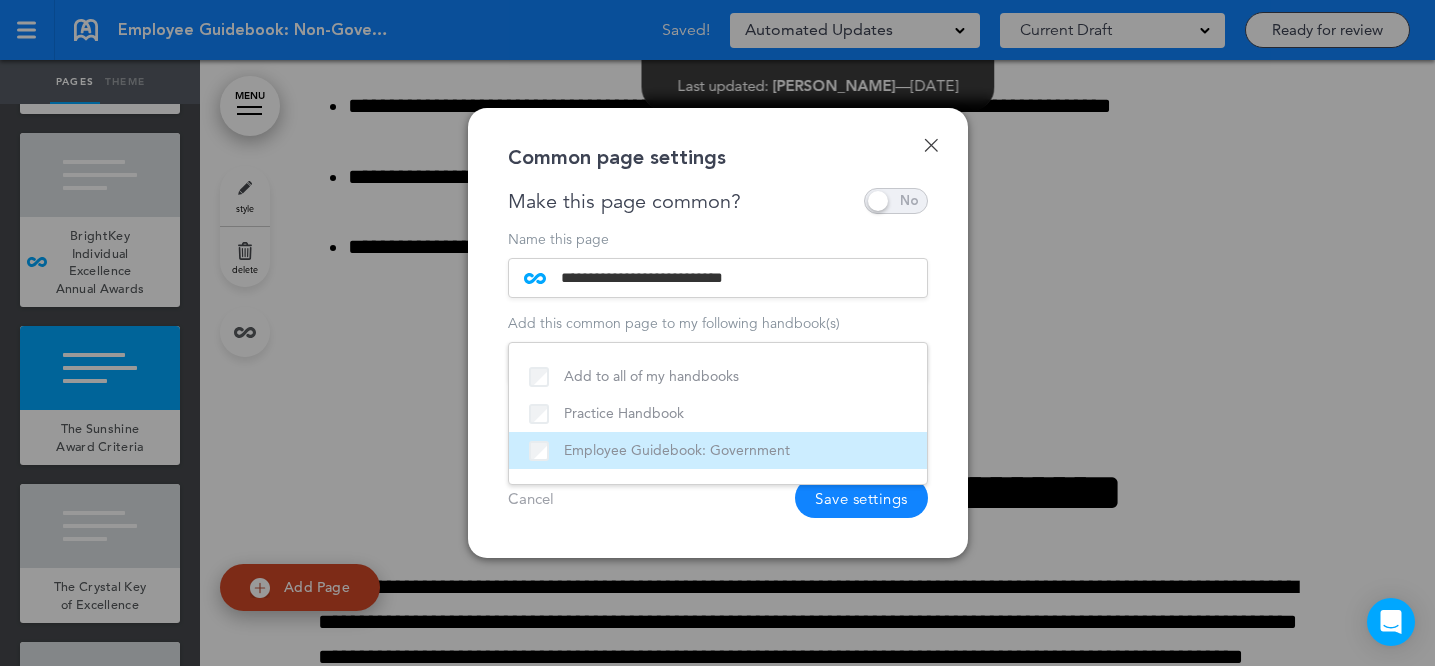 click on "Employee Guidebook: Government" at bounding box center [718, 450] 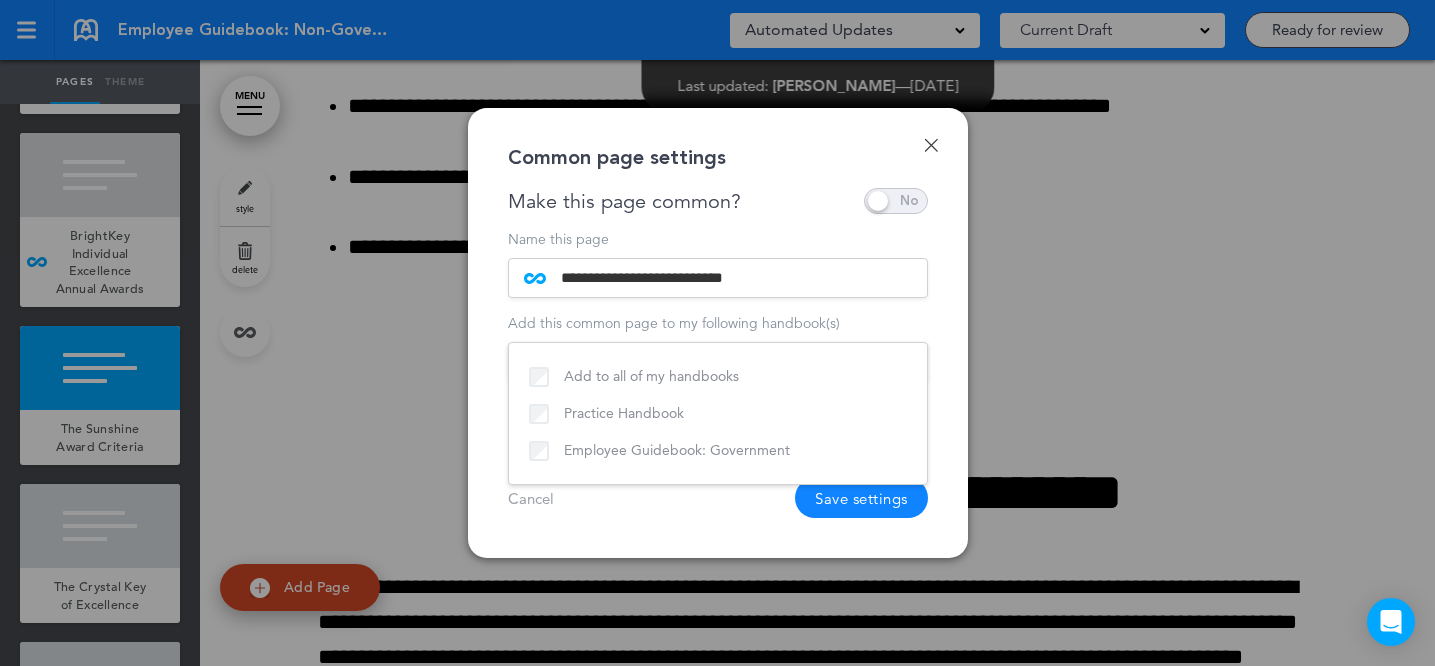 click on "Cancel
Save settings" at bounding box center (718, 498) 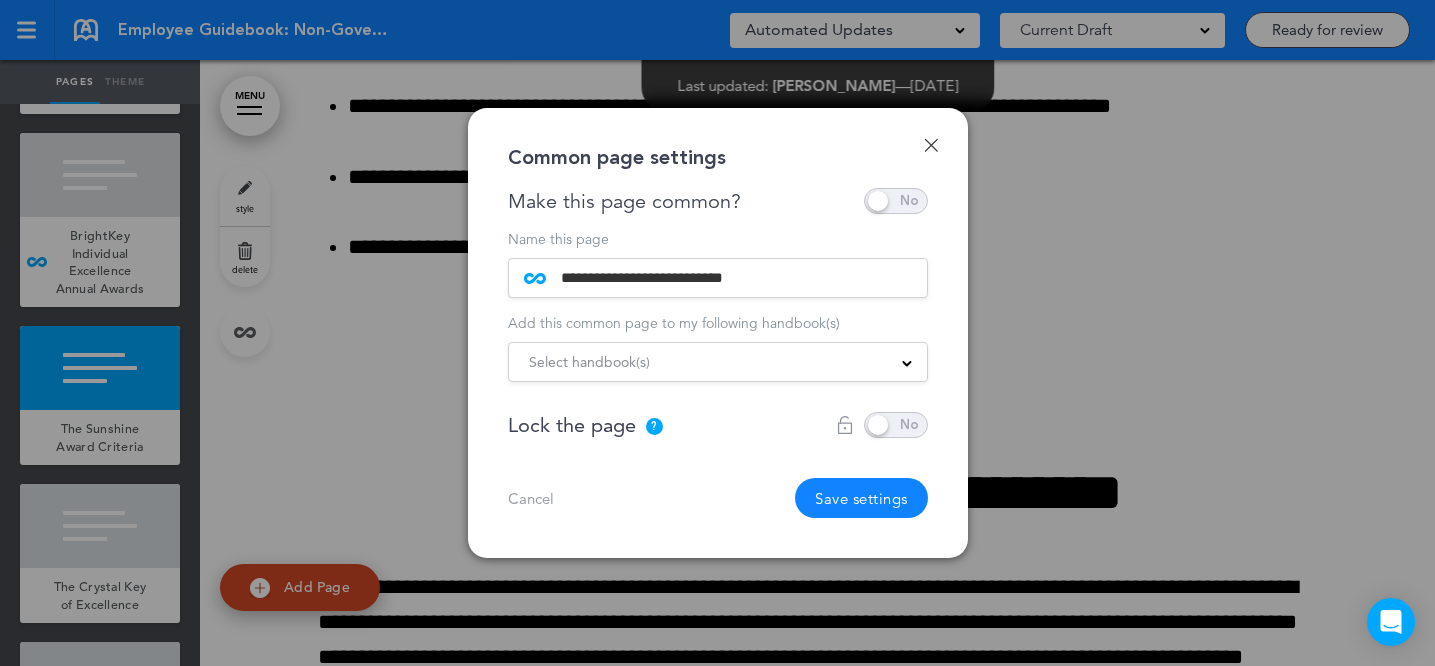 click on "Save settings" at bounding box center [861, 498] 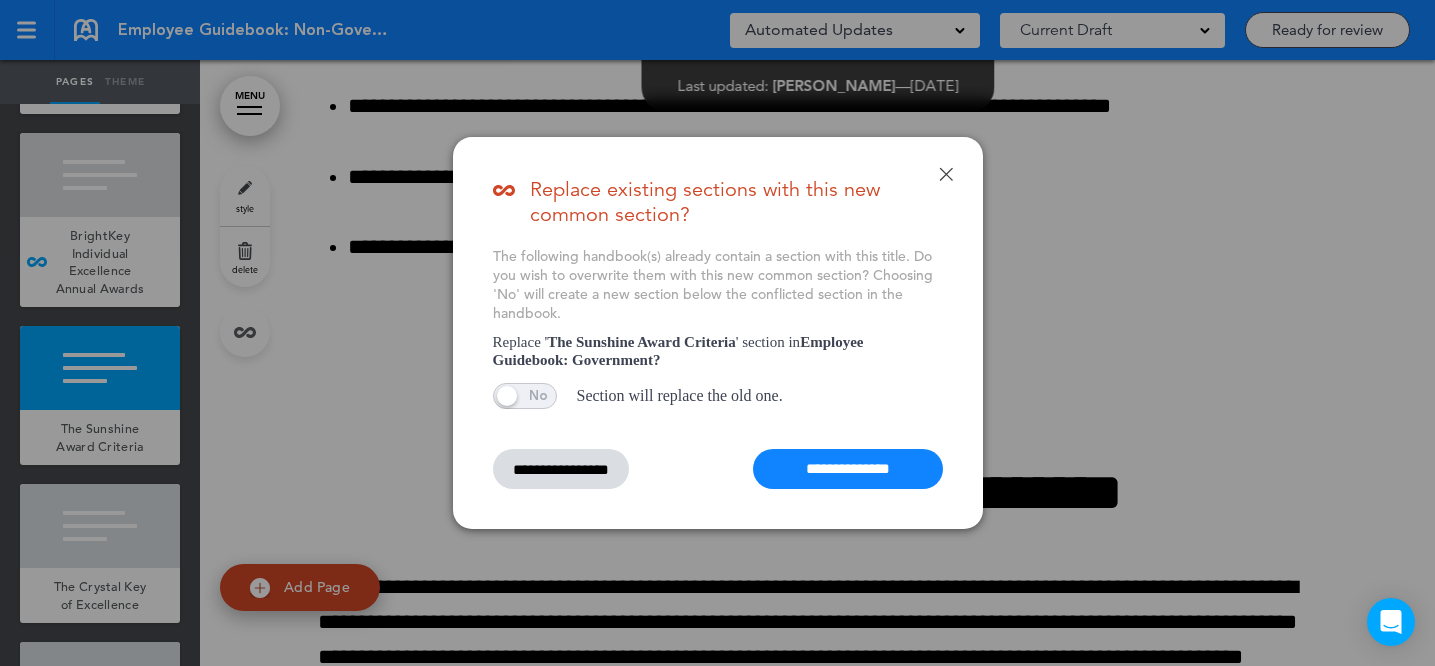 click on "**********" at bounding box center [848, 469] 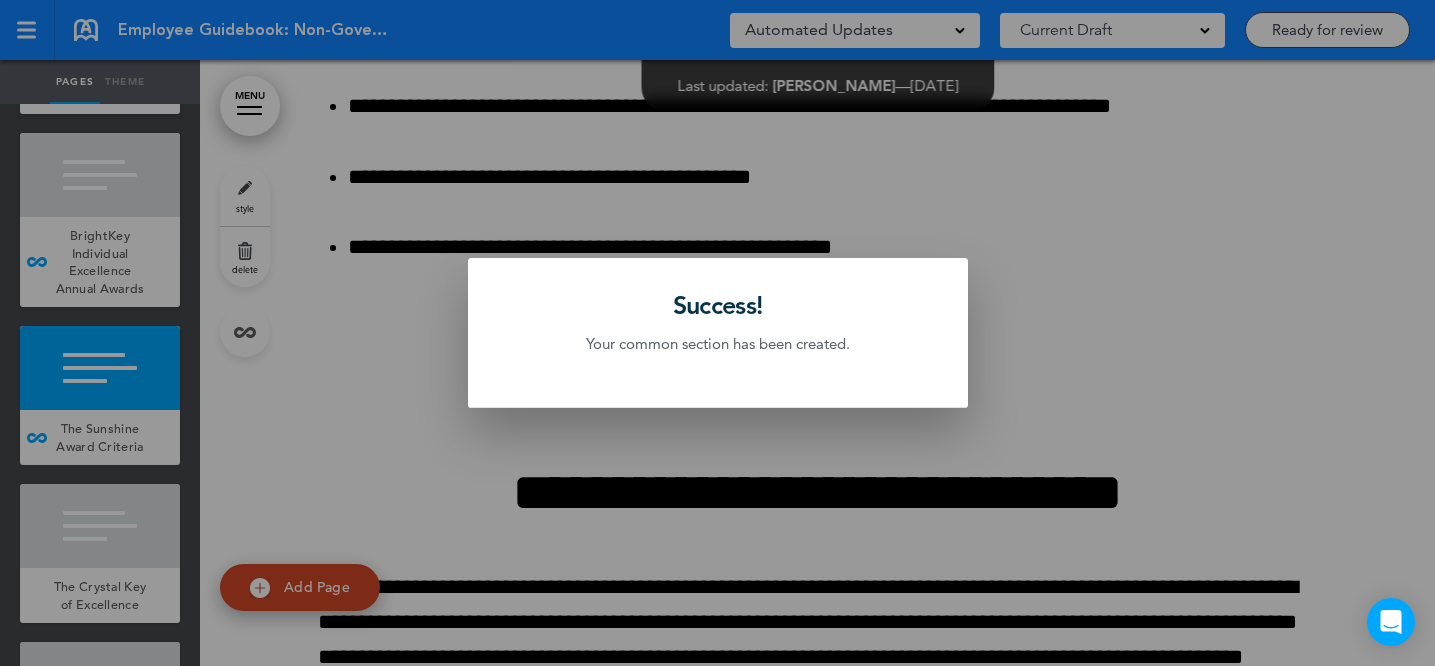 click at bounding box center (717, 333) 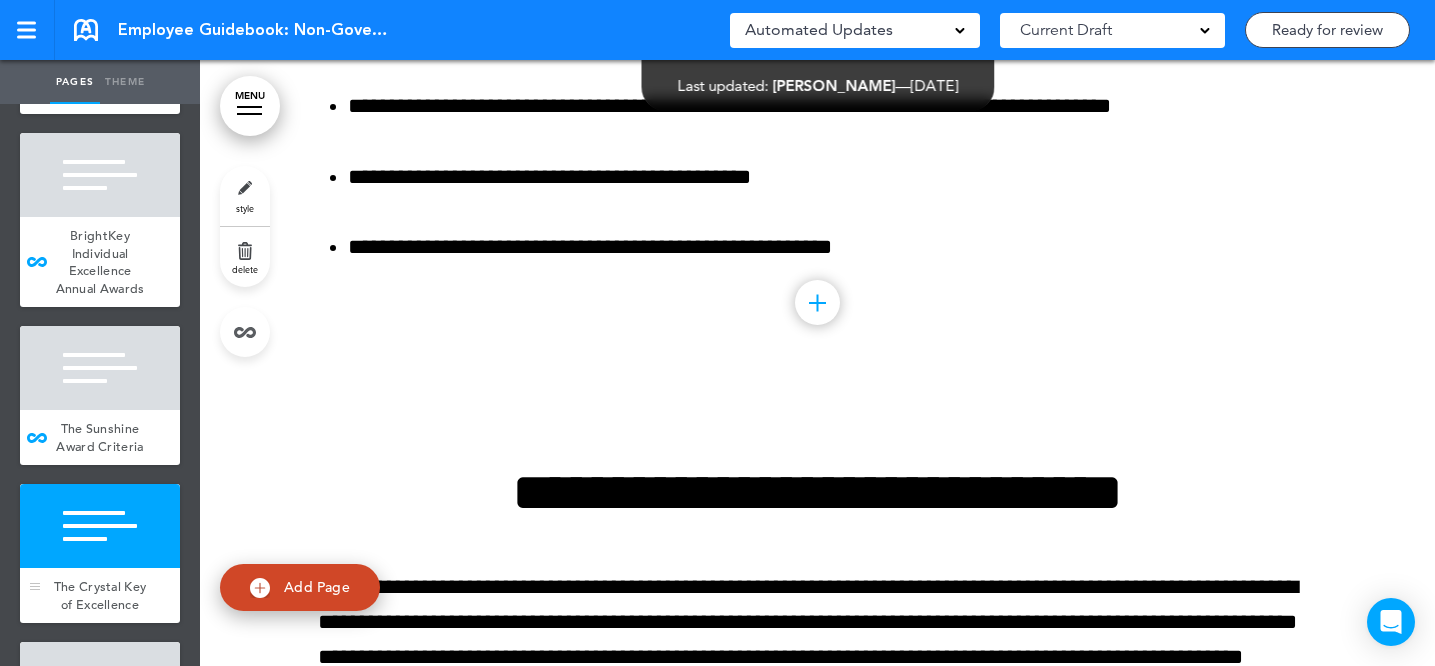 click at bounding box center [100, 526] 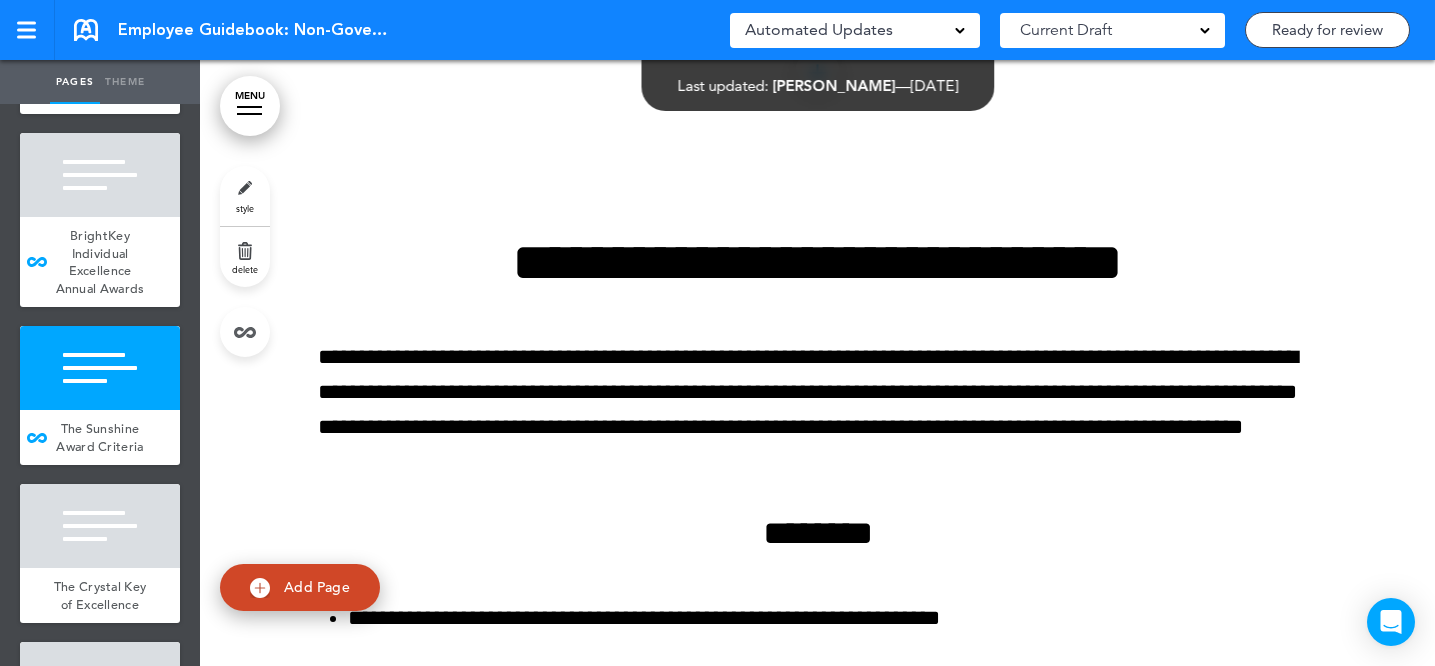 scroll, scrollTop: 84949, scrollLeft: 0, axis: vertical 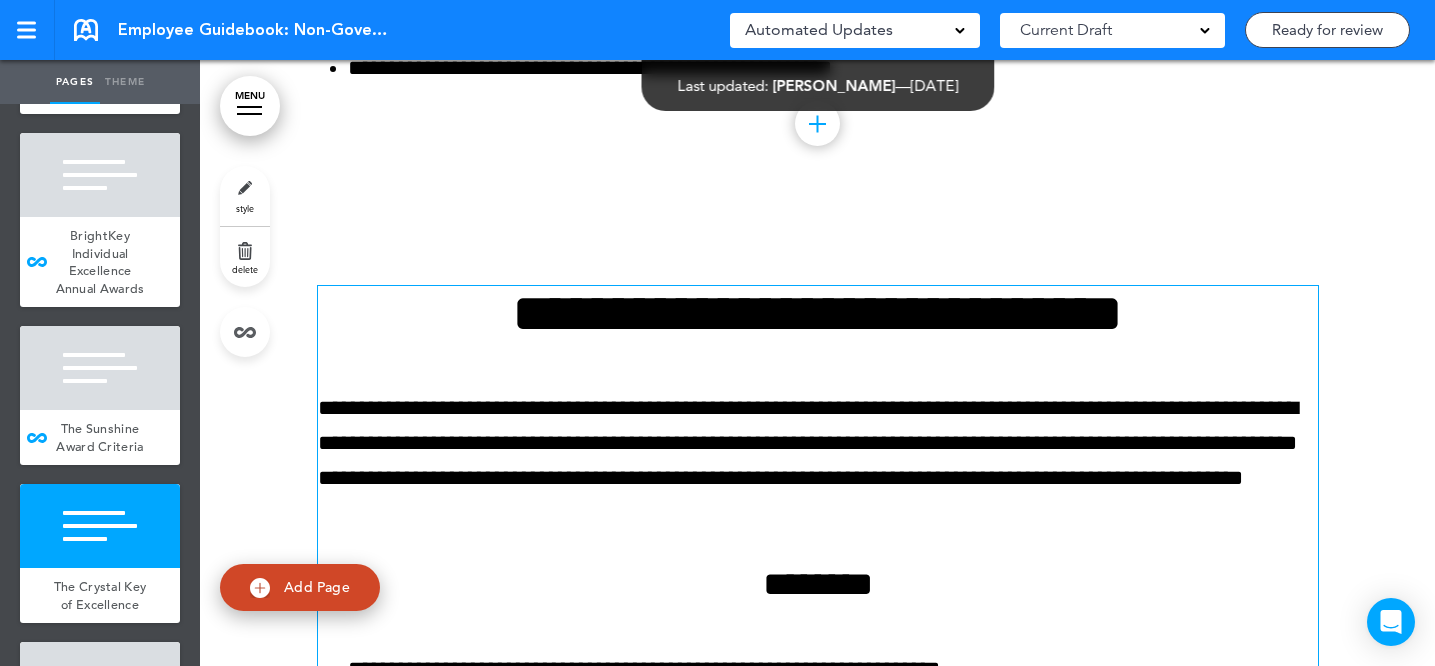 click on "**********" at bounding box center (818, 313) 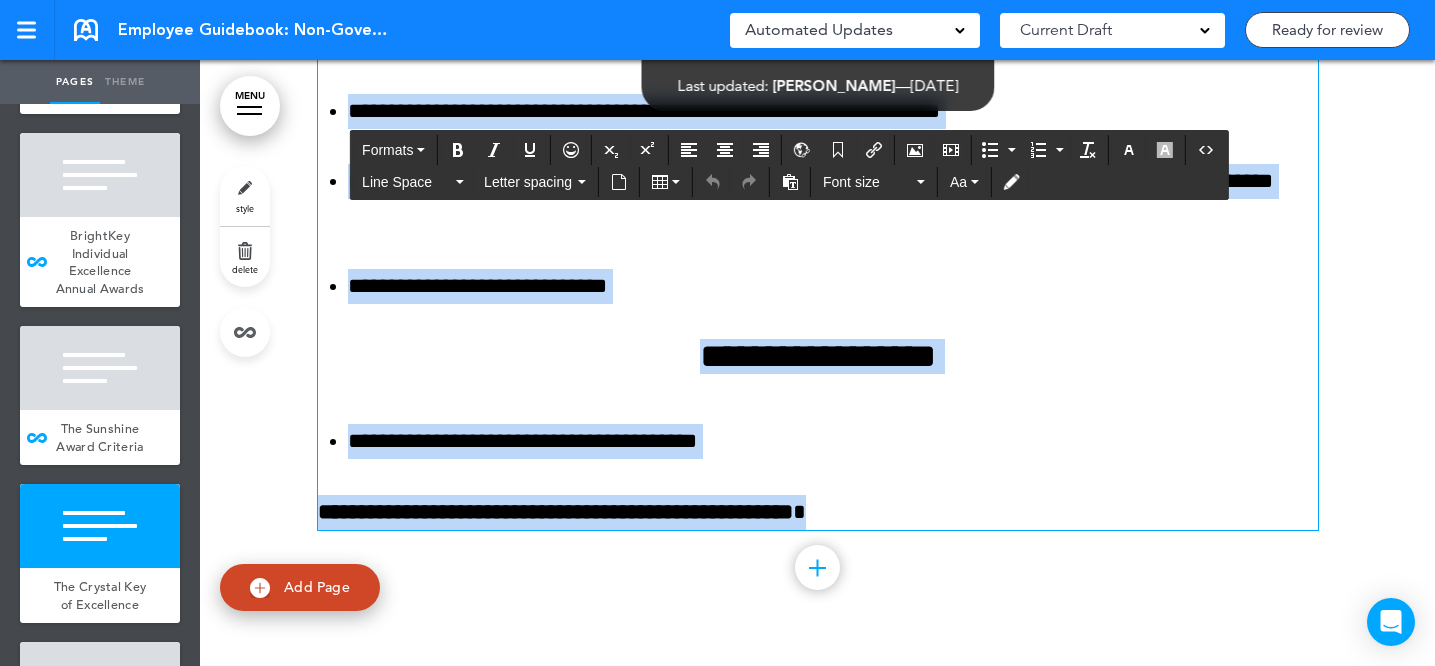 scroll, scrollTop: 85556, scrollLeft: 0, axis: vertical 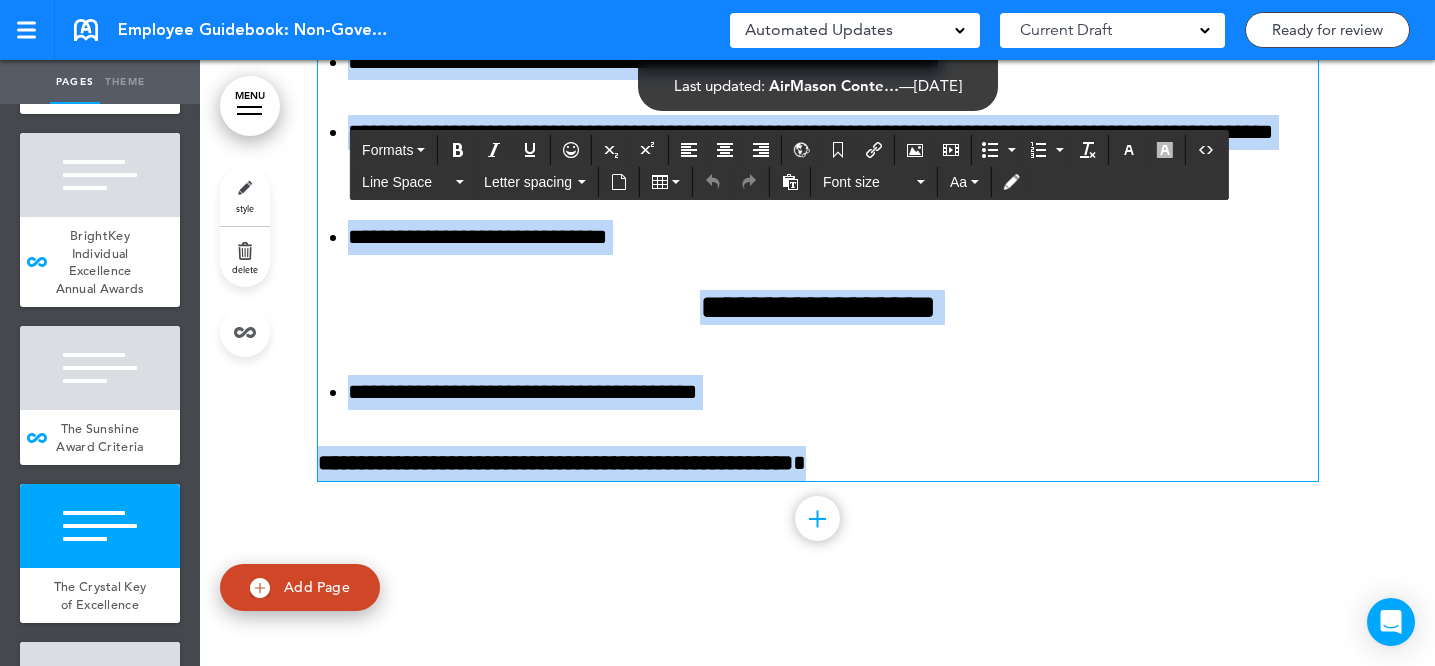 drag, startPoint x: 455, startPoint y: 393, endPoint x: 892, endPoint y: 550, distance: 464.34686 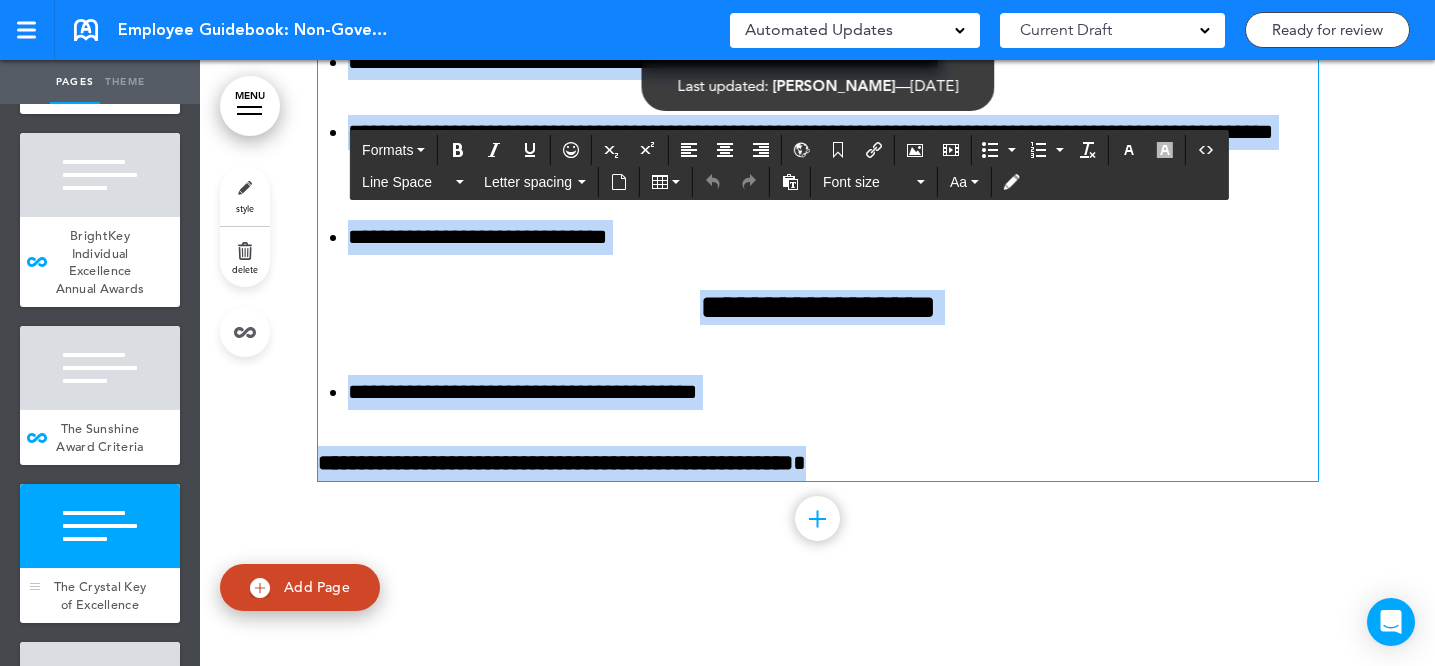 click at bounding box center [100, 526] 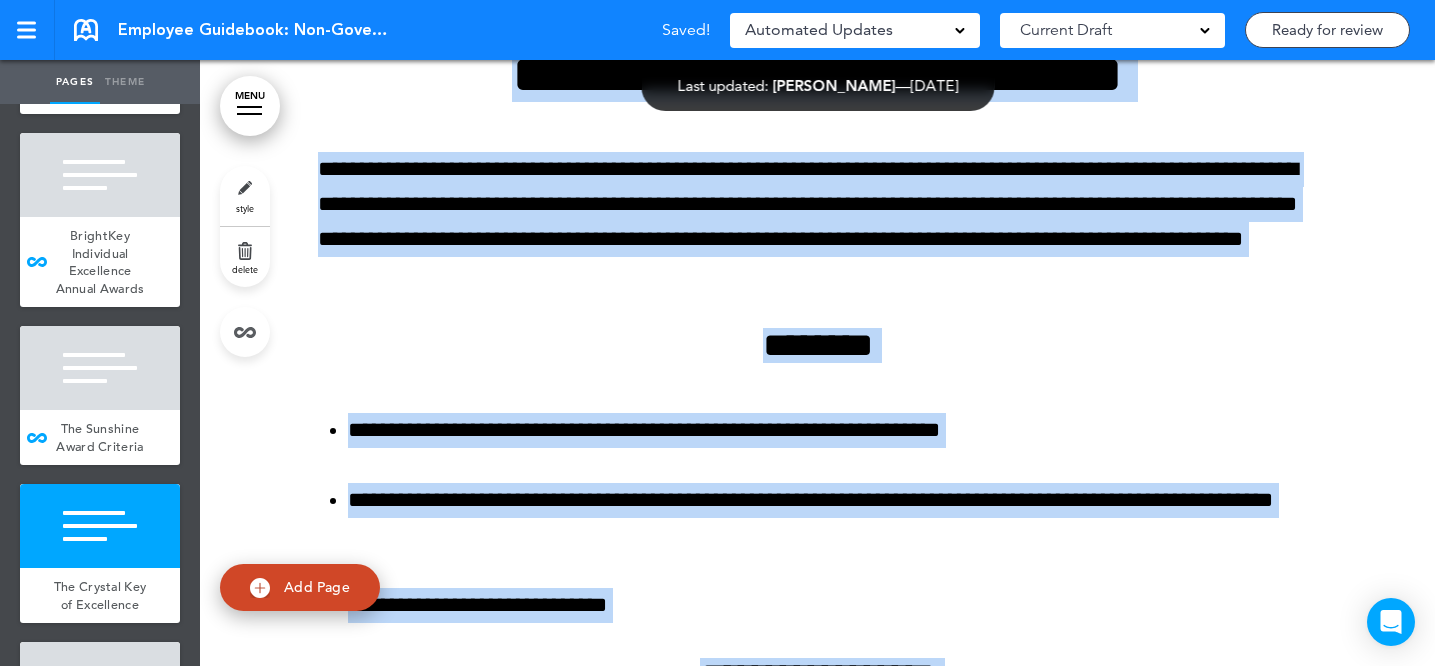 scroll, scrollTop: 85179, scrollLeft: 0, axis: vertical 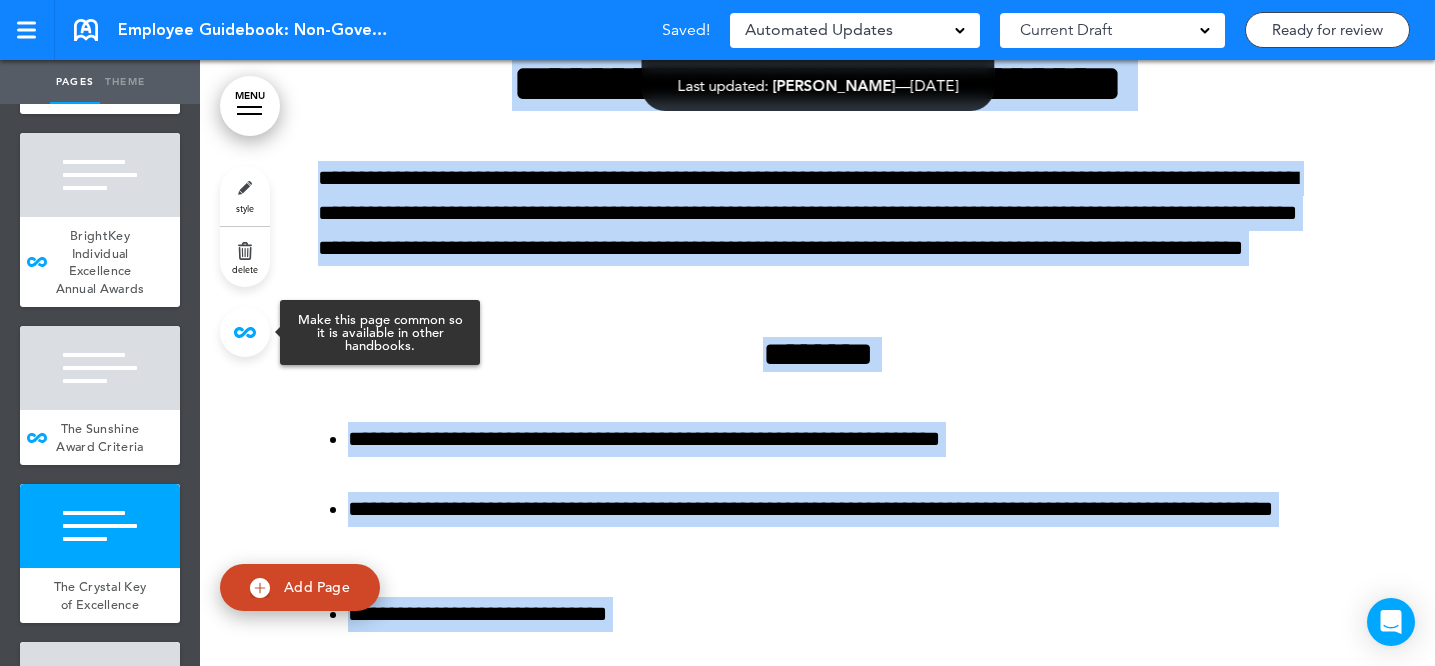 click at bounding box center (245, 332) 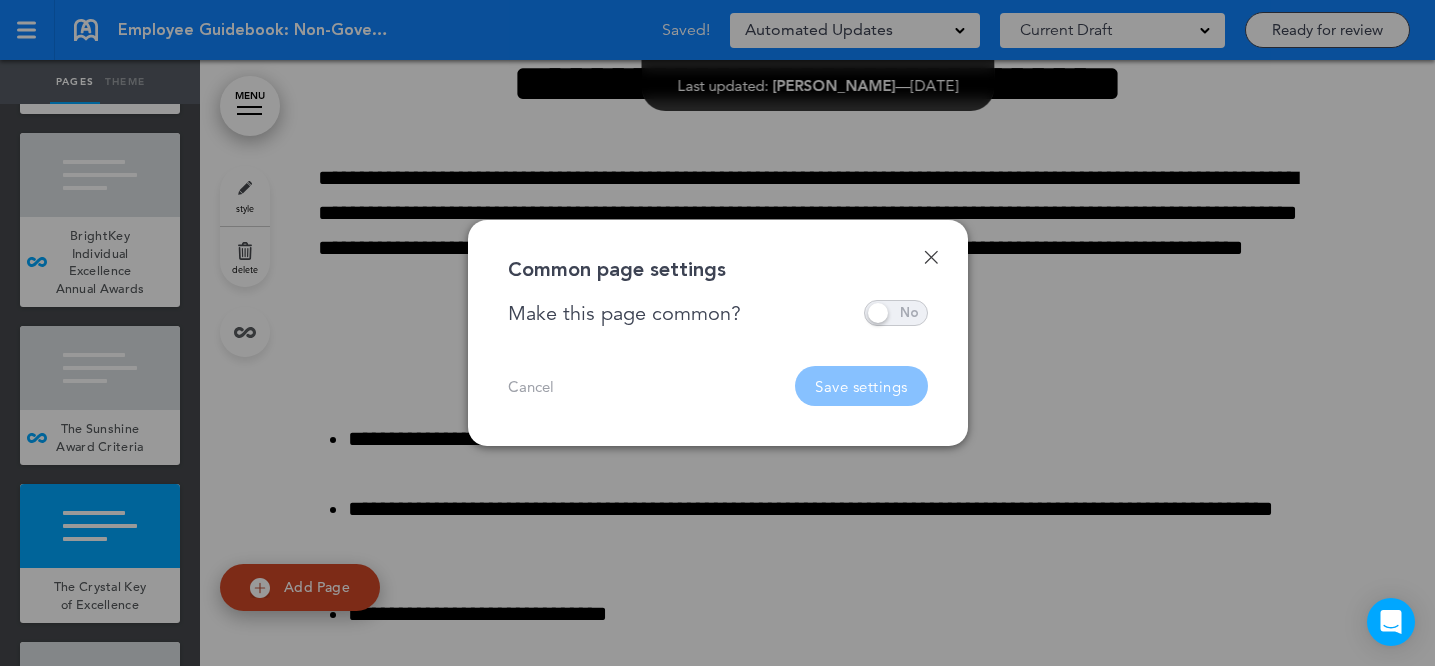 click at bounding box center (896, 313) 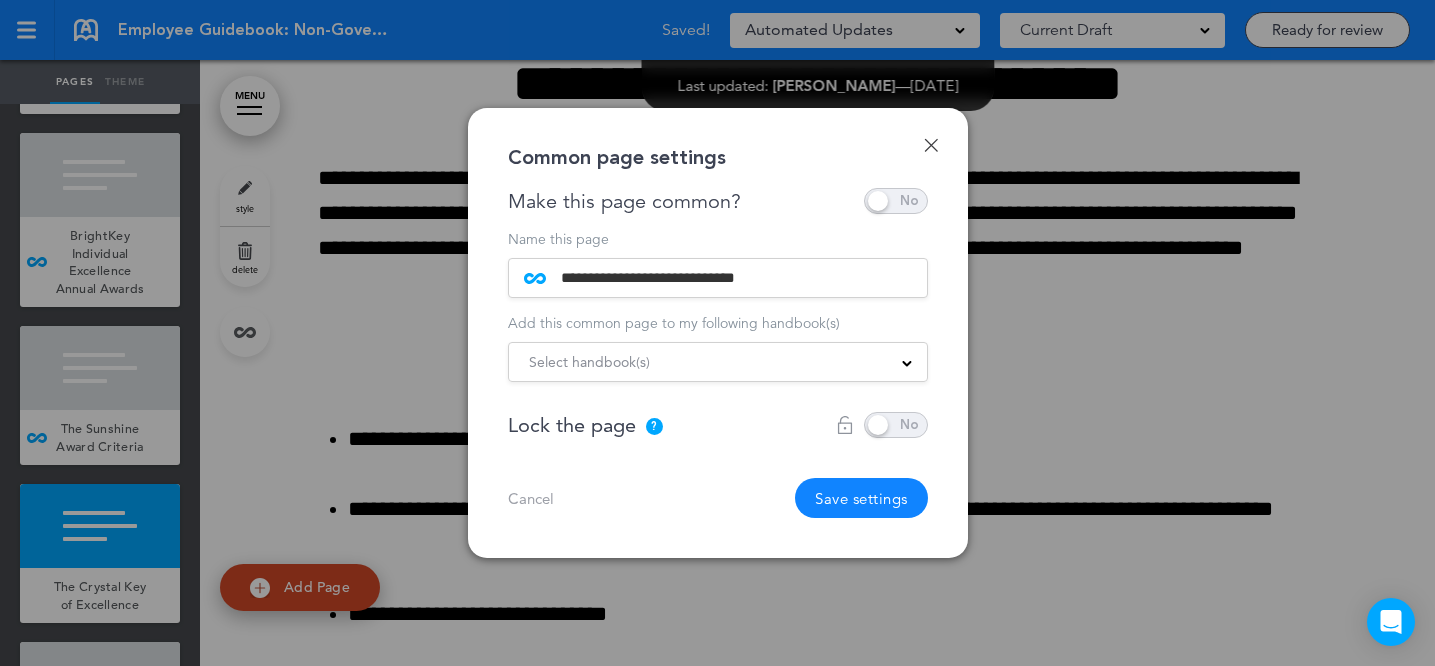 click on "Select handbook(s)" at bounding box center (718, 362) 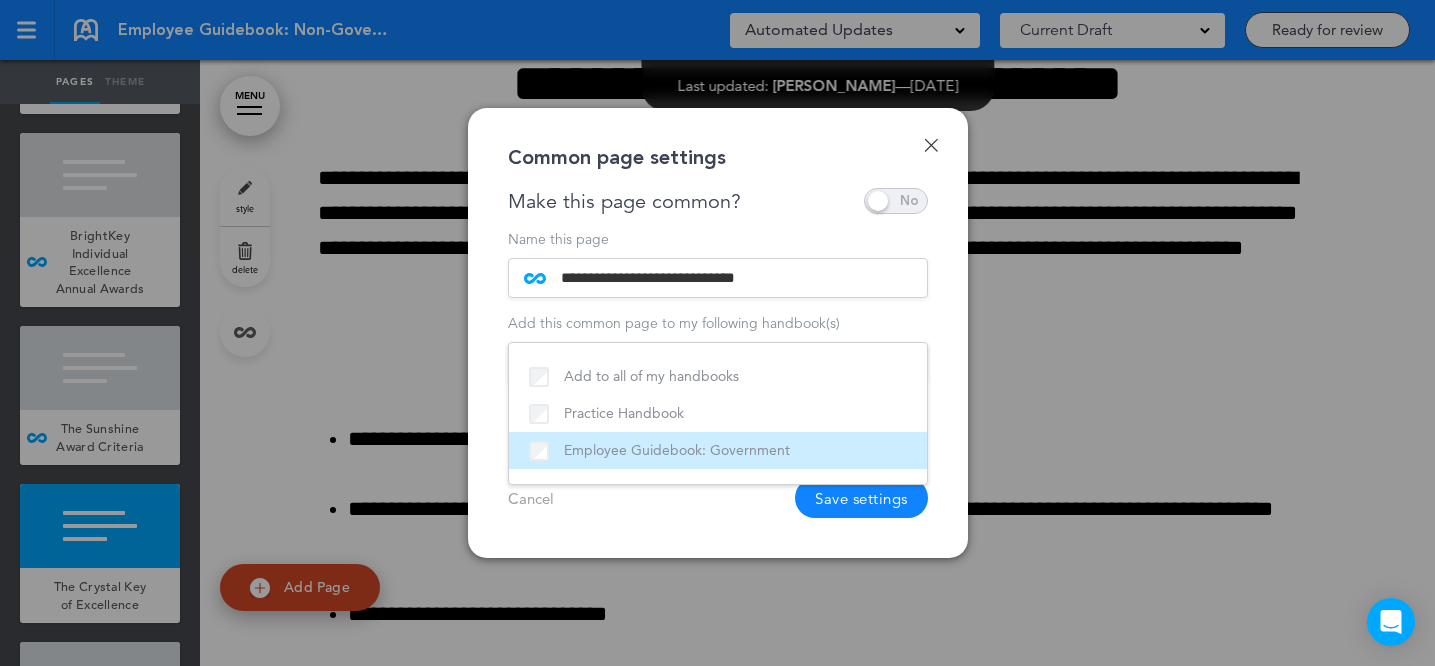 click on "Employee Guidebook: Government" at bounding box center (718, 450) 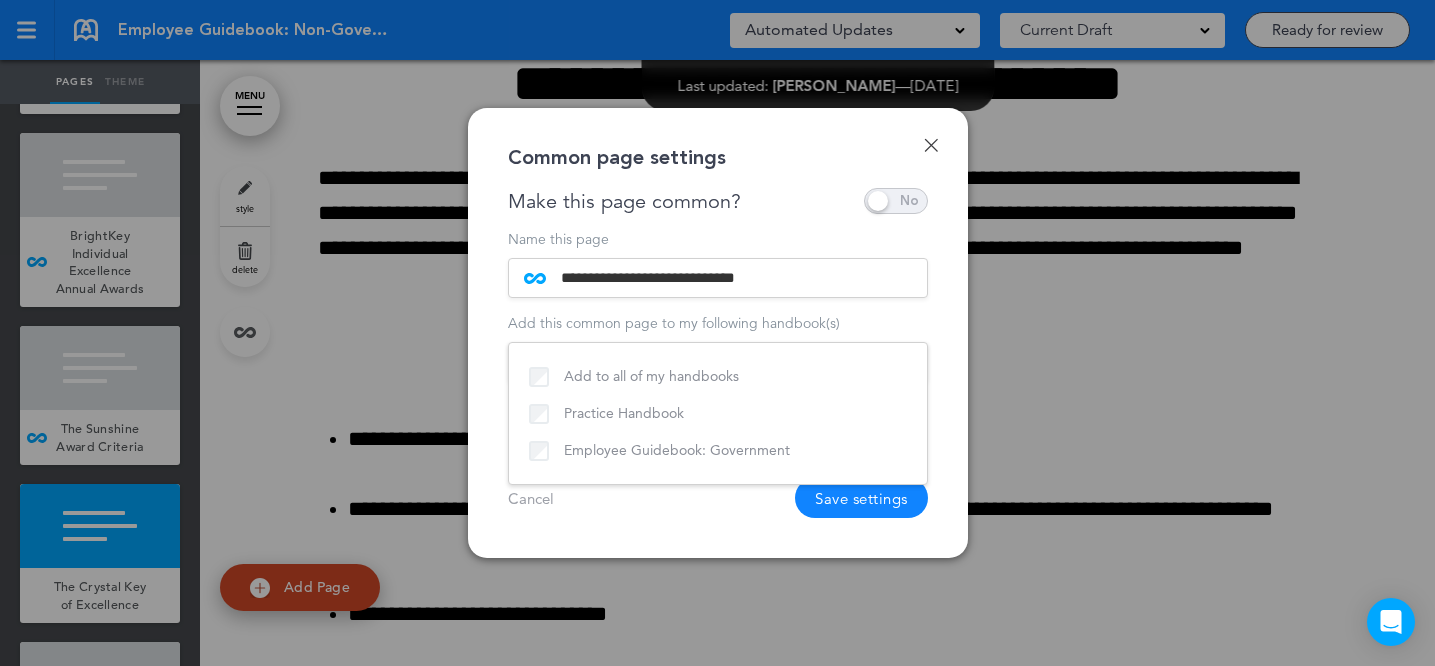 click on "**********" at bounding box center (718, 333) 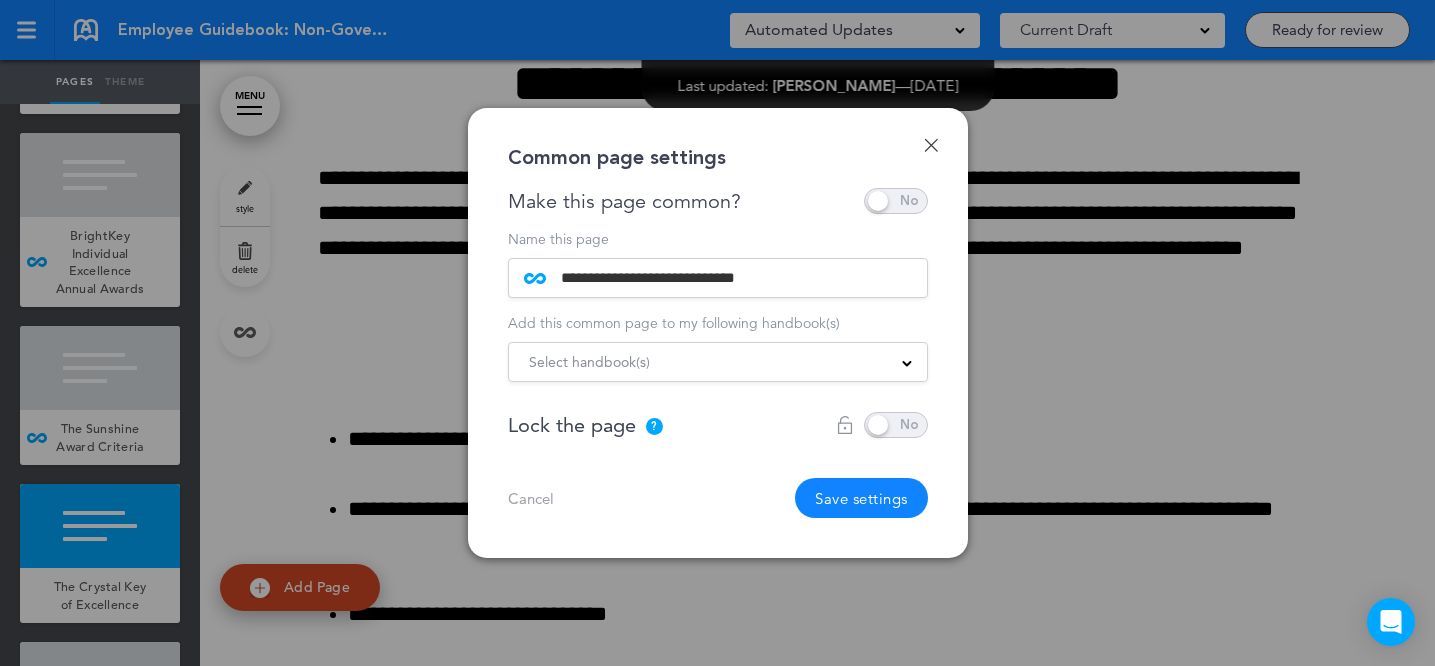 click on "Save settings" at bounding box center (861, 498) 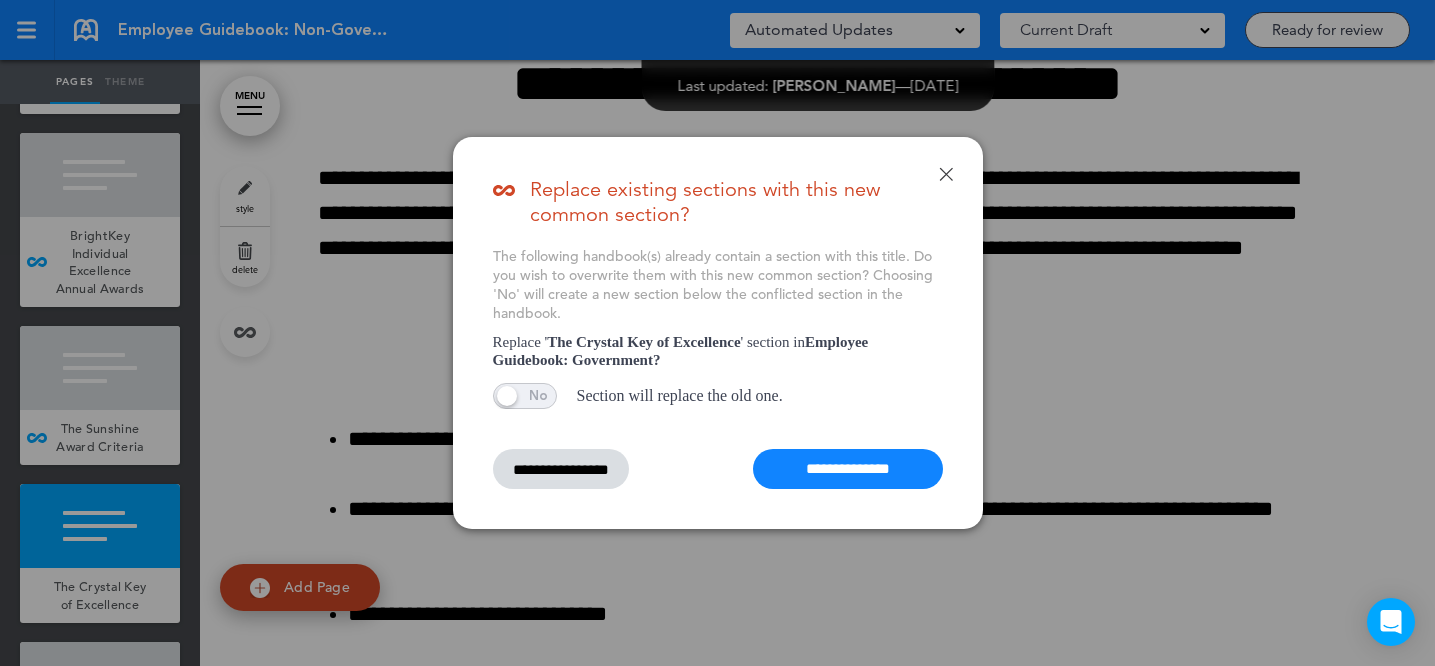 click on "**********" at bounding box center [848, 469] 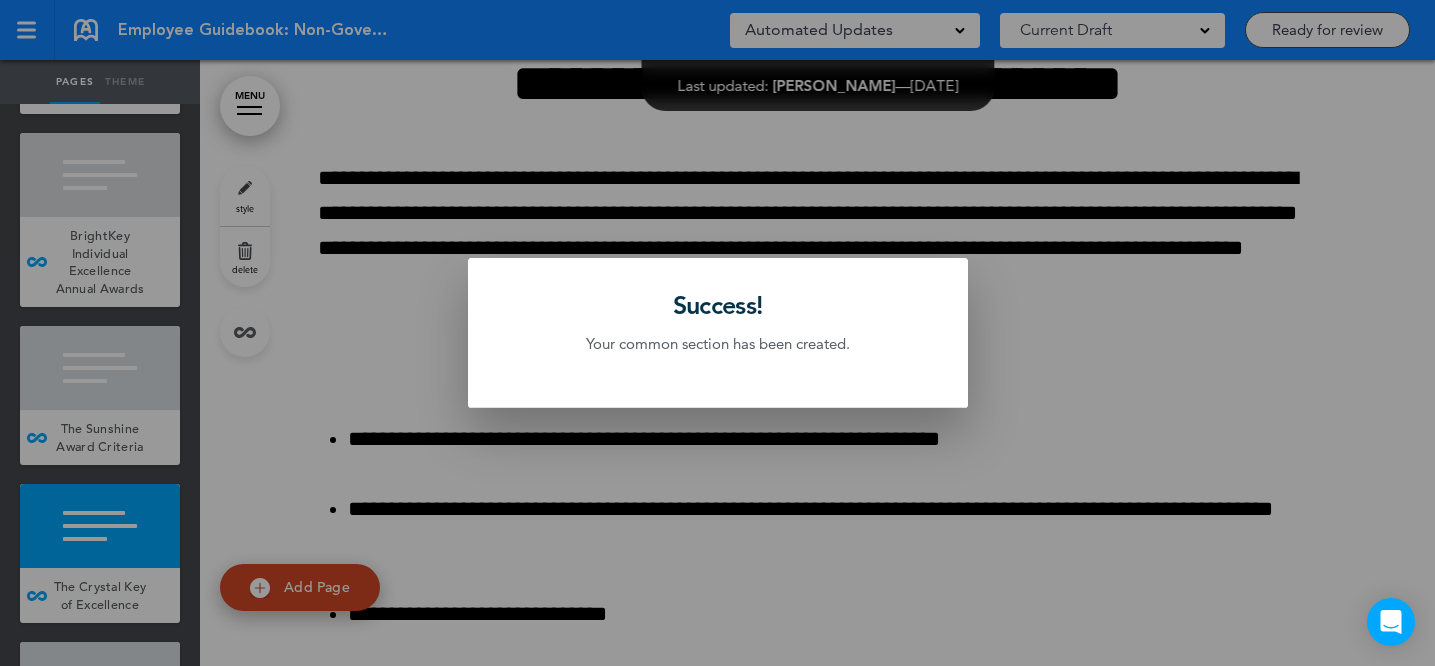 click at bounding box center (717, 333) 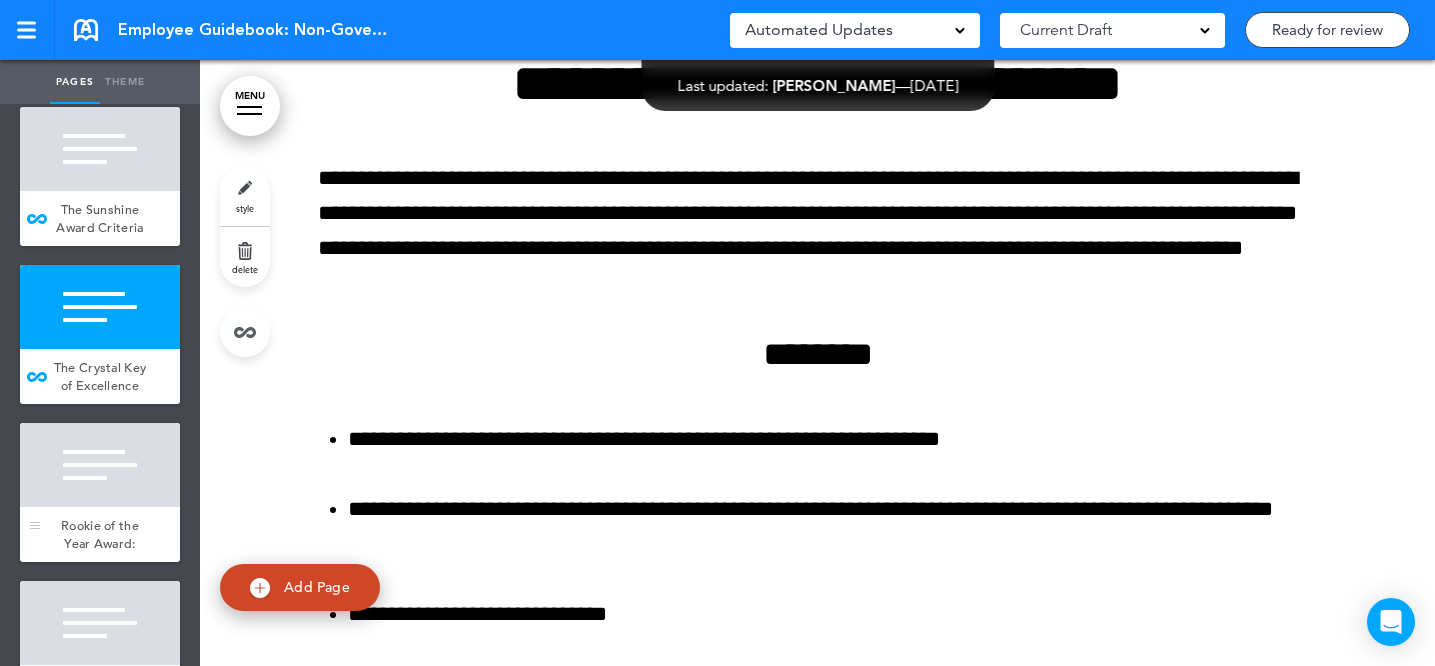 scroll, scrollTop: 15118, scrollLeft: 0, axis: vertical 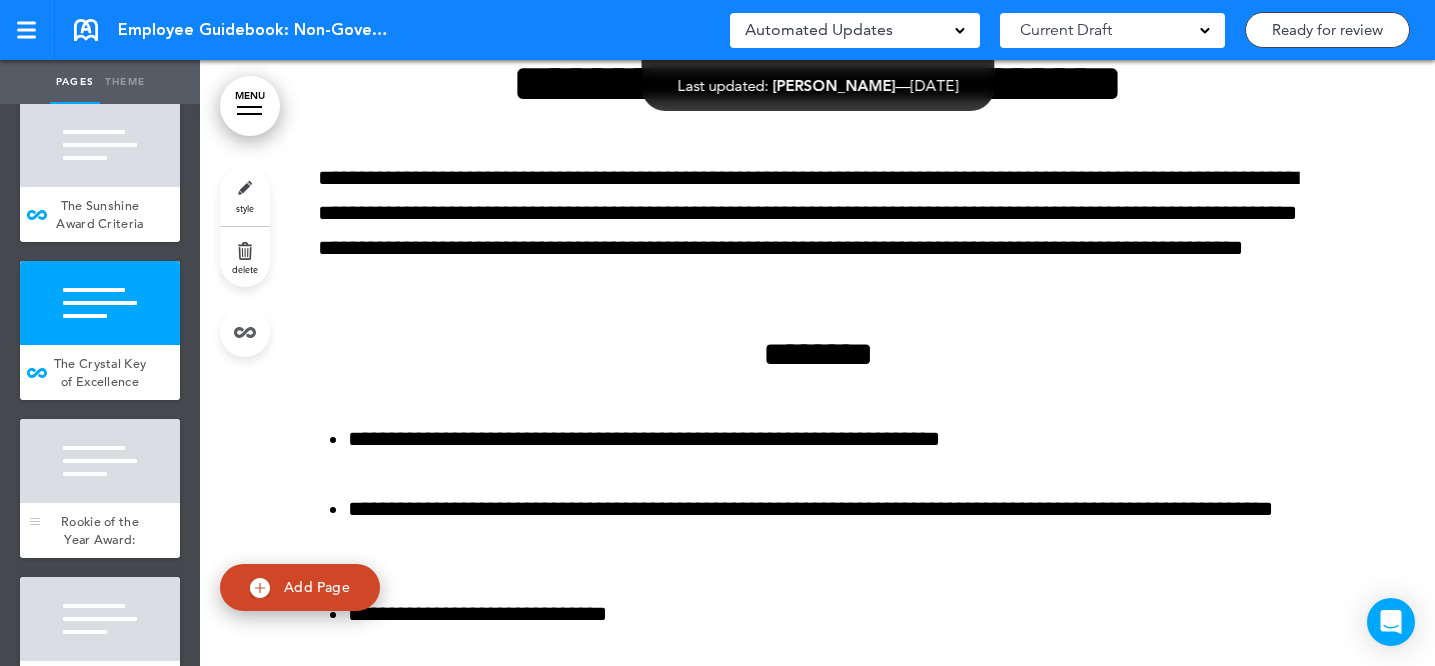 click at bounding box center [100, 461] 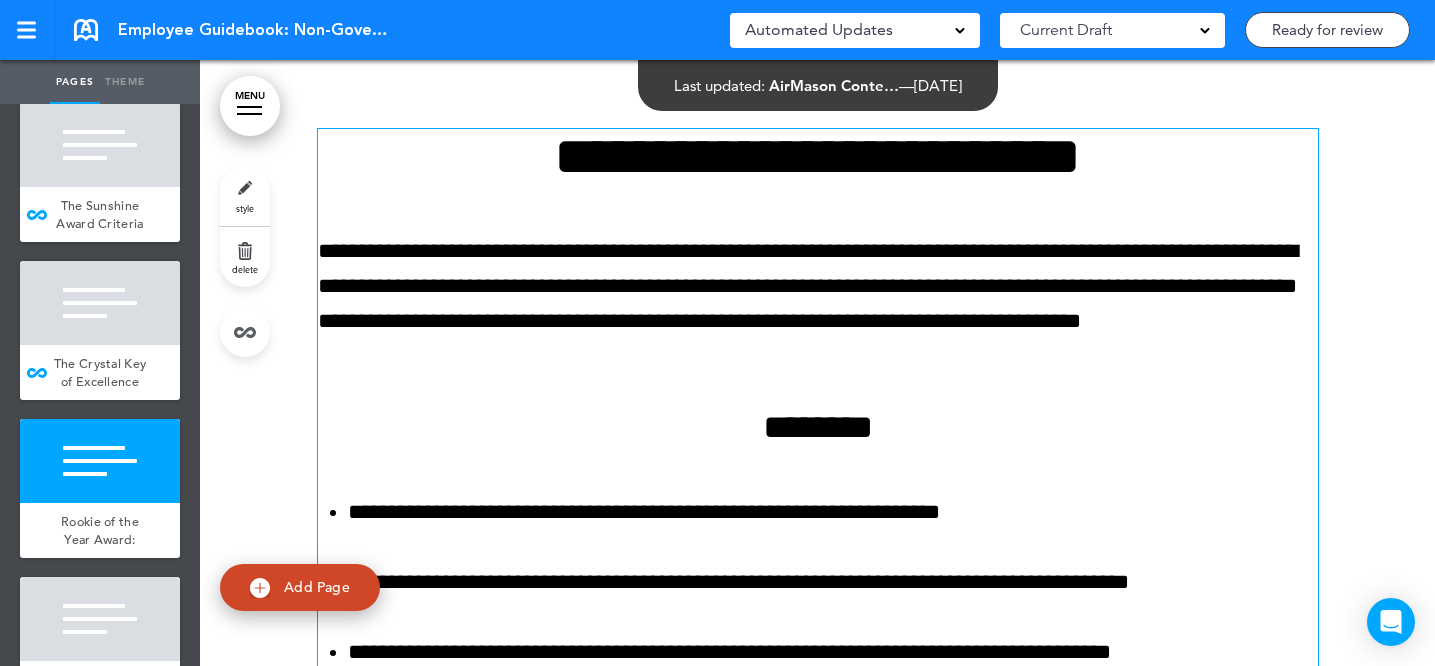 scroll, scrollTop: 86085, scrollLeft: 0, axis: vertical 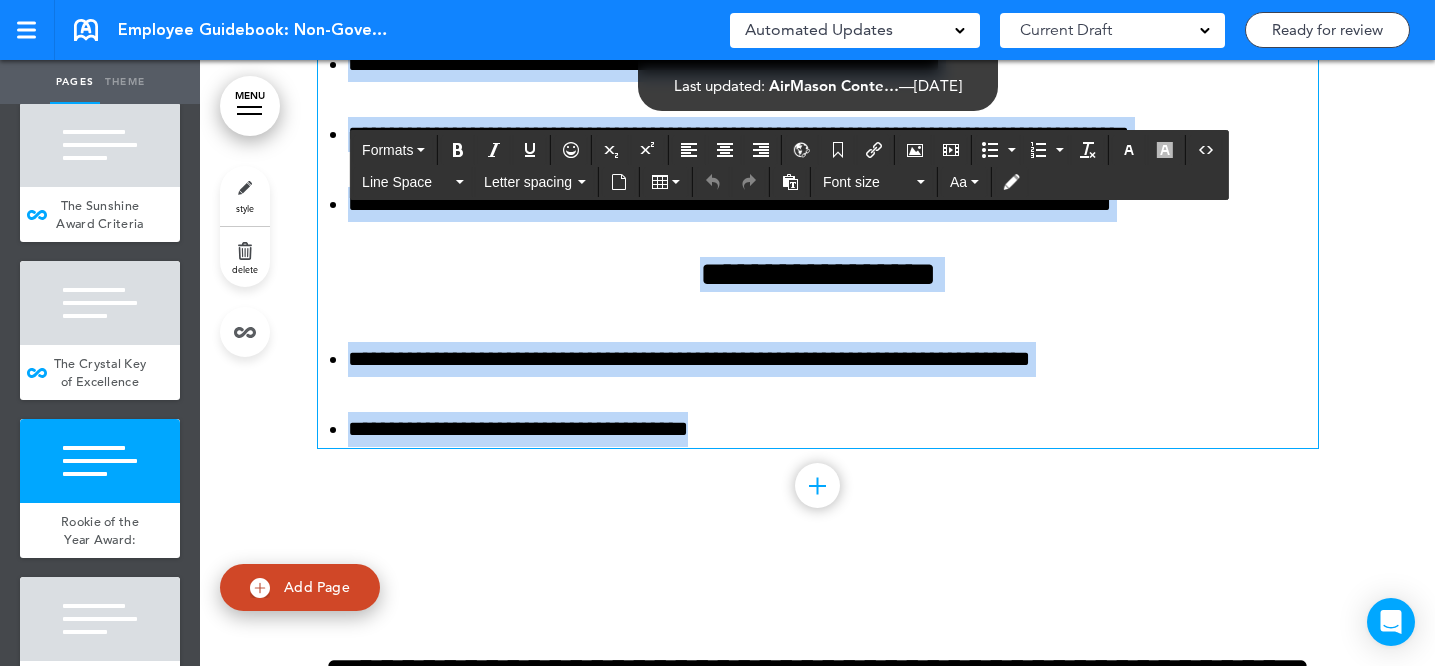 drag, startPoint x: 491, startPoint y: 257, endPoint x: 760, endPoint y: 561, distance: 405.92734 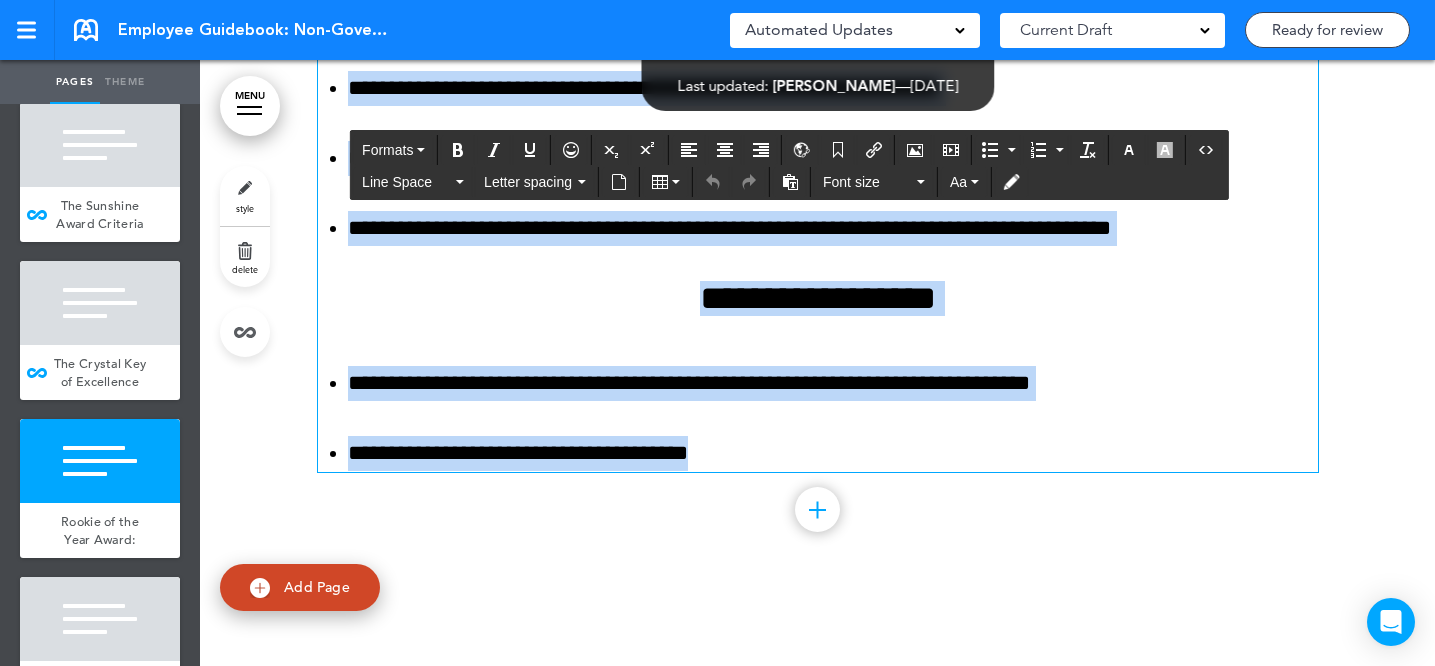scroll, scrollTop: 86531, scrollLeft: 0, axis: vertical 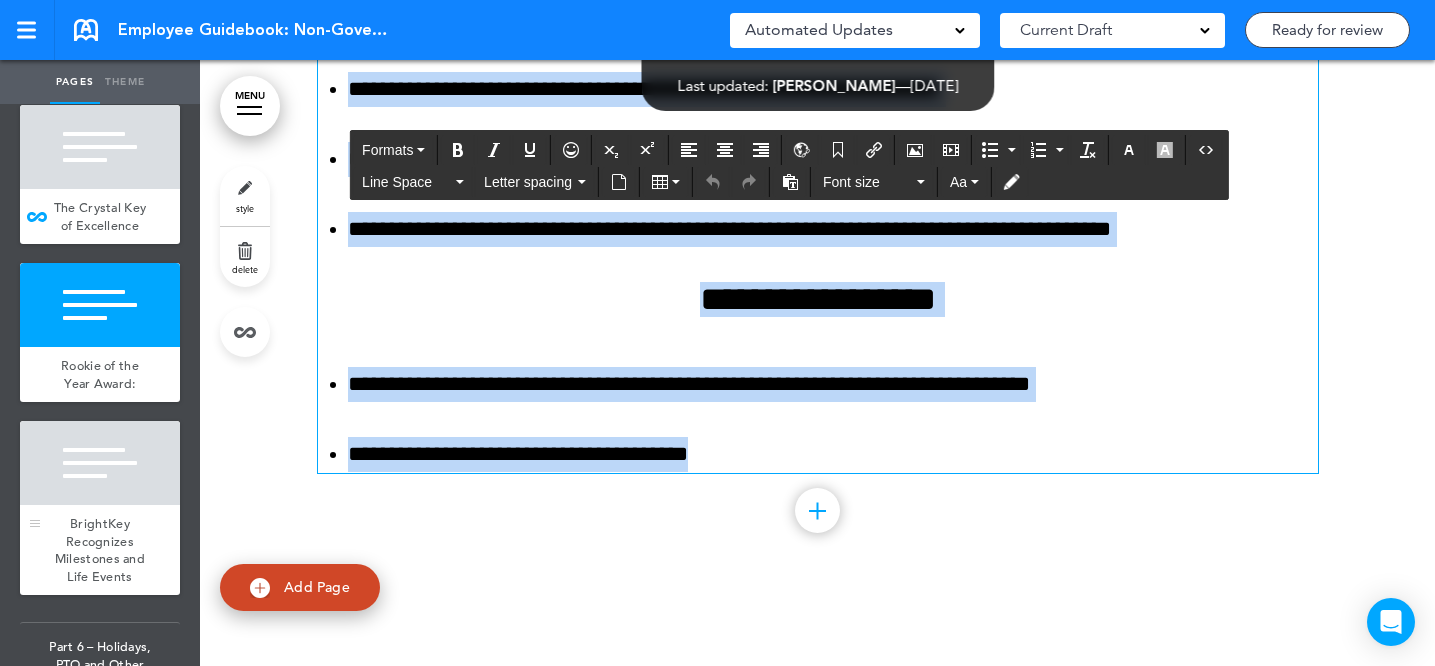 click on "BrightKey Recognizes Milestones and Life Events" at bounding box center (100, 550) 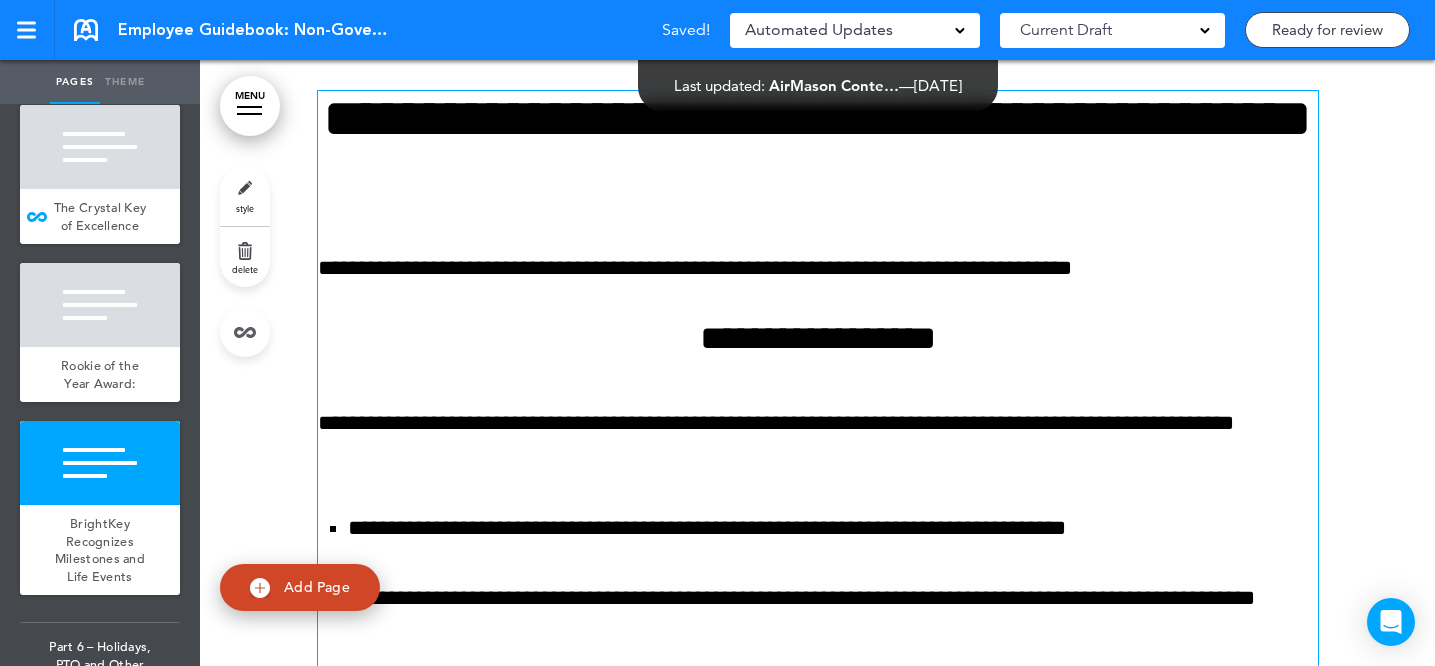 scroll, scrollTop: 87106, scrollLeft: 0, axis: vertical 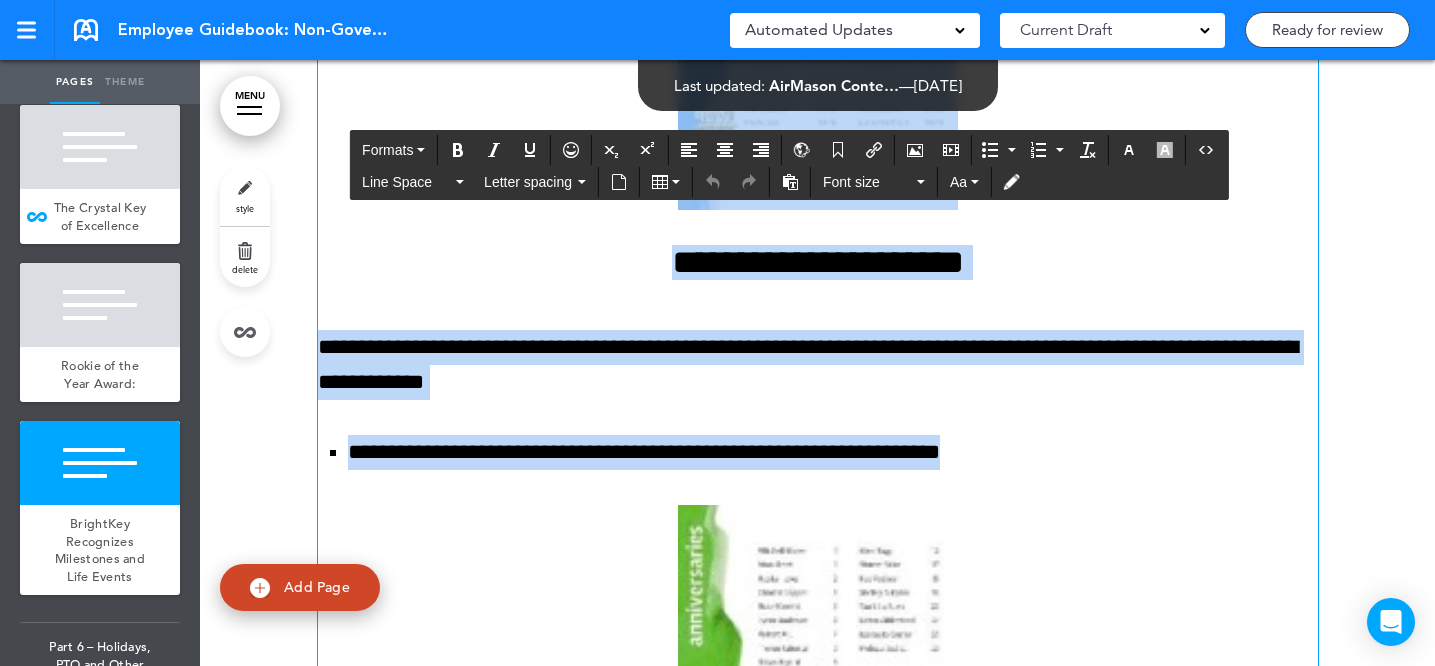 drag, startPoint x: 359, startPoint y: 221, endPoint x: 1036, endPoint y: 520, distance: 740.0878 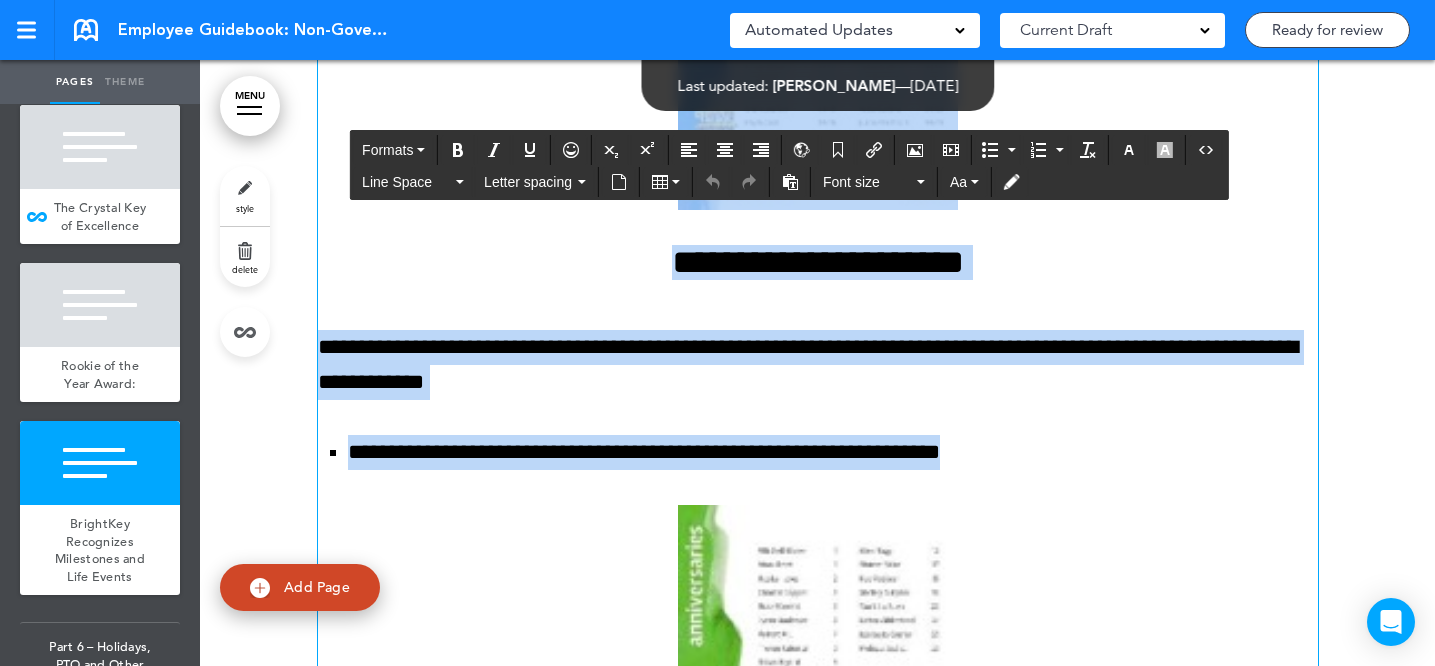 click on "**********" at bounding box center [818, 365] 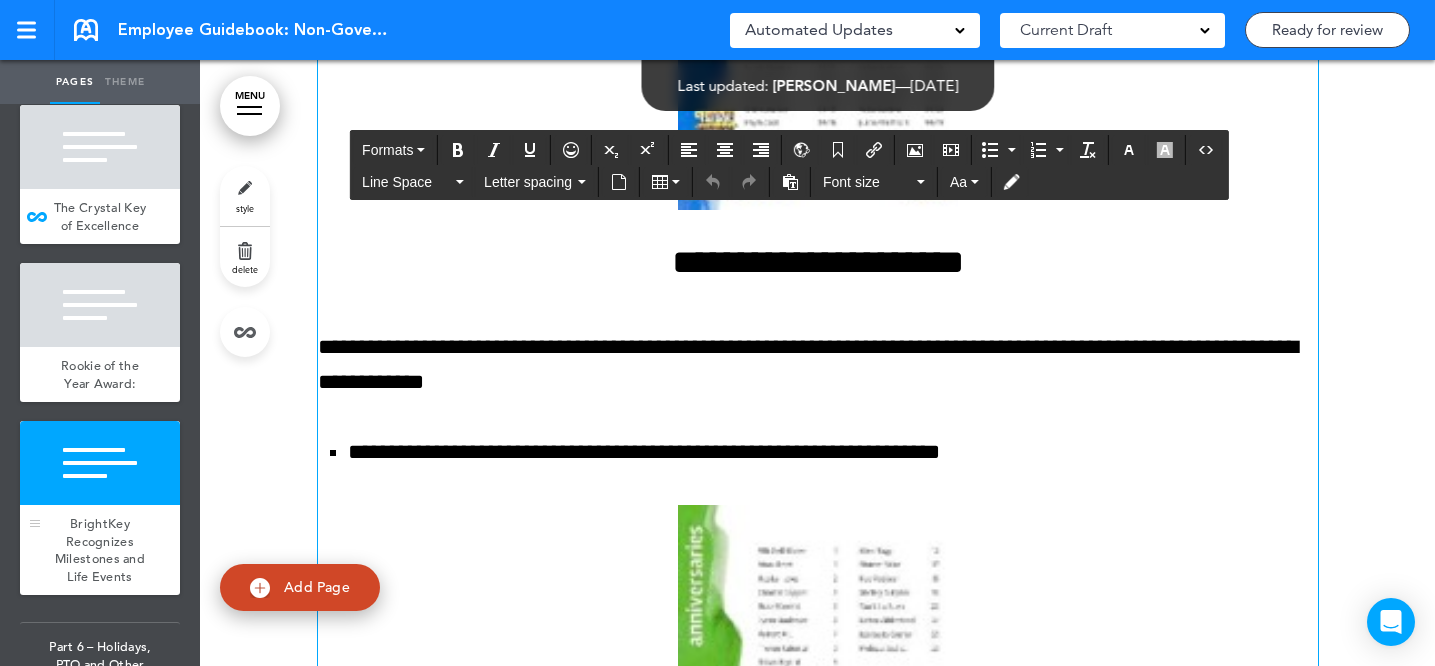 click on "BrightKey Recognizes Milestones and Life Events" at bounding box center (100, 550) 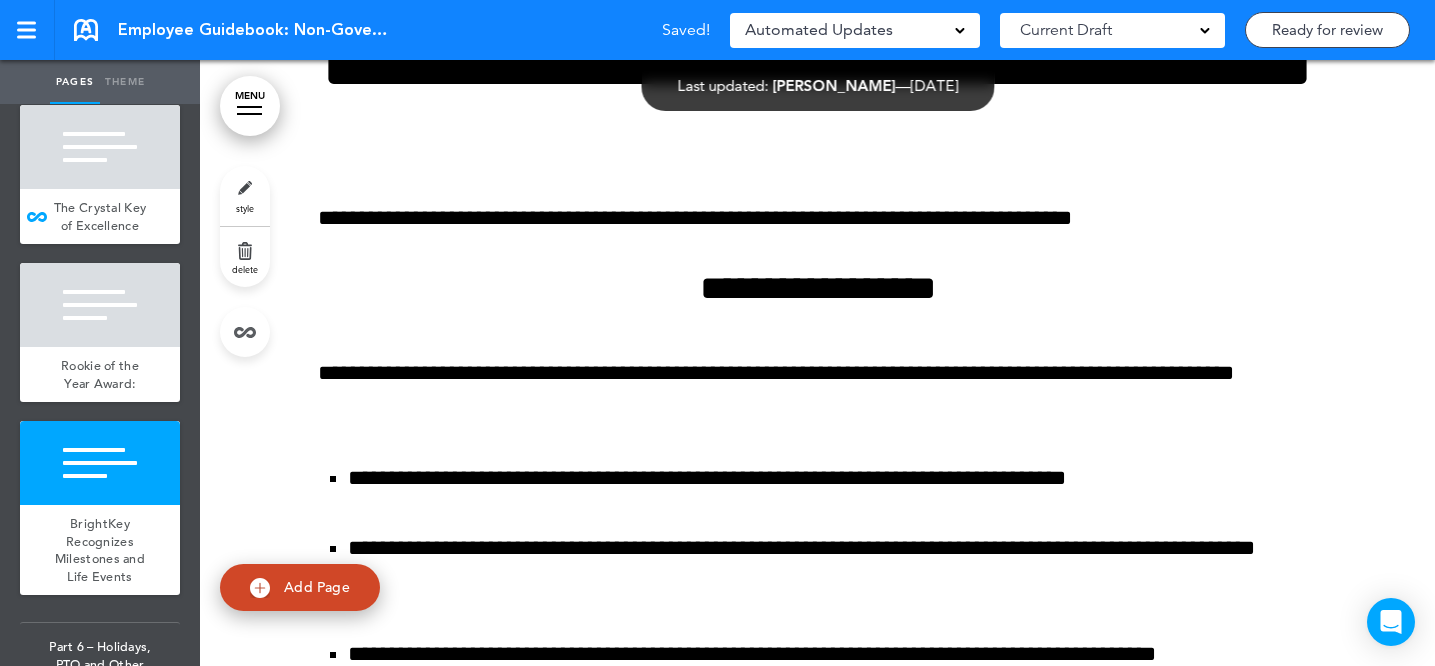 scroll, scrollTop: 87147, scrollLeft: 0, axis: vertical 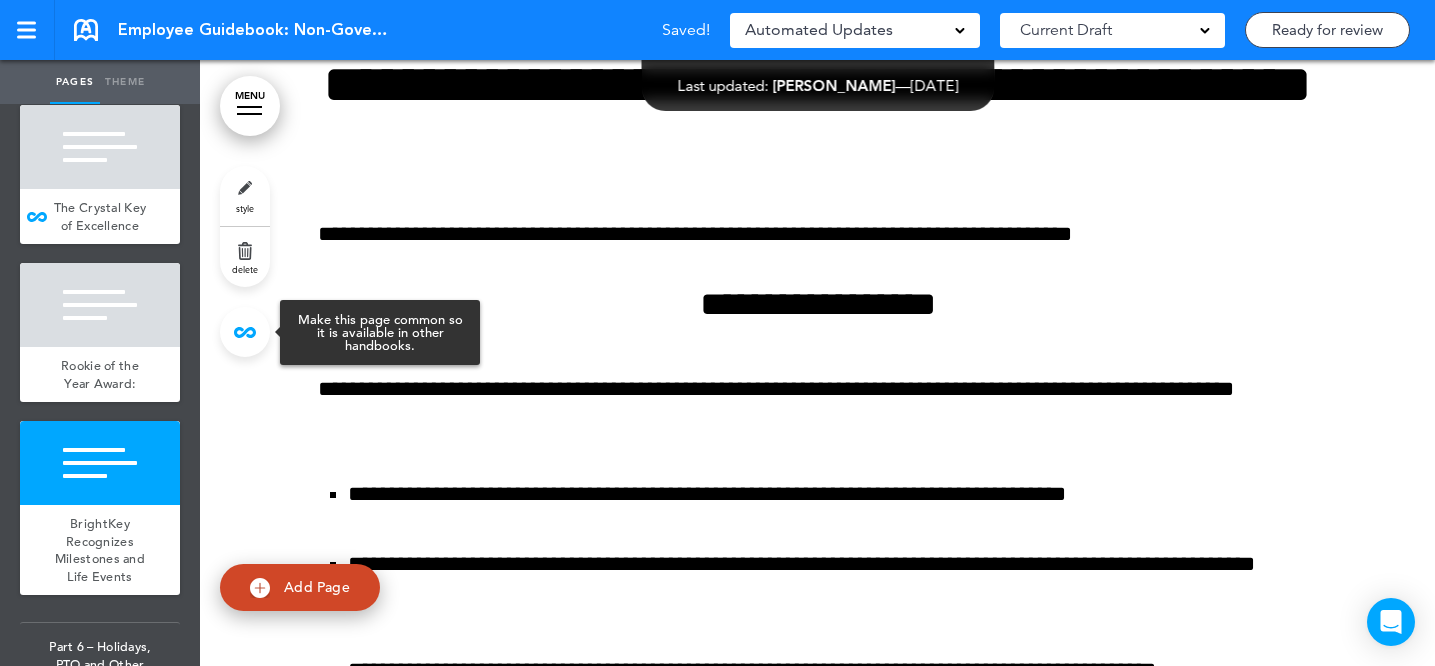 click at bounding box center (245, 332) 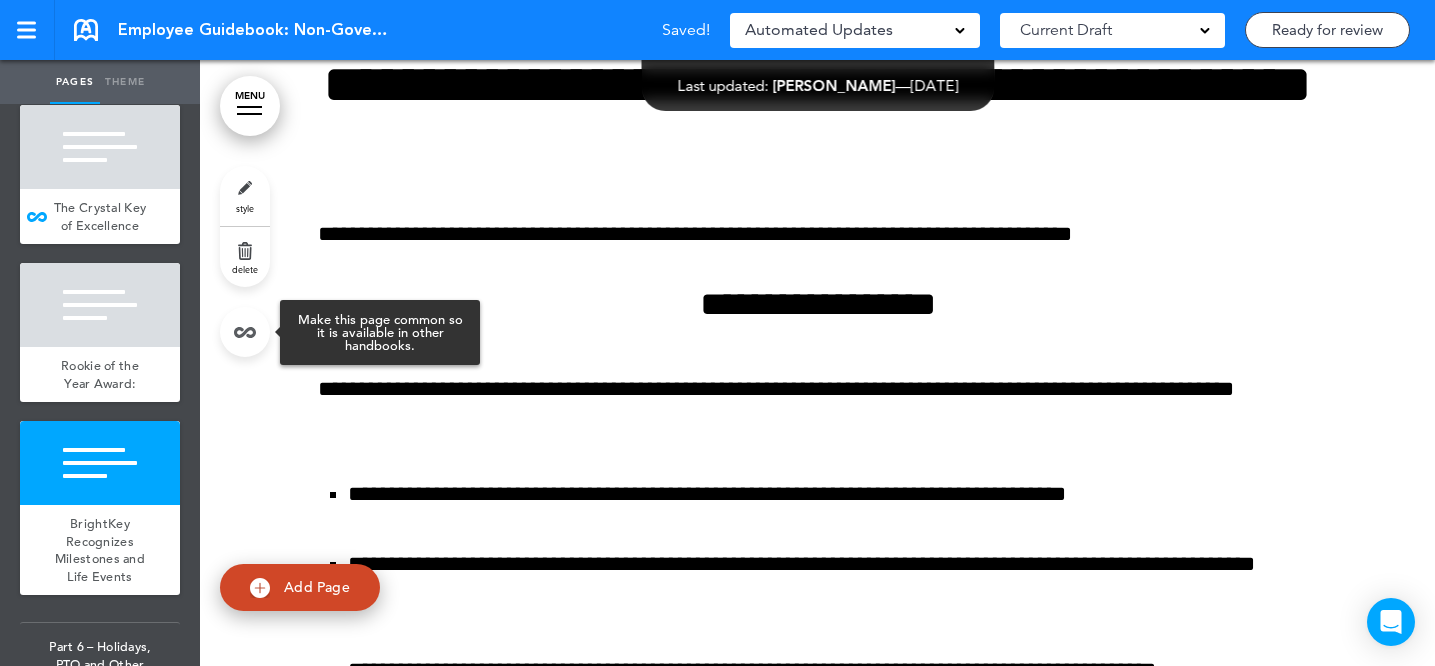 type on "**********" 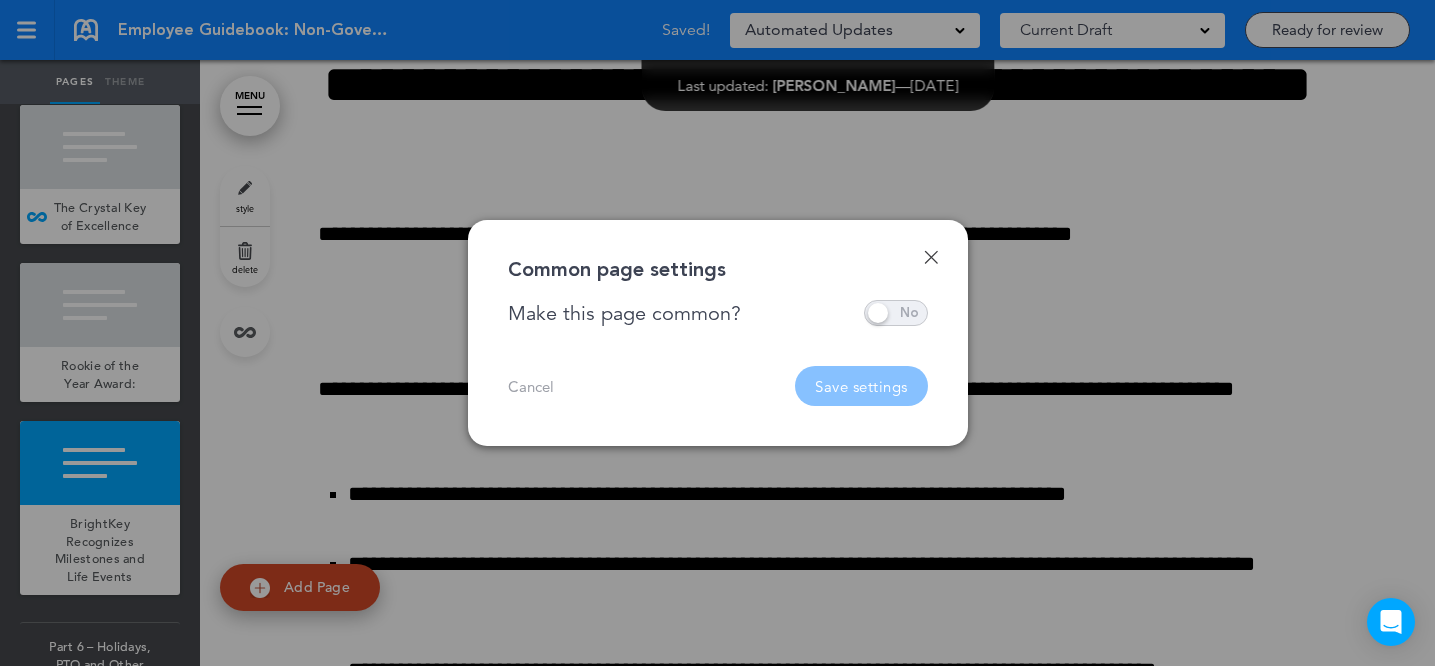 click at bounding box center [896, 313] 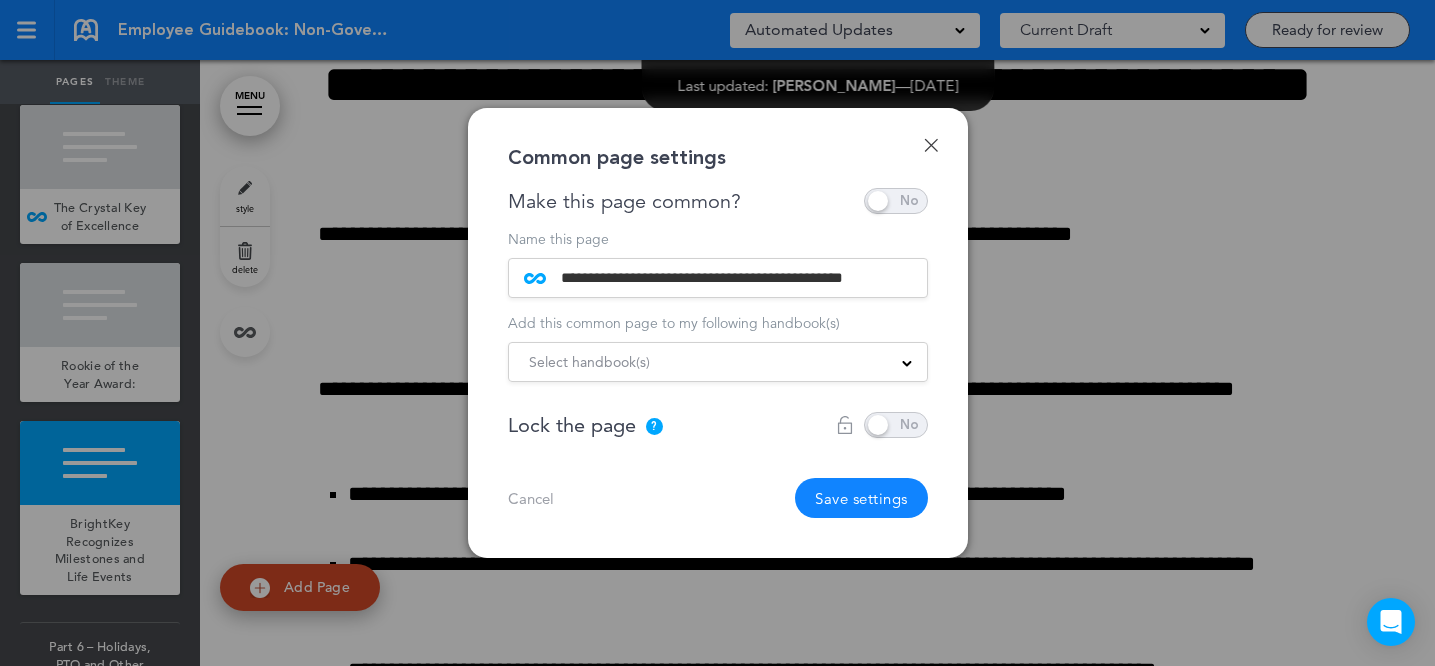 click on "Select handbook(s)" at bounding box center [589, 362] 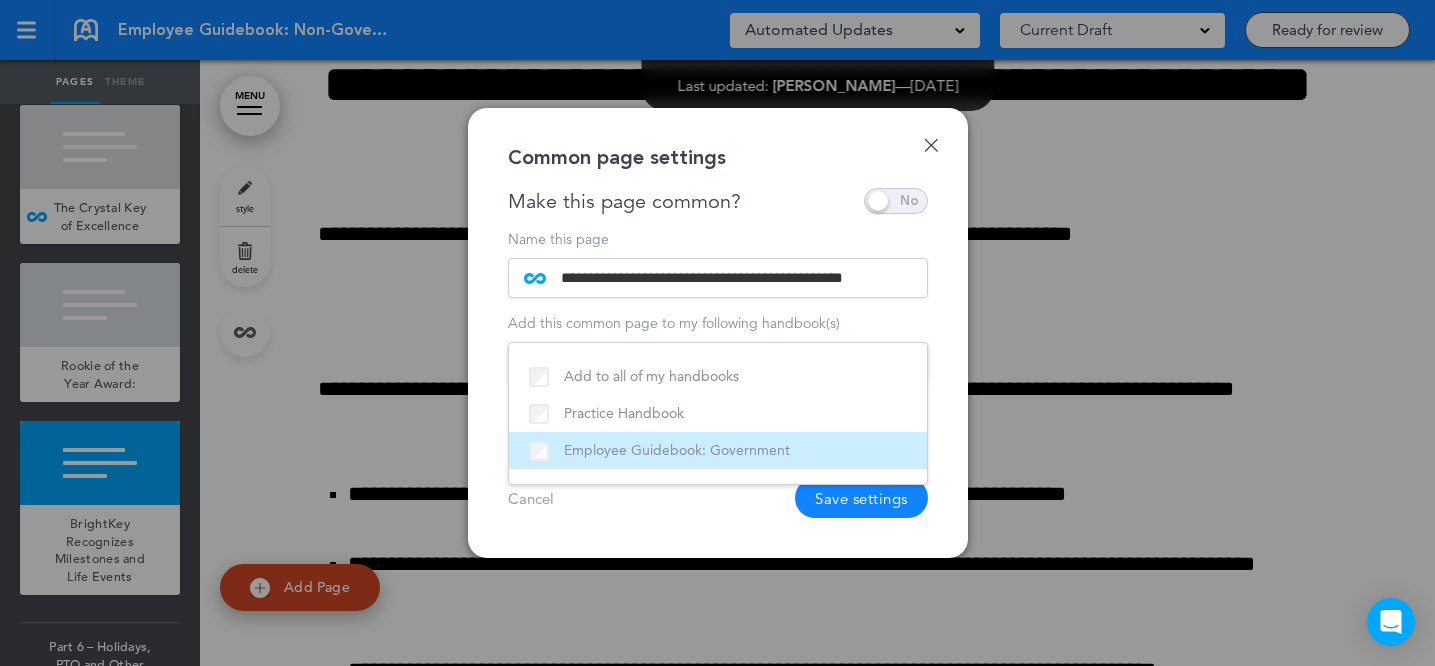 click on "Employee Guidebook: Government" at bounding box center [718, 450] 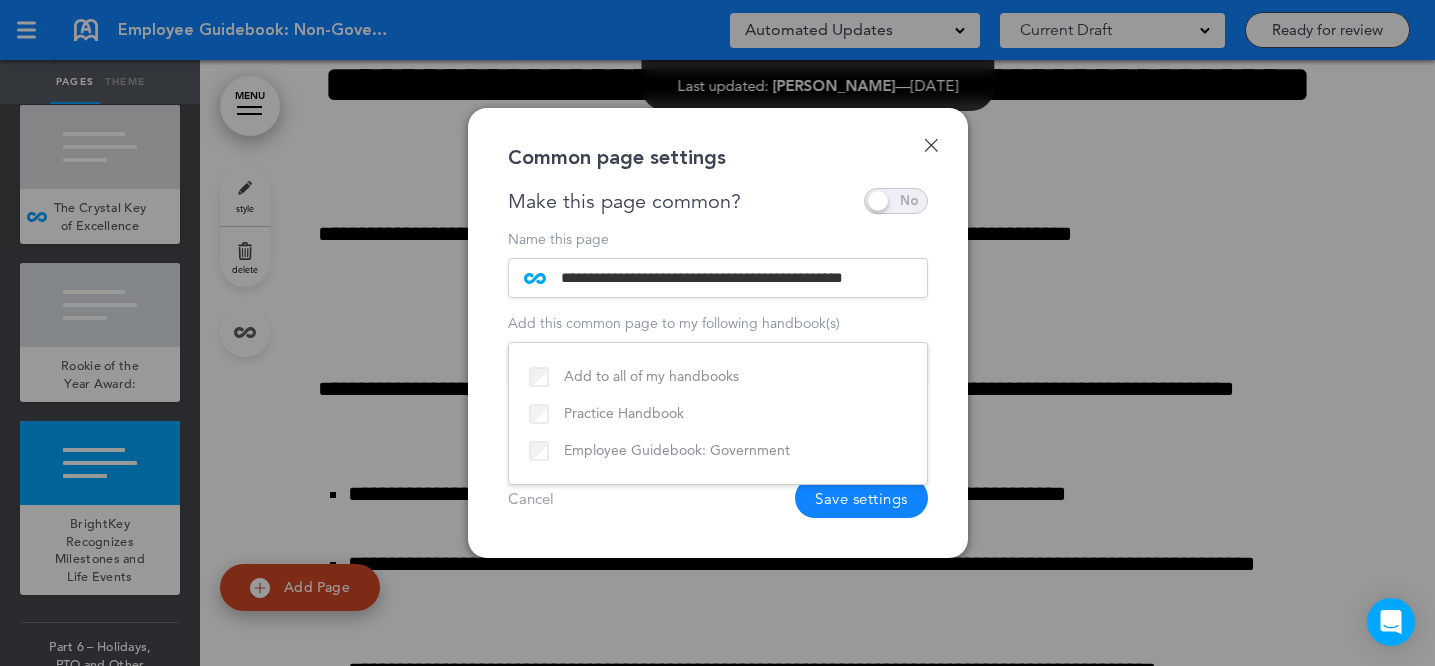 click on "**********" at bounding box center [718, 333] 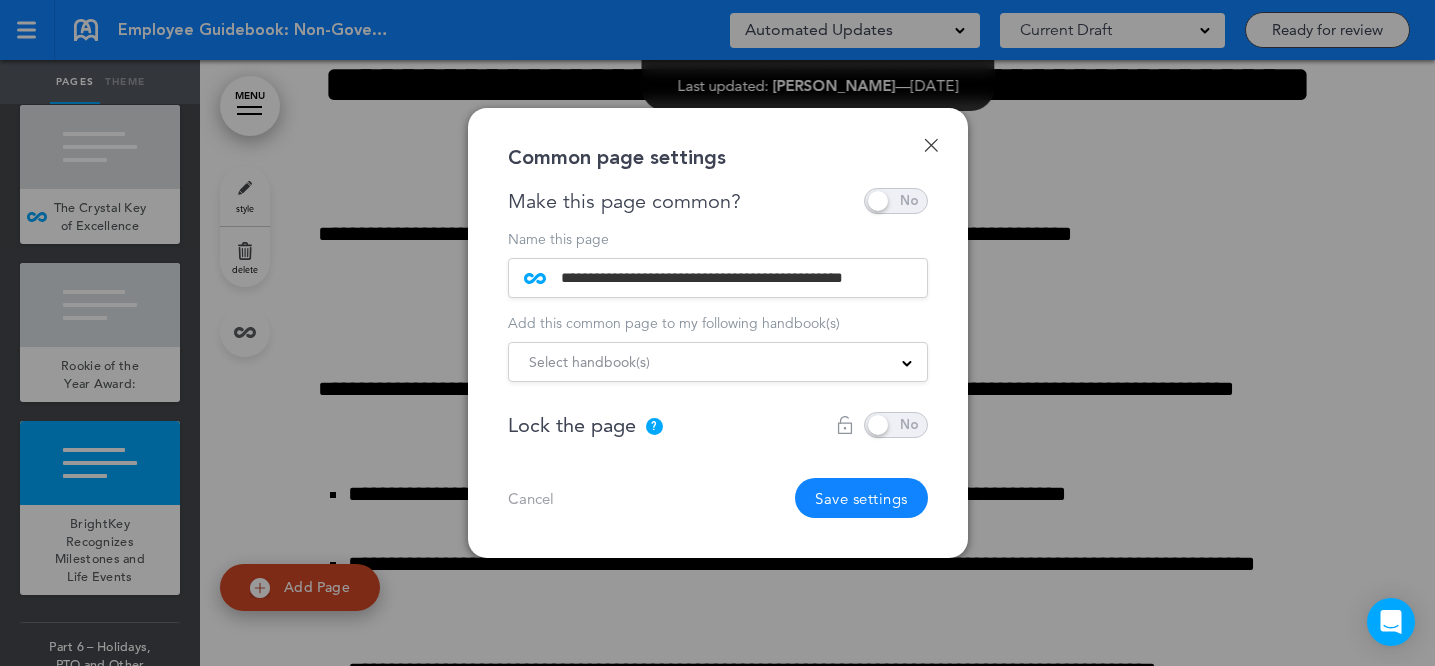click on "Save settings" at bounding box center (861, 498) 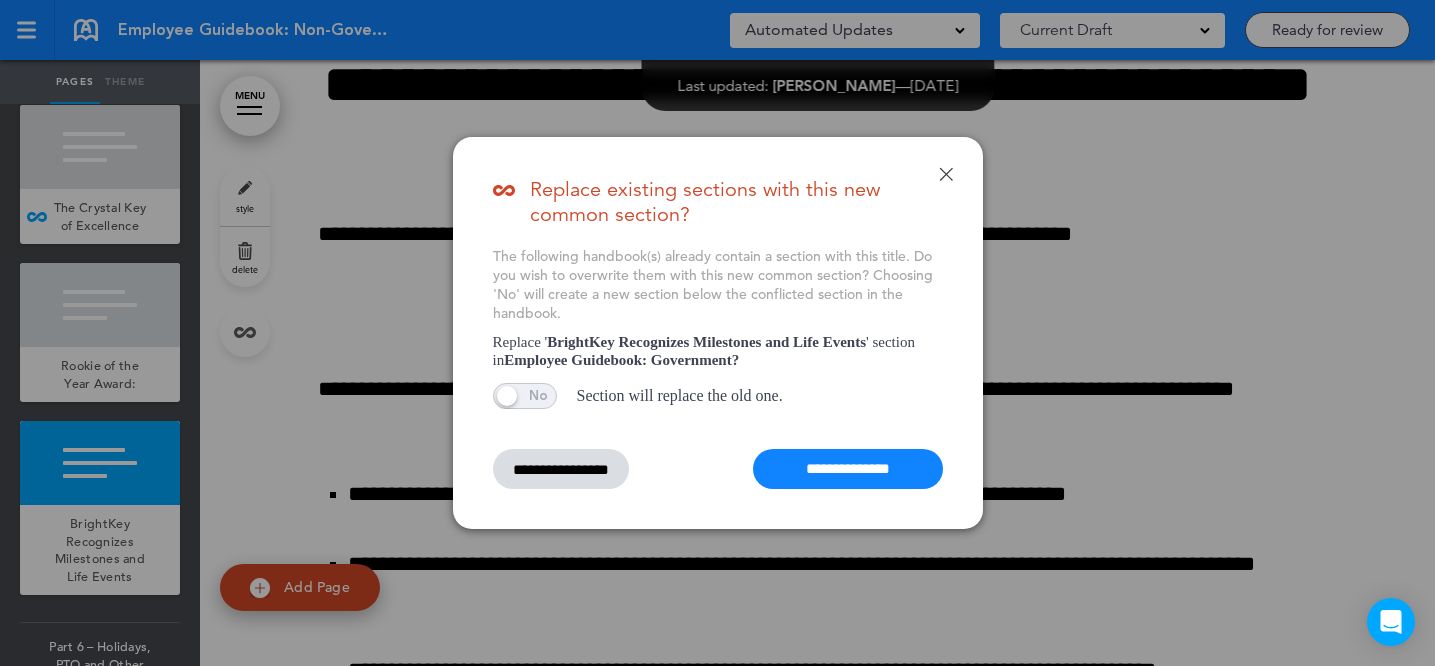 click on "**********" at bounding box center (848, 469) 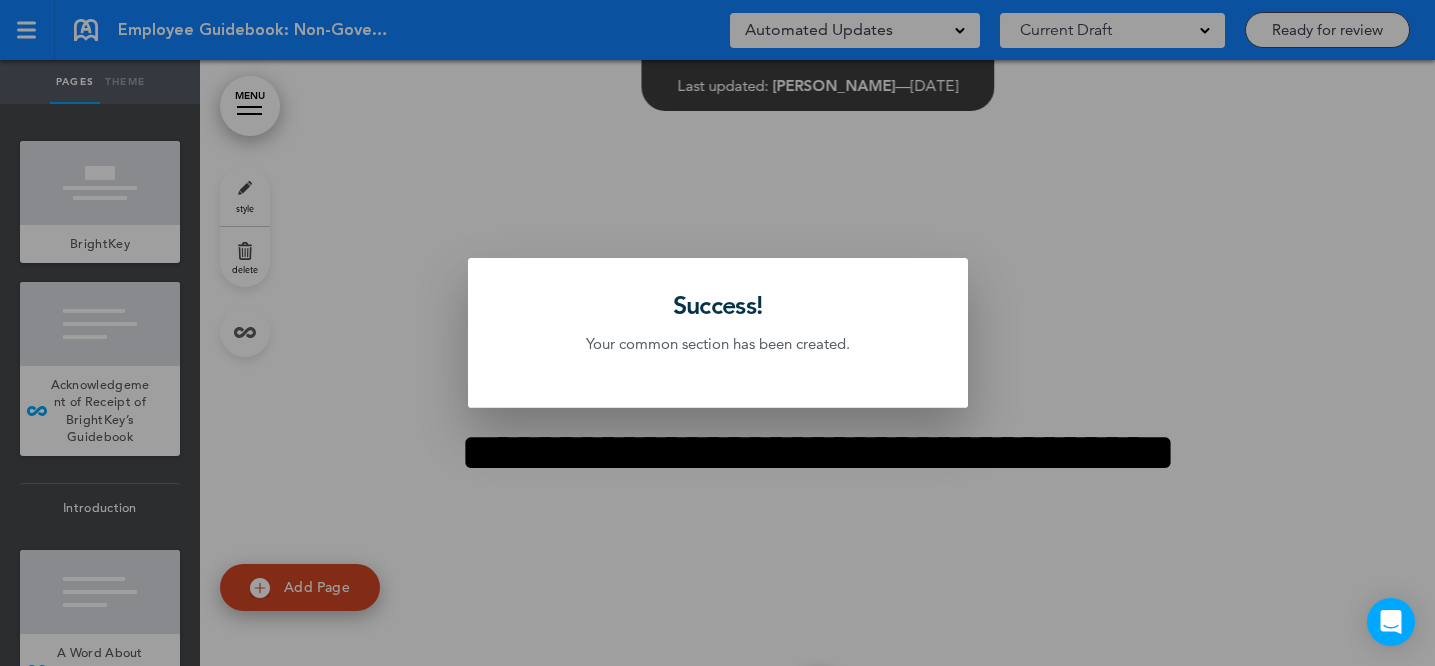 scroll, scrollTop: 0, scrollLeft: 0, axis: both 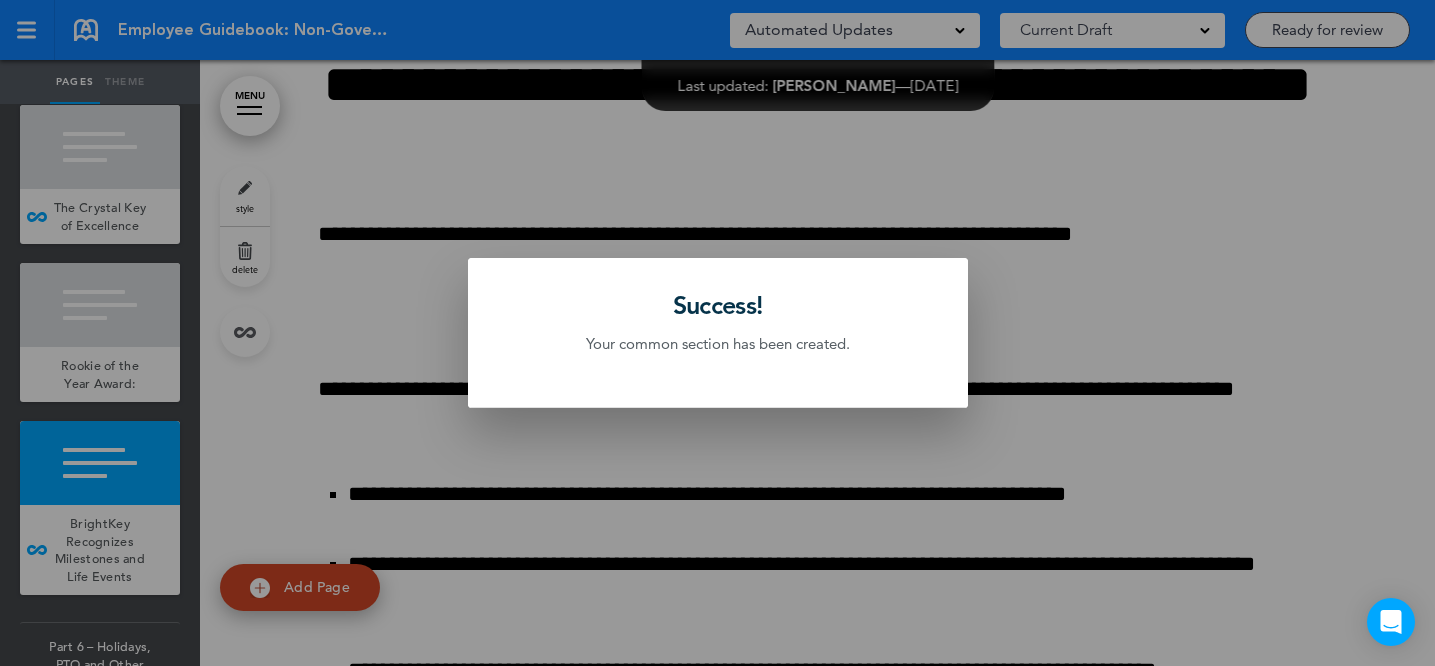 click at bounding box center (717, 333) 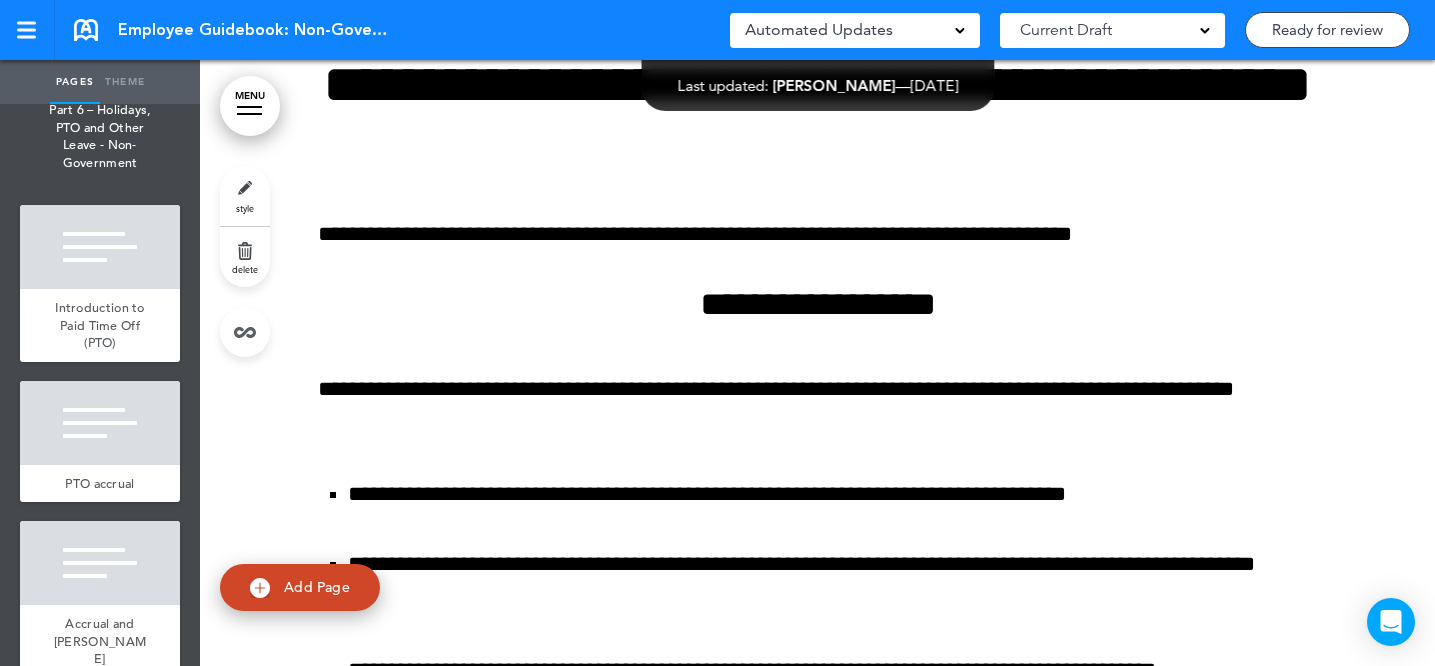 scroll, scrollTop: 15815, scrollLeft: 0, axis: vertical 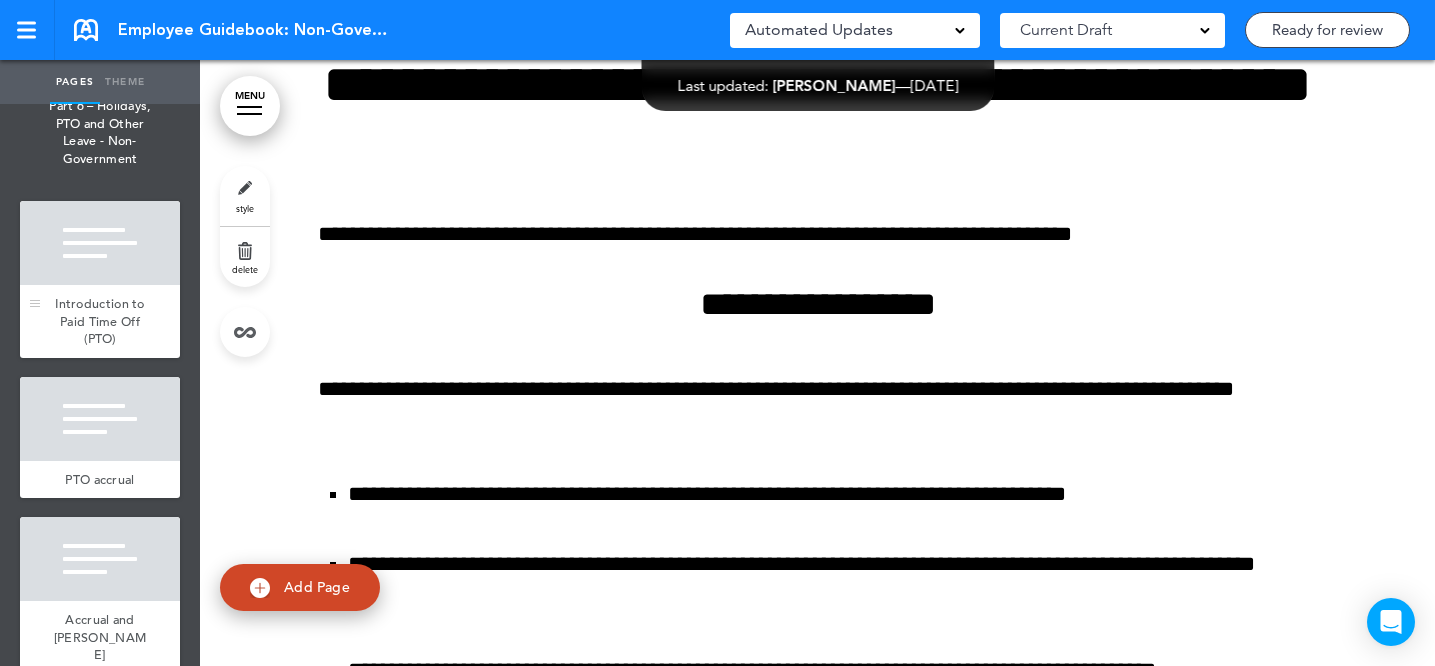 click on "Introduction to Paid Time Off (PTO)" at bounding box center [100, 321] 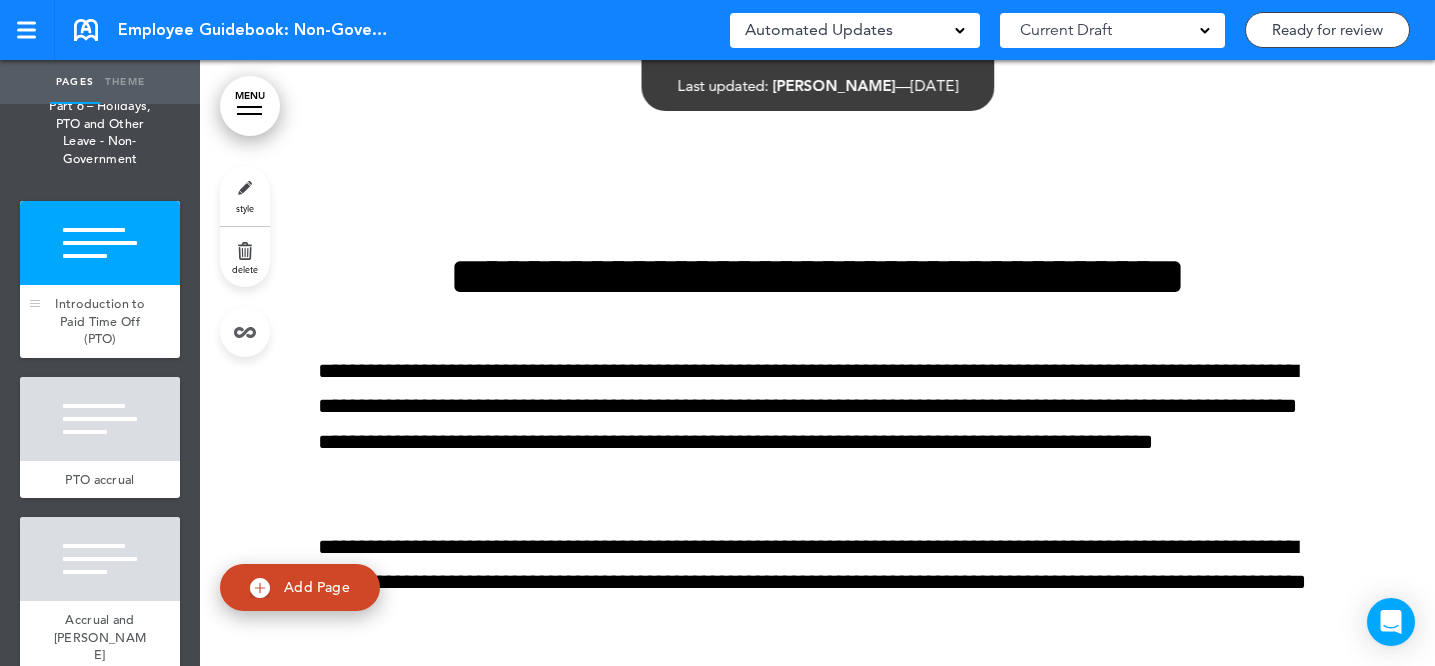 scroll, scrollTop: 89068, scrollLeft: 0, axis: vertical 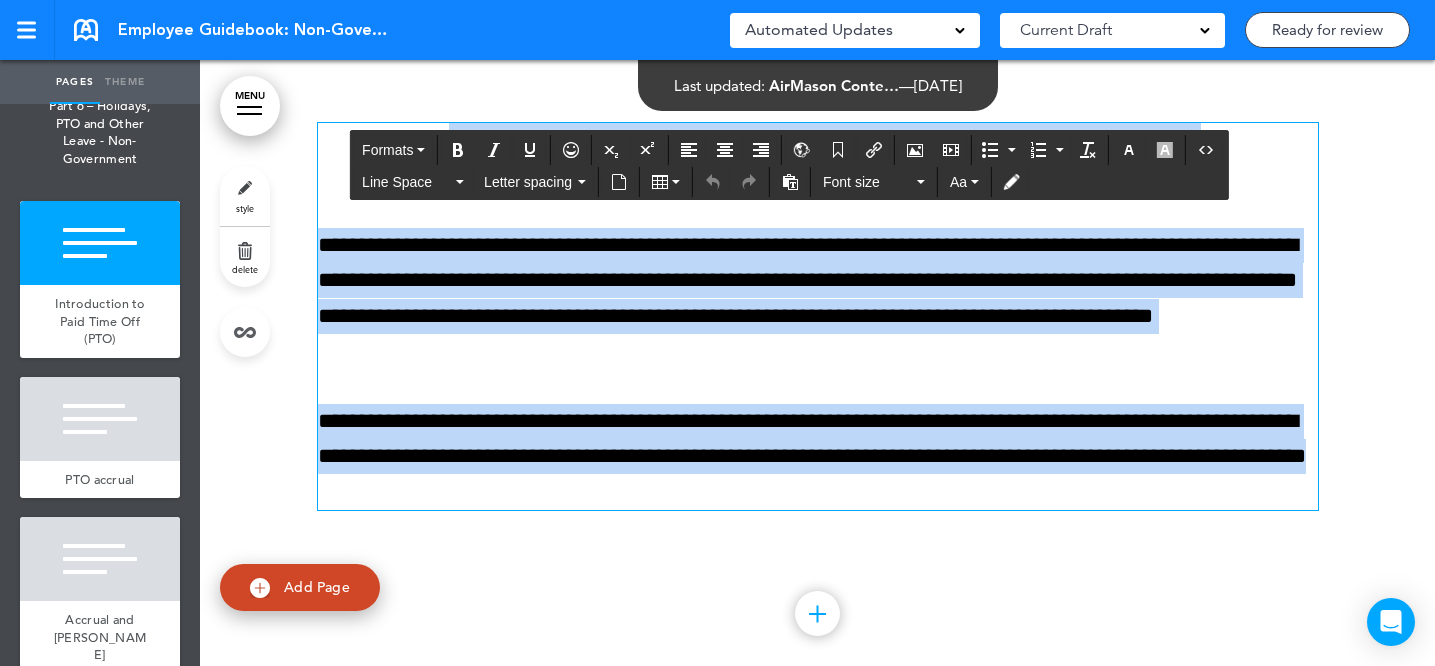 drag, startPoint x: 371, startPoint y: 231, endPoint x: 663, endPoint y: 577, distance: 452.74716 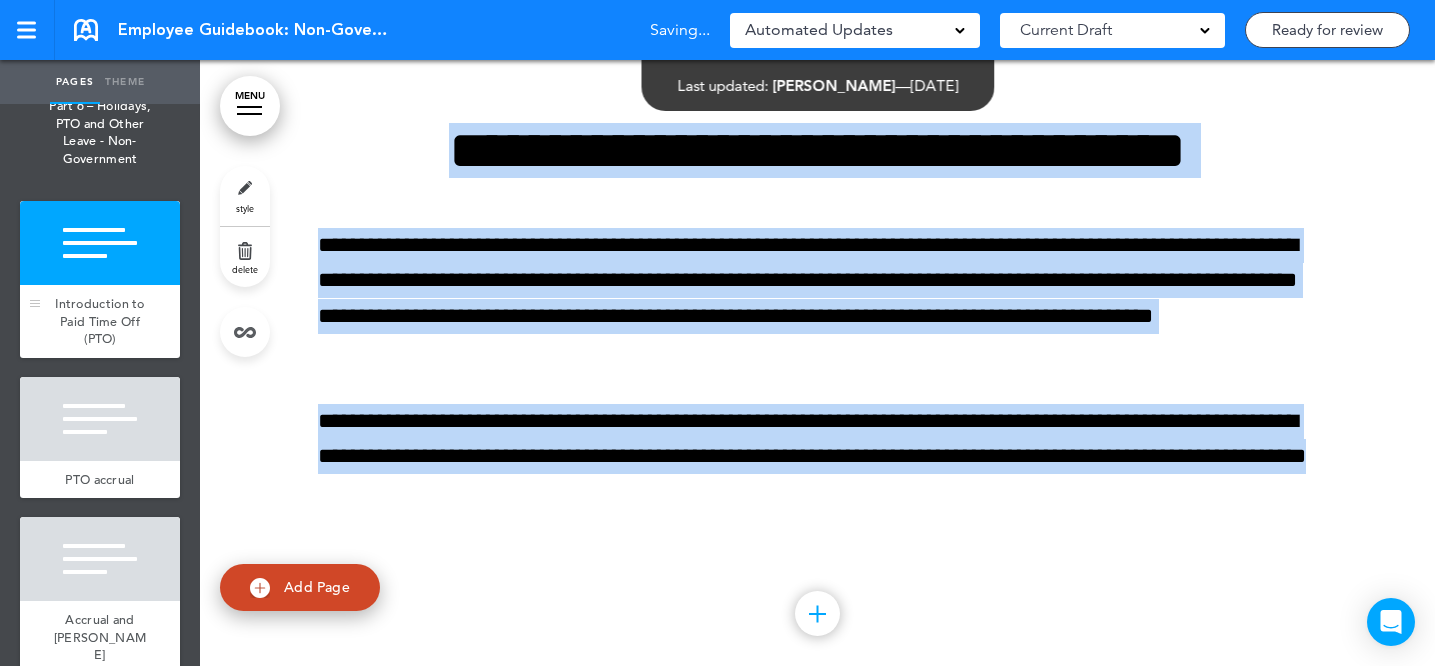 click on "Introduction to Paid Time Off (PTO)" at bounding box center (100, 321) 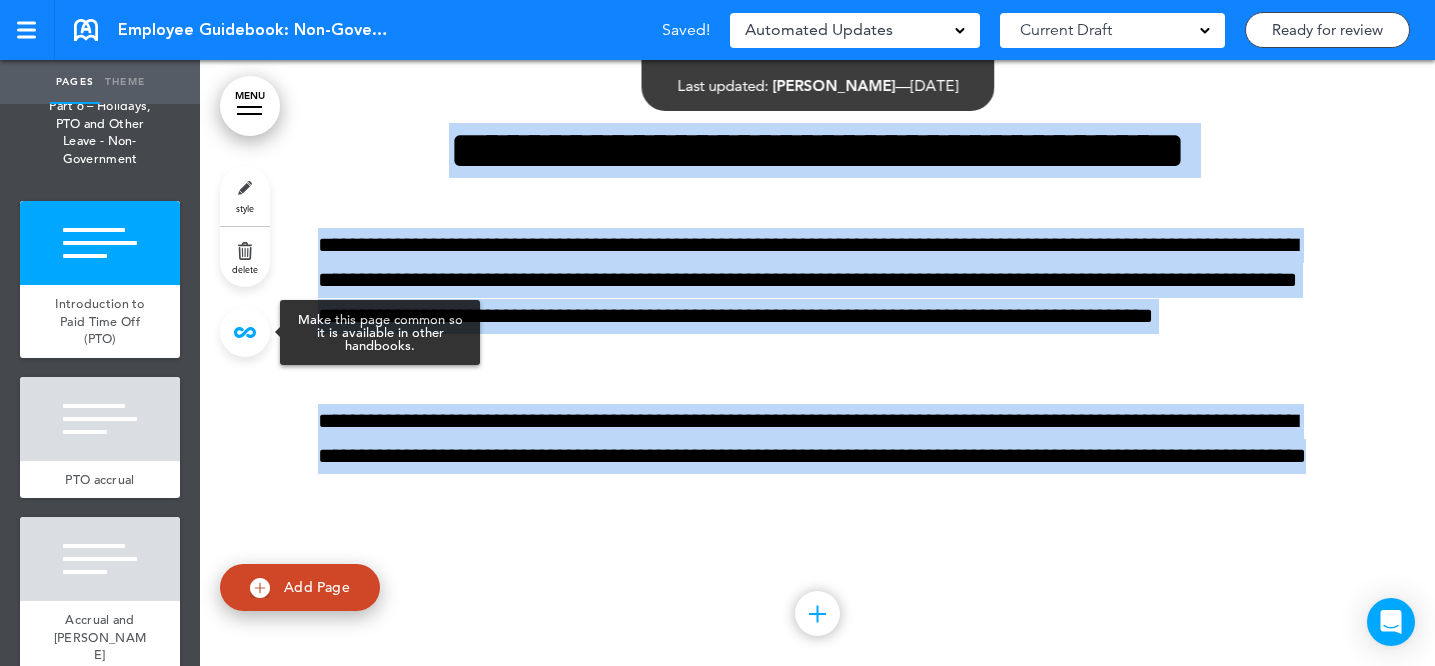 click at bounding box center (245, 332) 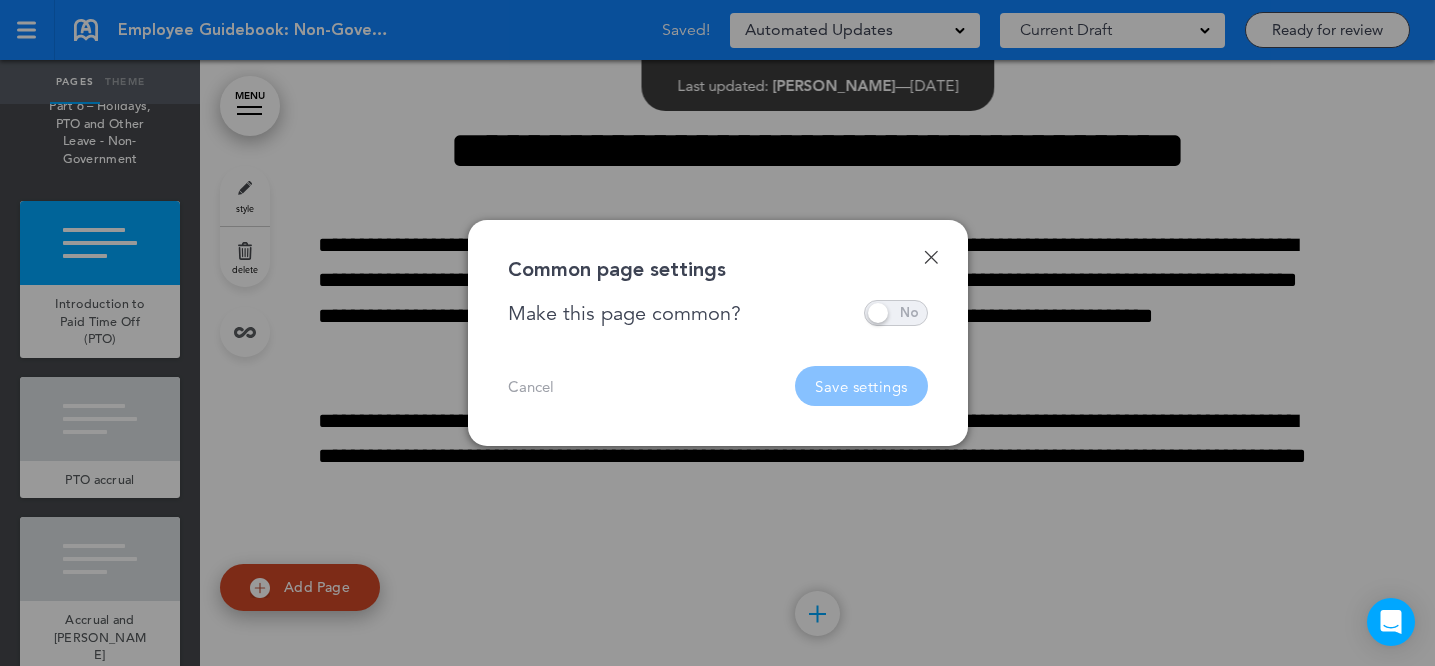 click at bounding box center (896, 313) 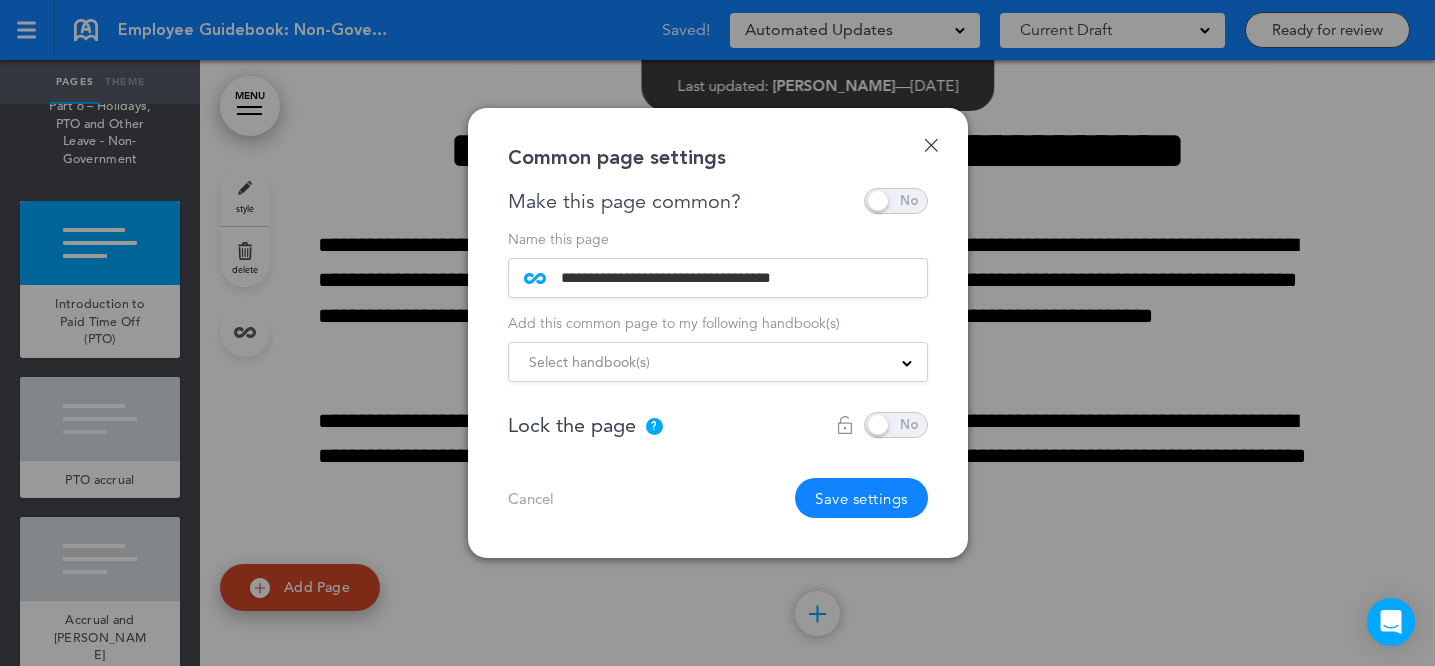 click on "**********" at bounding box center [718, 375] 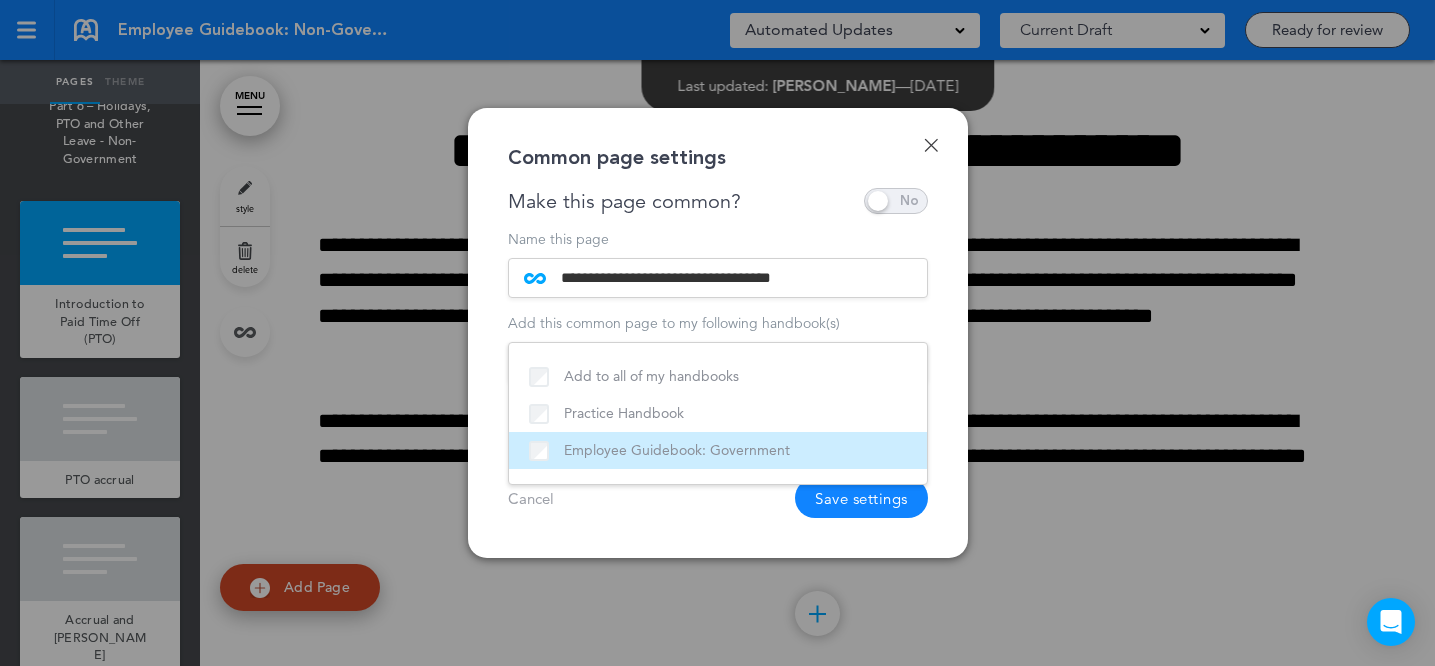 click on "Employee Guidebook: Government" at bounding box center (718, 450) 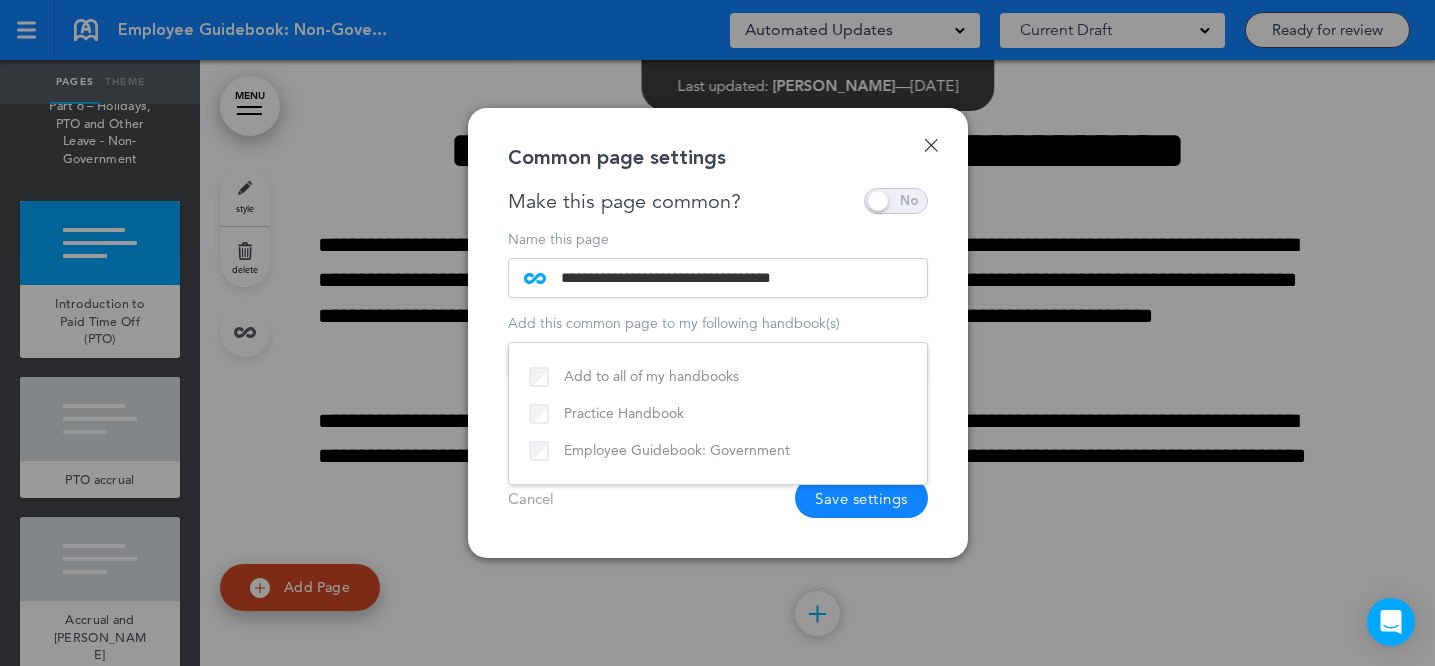 click on "Cancel
Save settings" at bounding box center (718, 498) 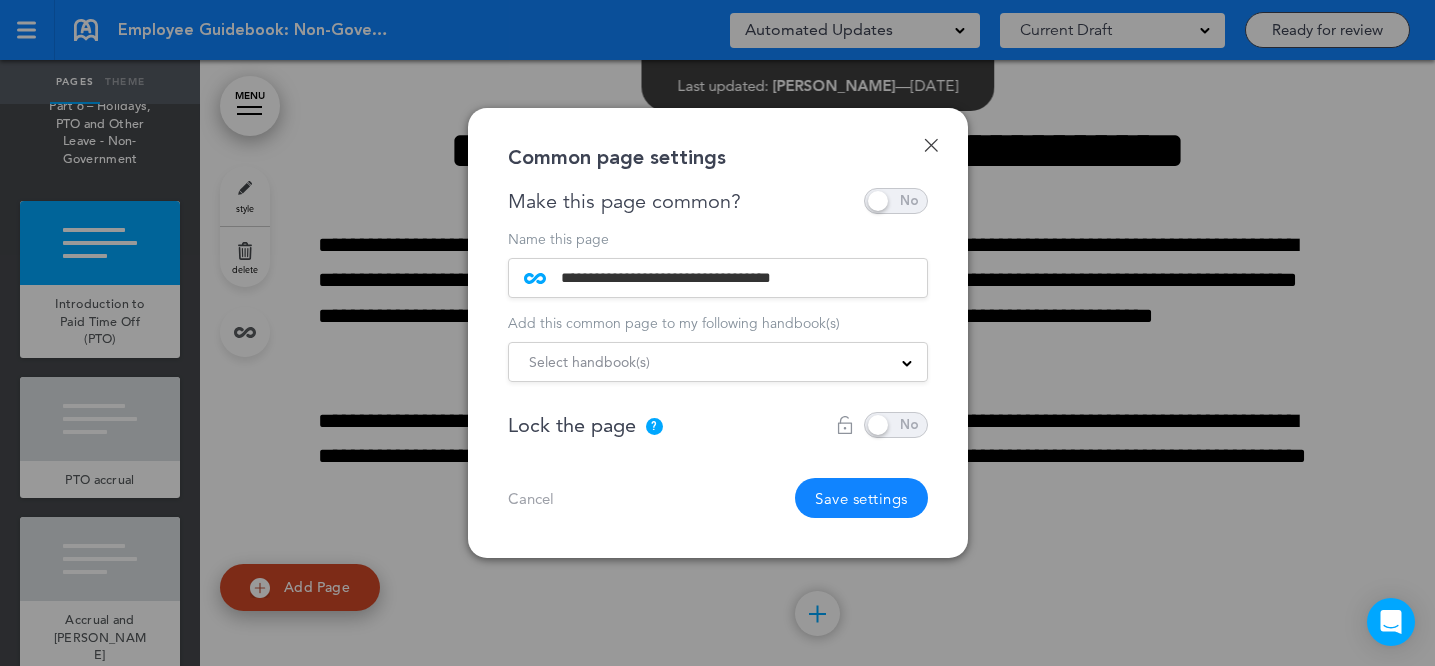 click on "Save settings" at bounding box center [861, 498] 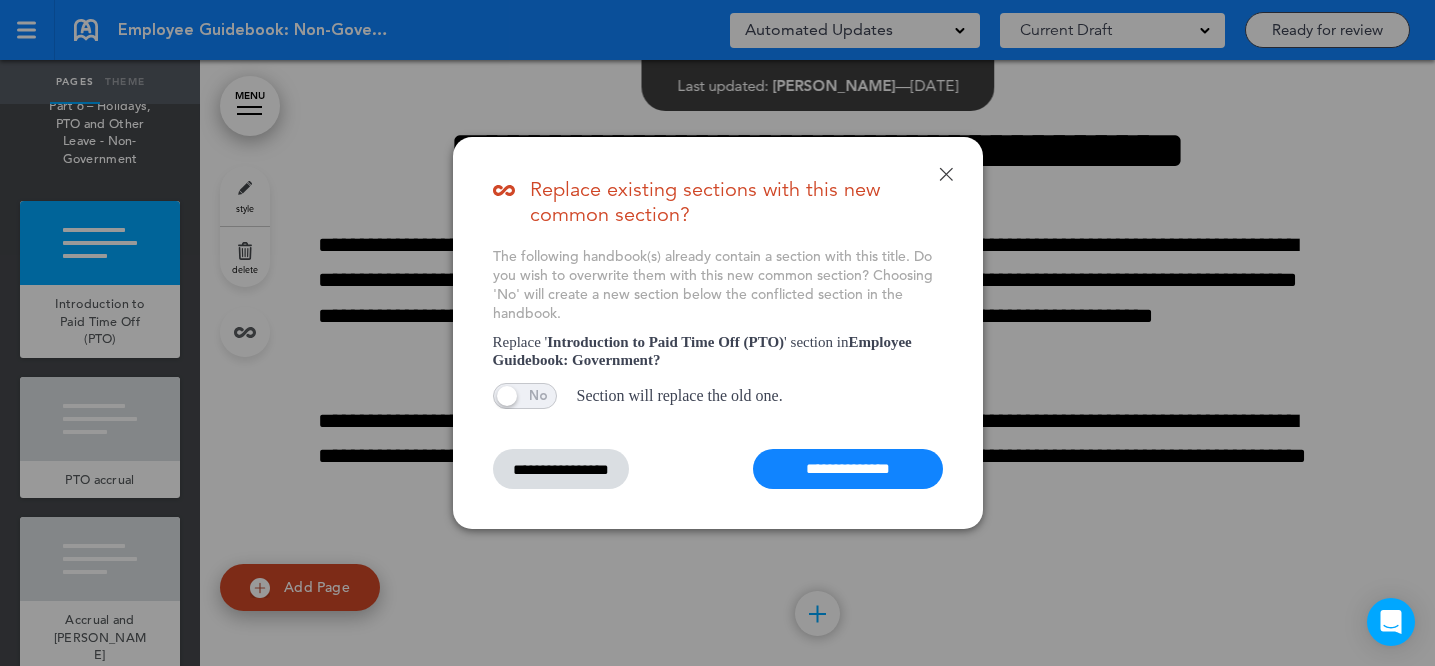 click on "**********" at bounding box center [848, 469] 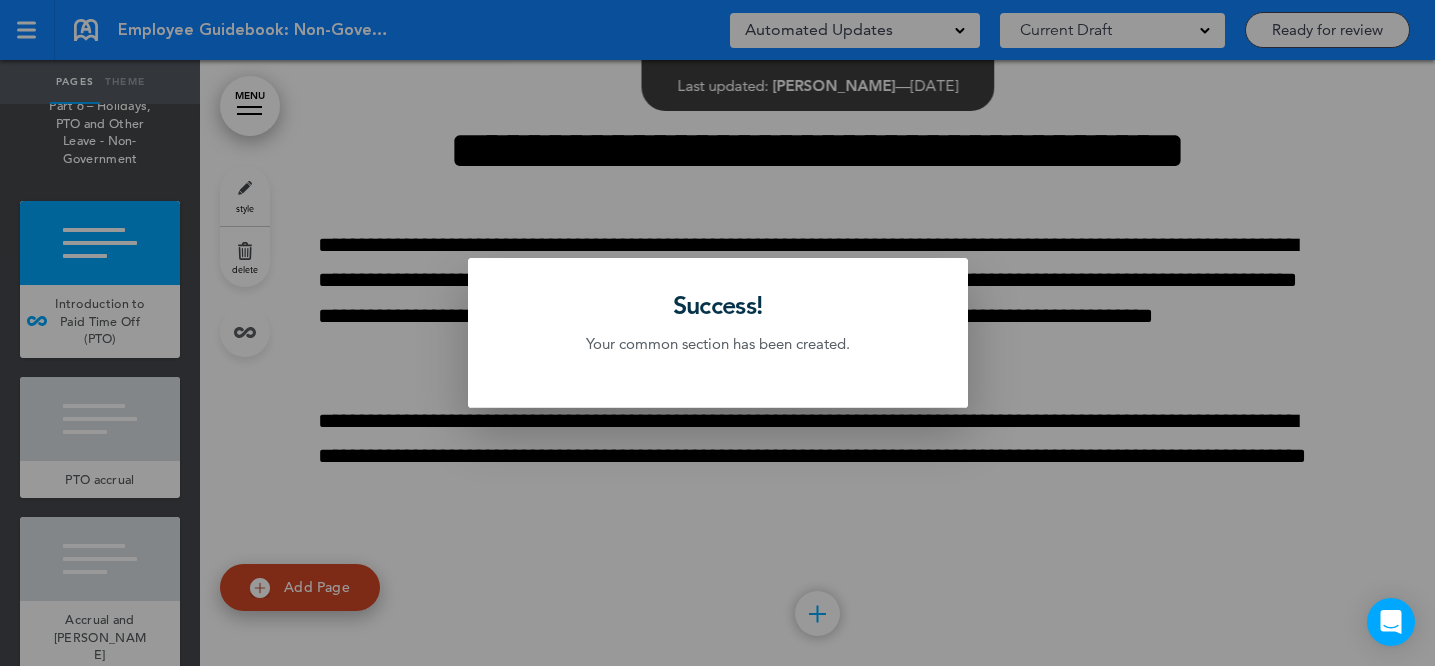 click at bounding box center (717, 333) 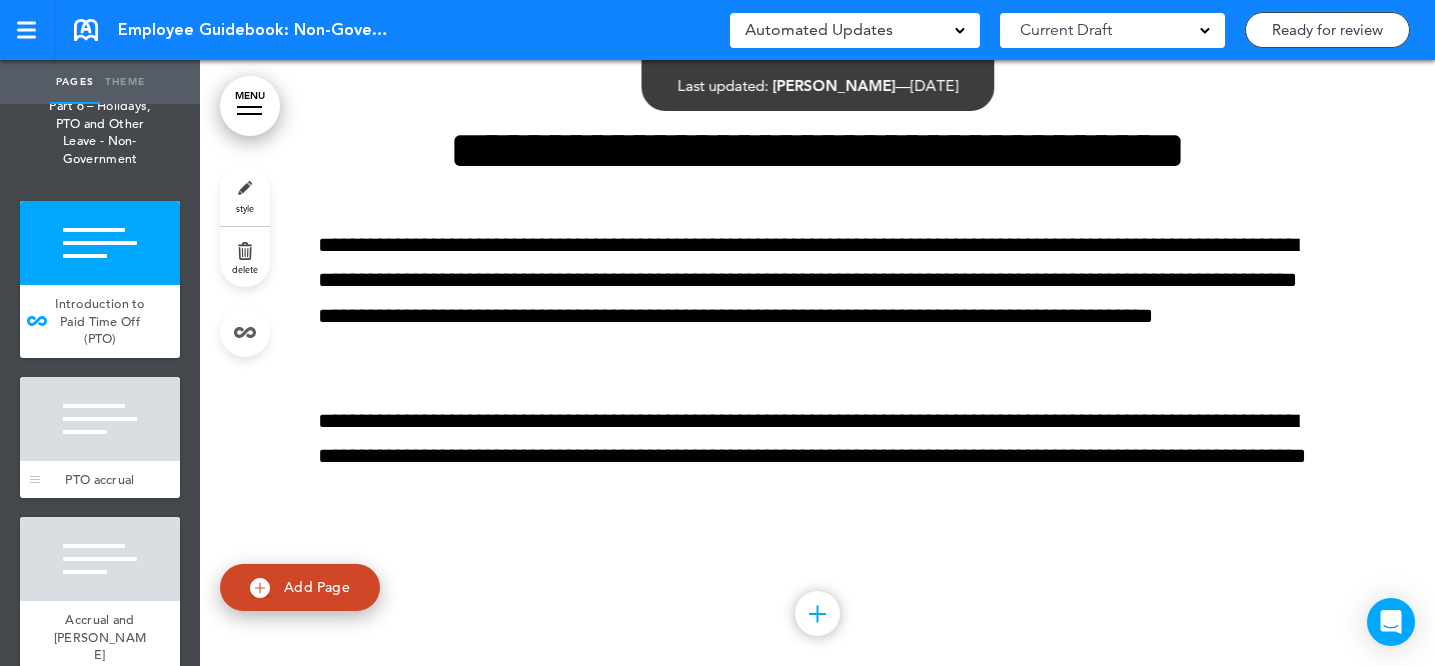 click at bounding box center (100, 419) 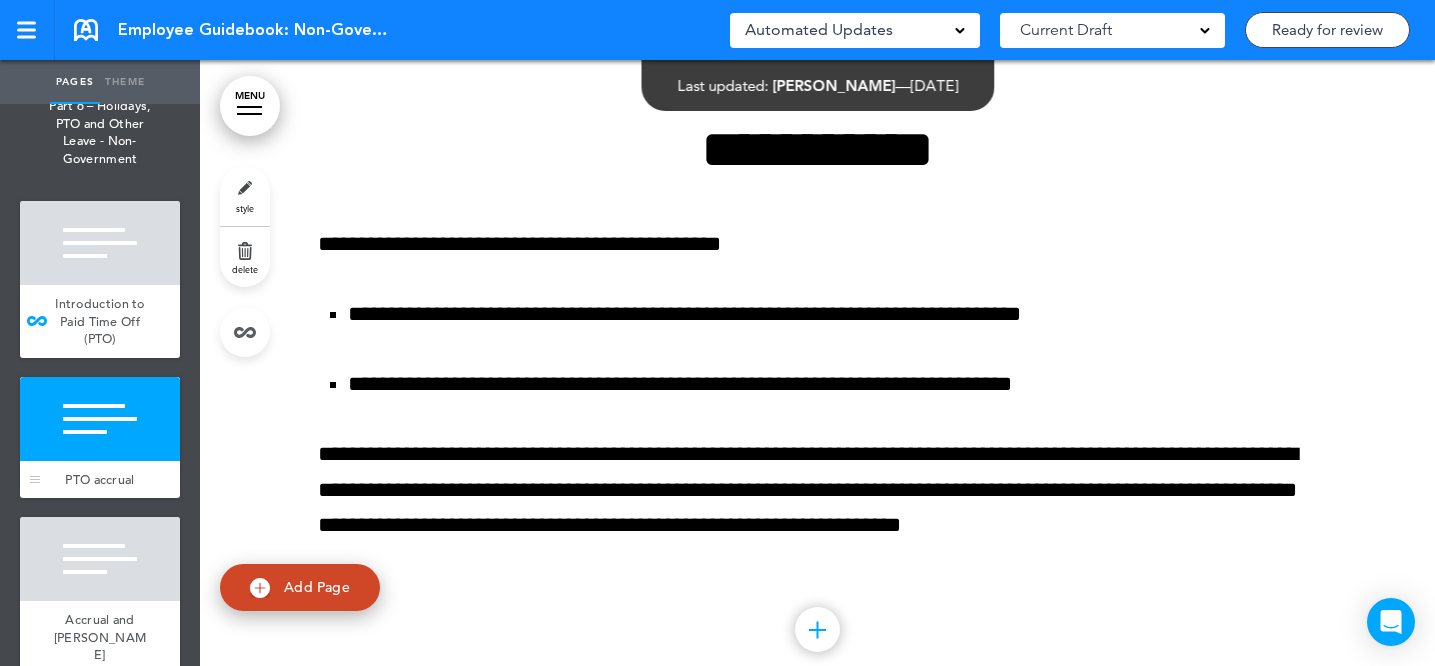 scroll, scrollTop: 89788, scrollLeft: 0, axis: vertical 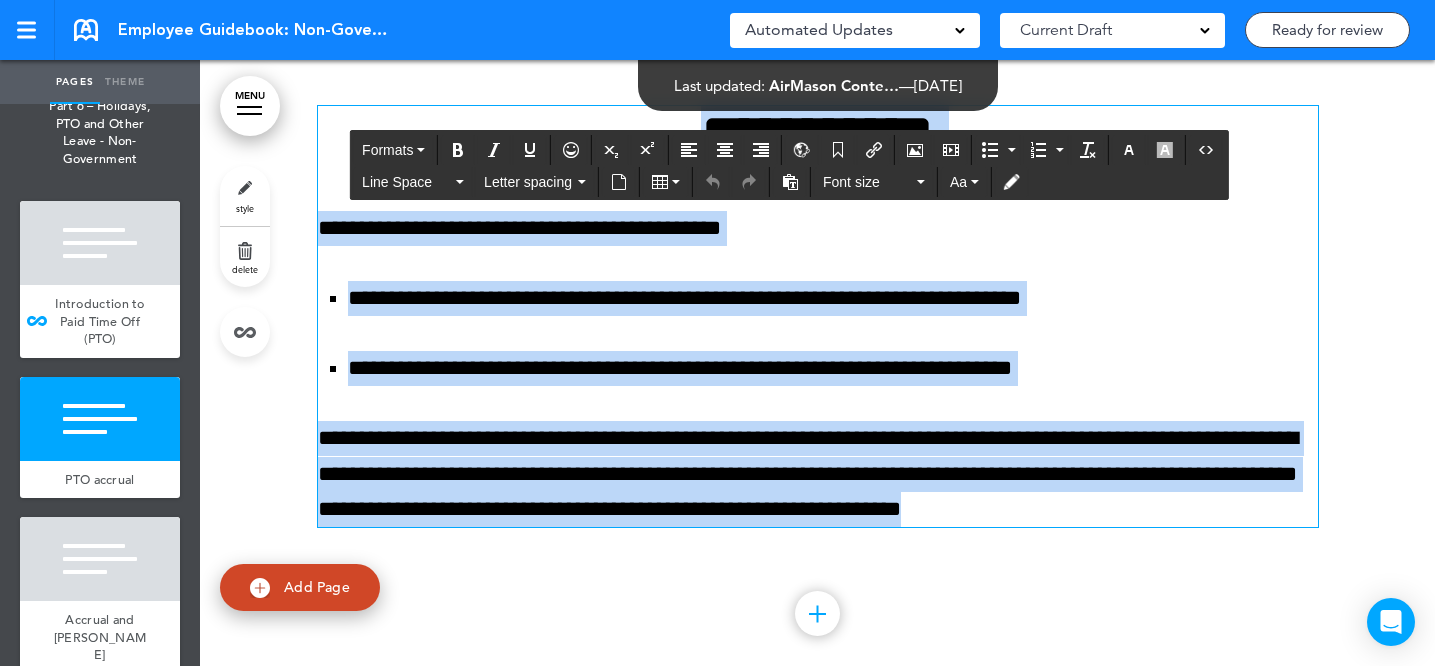 drag, startPoint x: 671, startPoint y: 223, endPoint x: 1322, endPoint y: 573, distance: 739.12177 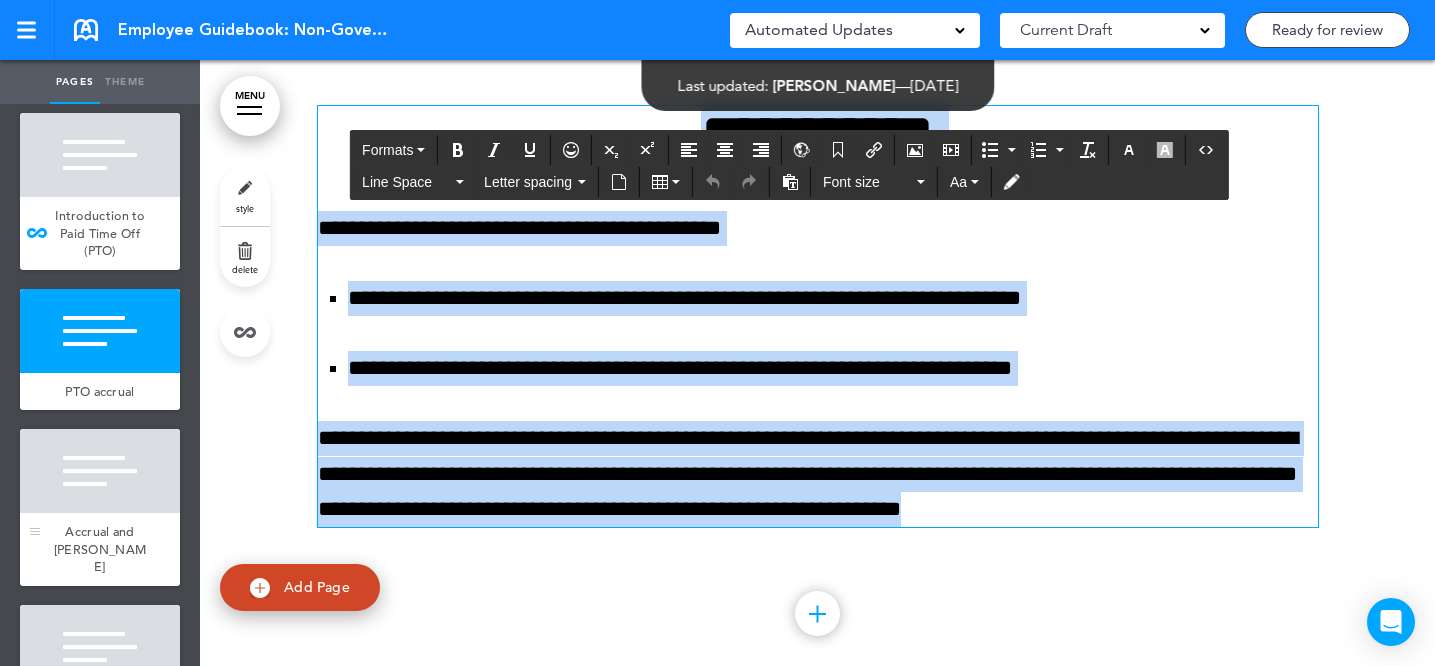 scroll, scrollTop: 15909, scrollLeft: 0, axis: vertical 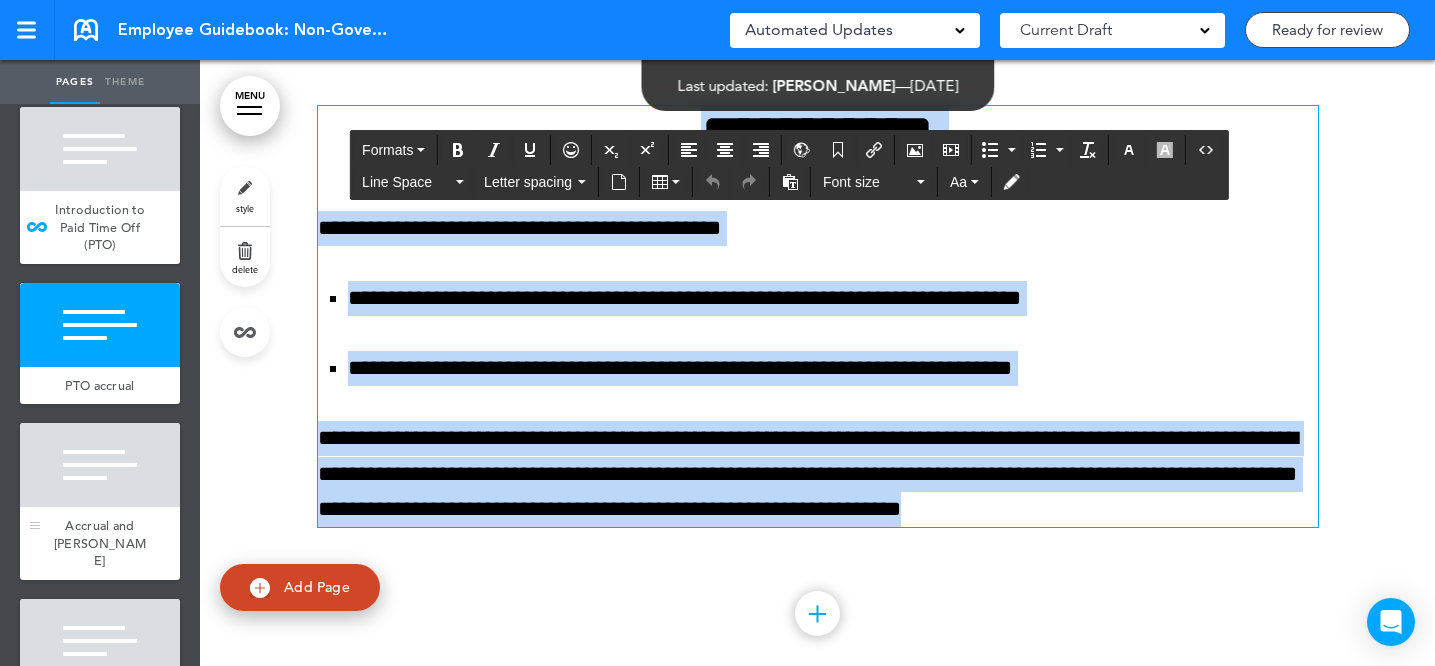 click on "Accrual and [PERSON_NAME]" at bounding box center [100, 543] 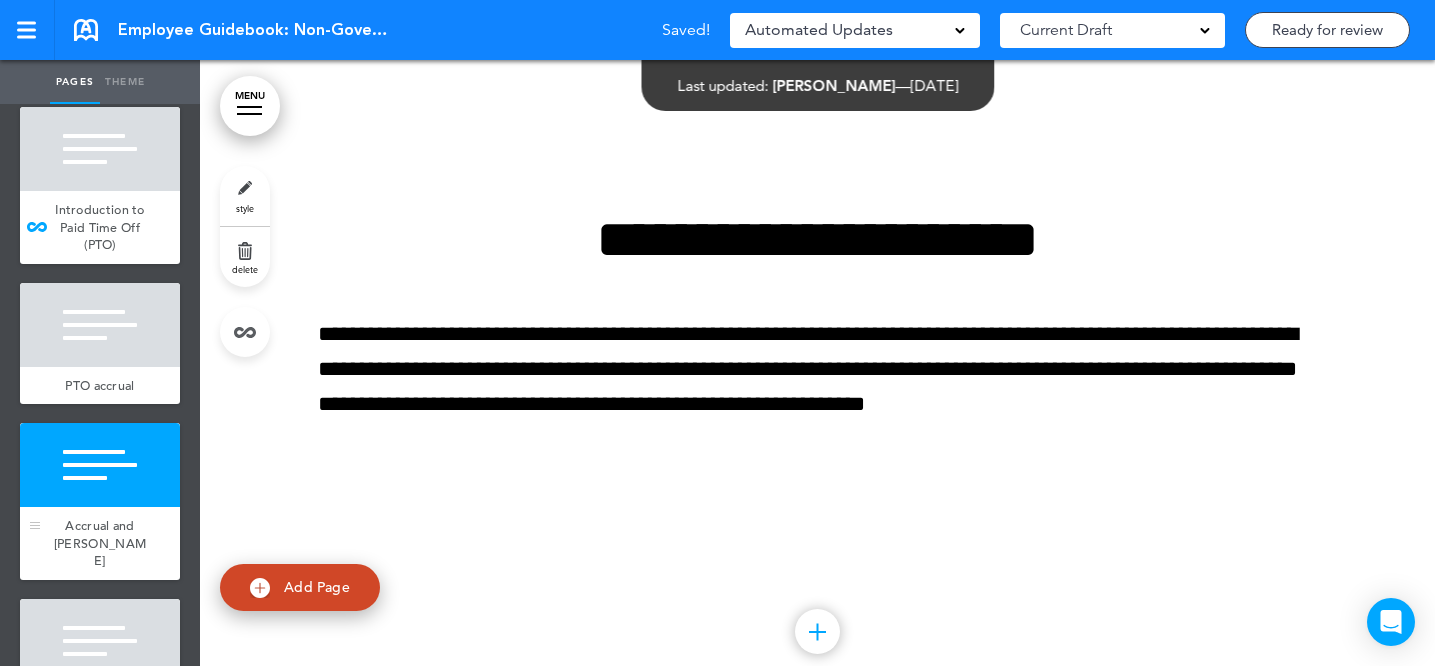 scroll, scrollTop: 90508, scrollLeft: 0, axis: vertical 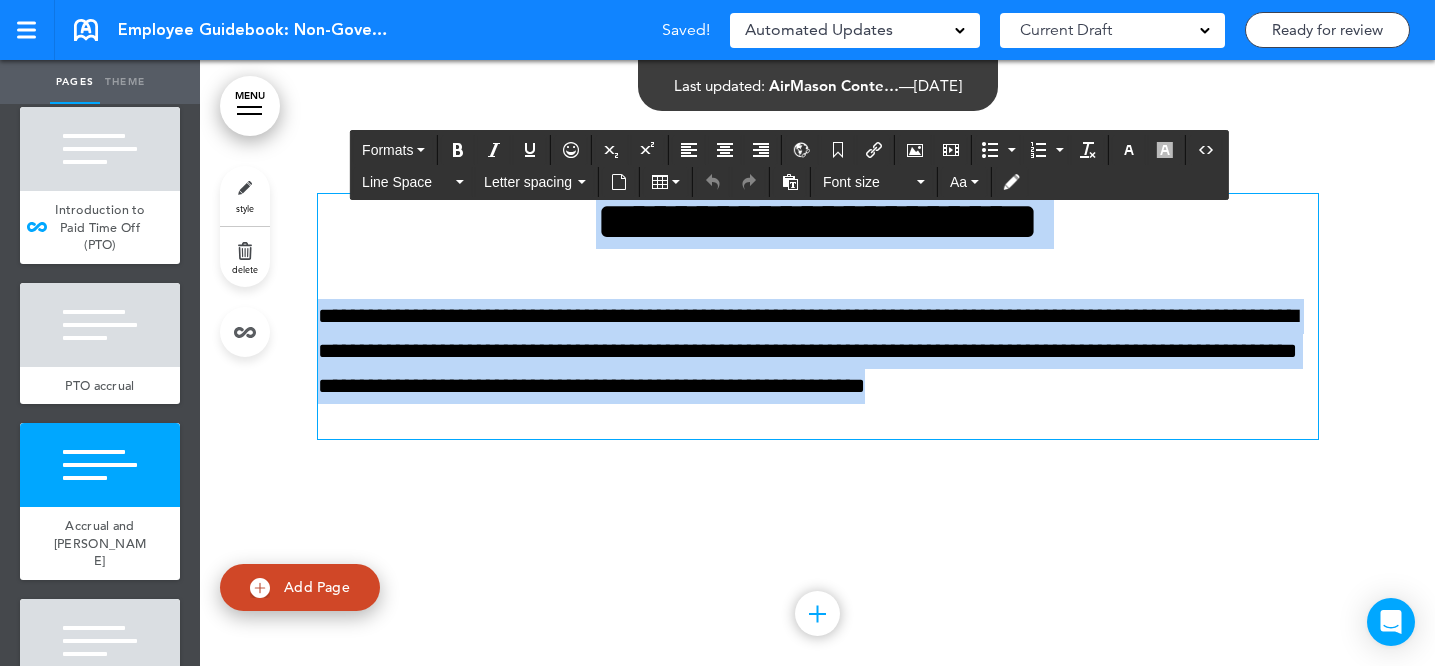 drag, startPoint x: 546, startPoint y: 291, endPoint x: 626, endPoint y: 495, distance: 219.12553 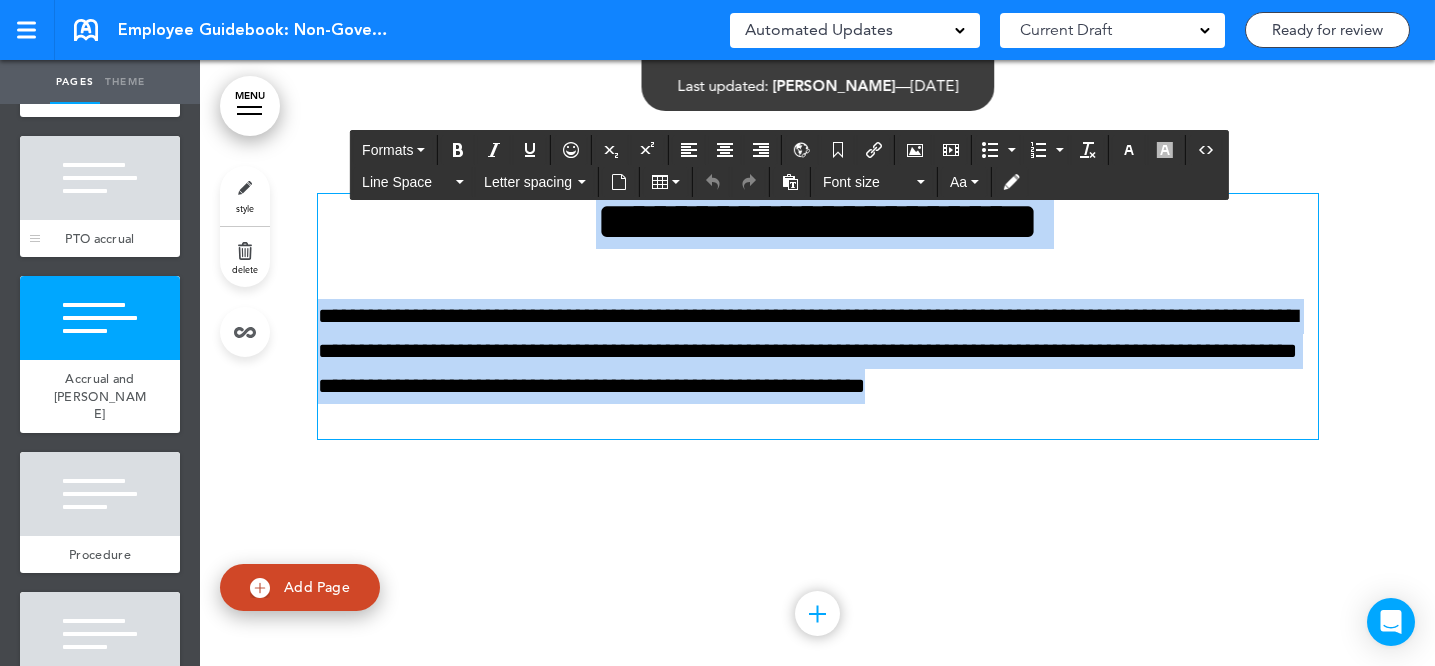 scroll, scrollTop: 16071, scrollLeft: 0, axis: vertical 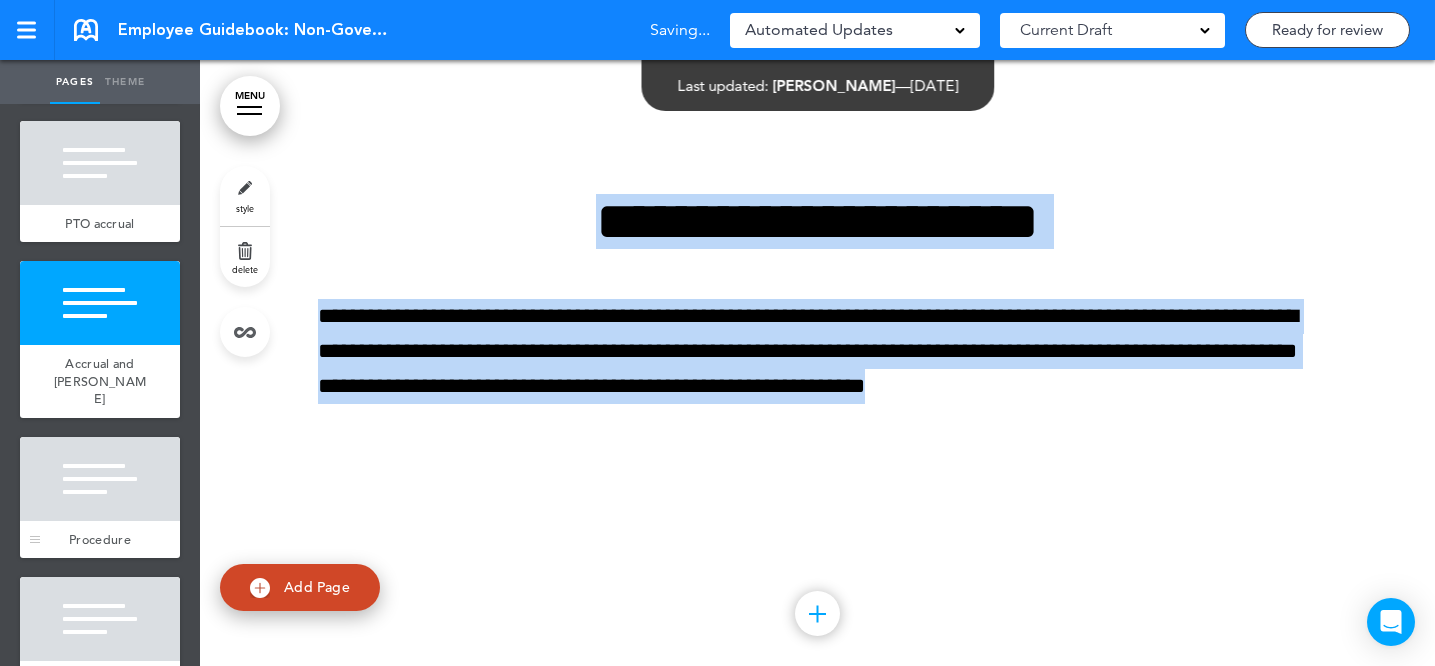 click at bounding box center (100, 479) 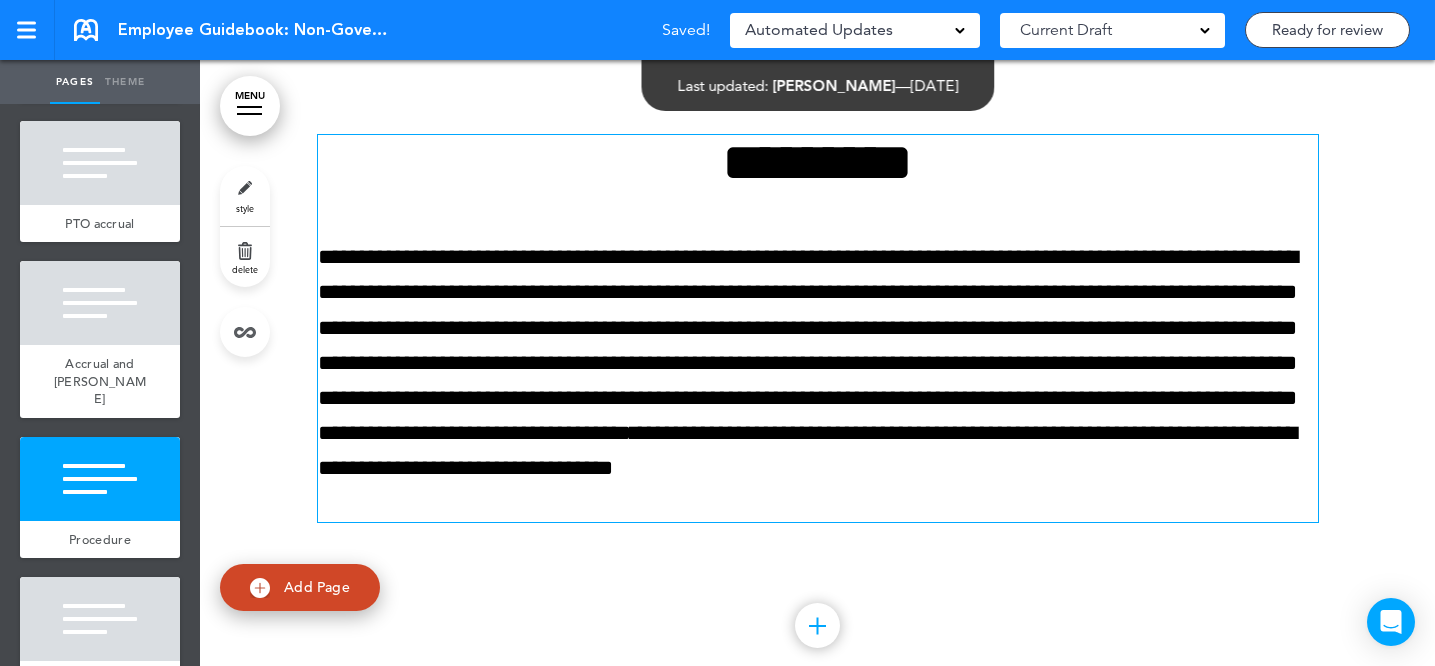 scroll, scrollTop: 91228, scrollLeft: 0, axis: vertical 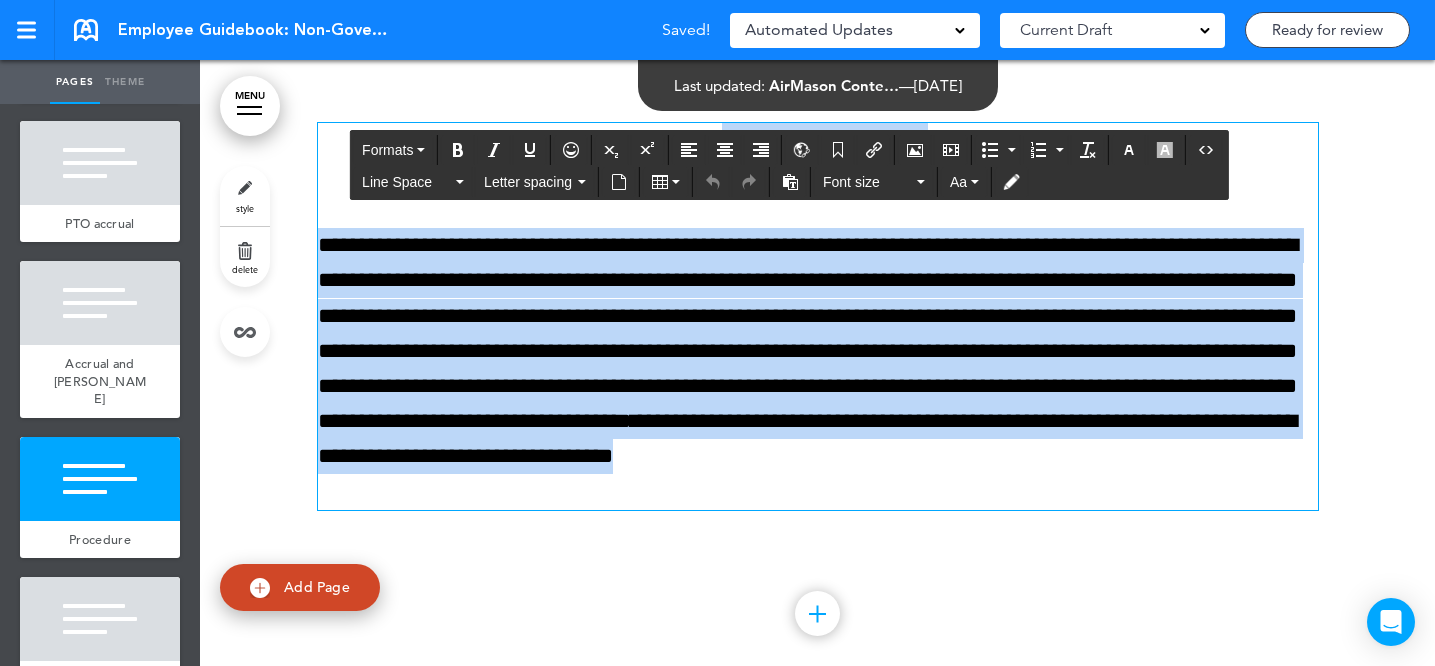 drag, startPoint x: 665, startPoint y: 216, endPoint x: 663, endPoint y: 553, distance: 337.00592 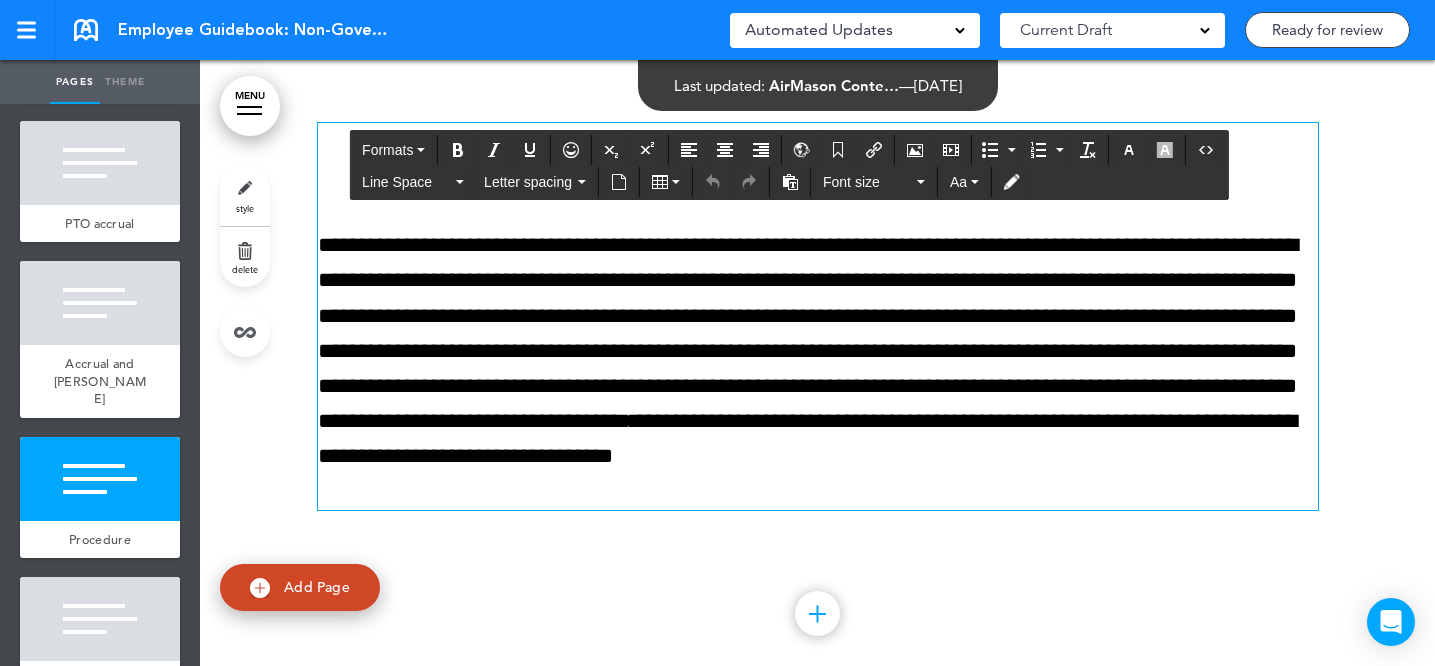 click on "**********" at bounding box center [818, 369] 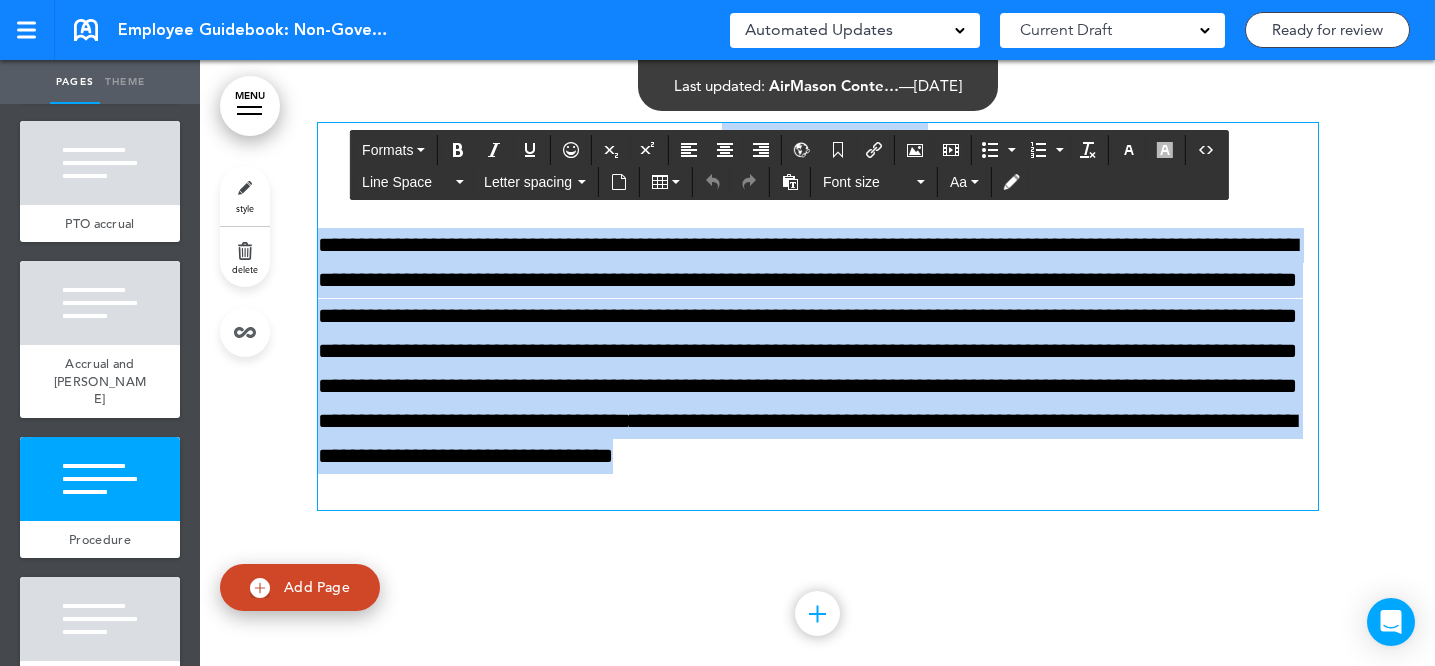 drag, startPoint x: 562, startPoint y: 573, endPoint x: 669, endPoint y: 235, distance: 354.53207 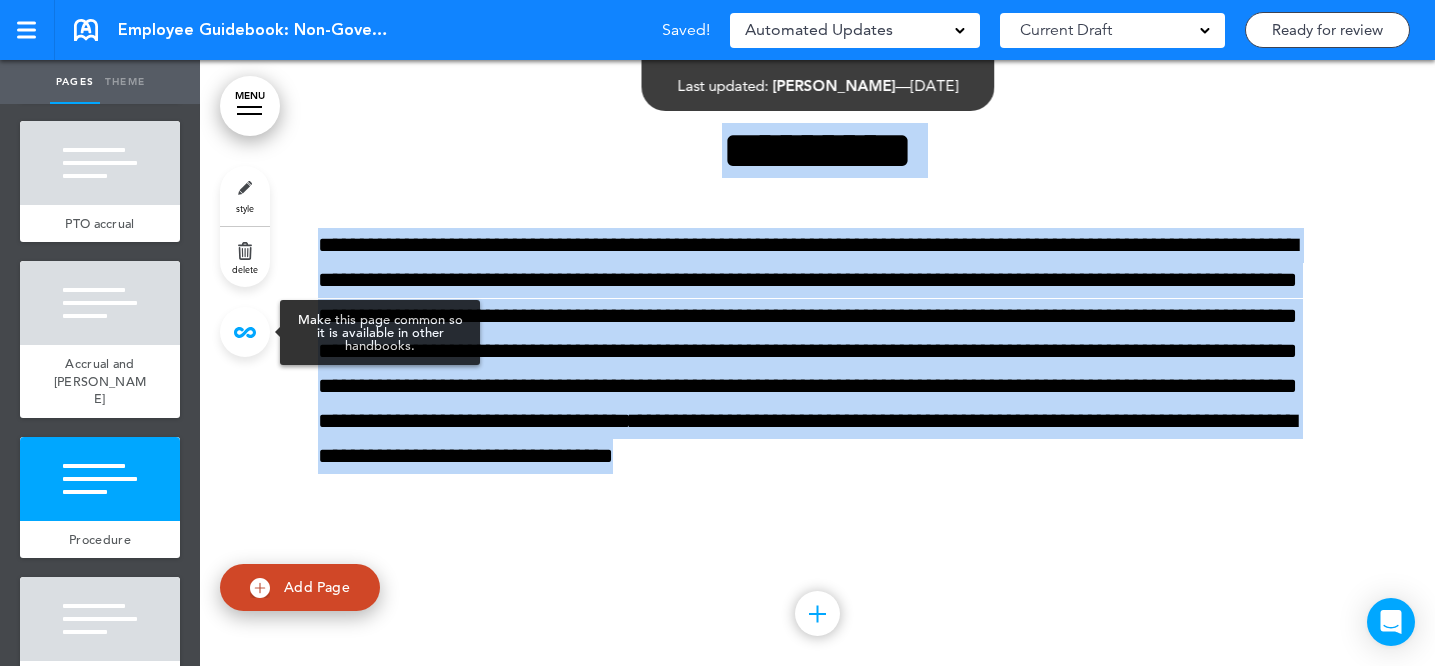 click at bounding box center [245, 332] 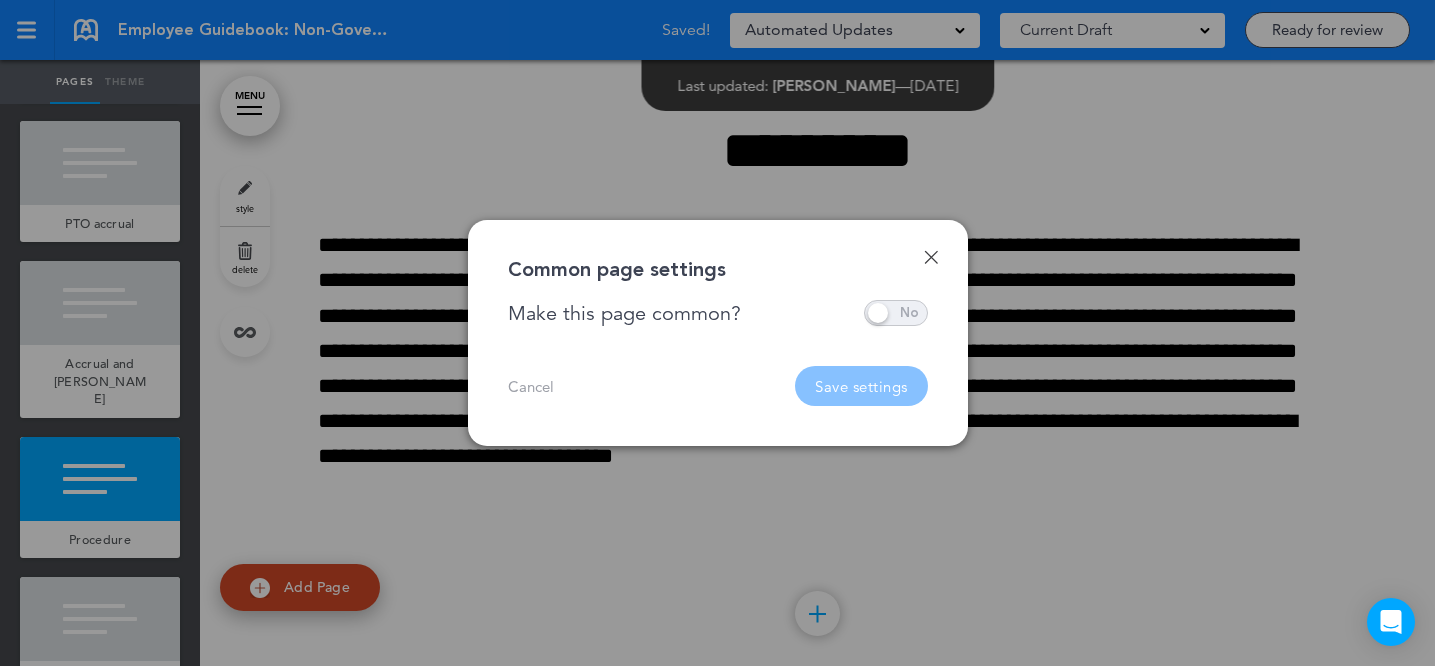 click at bounding box center (896, 313) 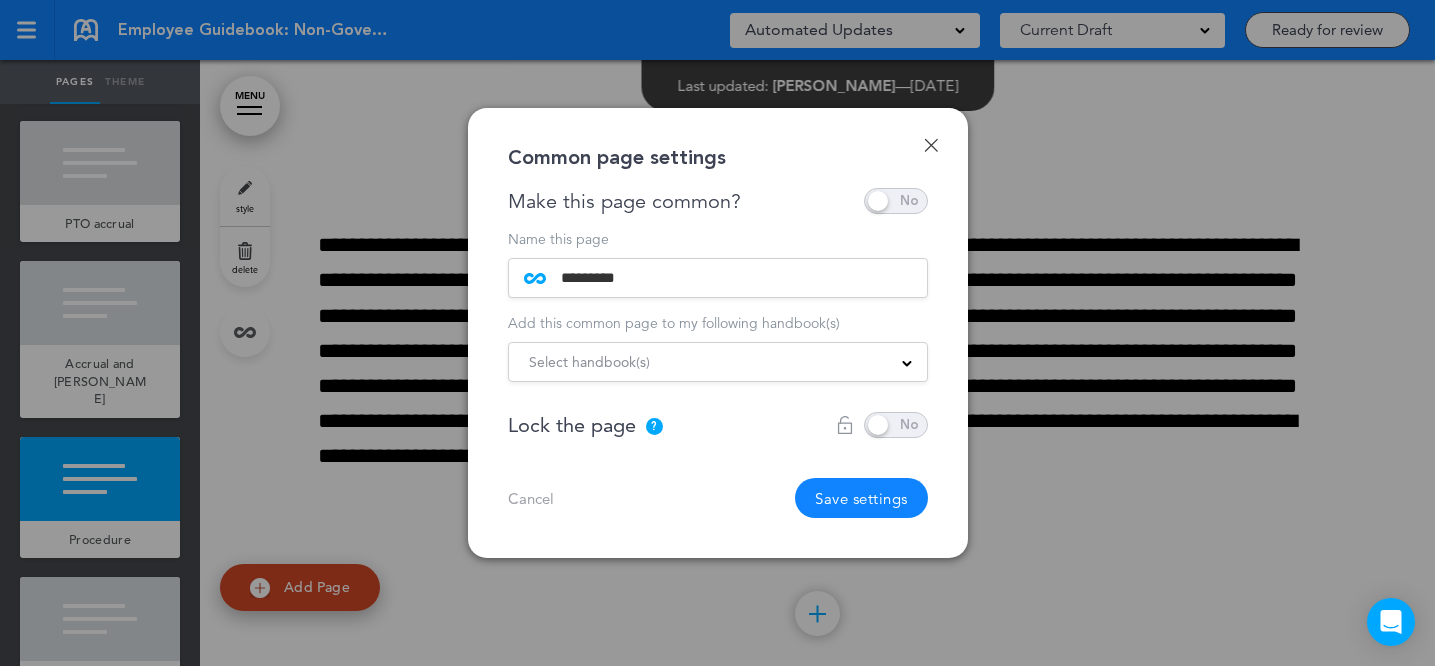 click on "Select handbook(s)" at bounding box center [718, 362] 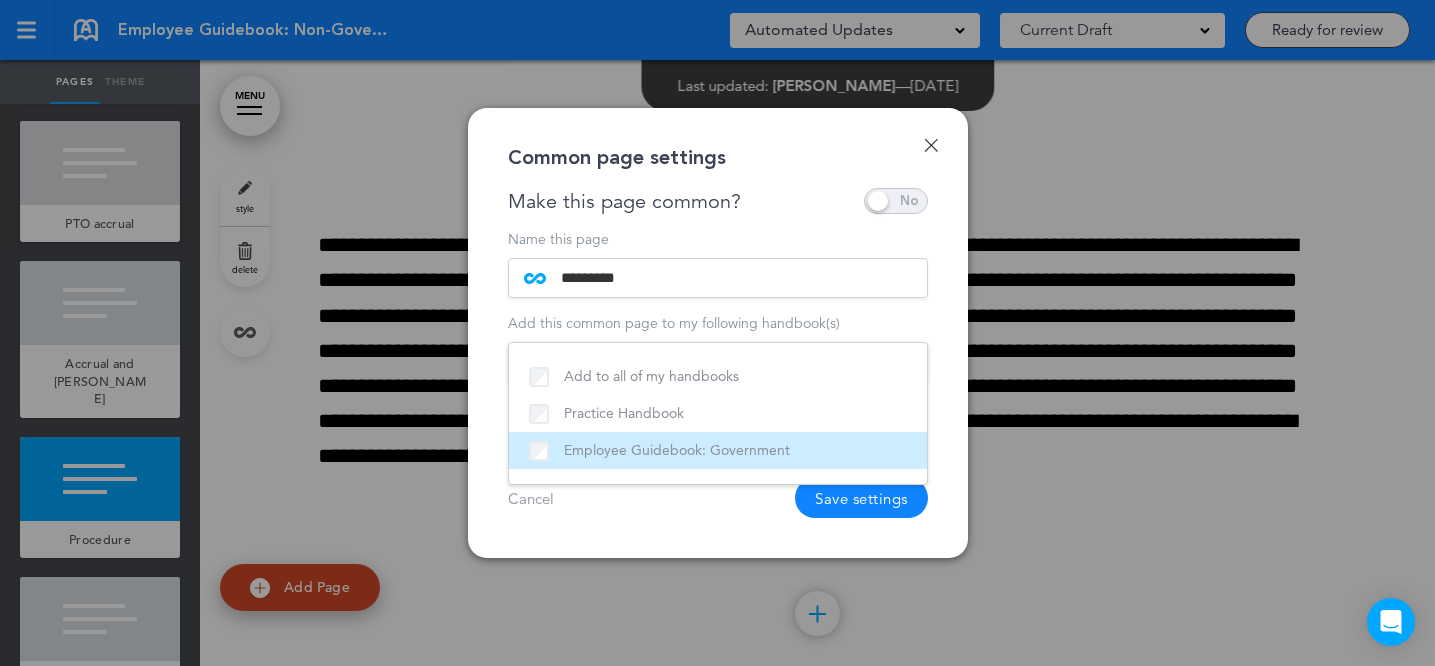 click on "Employee Guidebook: Government" at bounding box center (718, 450) 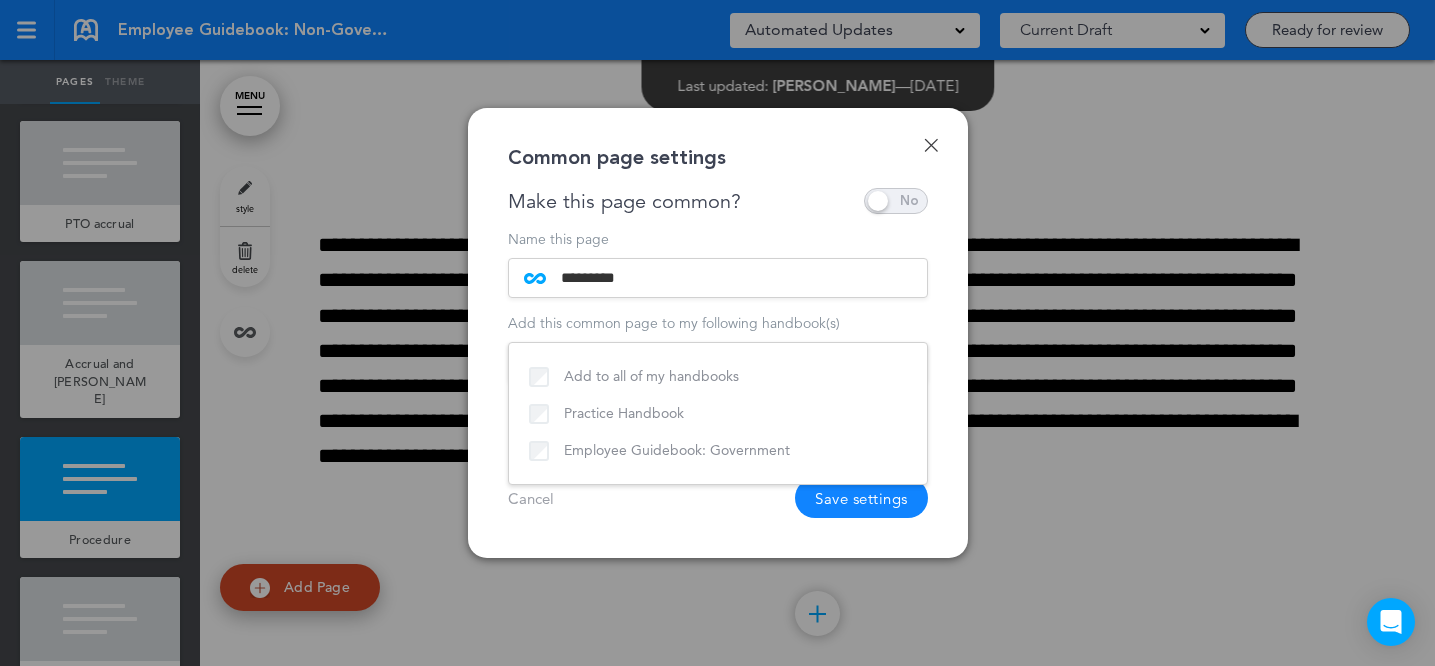click on "Cancel
Save settings" at bounding box center [718, 498] 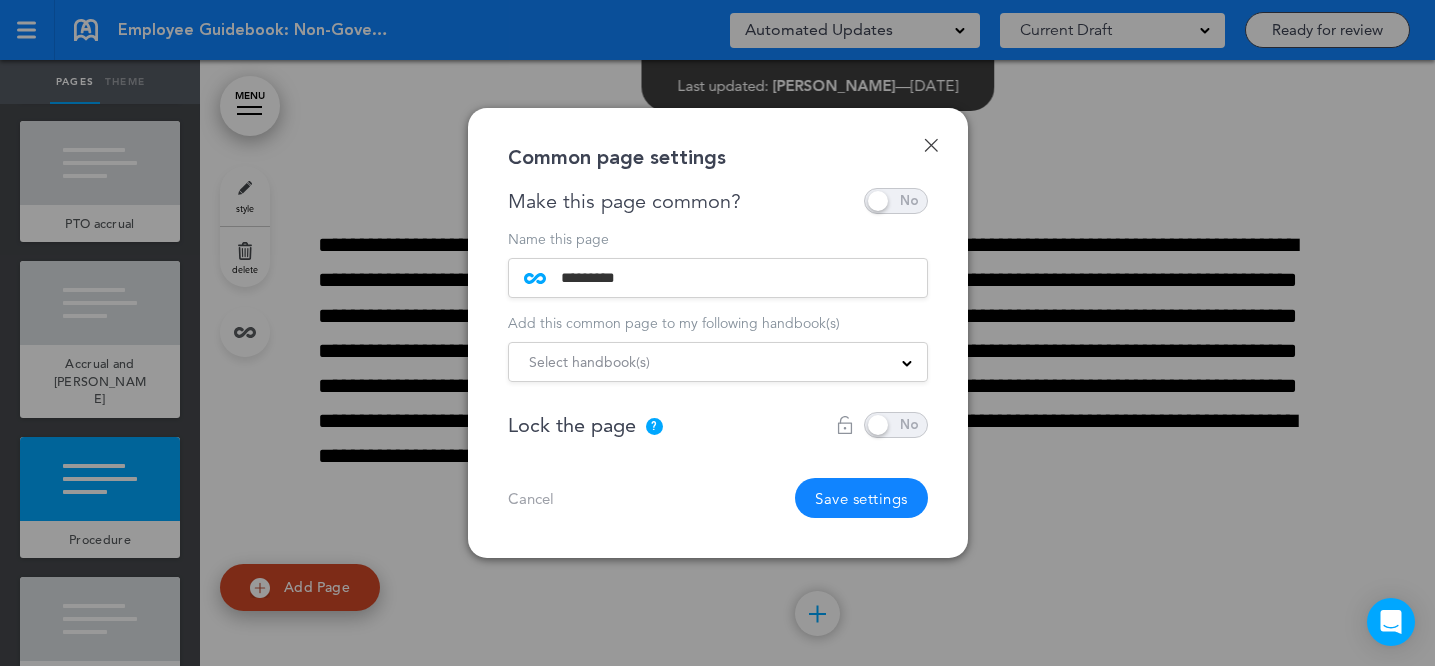 click on "Save settings" at bounding box center [861, 498] 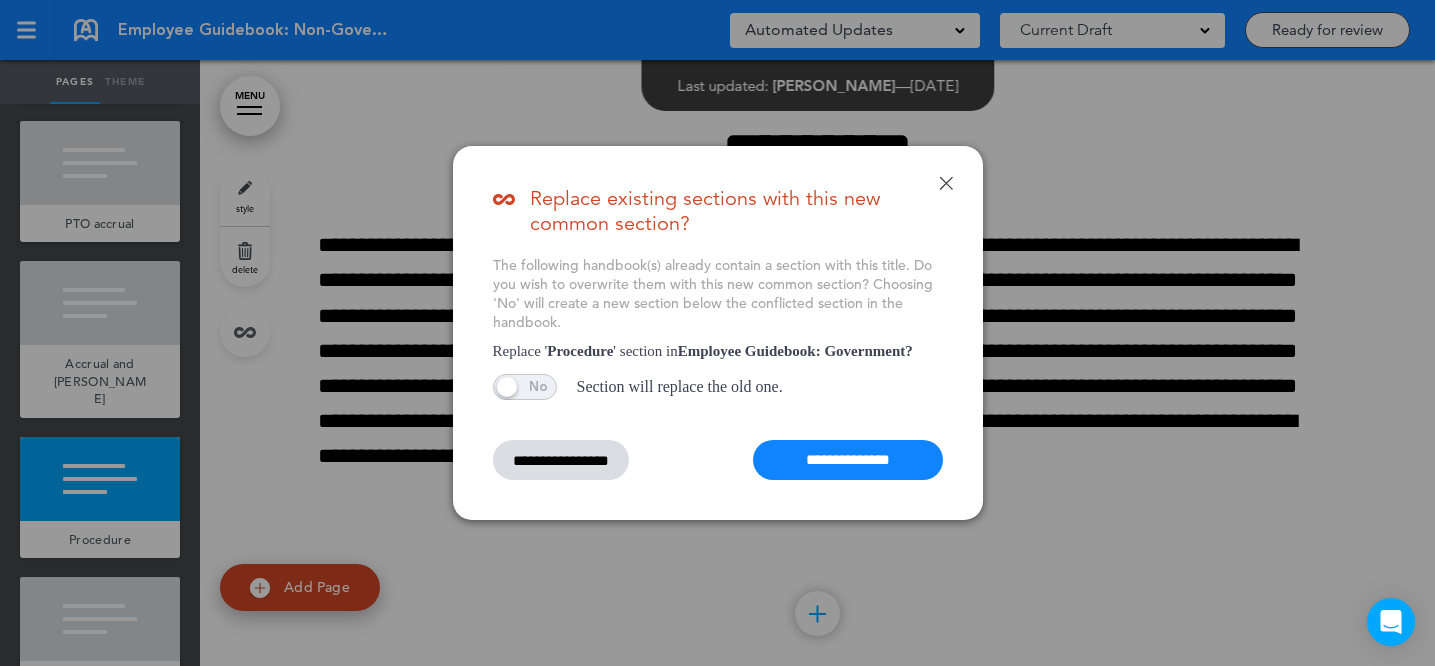 click on "**********" at bounding box center [848, 460] 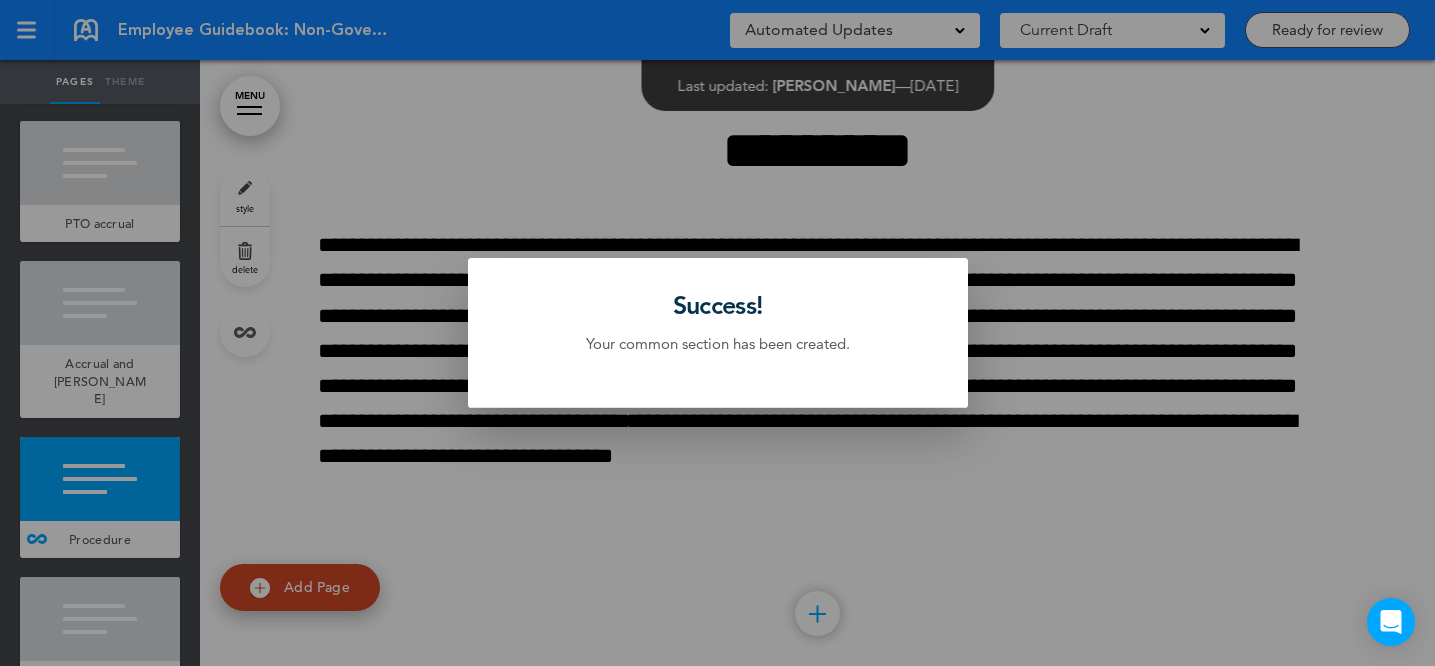 click at bounding box center (717, 333) 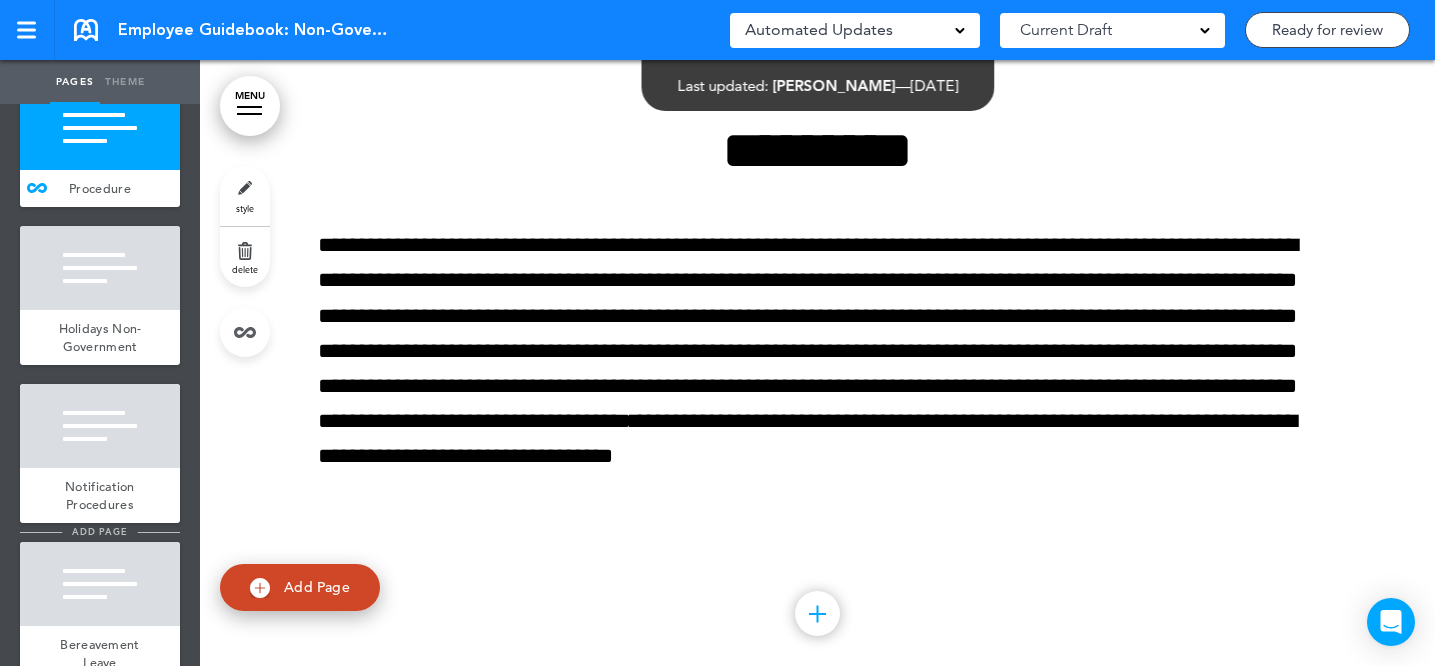 scroll, scrollTop: 16436, scrollLeft: 0, axis: vertical 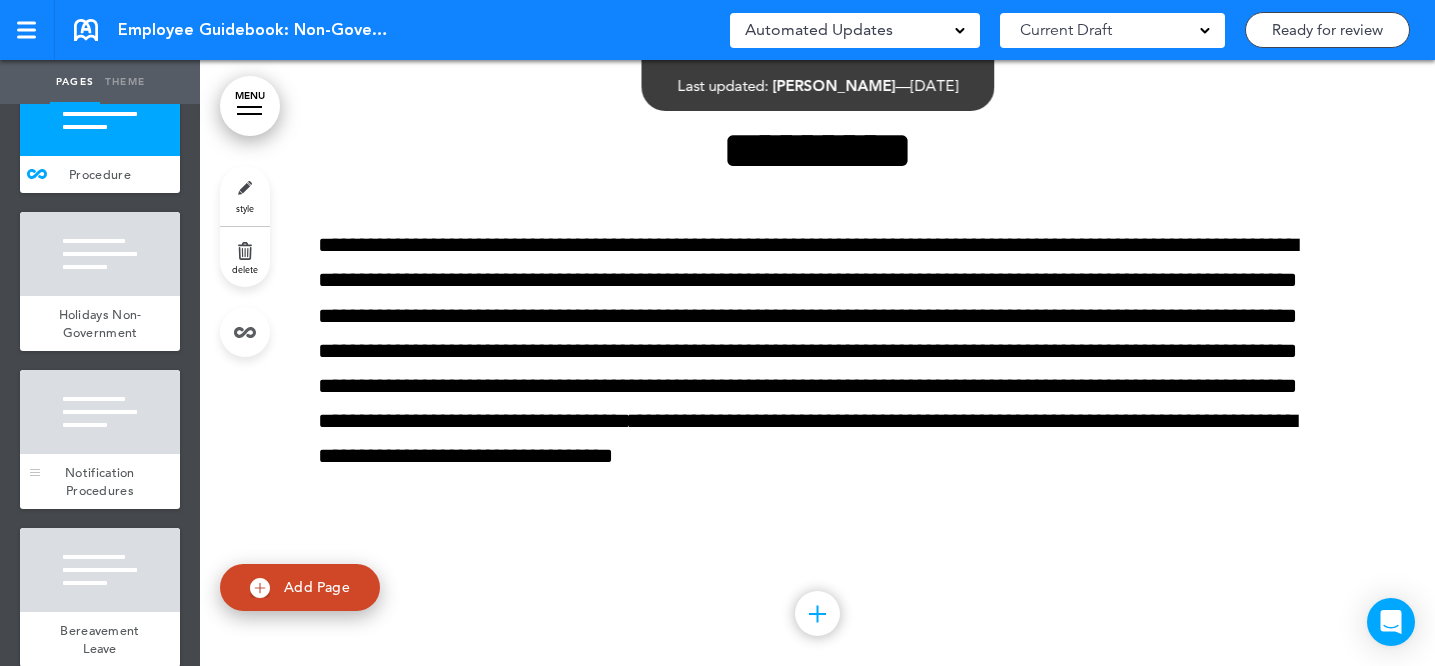 click on "Notification Procedures" at bounding box center (100, 481) 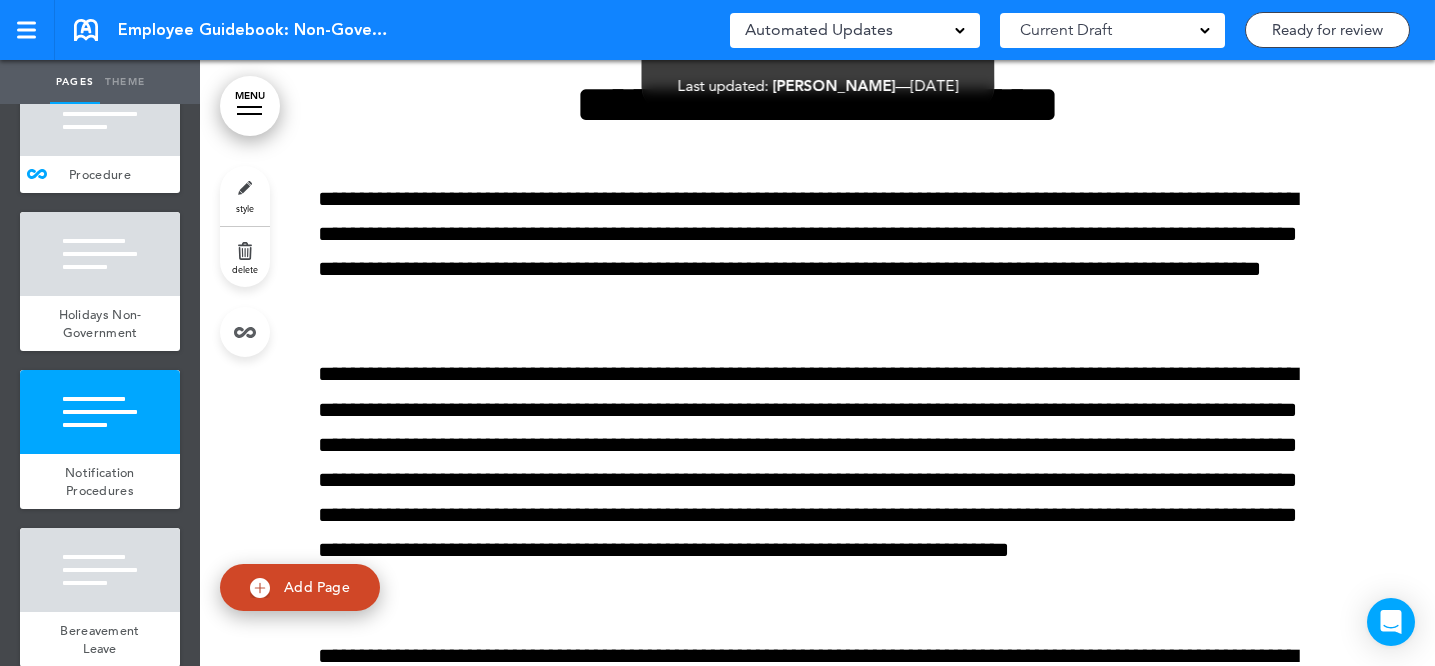 scroll, scrollTop: 92711, scrollLeft: 0, axis: vertical 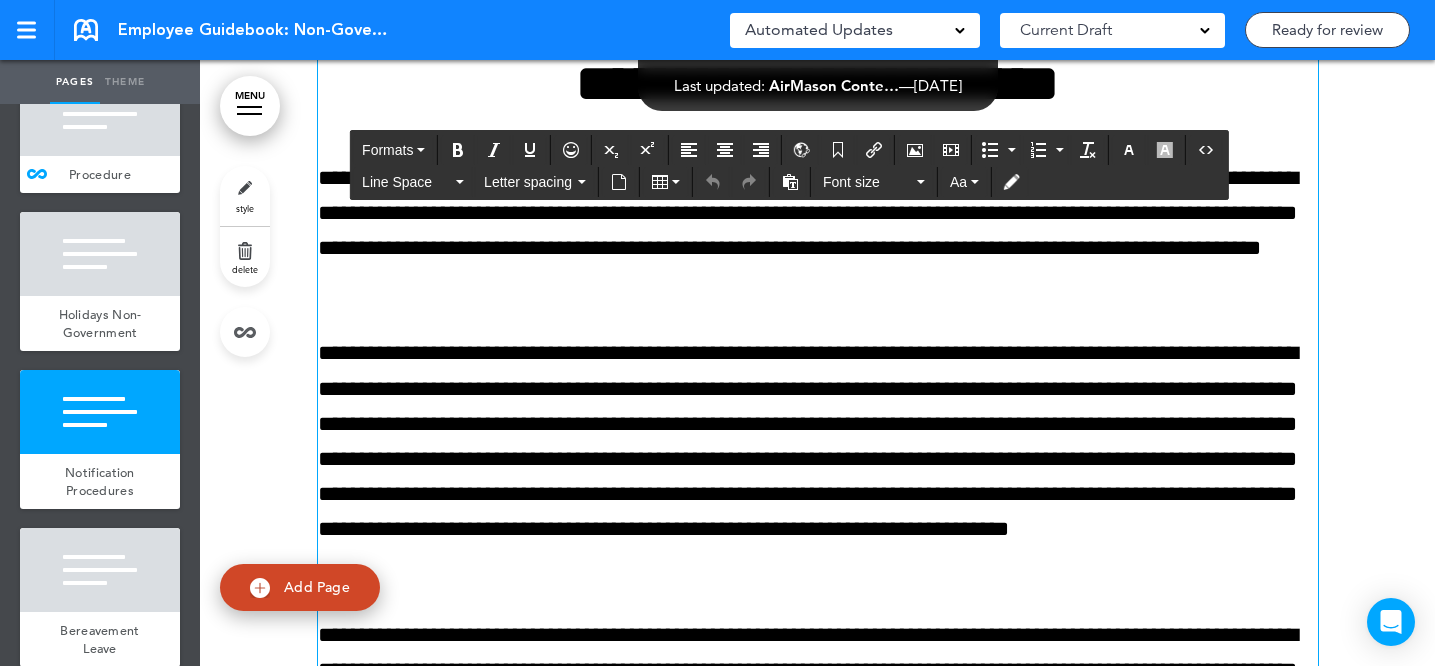 click on "MENU
Formats       Line Space   Letter spacing     Font size   Aa
Cancel
Reorder
?
Move or rearrange pages
easily by selecting whole  sections or individual pages.
Go back
[GEOGRAPHIC_DATA]
Hide page in   table of contents
1
Acknowledgement of Receipt of BrightKey’s Guidebook
2" at bounding box center (817, -92348) 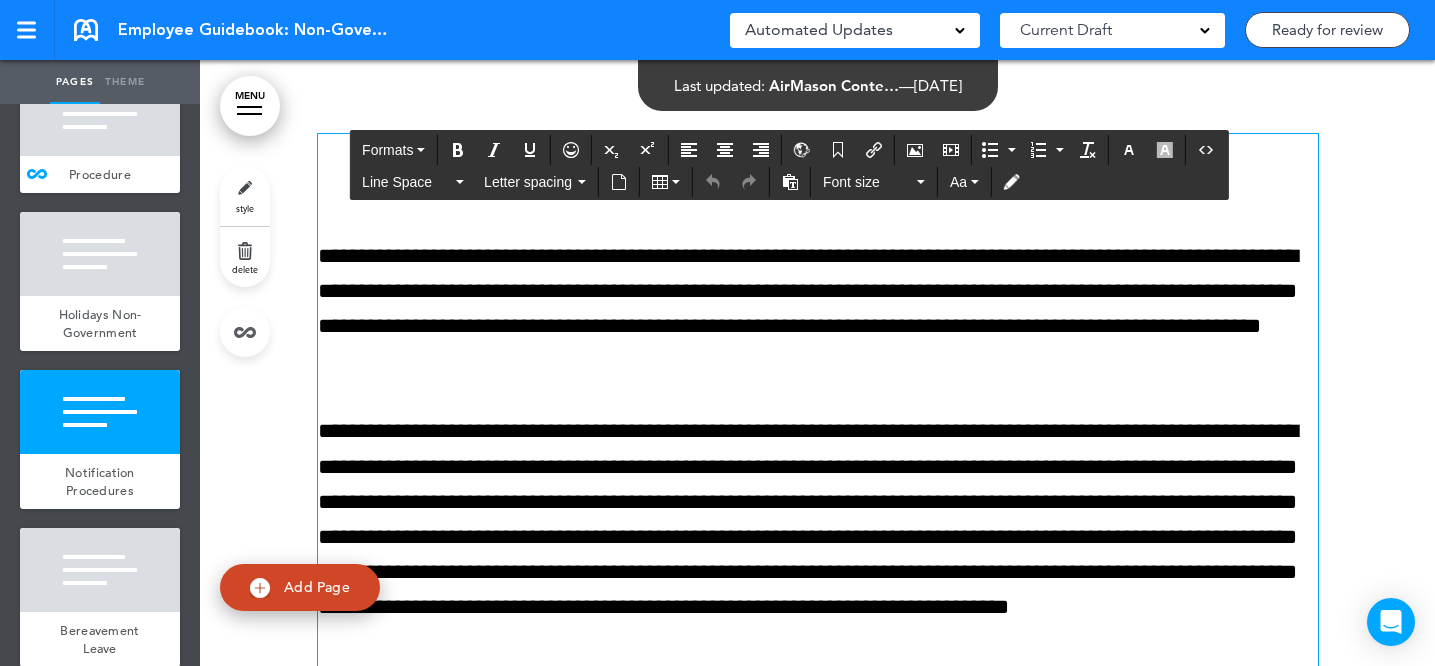 scroll, scrollTop: 92609, scrollLeft: 0, axis: vertical 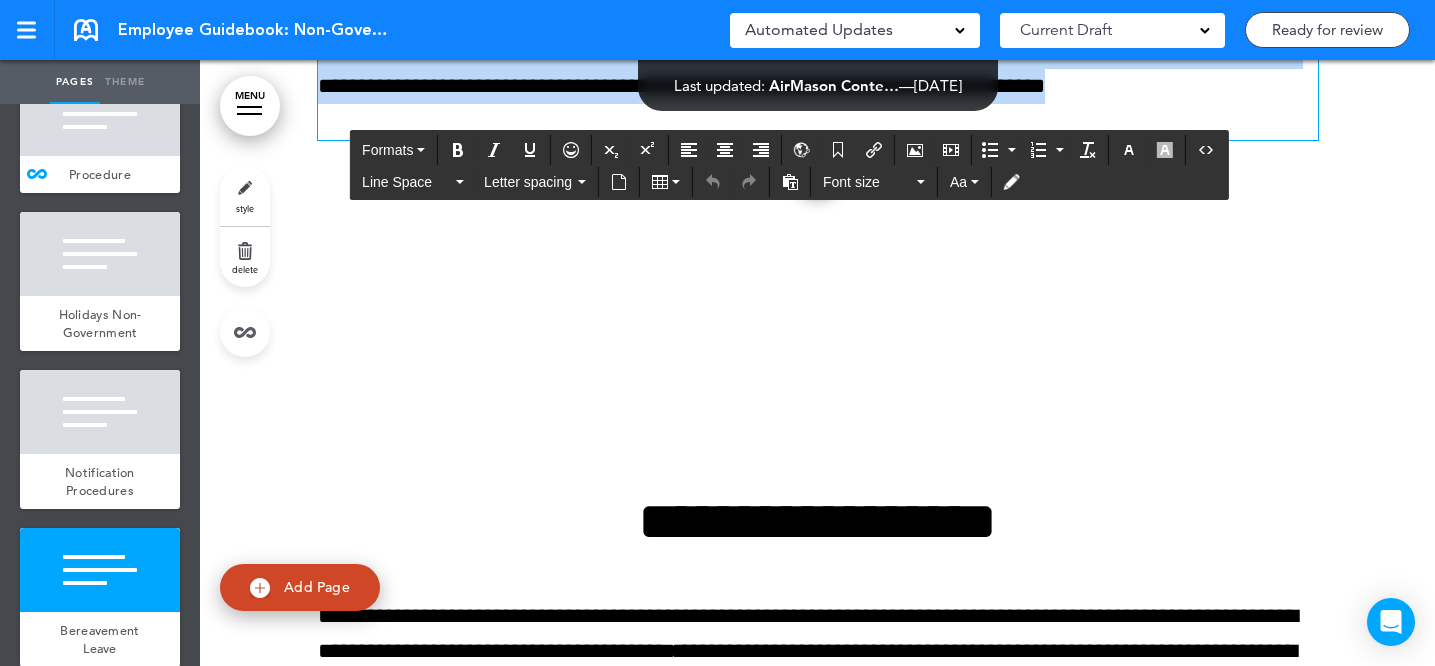 drag, startPoint x: 514, startPoint y: 271, endPoint x: 732, endPoint y: 498, distance: 314.72687 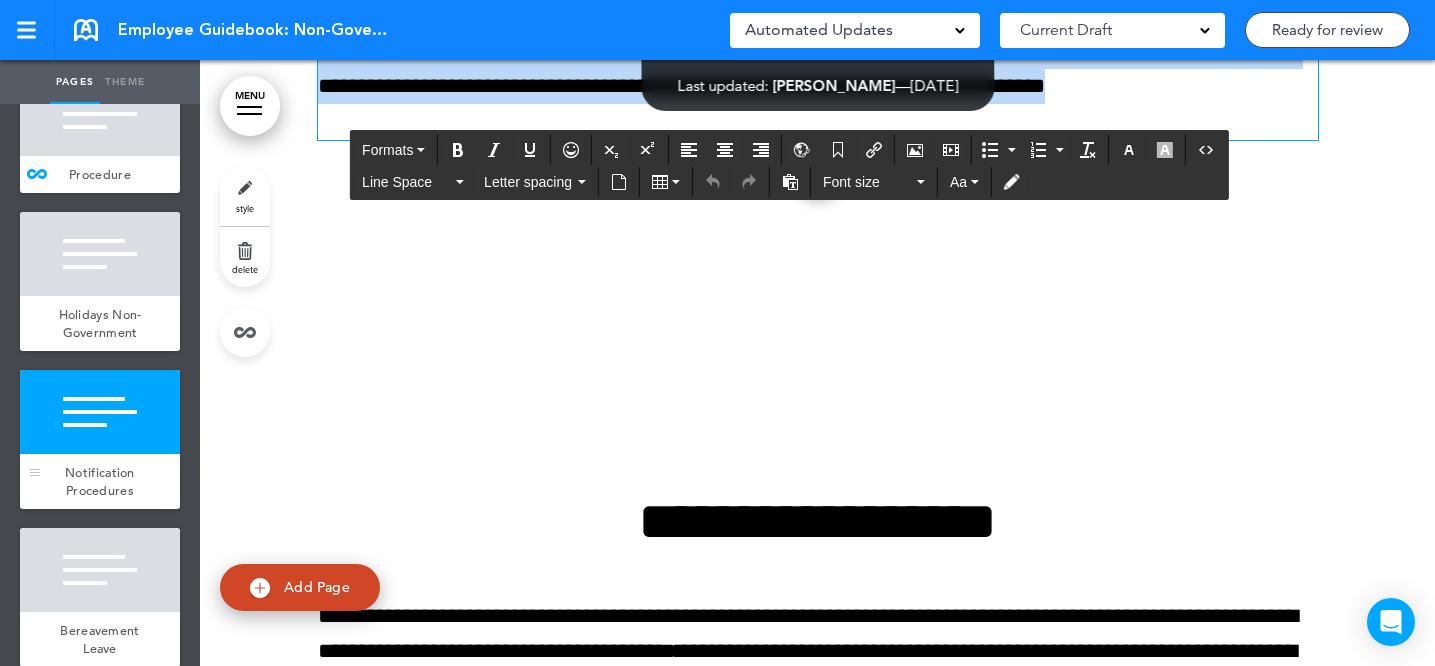 click at bounding box center (100, 412) 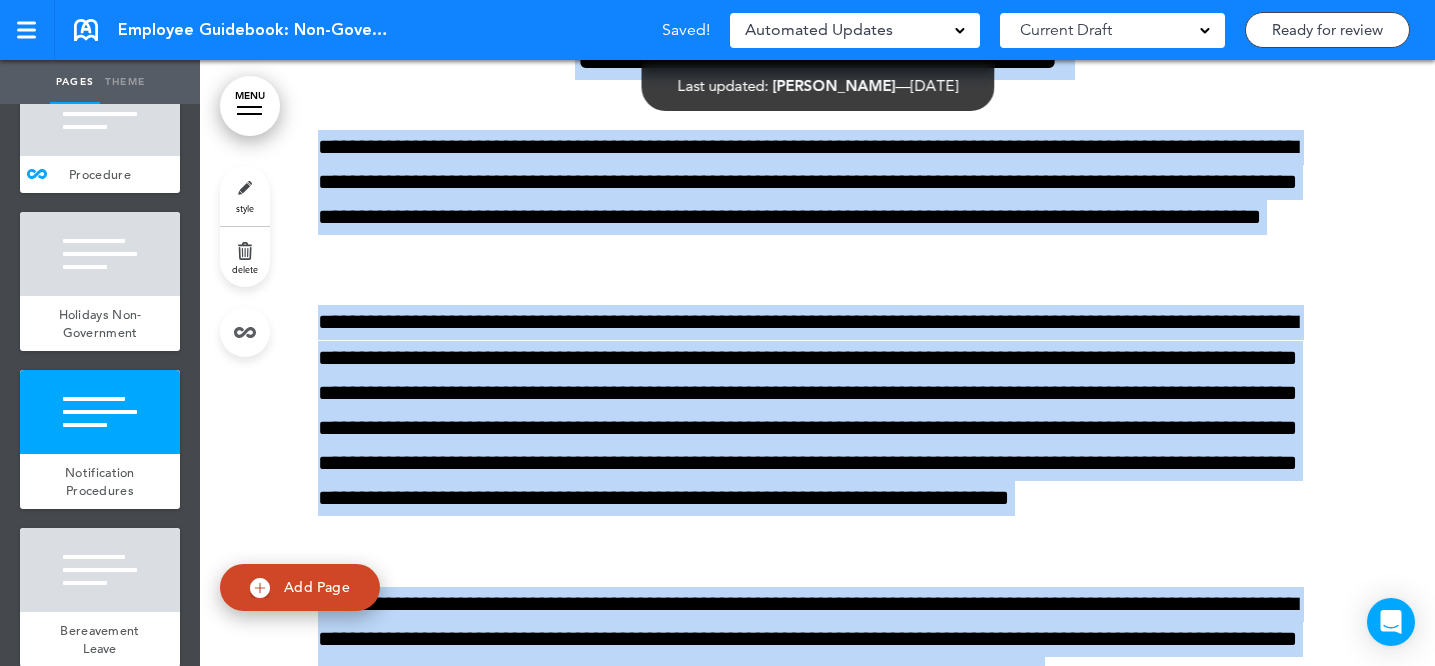 scroll, scrollTop: 92711, scrollLeft: 0, axis: vertical 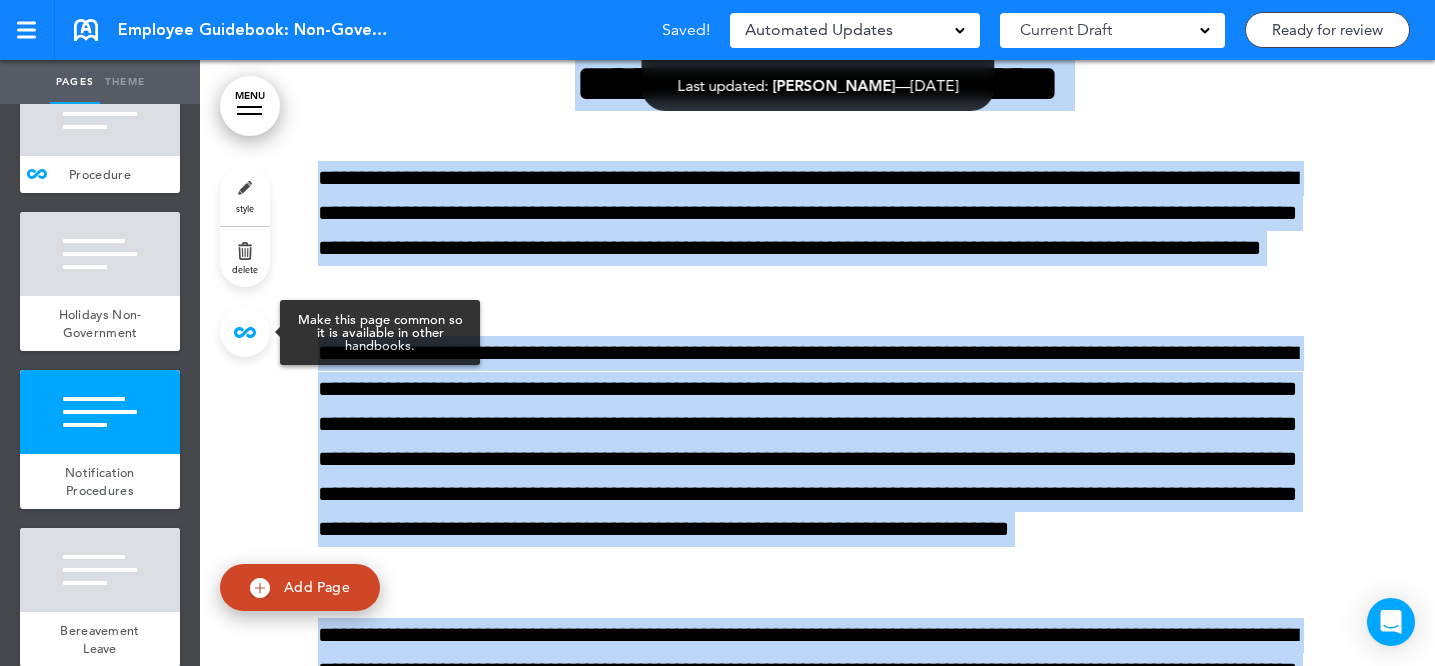 click at bounding box center [245, 332] 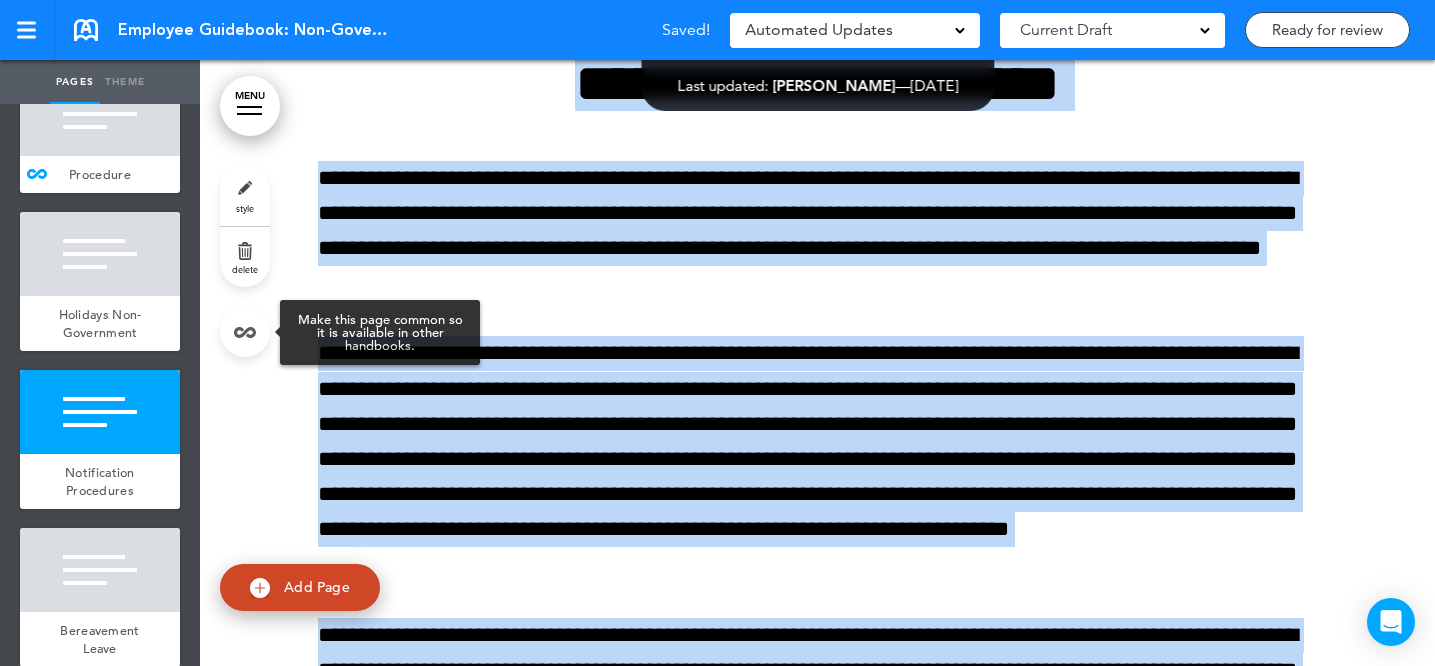 type on "**********" 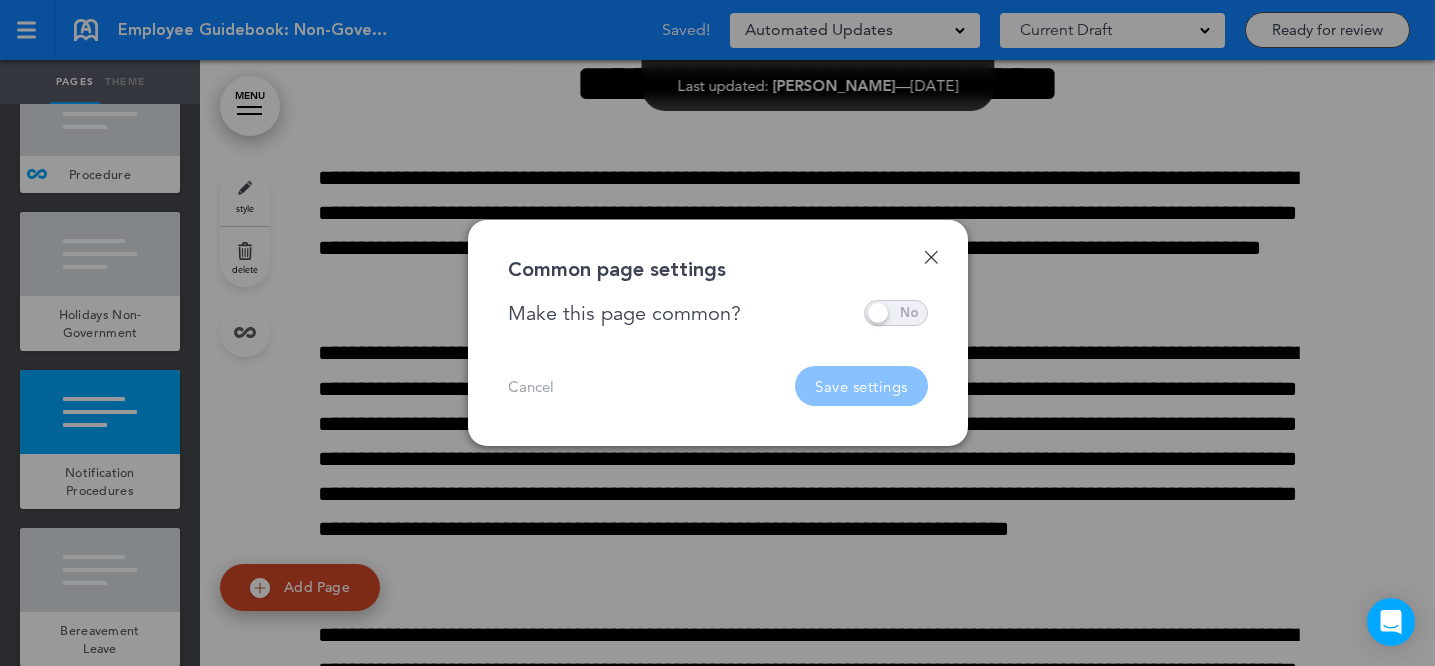 click at bounding box center [896, 313] 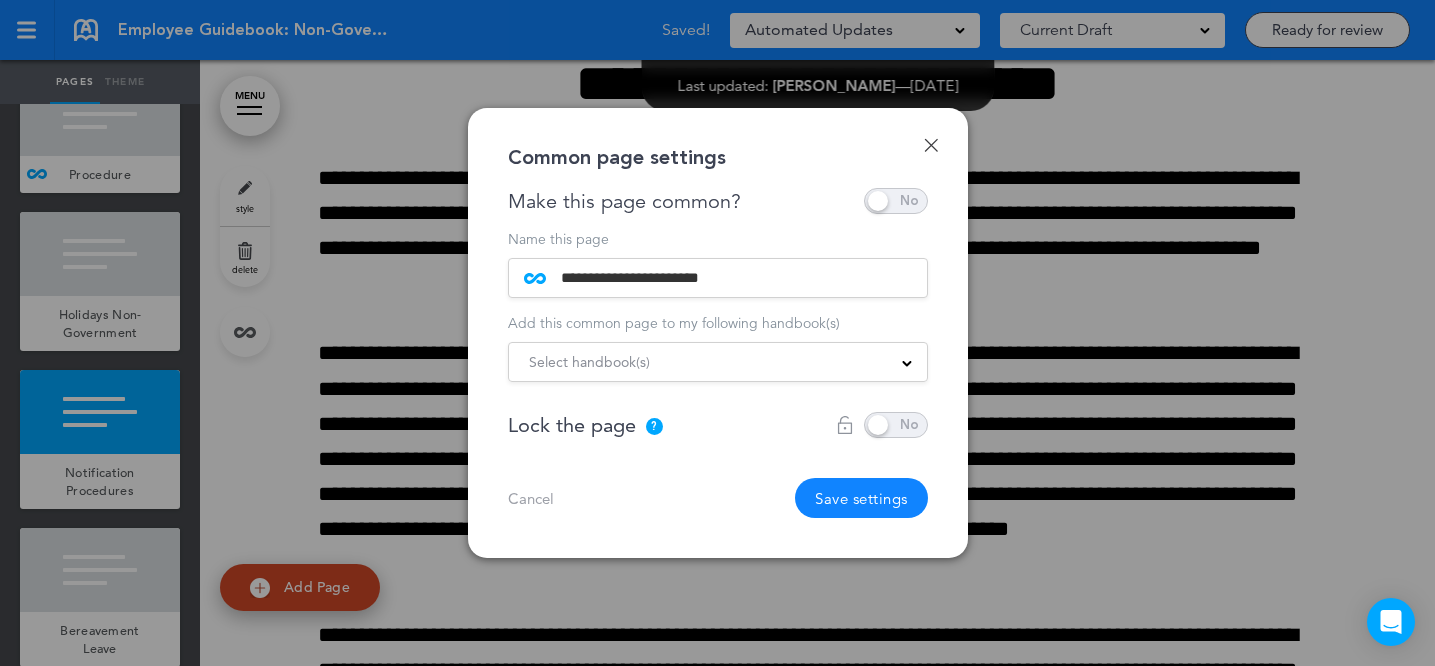 click on "Select handbook(s)" at bounding box center [718, 362] 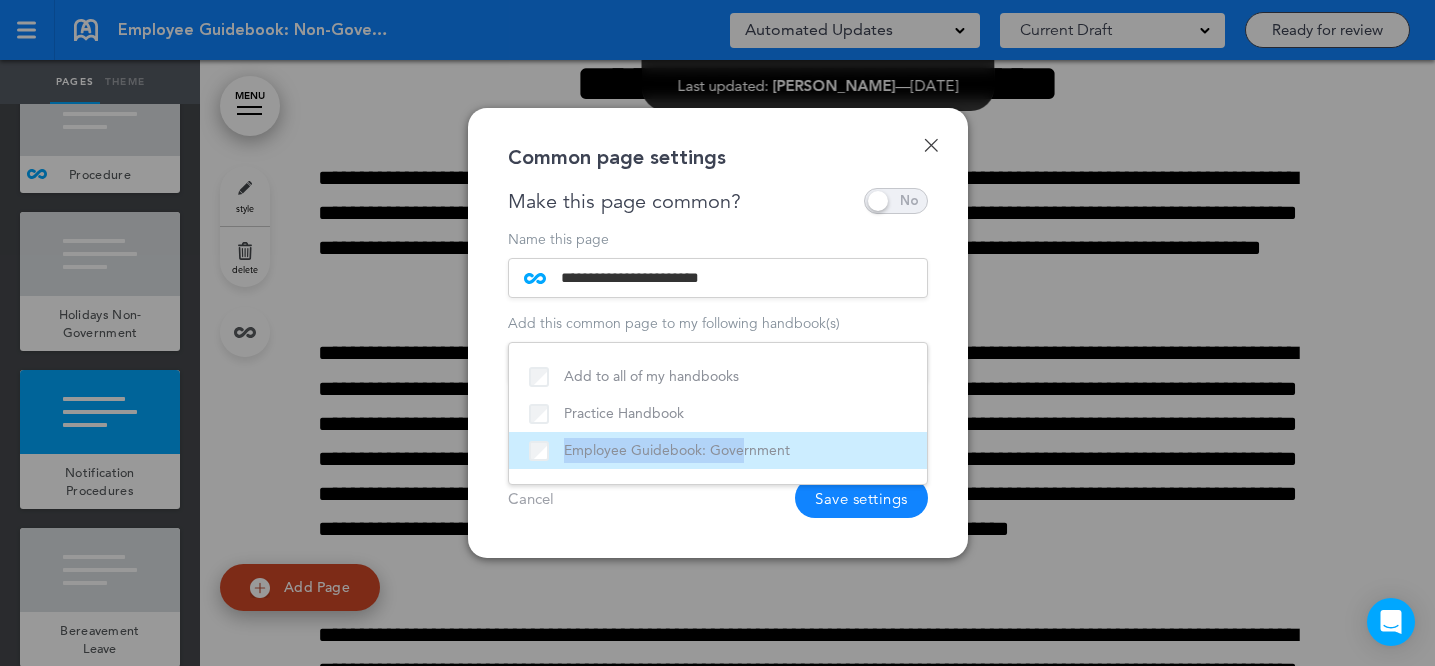 click on "Employee Guidebook: Government" at bounding box center [718, 450] 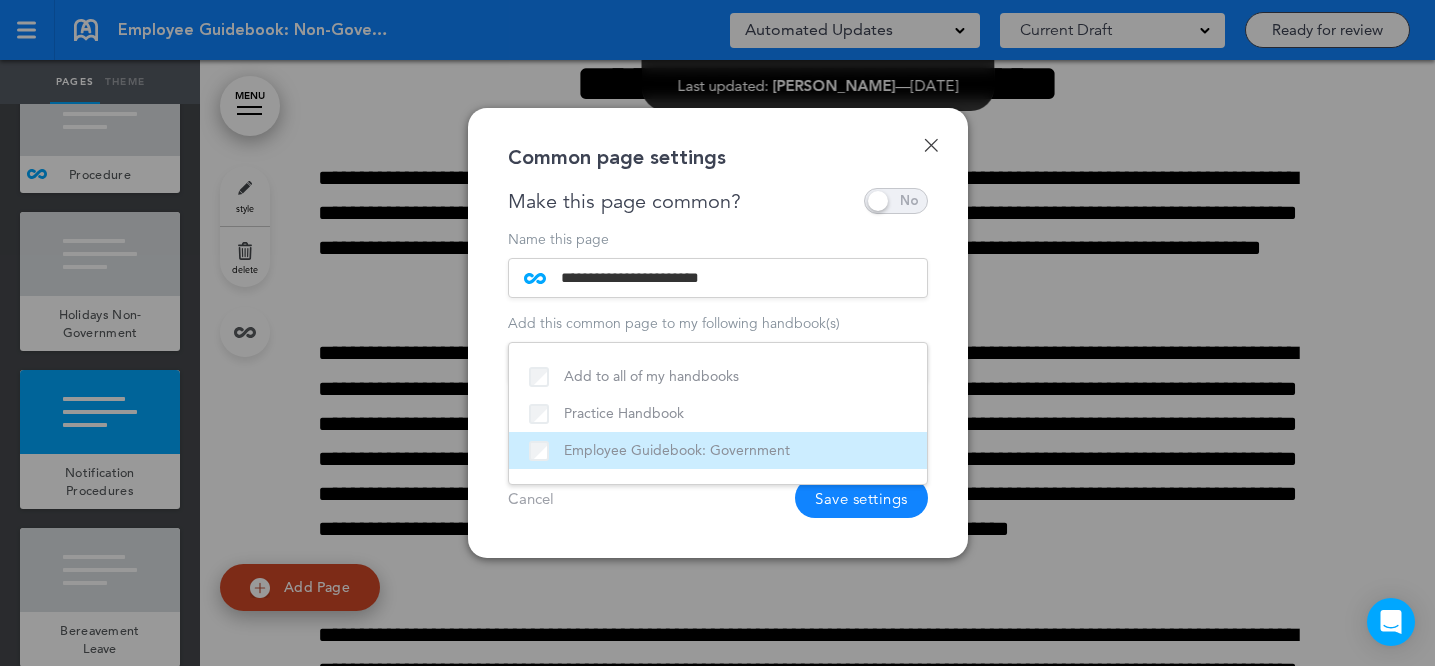 click on "Employee Guidebook: Government" at bounding box center [718, 450] 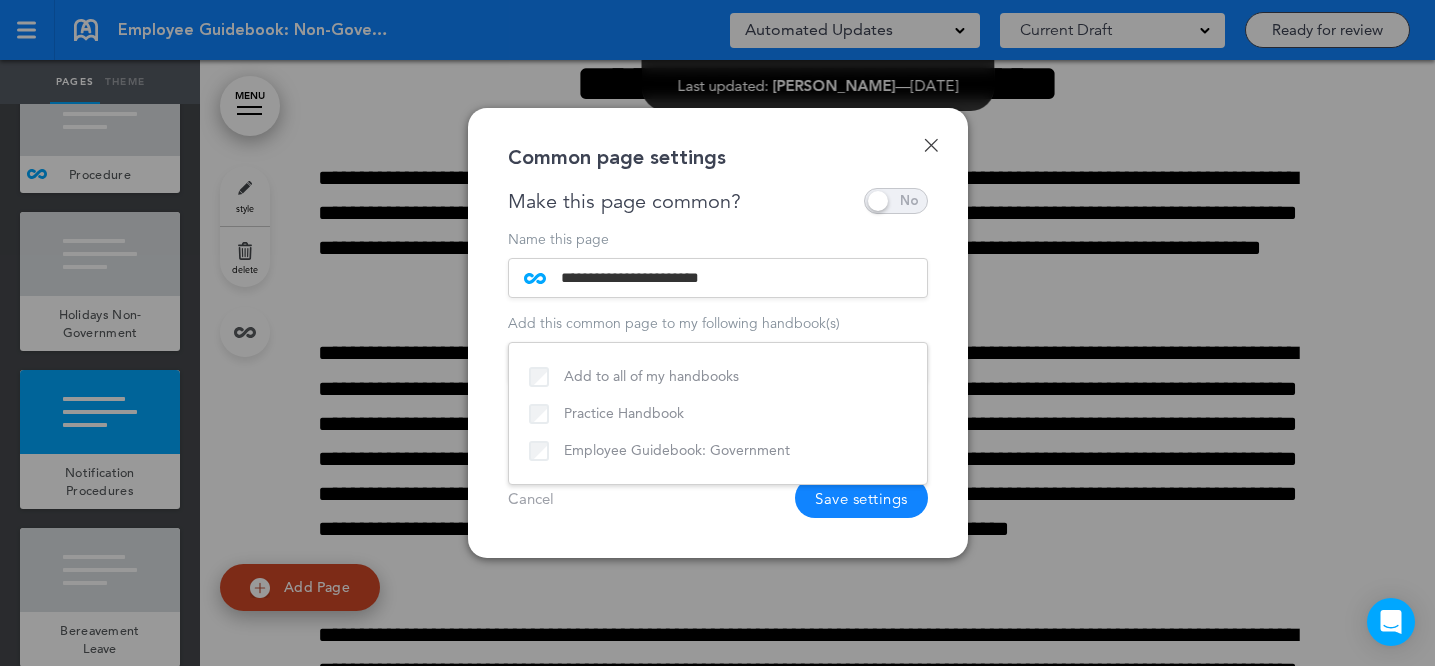 click on "Cancel
Save settings" at bounding box center (718, 498) 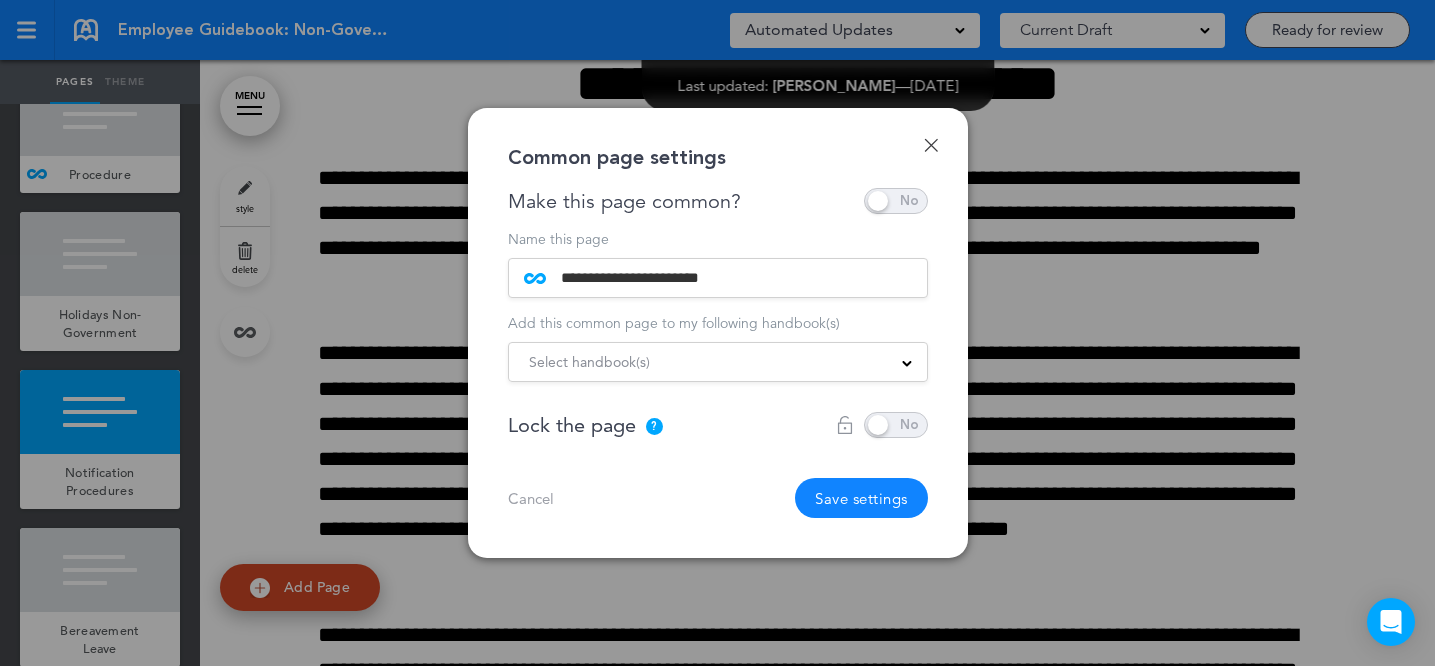 click on "Save settings" at bounding box center (861, 498) 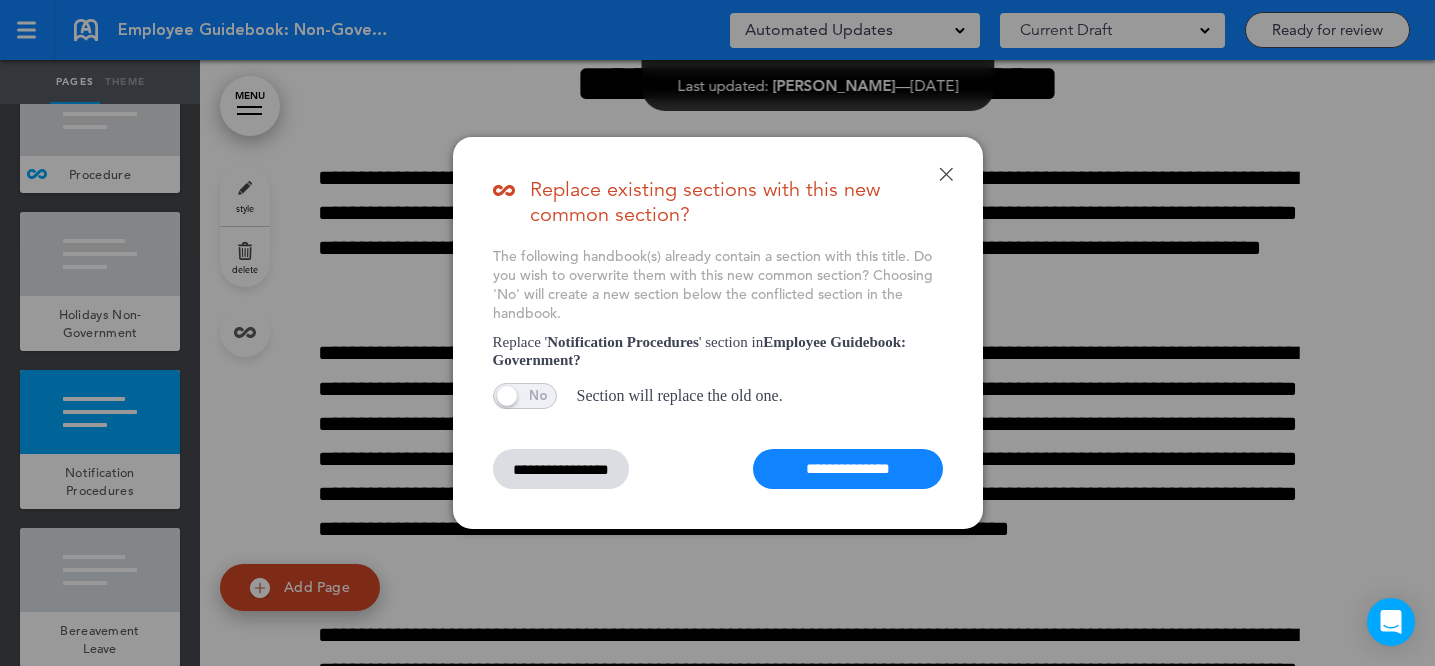 click on "**********" at bounding box center (848, 469) 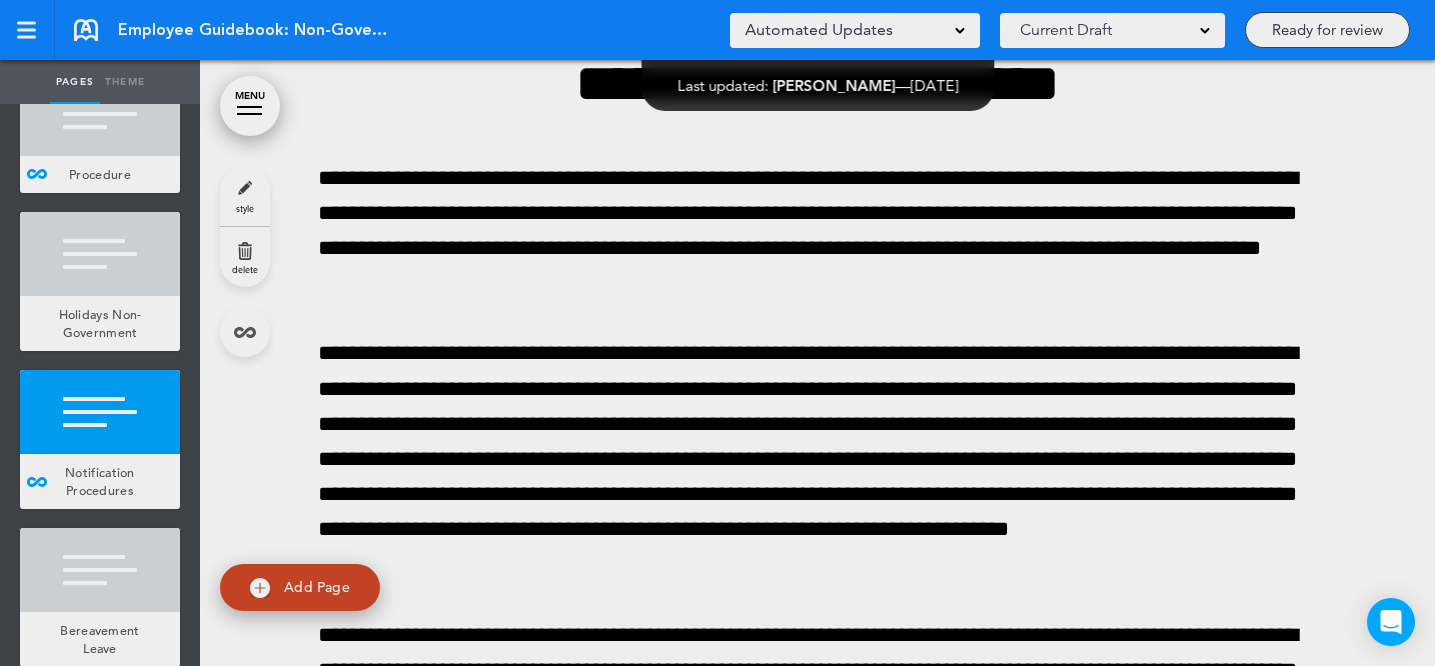 click on "**********" at bounding box center [717, 333] 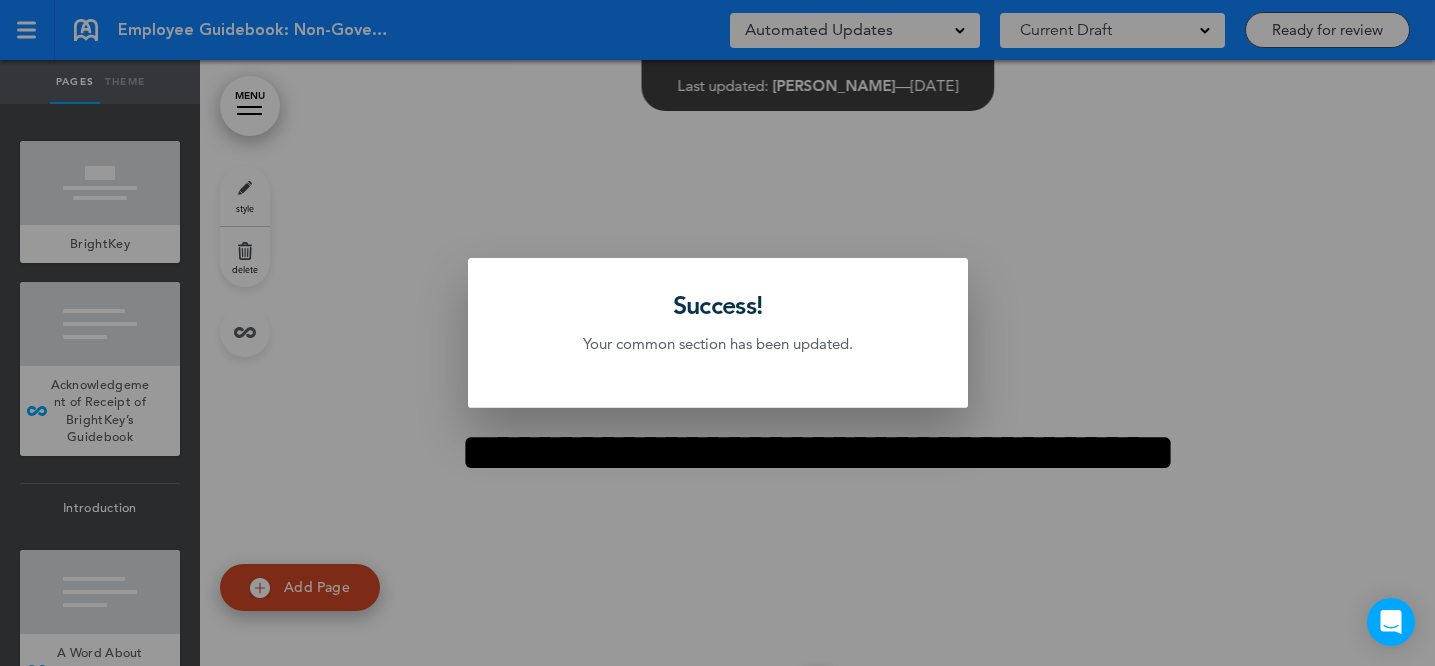 scroll, scrollTop: 0, scrollLeft: 0, axis: both 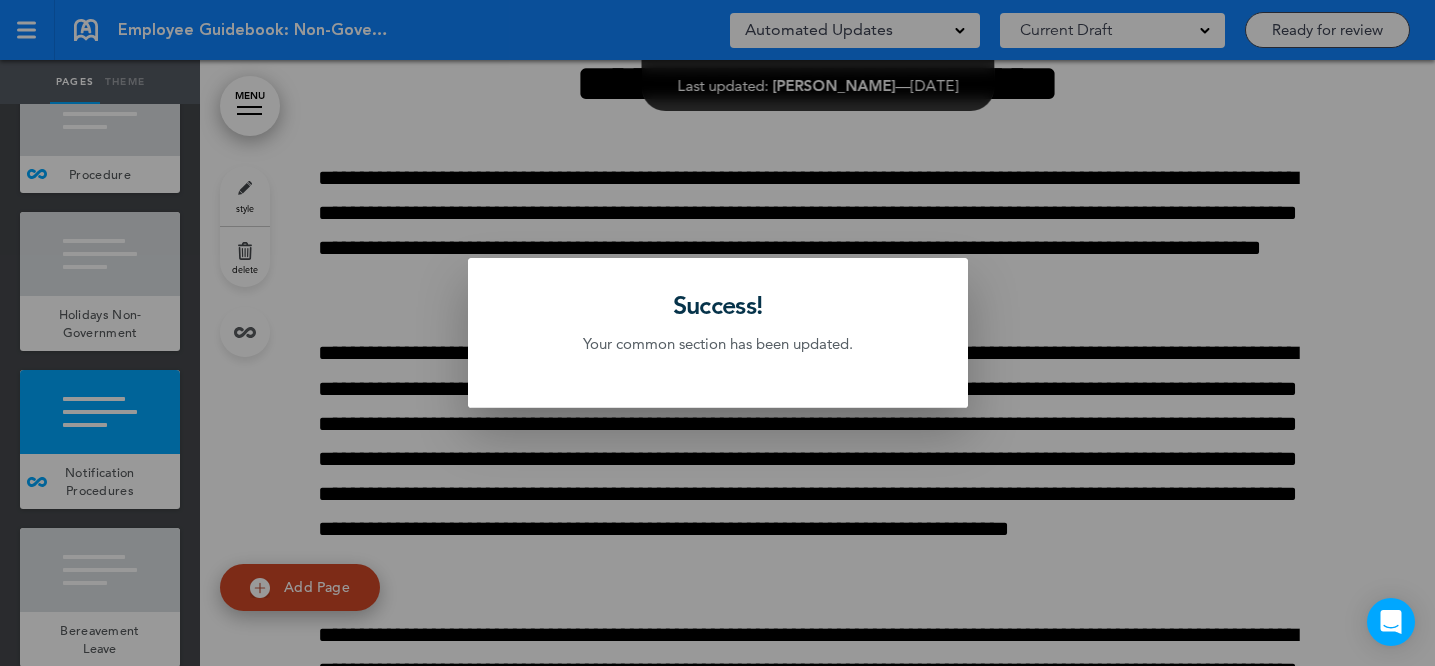 click at bounding box center [717, 333] 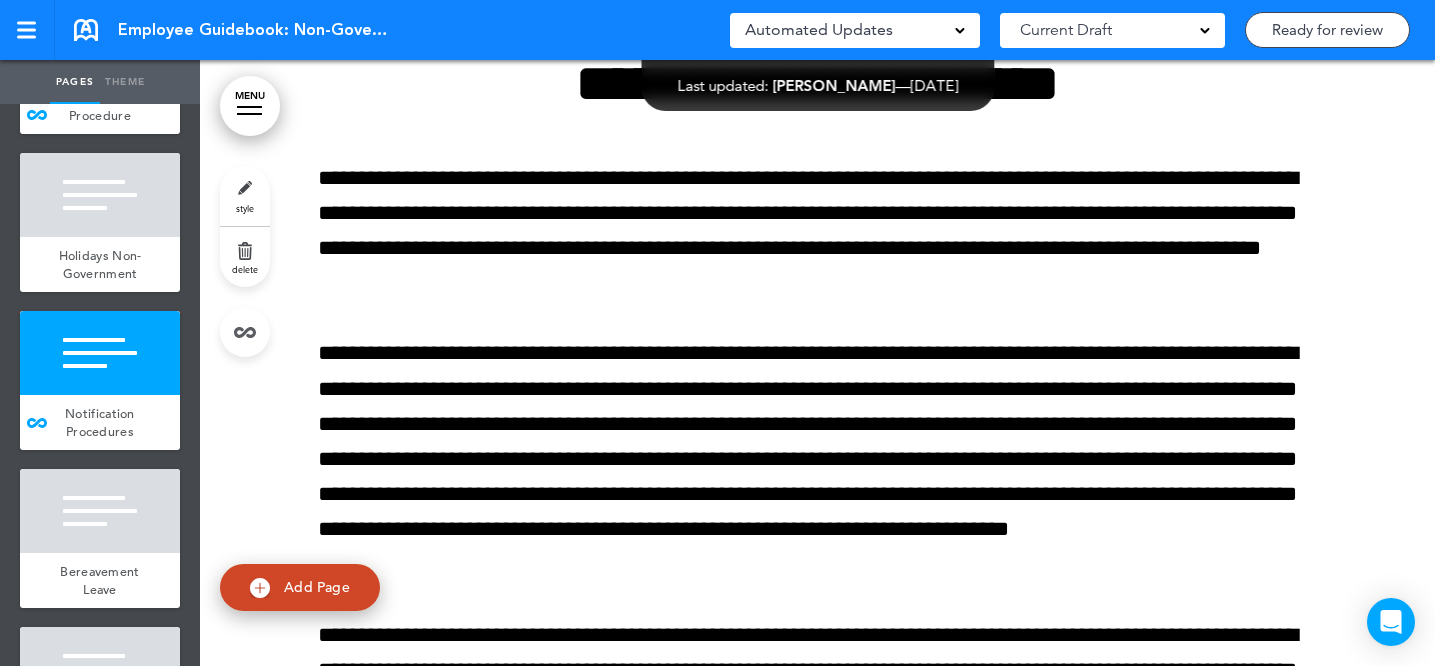 scroll, scrollTop: 16567, scrollLeft: 0, axis: vertical 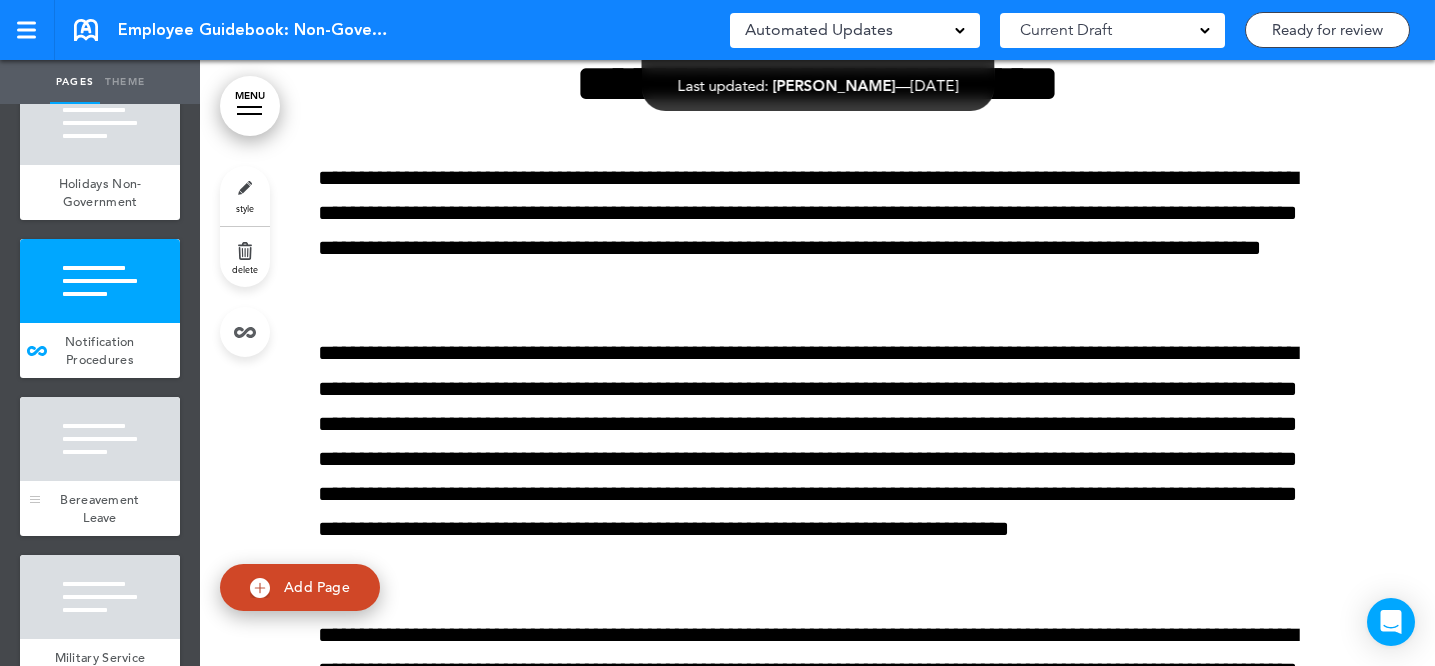 click at bounding box center (100, 439) 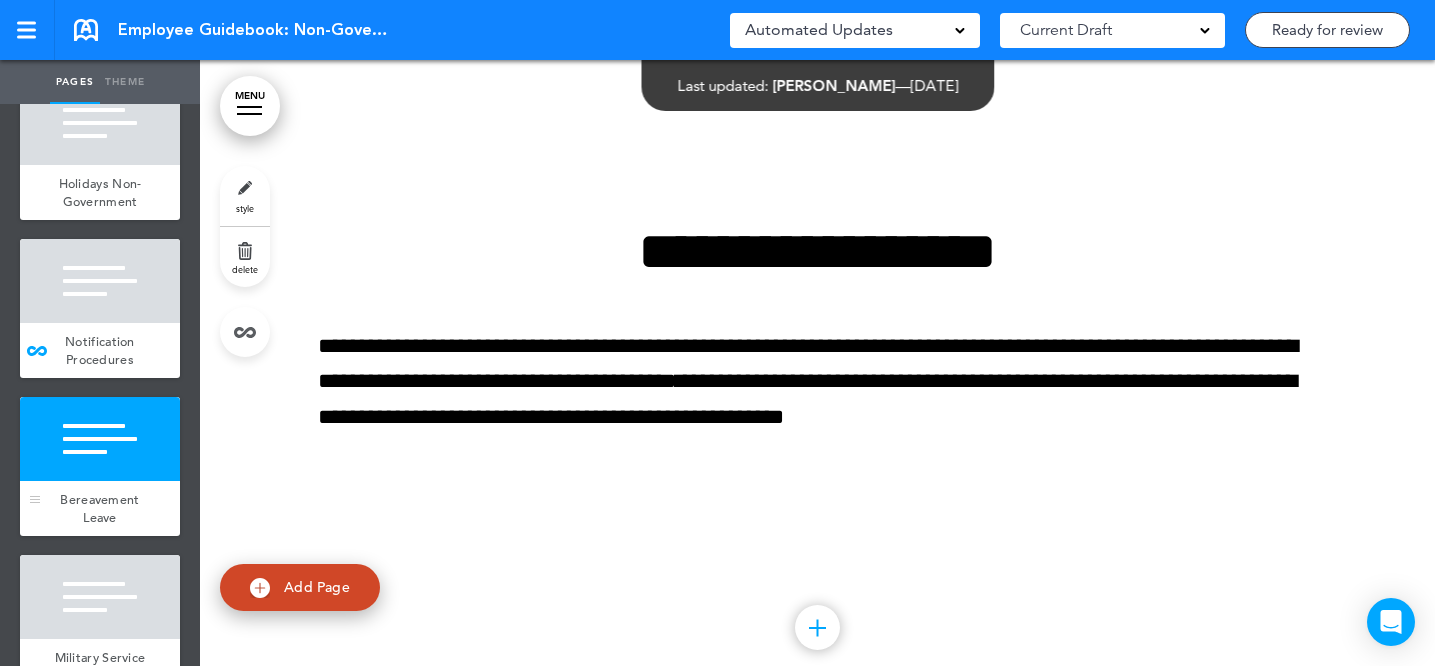 scroll, scrollTop: 93613, scrollLeft: 0, axis: vertical 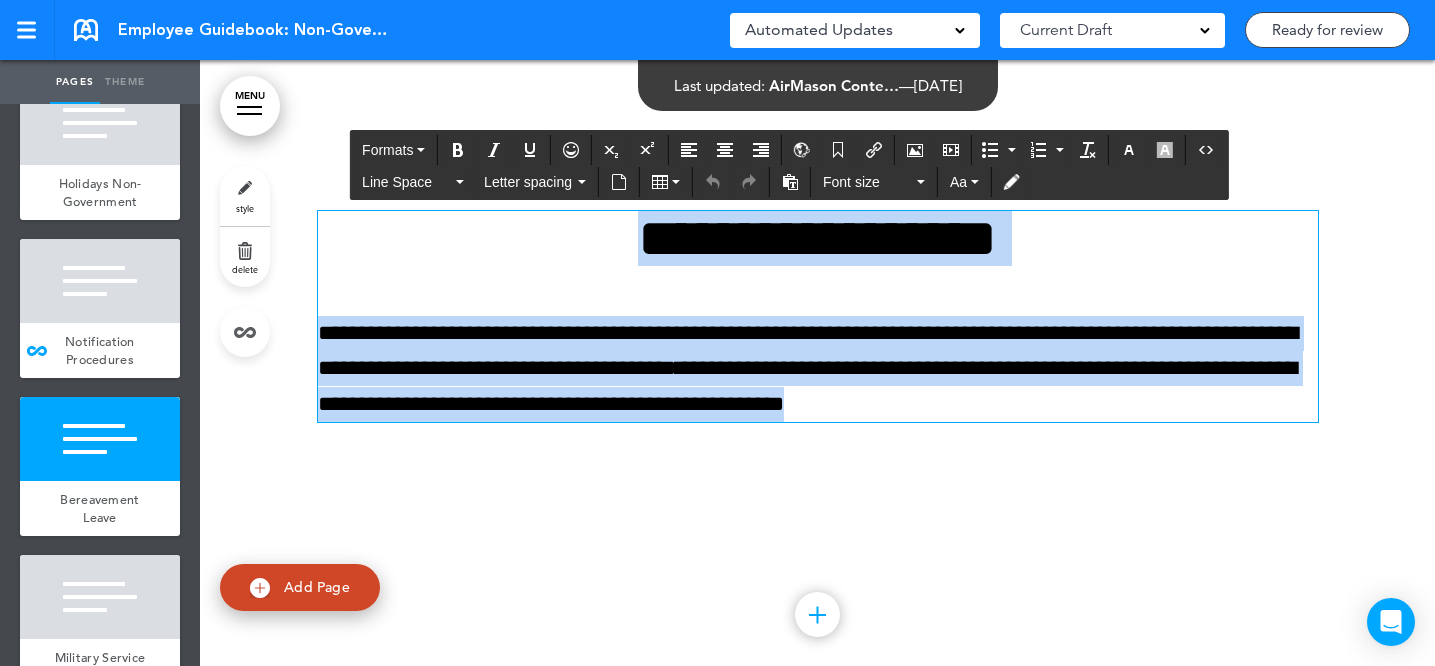 drag, startPoint x: 581, startPoint y: 313, endPoint x: 1191, endPoint y: 549, distance: 654.06116 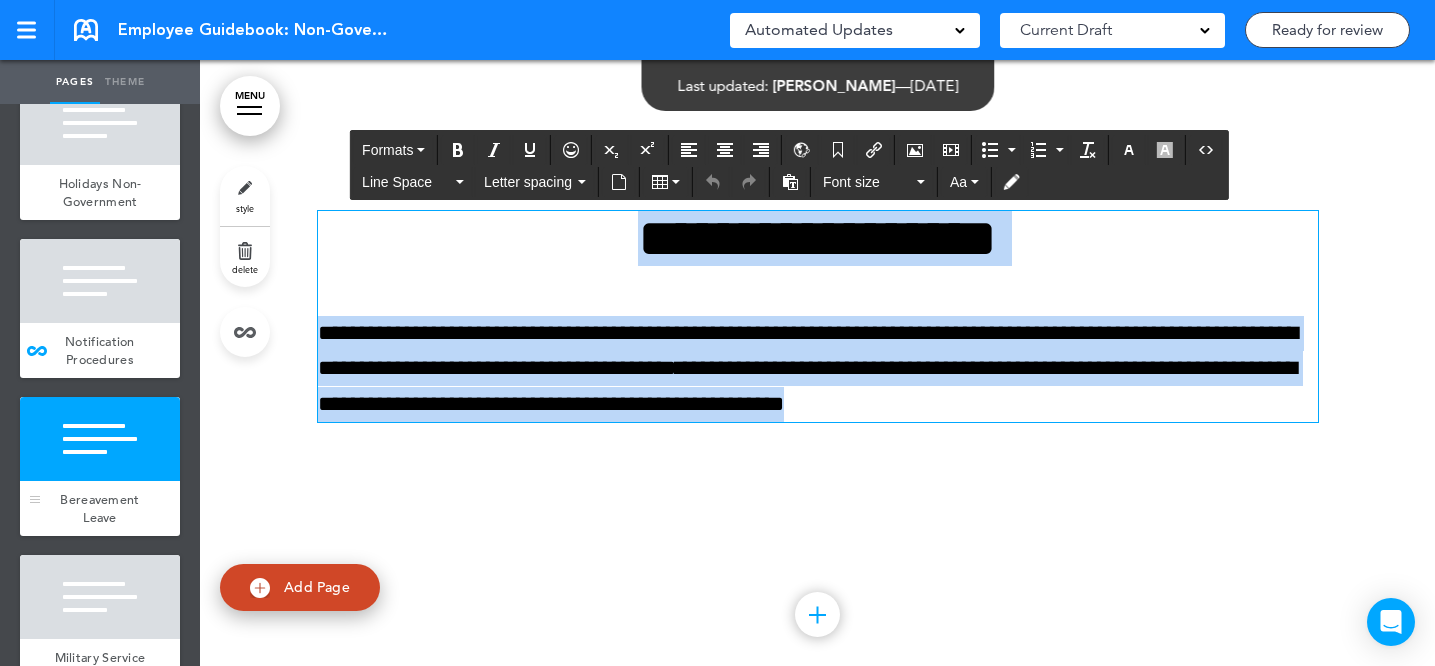 click at bounding box center [100, 439] 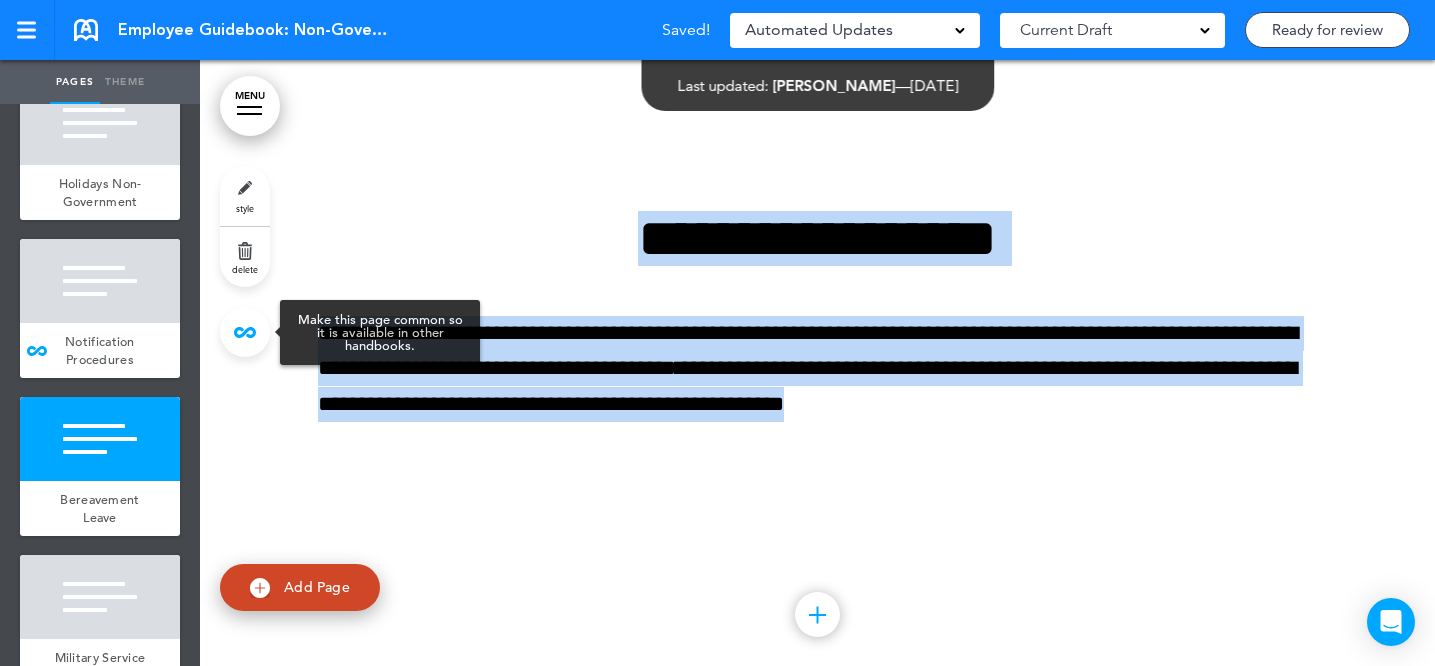 click at bounding box center (245, 332) 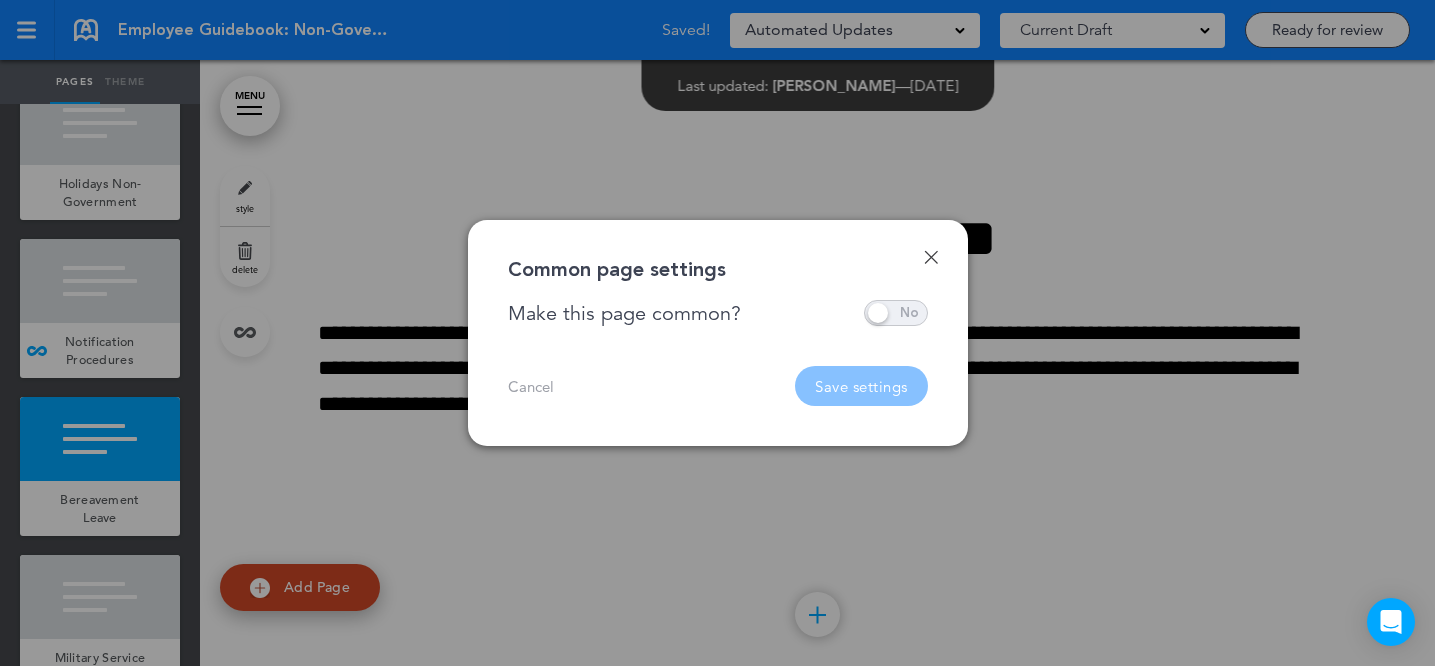 click at bounding box center [896, 313] 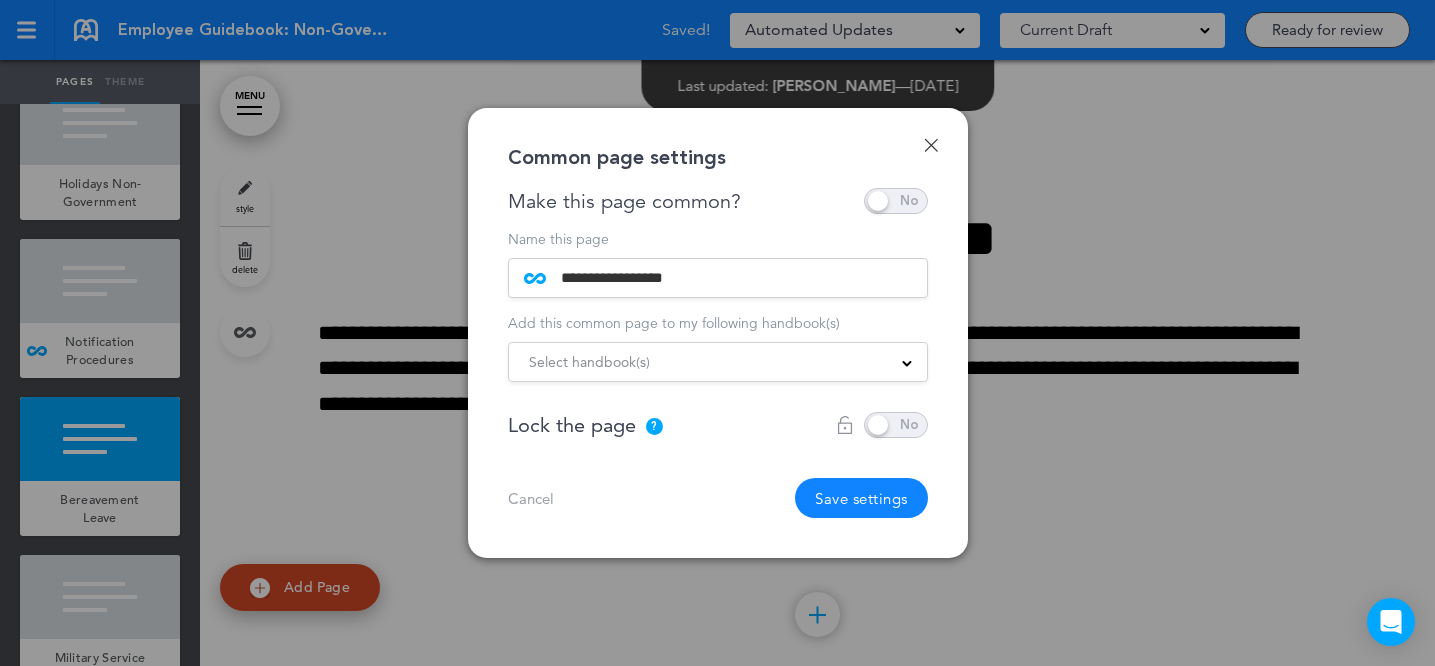 click on "Select handbook(s)" at bounding box center (718, 362) 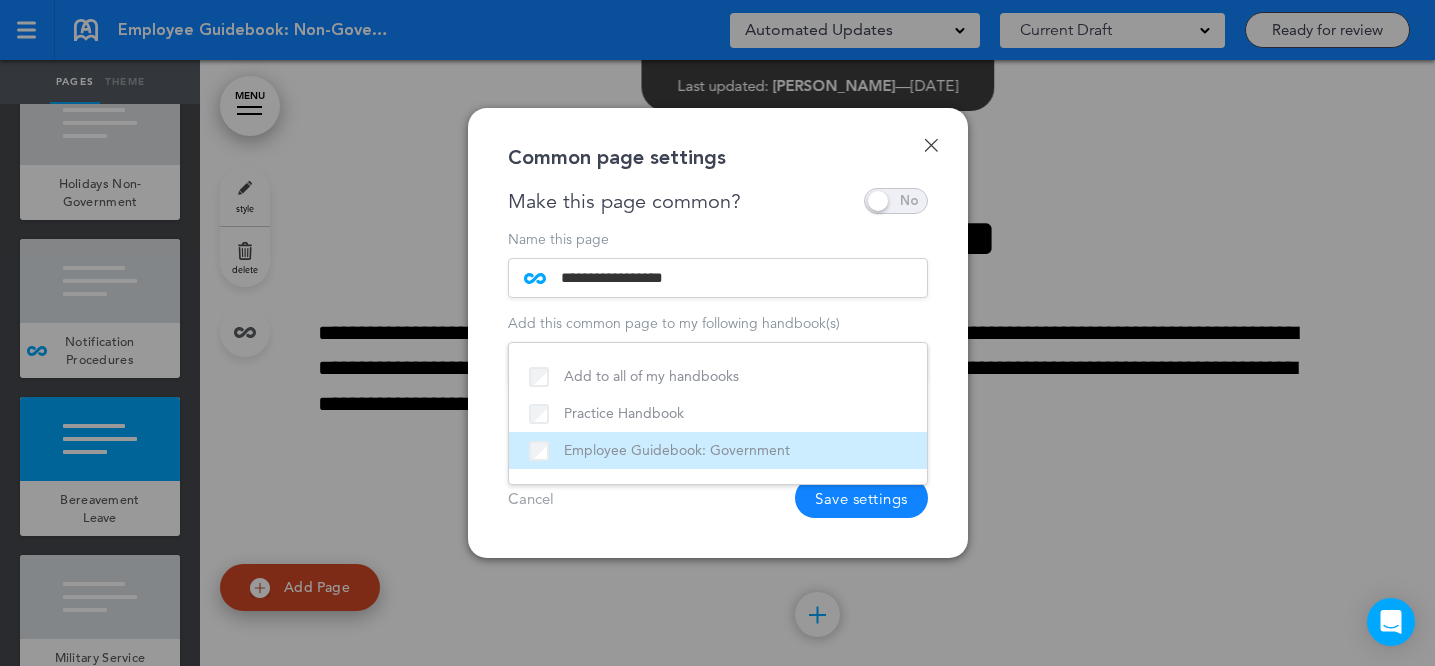click on "Employee Guidebook: Government" at bounding box center (718, 450) 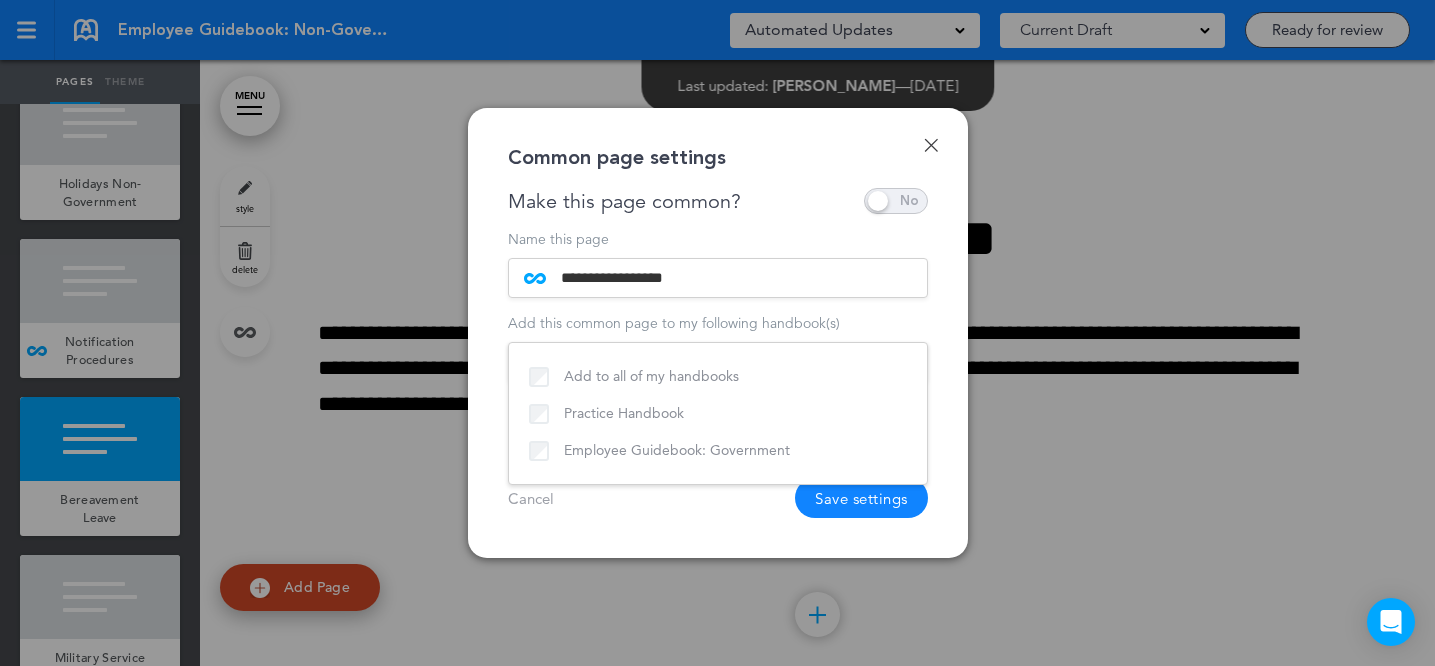 click on "Cancel
Save settings" at bounding box center (718, 498) 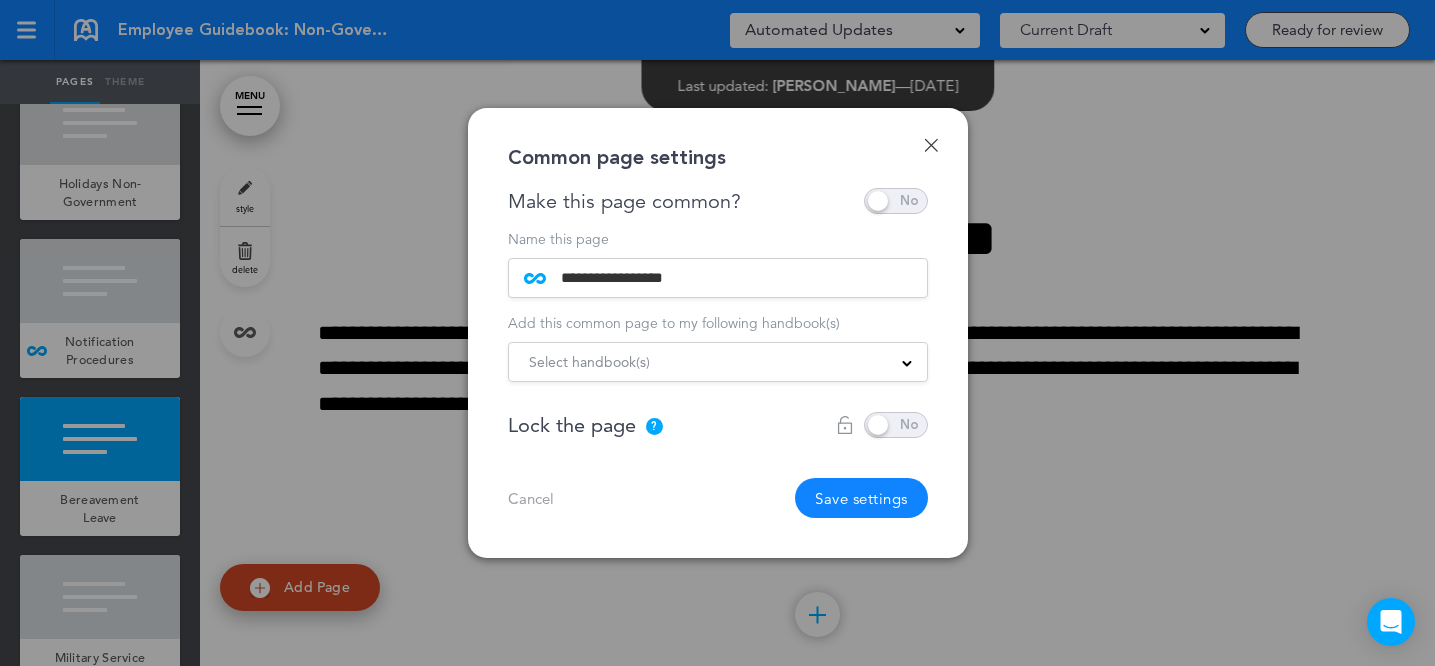click on "Save settings" at bounding box center [861, 498] 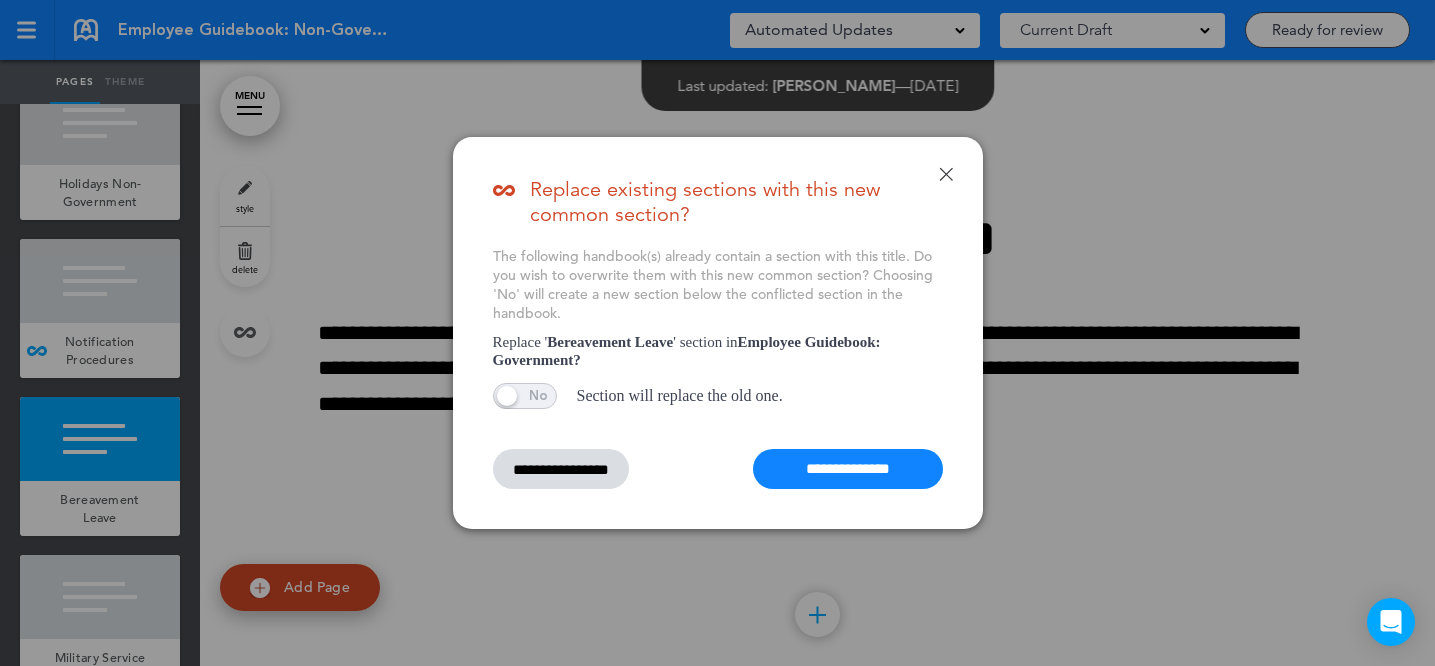 click on "**********" at bounding box center [848, 469] 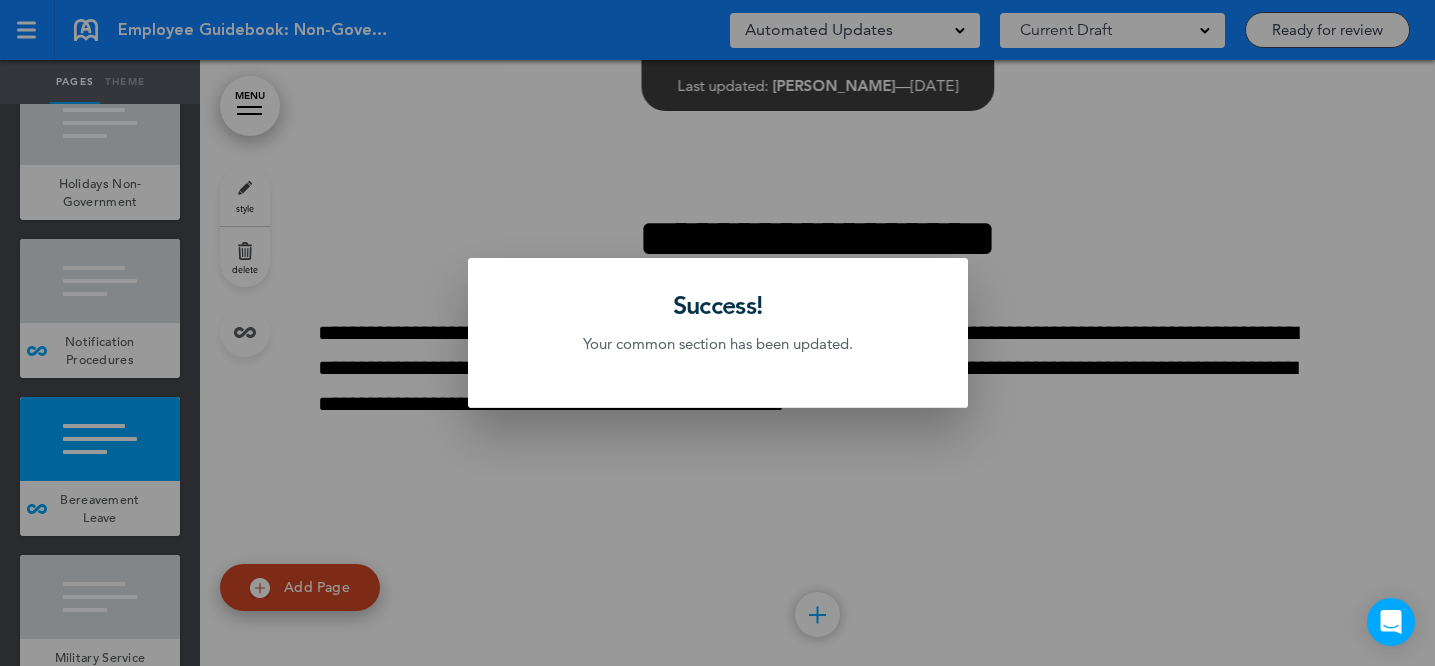 click at bounding box center [717, 333] 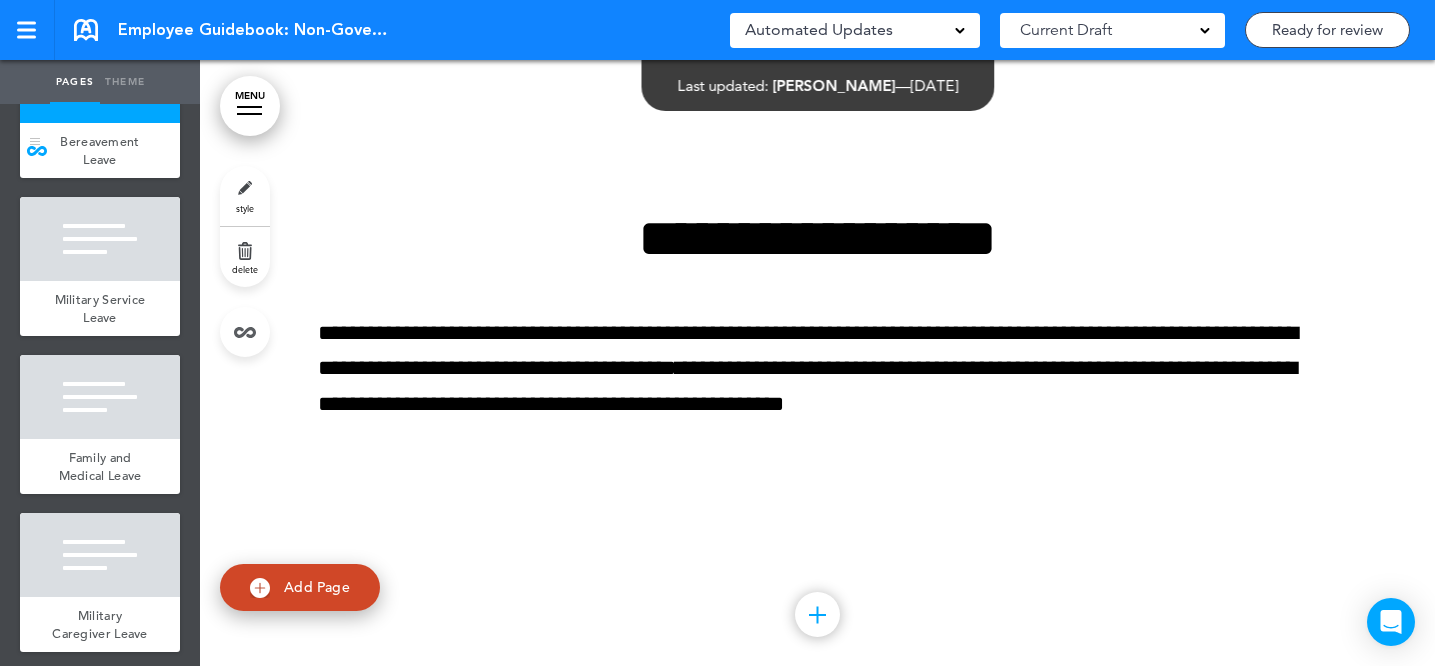 scroll, scrollTop: 16936, scrollLeft: 0, axis: vertical 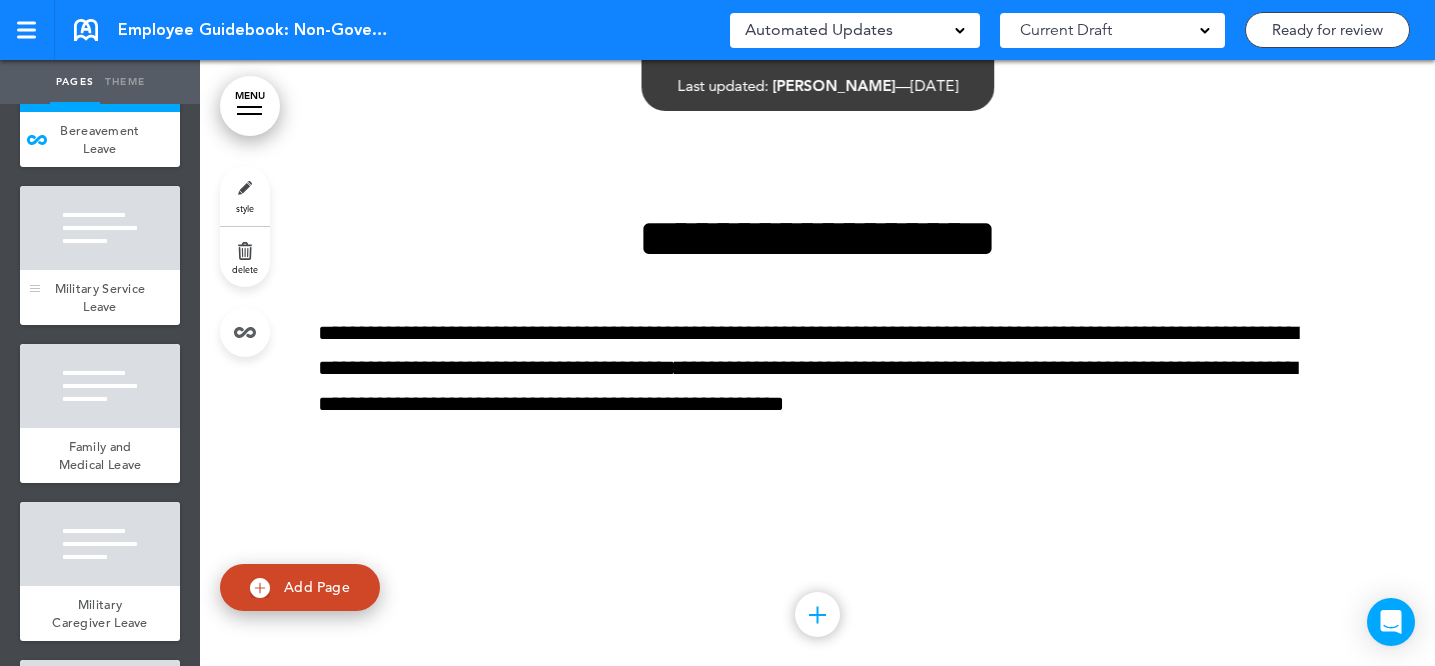 click at bounding box center [100, 228] 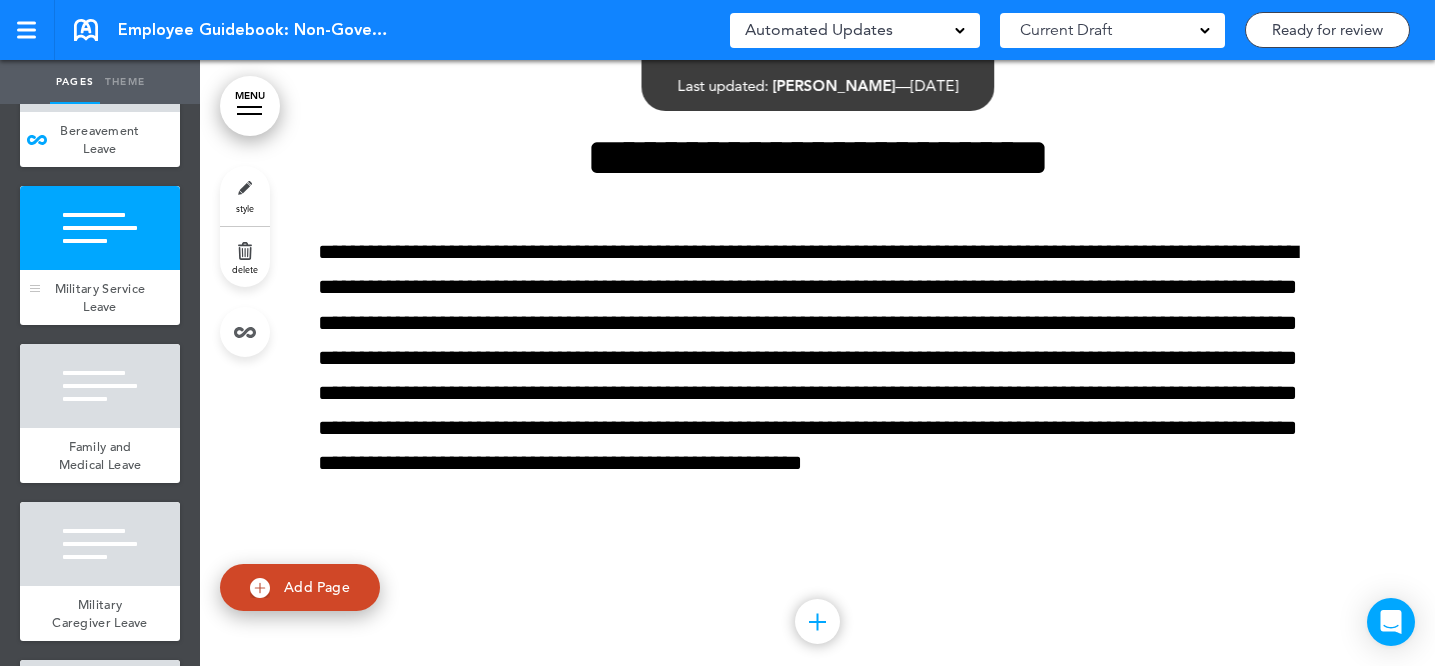 scroll, scrollTop: 94333, scrollLeft: 0, axis: vertical 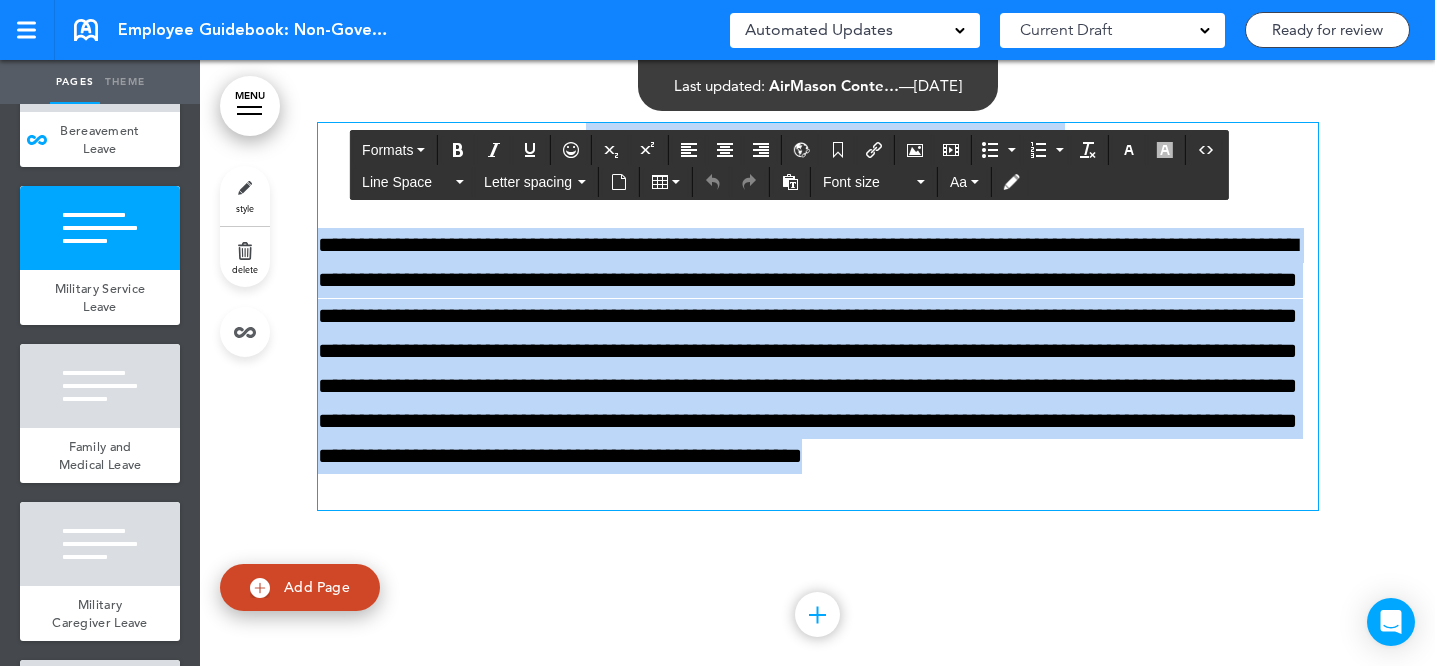 drag, startPoint x: 550, startPoint y: 224, endPoint x: 809, endPoint y: 567, distance: 429.80228 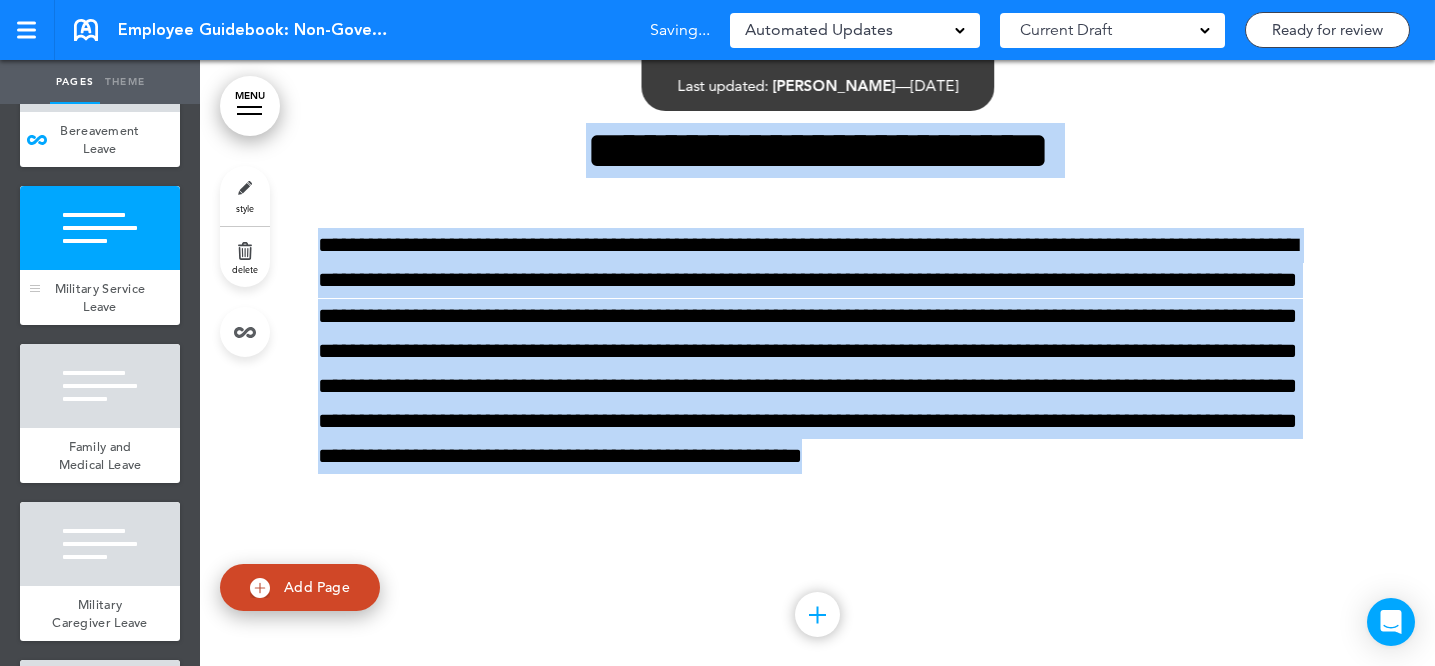 click at bounding box center (100, 228) 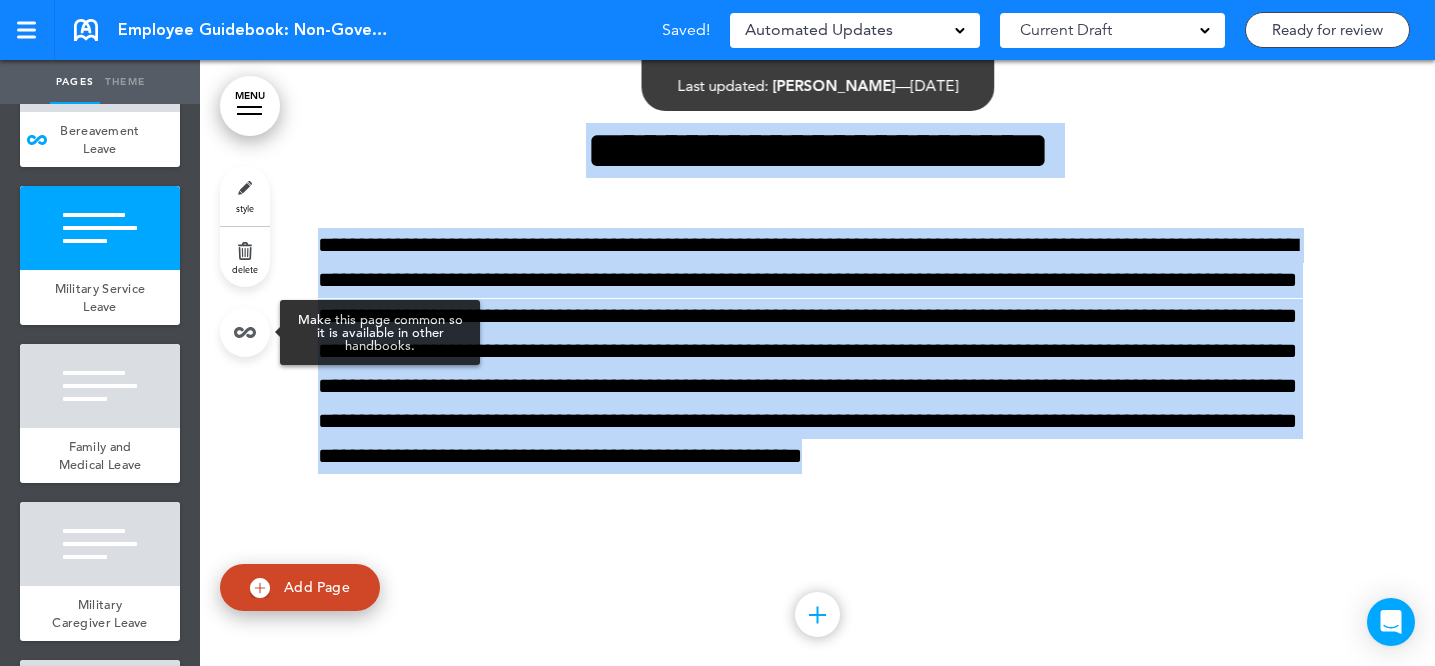 click at bounding box center [245, 332] 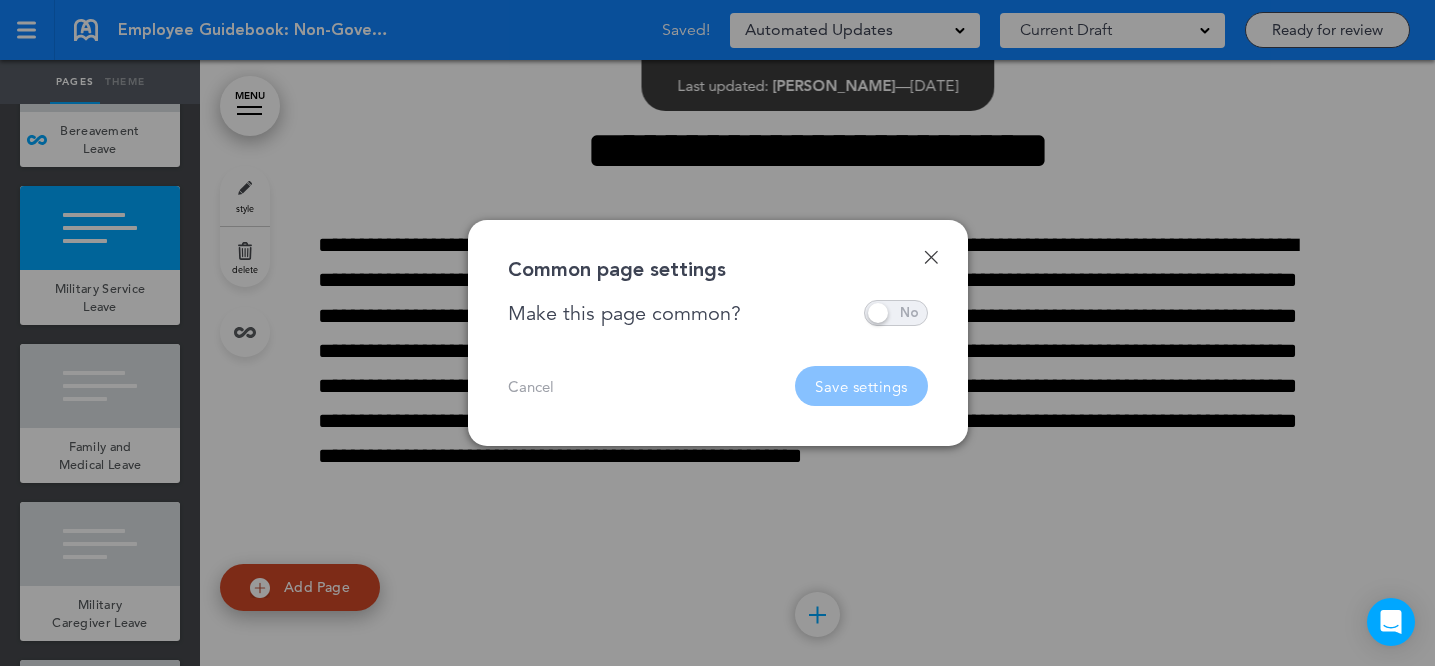 click at bounding box center (896, 313) 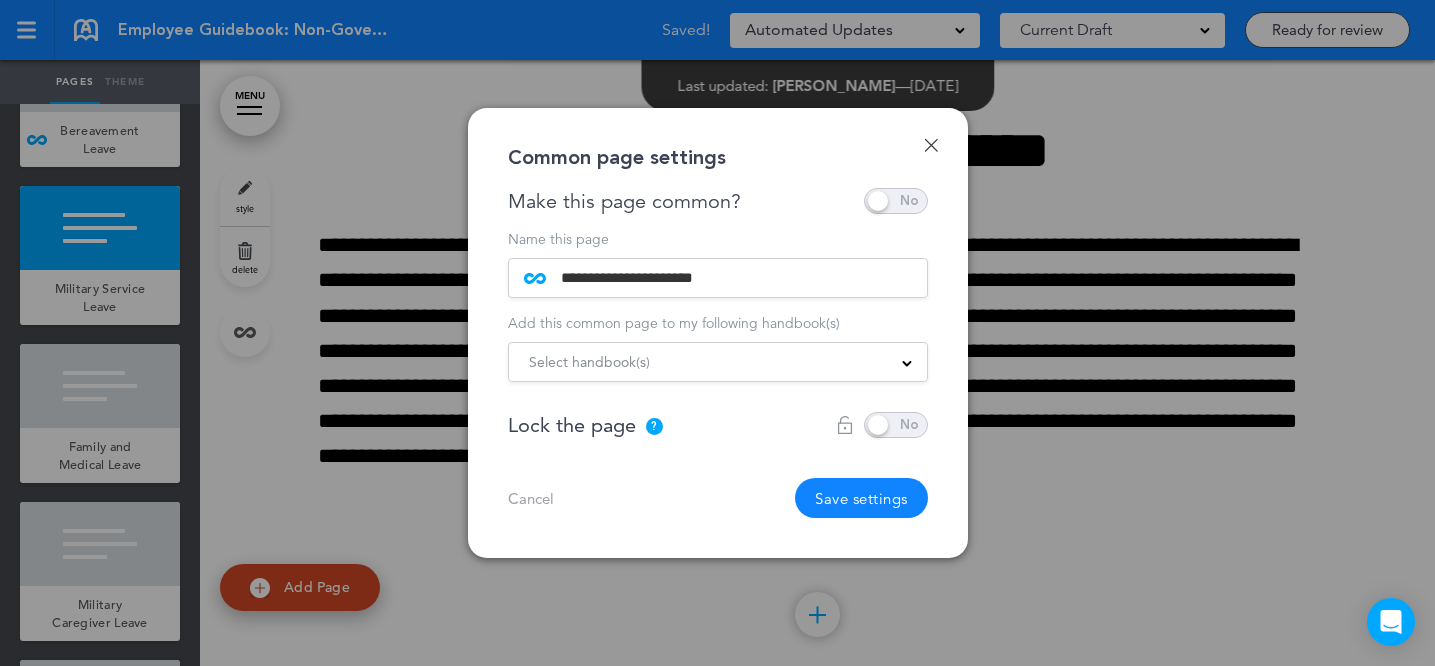 click on "Select handbook(s)
Add to all of my handbooks
Practice Handbook
Employee Guidebook: Government" at bounding box center (718, 362) 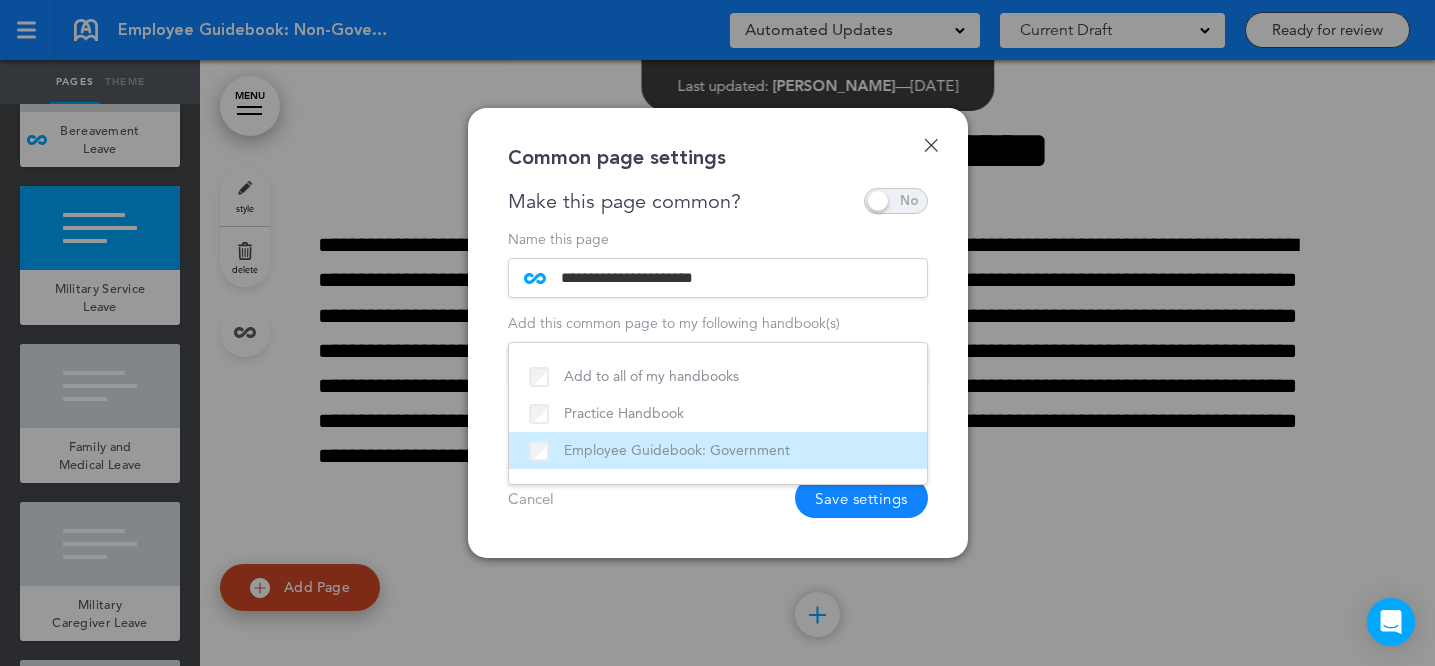 click on "Employee Guidebook: Government" at bounding box center (718, 450) 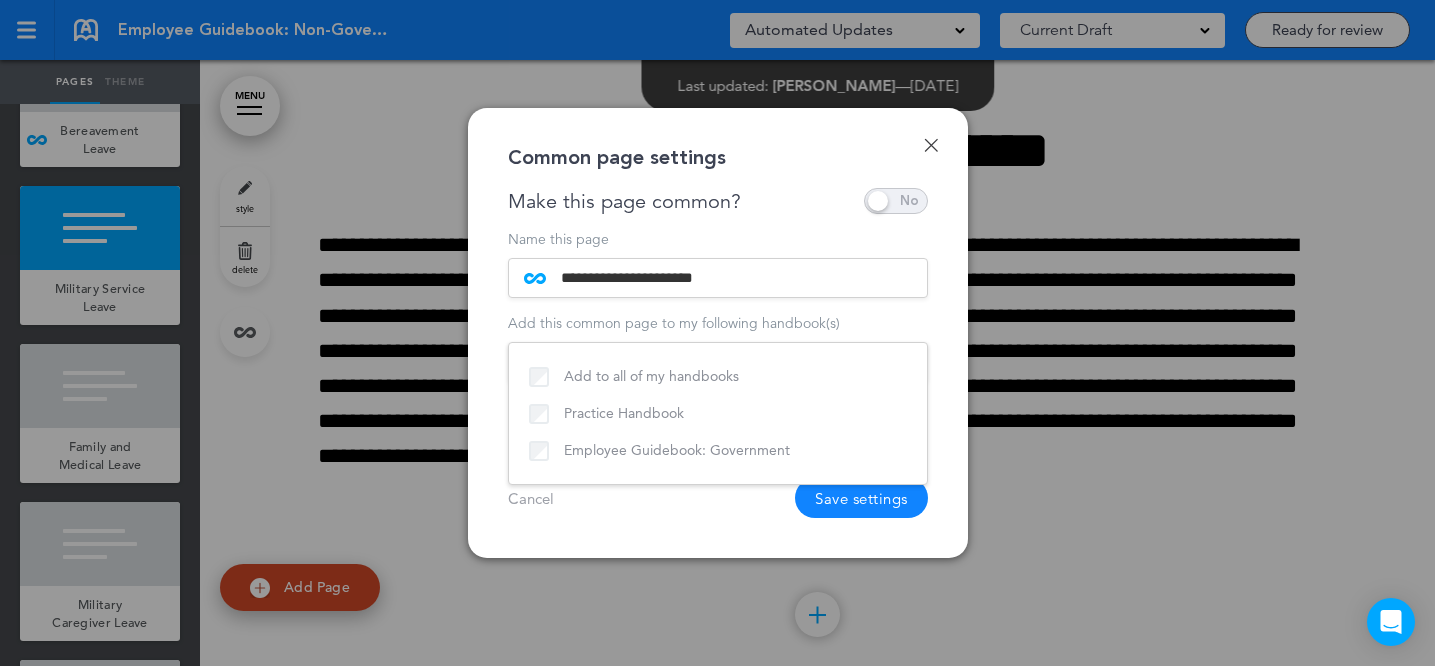 click on "Cancel
Save settings" at bounding box center [718, 498] 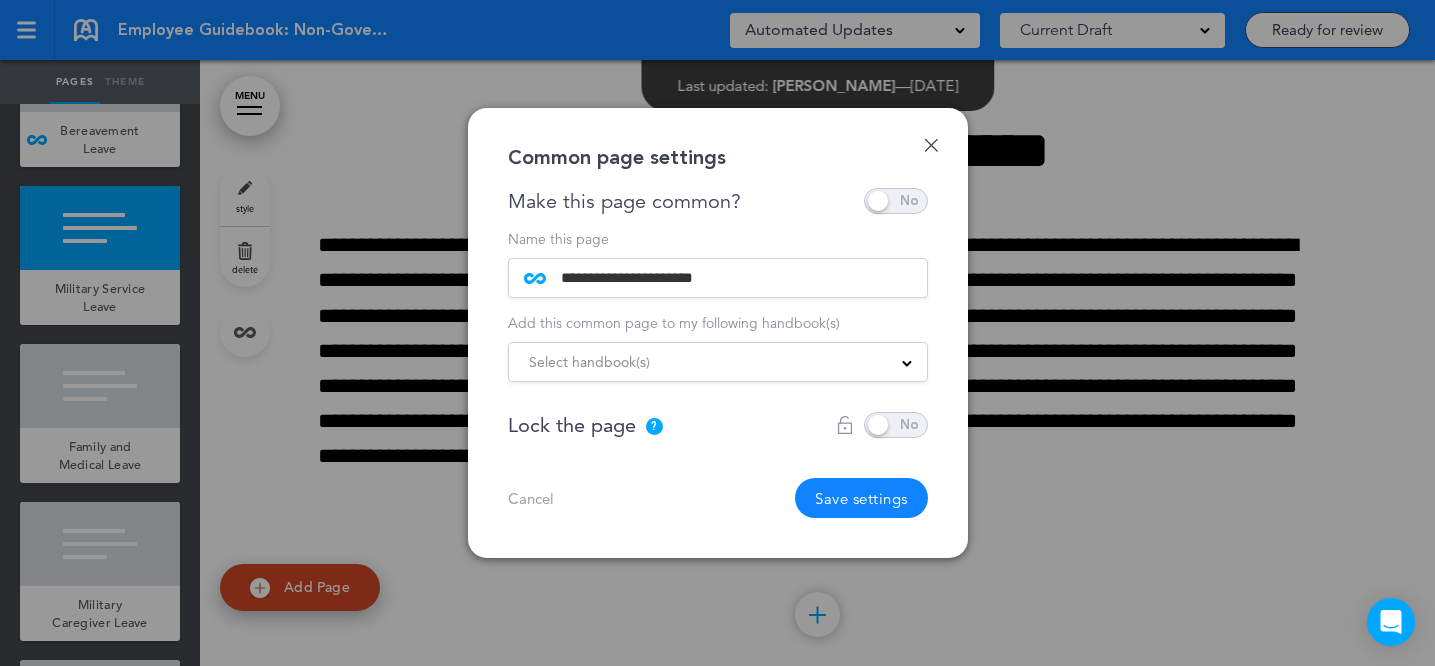 click on "Save settings" at bounding box center [861, 498] 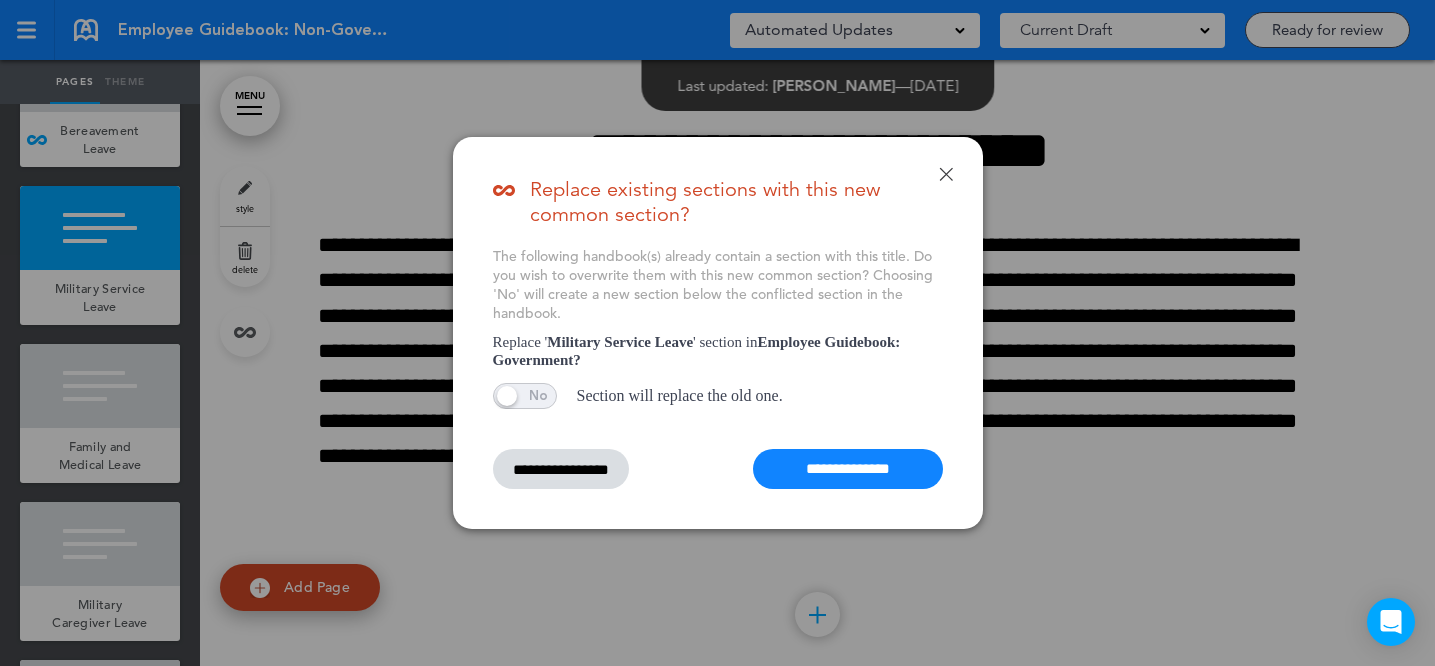click on "**********" at bounding box center (848, 469) 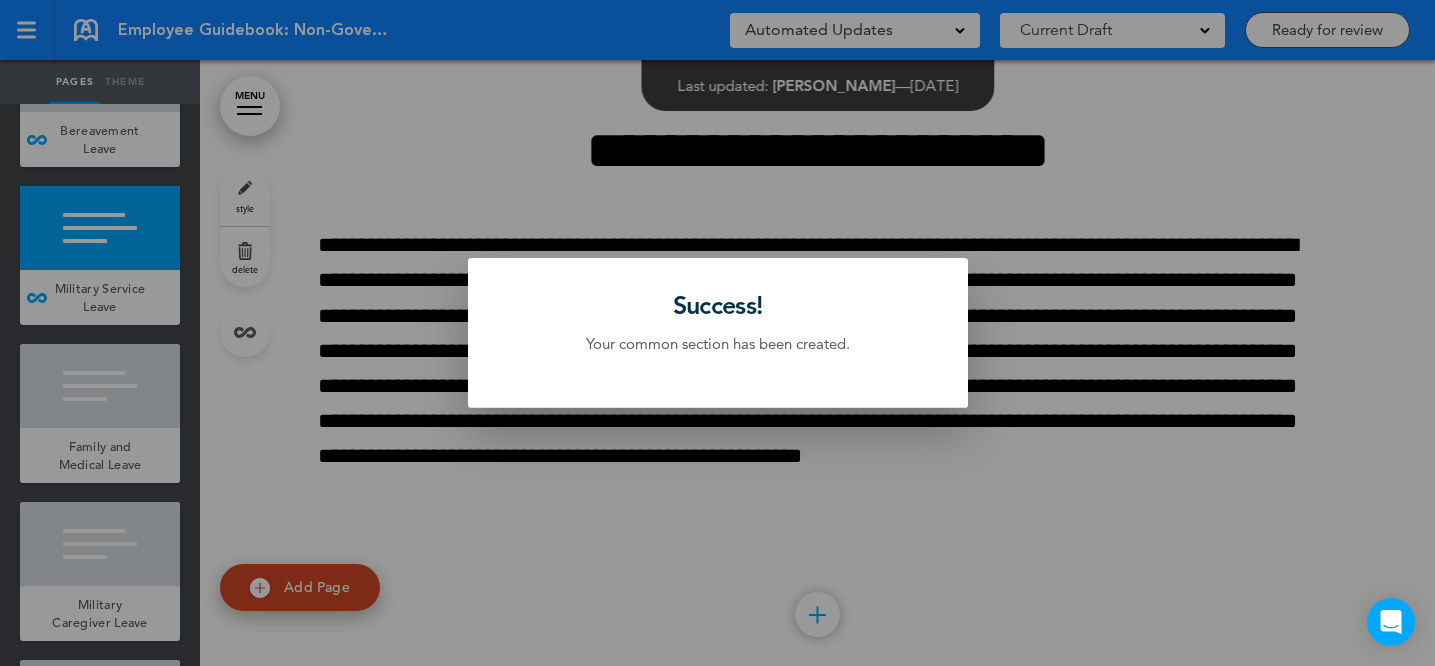 click at bounding box center (717, 333) 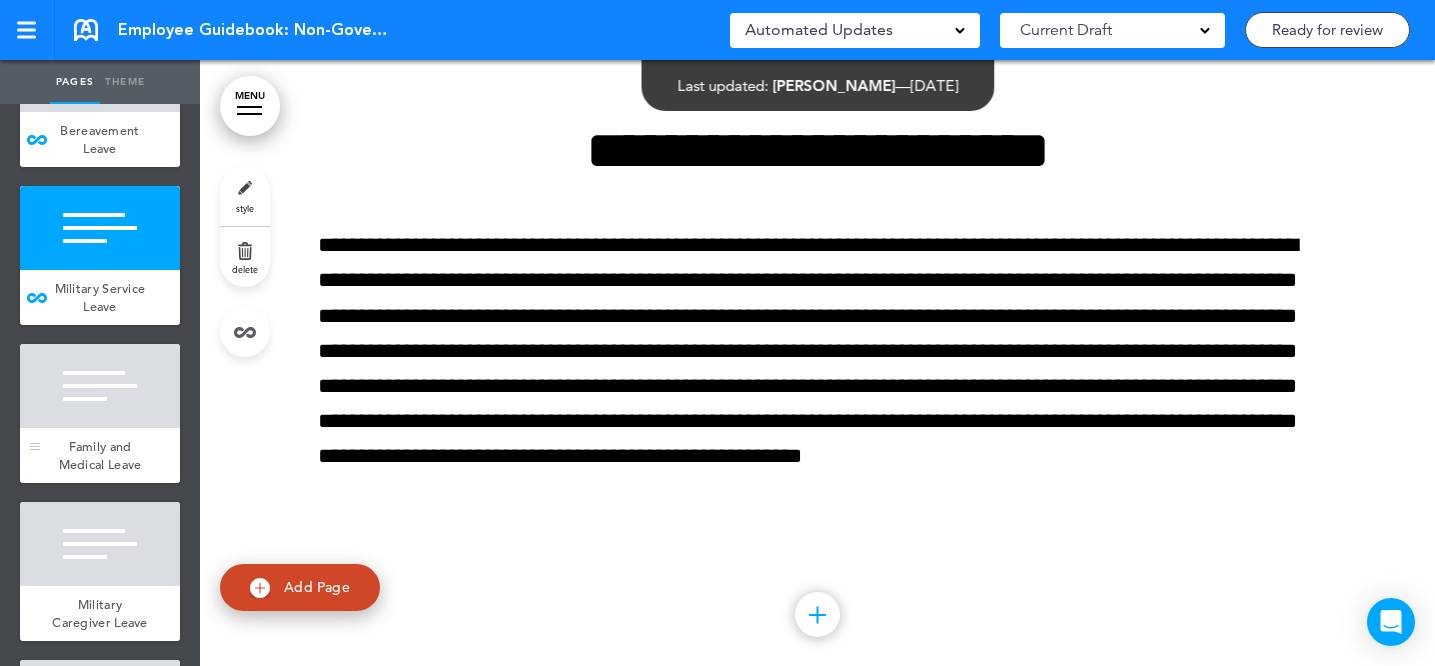 click at bounding box center (100, 386) 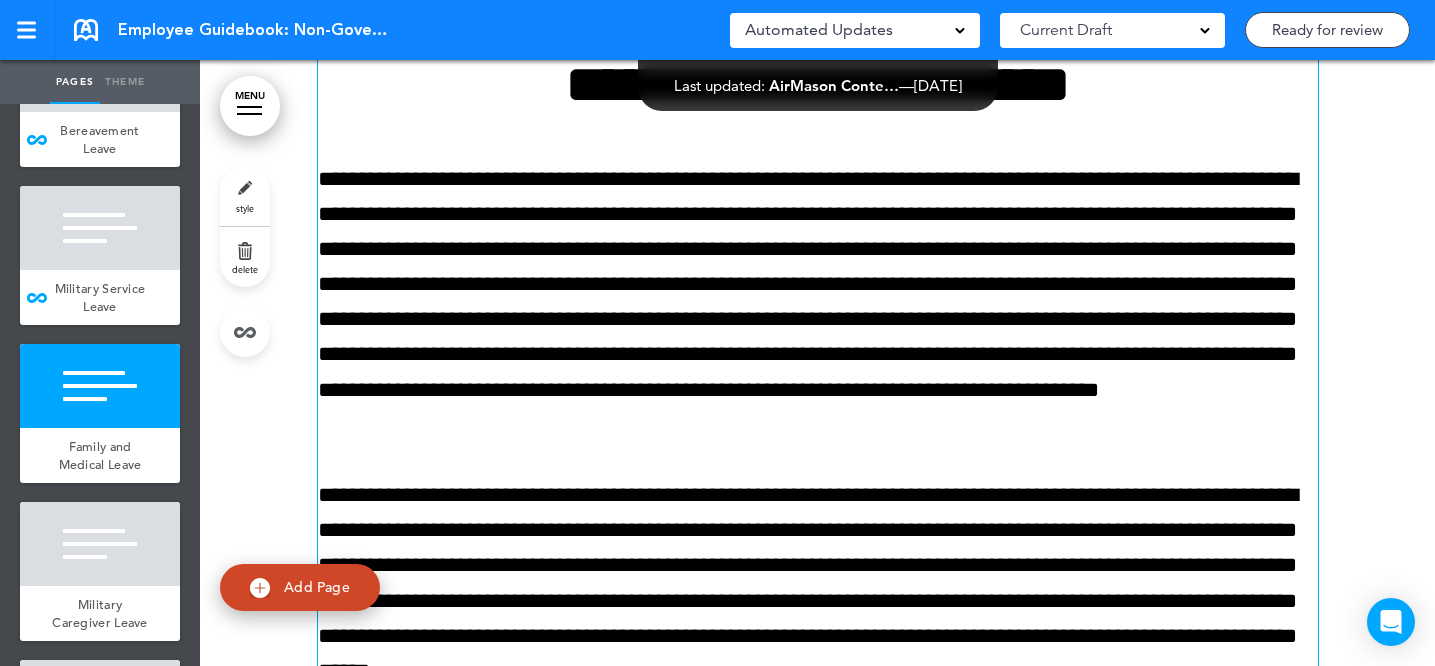 scroll, scrollTop: 95022, scrollLeft: 0, axis: vertical 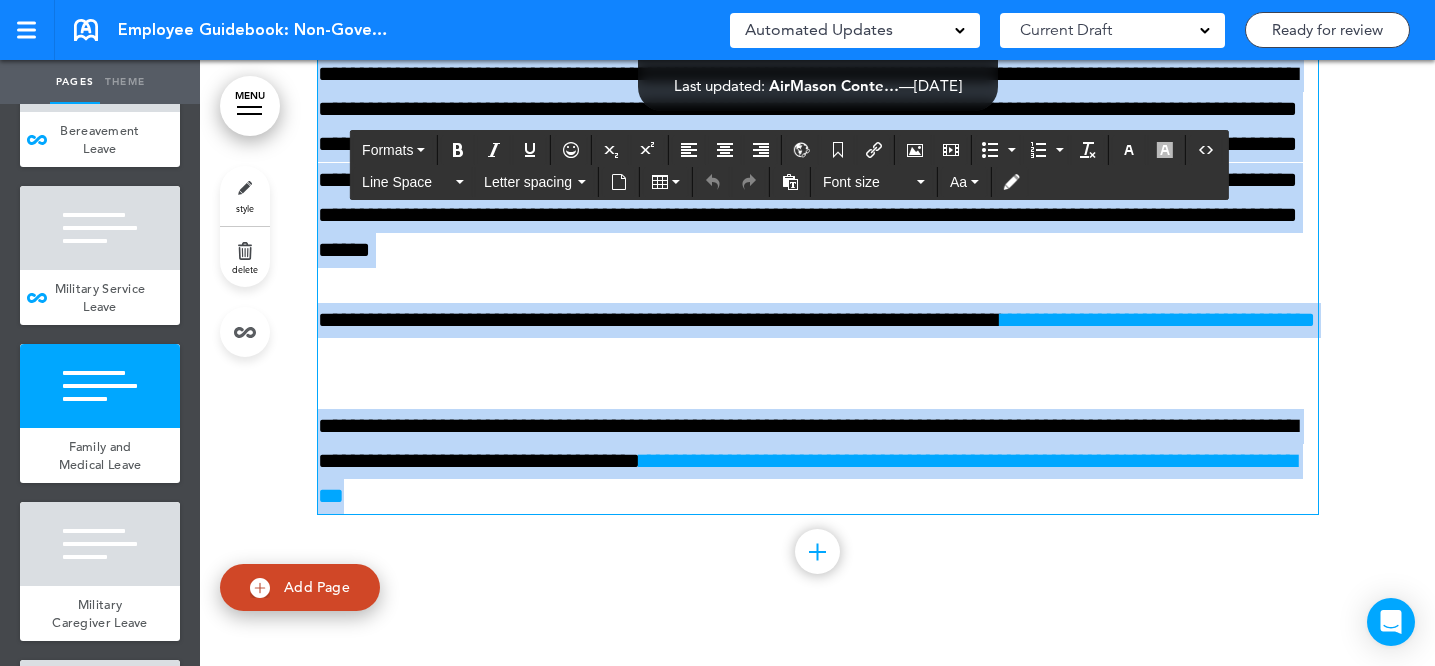 drag, startPoint x: 499, startPoint y: 215, endPoint x: 818, endPoint y: 585, distance: 488.52942 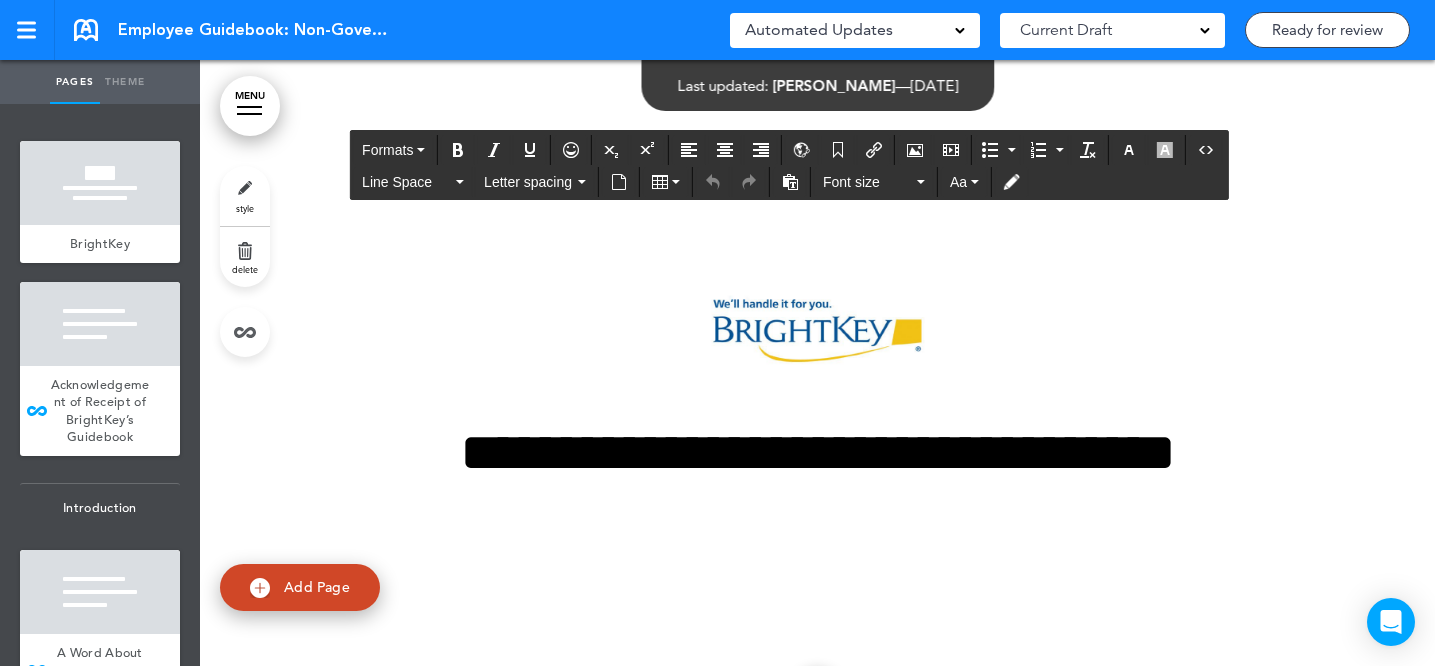 scroll, scrollTop: 0, scrollLeft: 0, axis: both 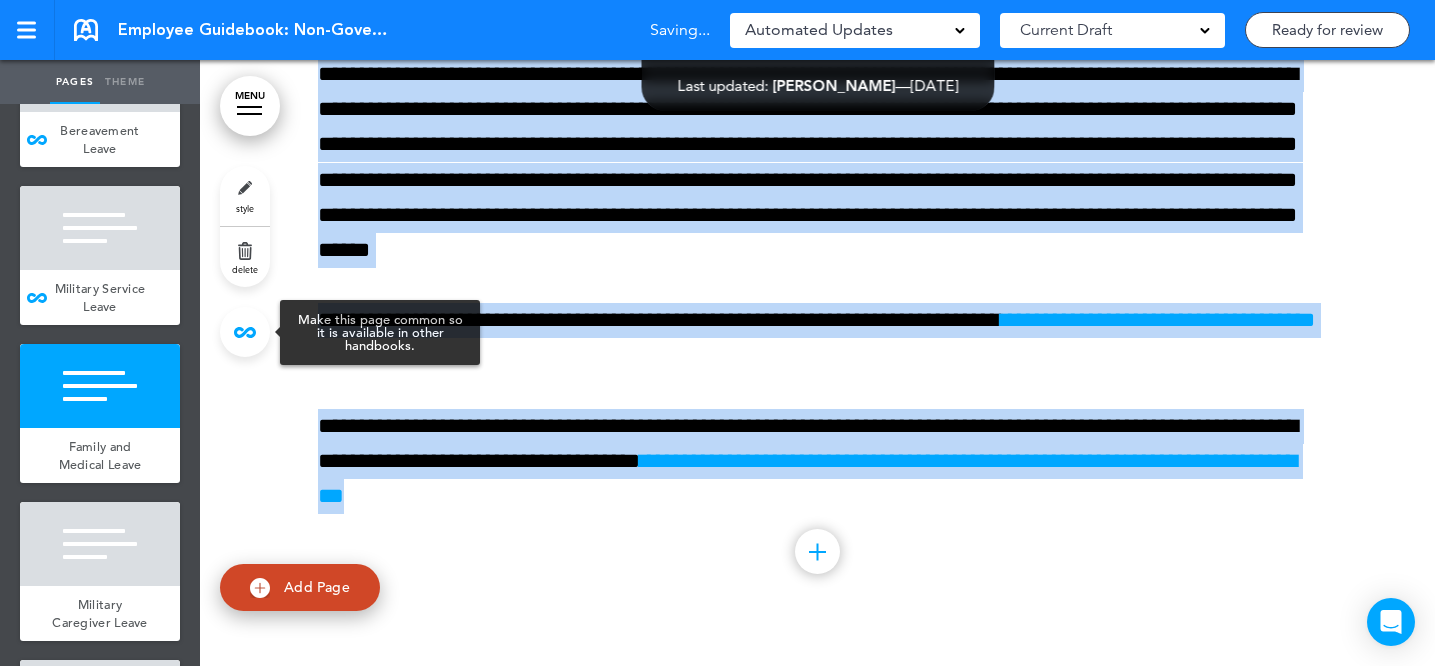 click at bounding box center (245, 332) 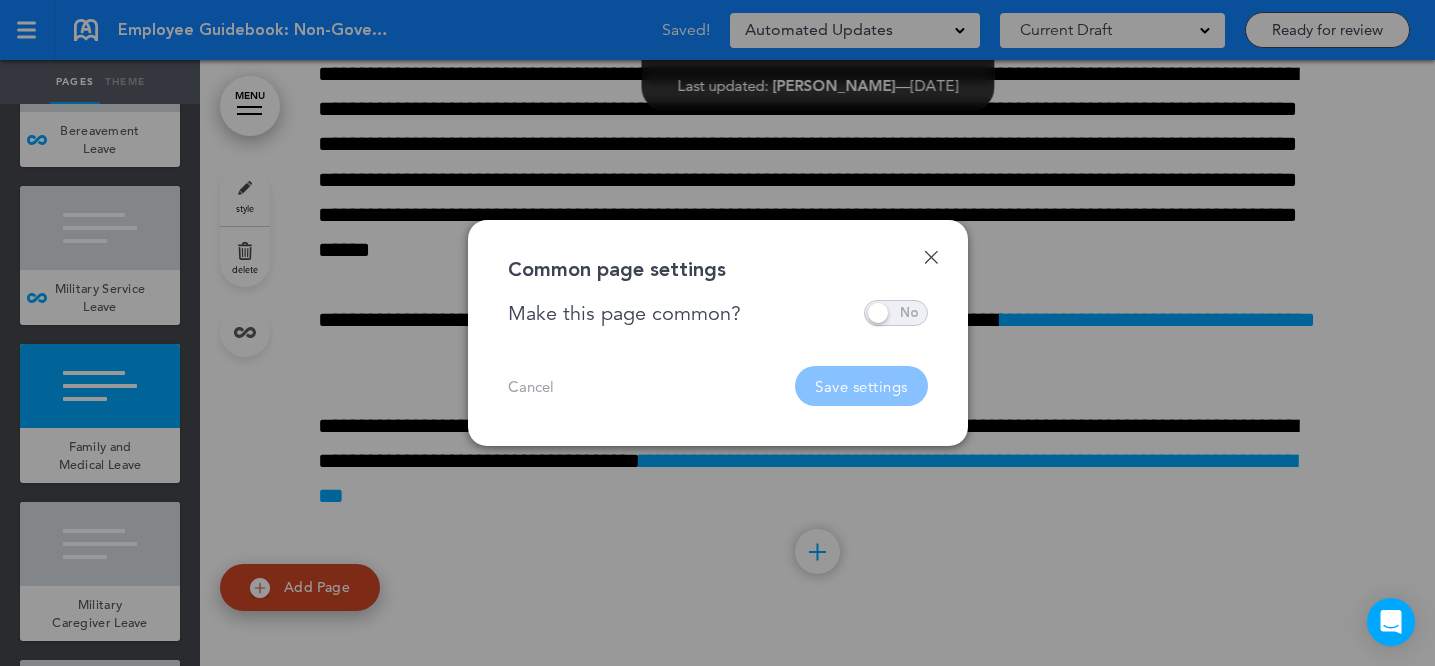 click at bounding box center [896, 313] 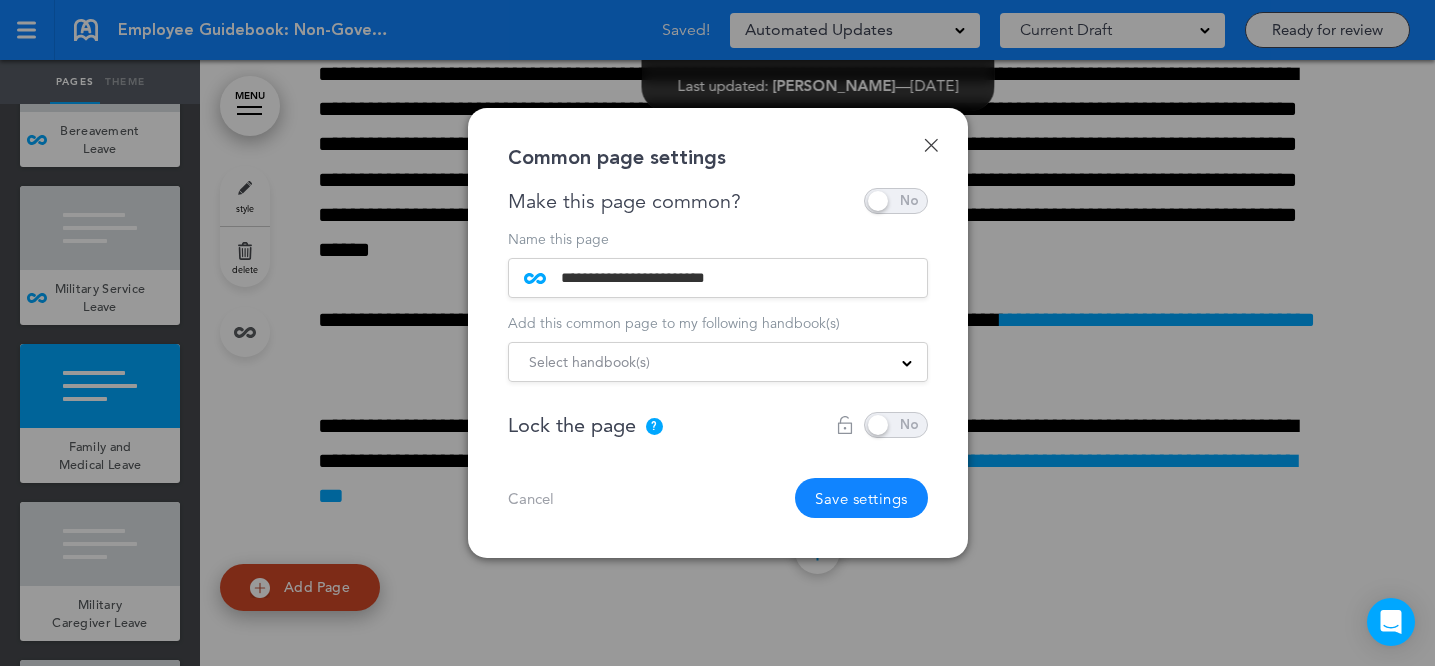 click on "Select handbook(s)" at bounding box center [718, 362] 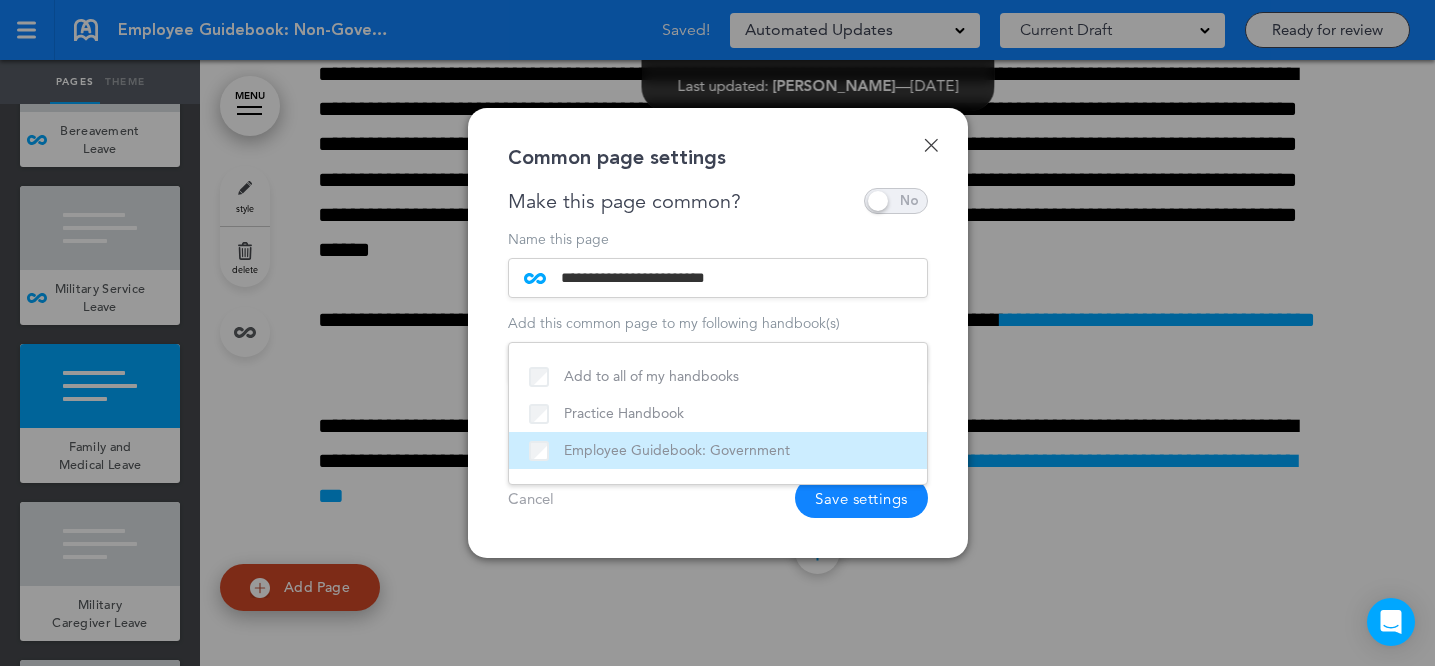 click on "Employee Guidebook: Government" at bounding box center (718, 450) 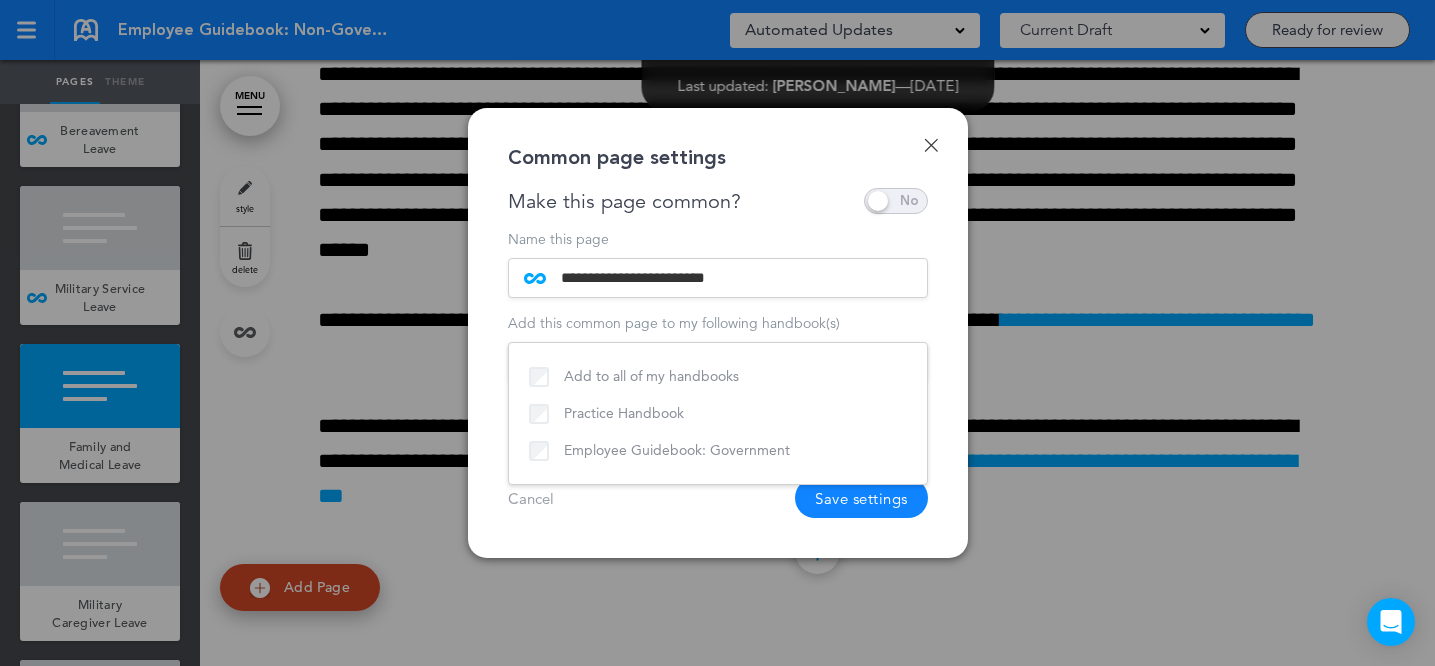 click on "Cancel
Save settings" at bounding box center (718, 498) 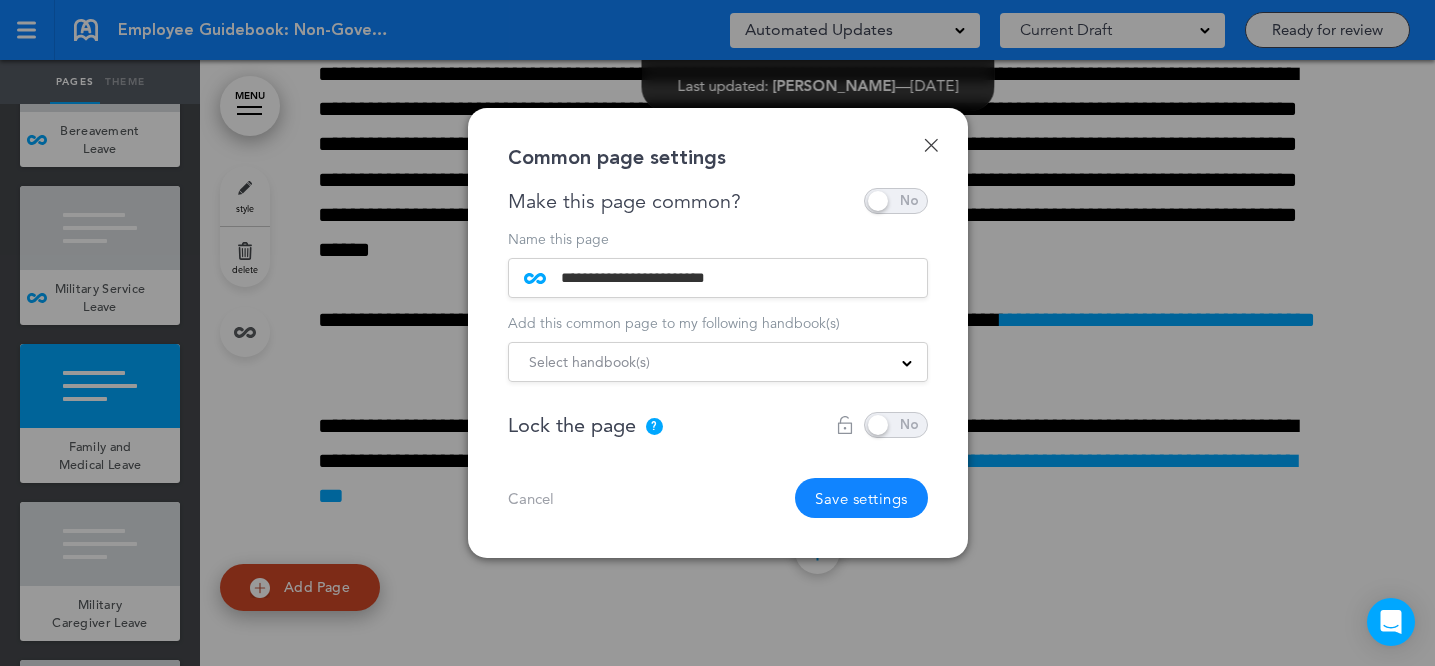 click on "Save settings" at bounding box center [861, 498] 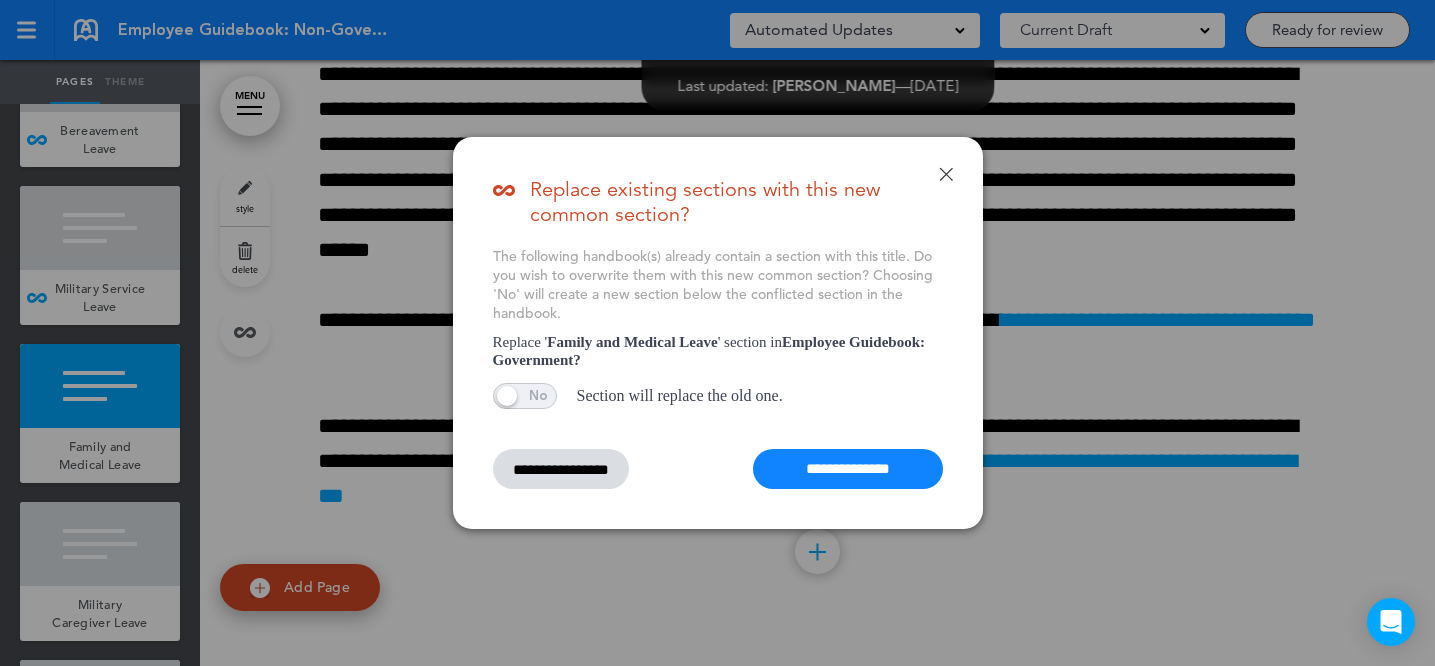 click on "**********" at bounding box center [848, 469] 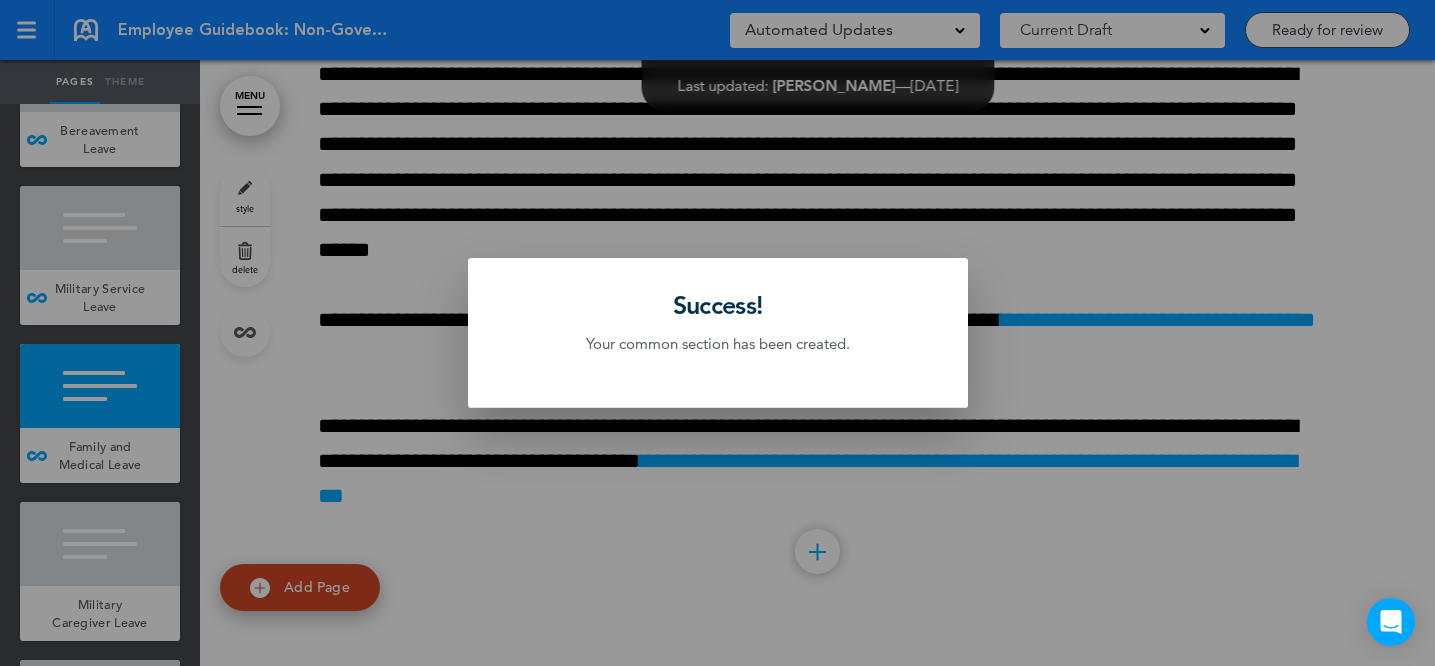 click at bounding box center [717, 333] 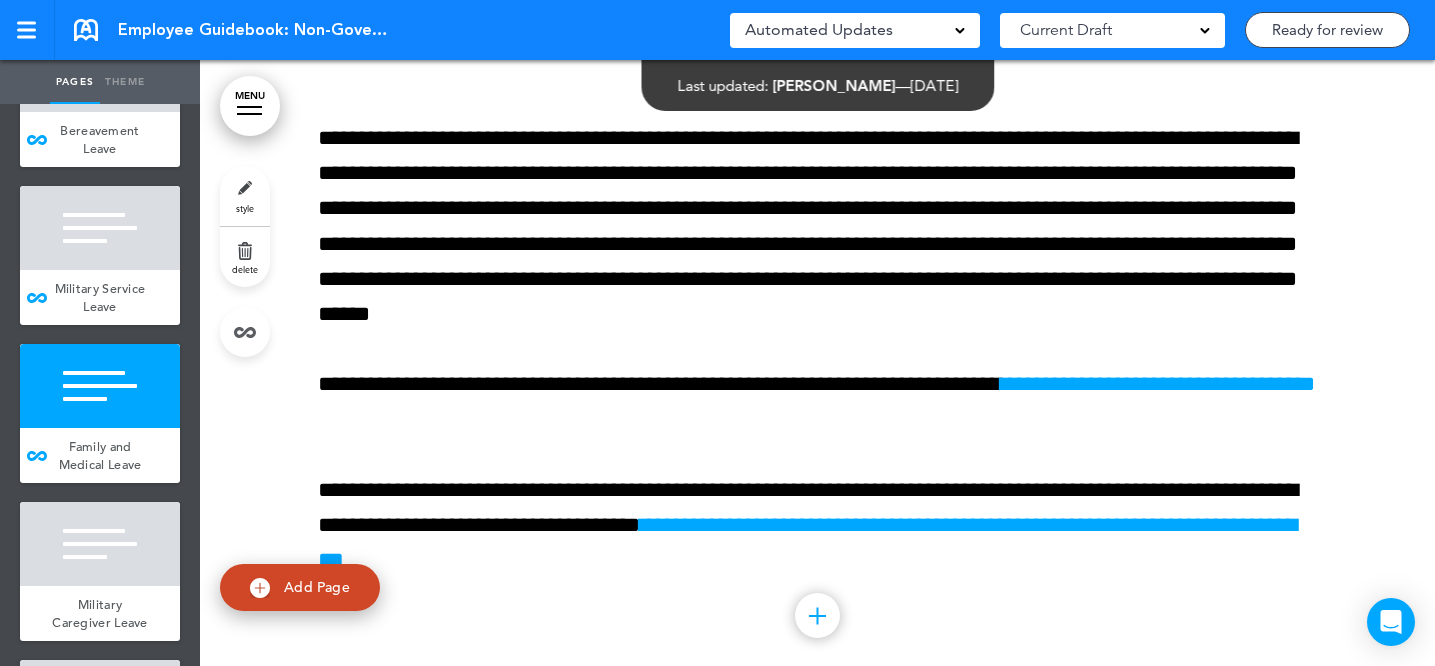 scroll, scrollTop: 95389, scrollLeft: 0, axis: vertical 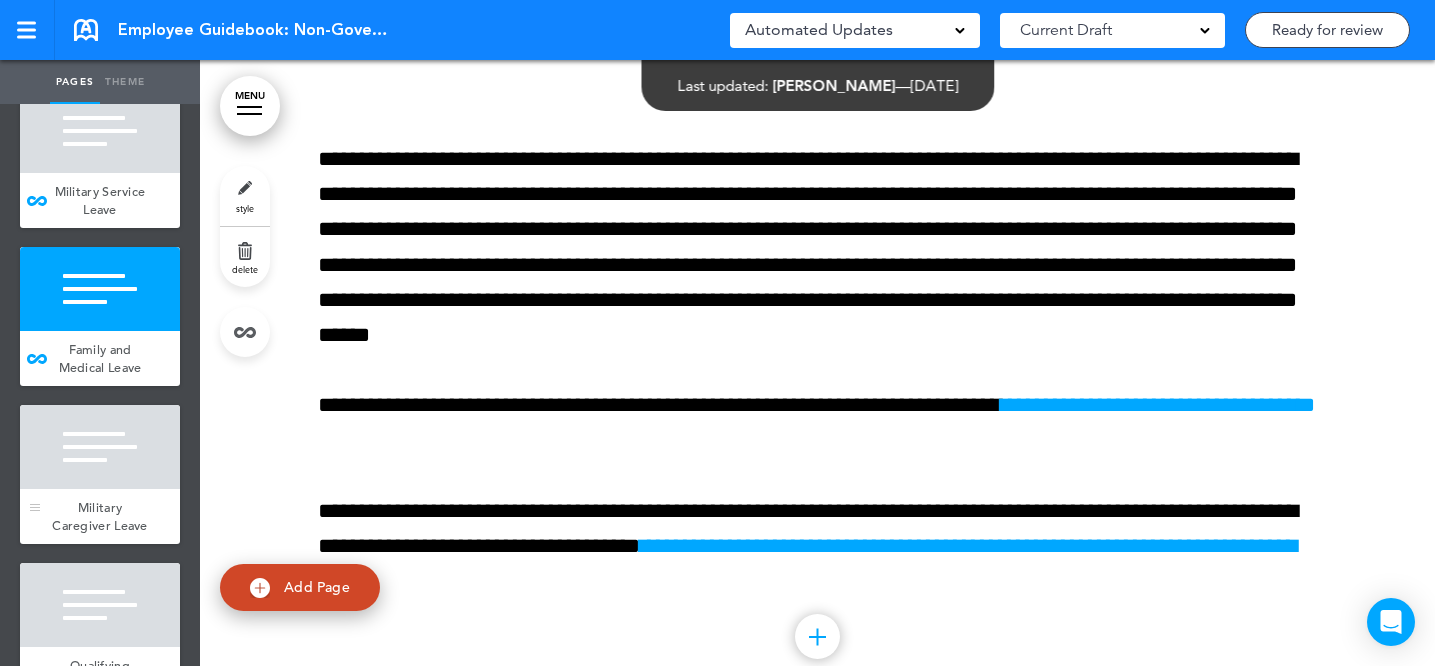 click at bounding box center (100, 447) 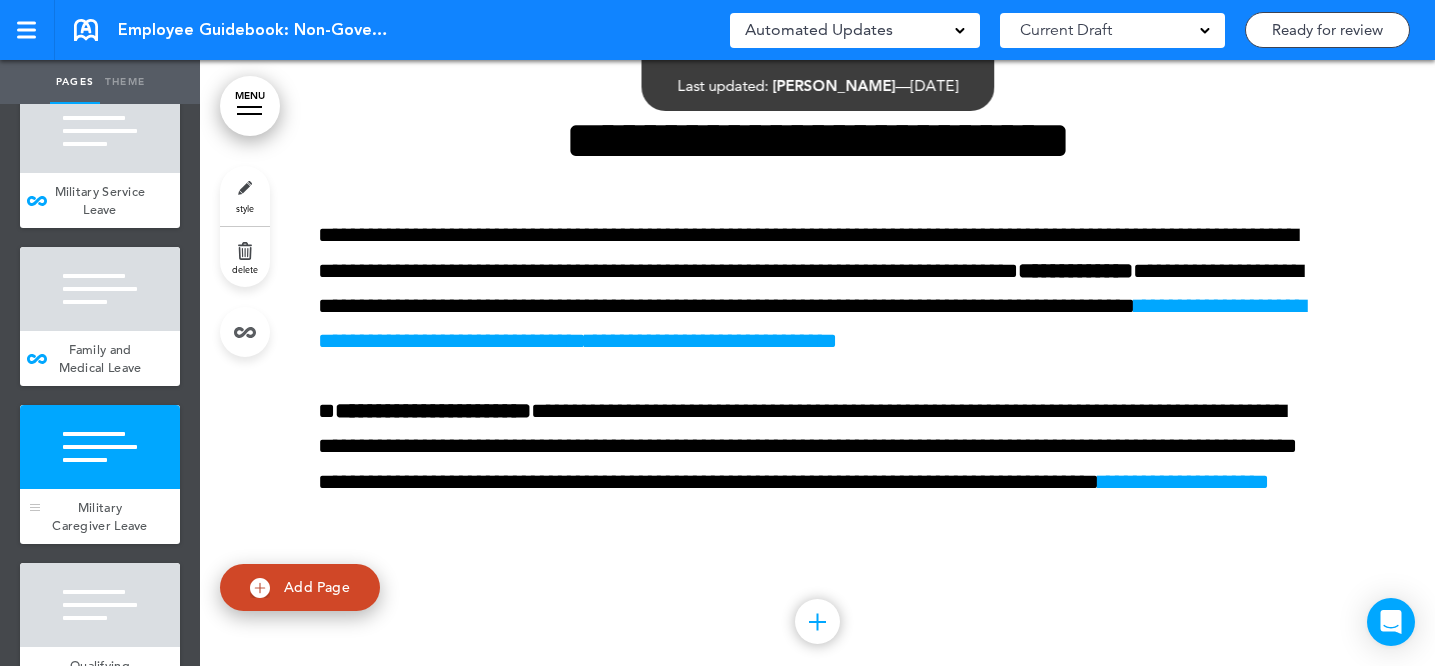 scroll, scrollTop: 96132, scrollLeft: 0, axis: vertical 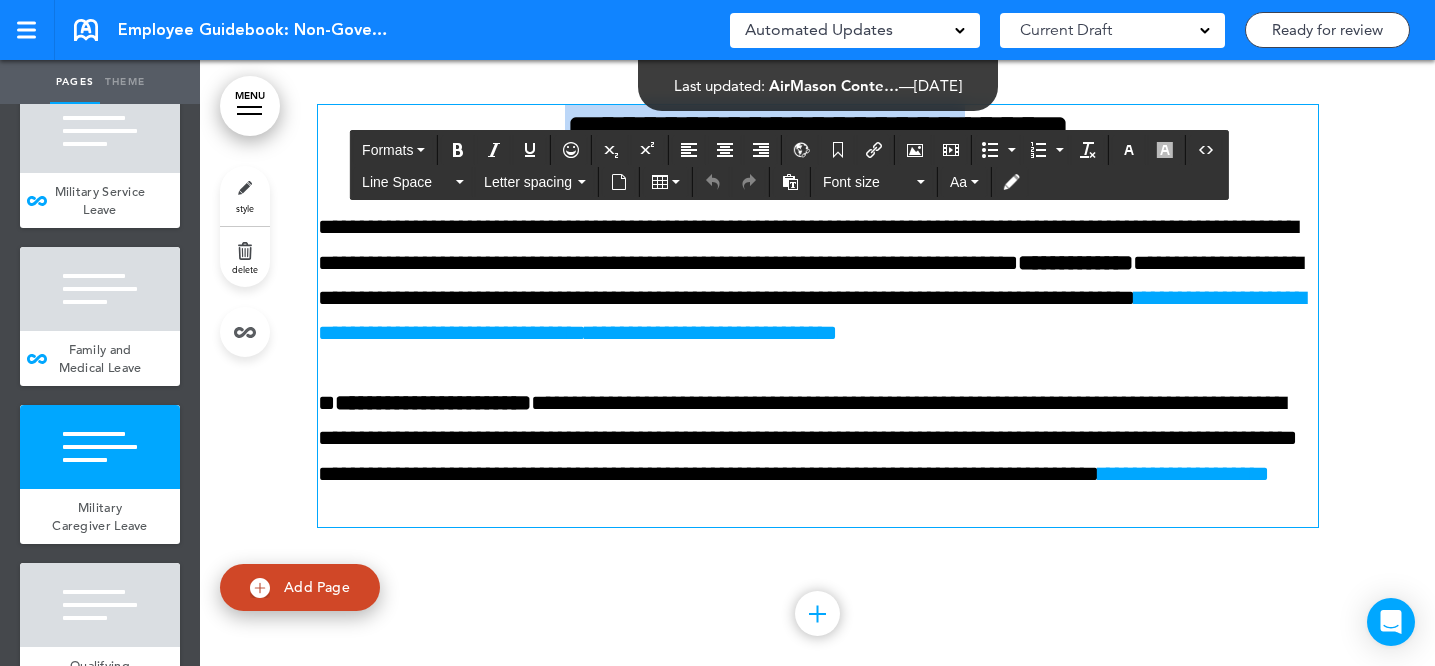drag, startPoint x: 534, startPoint y: 190, endPoint x: 537, endPoint y: 201, distance: 11.401754 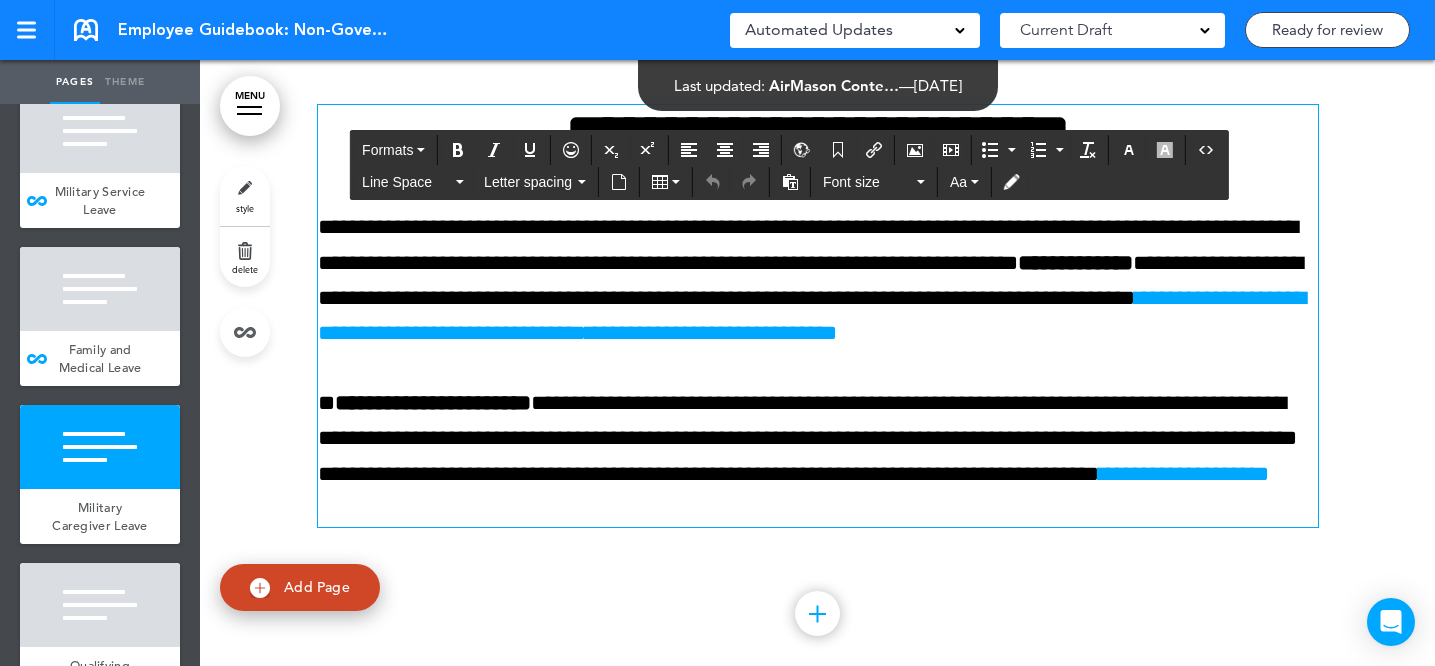 click on "**********" at bounding box center (818, 316) 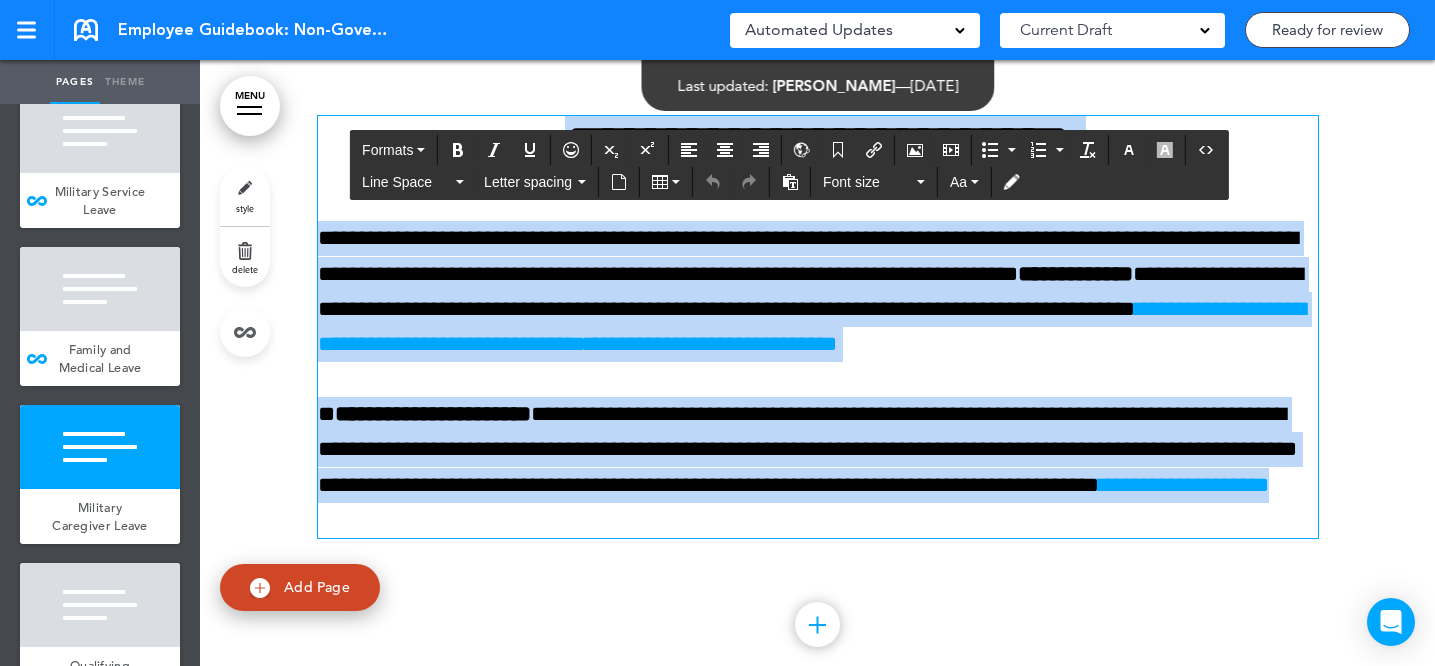 drag, startPoint x: 510, startPoint y: 222, endPoint x: 675, endPoint y: 588, distance: 401.47354 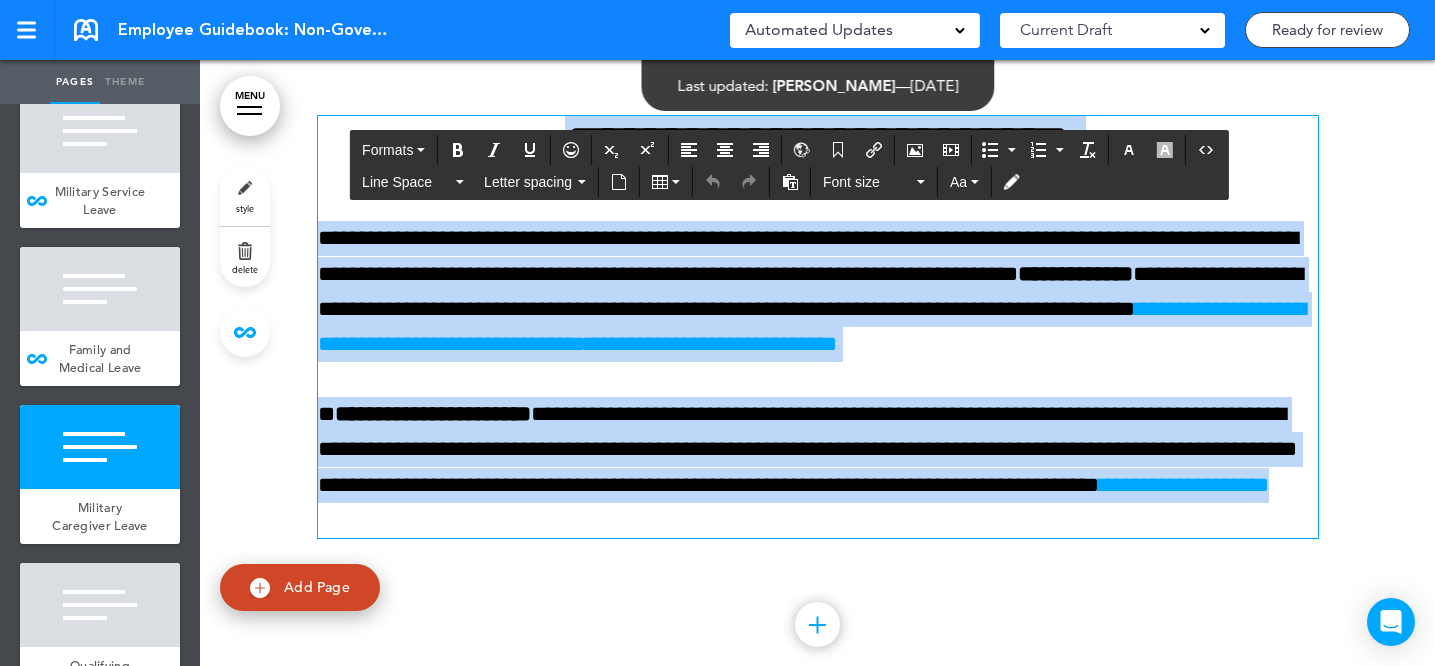 click at bounding box center (245, 332) 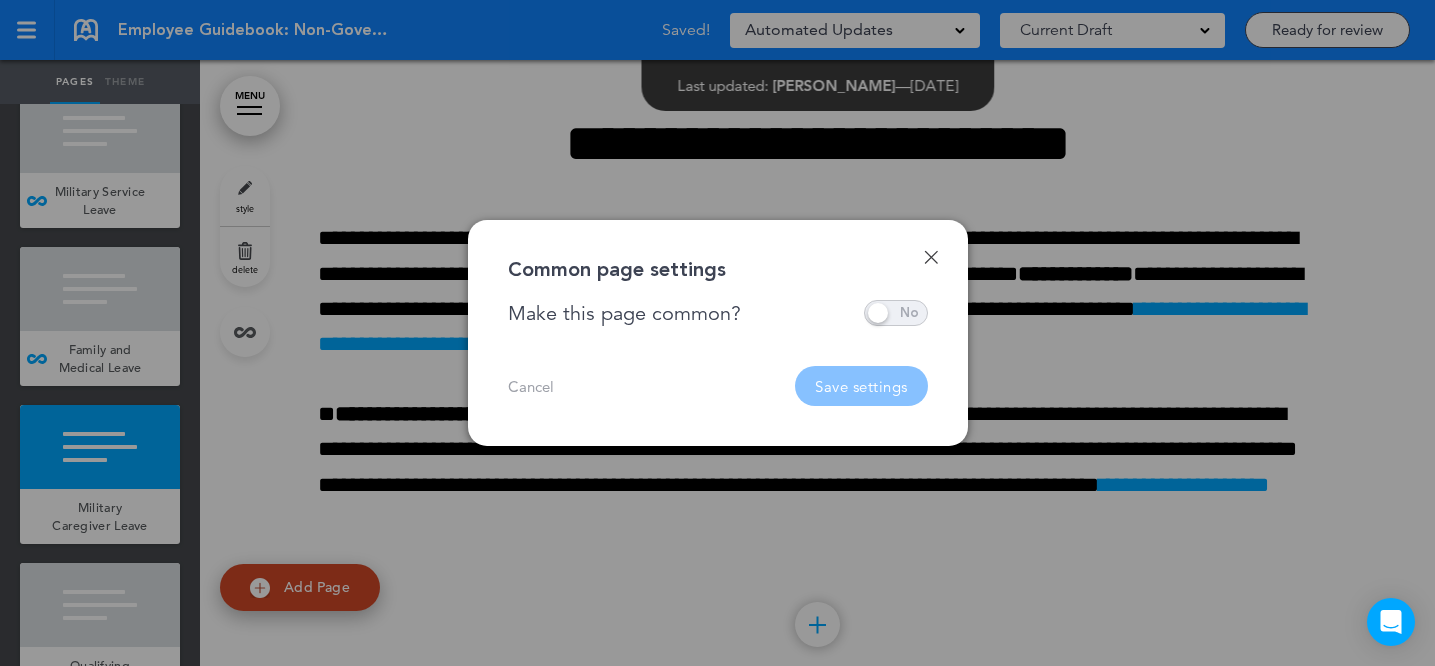 click at bounding box center (896, 313) 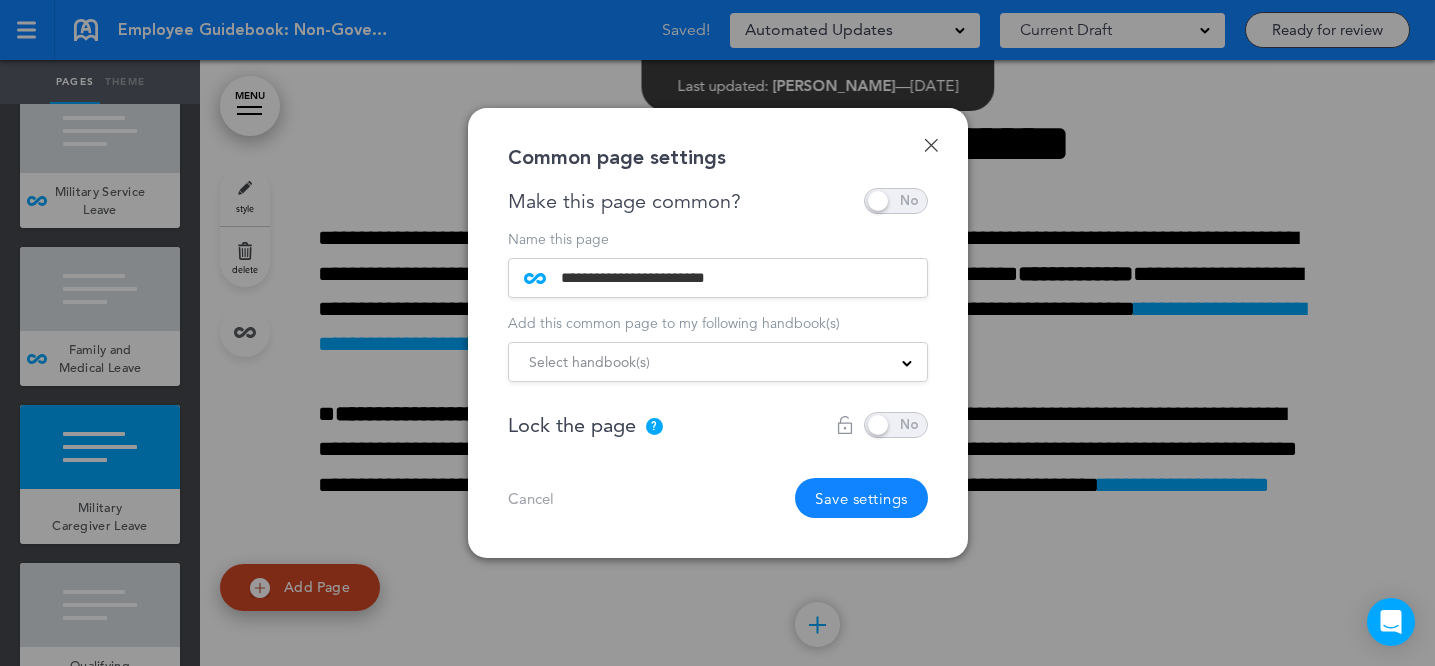 click on "Select handbook(s)" at bounding box center [718, 362] 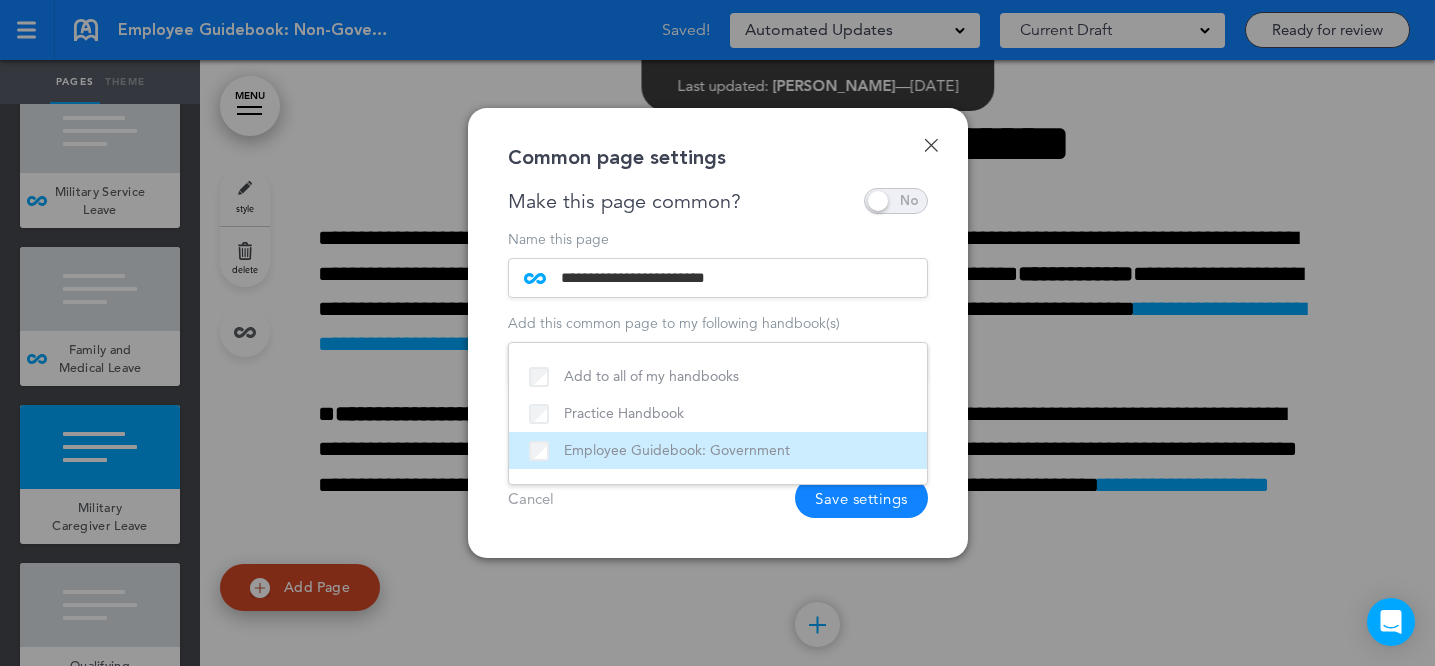 click on "Employee Guidebook: Government" at bounding box center (718, 450) 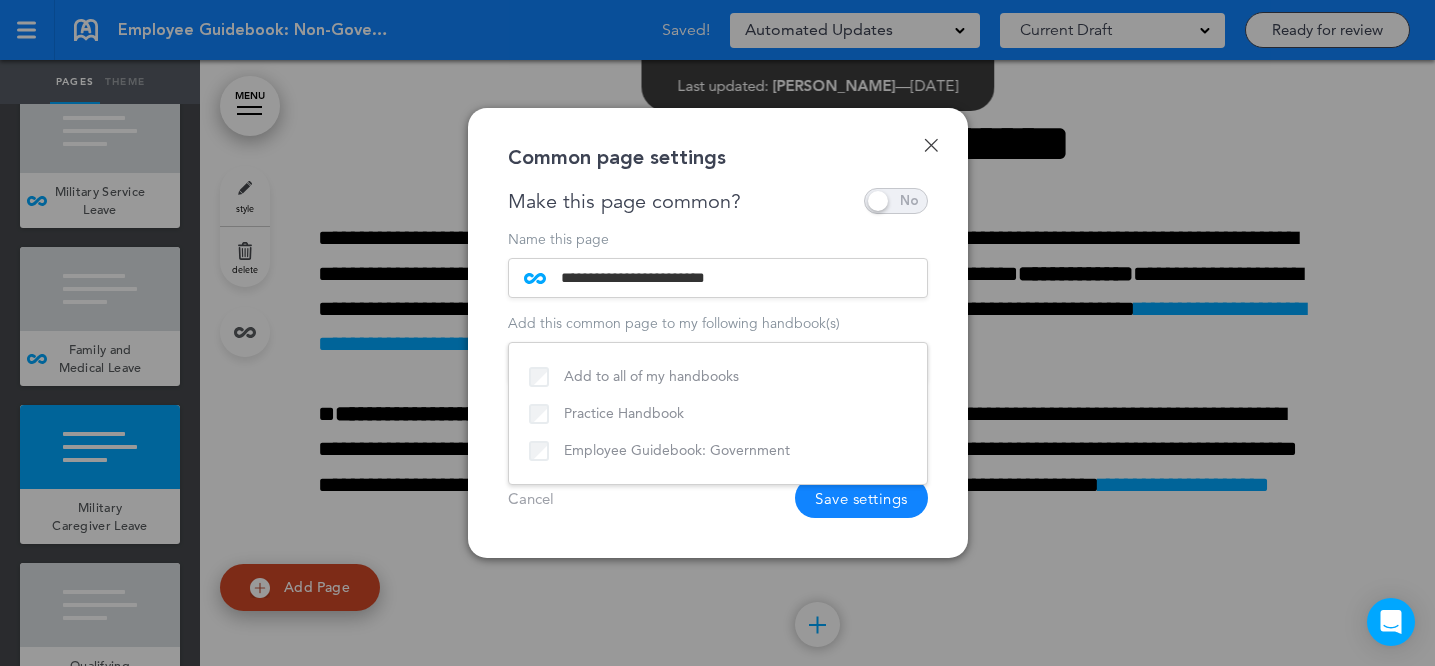 click on "Cancel
Save settings" at bounding box center (718, 498) 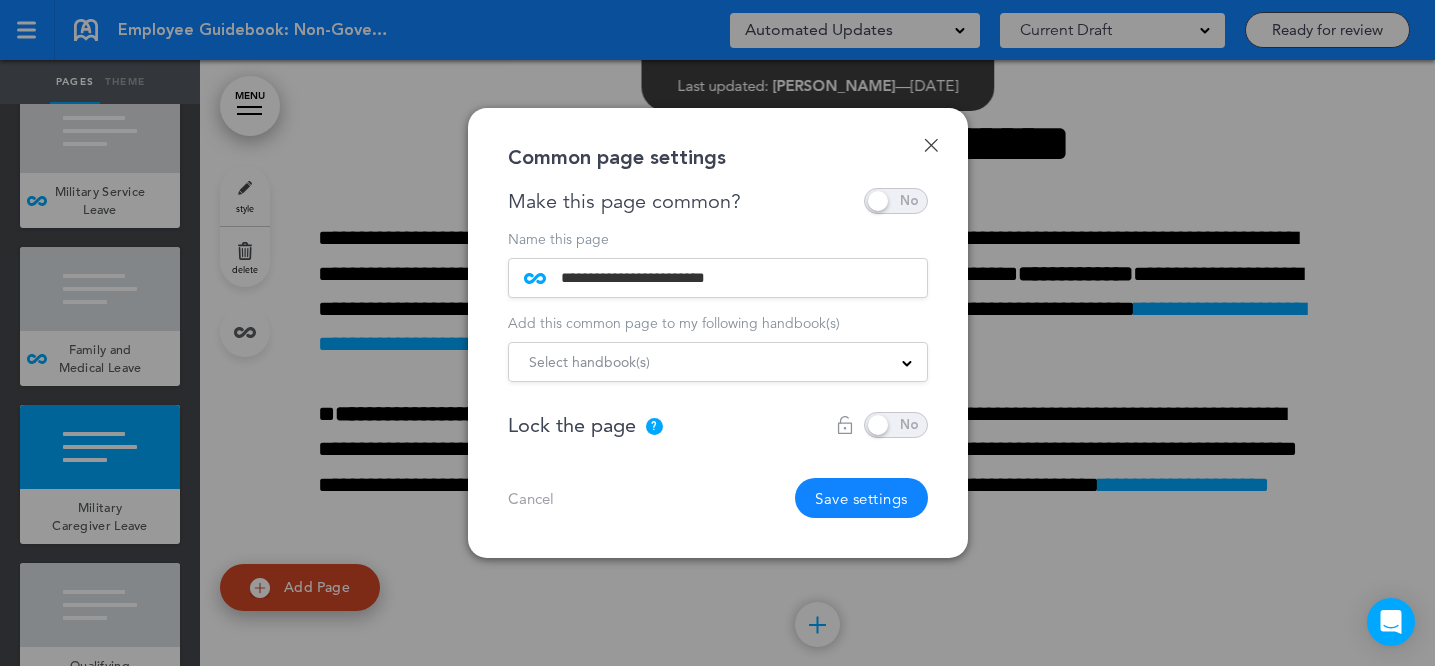 click on "Save settings" at bounding box center (861, 498) 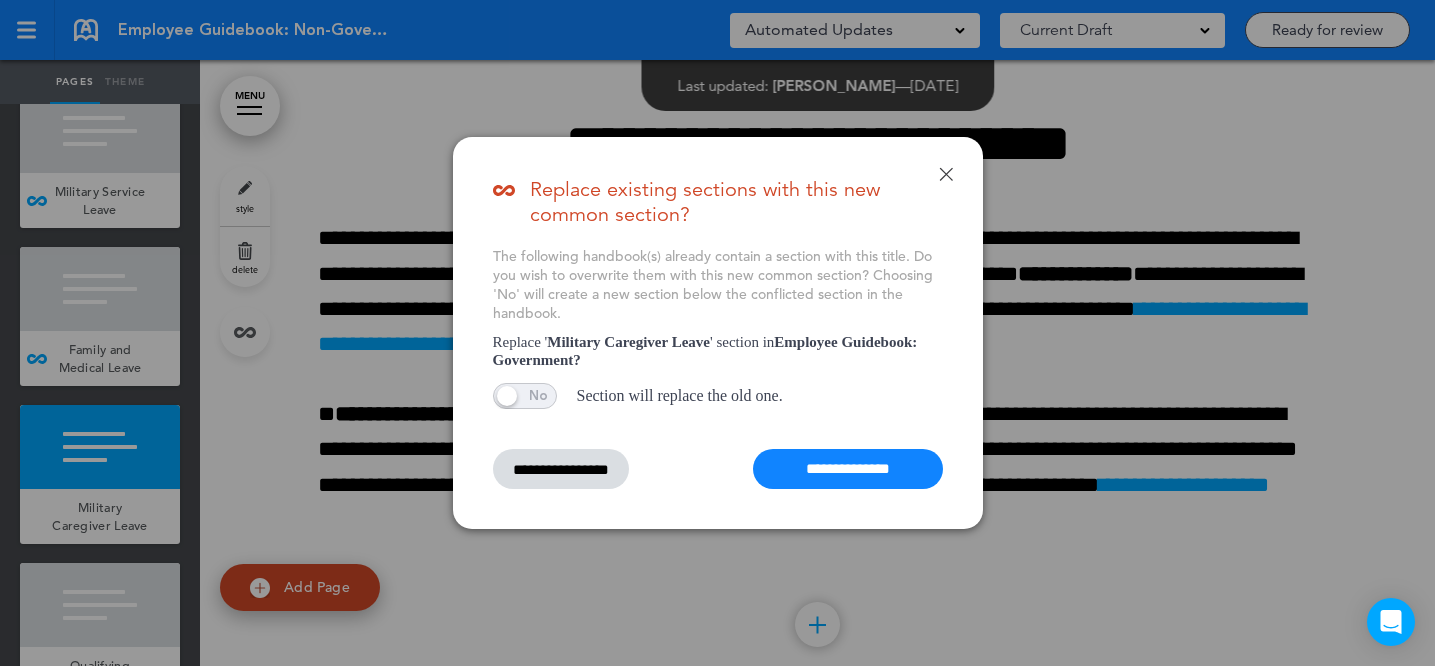 click on "**********" at bounding box center (848, 469) 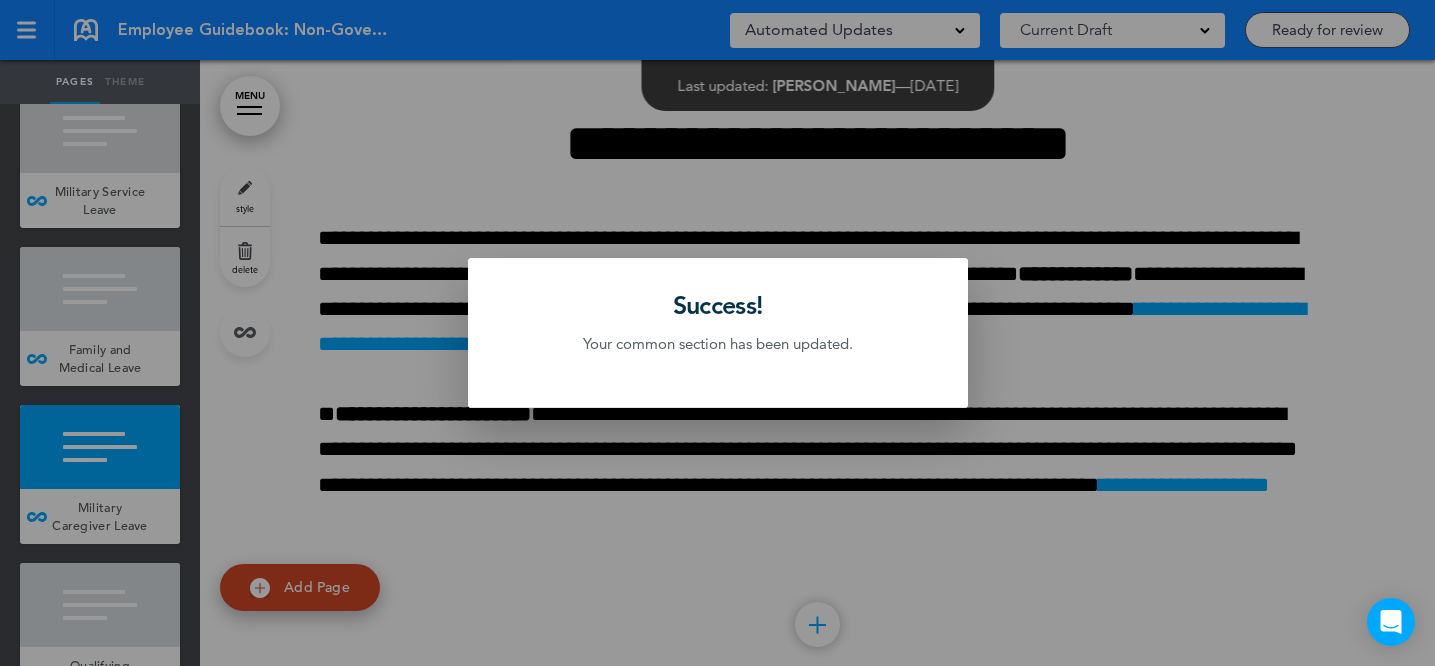 click at bounding box center (717, 333) 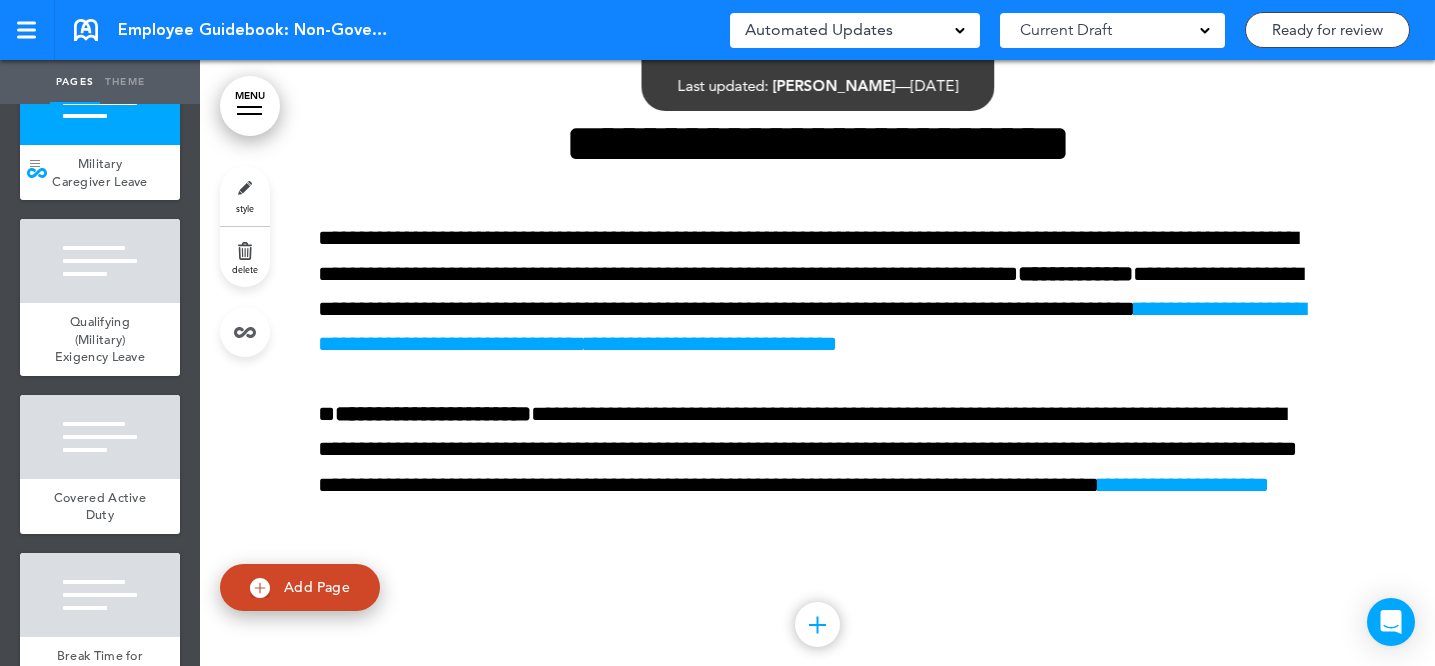 scroll, scrollTop: 17379, scrollLeft: 0, axis: vertical 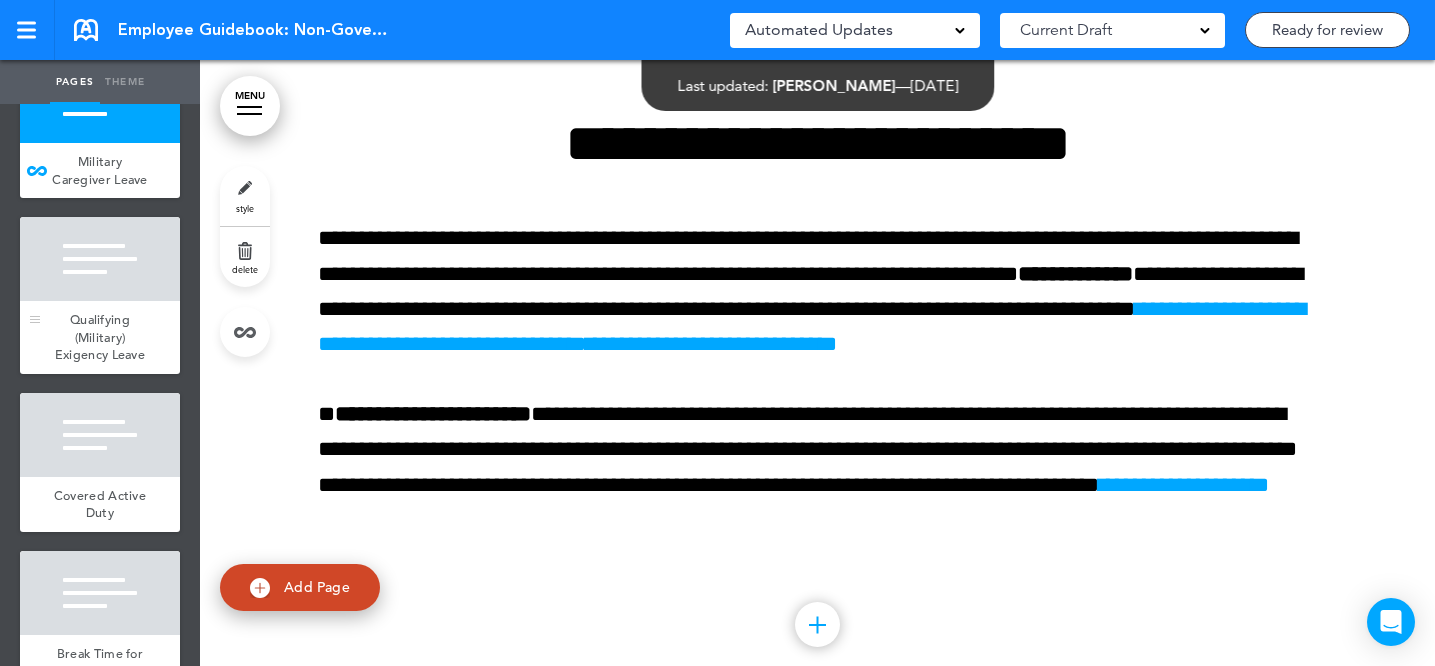 click on "Qualifying (Military) Exigency Leave" at bounding box center (100, 337) 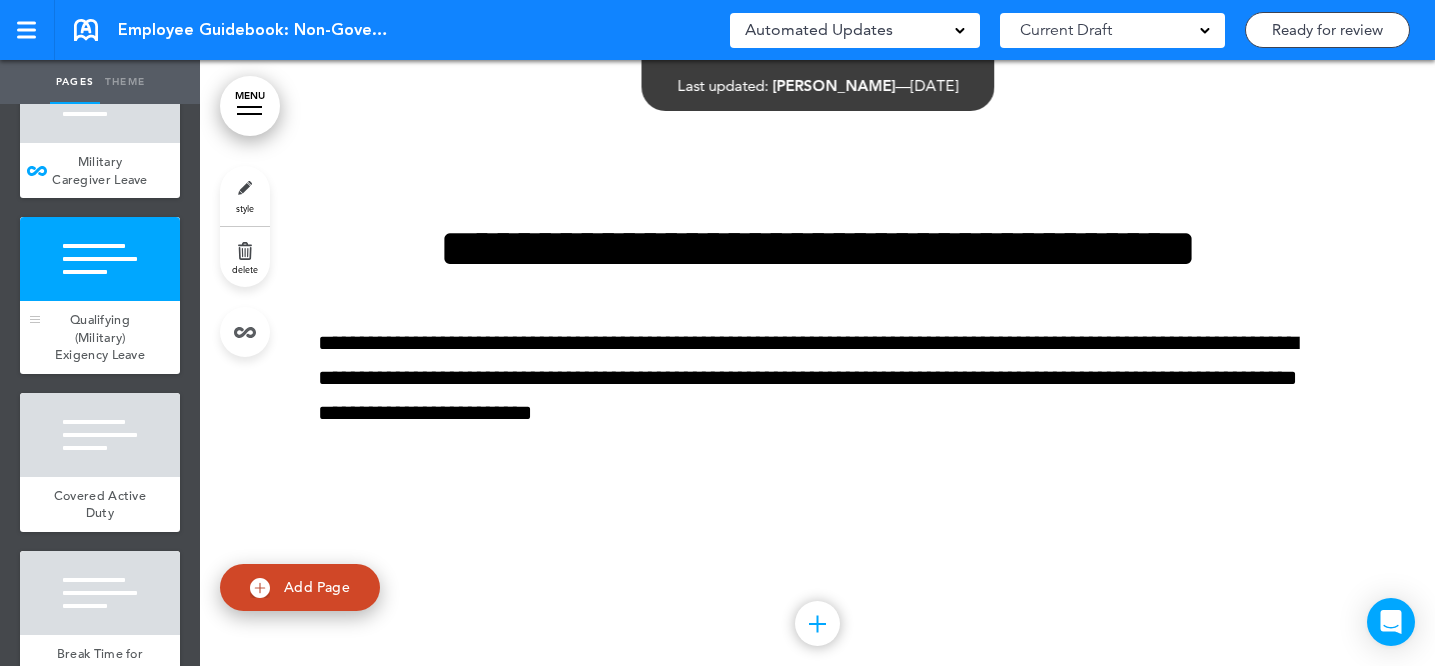 scroll, scrollTop: 96852, scrollLeft: 0, axis: vertical 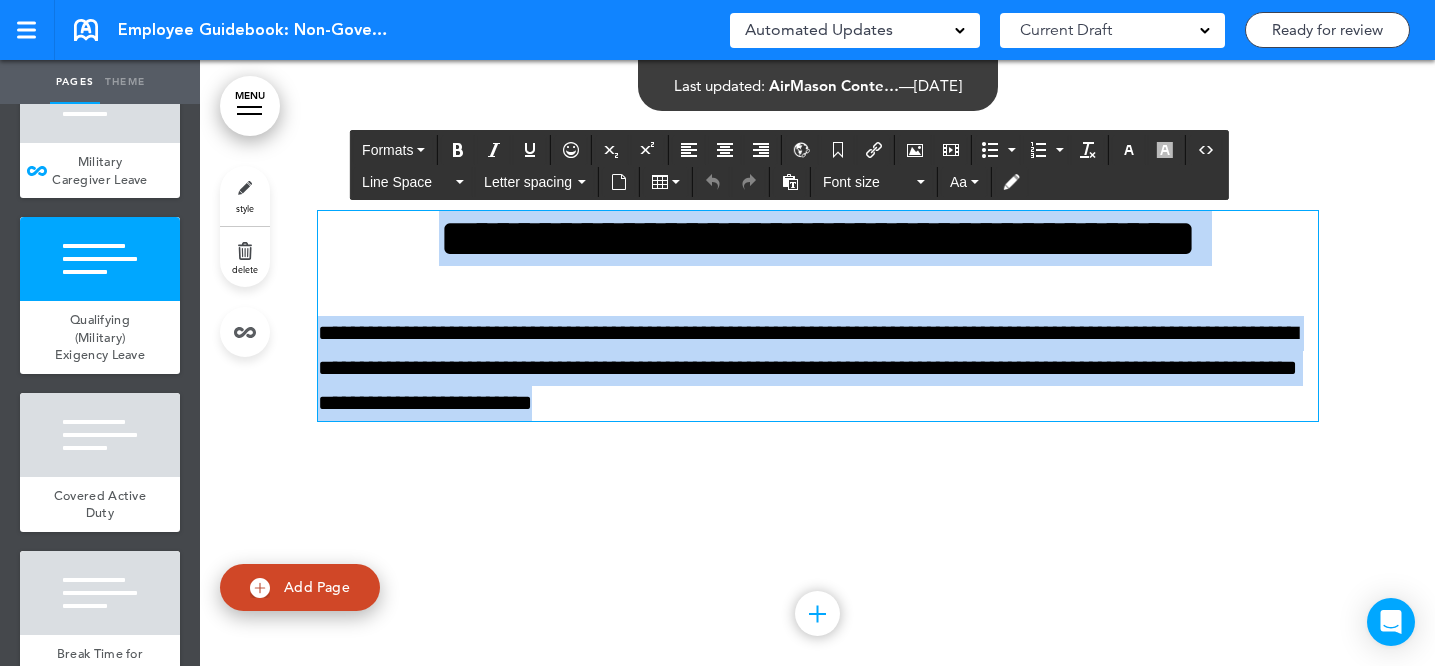 drag, startPoint x: 387, startPoint y: 335, endPoint x: 834, endPoint y: 534, distance: 489.2954 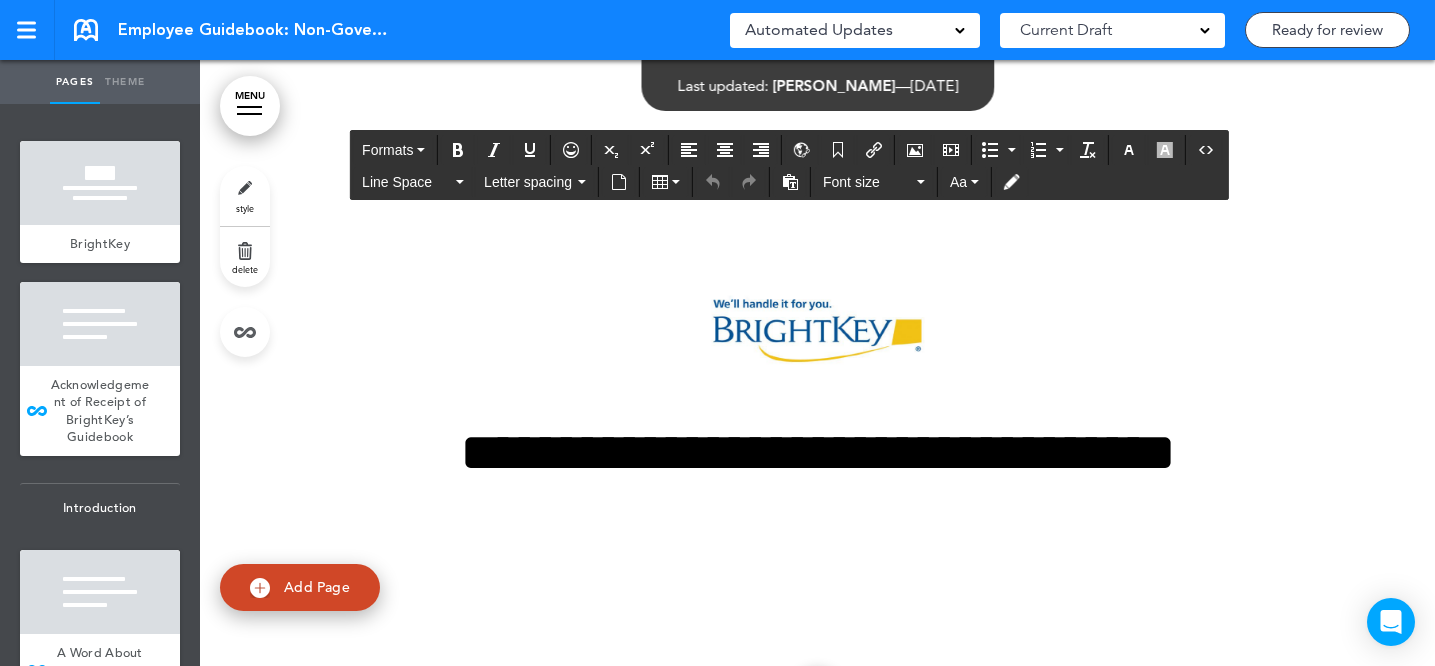 scroll, scrollTop: 0, scrollLeft: 0, axis: both 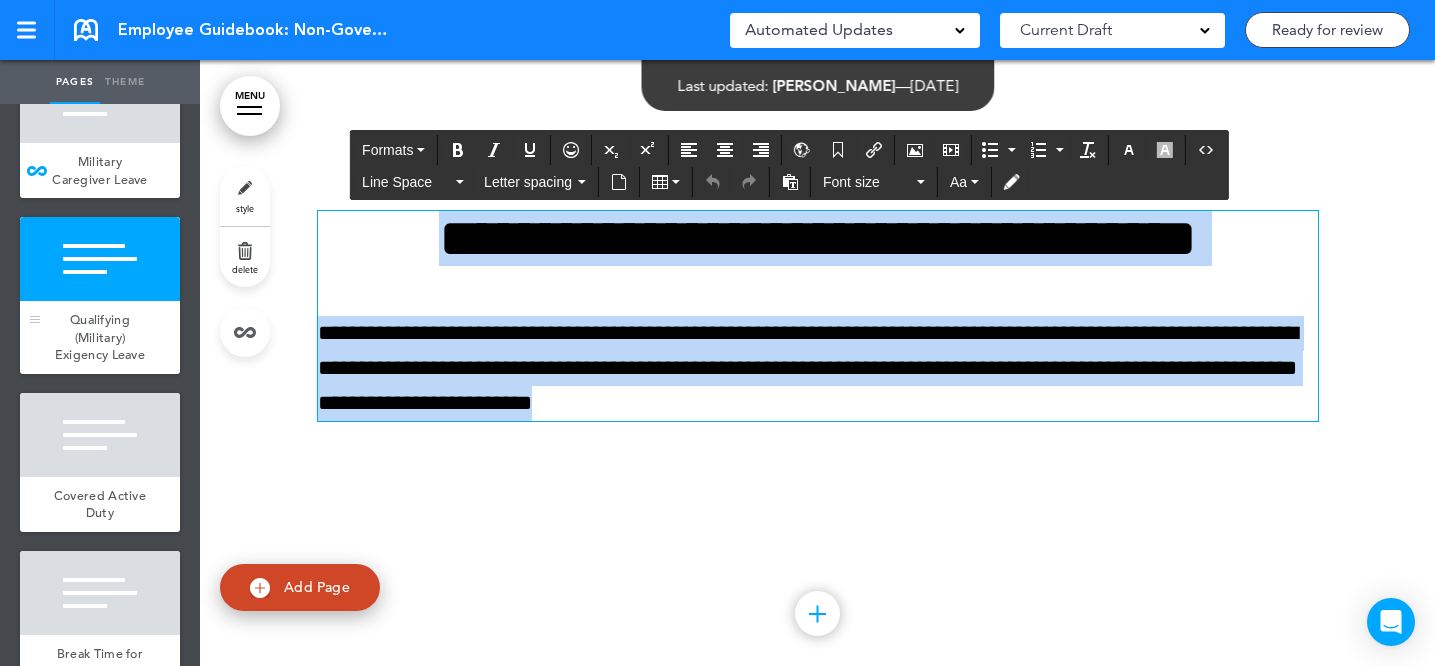 click on "Qualifying (Military) Exigency Leave" at bounding box center [100, 337] 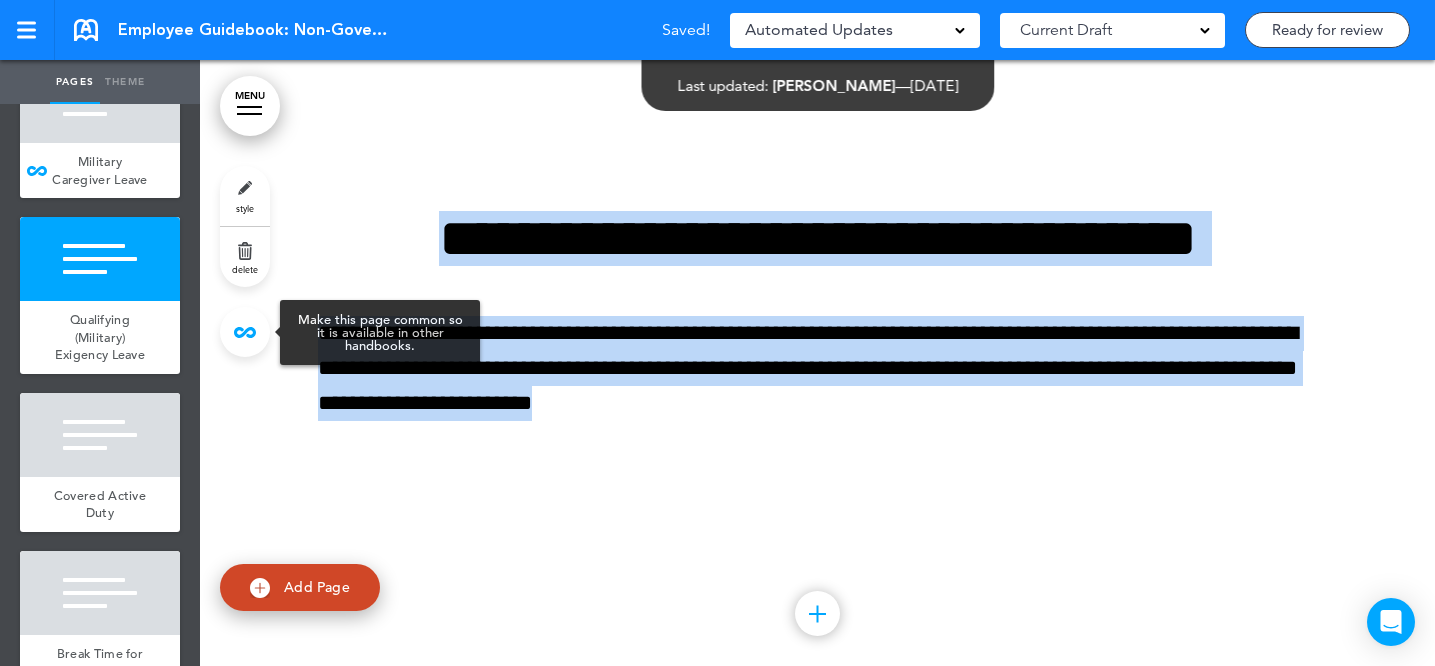click at bounding box center (245, 332) 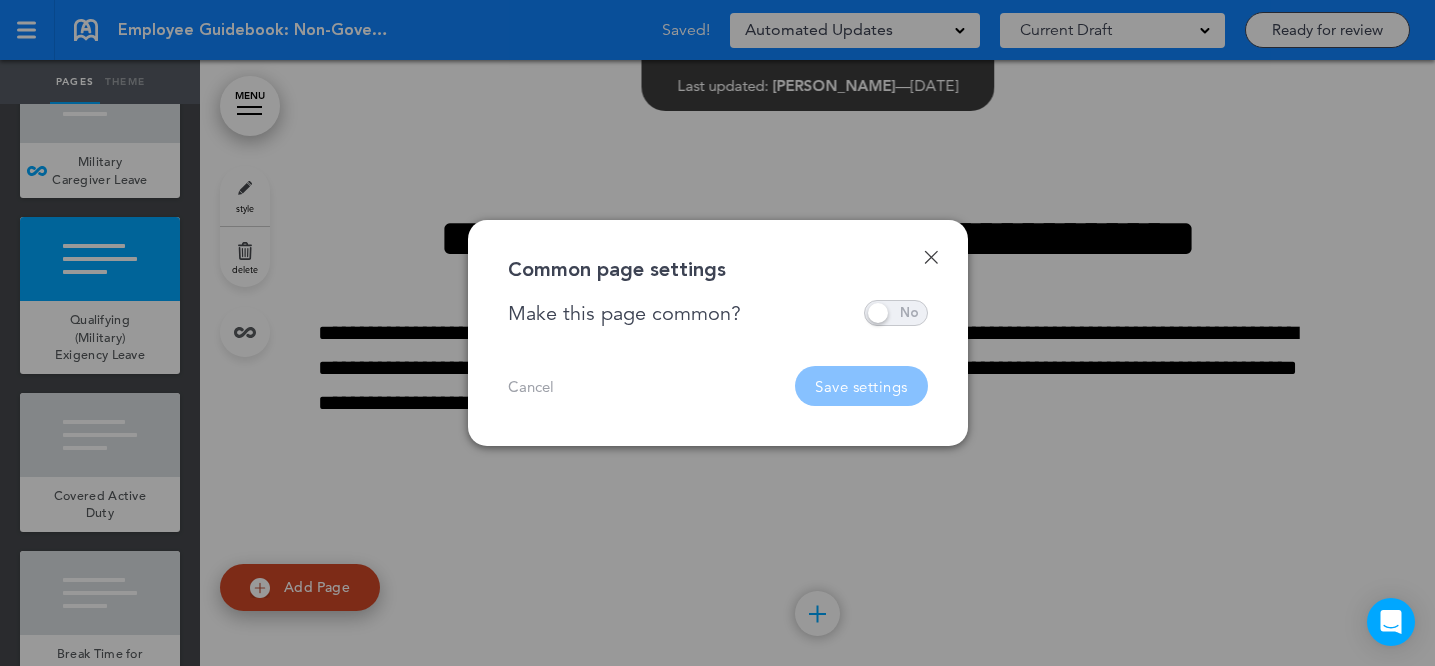 click at bounding box center [896, 313] 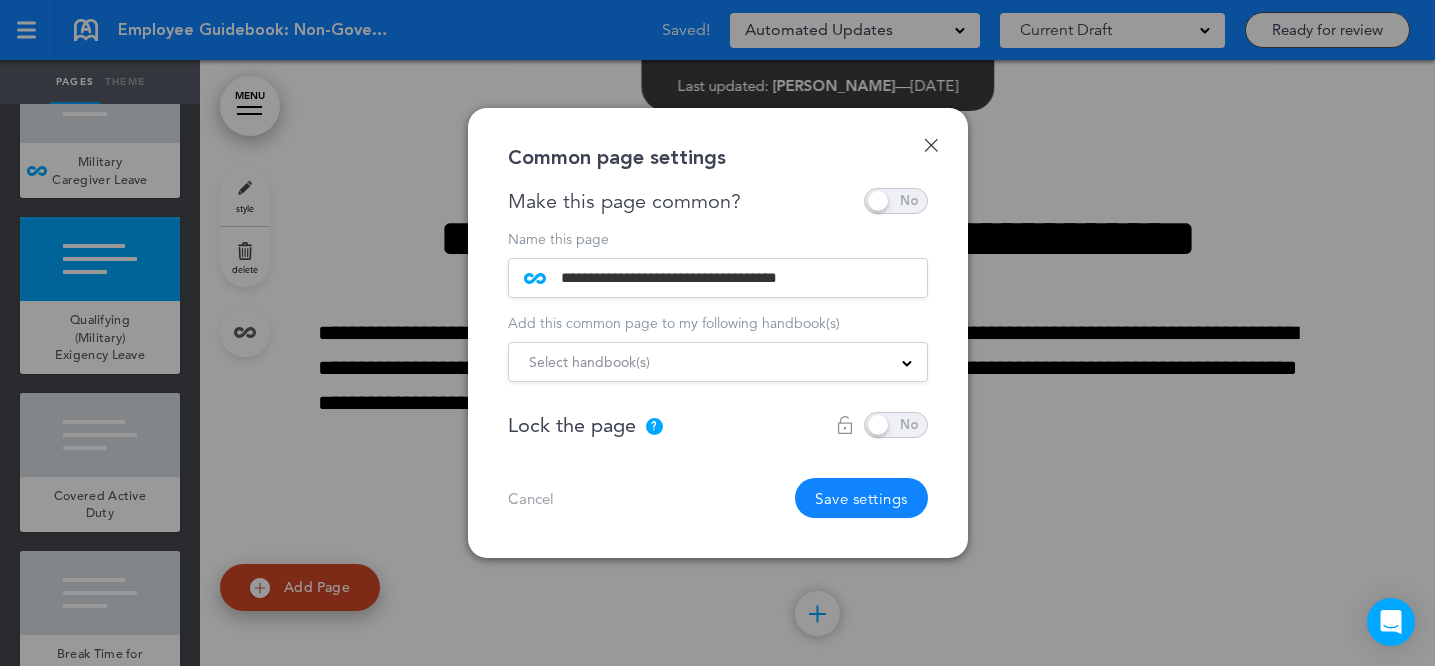 click on "Select handbook(s)" at bounding box center [718, 362] 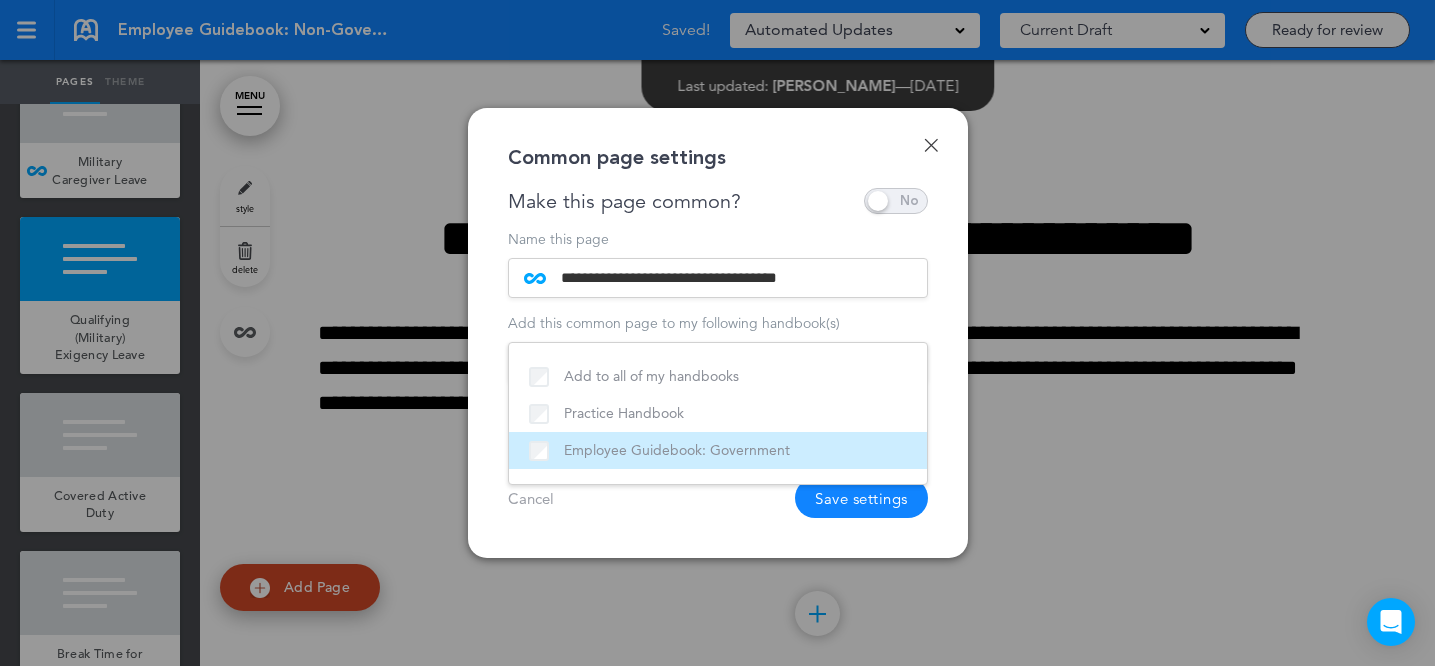 click on "Employee Guidebook: Government" at bounding box center [718, 450] 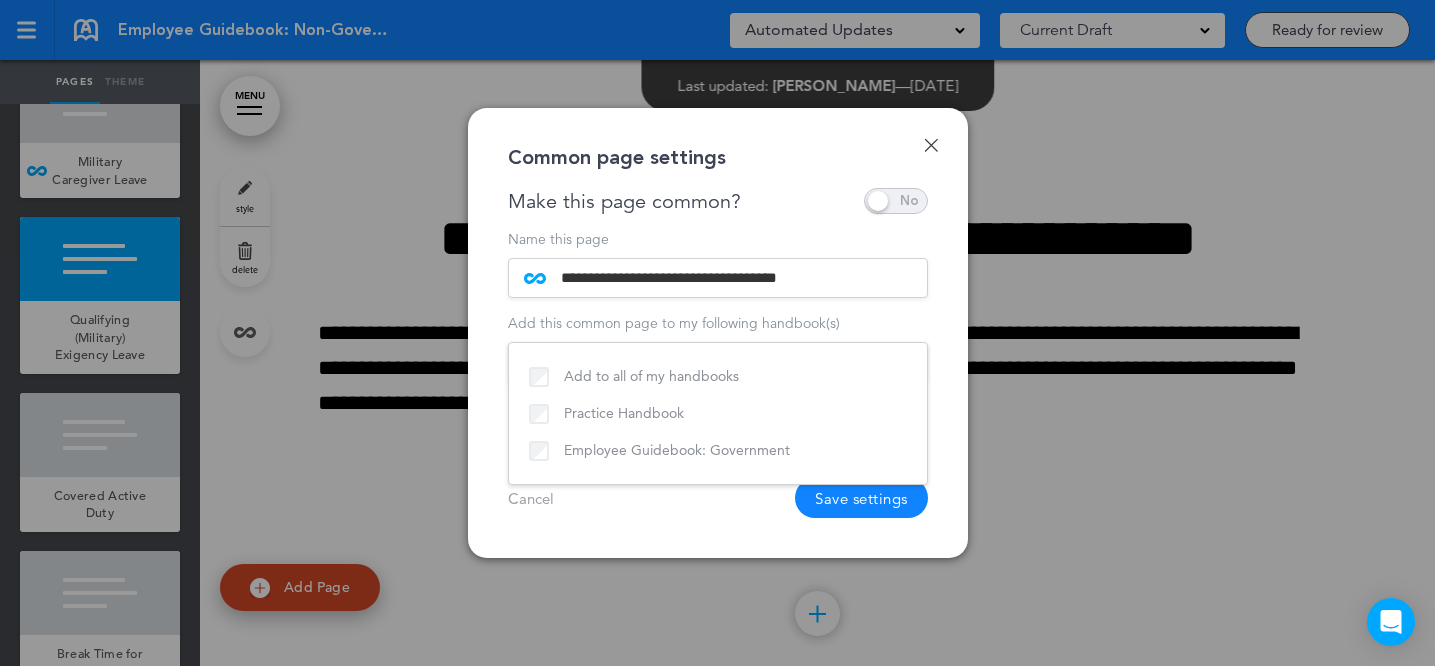 click on "Cancel
Save settings" at bounding box center [718, 498] 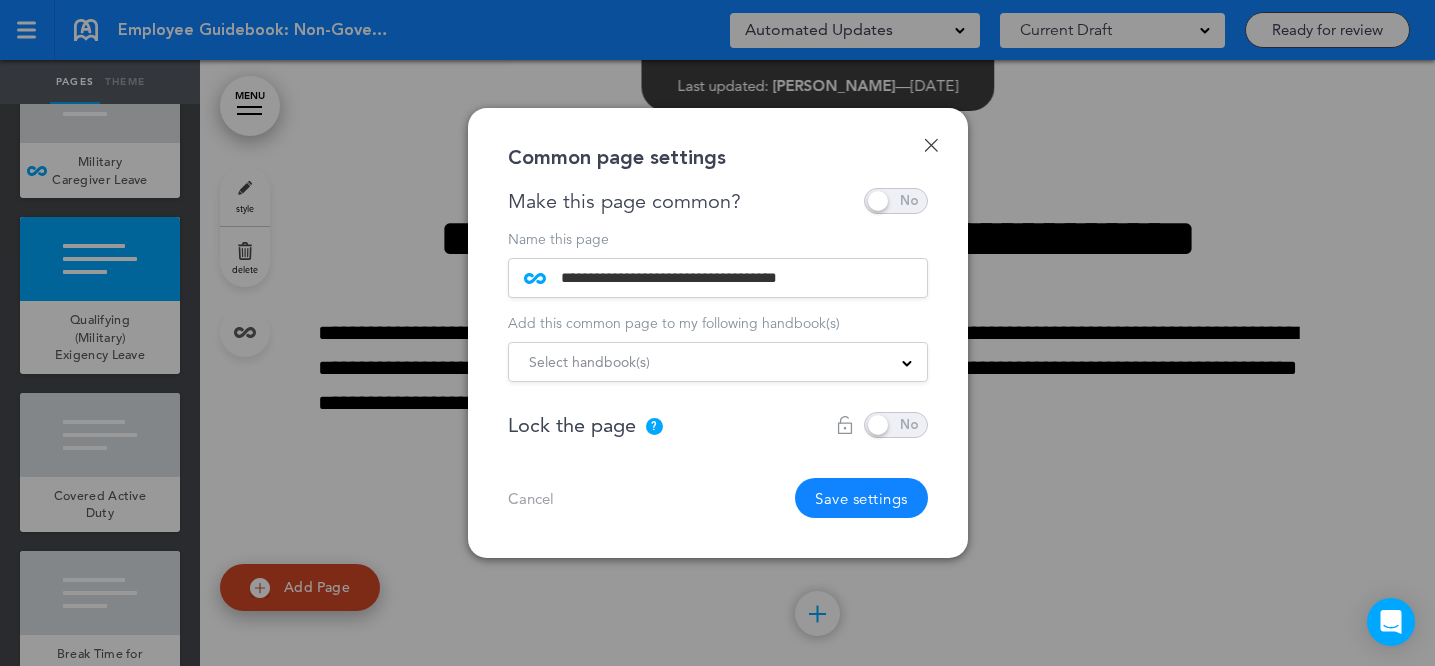 click on "Save settings" at bounding box center [861, 498] 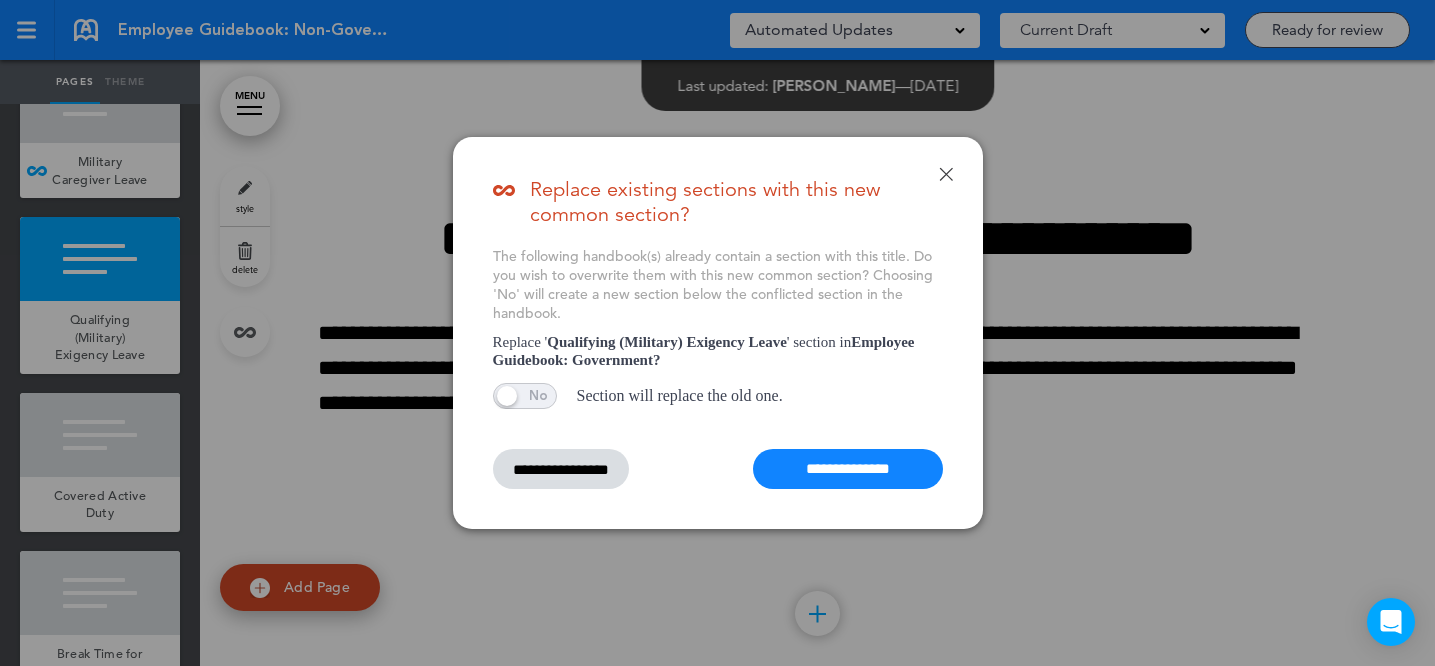 click on "**********" at bounding box center [848, 469] 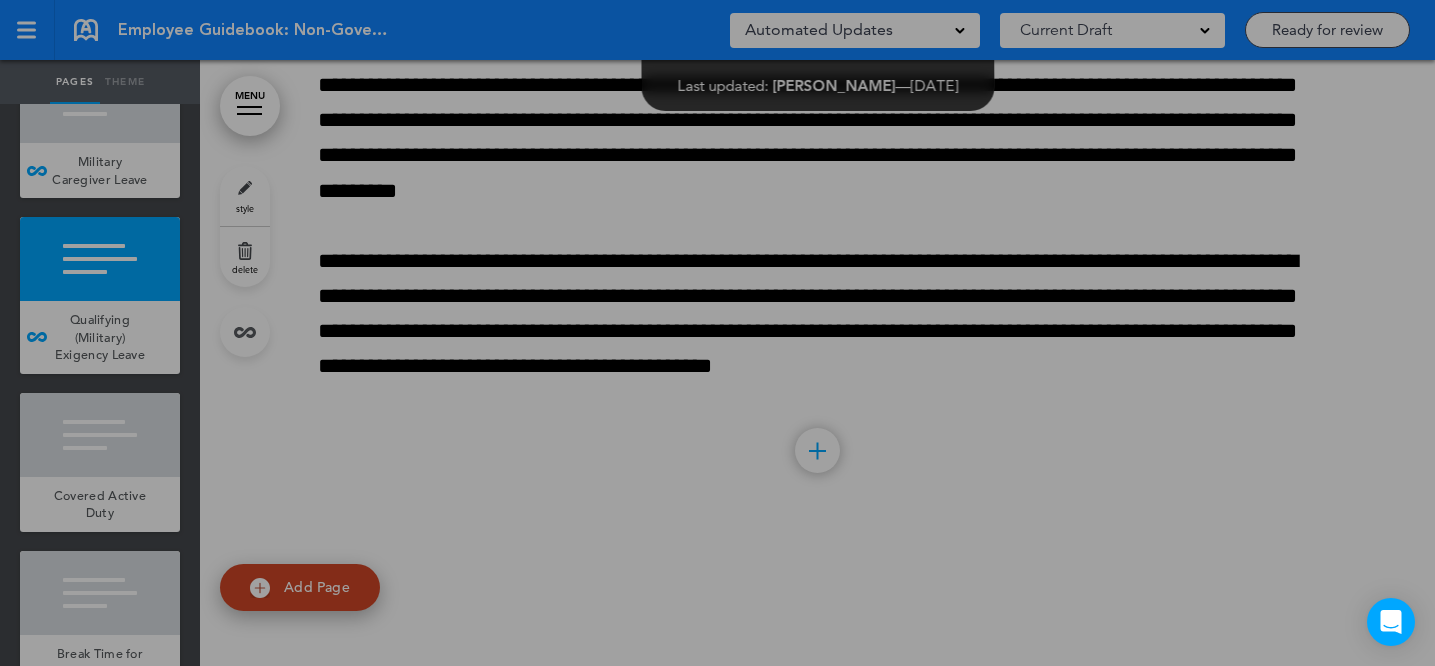 click on "**********" at bounding box center (717, 333) 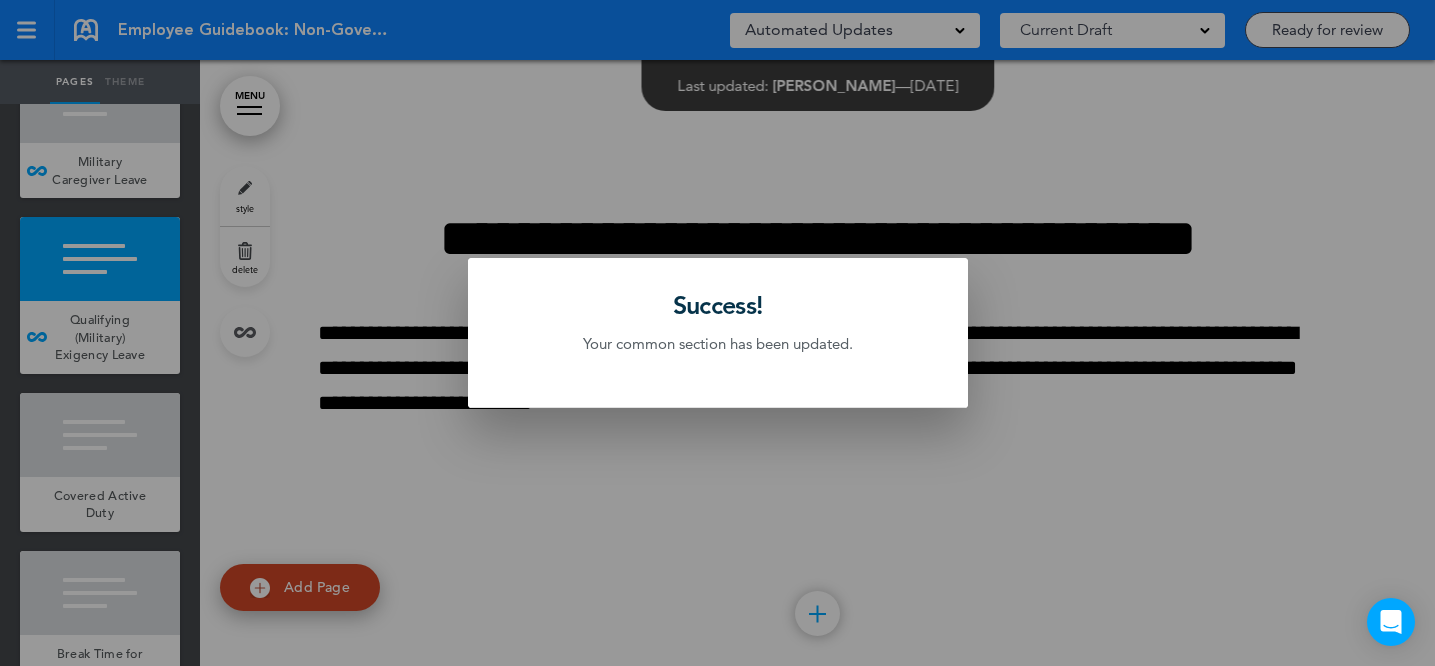 click at bounding box center [717, 333] 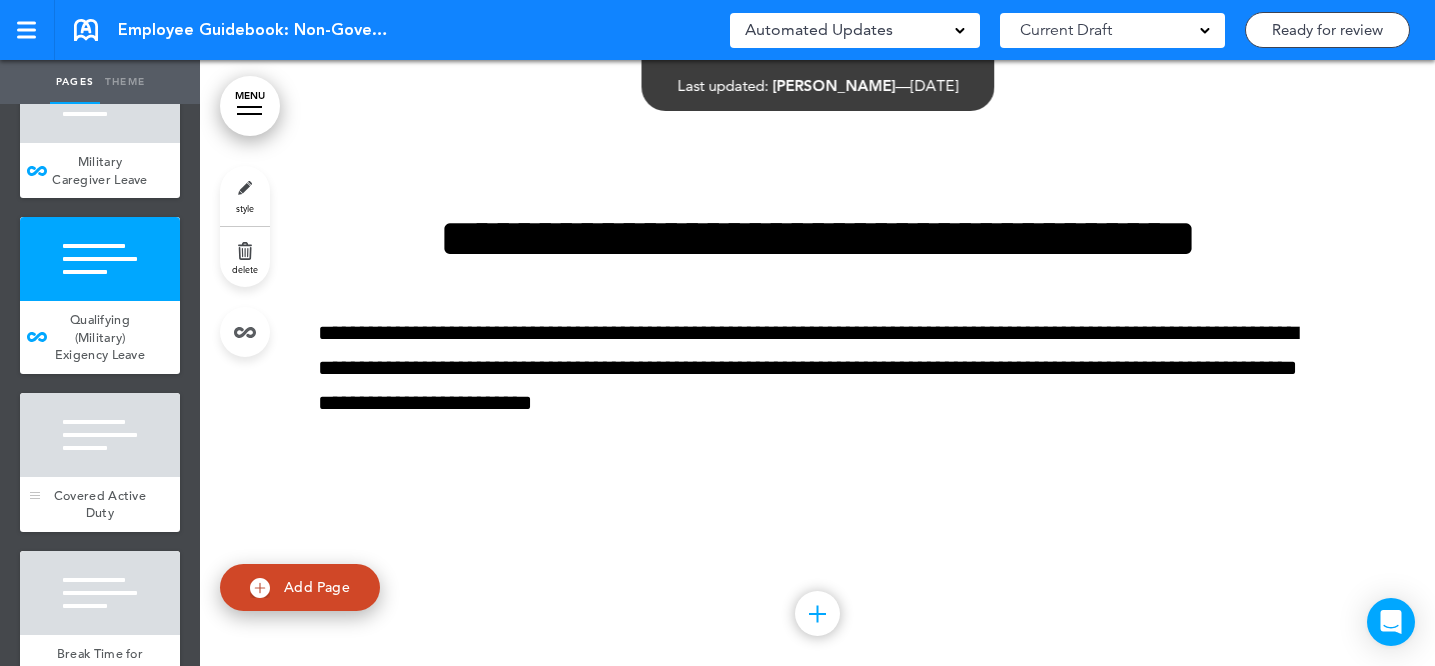 click on "Covered Active Duty" at bounding box center (100, 504) 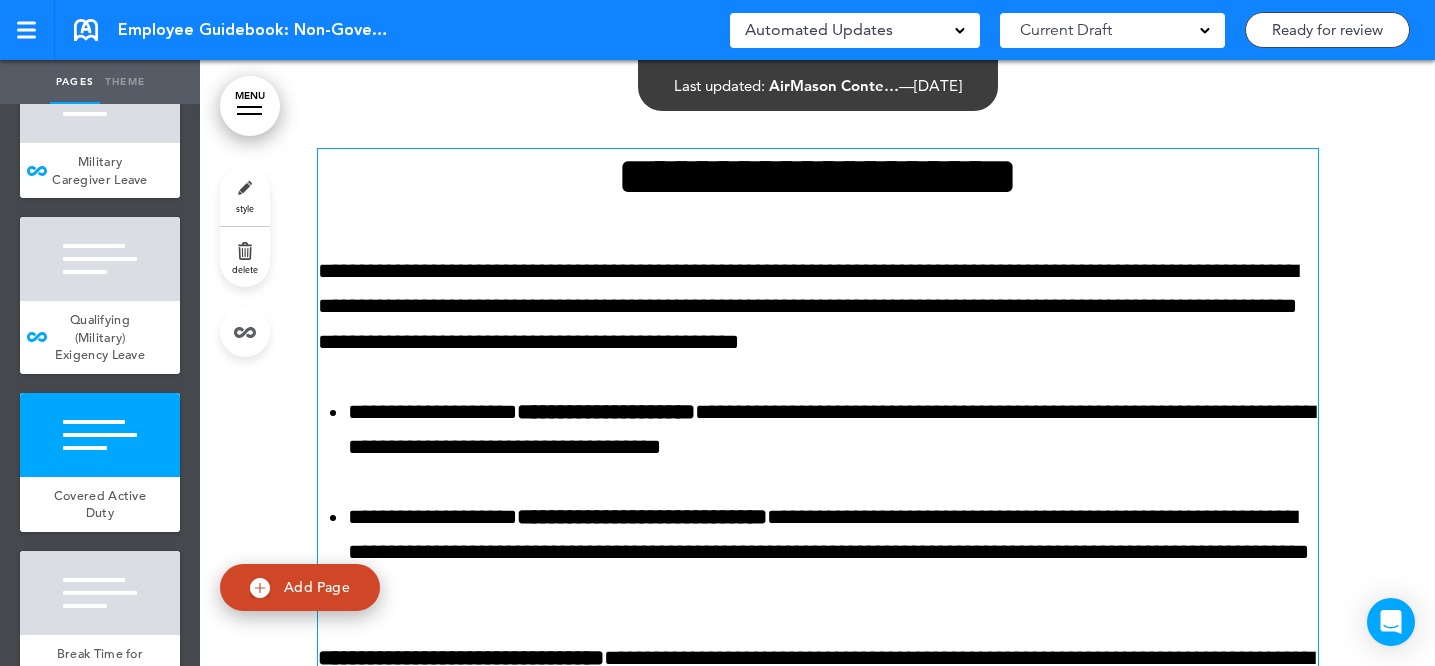 scroll, scrollTop: 97438, scrollLeft: 0, axis: vertical 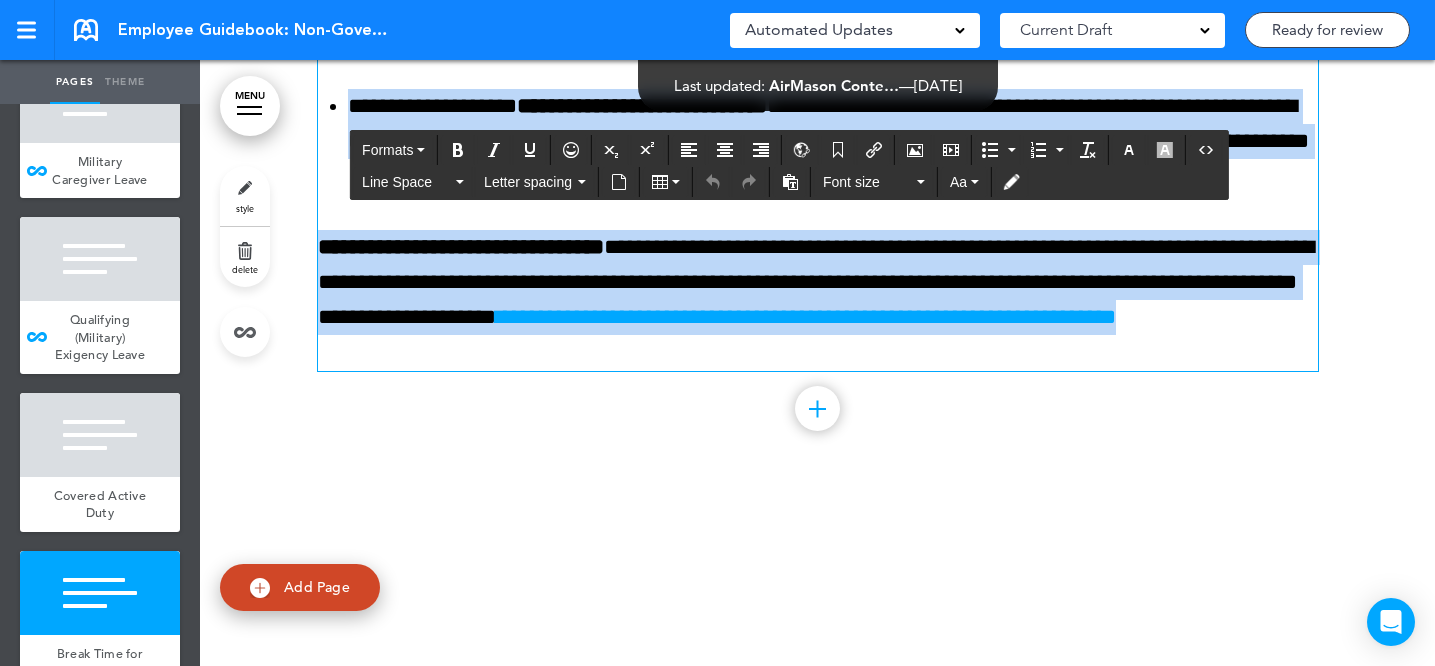 drag, startPoint x: 570, startPoint y: 307, endPoint x: 728, endPoint y: 618, distance: 348.83377 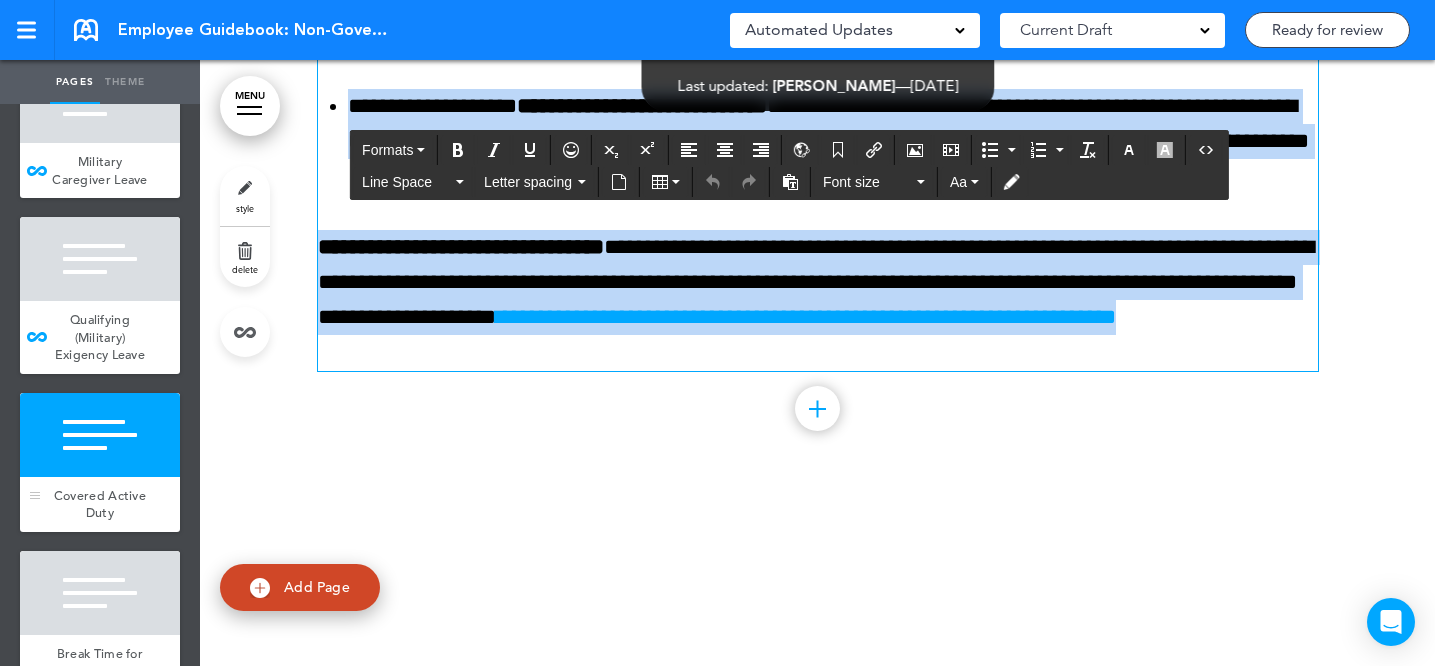 click at bounding box center [100, 435] 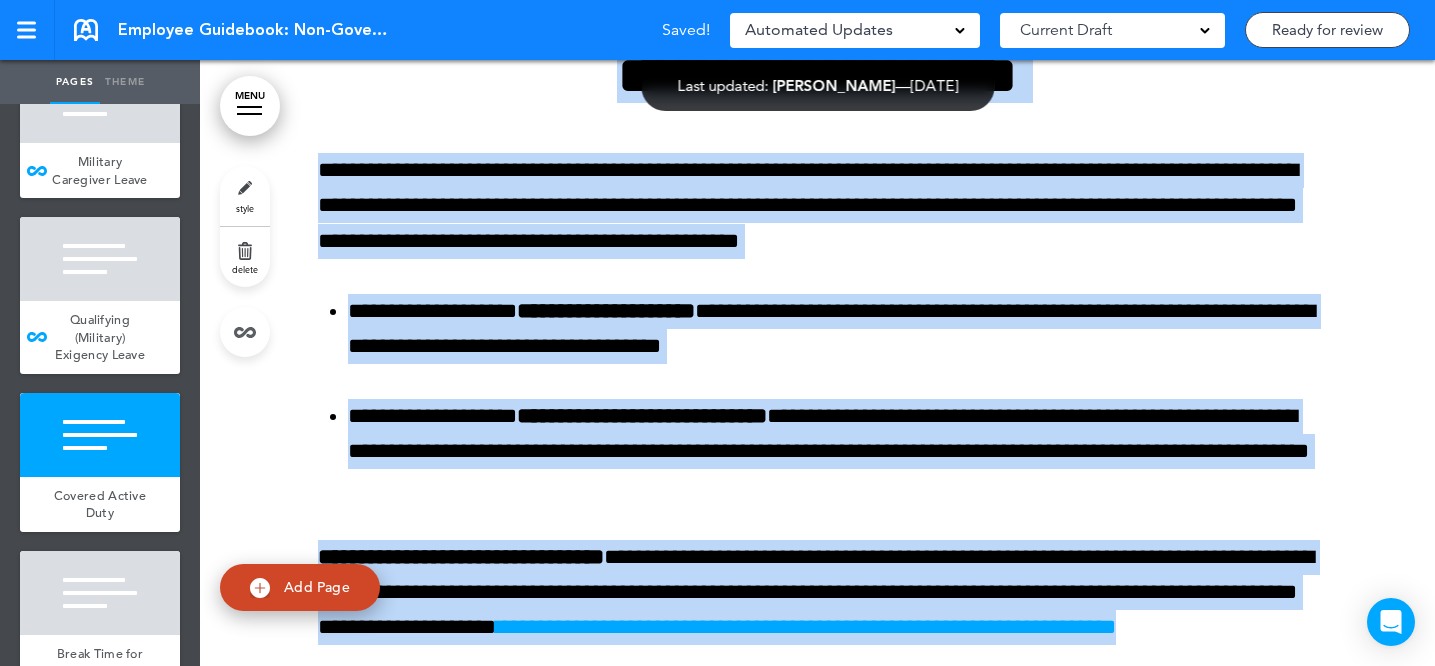 scroll, scrollTop: 97572, scrollLeft: 0, axis: vertical 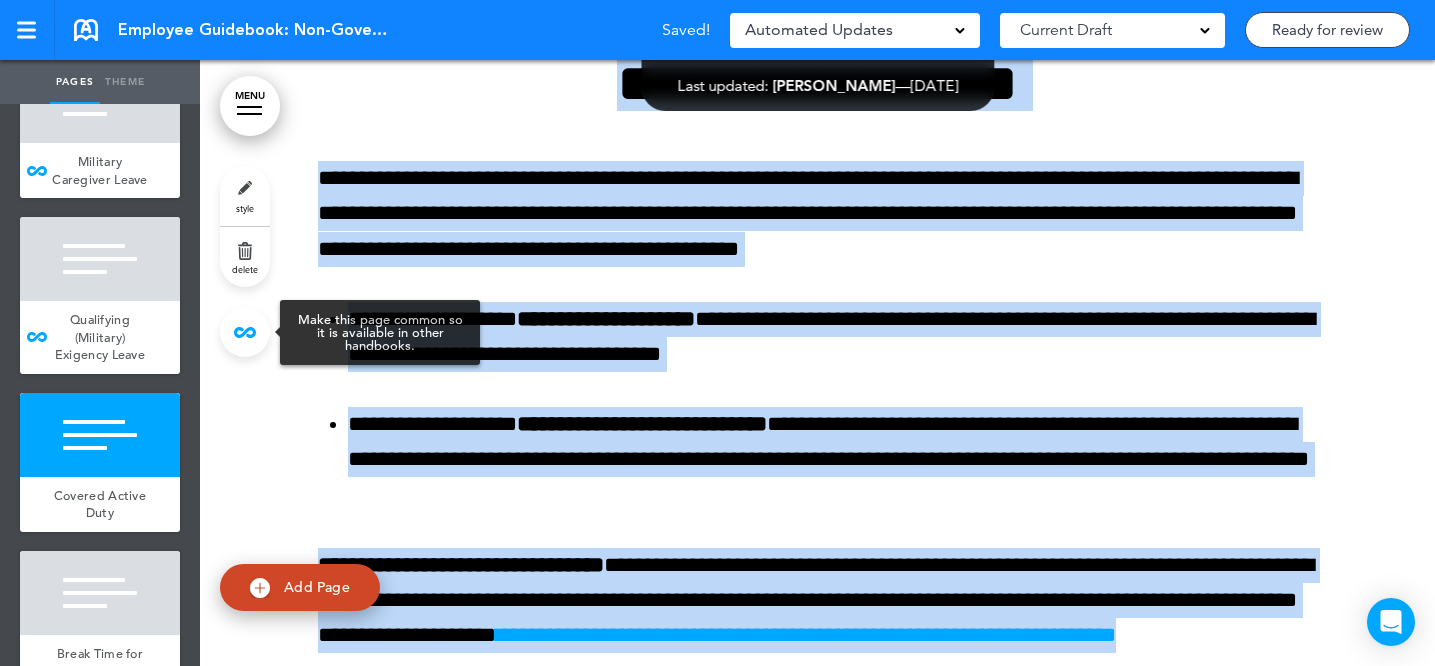 click at bounding box center (245, 332) 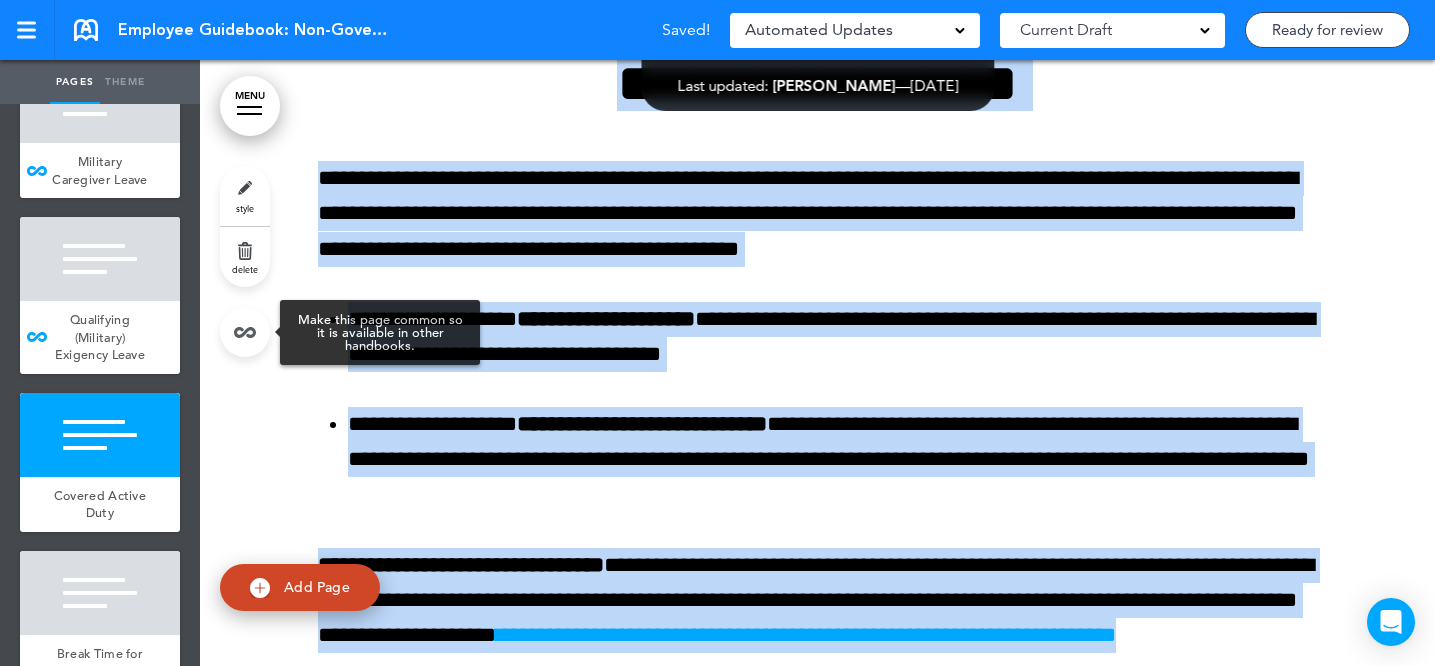 type on "**********" 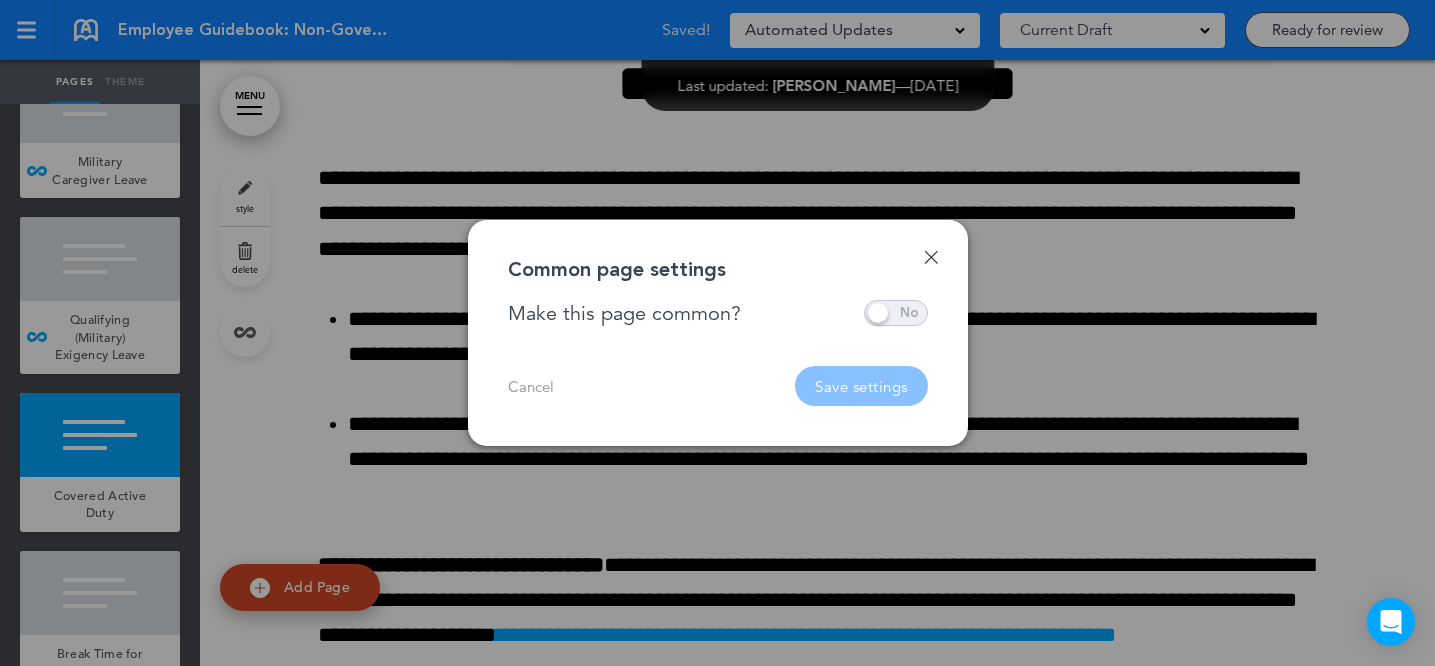click at bounding box center (896, 313) 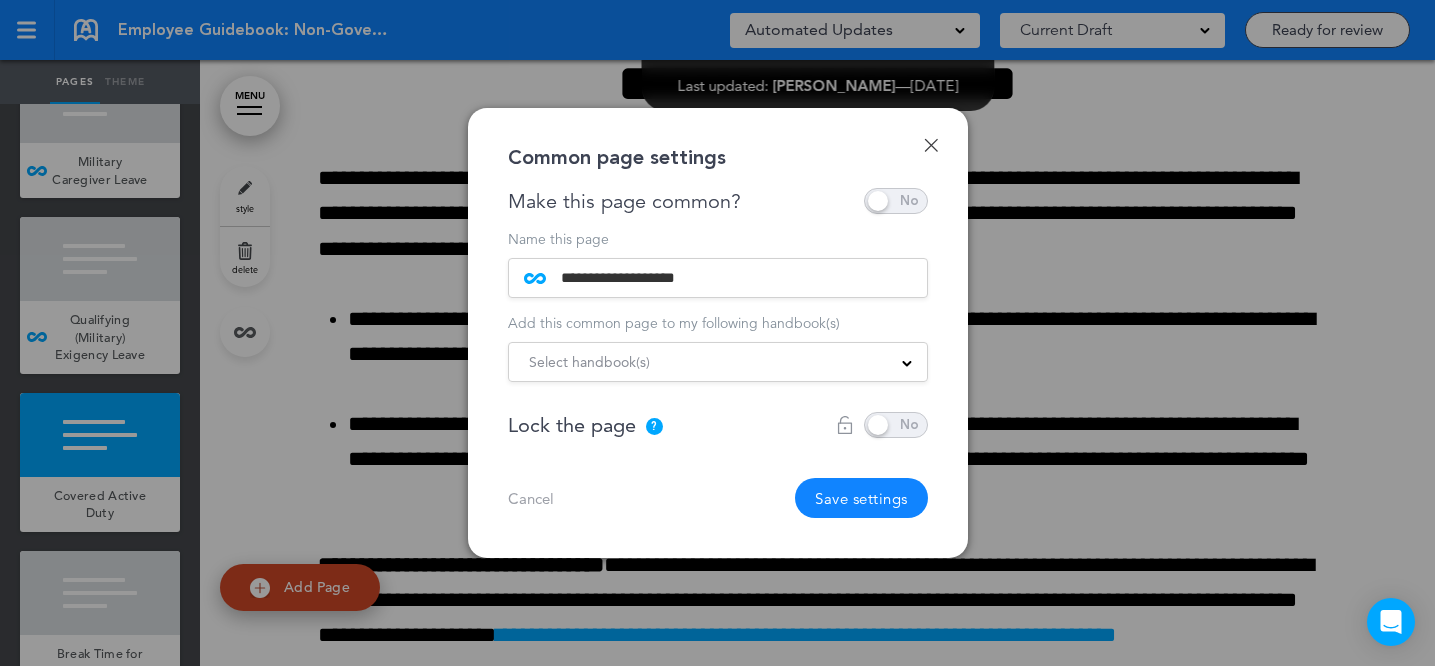 click on "Select handbook(s)" at bounding box center [718, 362] 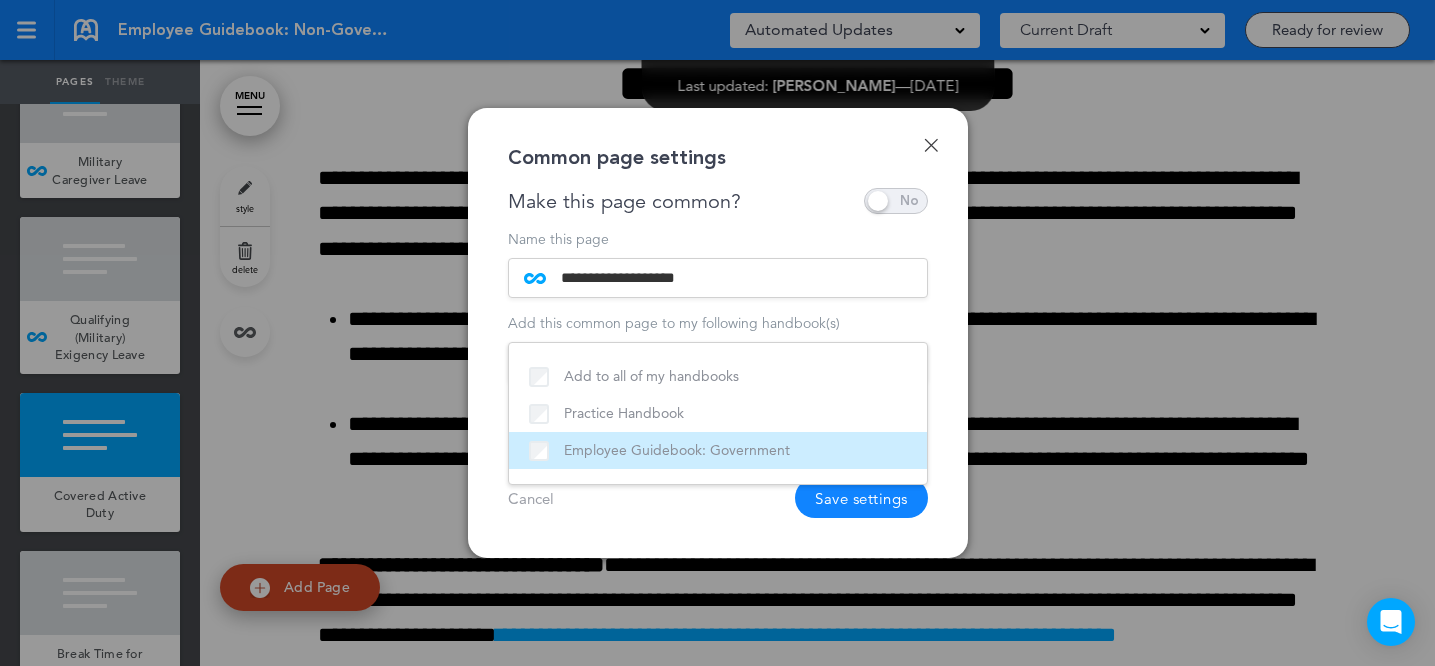 click on "Employee Guidebook: Government" at bounding box center (718, 450) 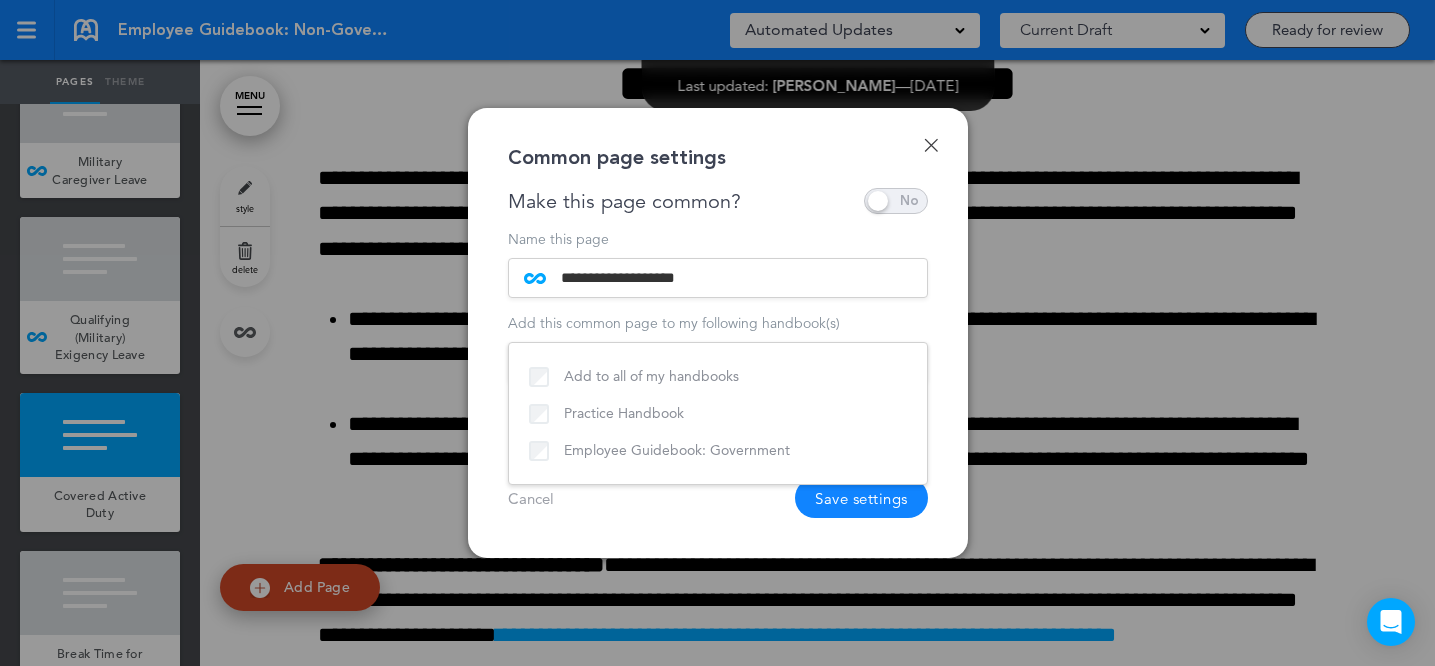 click on "Cancel
Save settings" at bounding box center [718, 498] 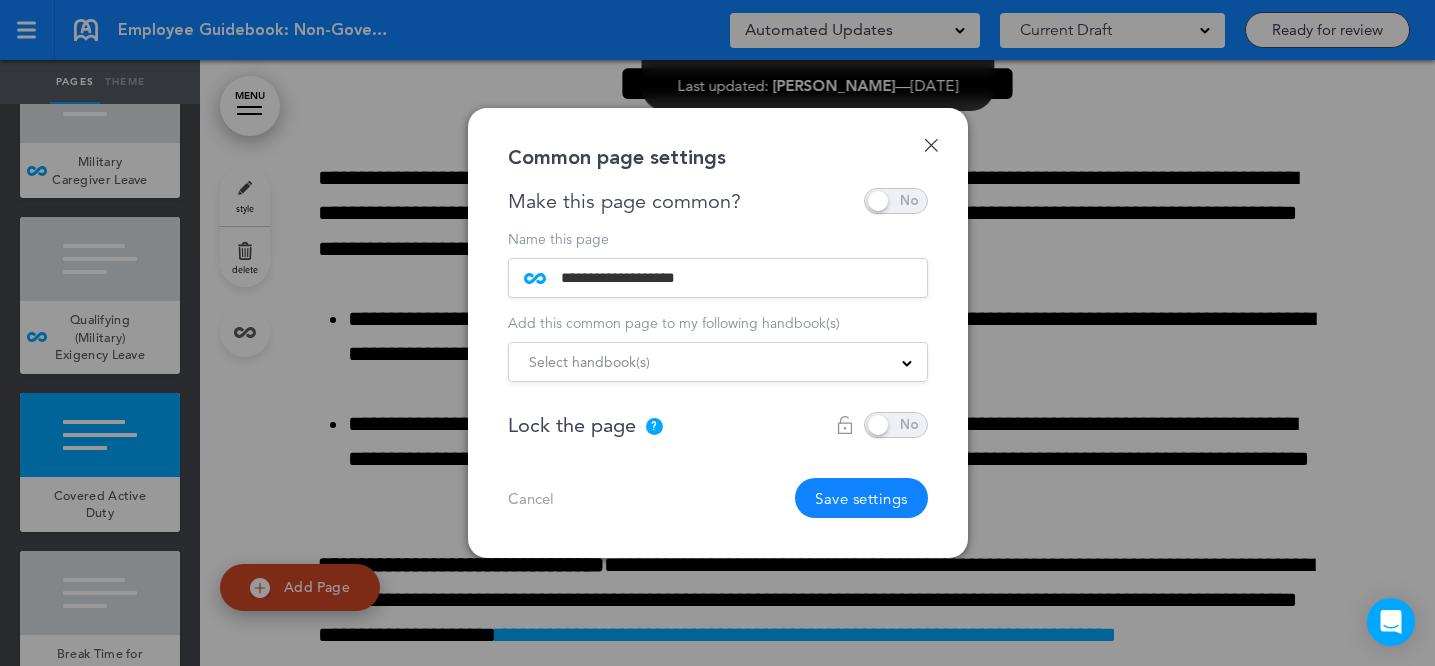 click on "Save settings" at bounding box center (861, 498) 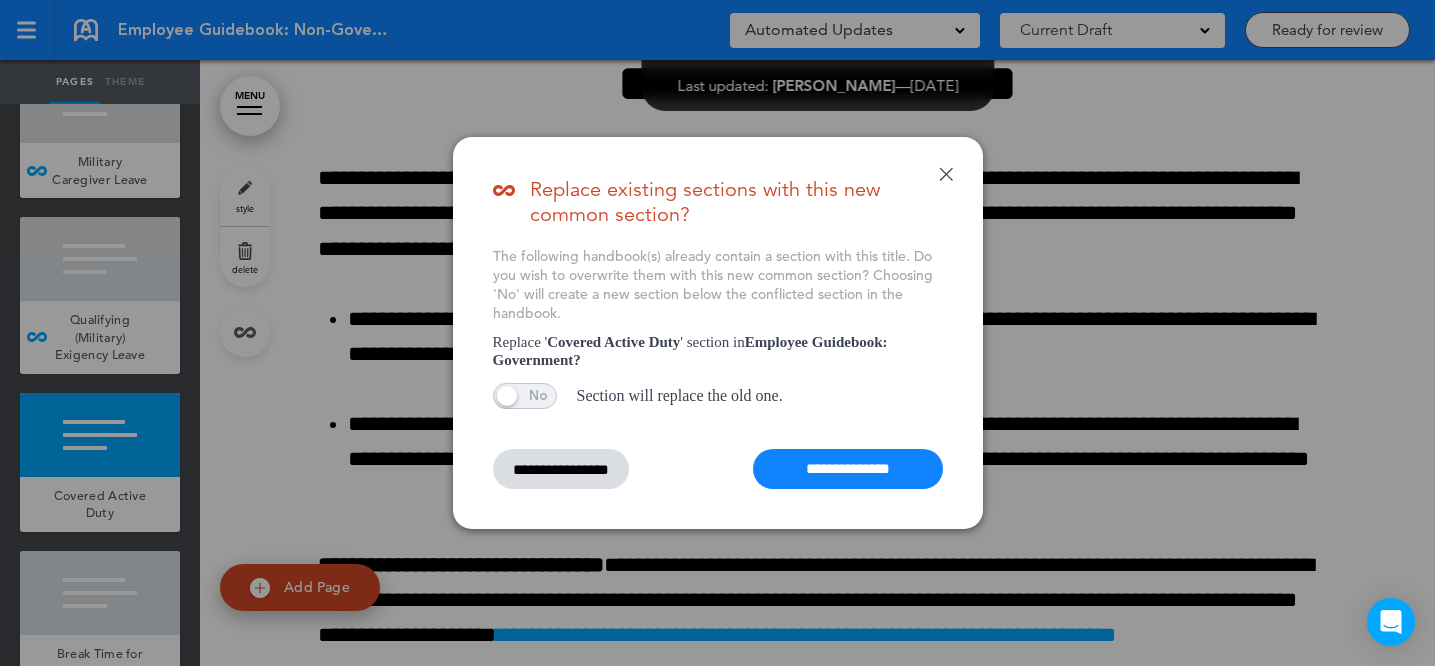 click on "**********" at bounding box center (848, 469) 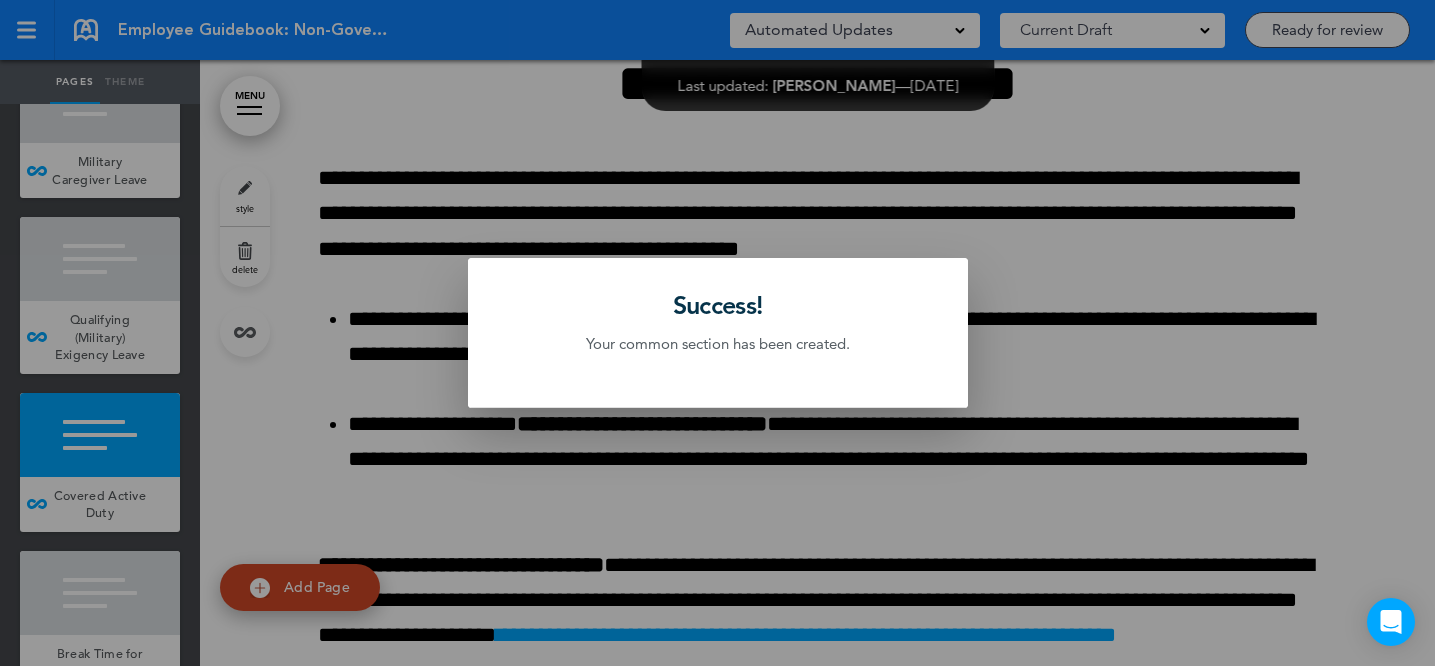 click at bounding box center [717, 333] 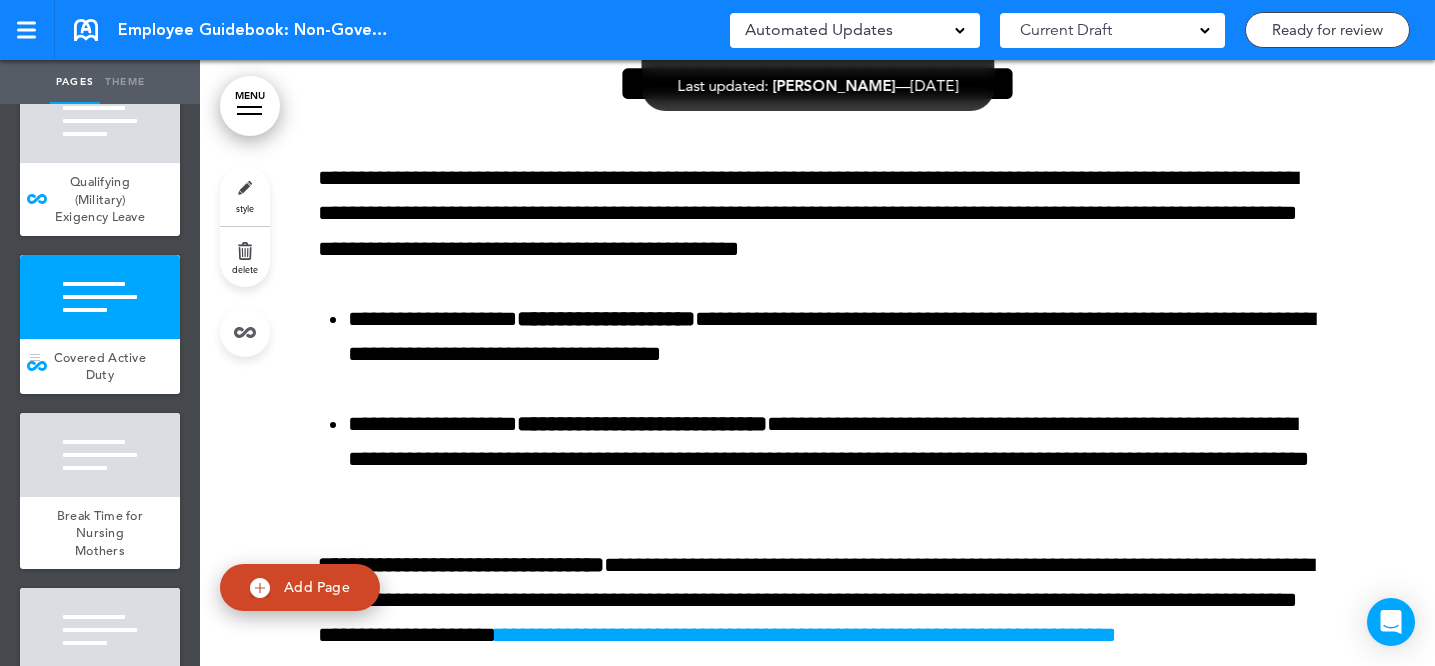 scroll, scrollTop: 17550, scrollLeft: 0, axis: vertical 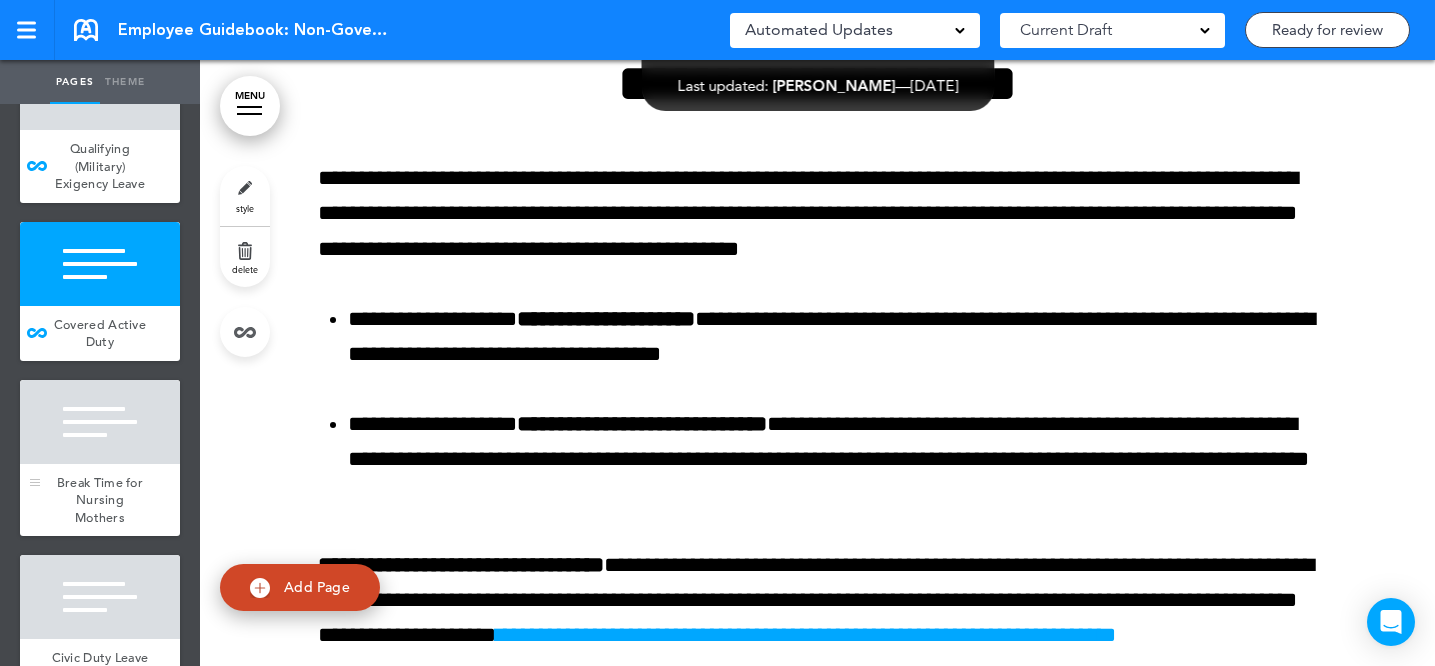 click at bounding box center (100, 422) 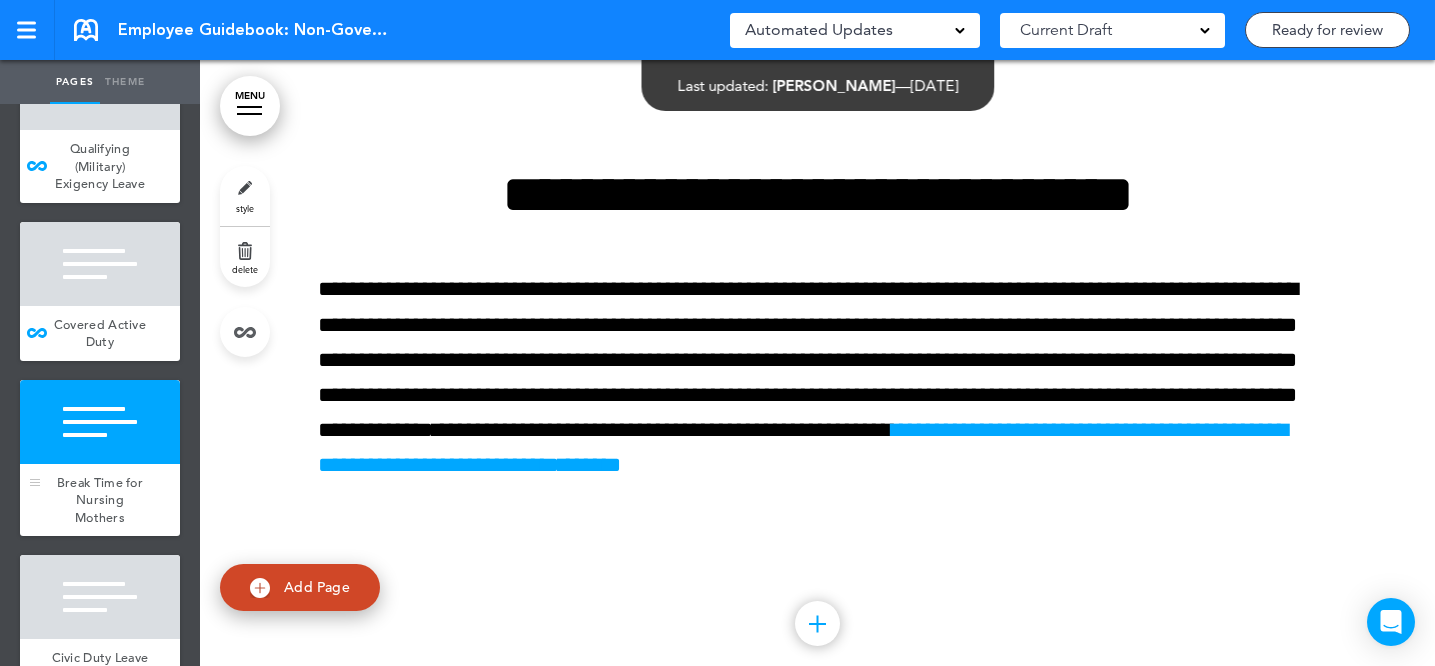 scroll, scrollTop: 98405, scrollLeft: 0, axis: vertical 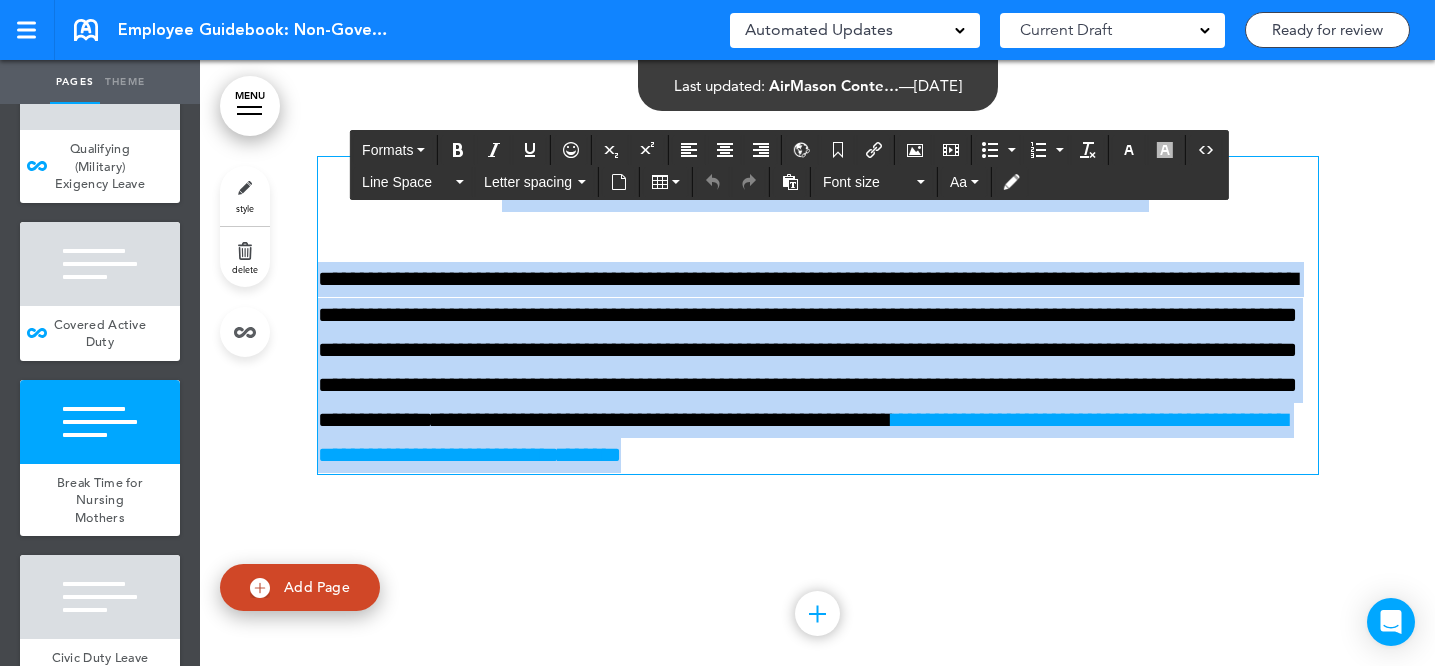 click on "**********" at bounding box center (818, 315) 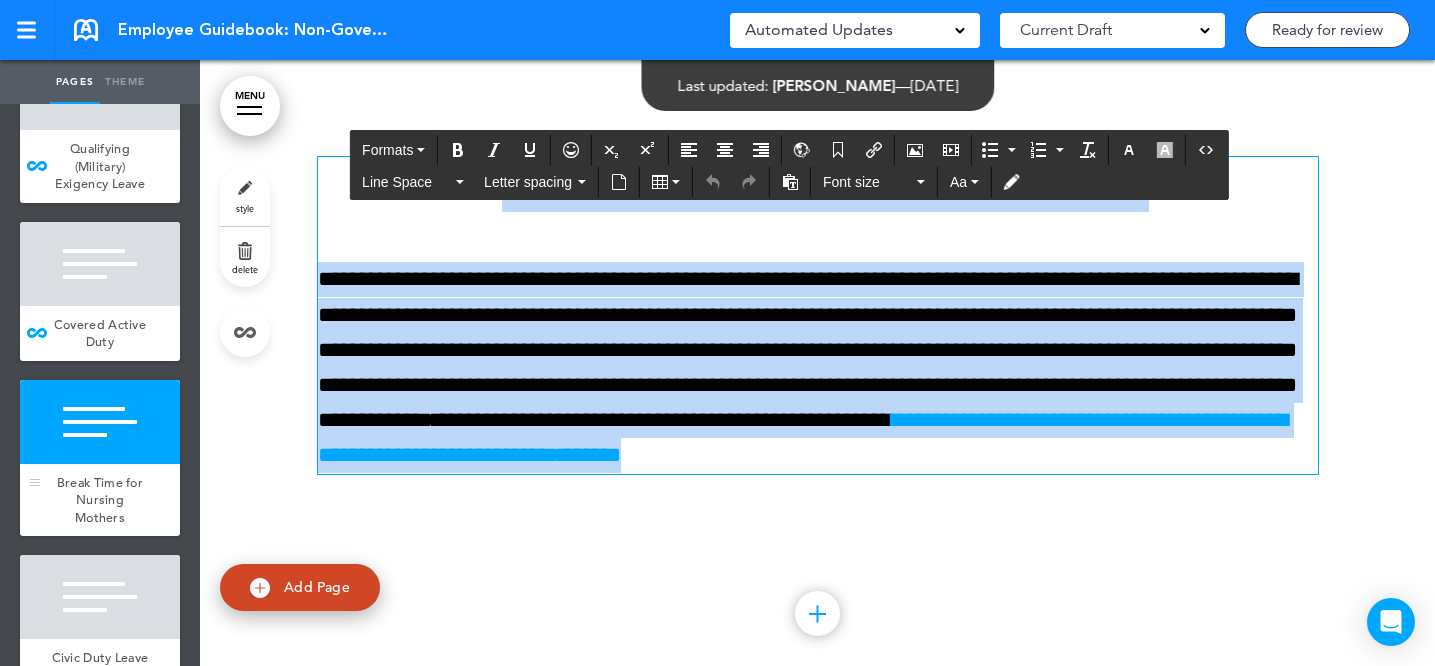 click on "Break Time for Nursing Mothers" at bounding box center [100, 500] 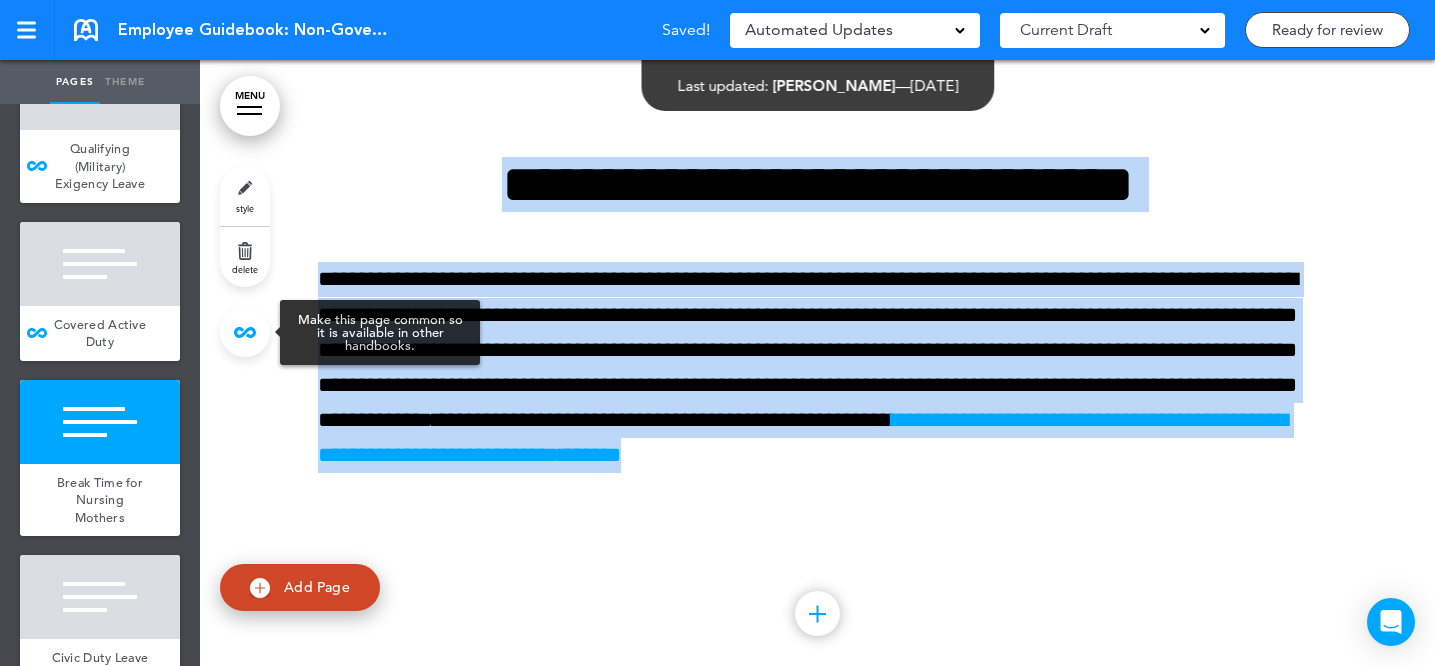 click at bounding box center (245, 332) 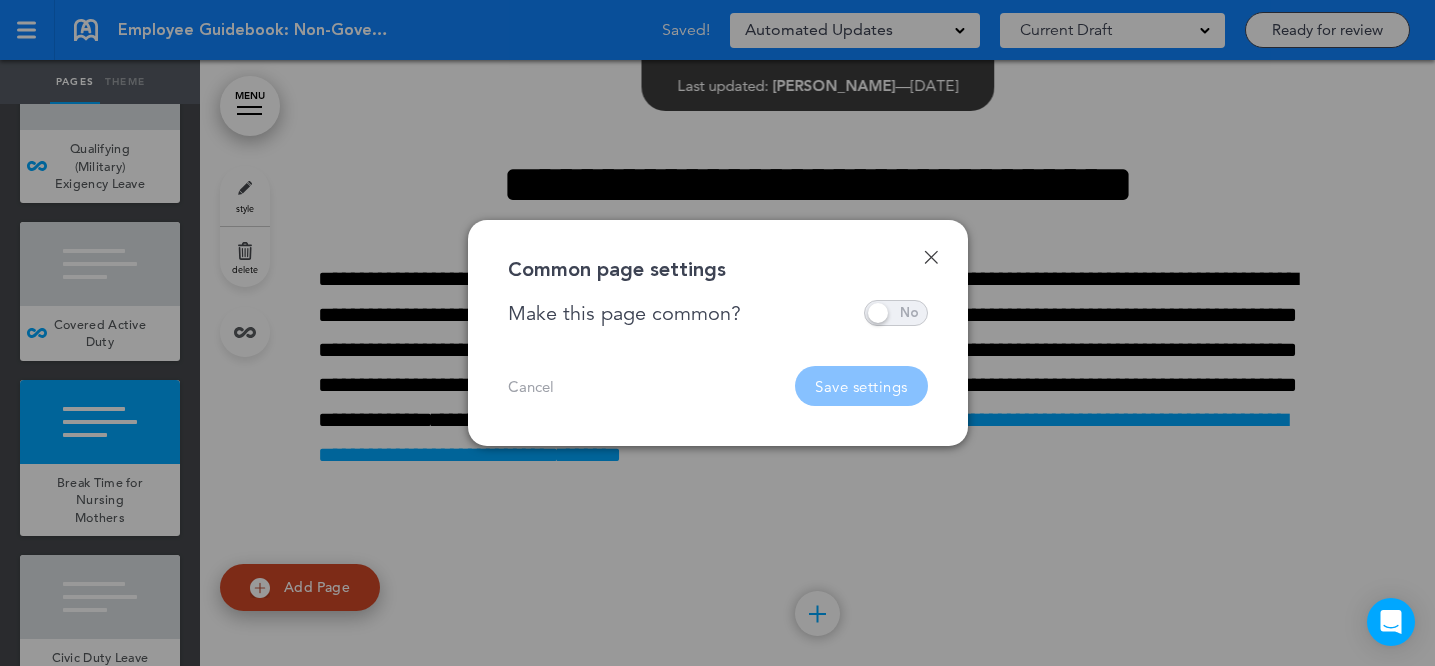 click at bounding box center [896, 313] 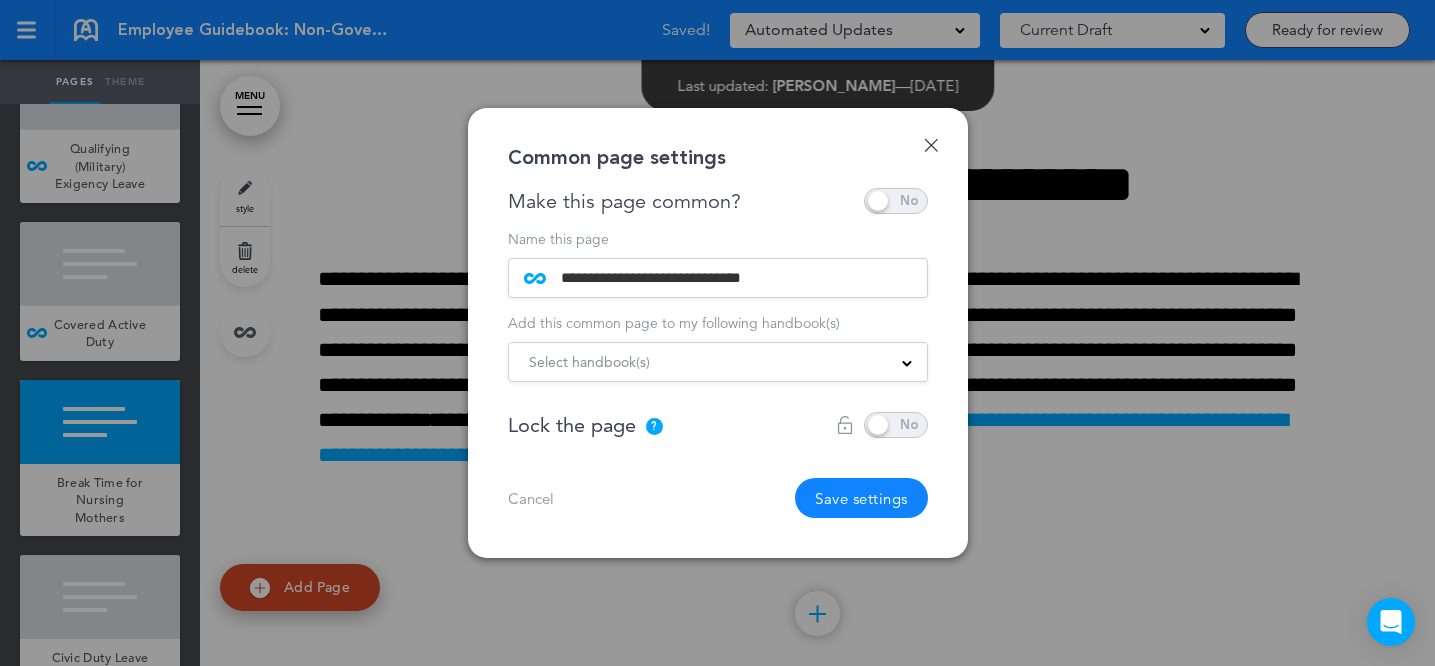 click on "Select handbook(s)" at bounding box center (718, 362) 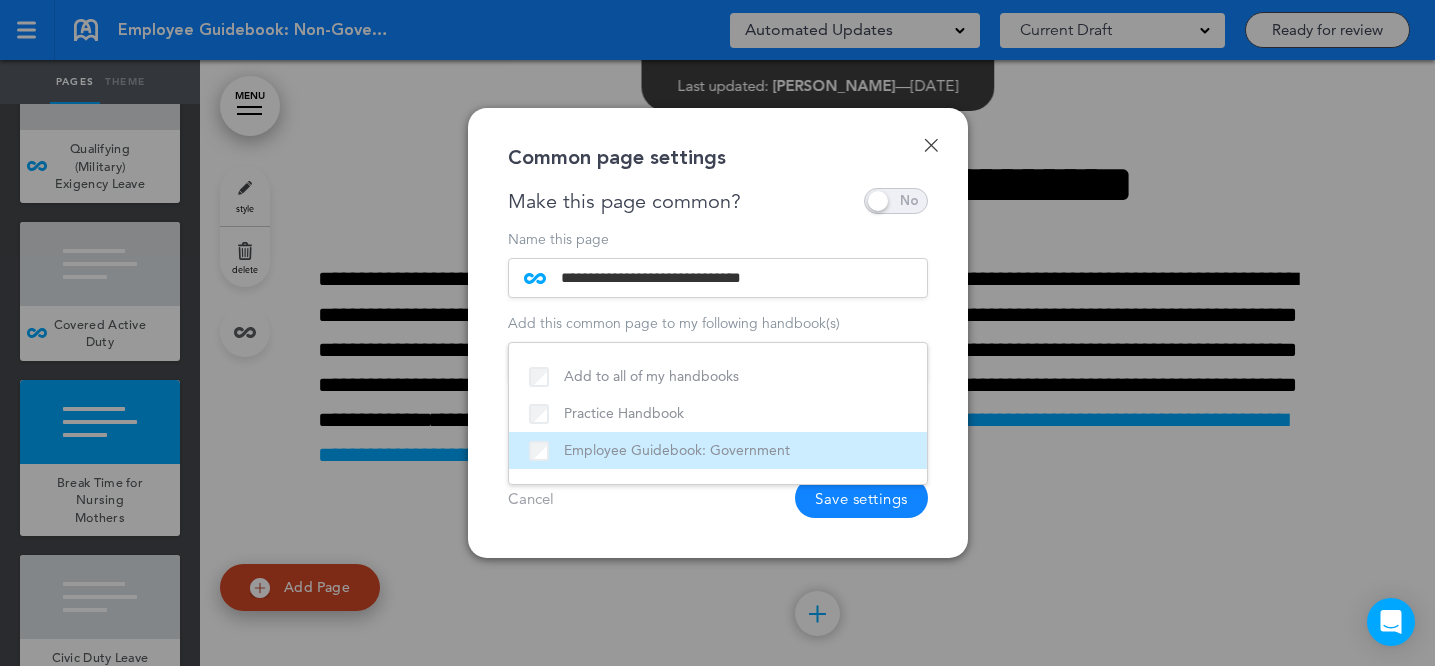 click on "Employee Guidebook: Government" at bounding box center (718, 450) 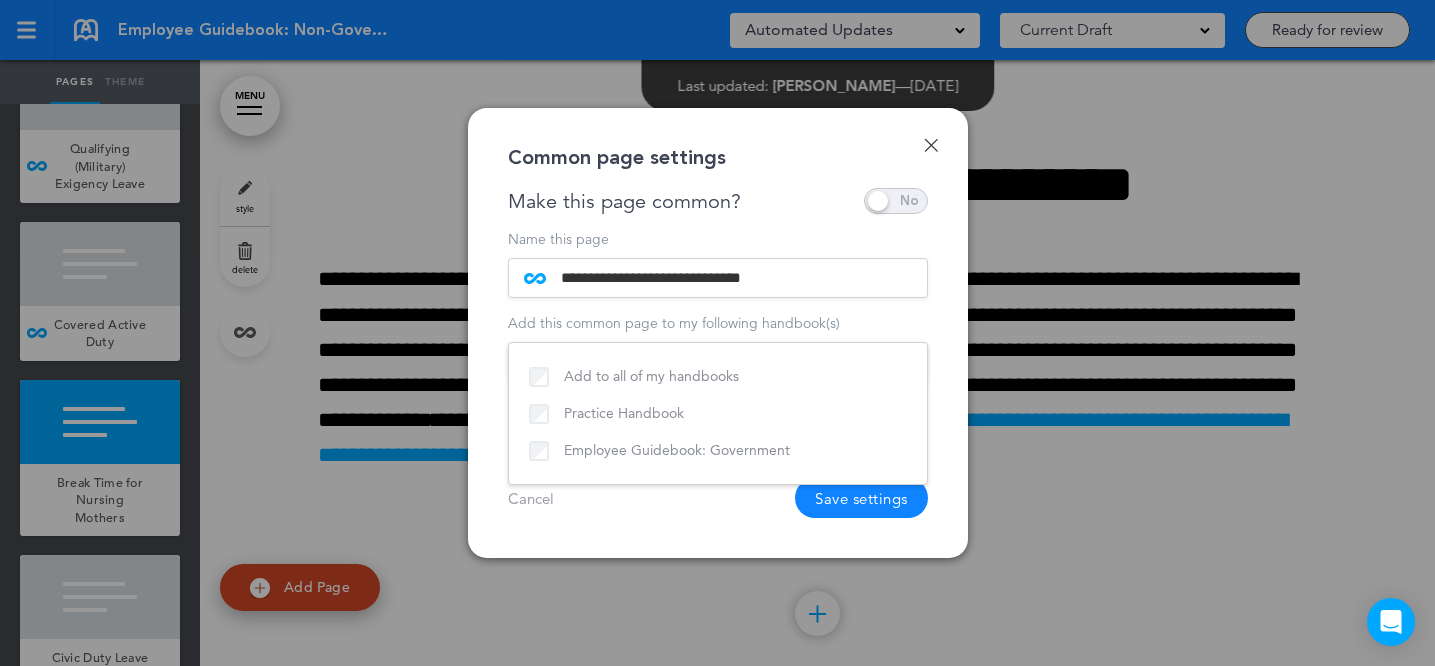 click on "Cancel
Save settings" at bounding box center (718, 498) 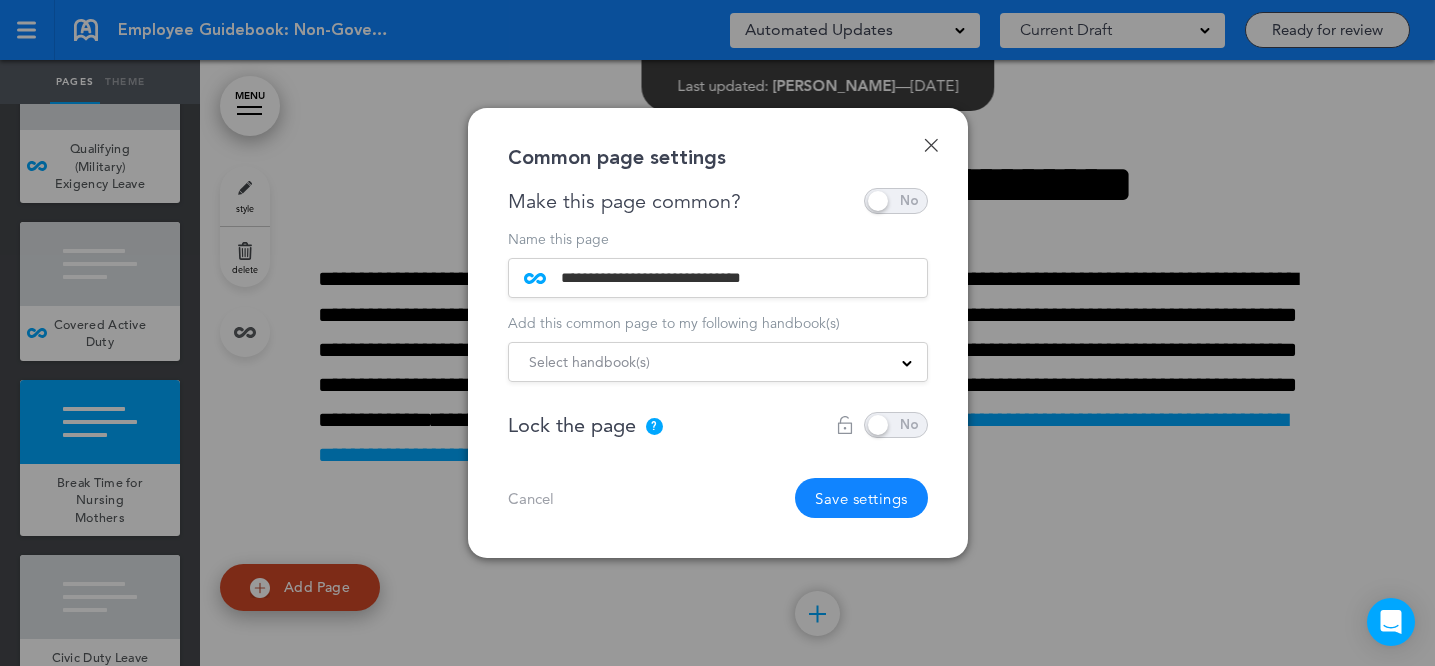 click on "Save settings" at bounding box center [861, 498] 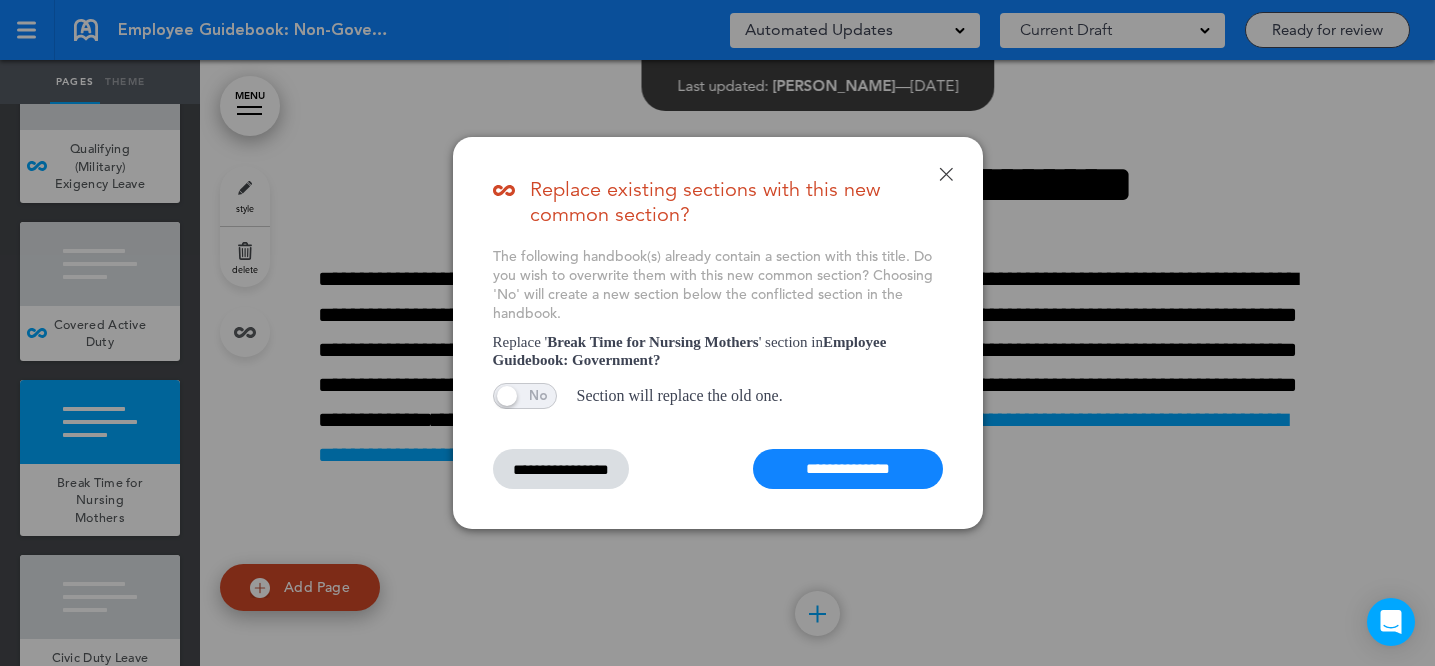 click on "**********" at bounding box center (848, 469) 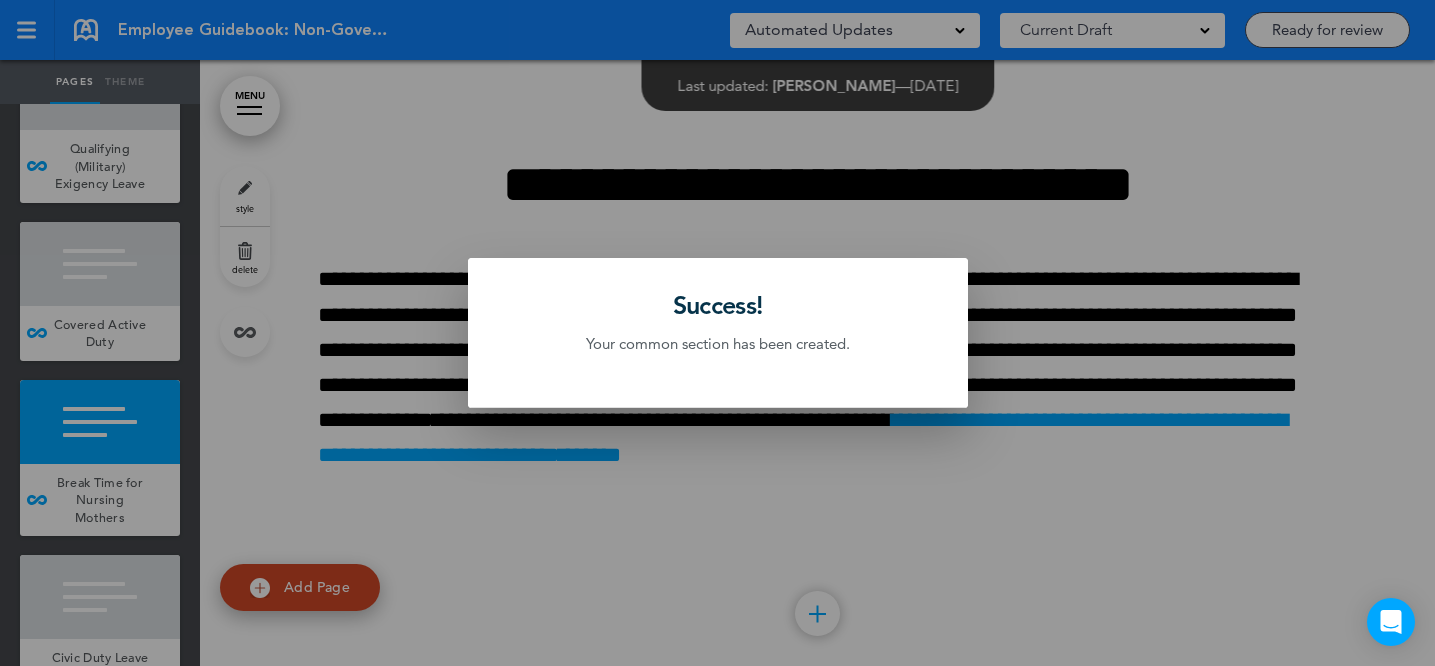 click at bounding box center (717, 333) 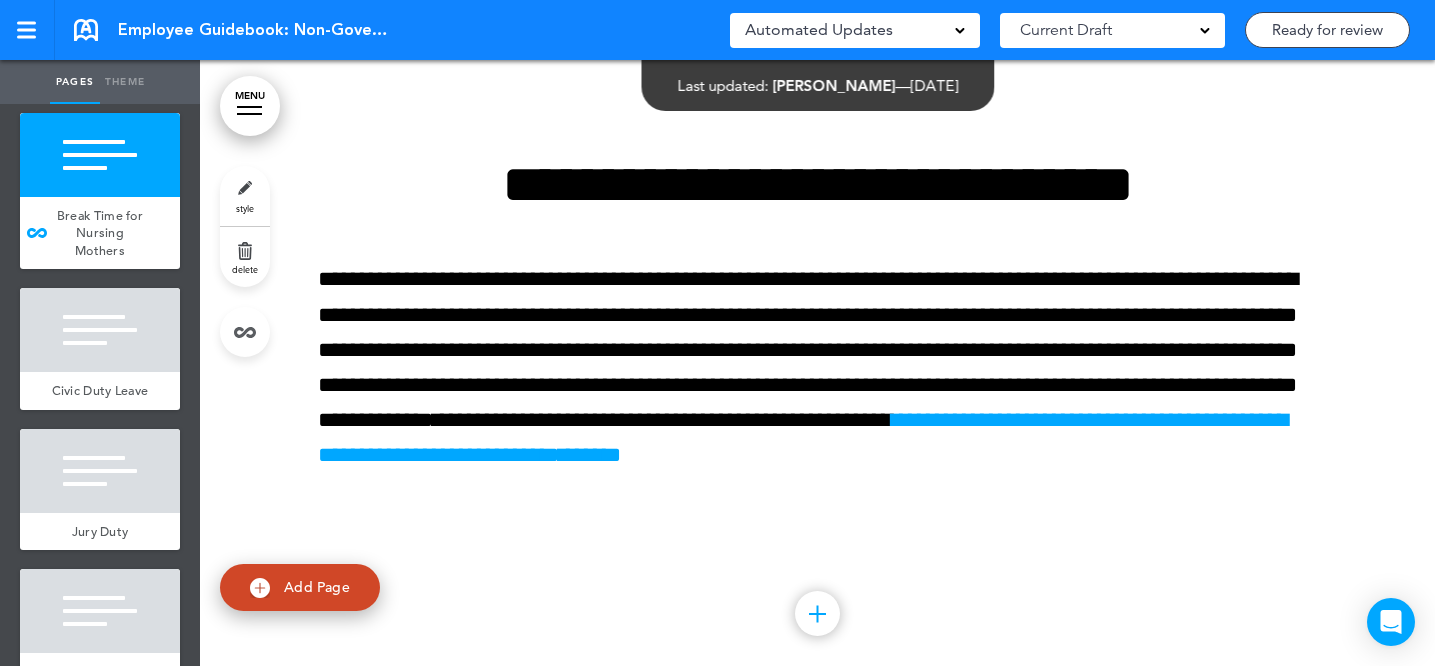 scroll, scrollTop: 17772, scrollLeft: 0, axis: vertical 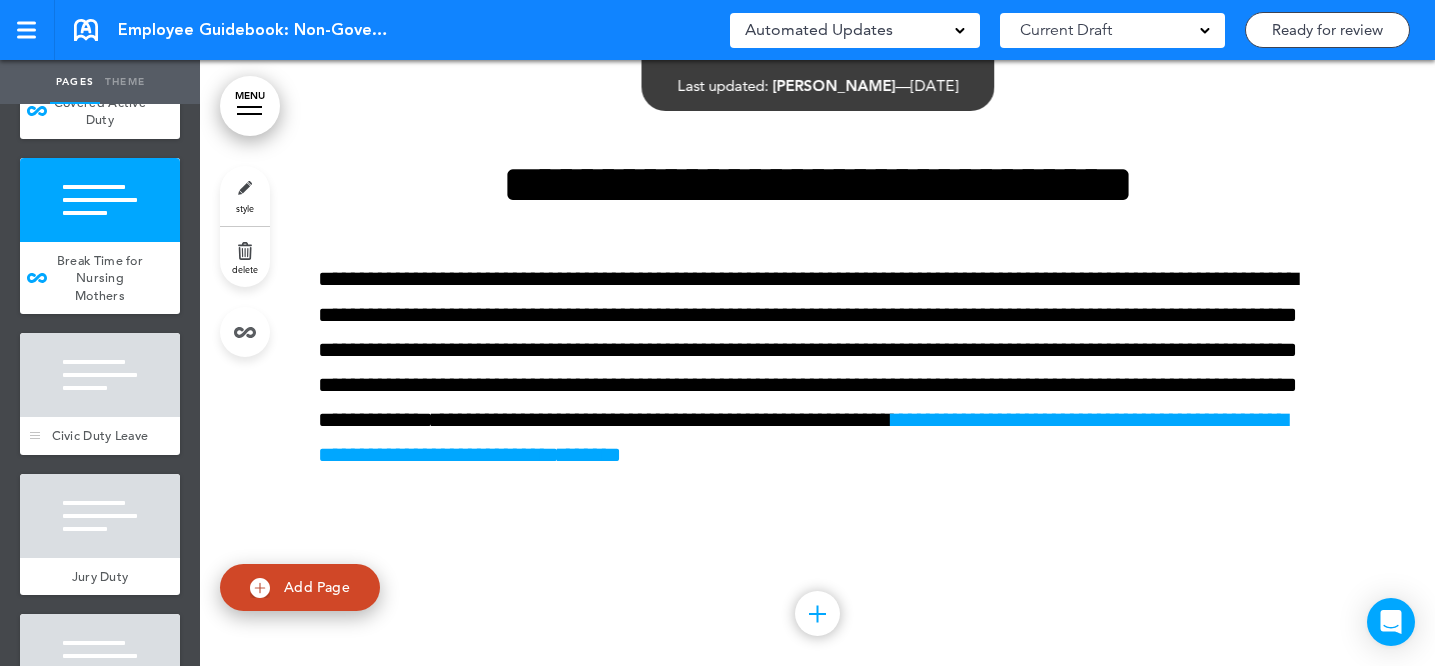 click on "Civic Duty Leave" at bounding box center (100, 436) 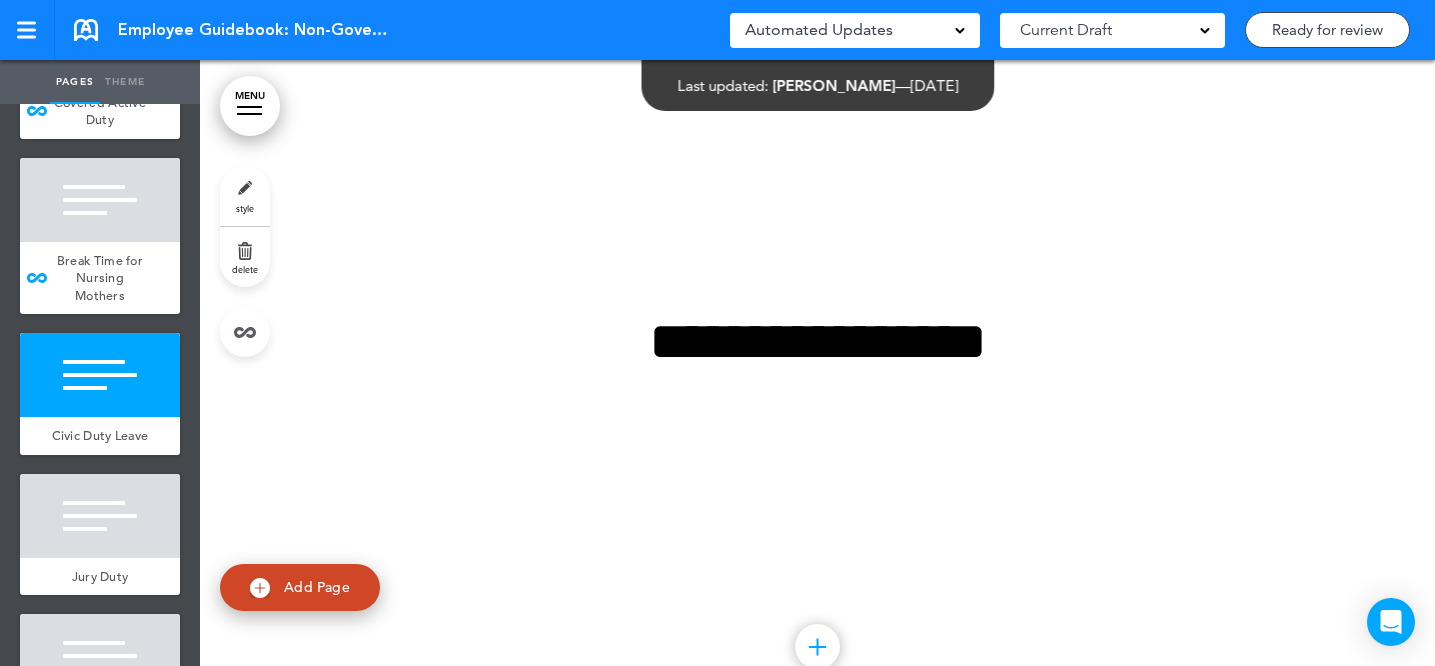 scroll, scrollTop: 99125, scrollLeft: 0, axis: vertical 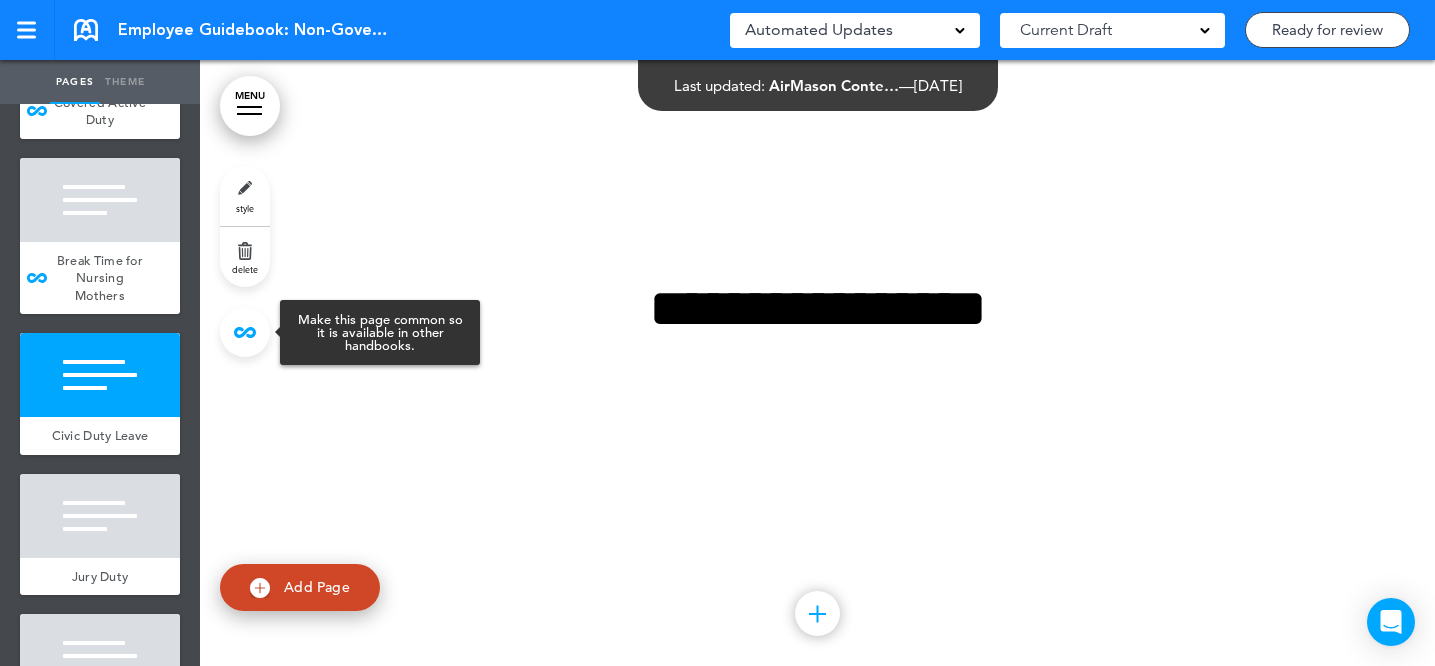 click at bounding box center [245, 332] 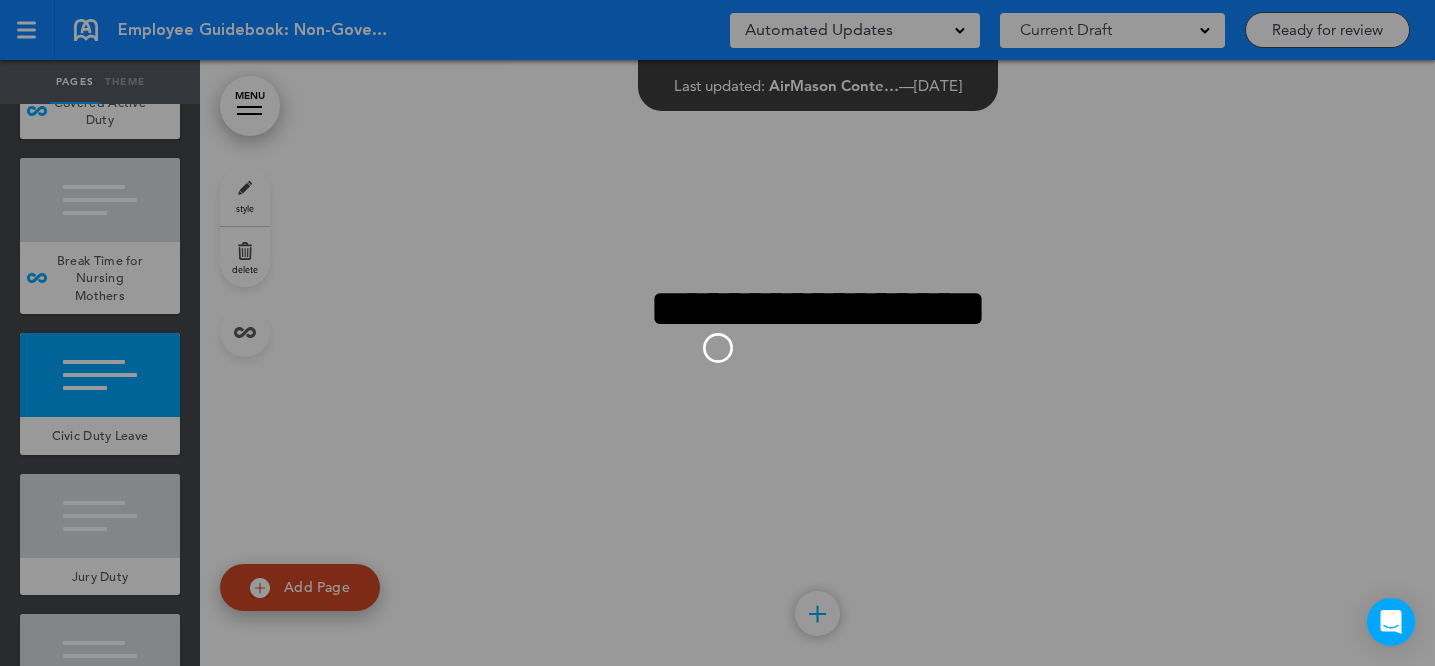 type on "**********" 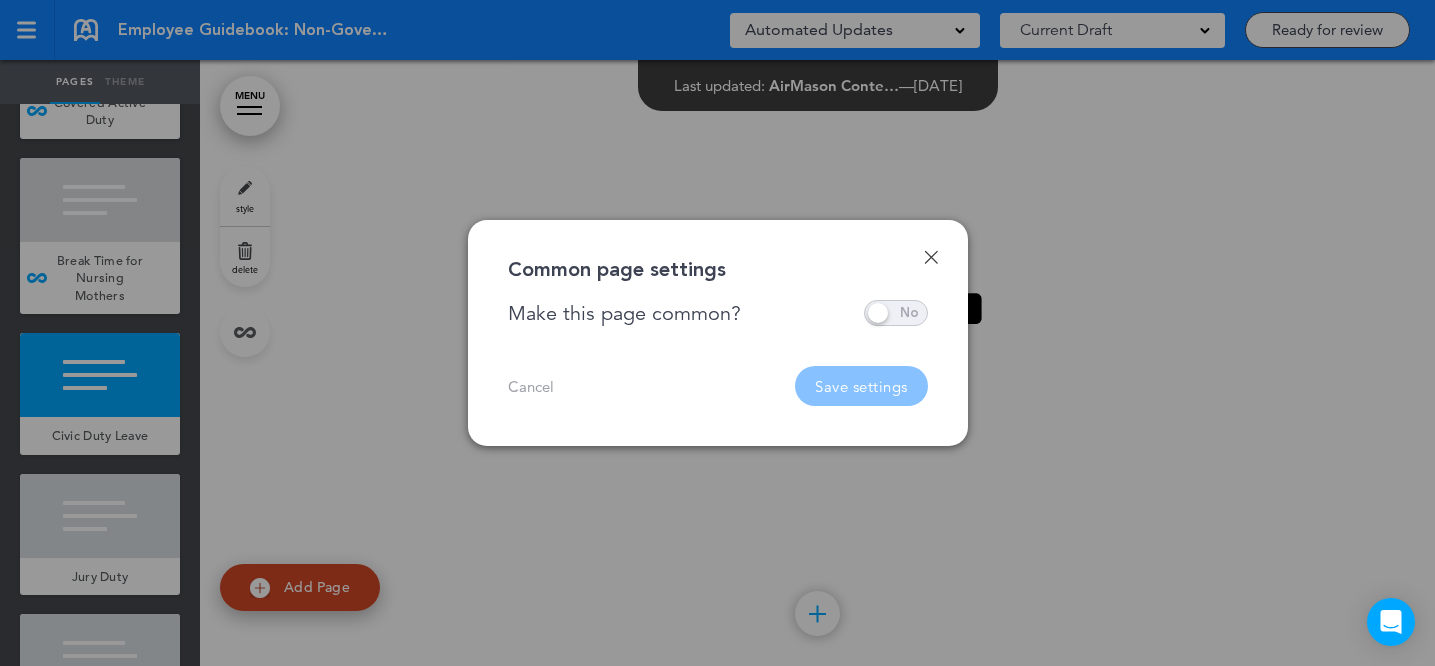 click at bounding box center (896, 313) 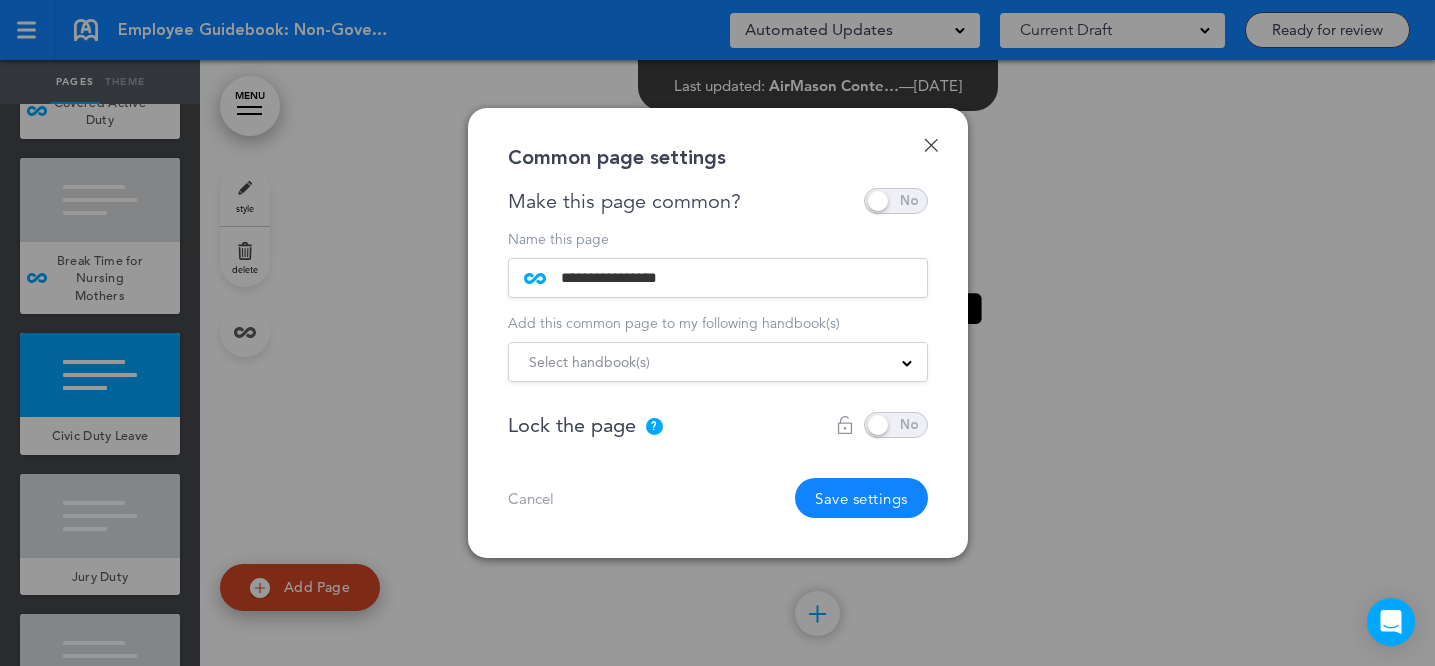 click on "Select handbook(s)" at bounding box center (718, 362) 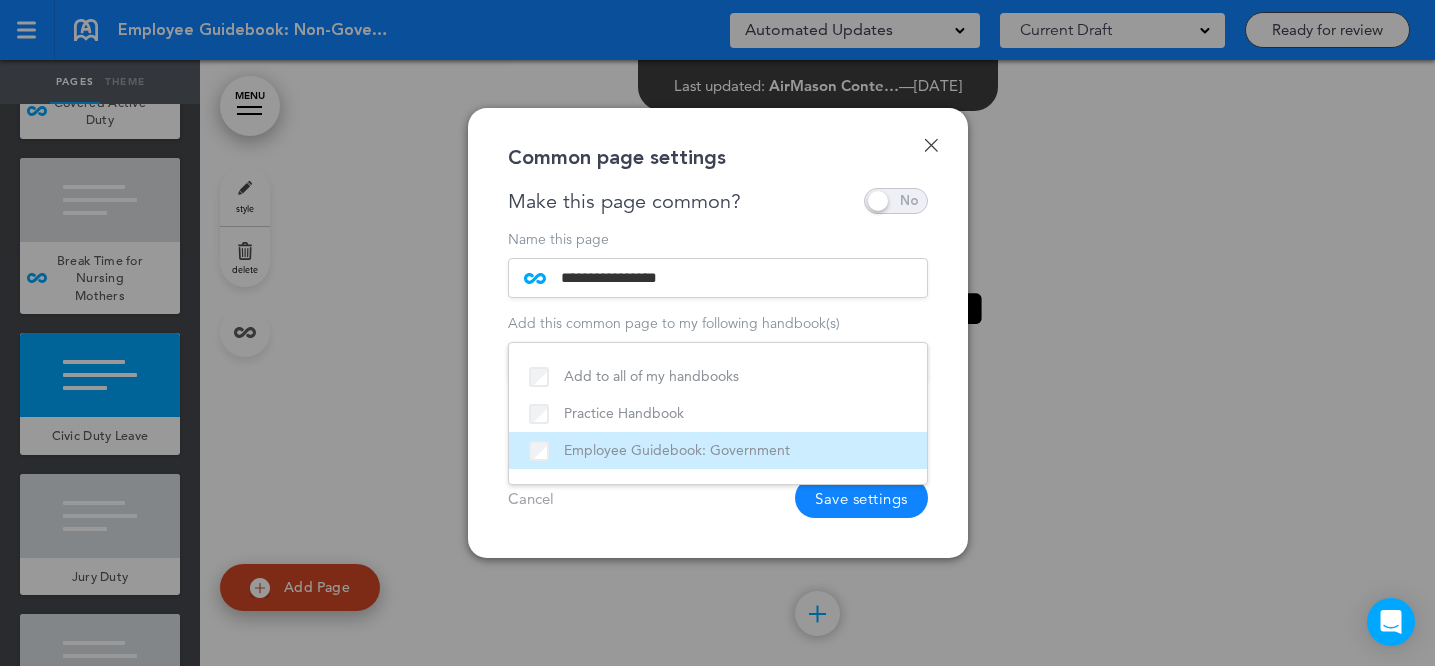 click on "Employee Guidebook: Government" at bounding box center [718, 450] 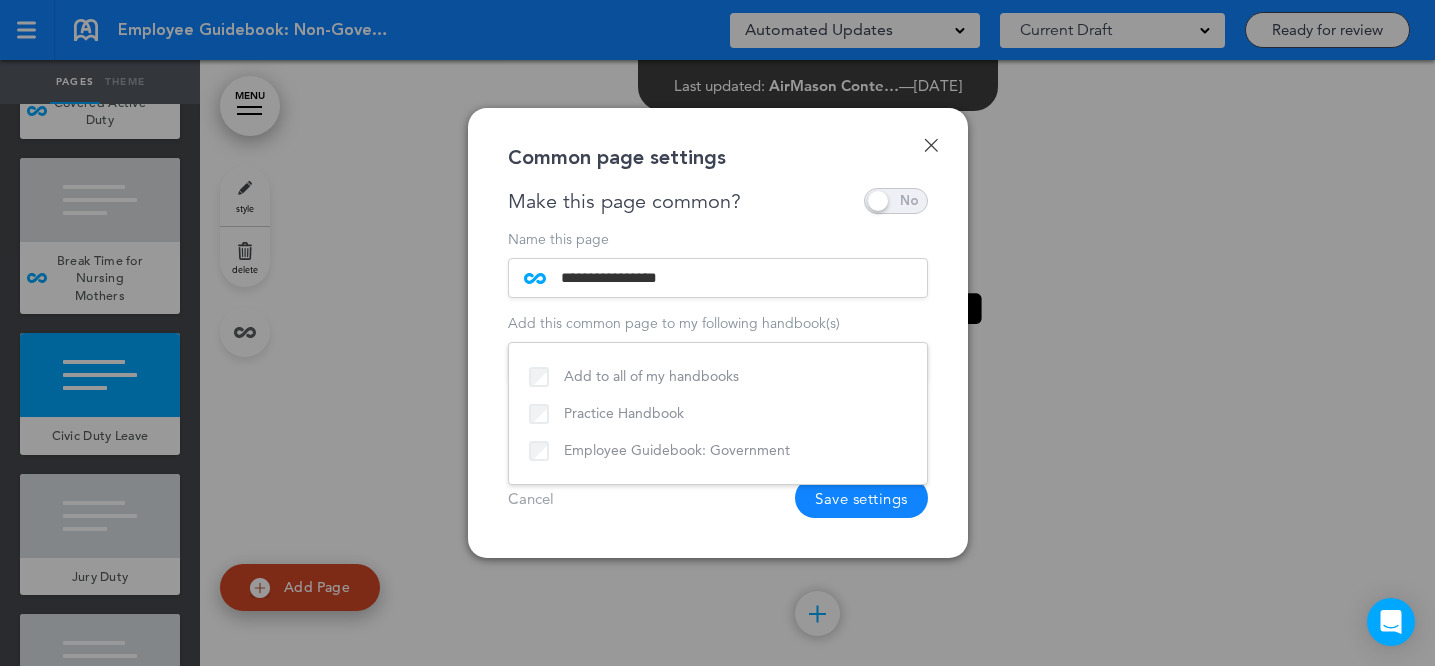 click on "Cancel
Save settings" at bounding box center (718, 498) 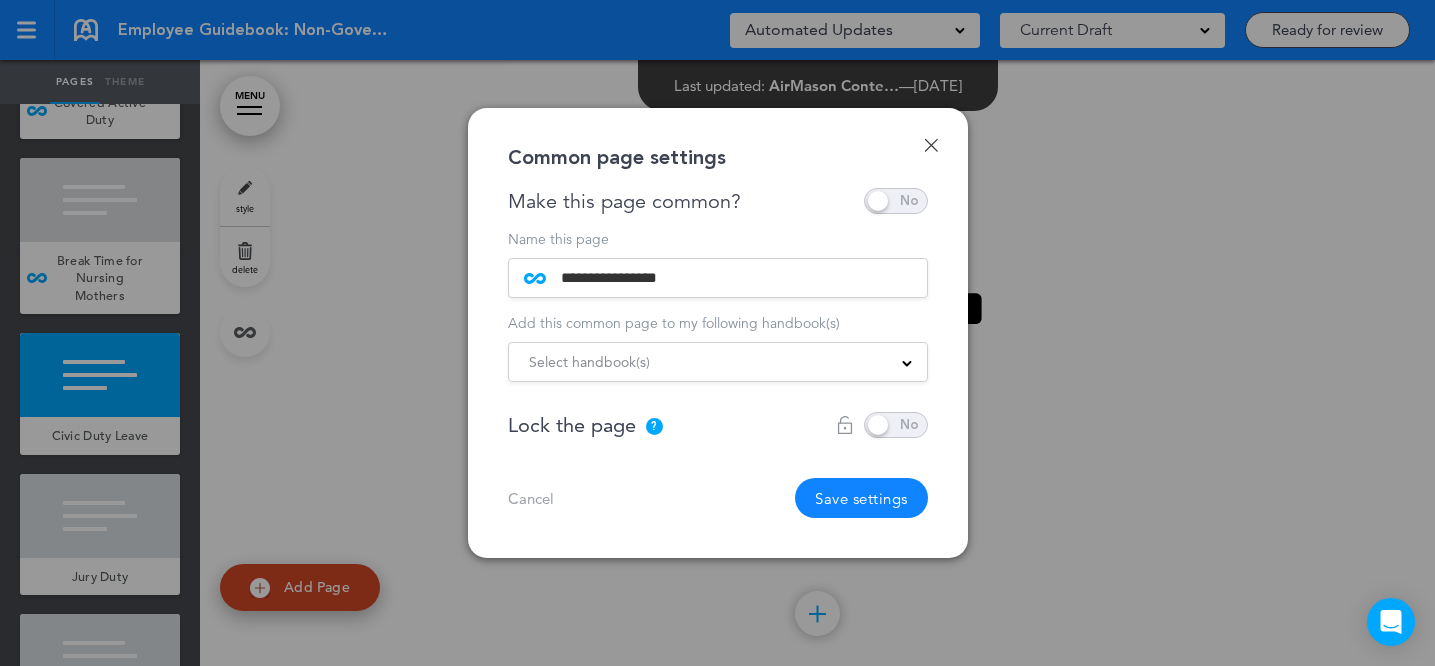 click on "Save settings" at bounding box center [861, 498] 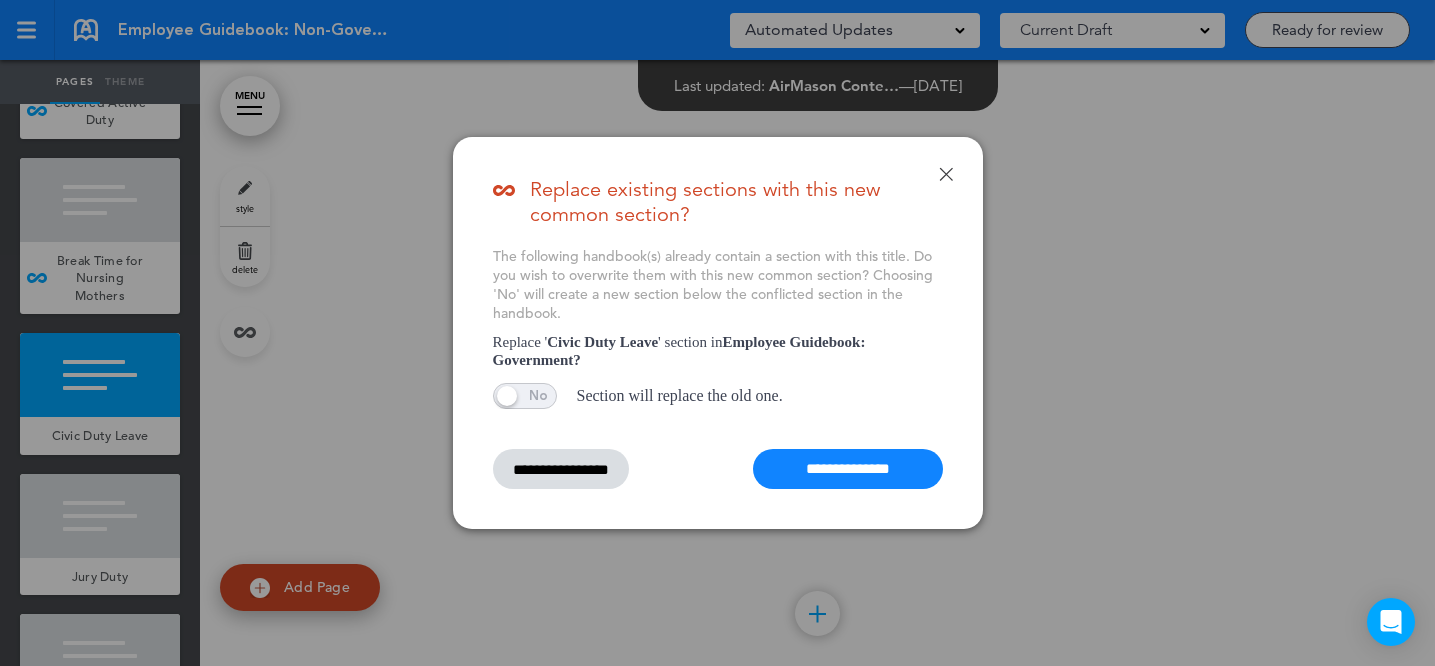 click on "**********" at bounding box center [848, 469] 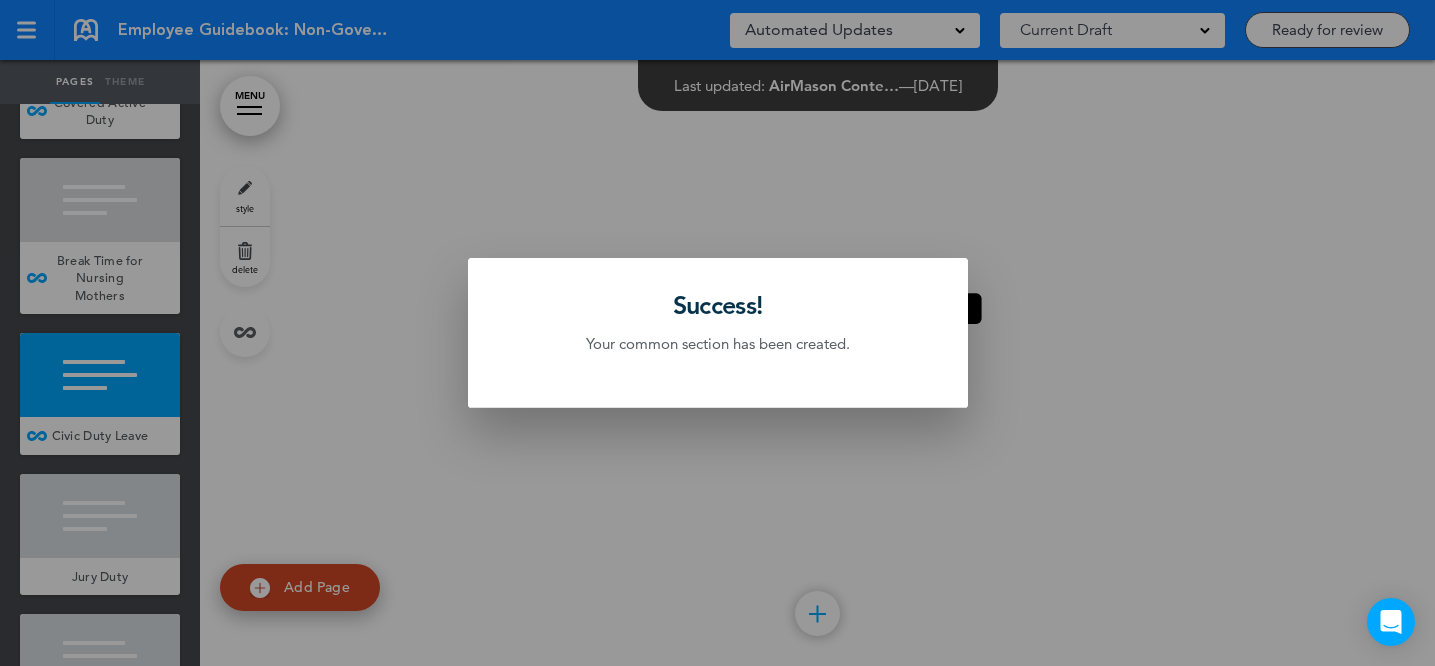 click at bounding box center (717, 333) 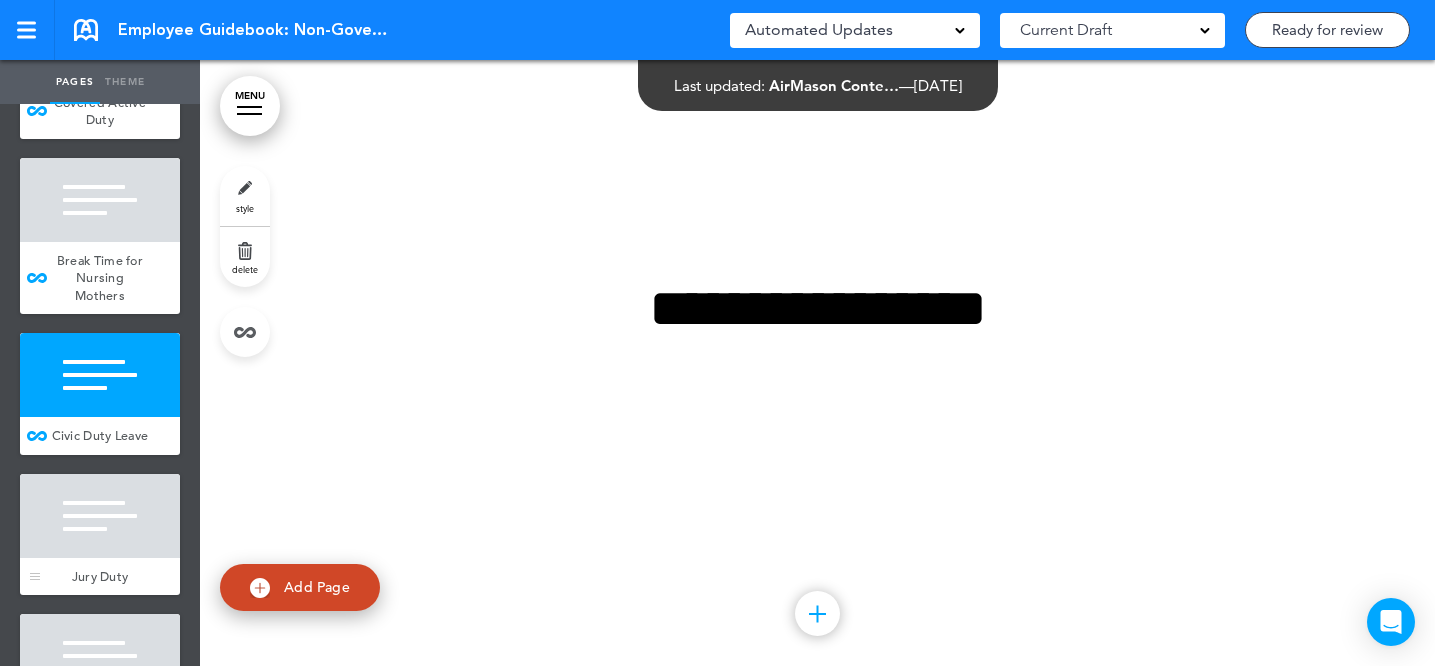 click at bounding box center [100, 516] 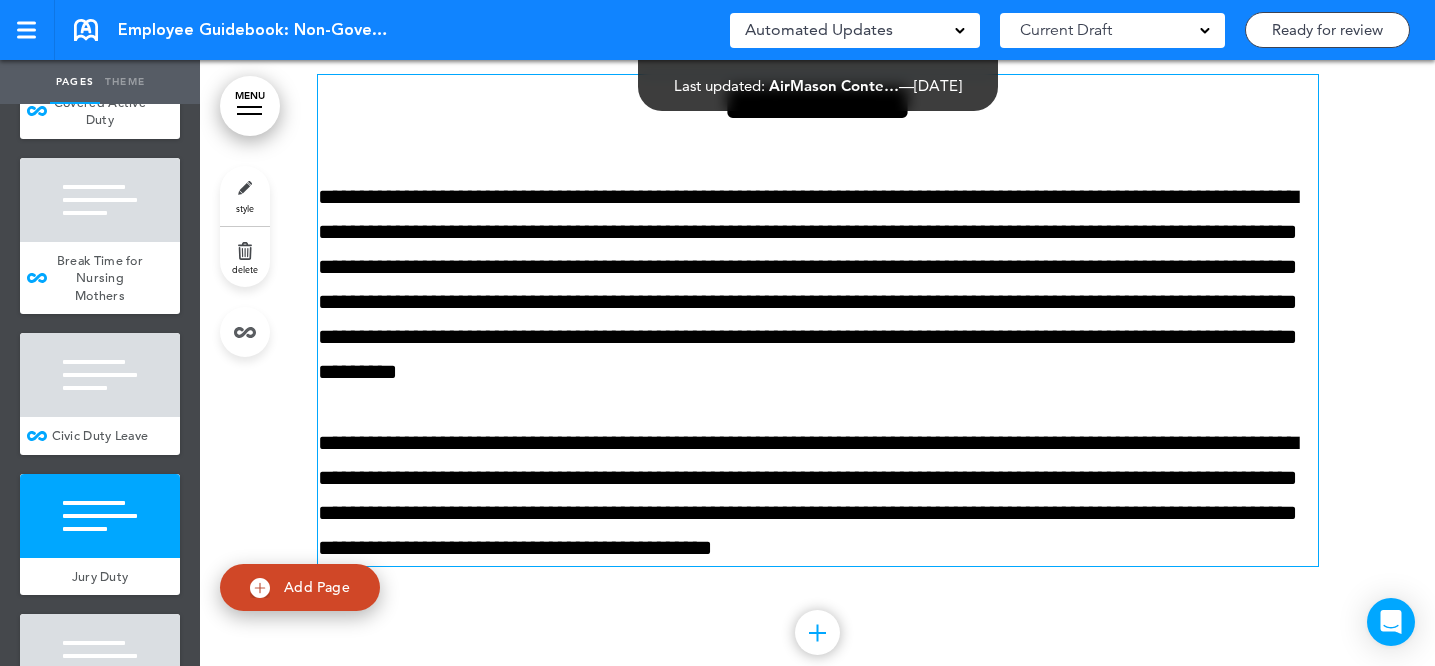 scroll, scrollTop: 99825, scrollLeft: 0, axis: vertical 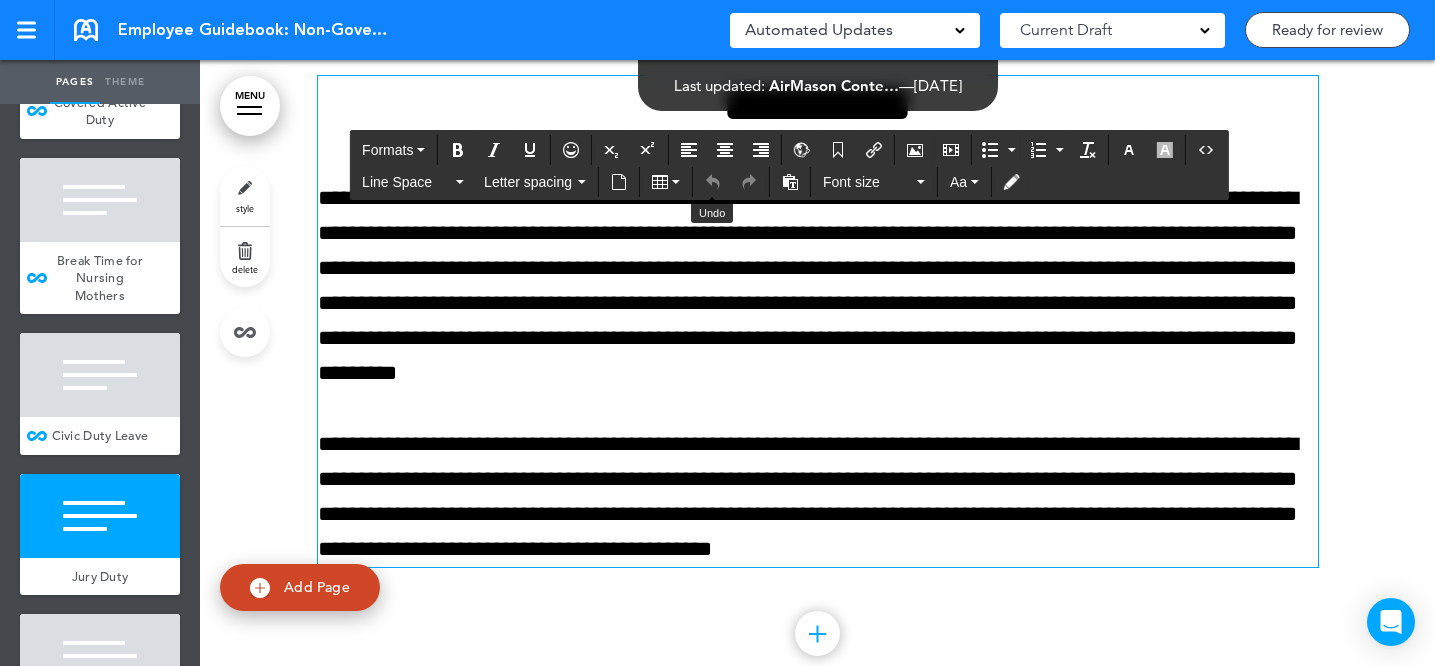 click on "MENU
Formats       Line Space   Letter spacing     Font size   Aa
Cancel
Reorder
?
Move or rearrange pages
easily by selecting whole  sections or individual pages.
Go back
BrightKey
Hide page in   table of contents
1
Acknowledgement of Receipt of BrightKey’s Guidebook
2" at bounding box center [817, -99462] 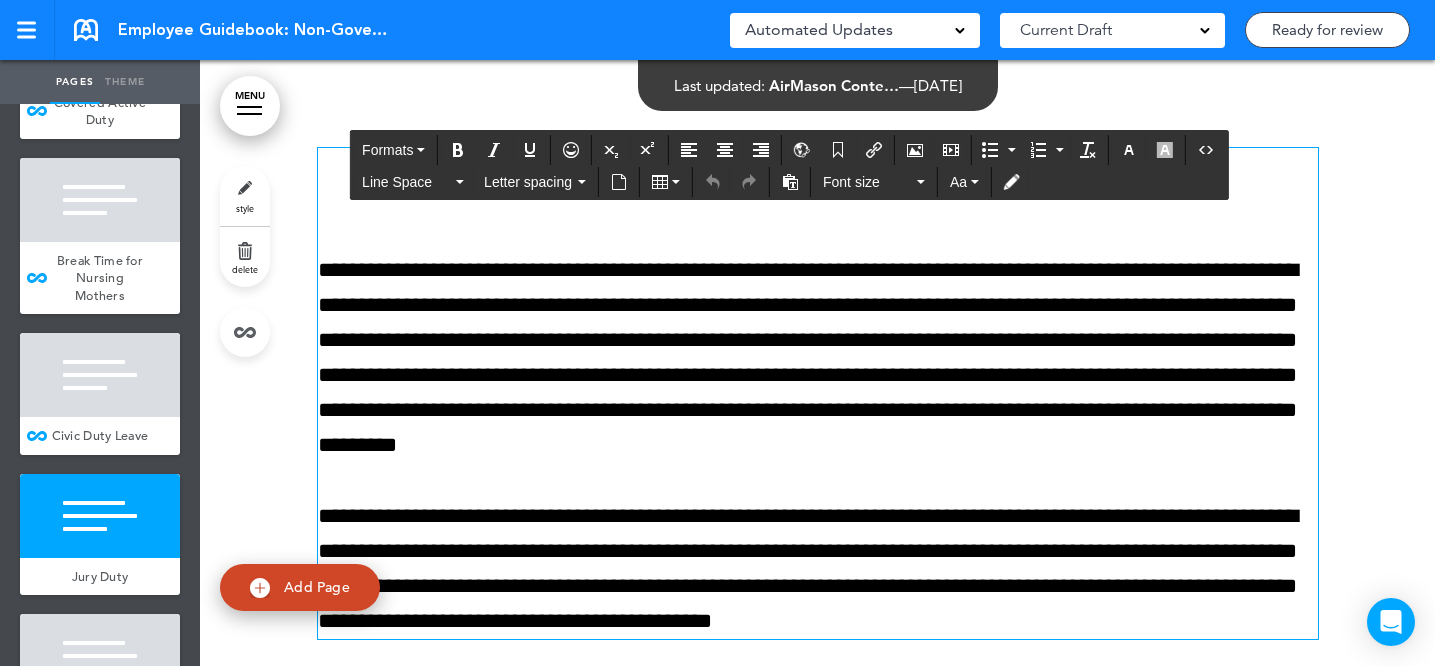 scroll, scrollTop: 99735, scrollLeft: 0, axis: vertical 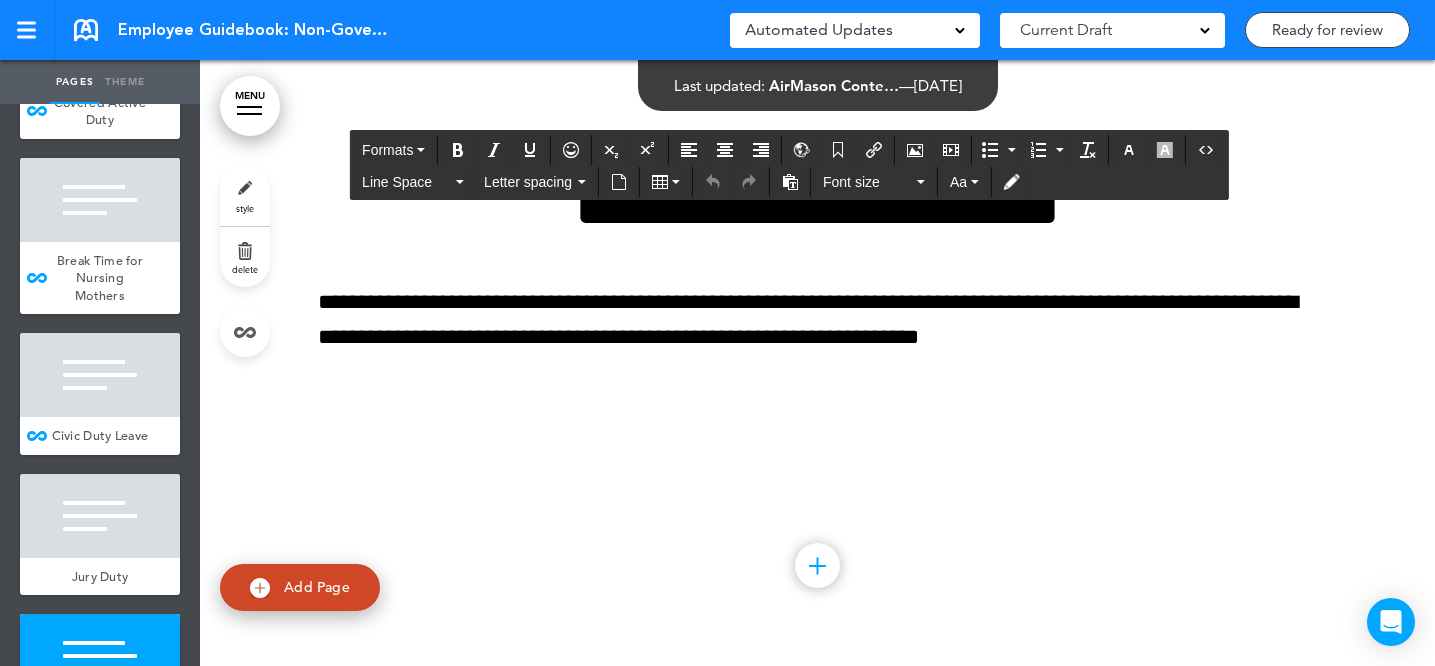 drag, startPoint x: 689, startPoint y: 275, endPoint x: 920, endPoint y: 515, distance: 333.1081 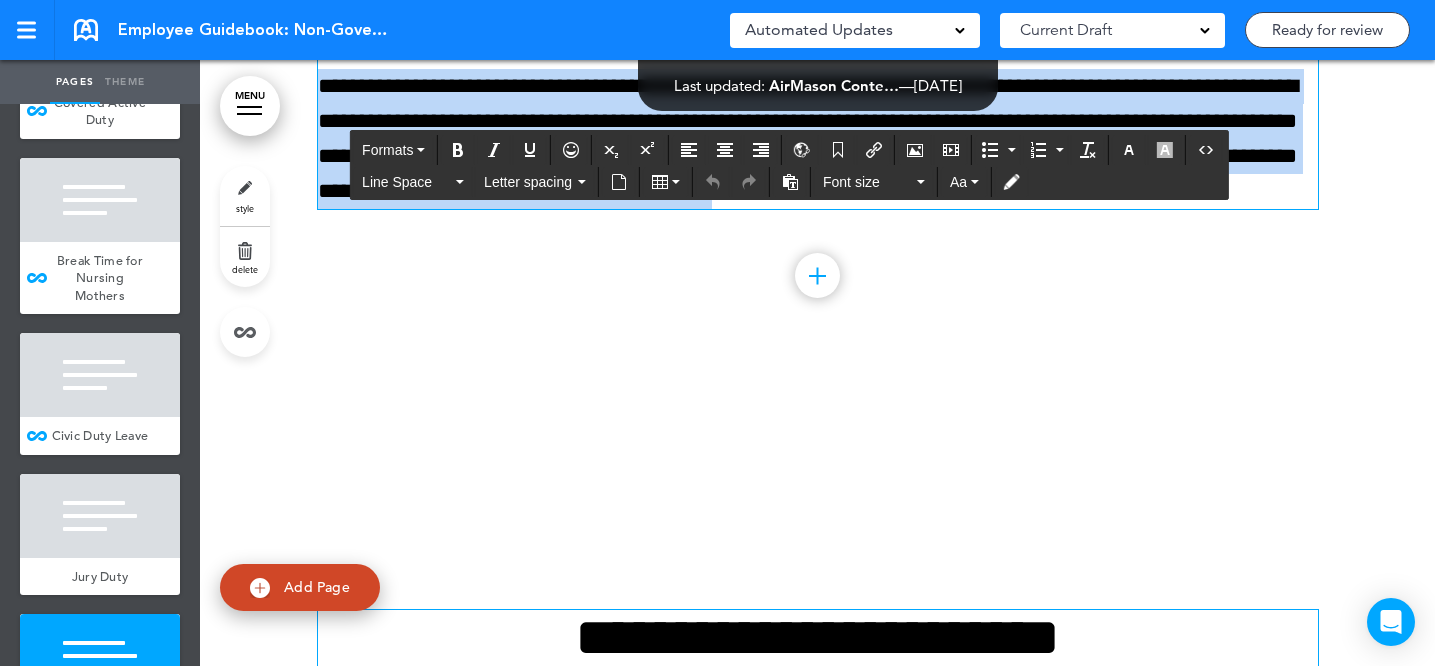 scroll, scrollTop: 100084, scrollLeft: 0, axis: vertical 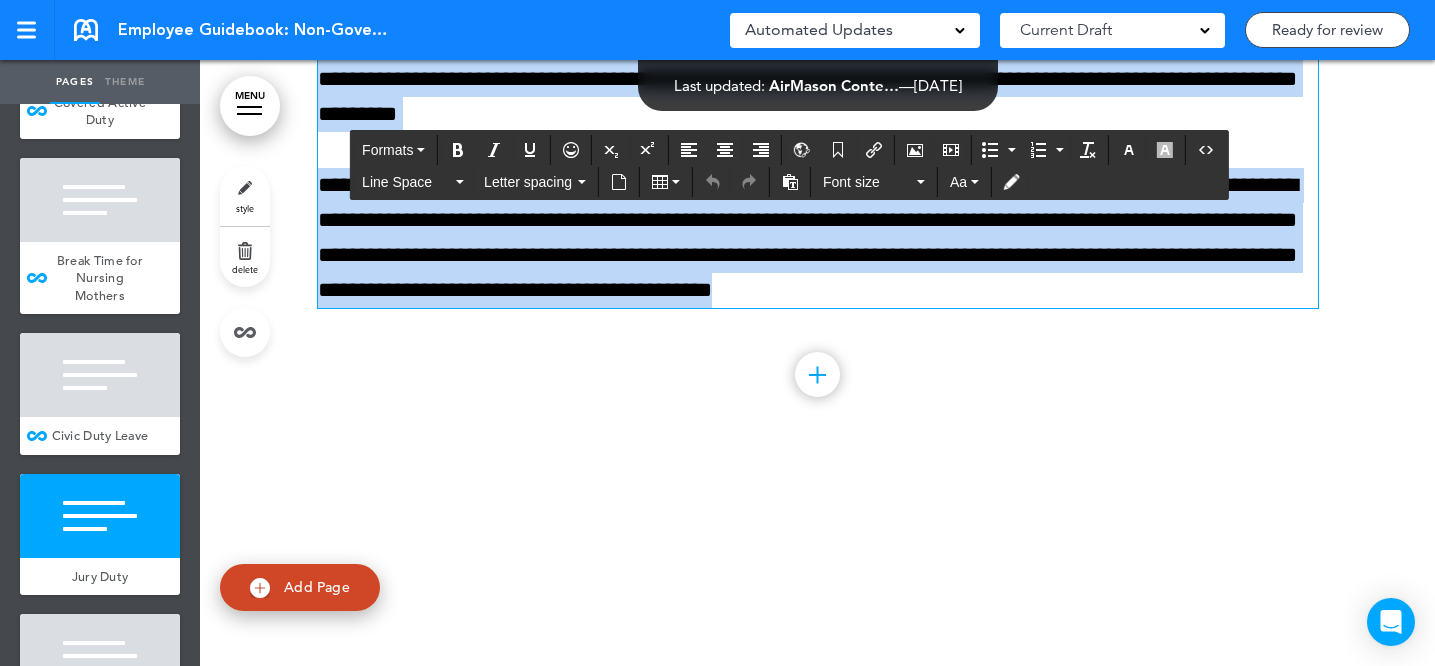 copy on "**********" 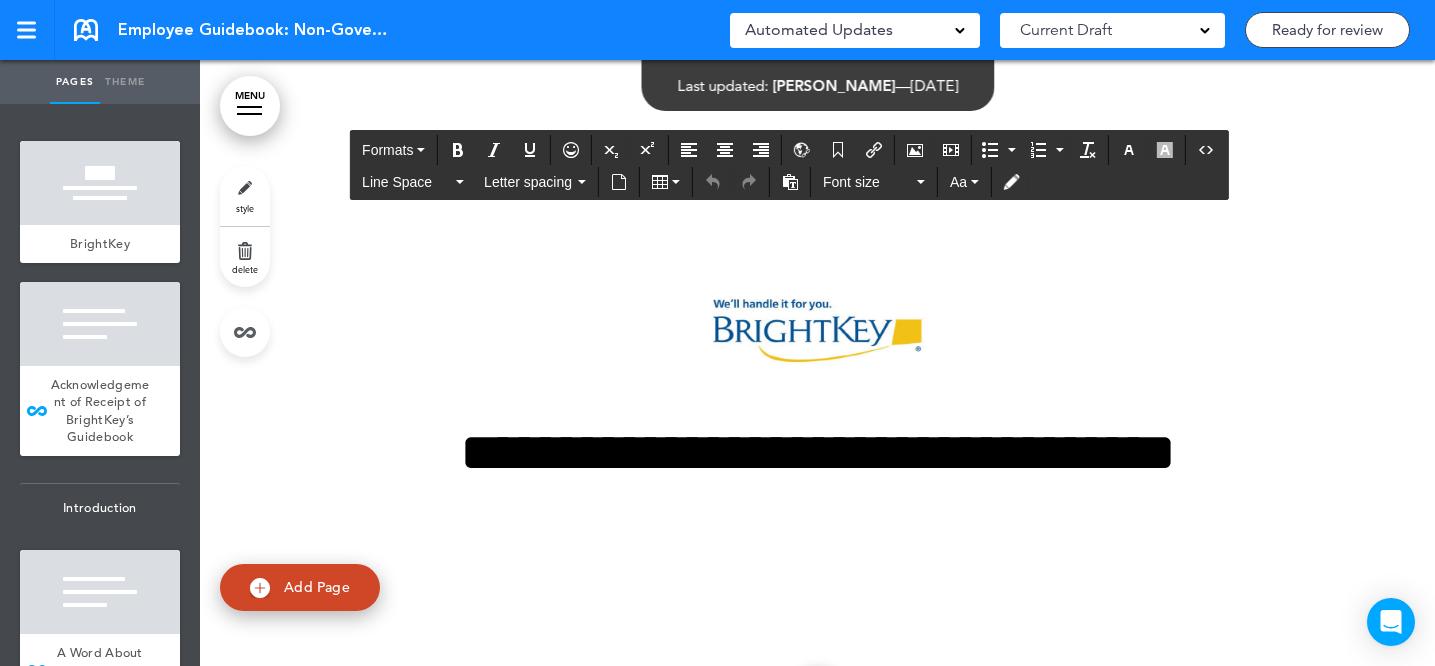 scroll, scrollTop: 0, scrollLeft: 0, axis: both 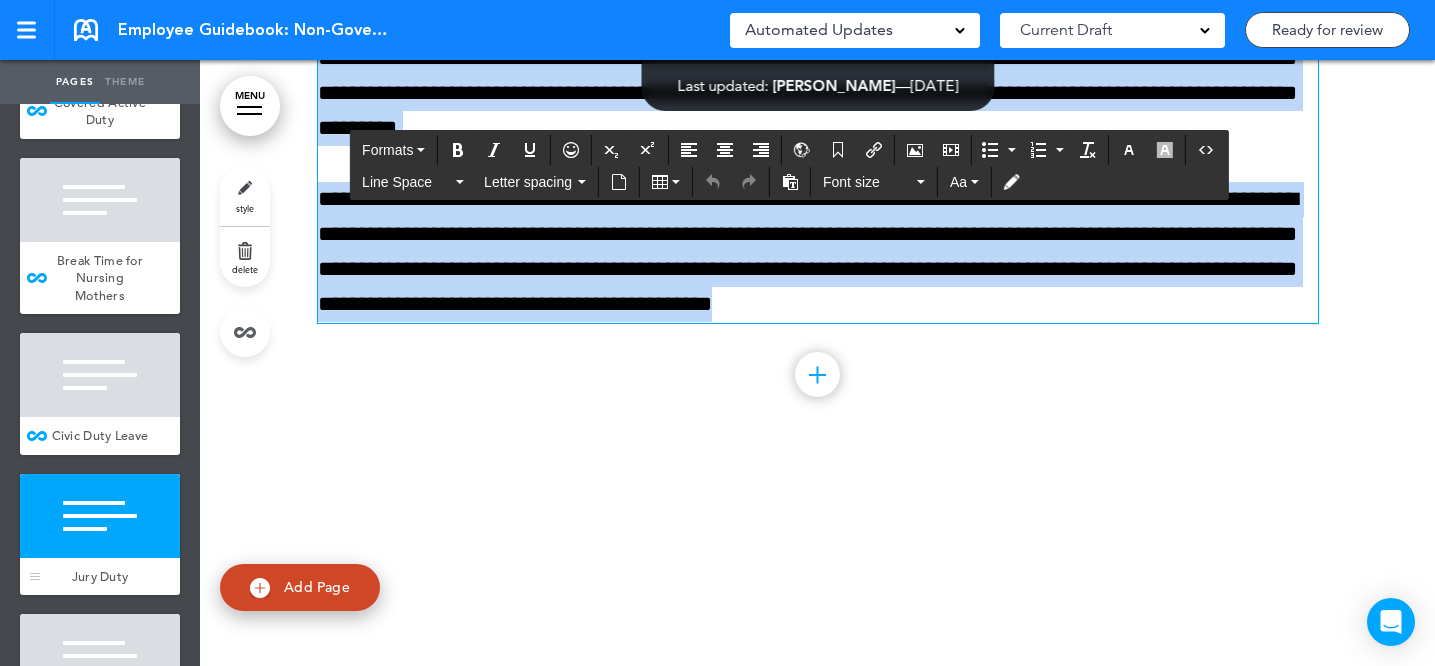 click at bounding box center (100, 516) 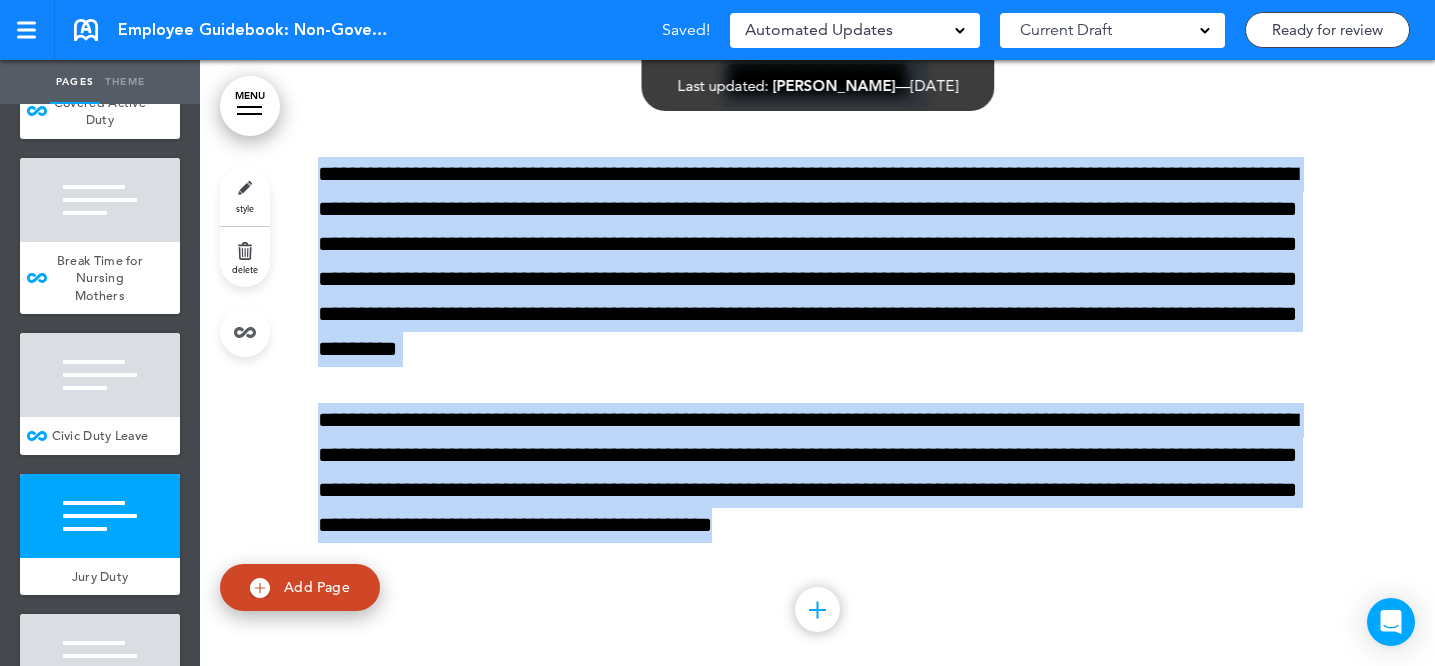 scroll, scrollTop: 99845, scrollLeft: 0, axis: vertical 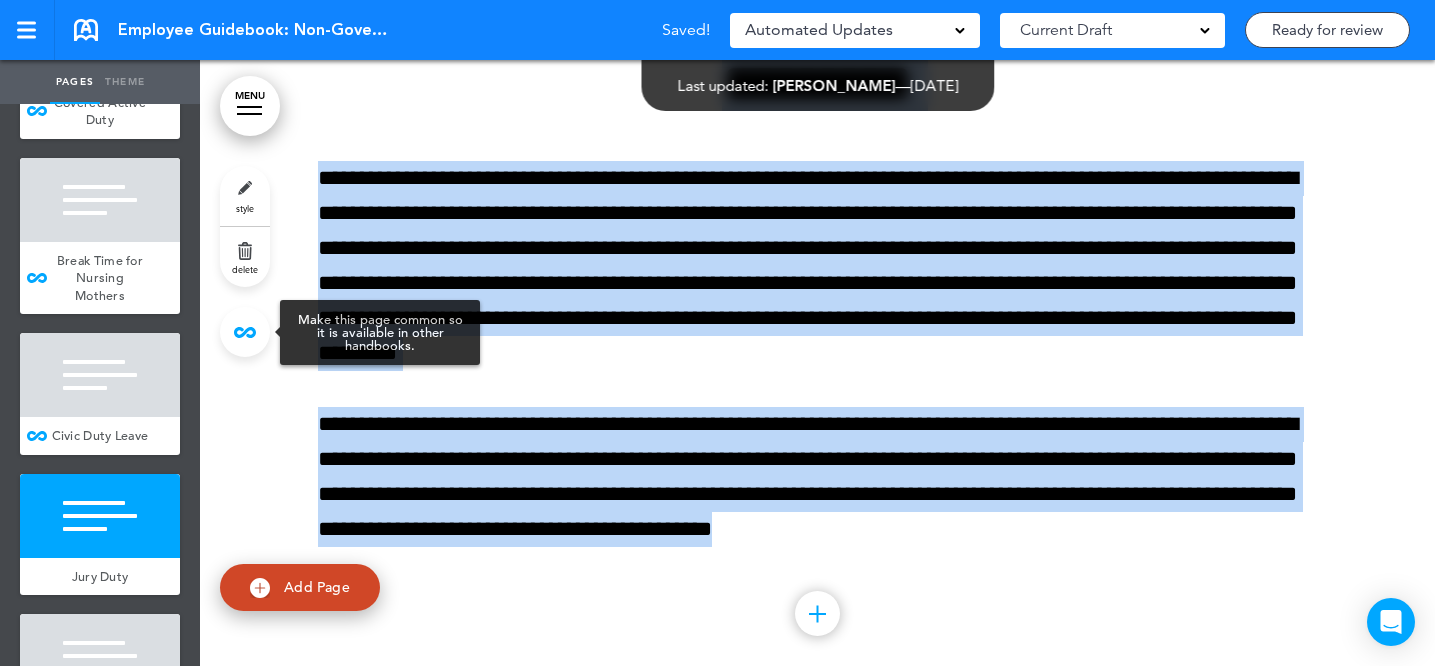 click at bounding box center [245, 332] 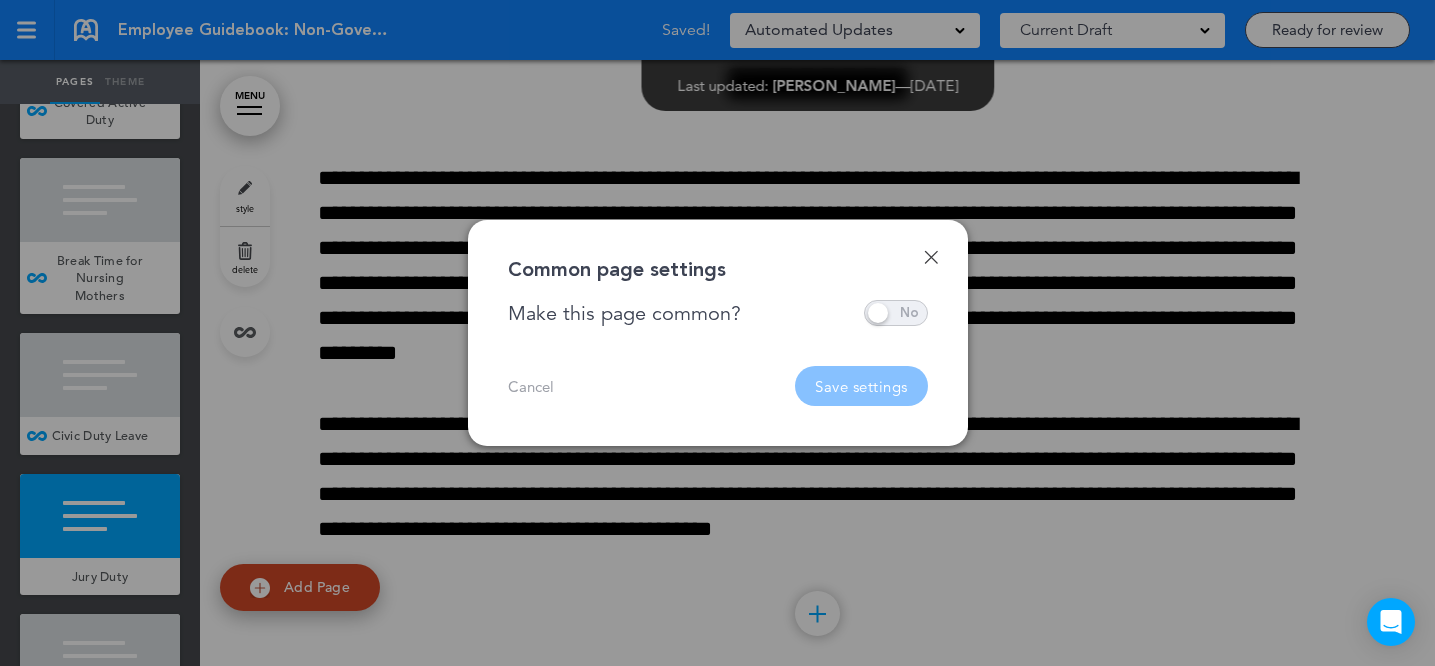 click at bounding box center [896, 313] 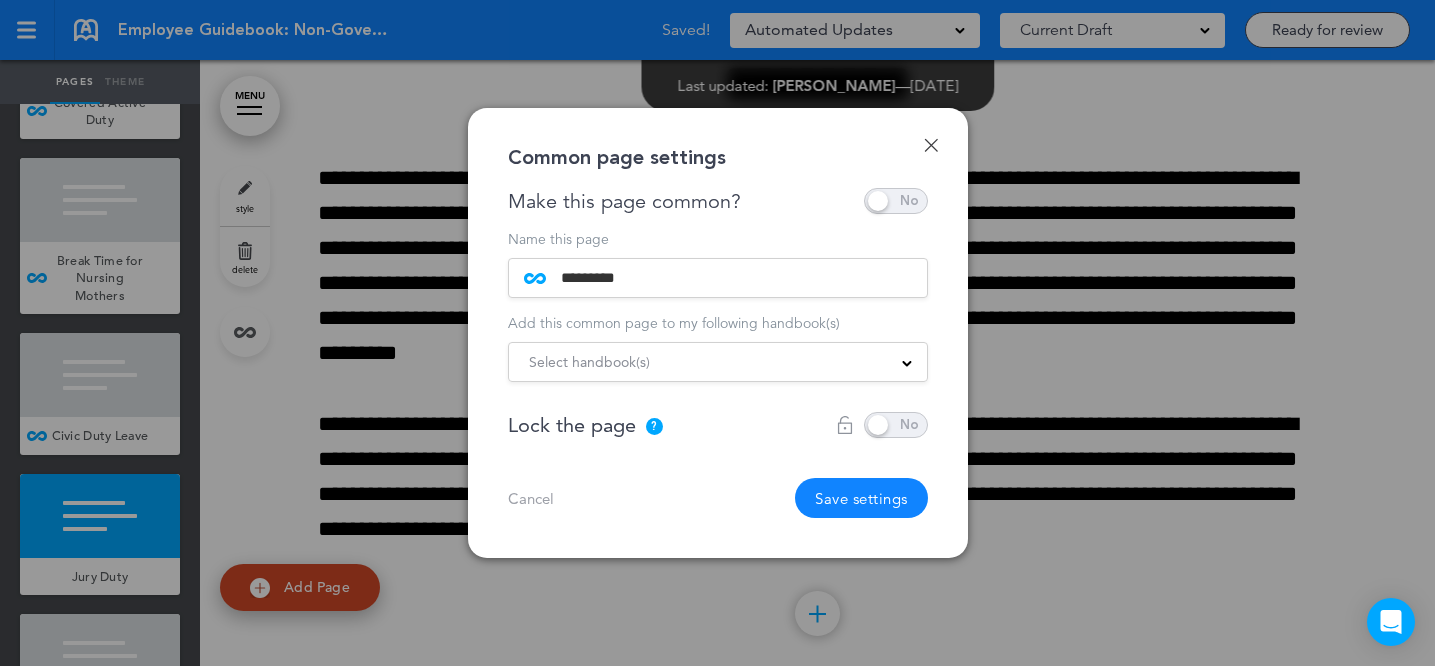 click on "Select handbook(s)" at bounding box center [718, 362] 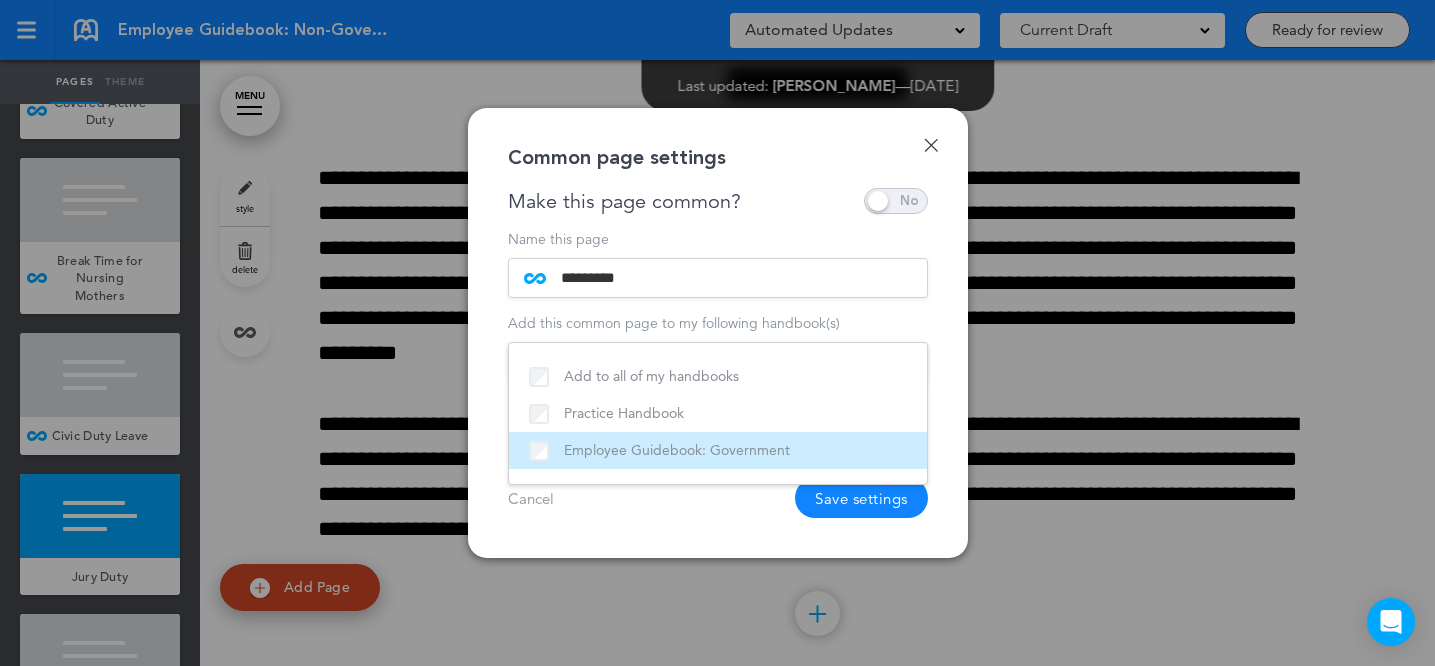 click on "Employee Guidebook: Government" at bounding box center [718, 450] 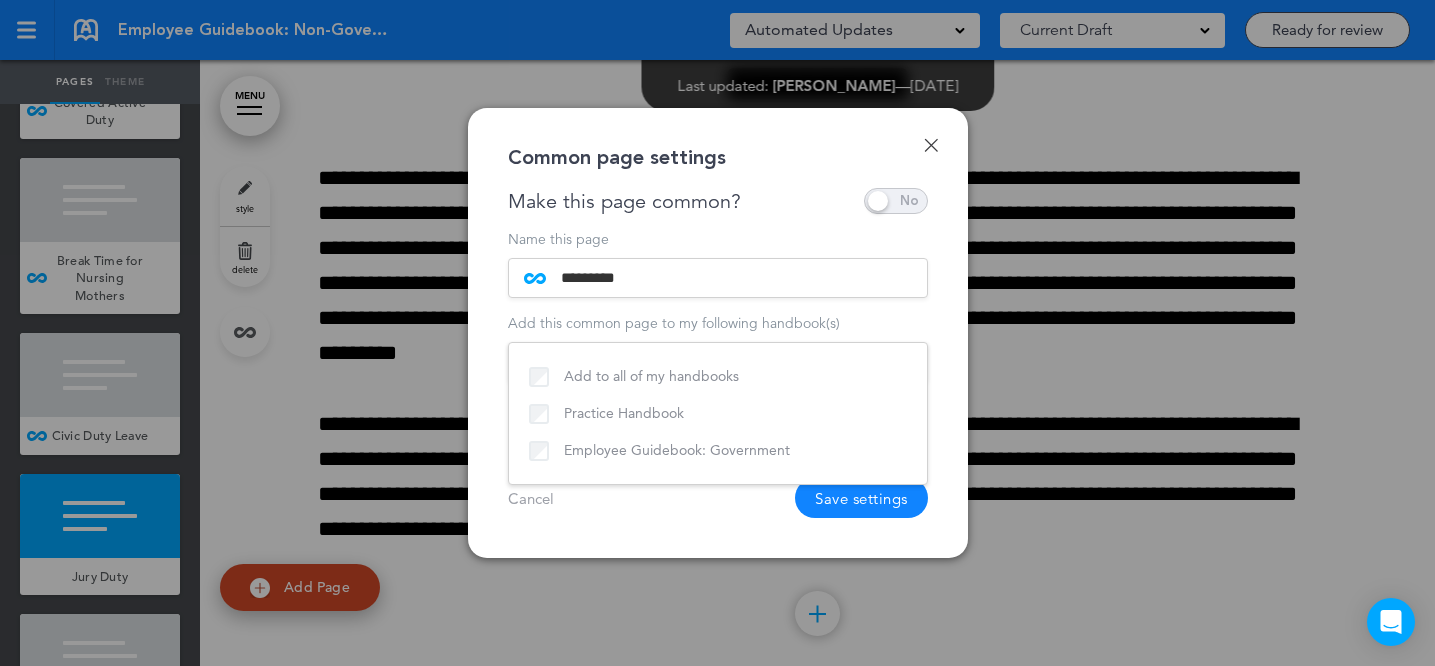 click on "Cancel
Save settings" at bounding box center [718, 498] 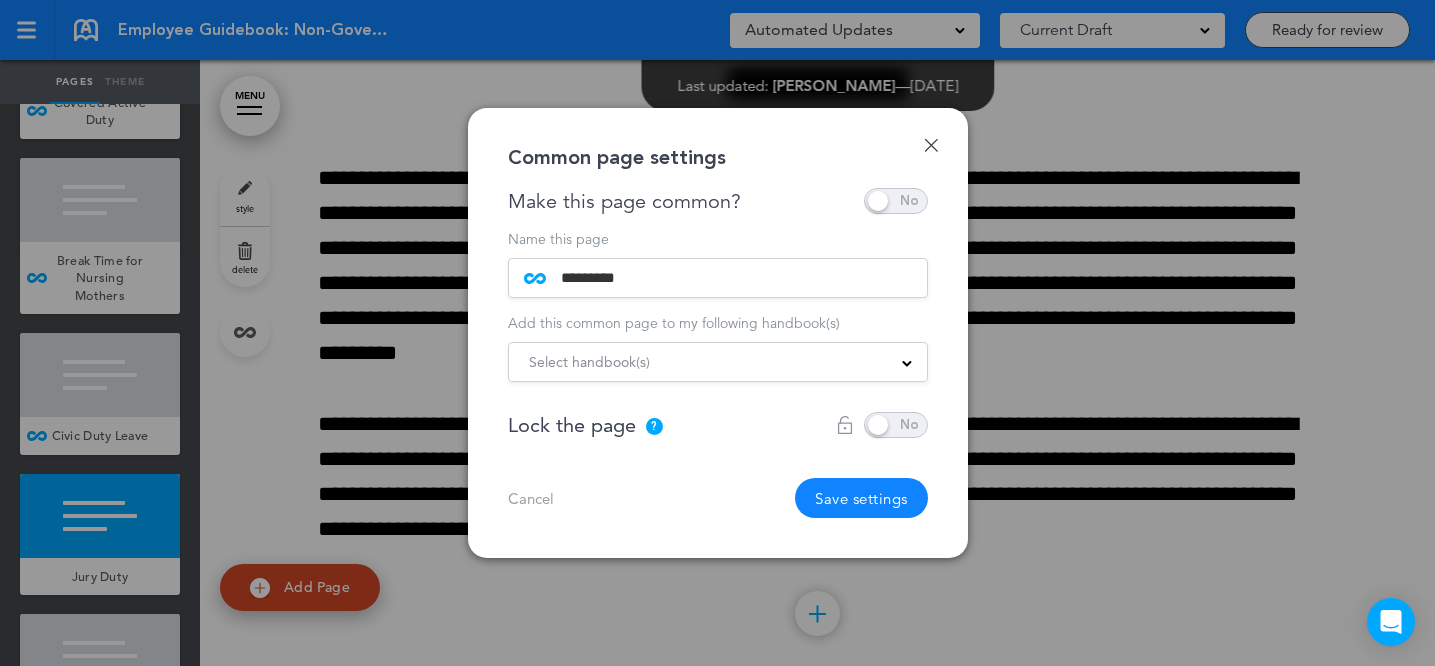 click on "Save settings" at bounding box center (861, 498) 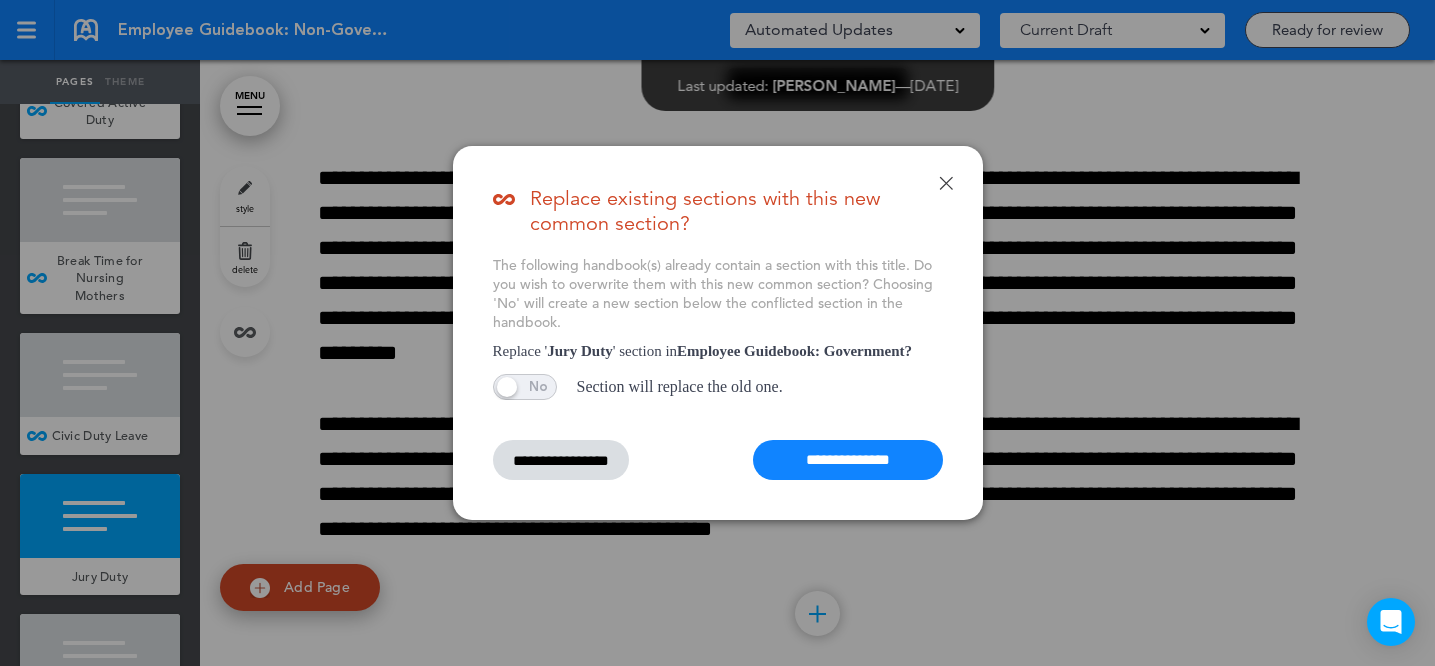 click on "**********" at bounding box center (848, 460) 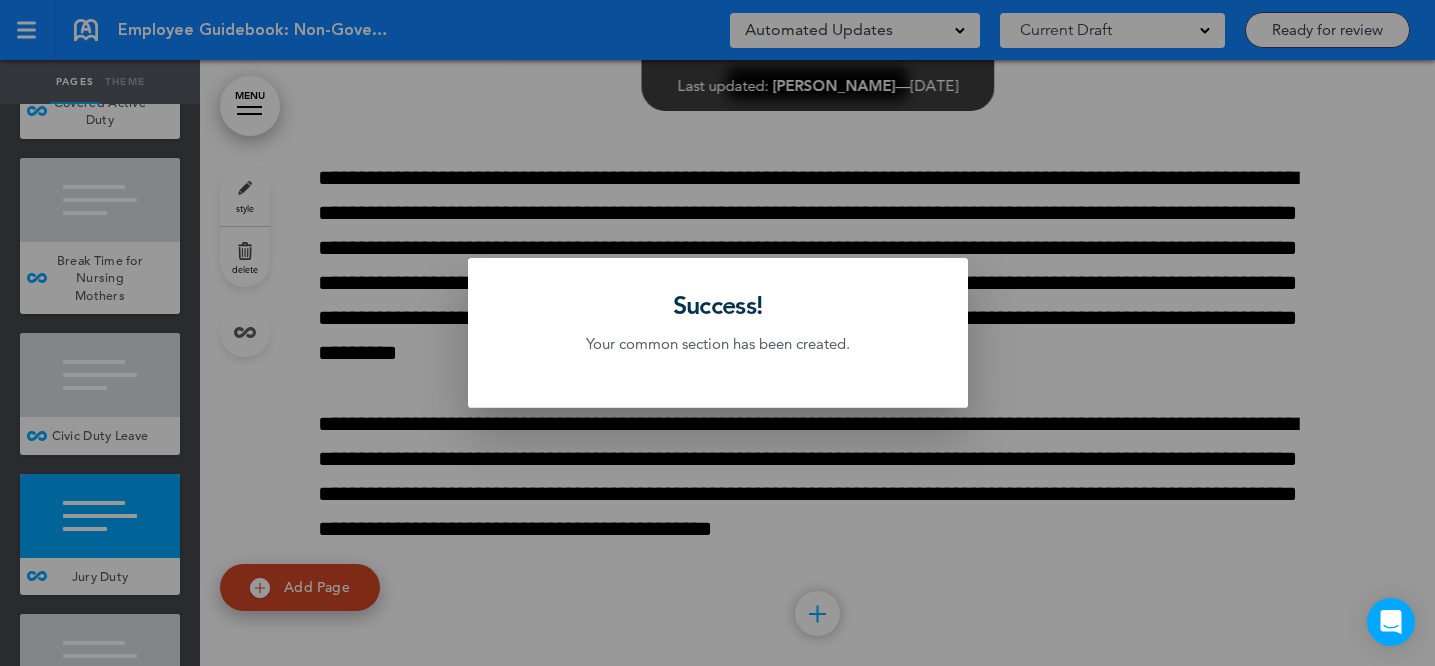 click at bounding box center [717, 333] 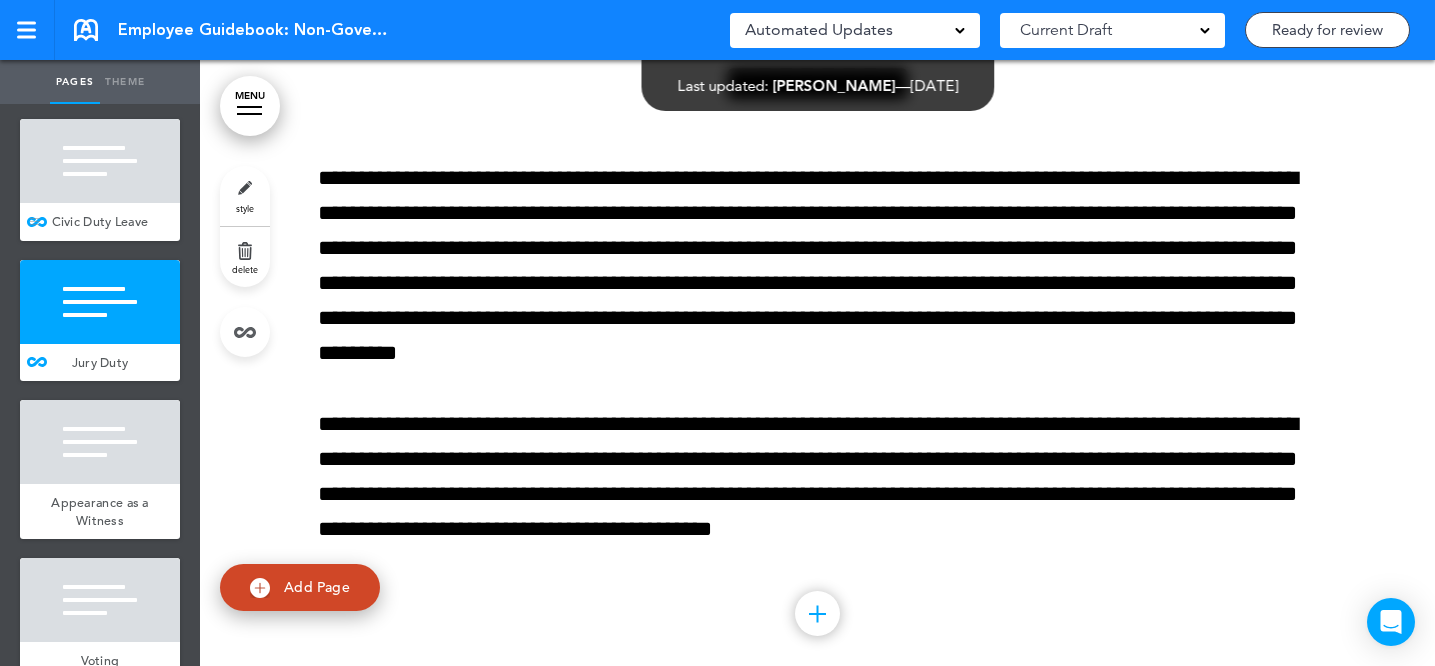 scroll, scrollTop: 18035, scrollLeft: 0, axis: vertical 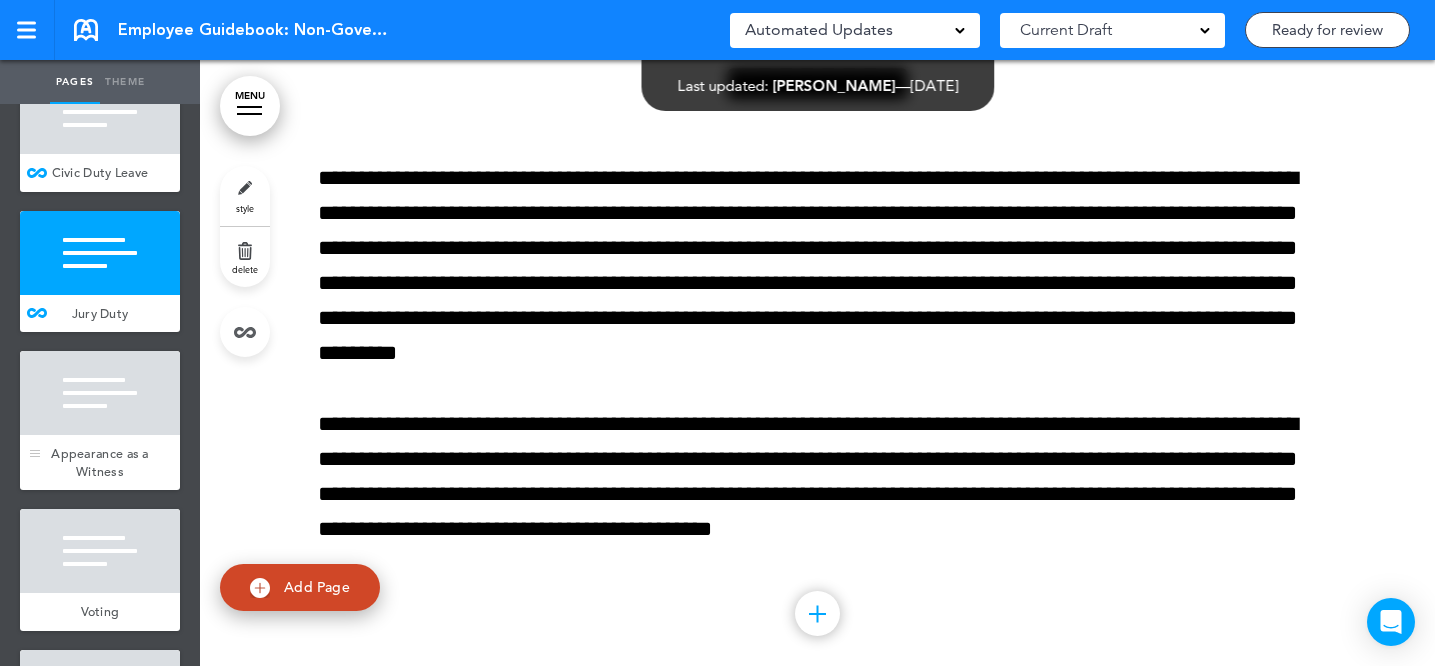 click at bounding box center [100, 393] 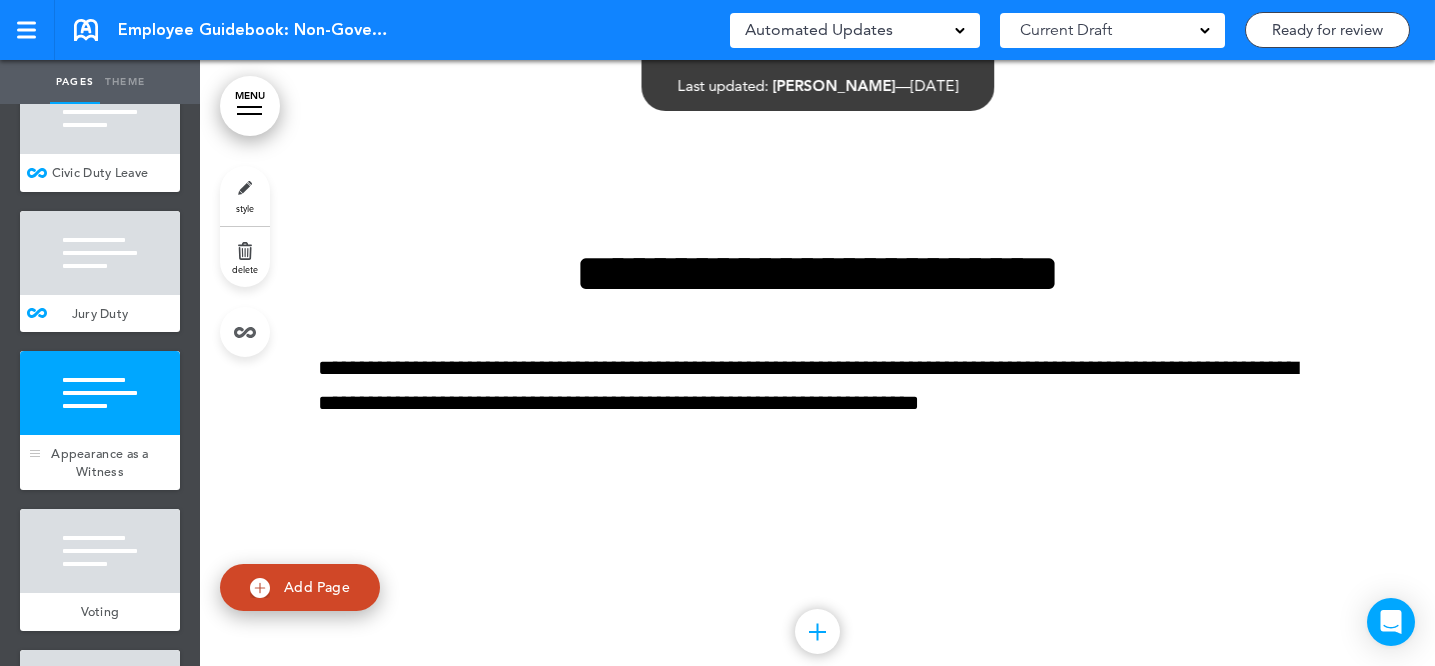 scroll, scrollTop: 100565, scrollLeft: 0, axis: vertical 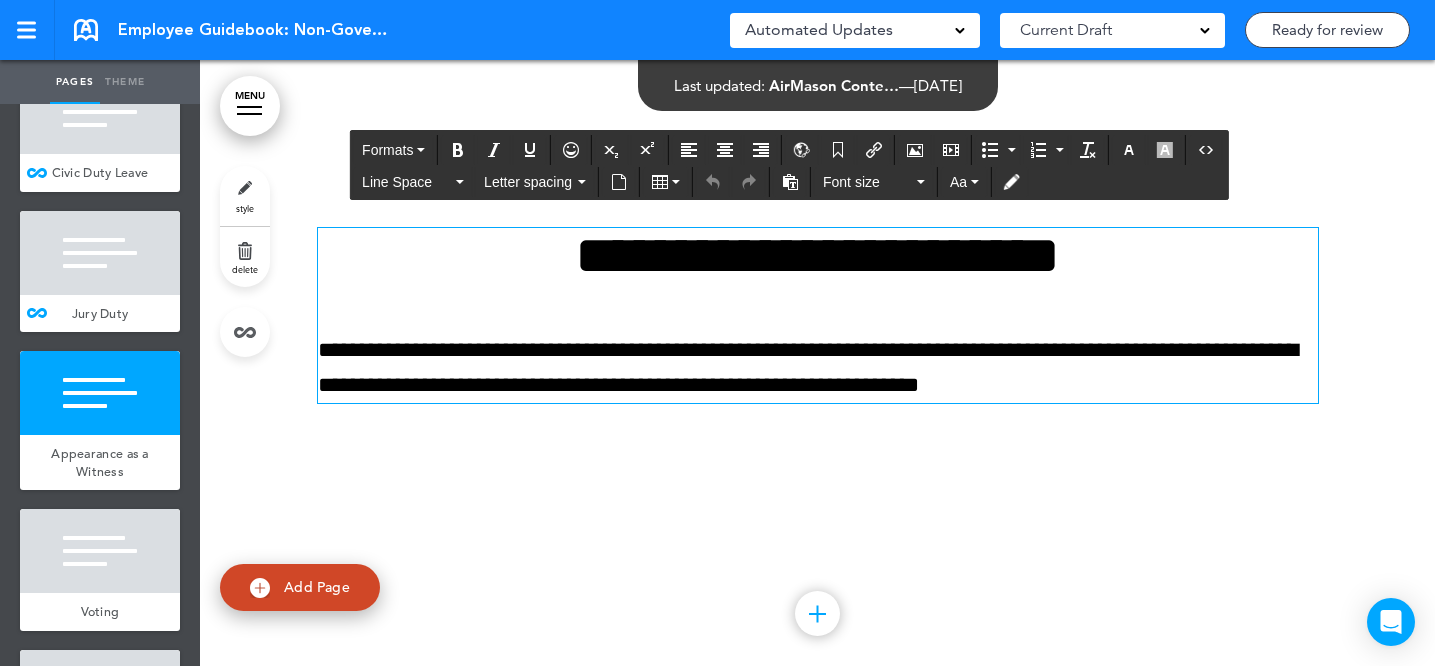 click on "**********" at bounding box center (818, 255) 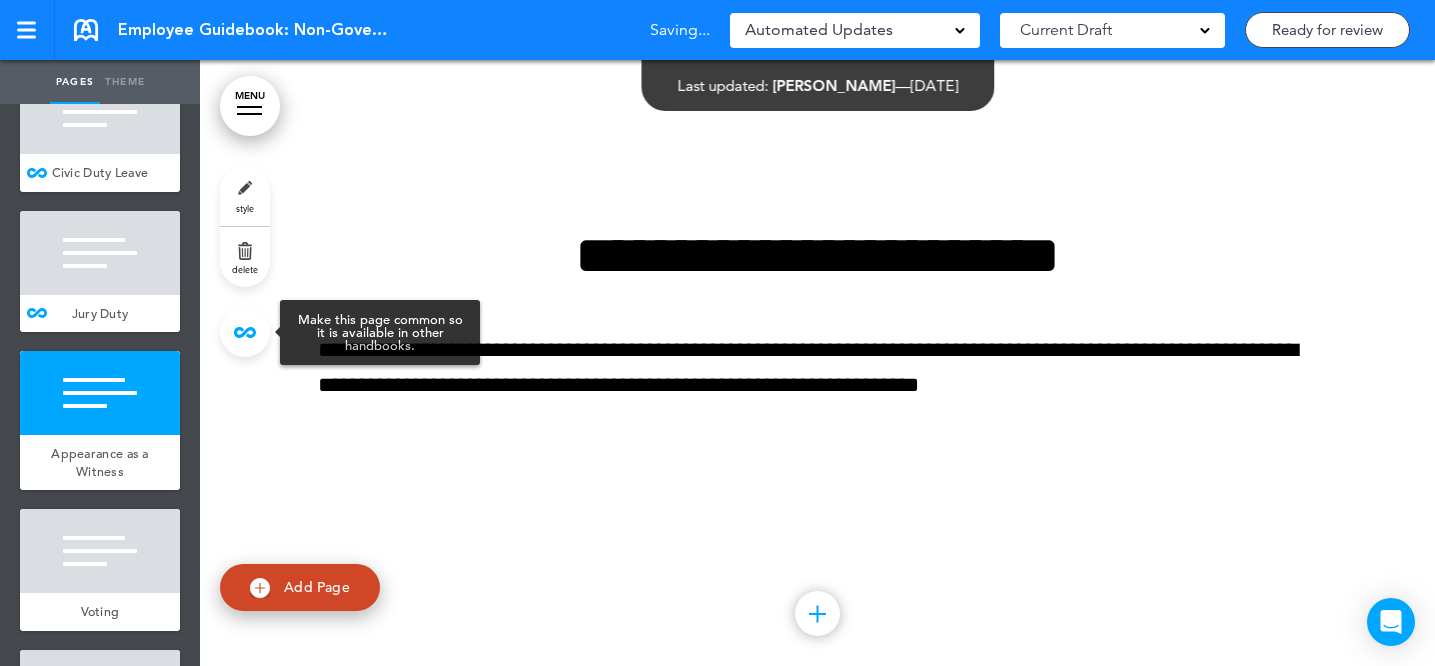 click at bounding box center (245, 332) 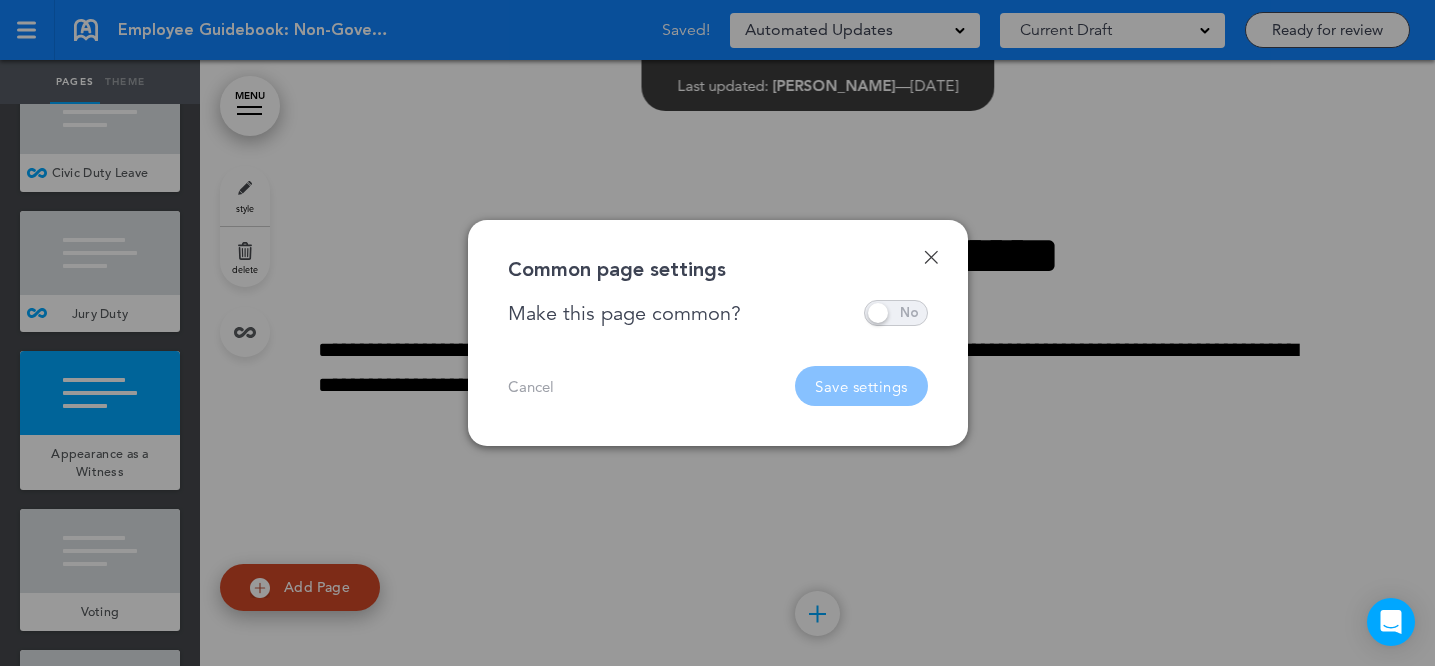 click at bounding box center [896, 313] 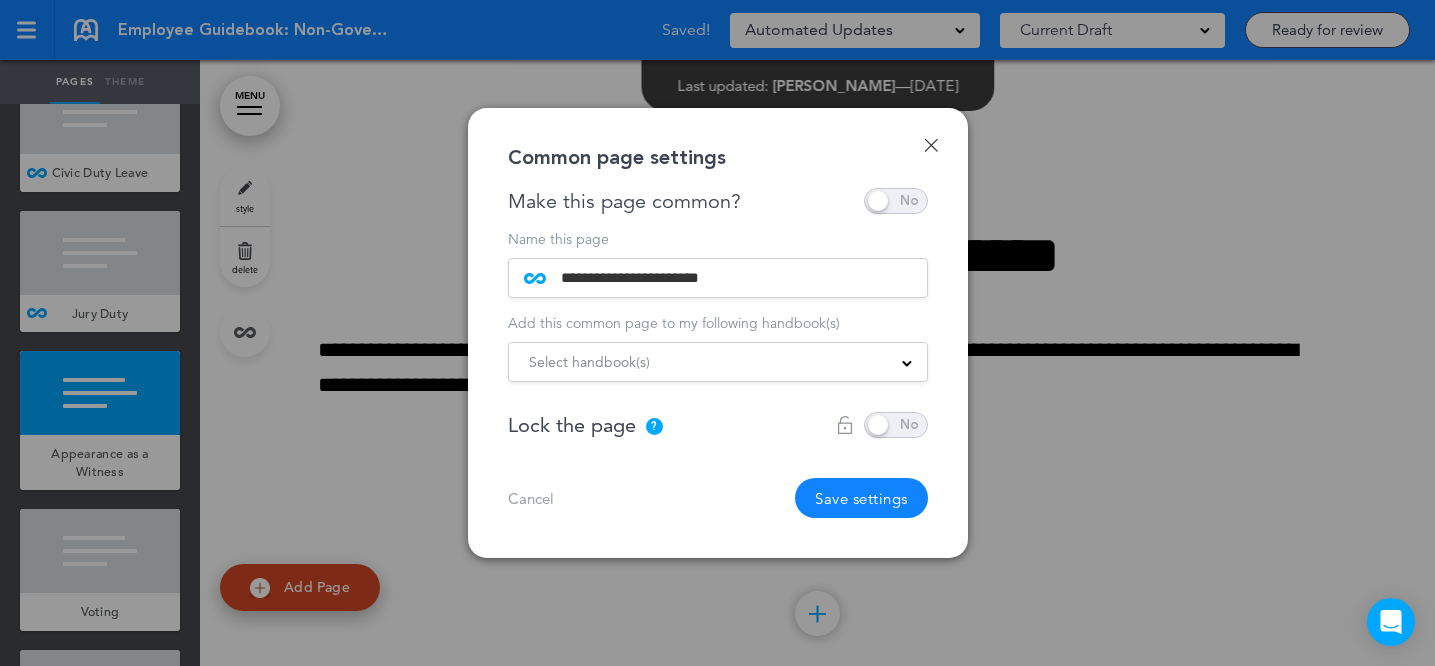 click on "Select handbook(s)" at bounding box center (718, 362) 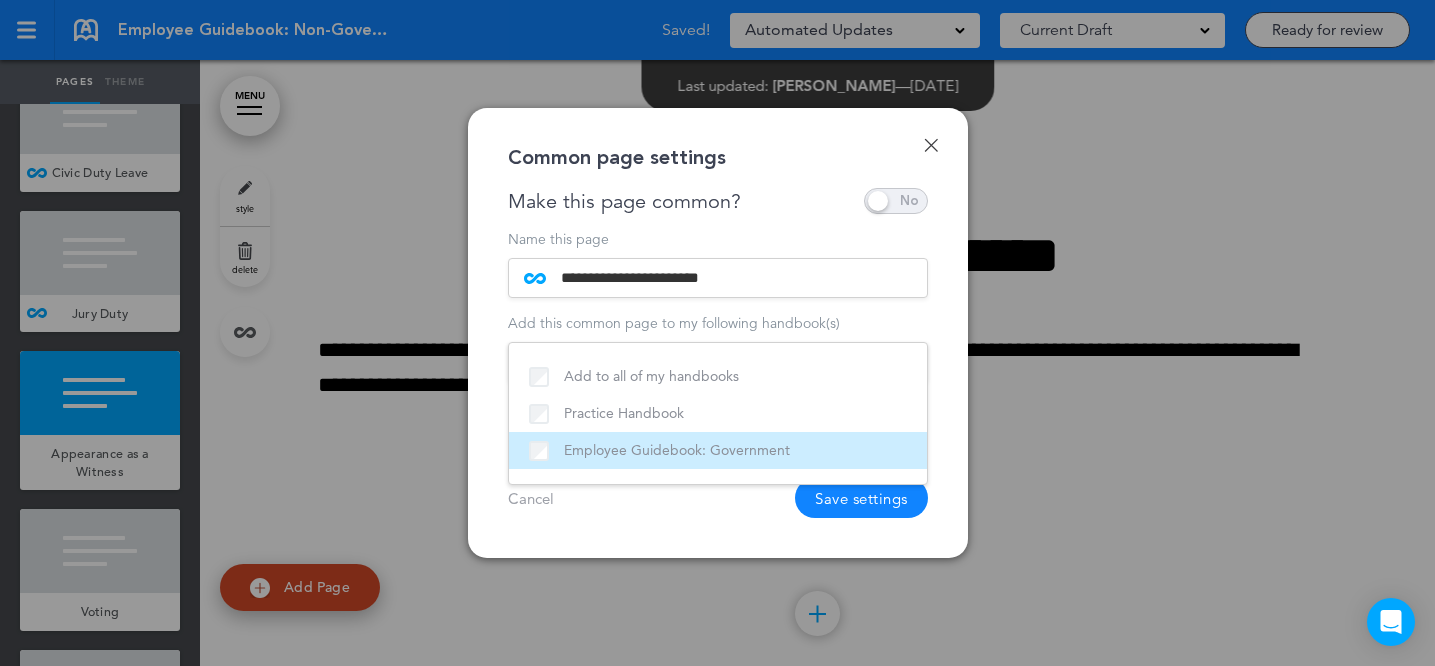 click on "Employee Guidebook: Government" at bounding box center [718, 450] 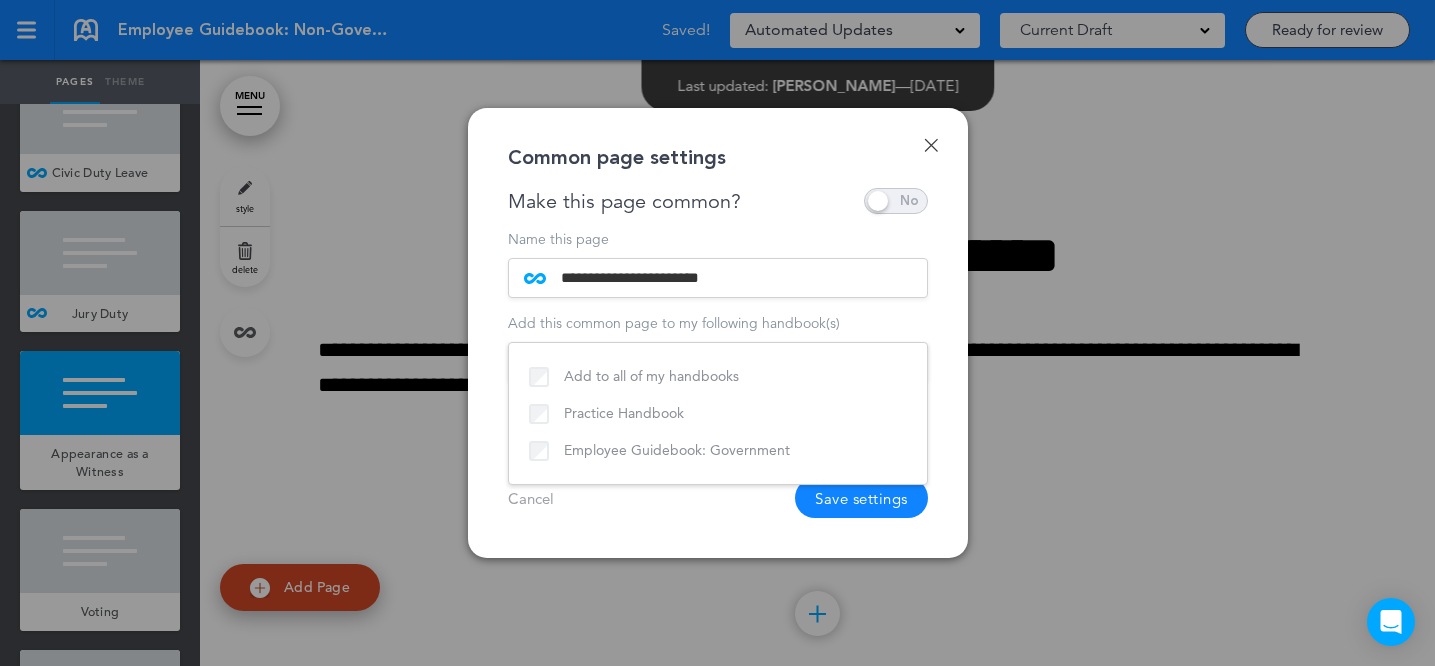 click on "Cancel
Save settings" at bounding box center [718, 498] 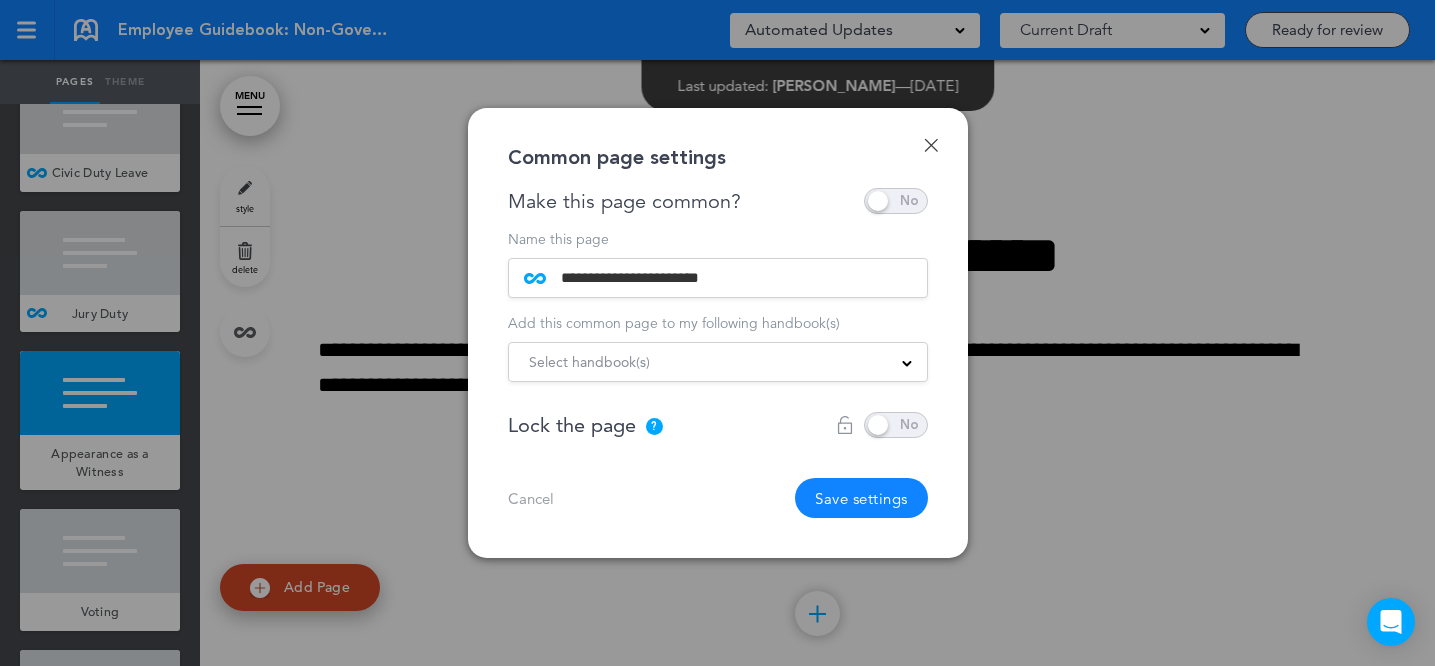 click on "Save settings" at bounding box center (861, 498) 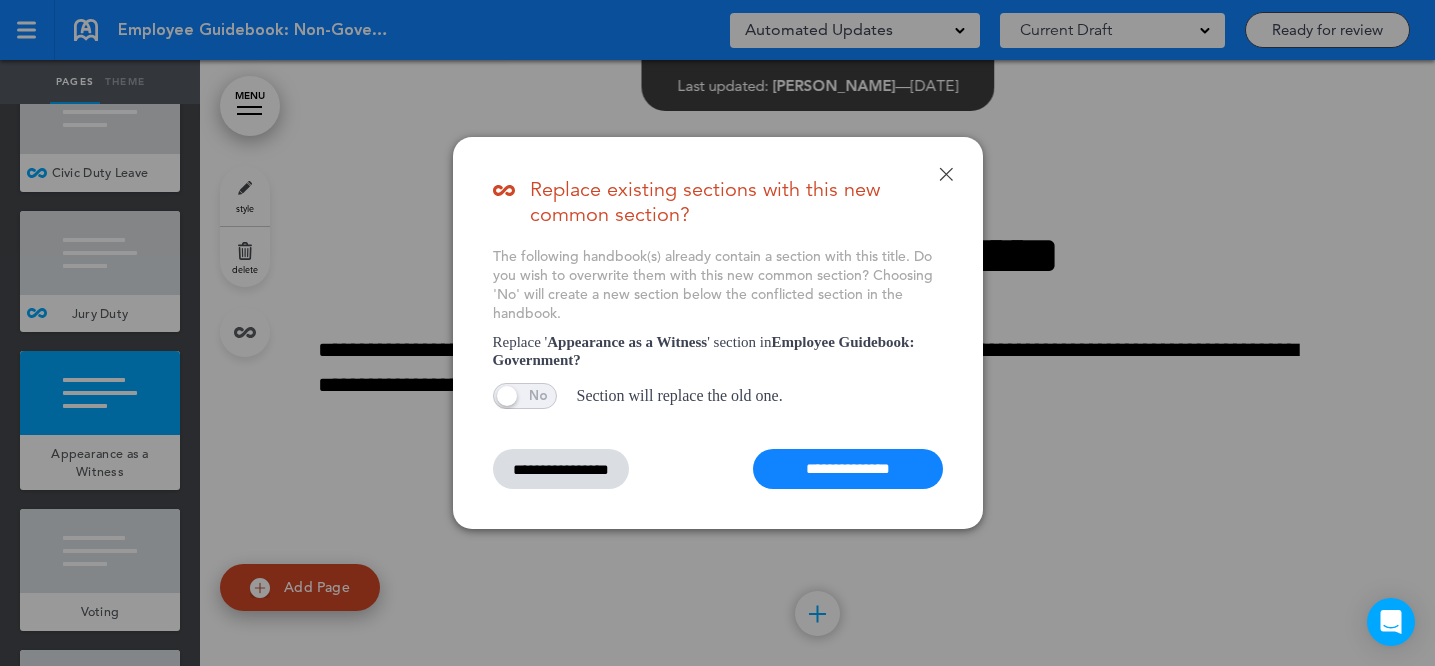 click on "**********" at bounding box center [848, 469] 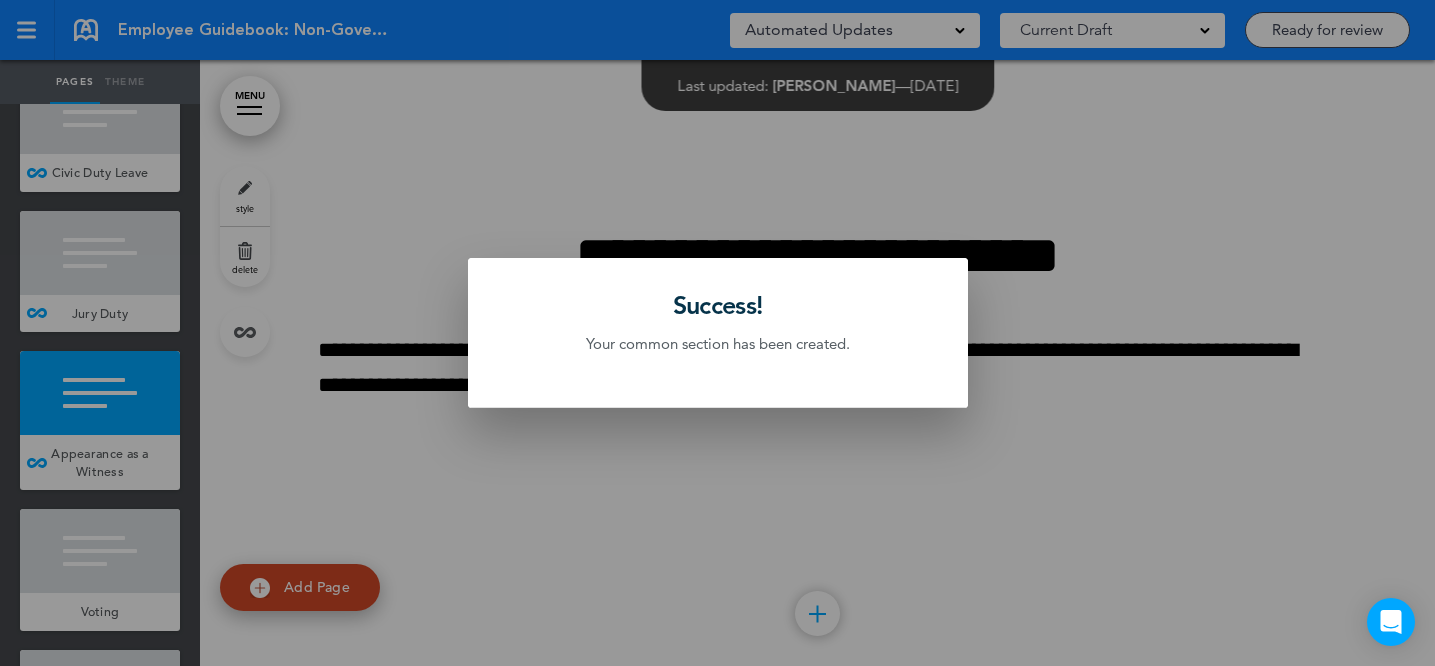 click at bounding box center [717, 333] 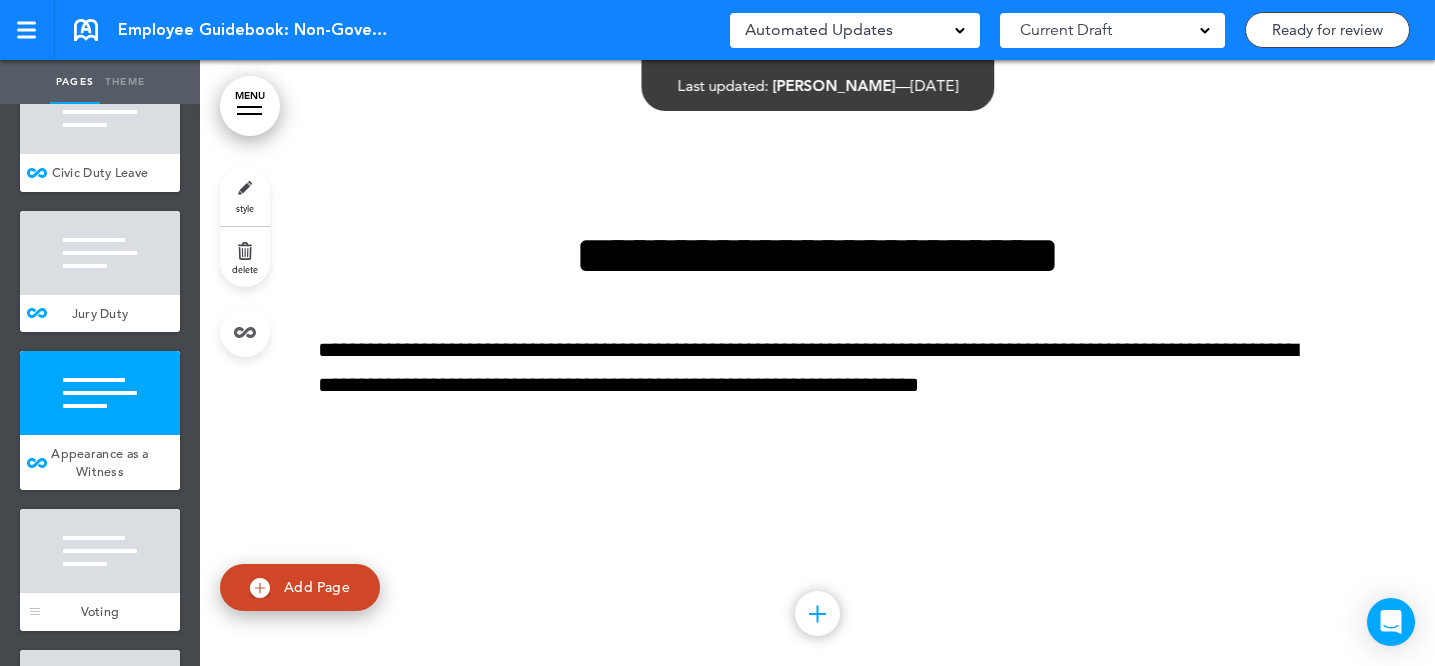 click at bounding box center [100, 551] 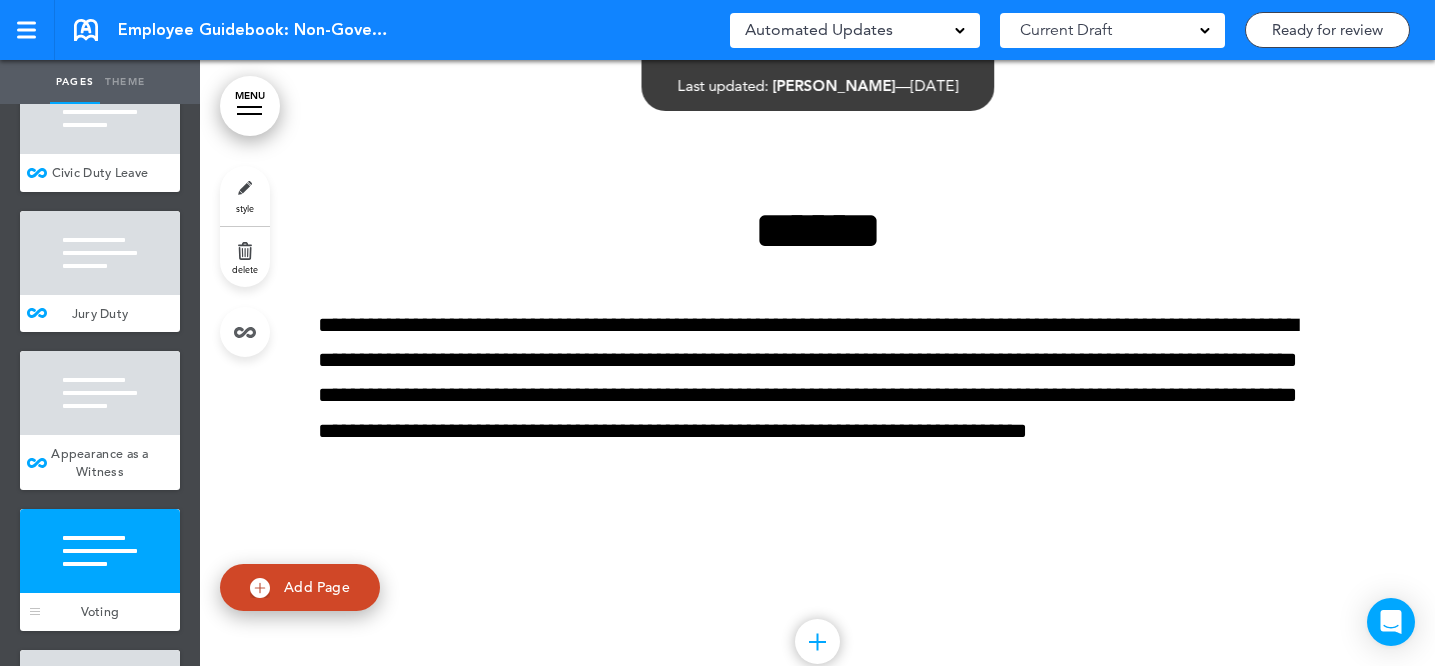 scroll, scrollTop: 101285, scrollLeft: 0, axis: vertical 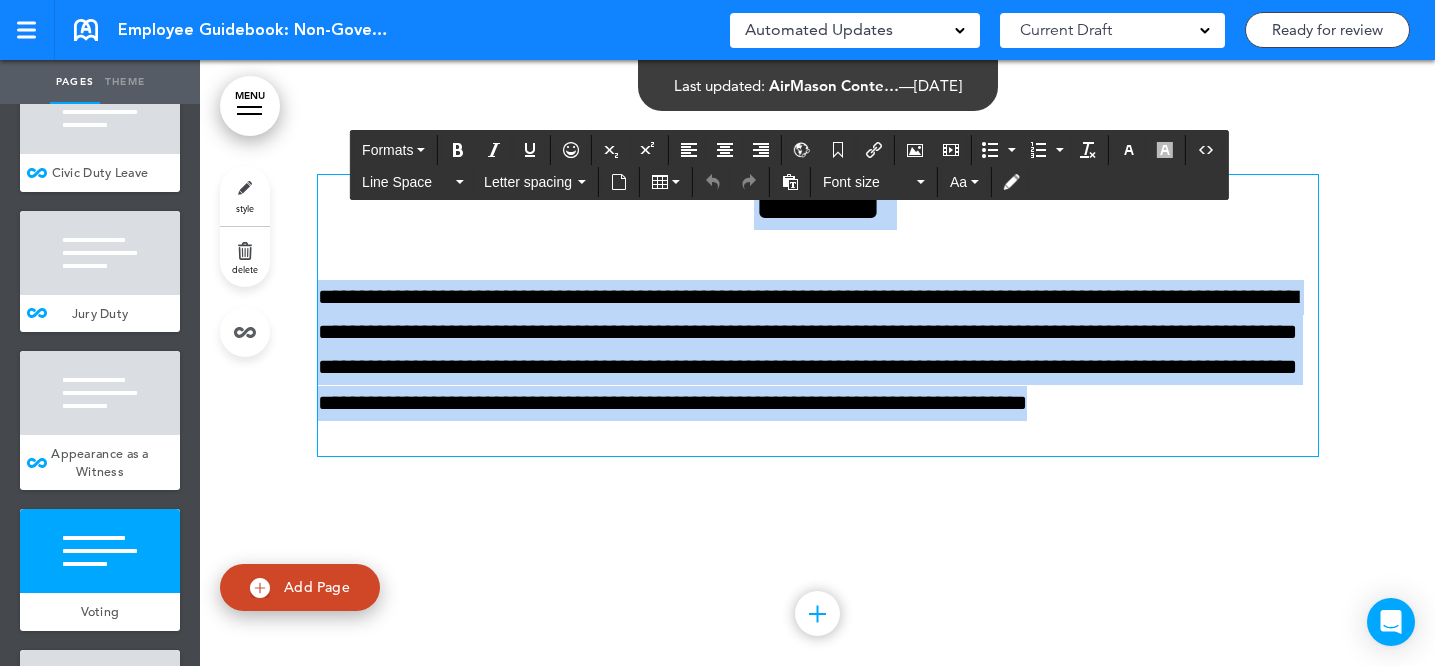 drag, startPoint x: 748, startPoint y: 278, endPoint x: 856, endPoint y: 535, distance: 278.7705 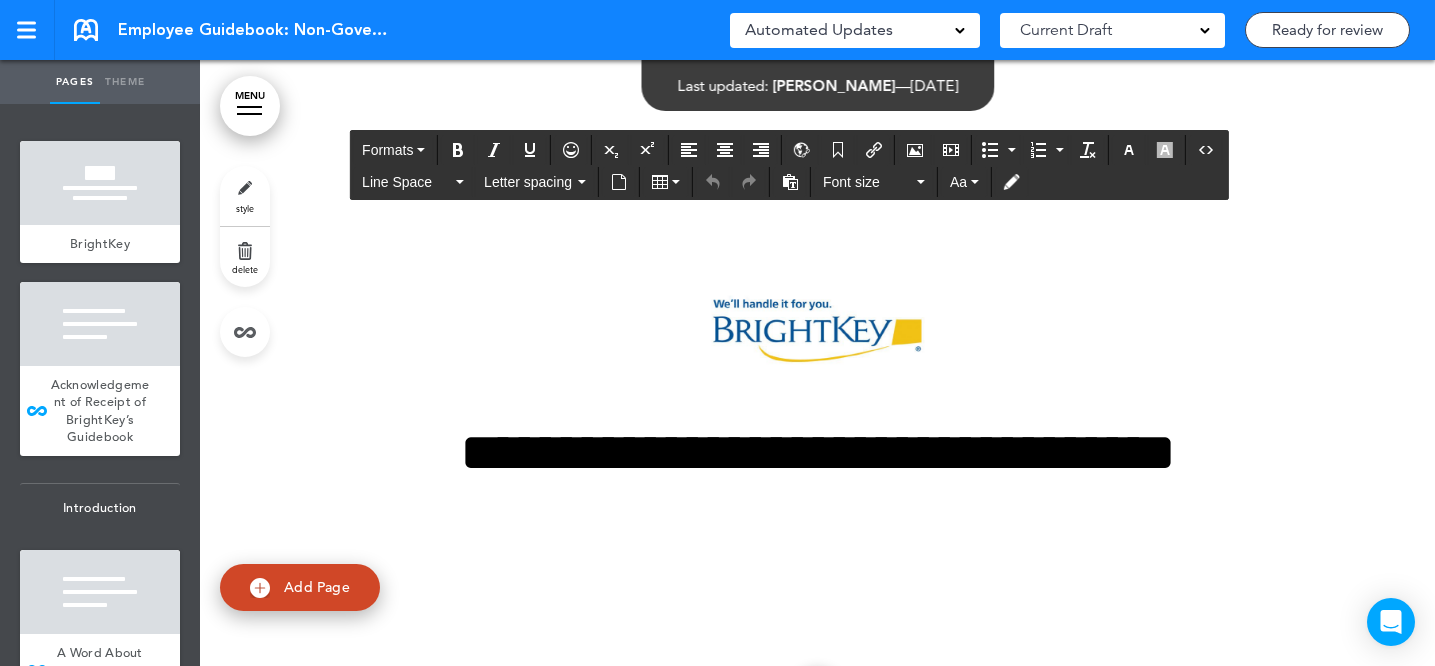 scroll, scrollTop: 0, scrollLeft: 0, axis: both 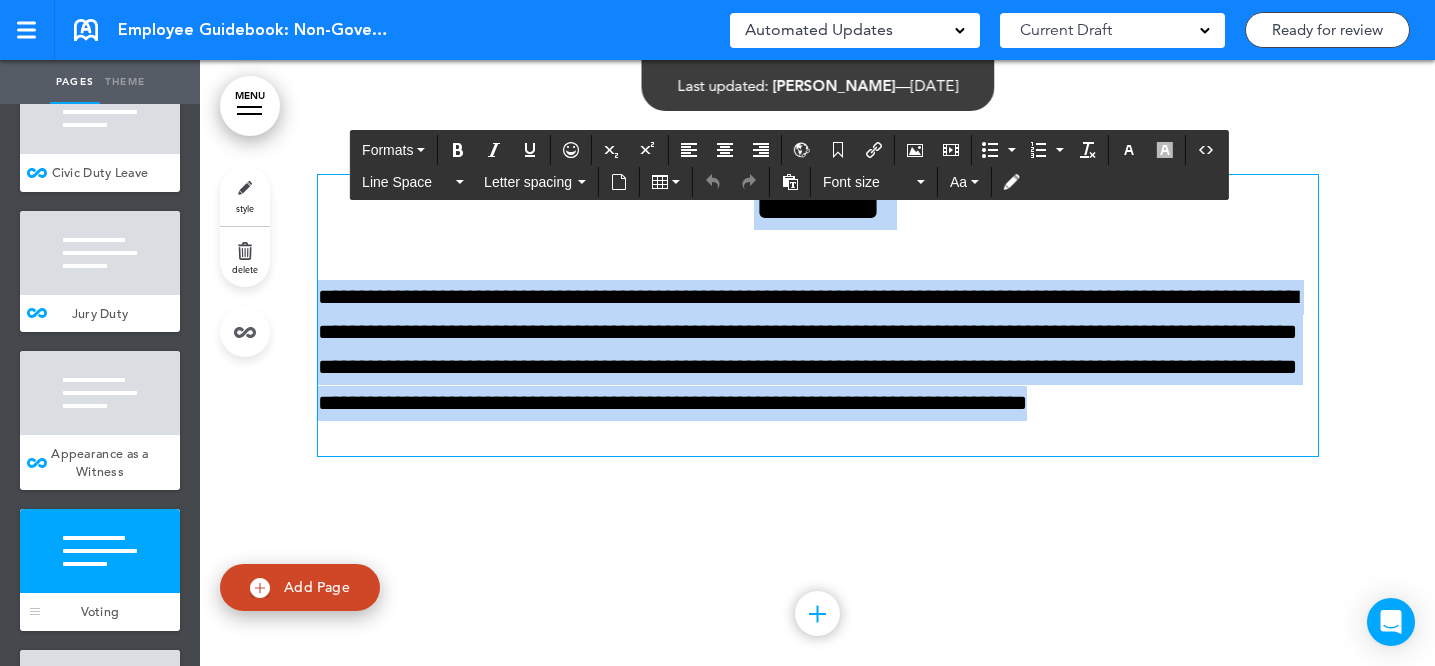 click at bounding box center (100, 551) 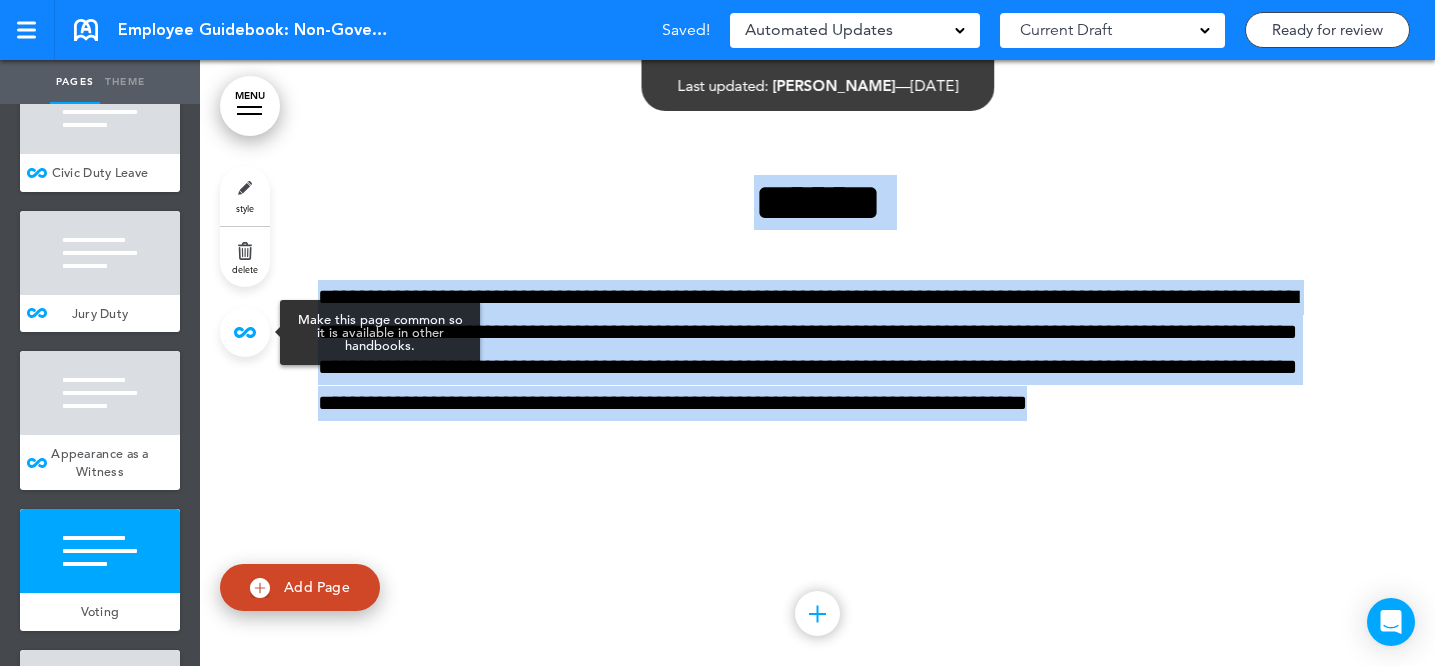 click at bounding box center (245, 332) 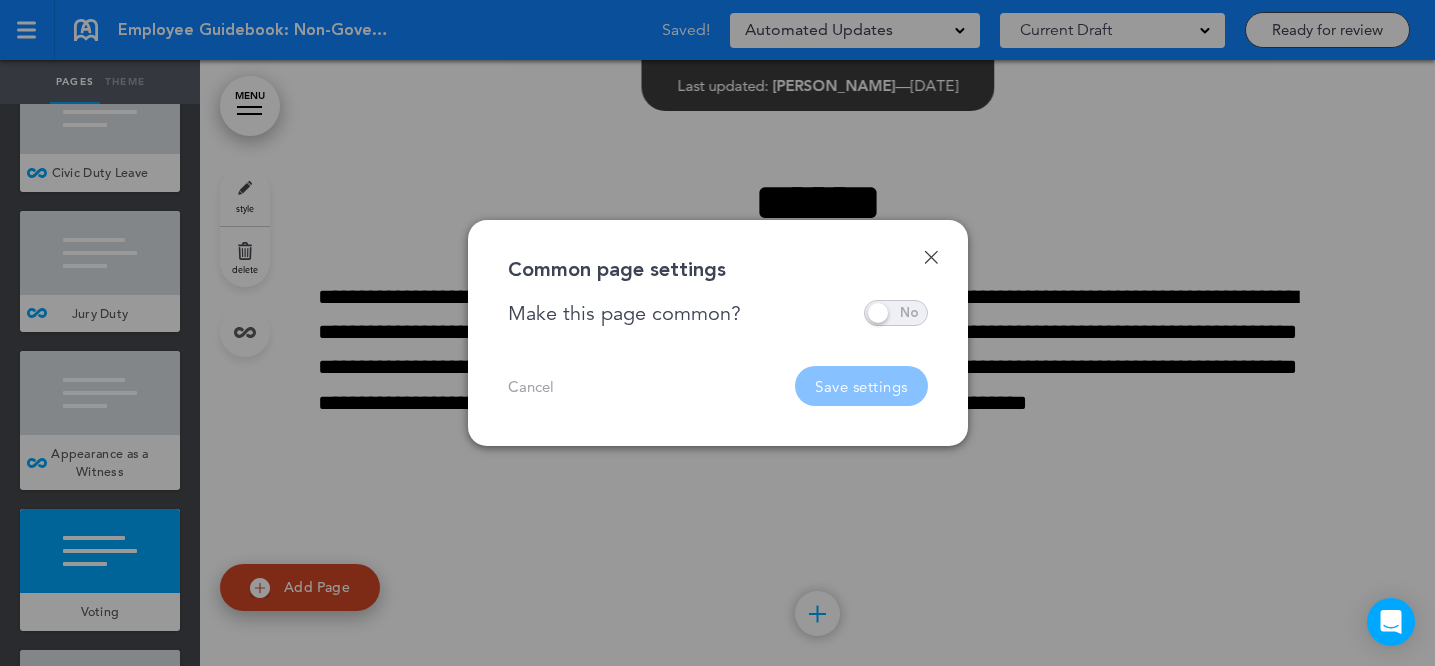 click on "Done
Common page settings
Make this page common?
Save time by creating Common Pages! Reuse them across your  handbook. Edits update everywhere the common pages is used.
Name this page
******
Add this common page to my following handbook(s)
Select handbook(s)
Add to all of my handbooks
Practice Handbook
Employee Guidebook: Government
Lock the page
?" at bounding box center (718, 333) 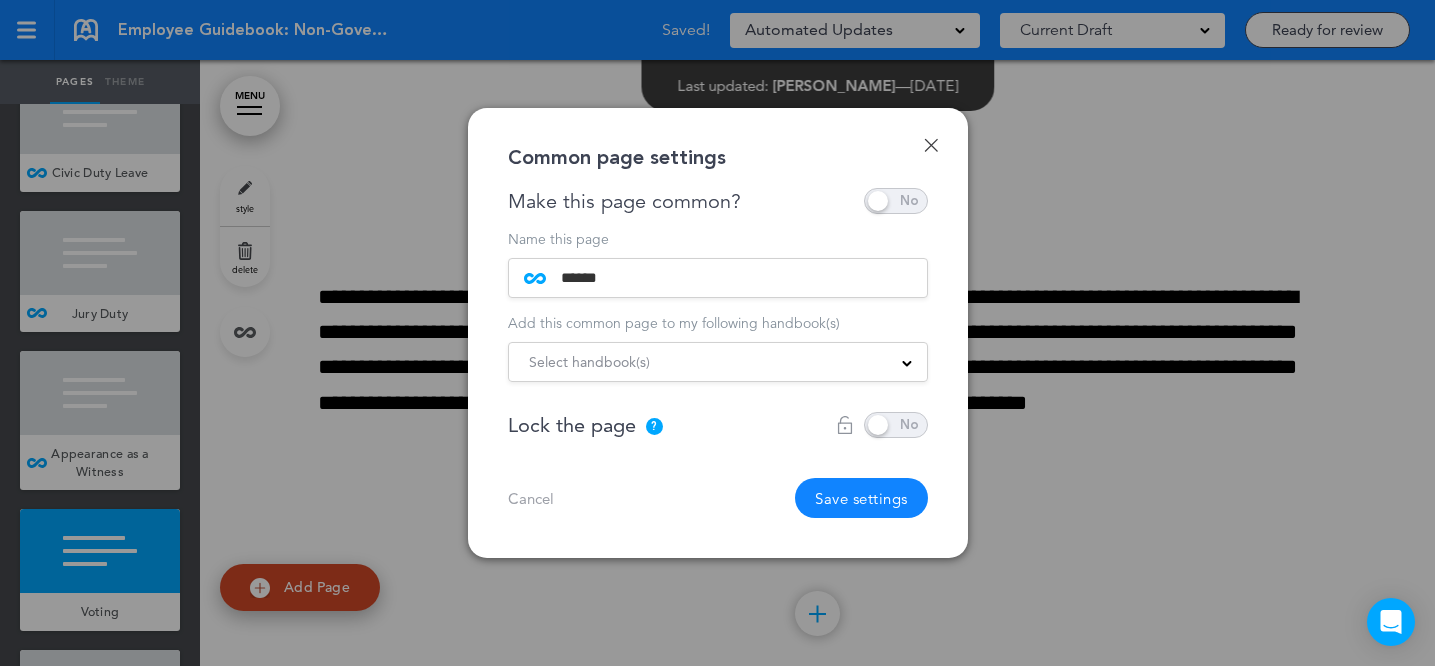 click on "Select handbook(s)
Add to all of my handbooks
Practice Handbook
Employee Guidebook: Government" at bounding box center (718, 362) 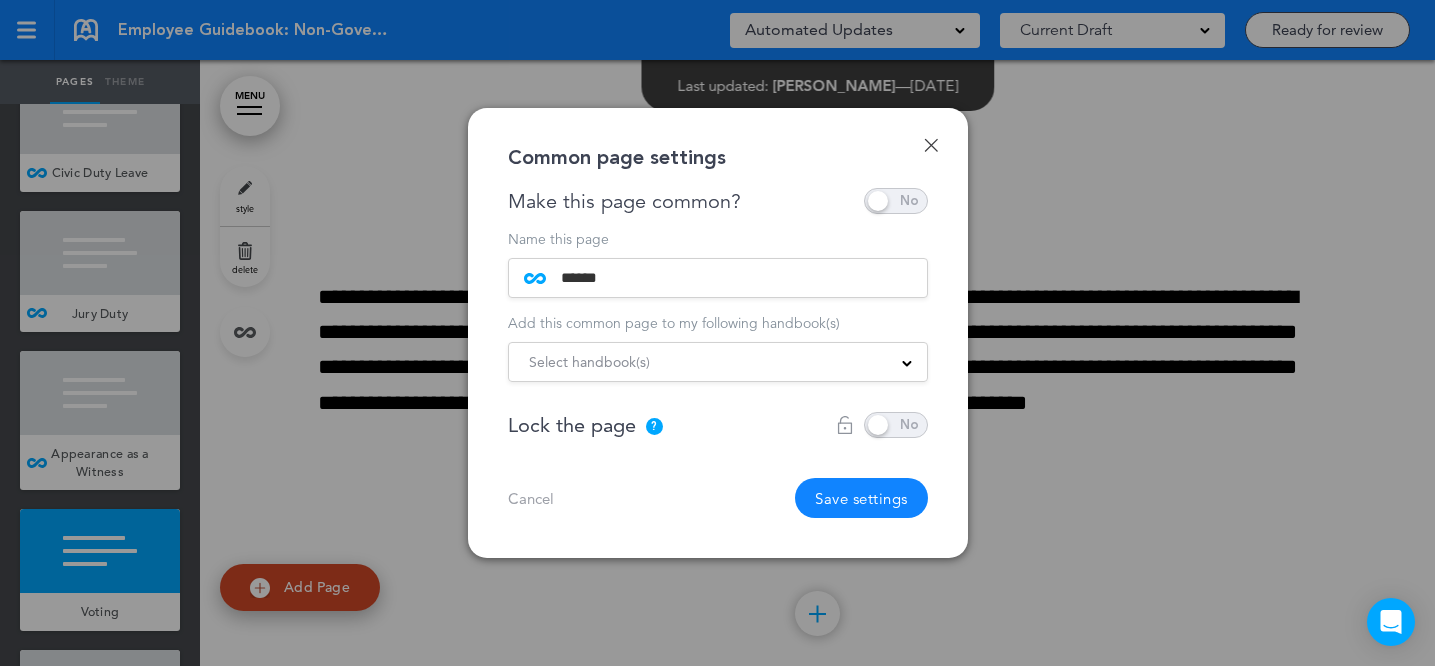 click on "Select handbook(s)" at bounding box center [718, 362] 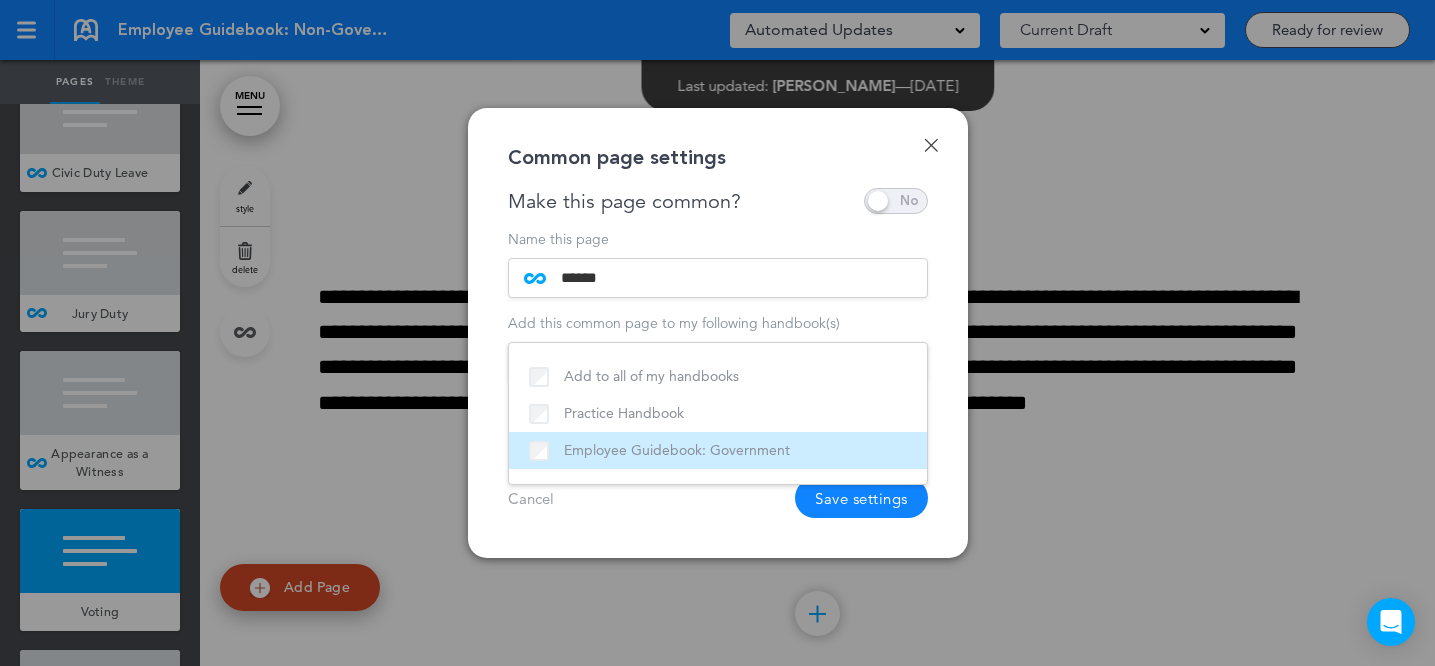 click on "Employee Guidebook: Government" at bounding box center (718, 450) 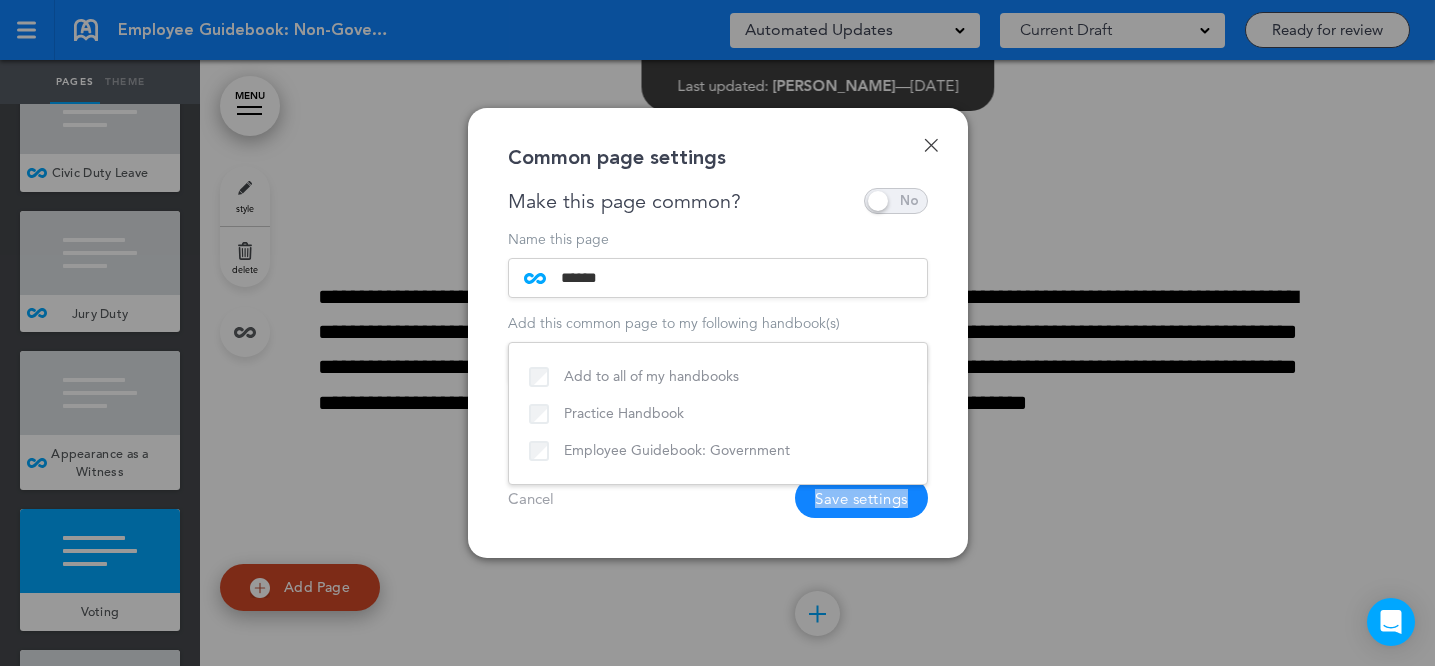 click on "Cancel
Save settings" at bounding box center (718, 498) 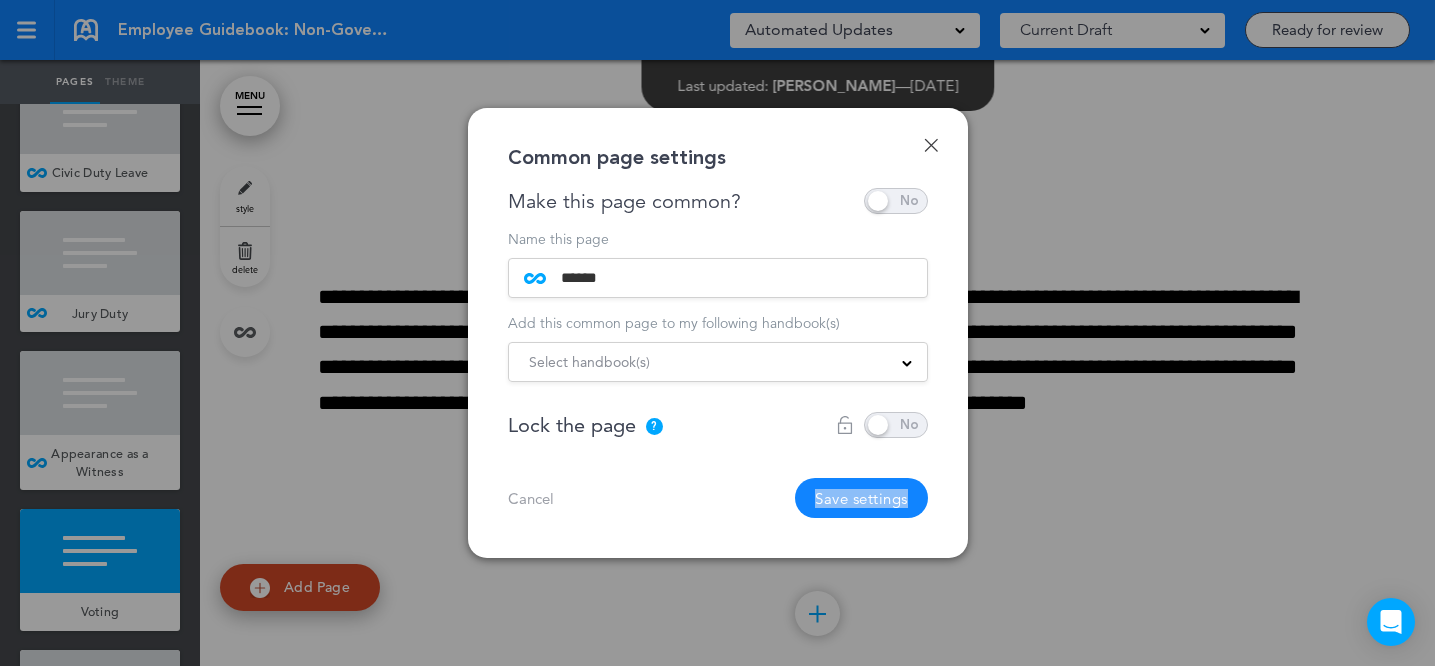 click on "Save settings" at bounding box center [861, 498] 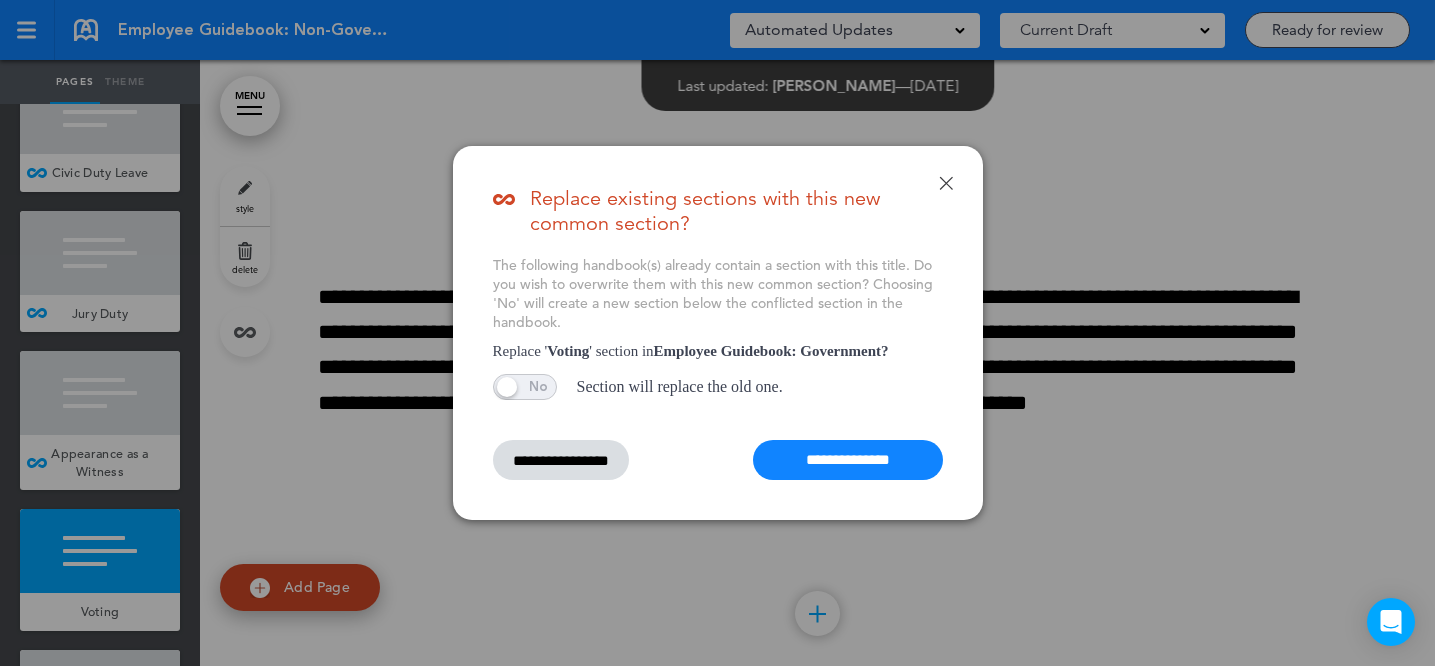 click on "**********" at bounding box center (848, 460) 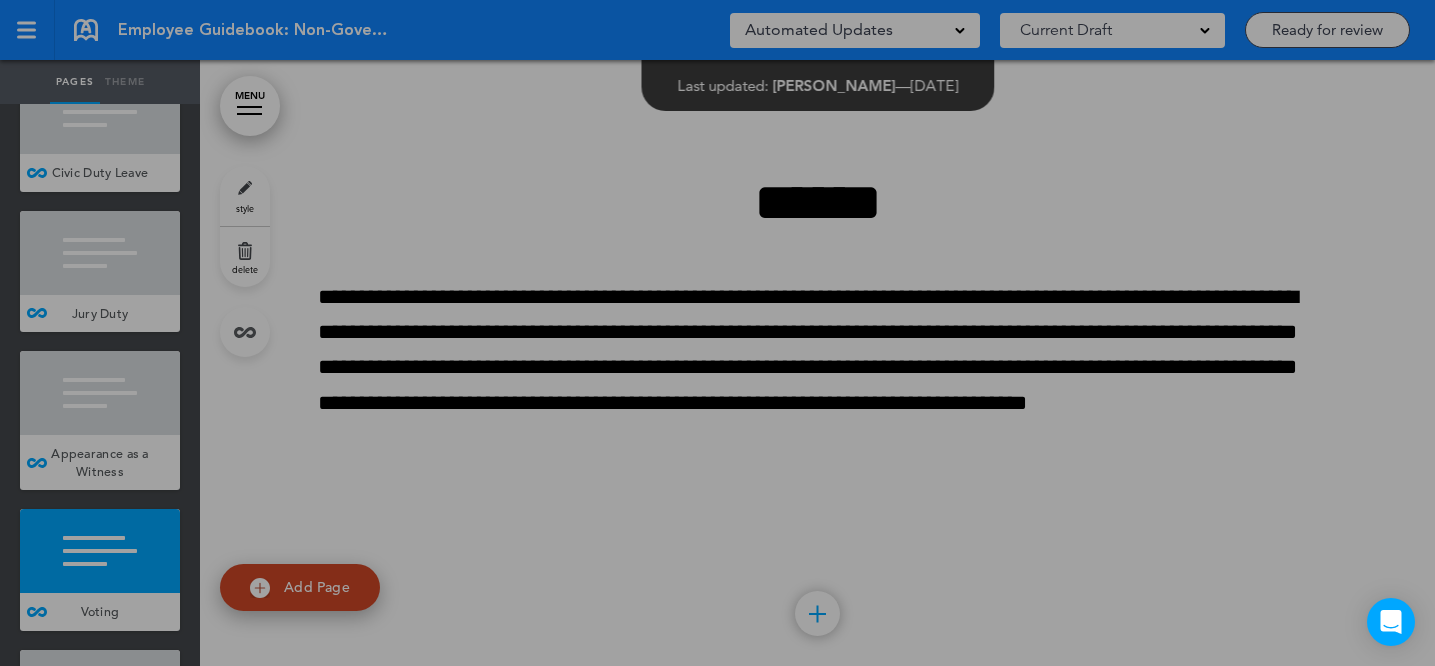 click at bounding box center (717, 333) 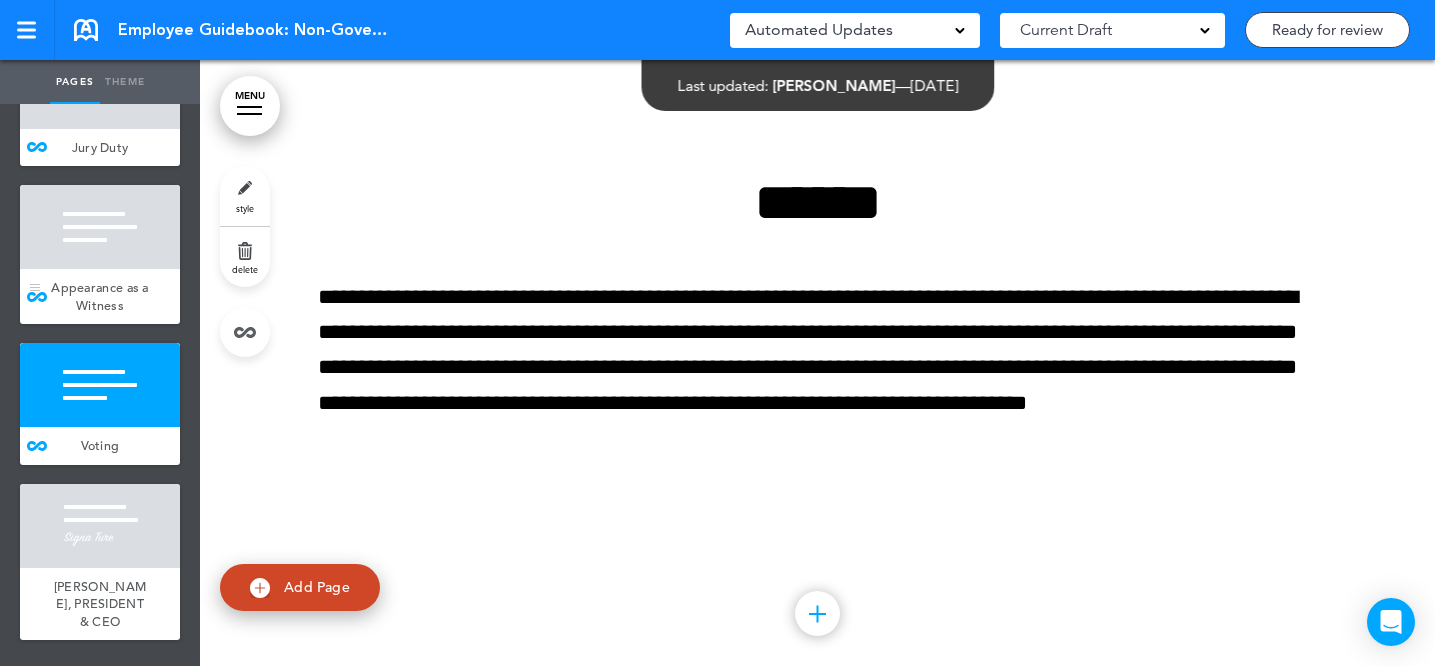scroll, scrollTop: 18250, scrollLeft: 0, axis: vertical 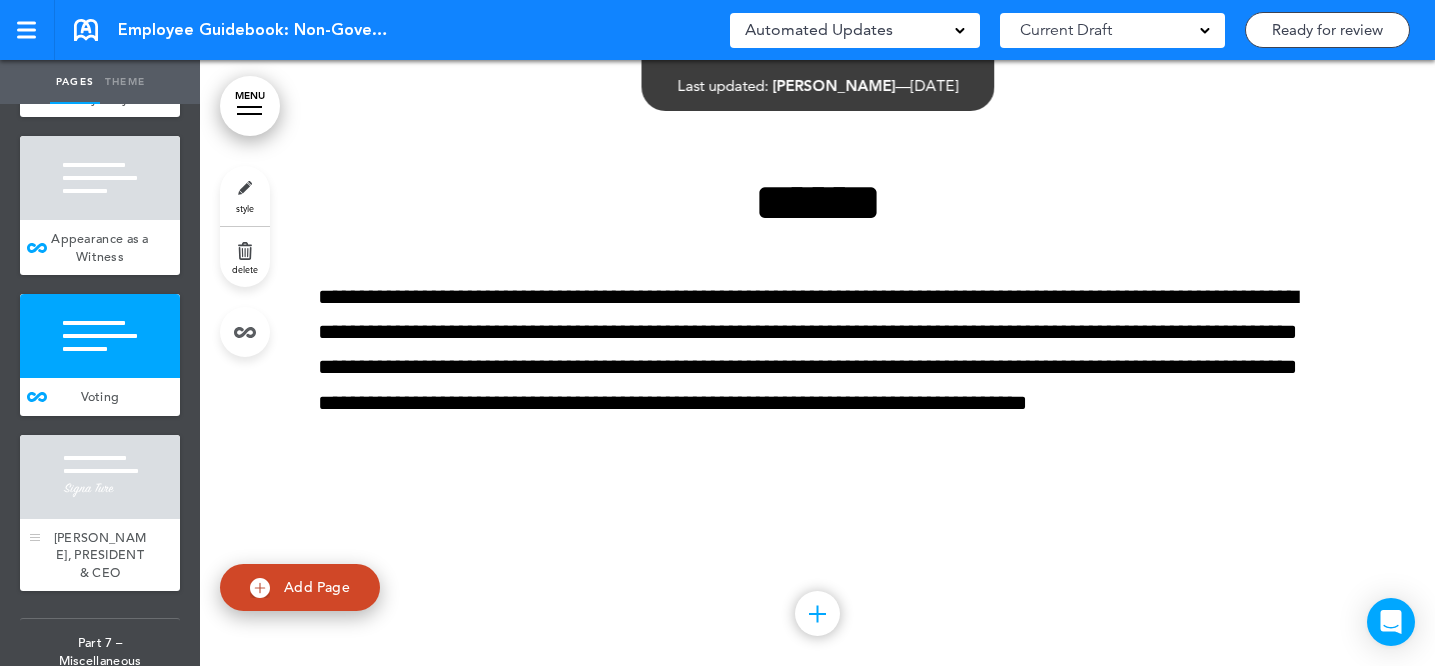click at bounding box center (100, 477) 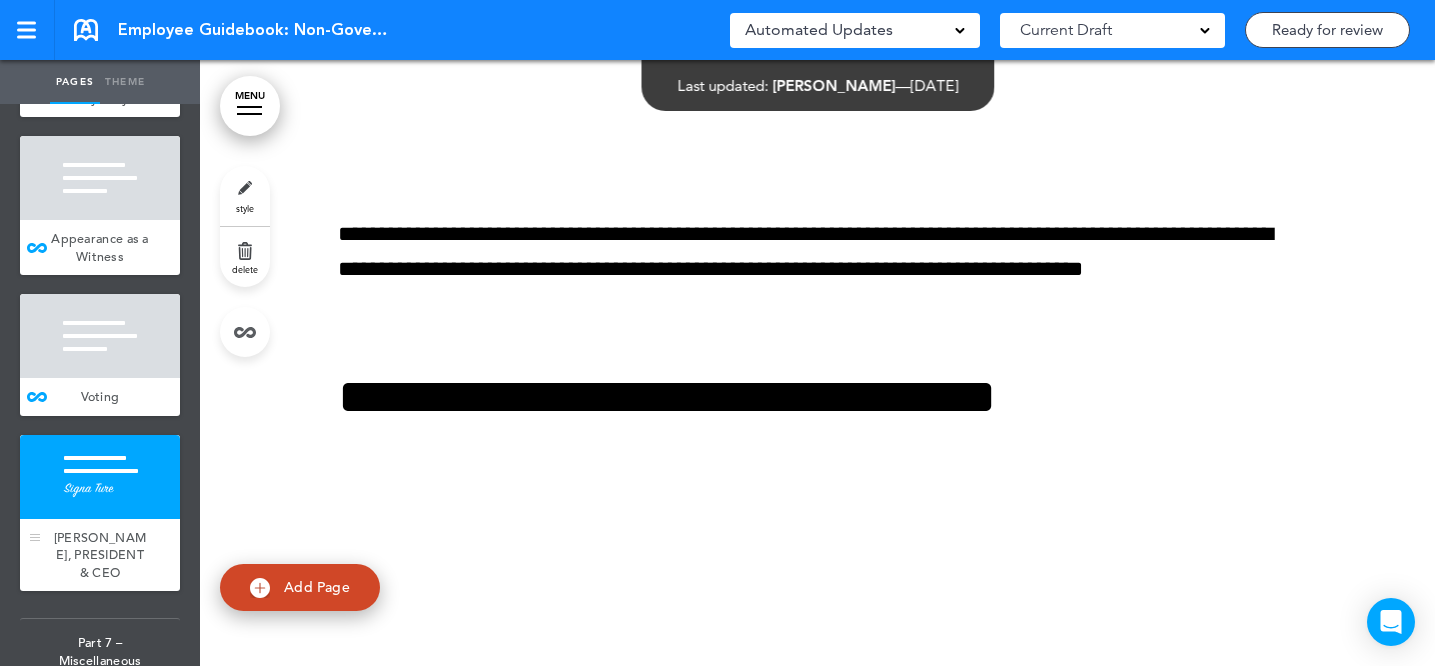 scroll, scrollTop: 102005, scrollLeft: 0, axis: vertical 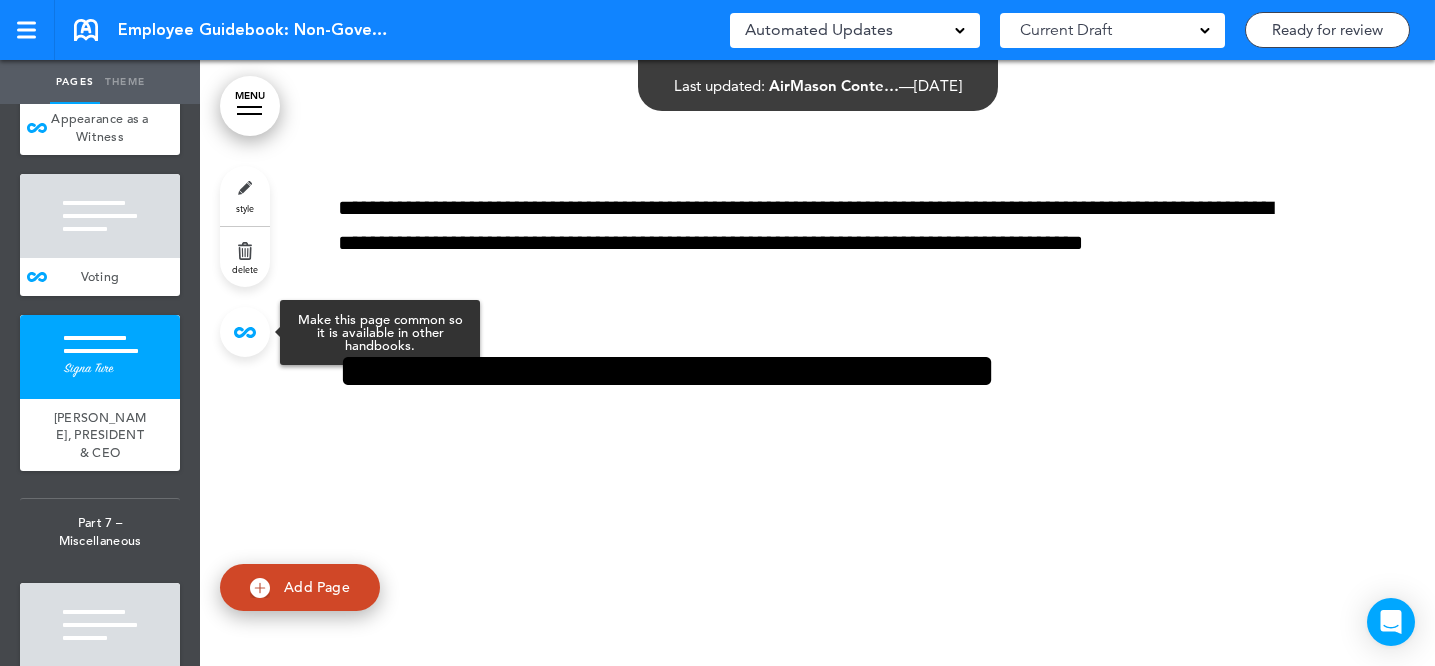click at bounding box center [245, 332] 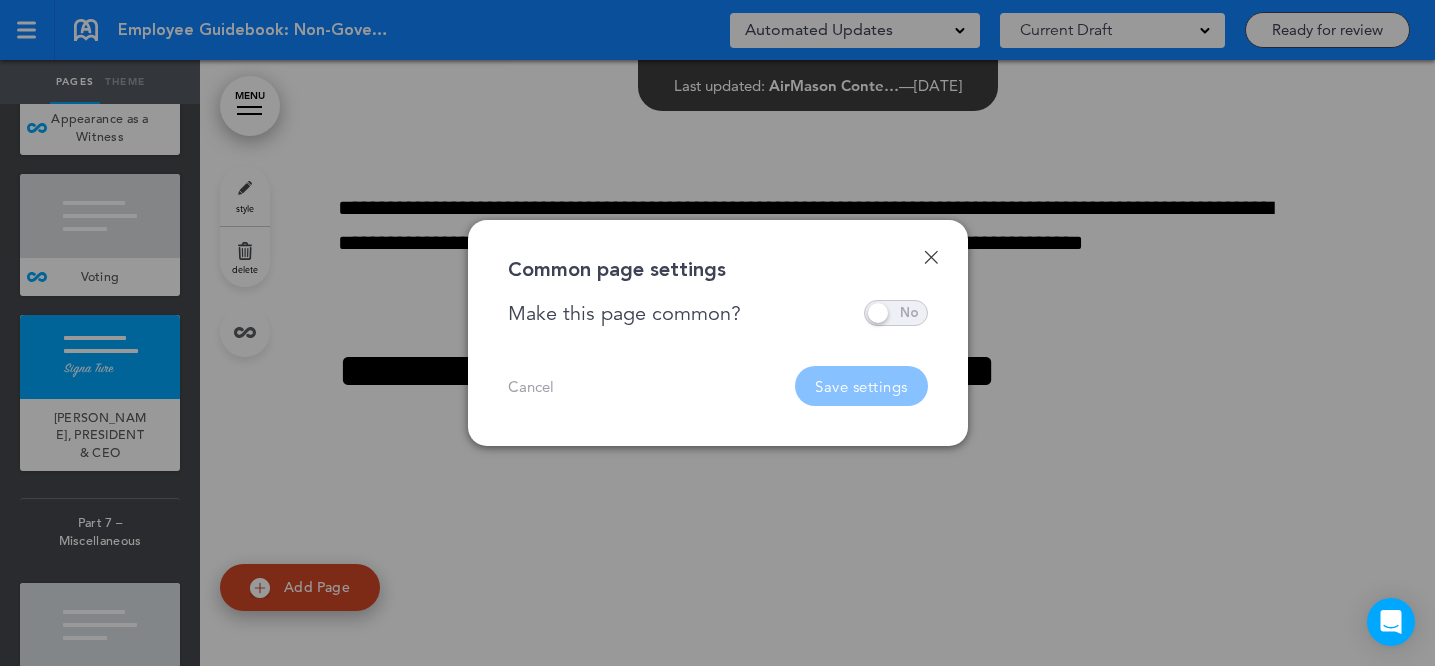 click at bounding box center (896, 313) 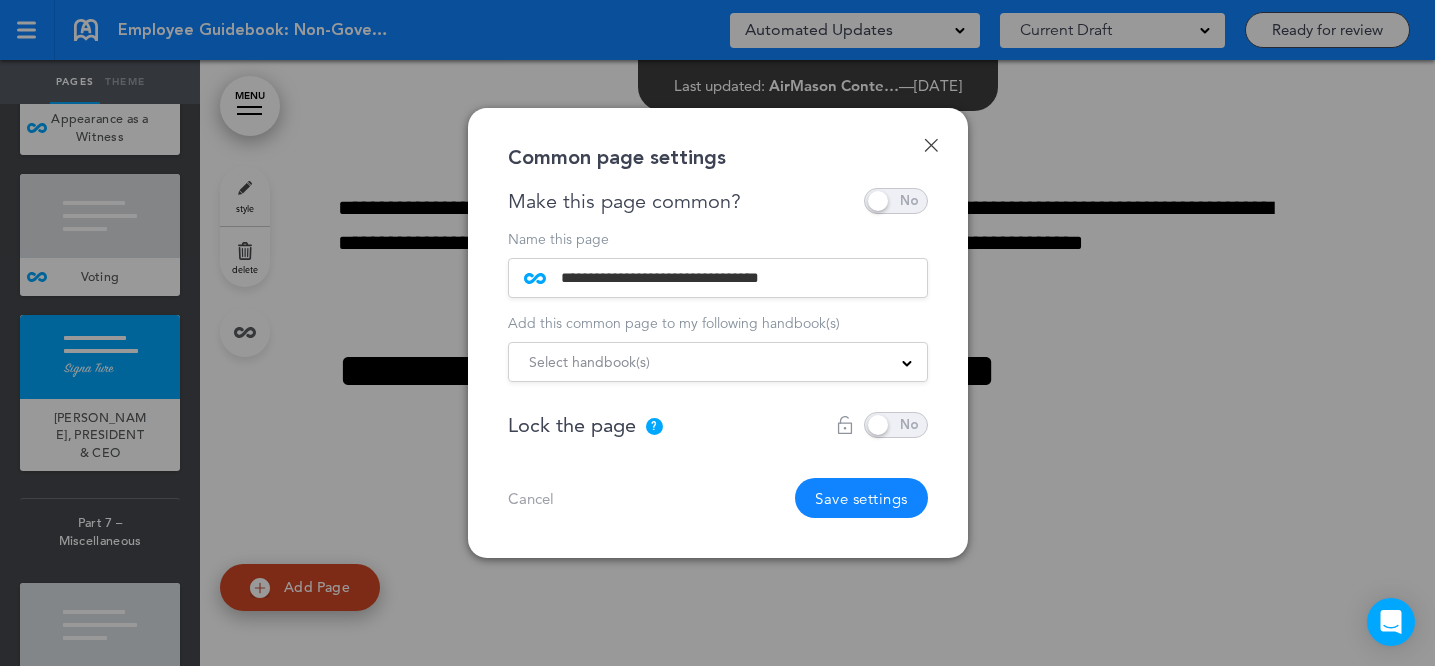 click on "Select handbook(s)" at bounding box center (718, 362) 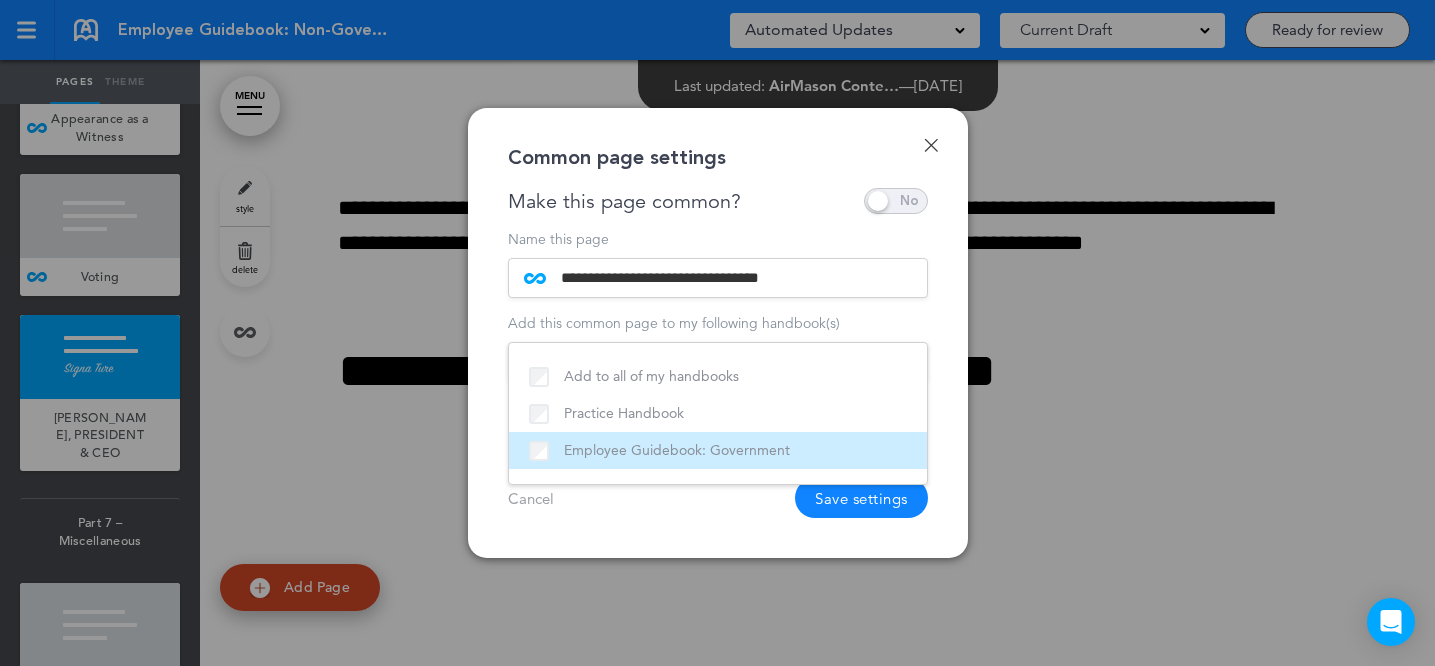 click on "Employee Guidebook: Government" at bounding box center (718, 450) 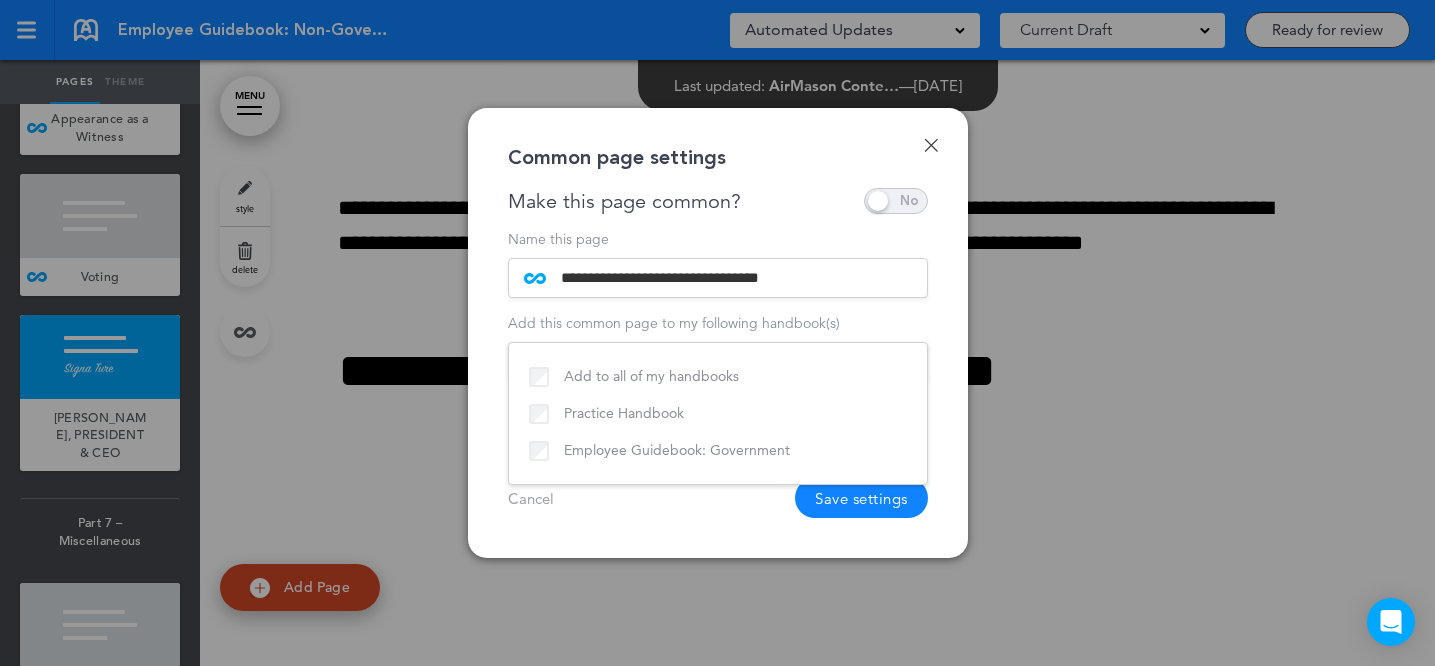 click on "Cancel
Save settings" at bounding box center [718, 498] 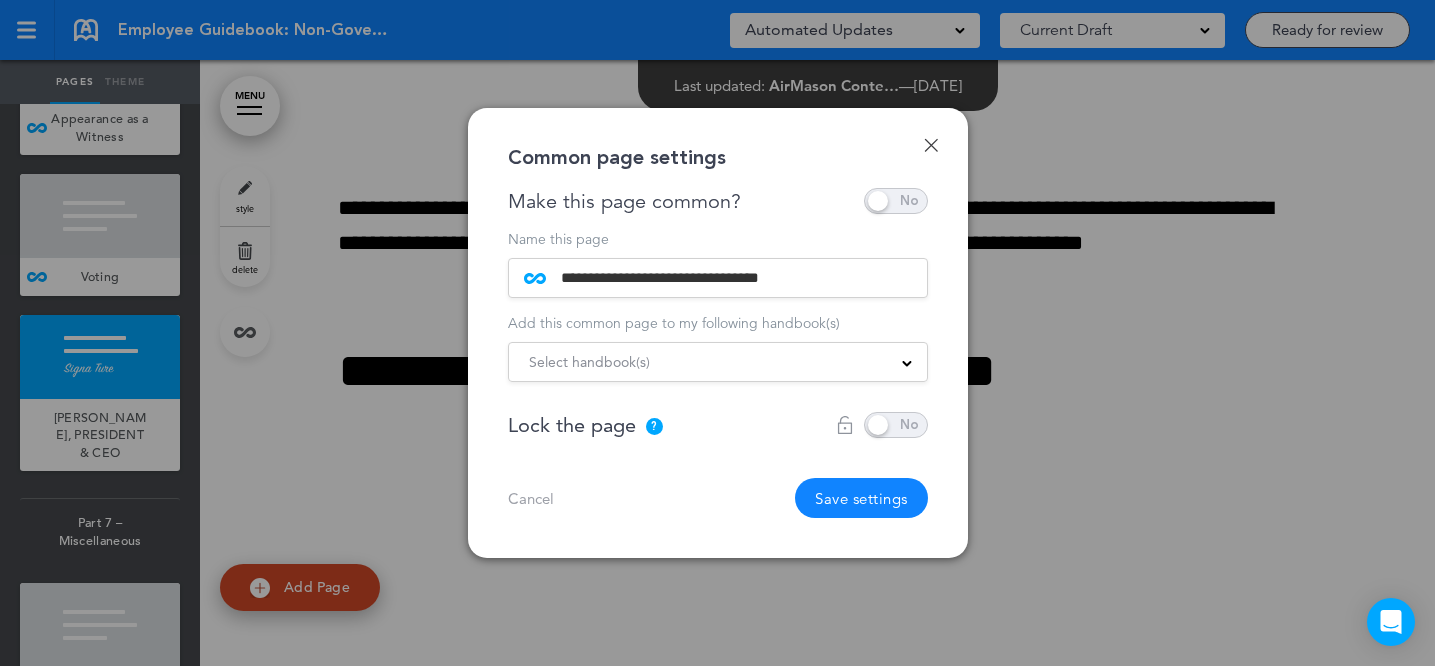 click on "Save settings" at bounding box center [861, 498] 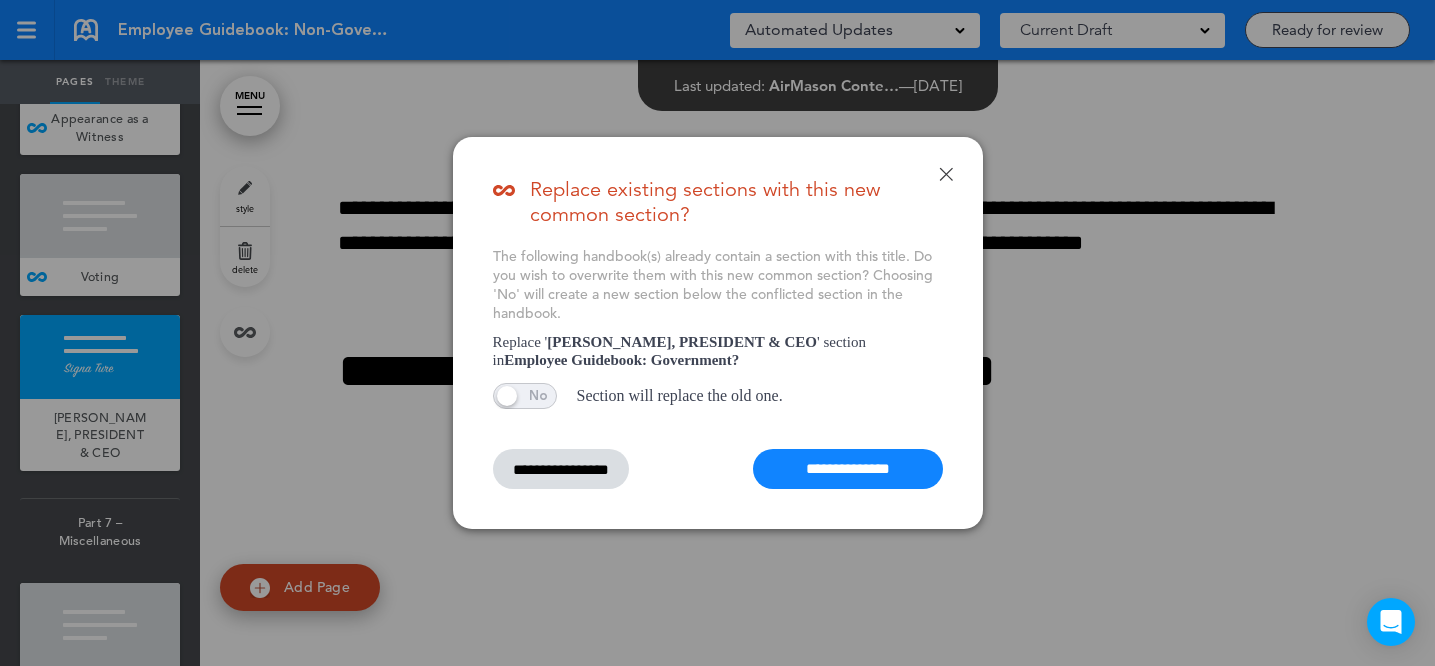 click on "**********" at bounding box center [848, 469] 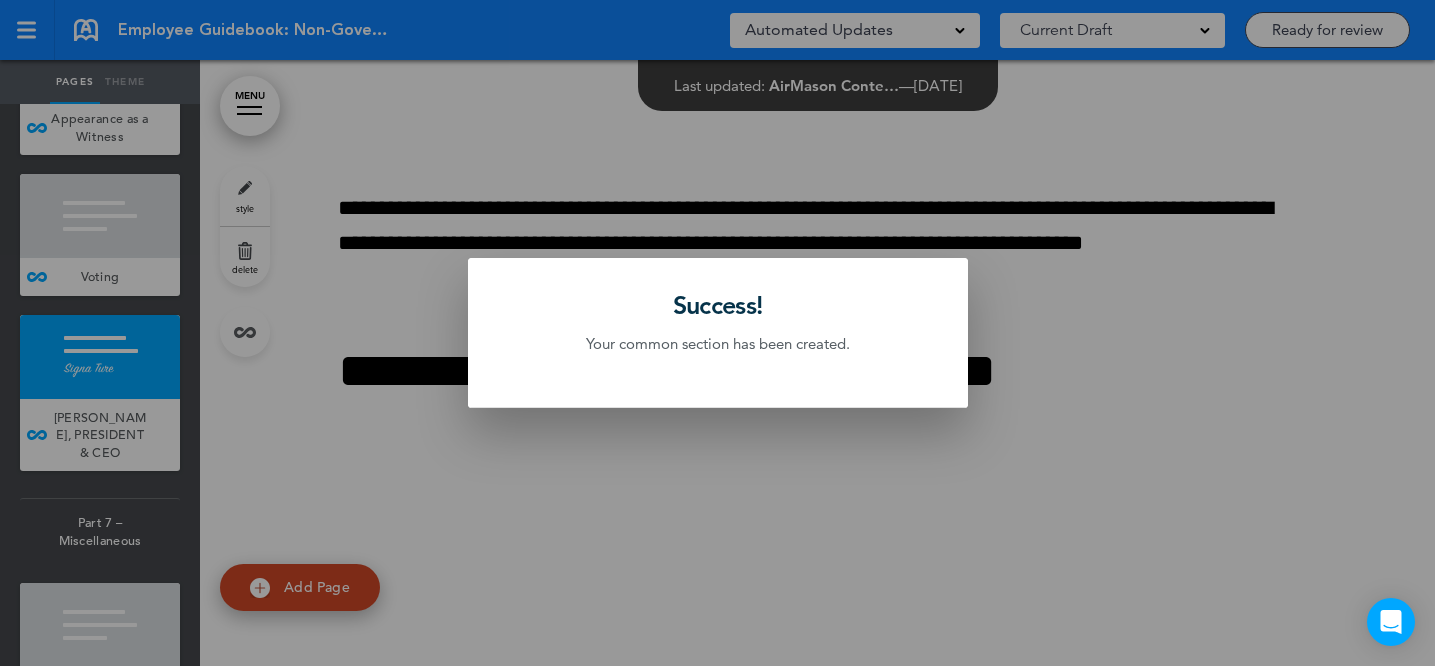 click at bounding box center (717, 333) 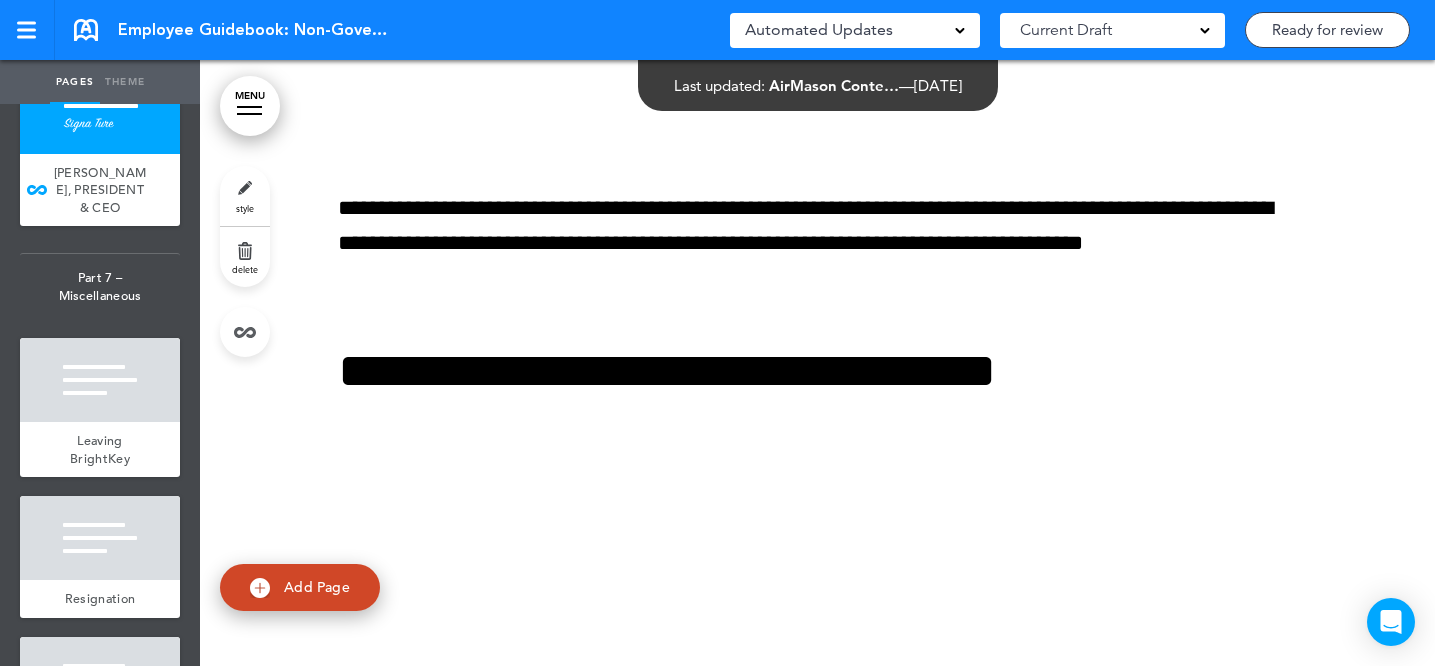 scroll, scrollTop: 18682, scrollLeft: 0, axis: vertical 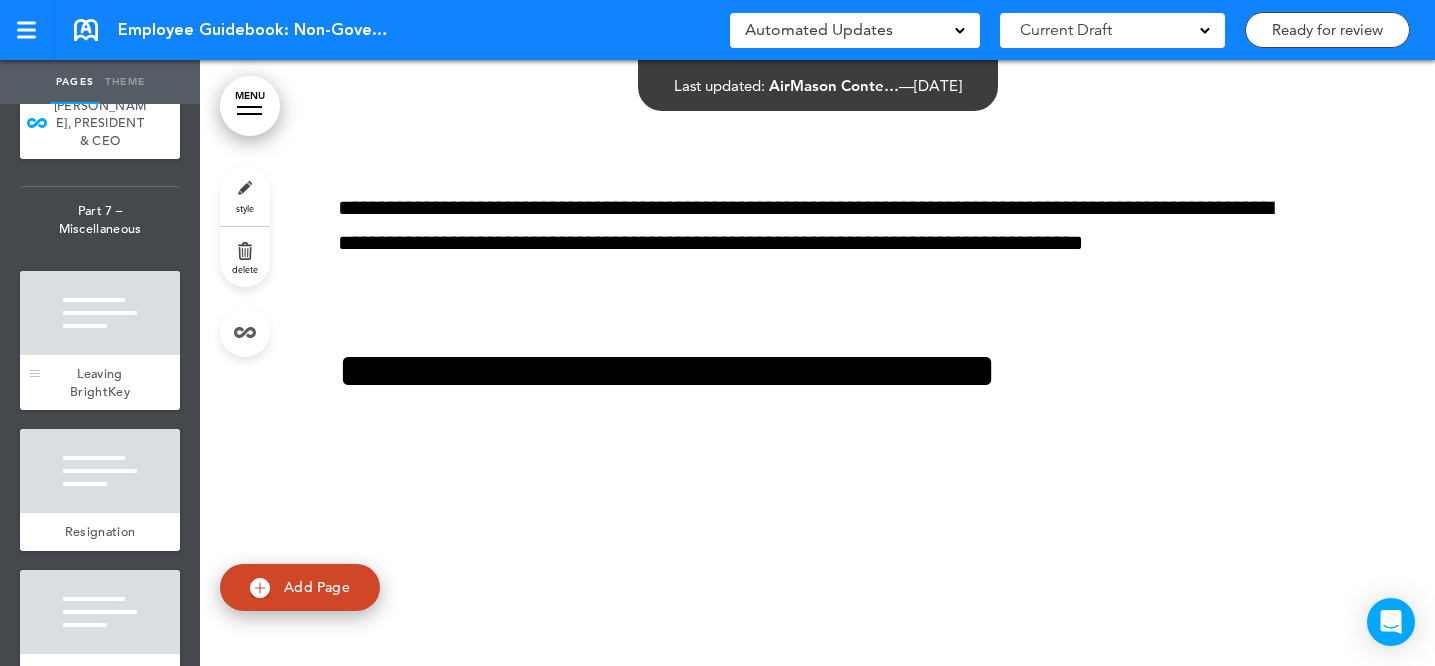 click at bounding box center (100, 313) 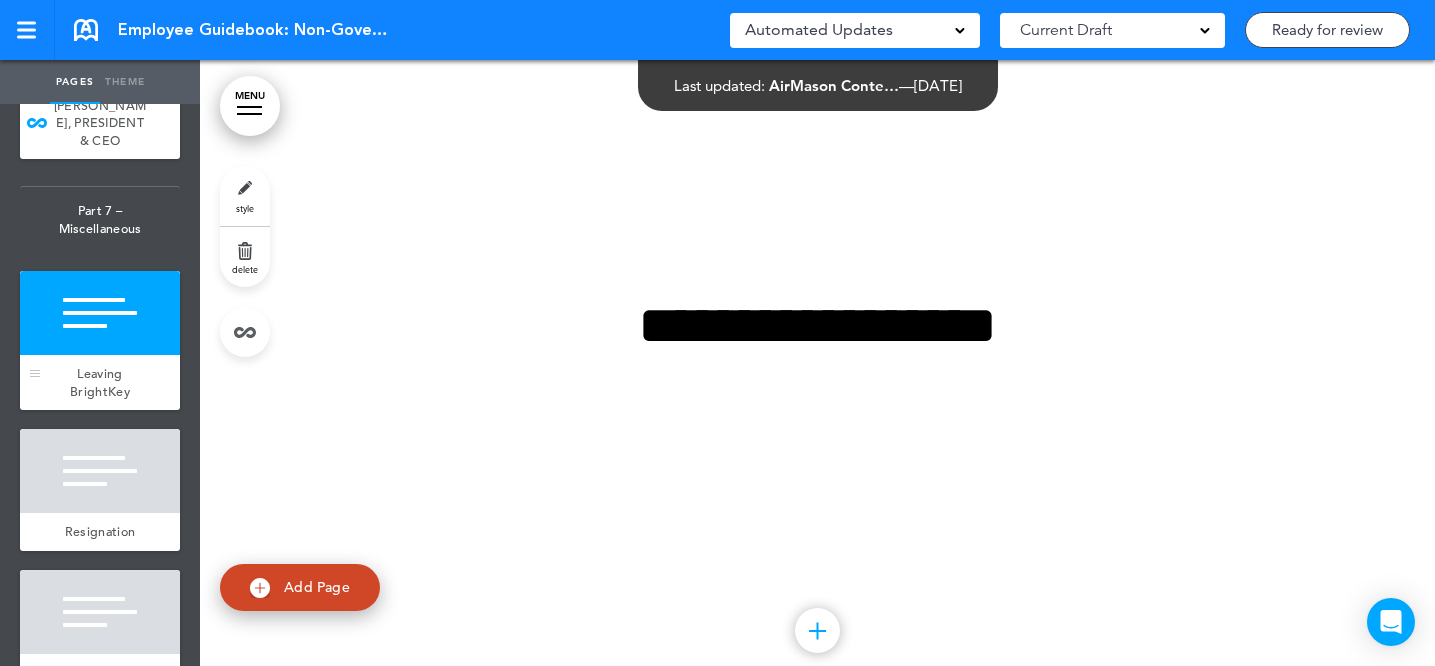 scroll, scrollTop: 102725, scrollLeft: 0, axis: vertical 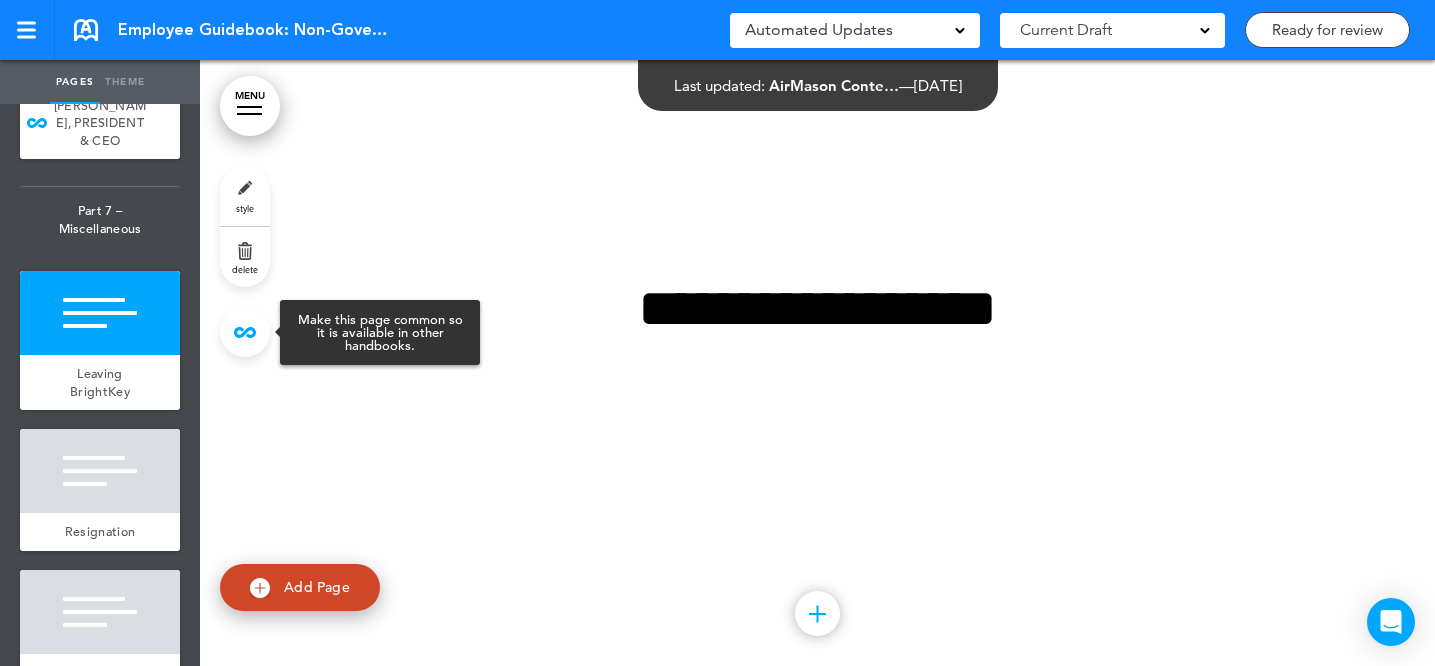 click at bounding box center (245, 332) 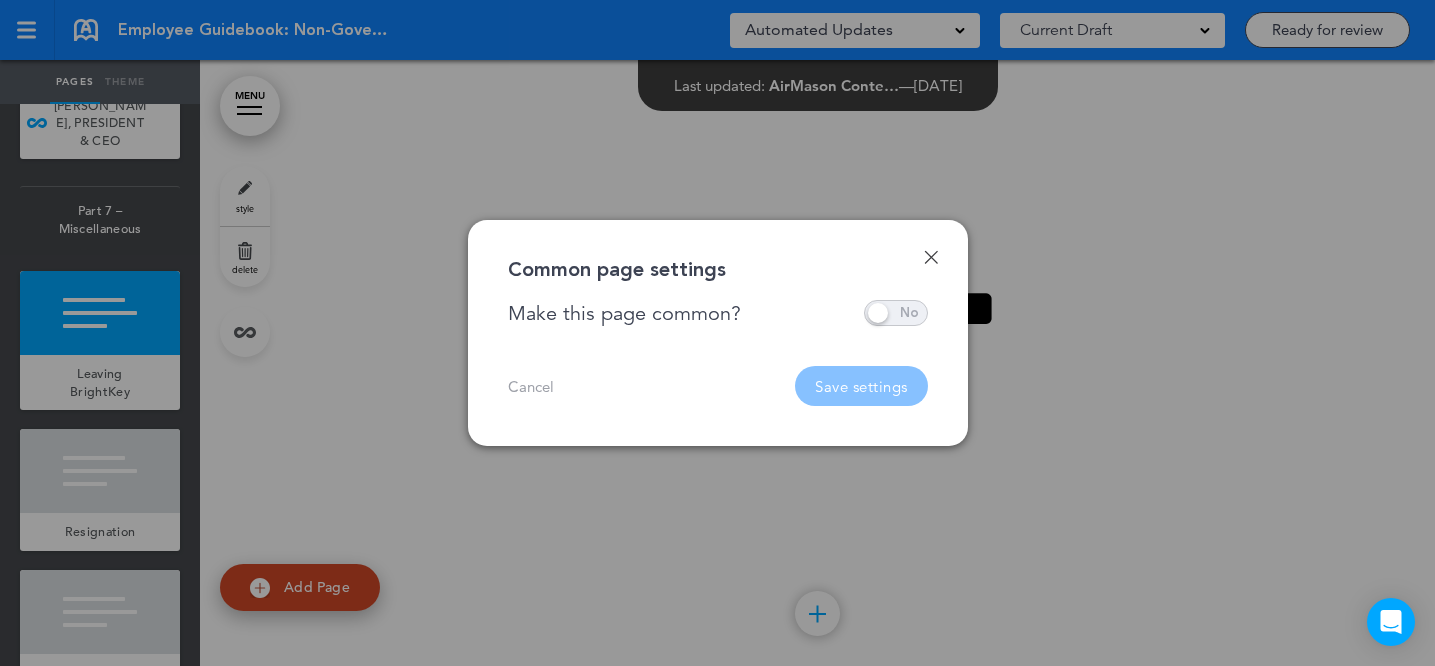 click at bounding box center [896, 313] 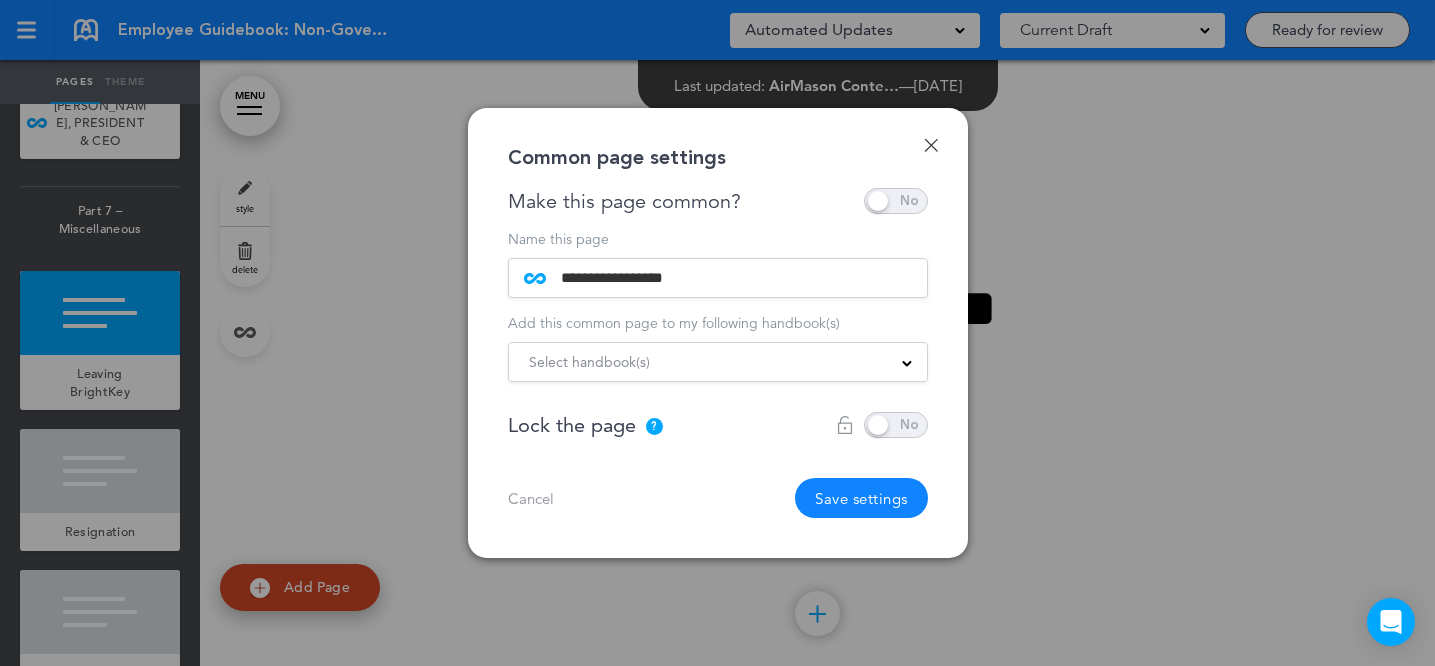 click on "Select handbook(s)" at bounding box center (718, 362) 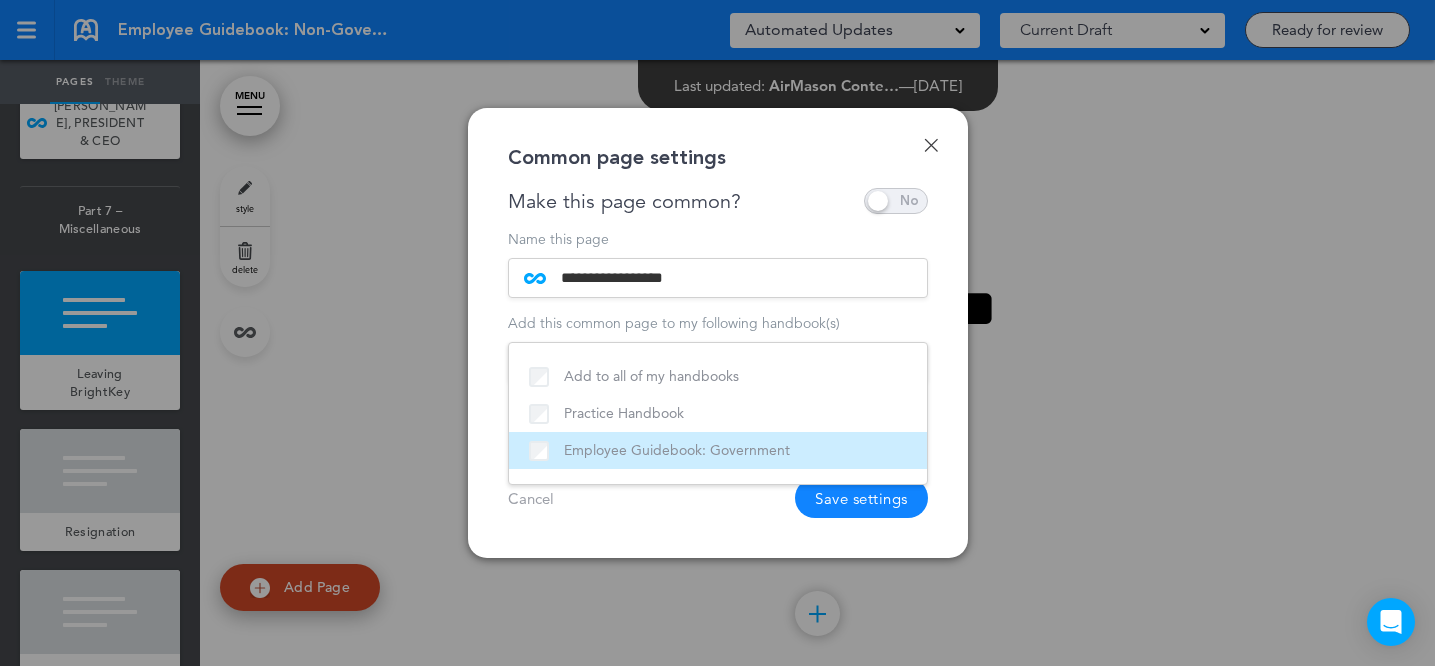 click on "Employee Guidebook: Government" at bounding box center (718, 450) 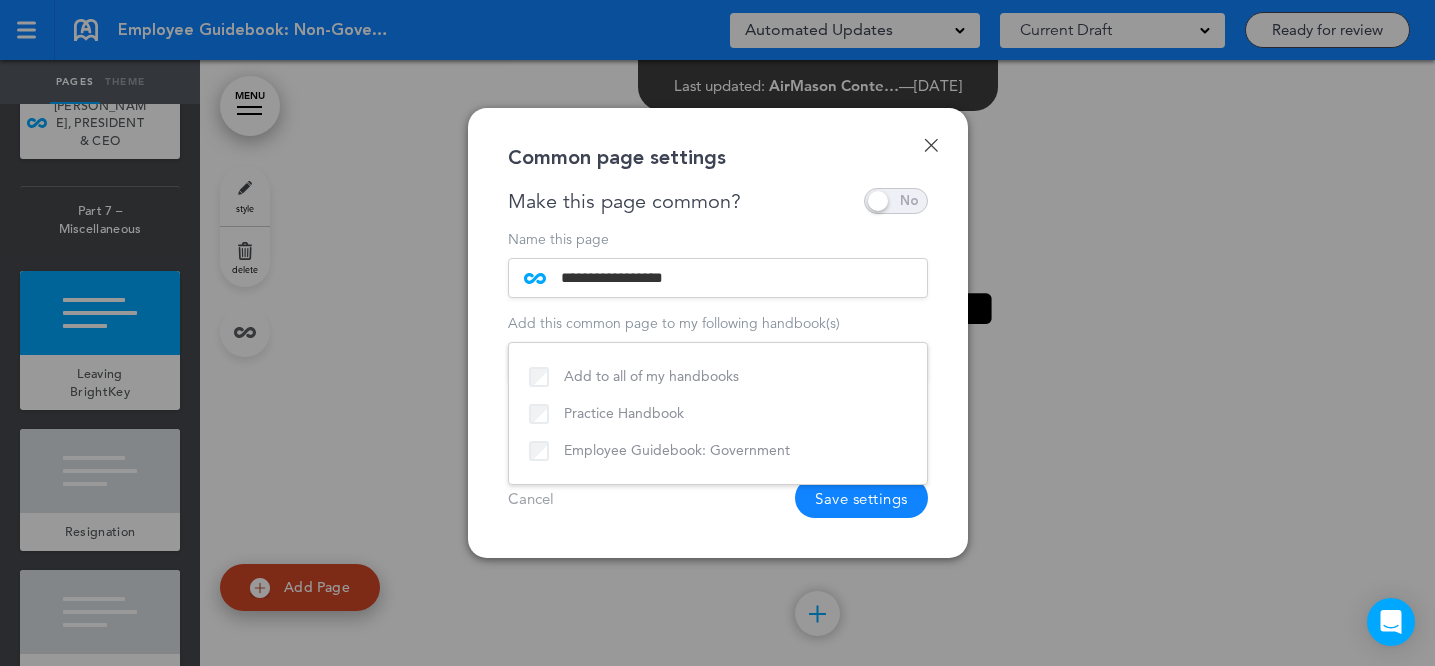 click on "Cancel
Save settings" at bounding box center (718, 498) 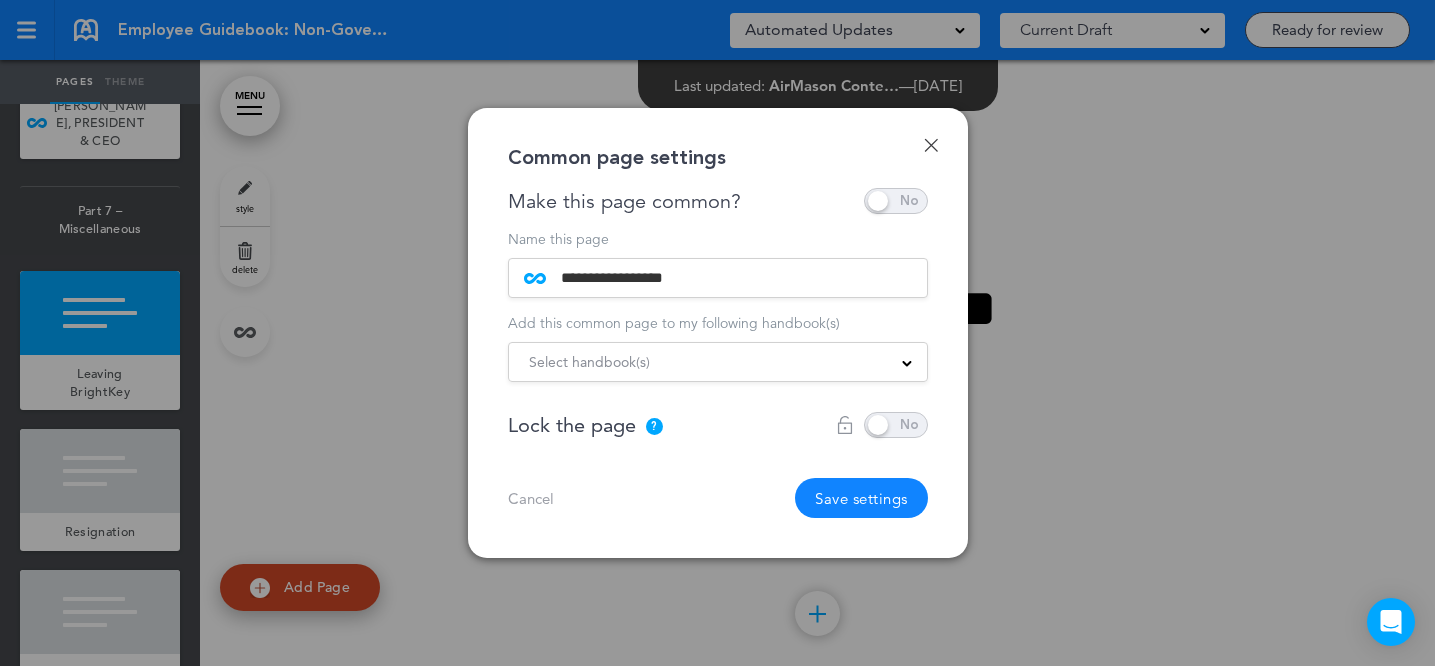 click on "Save settings" at bounding box center (861, 498) 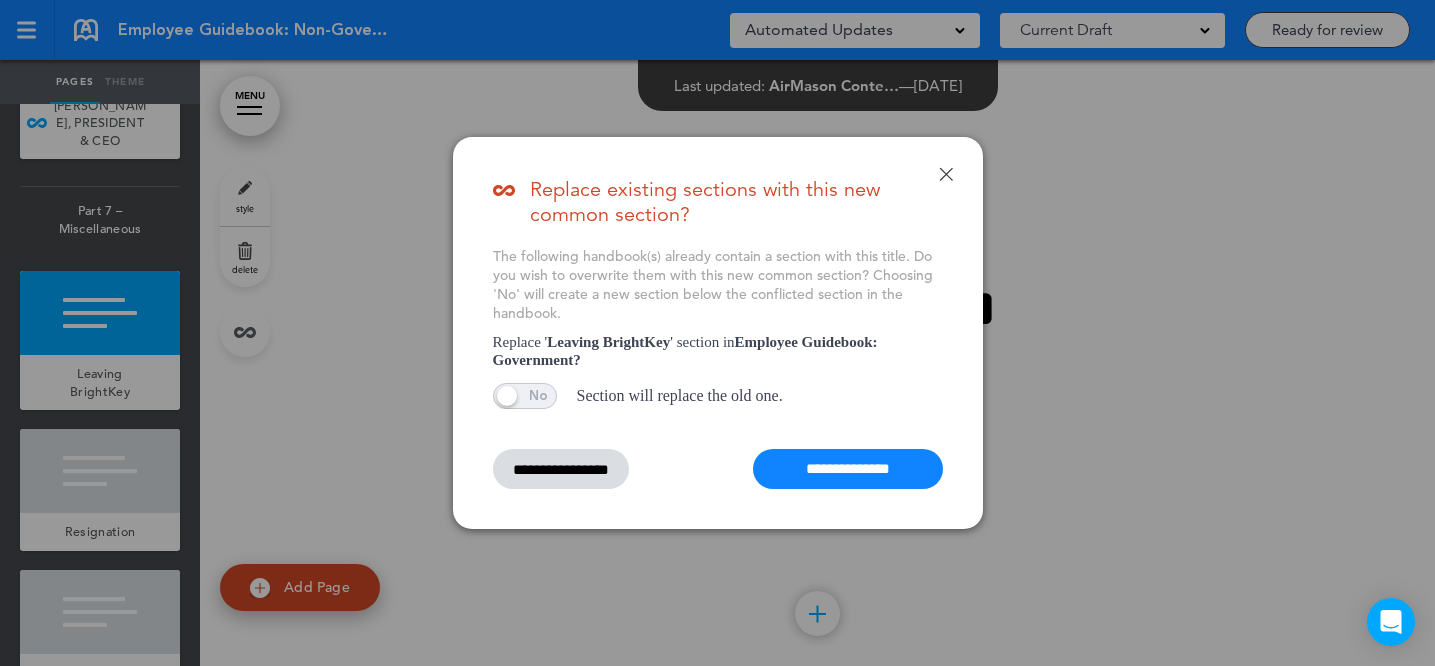 click on "**********" at bounding box center [848, 469] 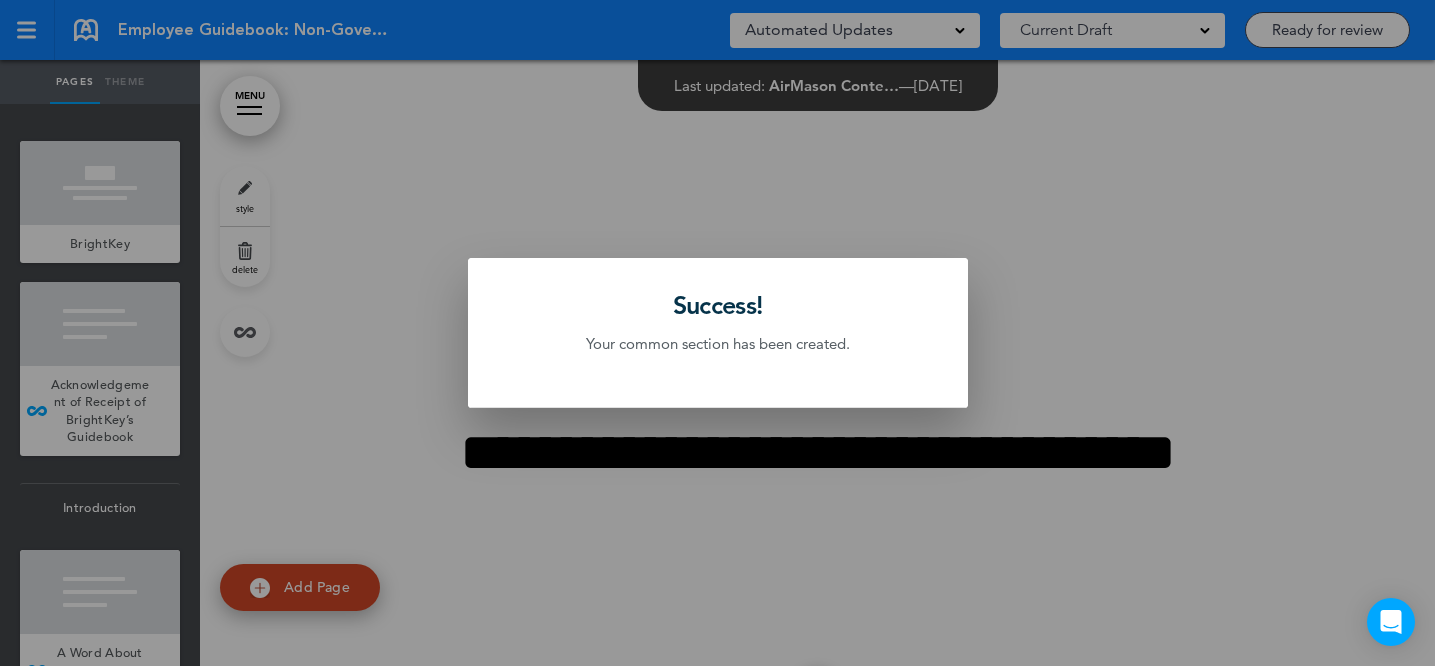 scroll, scrollTop: 0, scrollLeft: 0, axis: both 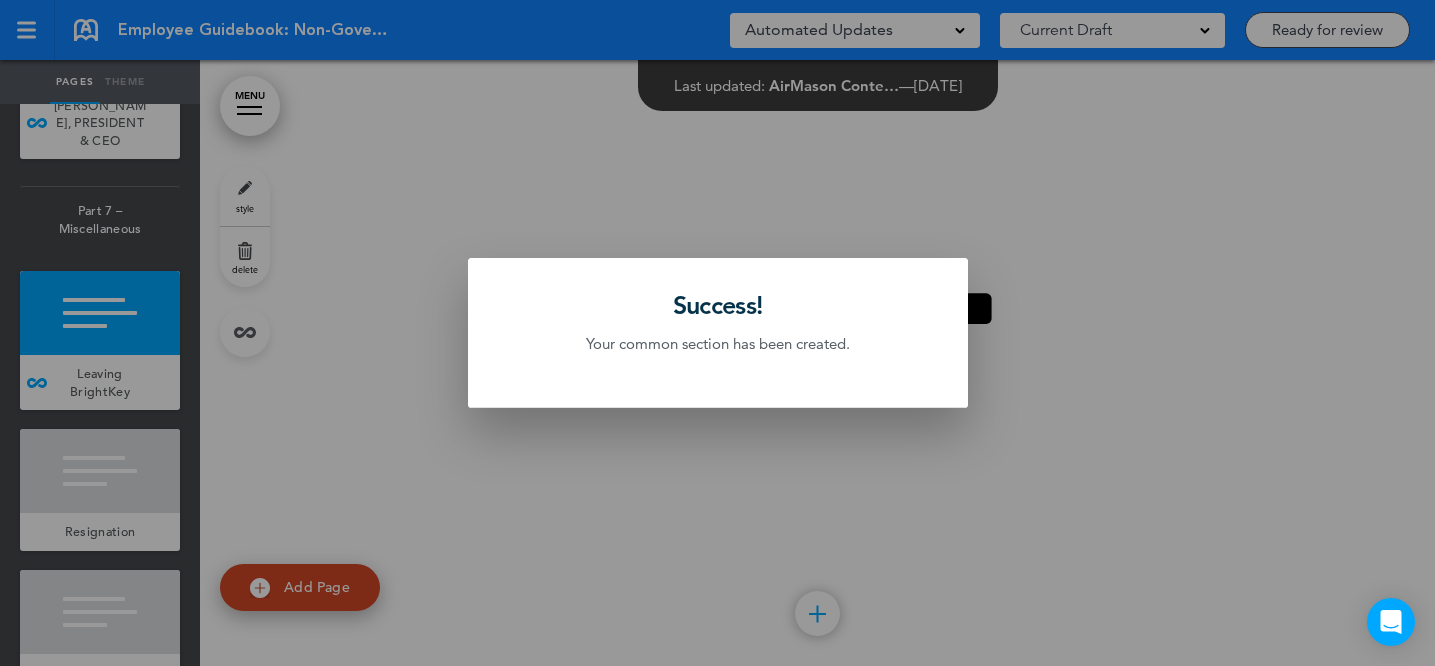 drag, startPoint x: 823, startPoint y: 452, endPoint x: 787, endPoint y: 447, distance: 36.345562 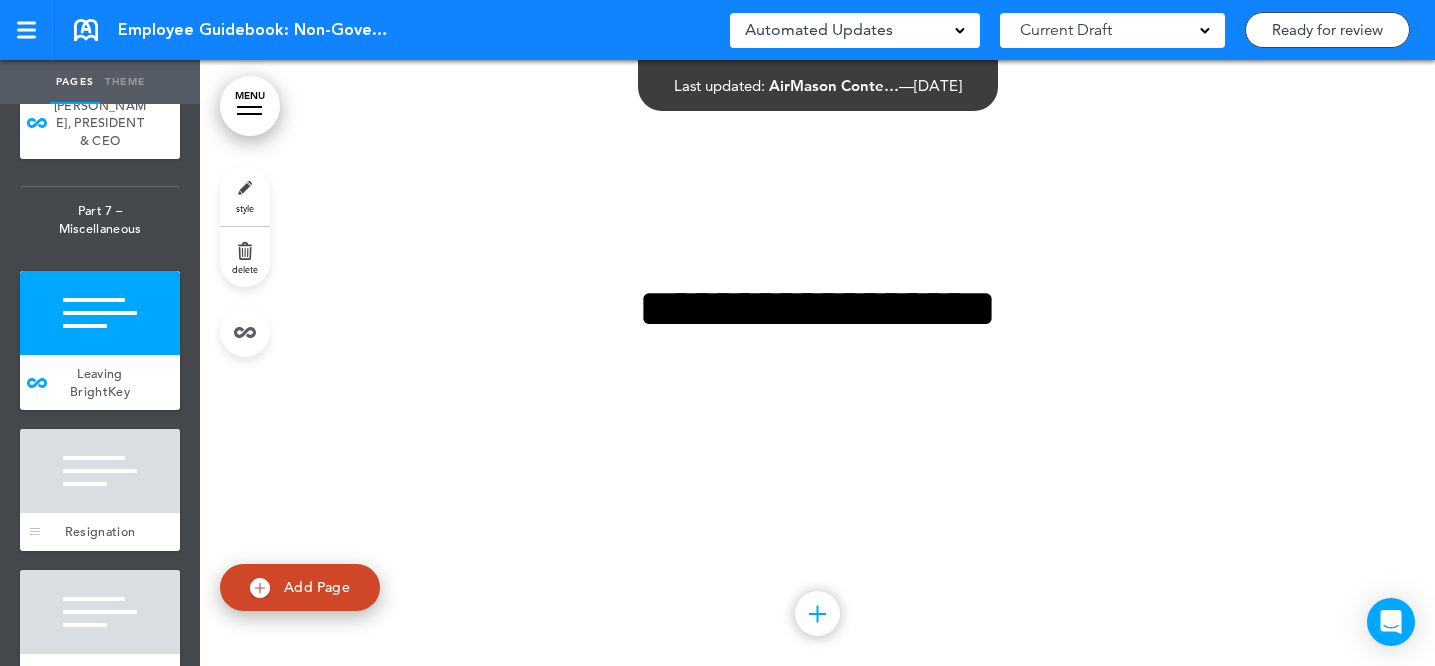 click at bounding box center [100, 471] 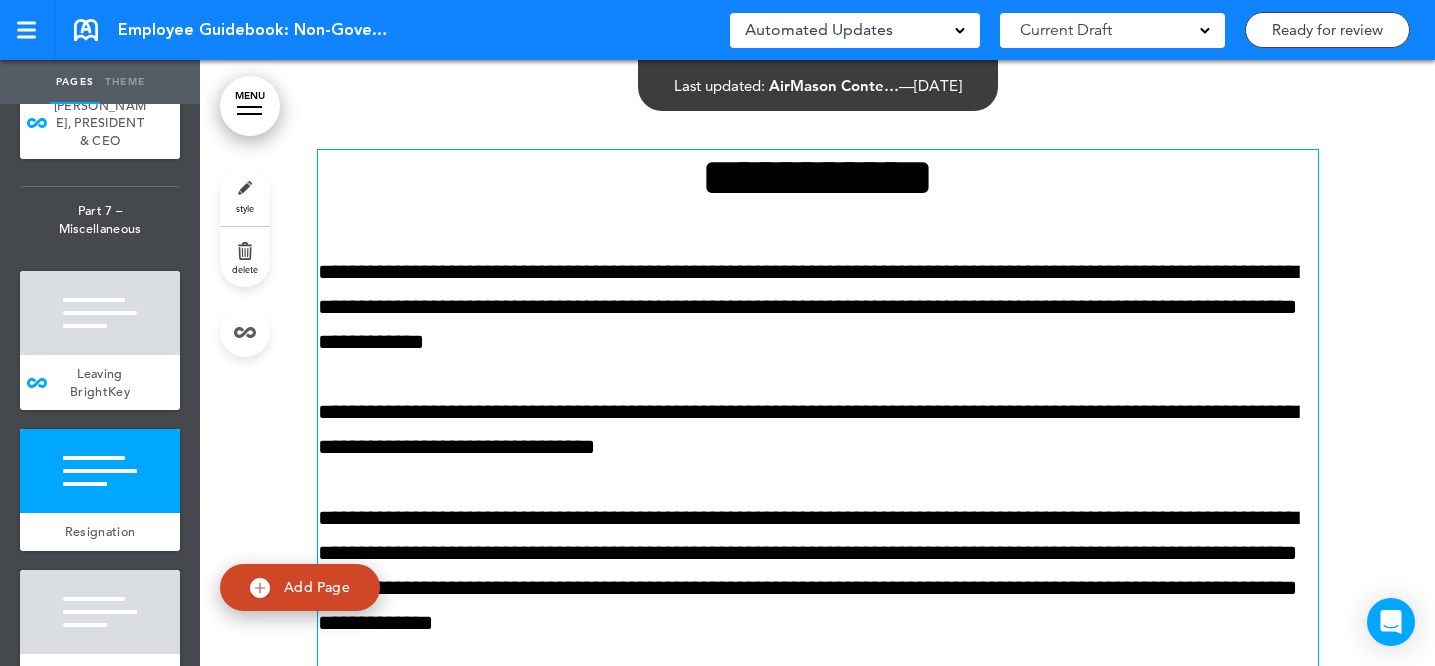 scroll, scrollTop: 103333, scrollLeft: 0, axis: vertical 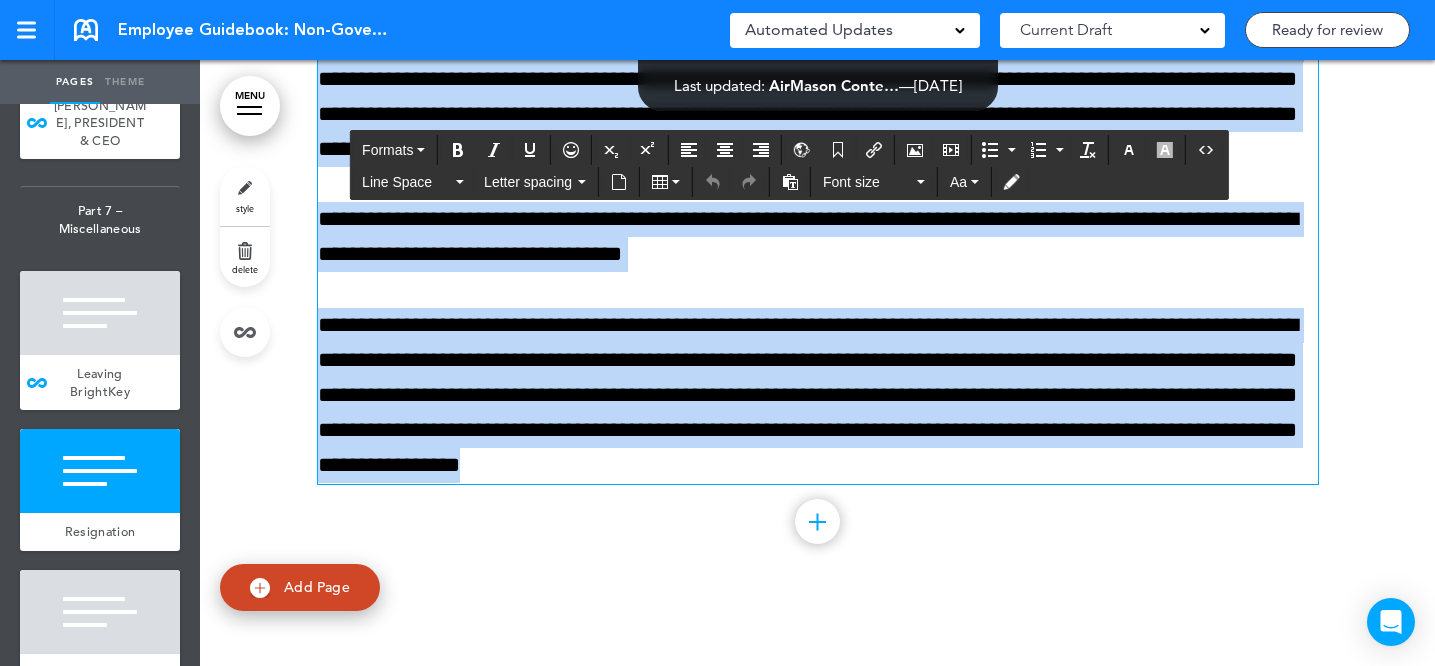 drag, startPoint x: 686, startPoint y: 287, endPoint x: 791, endPoint y: 610, distance: 339.63803 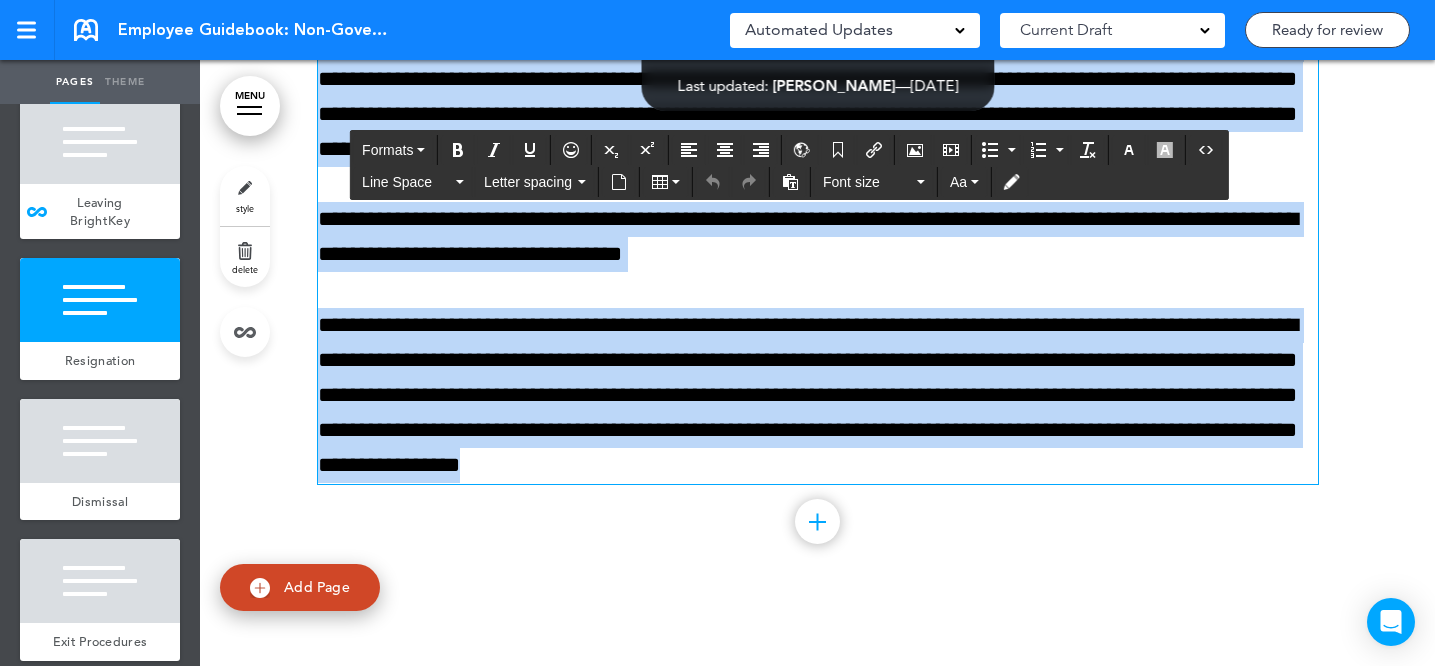 scroll, scrollTop: 18898, scrollLeft: 0, axis: vertical 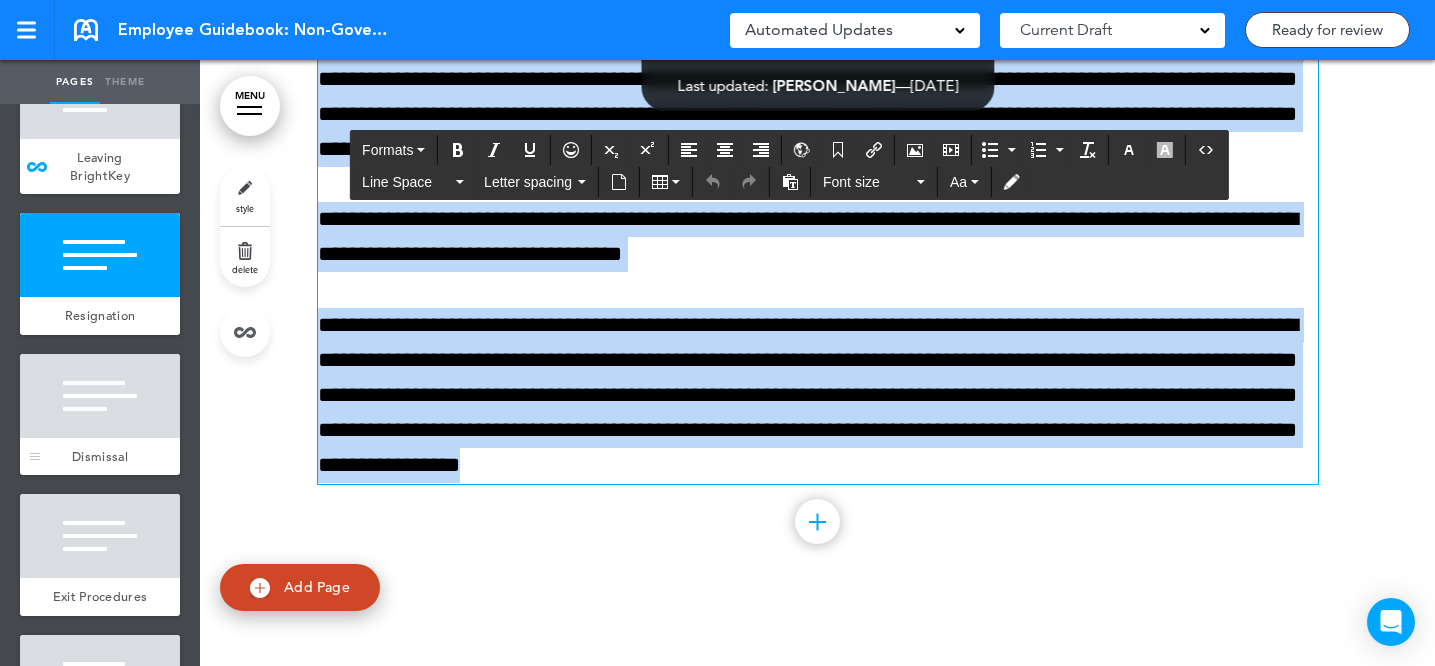 click at bounding box center (100, 396) 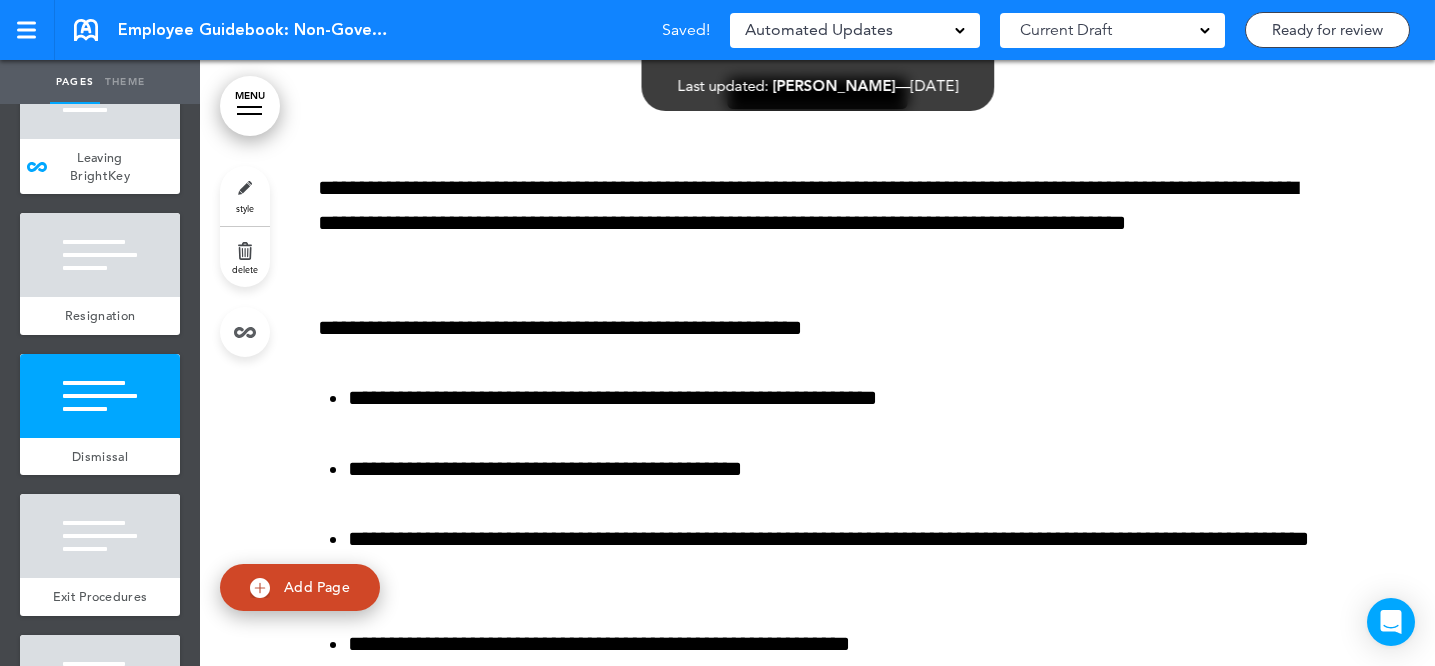 scroll, scrollTop: 104453, scrollLeft: 0, axis: vertical 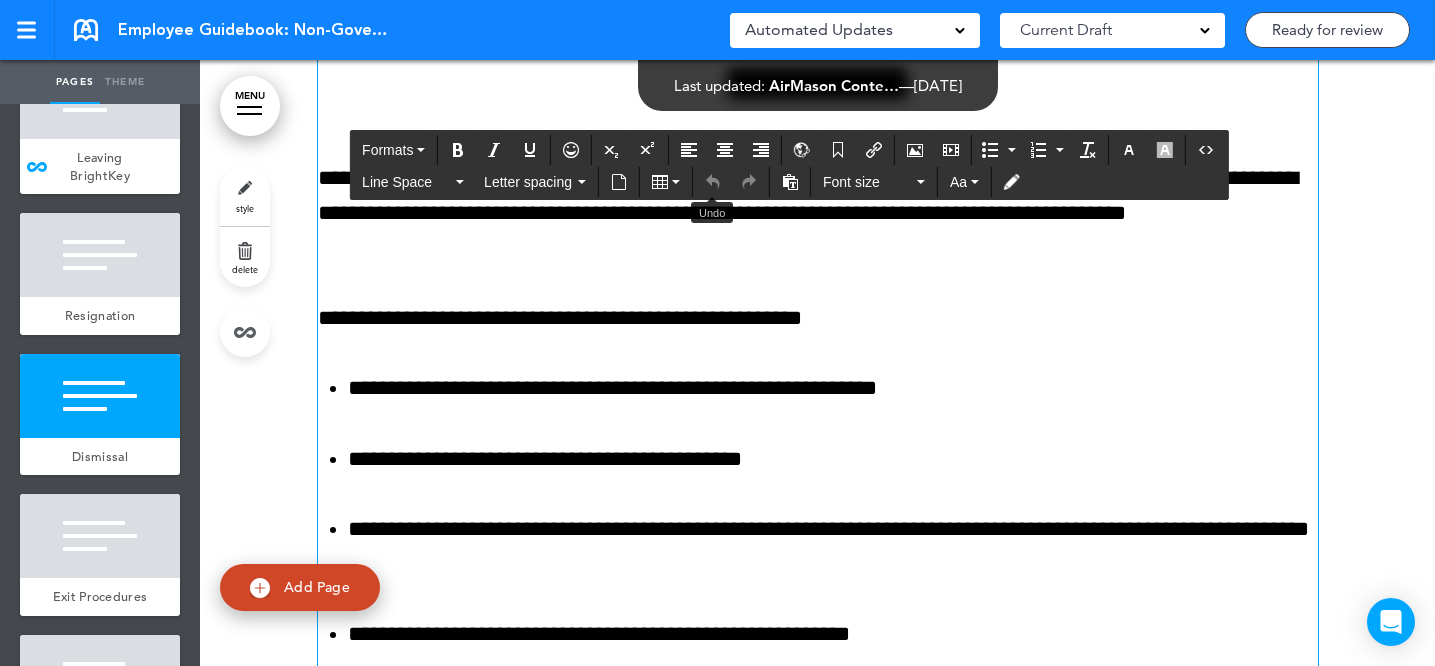 drag, startPoint x: 685, startPoint y: 174, endPoint x: 695, endPoint y: 194, distance: 22.36068 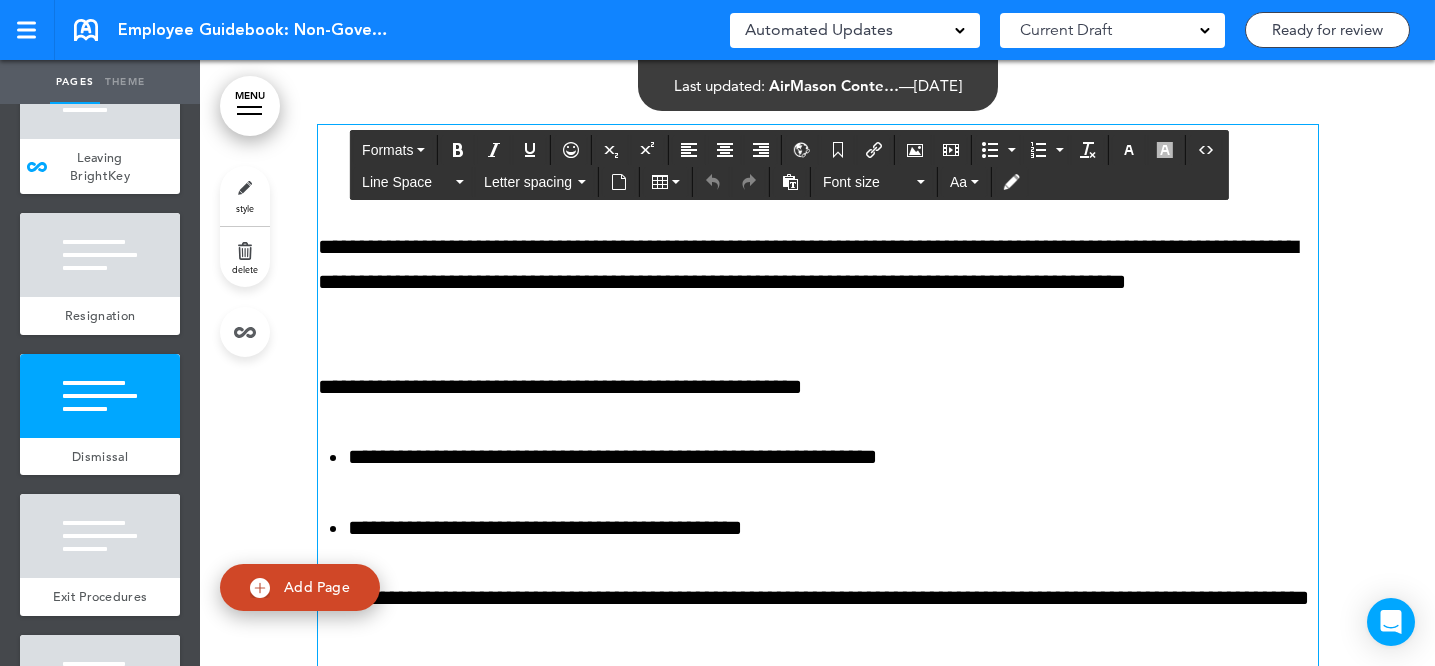 scroll, scrollTop: 104358, scrollLeft: 0, axis: vertical 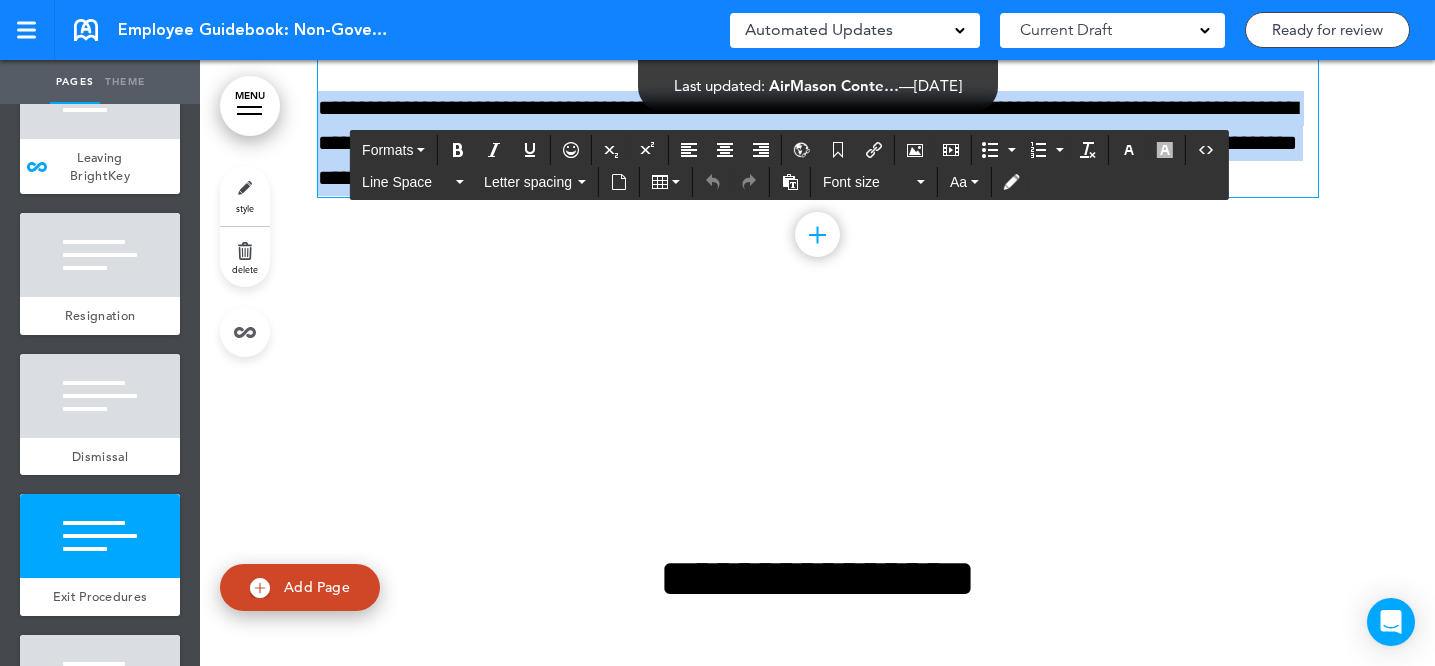 drag, startPoint x: 688, startPoint y: 275, endPoint x: 839, endPoint y: 514, distance: 282.7048 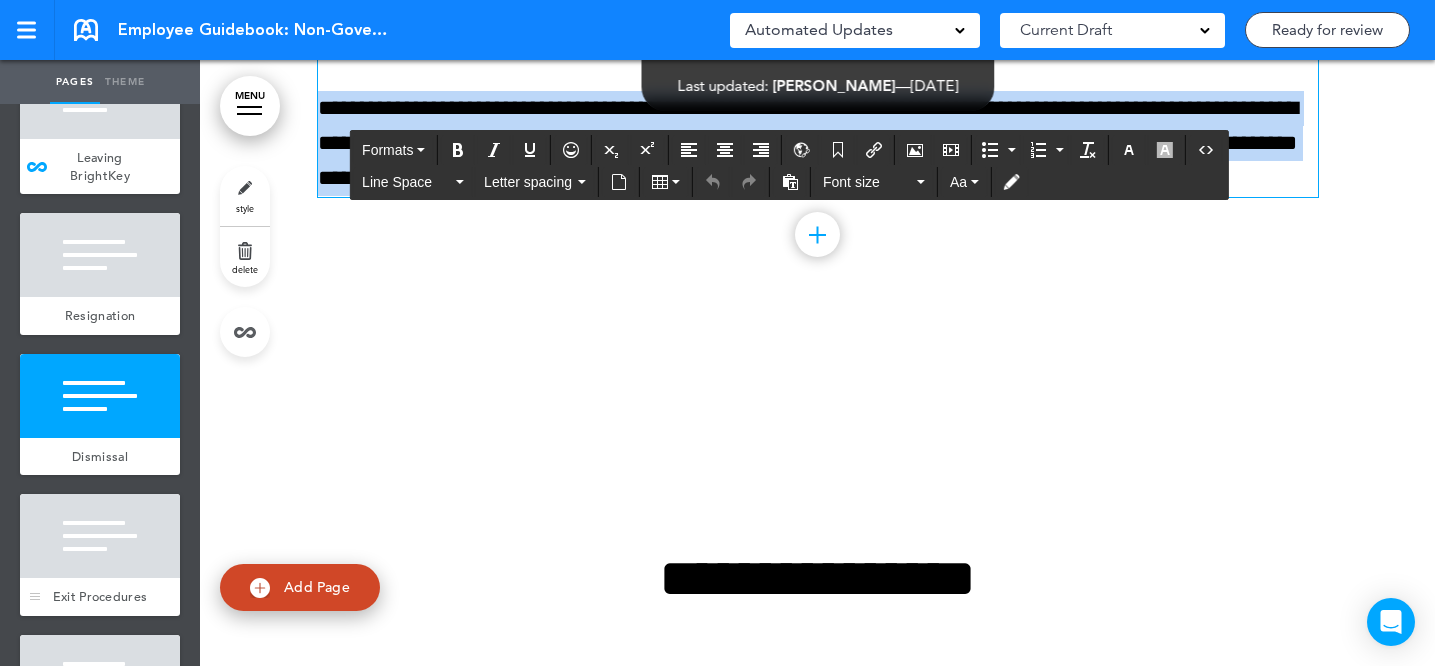 click at bounding box center [100, 536] 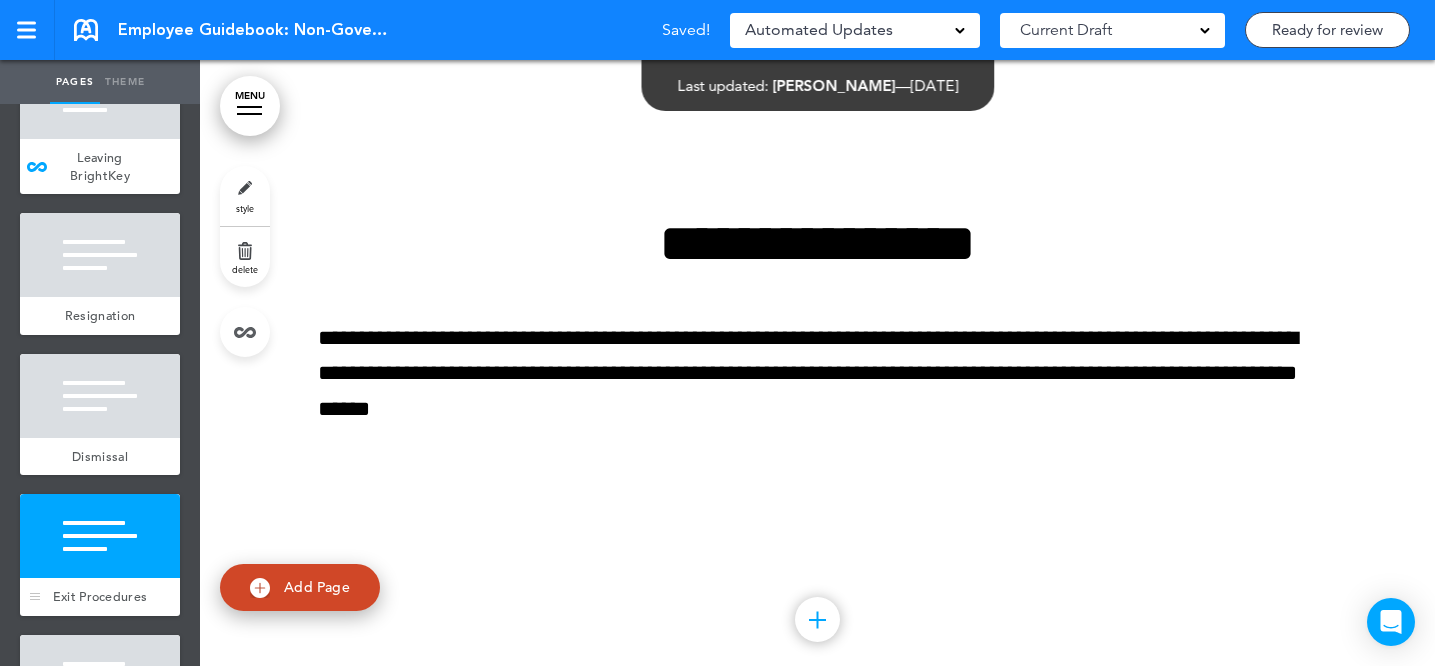 scroll, scrollTop: 105531, scrollLeft: 0, axis: vertical 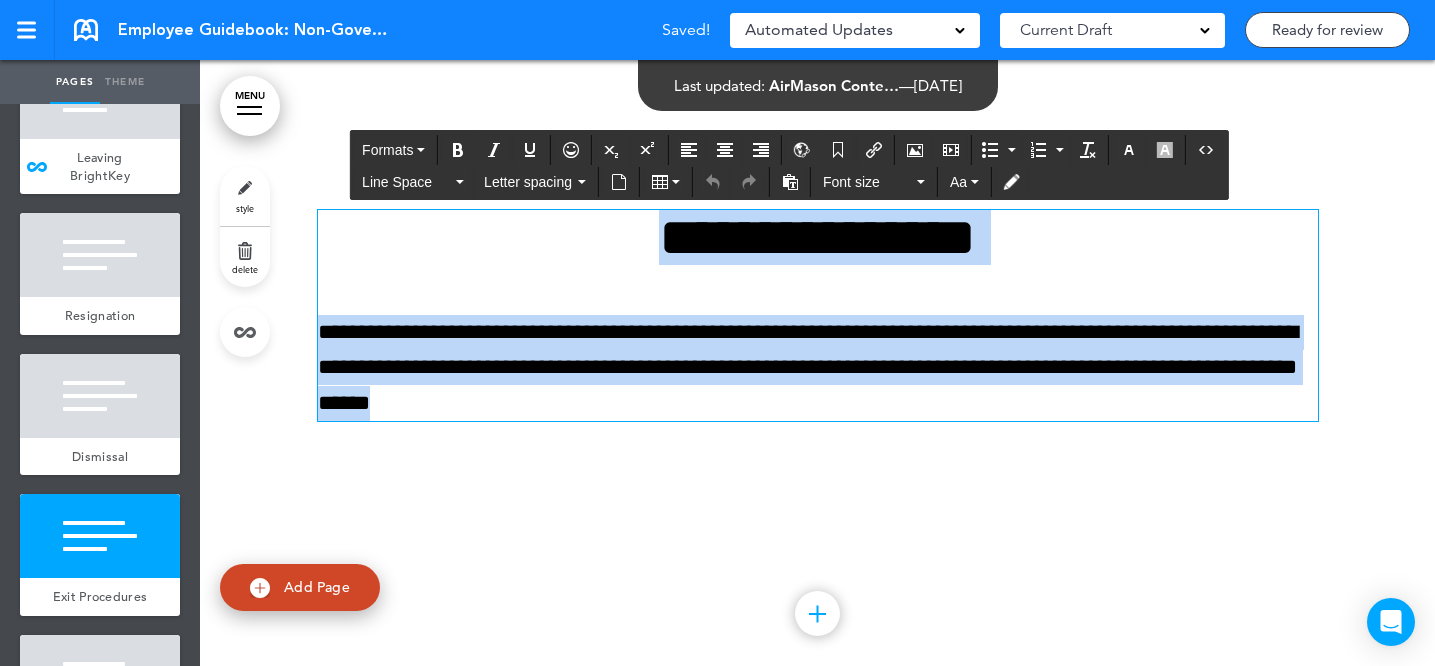 drag, startPoint x: 590, startPoint y: 326, endPoint x: 730, endPoint y: 529, distance: 246.5948 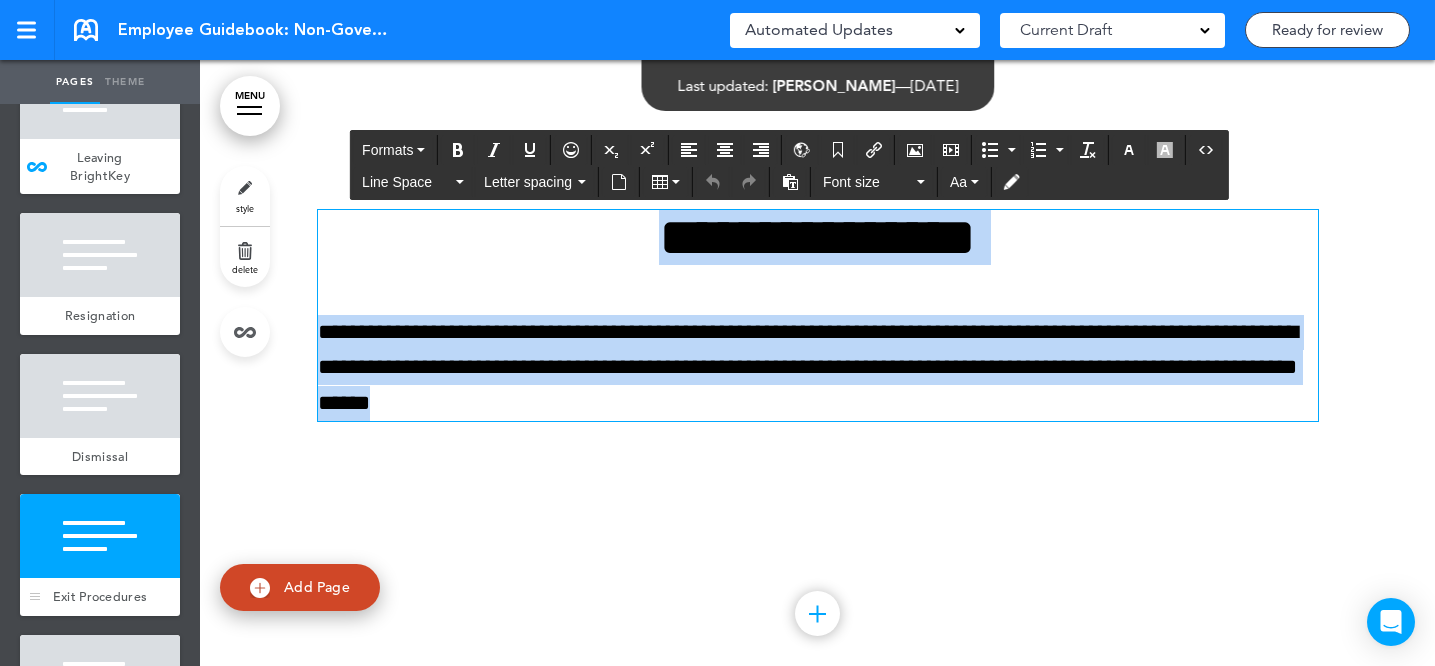 click at bounding box center (100, 536) 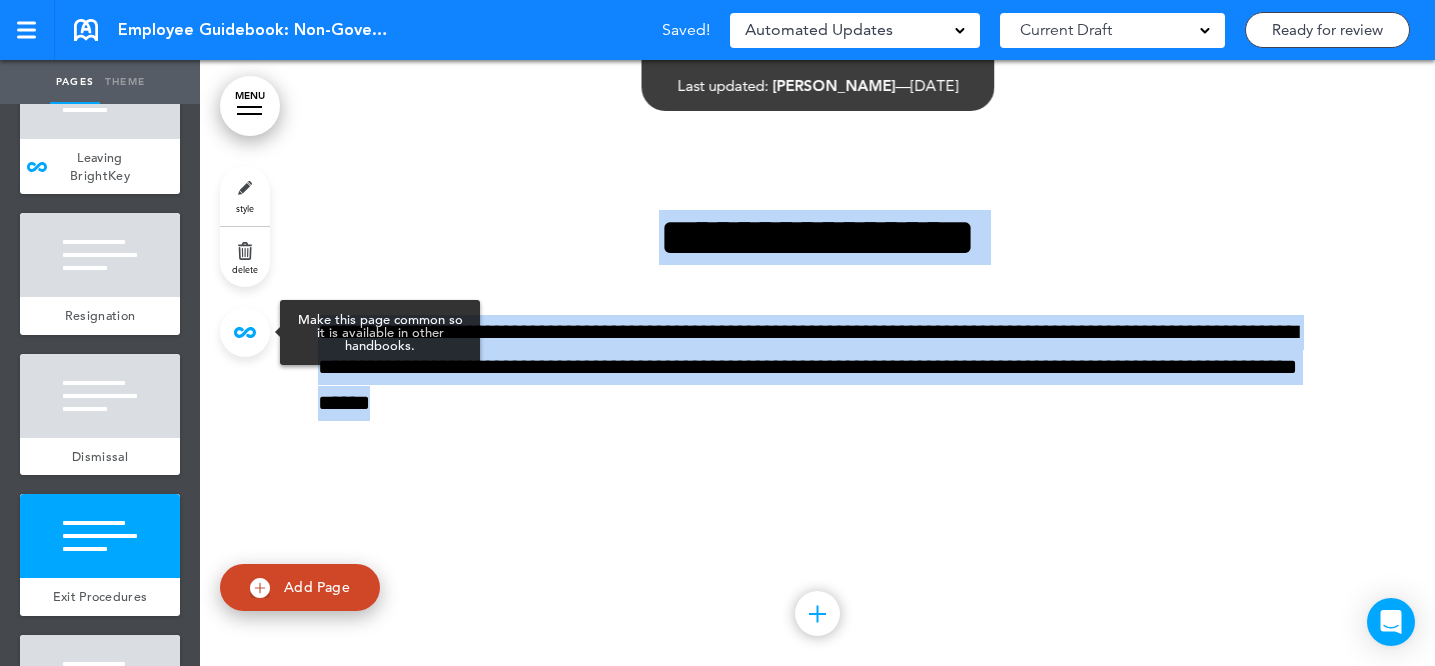 click at bounding box center [245, 332] 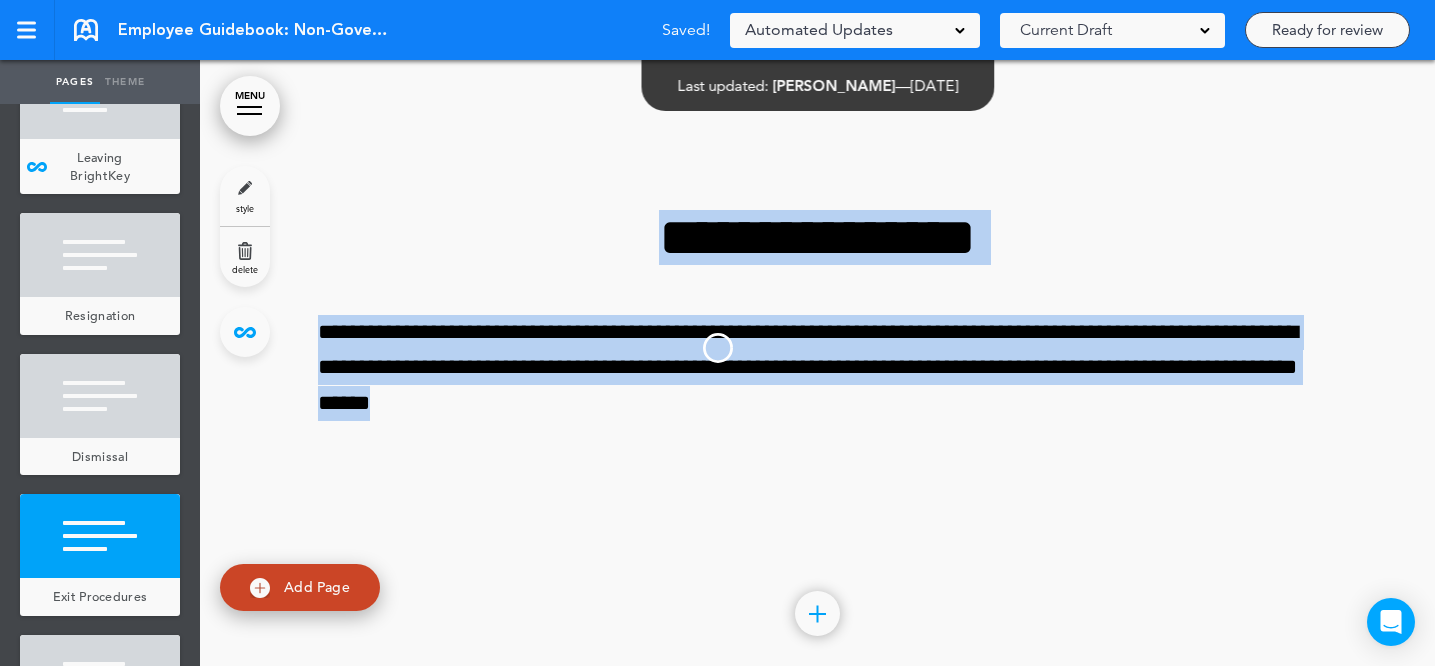 type on "**********" 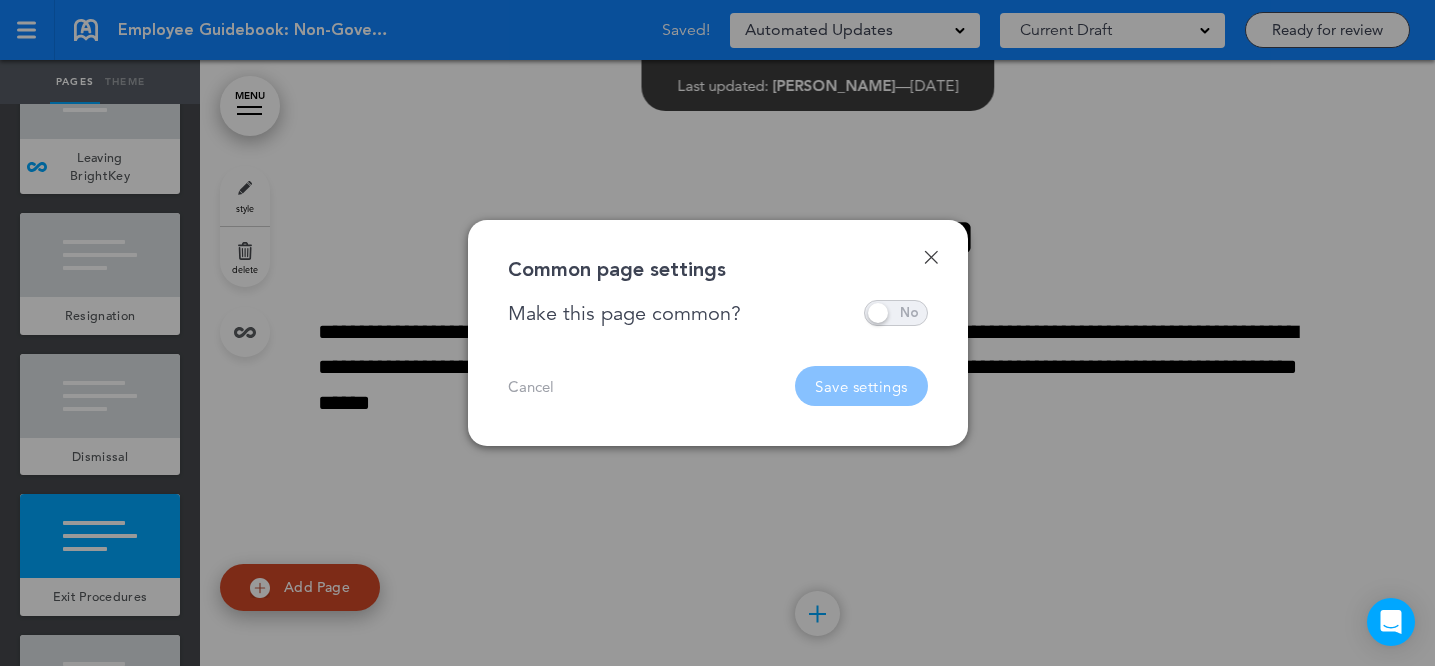 click at bounding box center (896, 313) 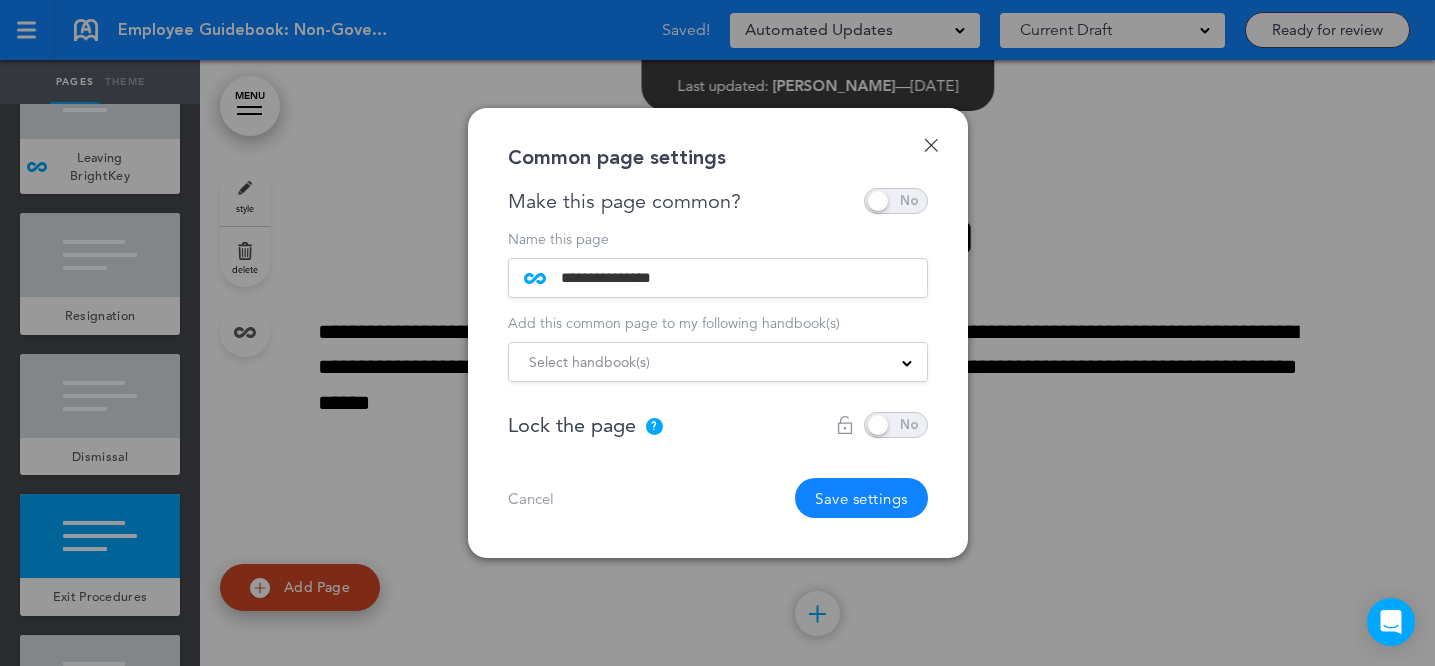 click on "Select handbook(s)" at bounding box center (718, 362) 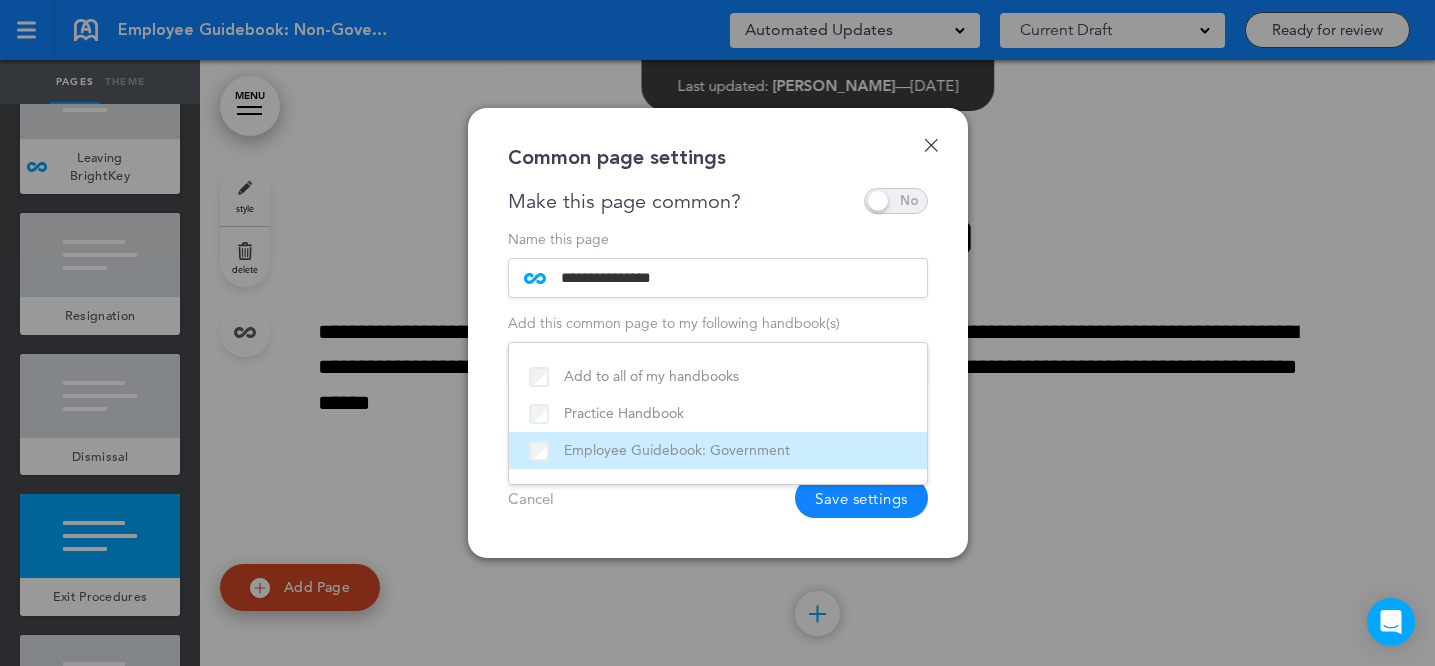 click on "Employee Guidebook: Government" at bounding box center (718, 450) 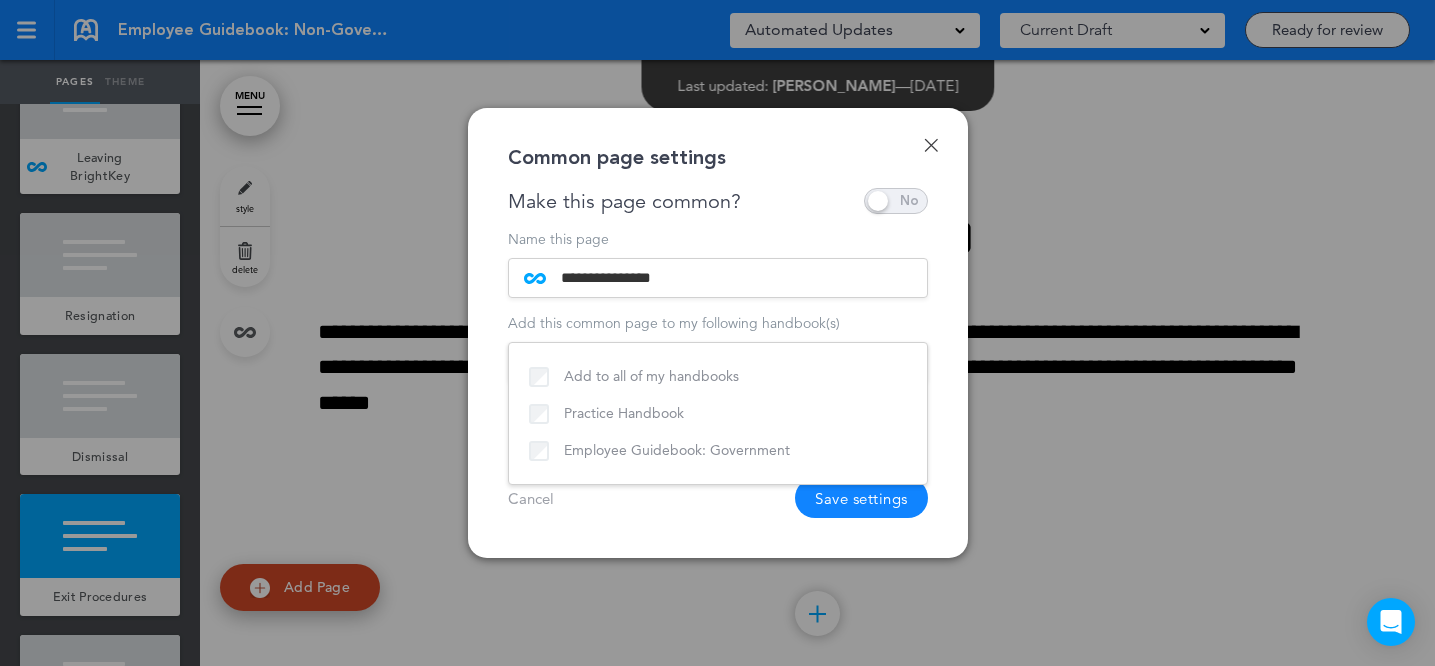 click on "Cancel
Save settings" at bounding box center [718, 498] 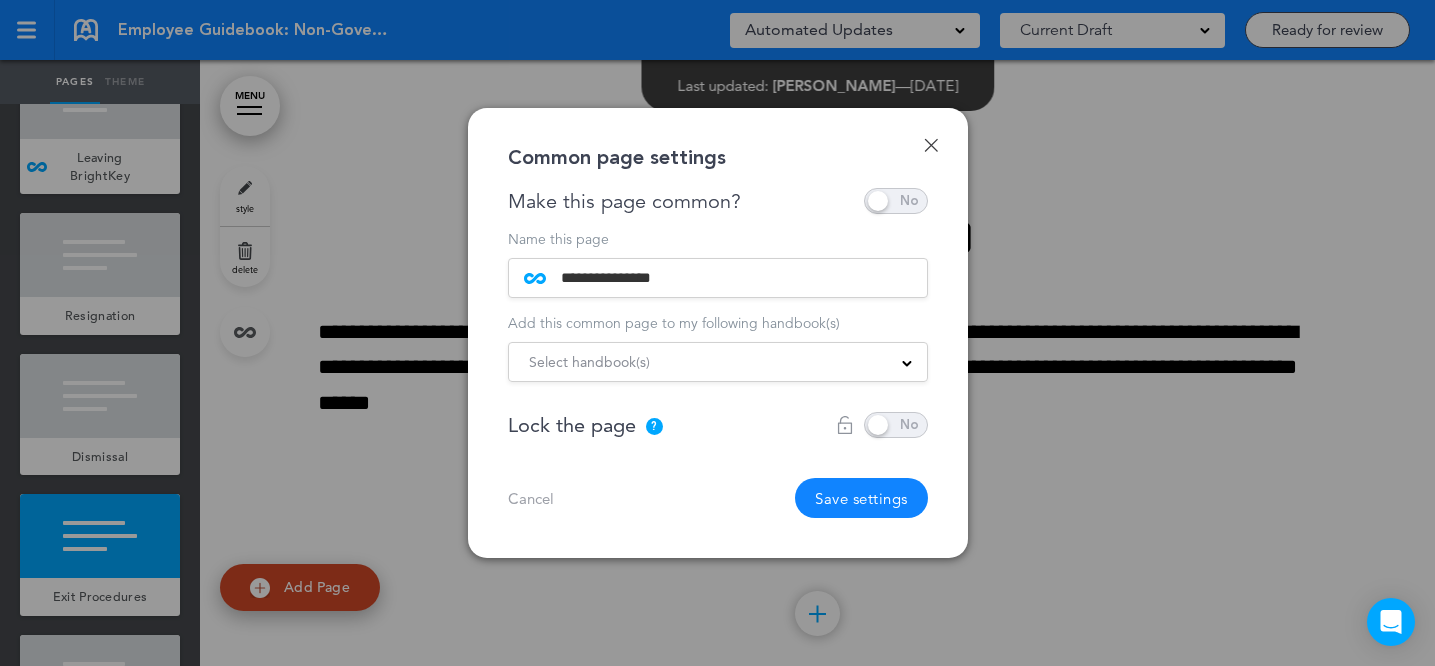 click on "Save settings" at bounding box center (861, 498) 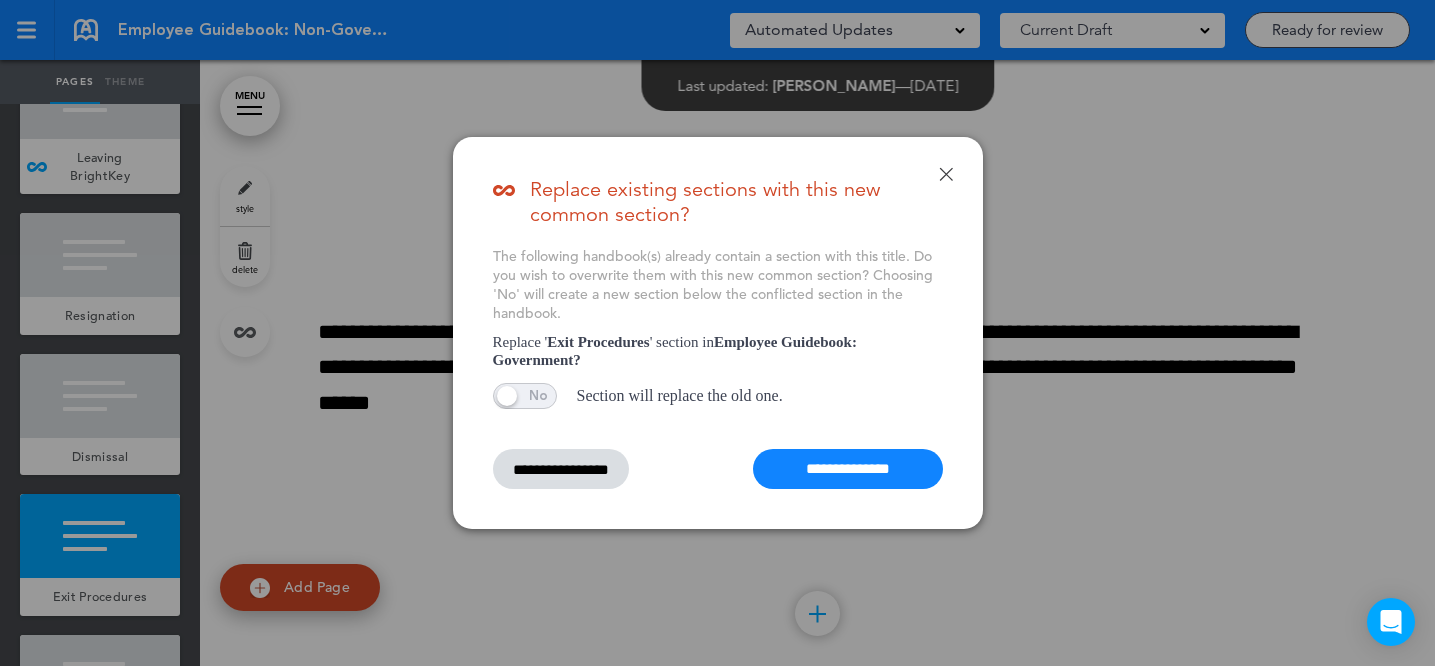click on "**********" at bounding box center (848, 469) 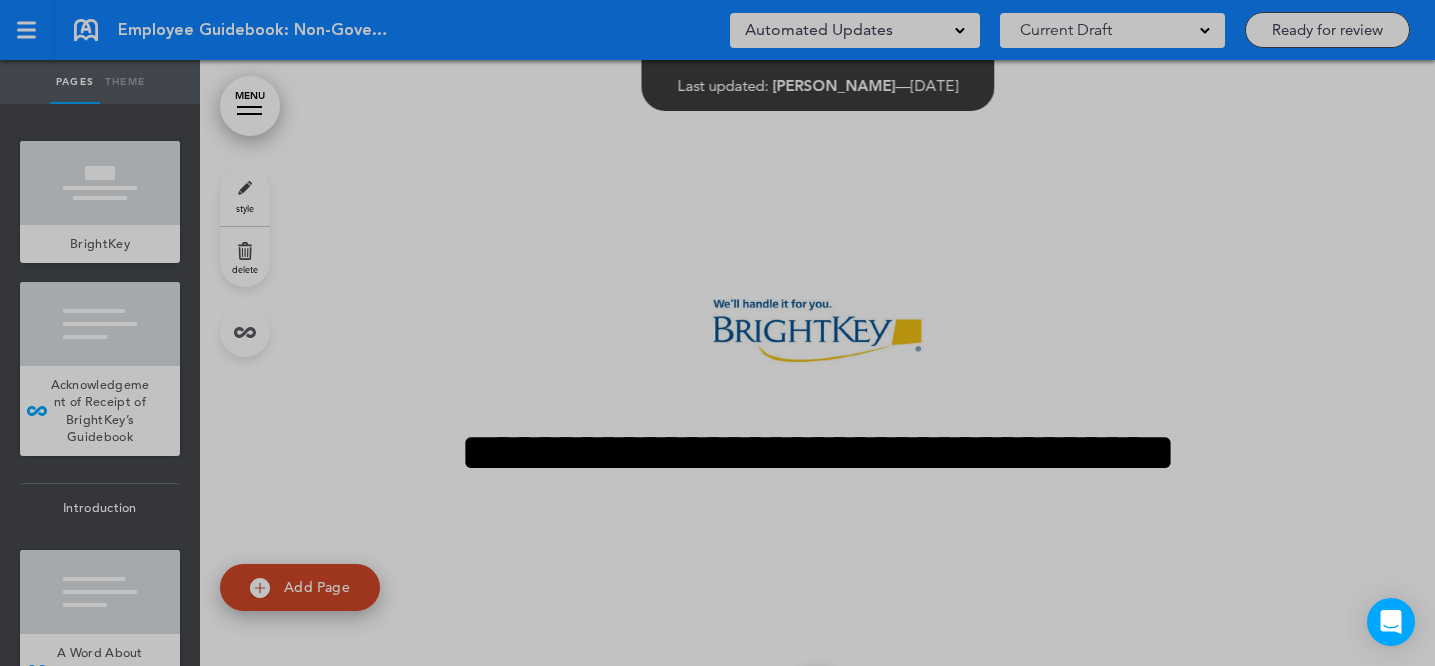 scroll, scrollTop: 0, scrollLeft: 0, axis: both 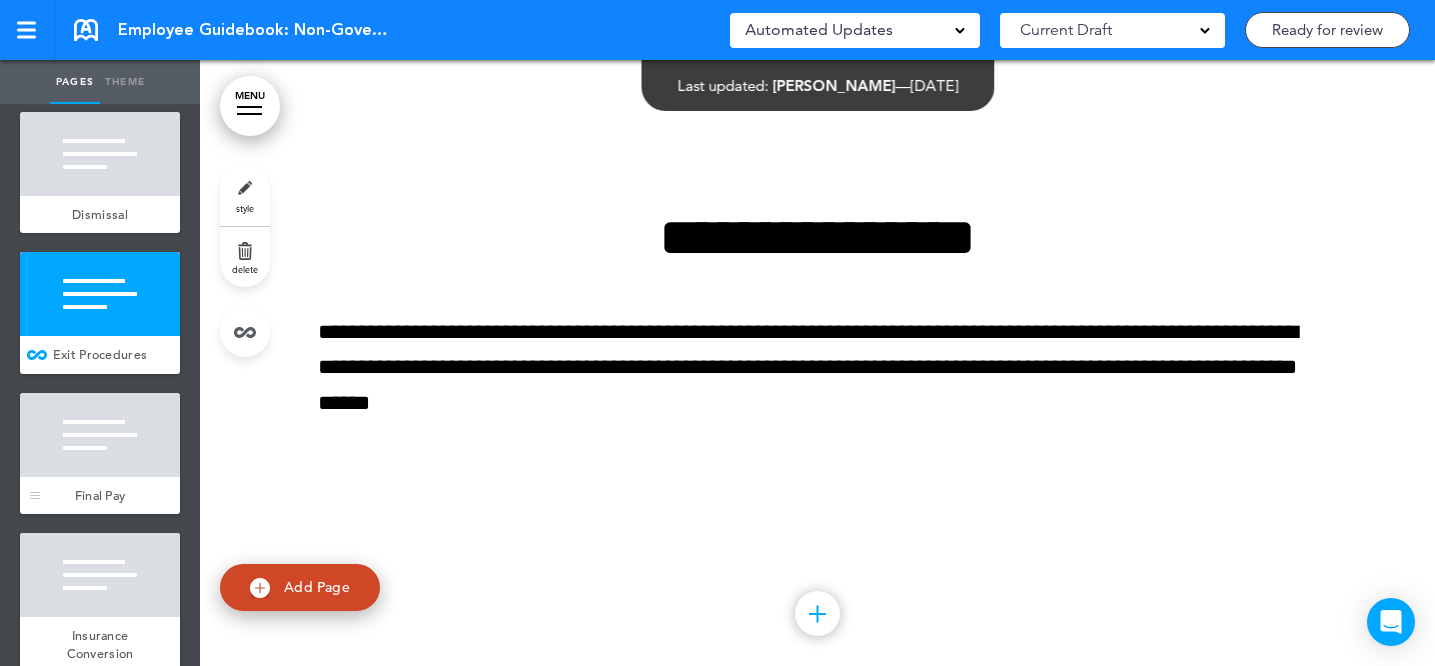 click at bounding box center [100, 435] 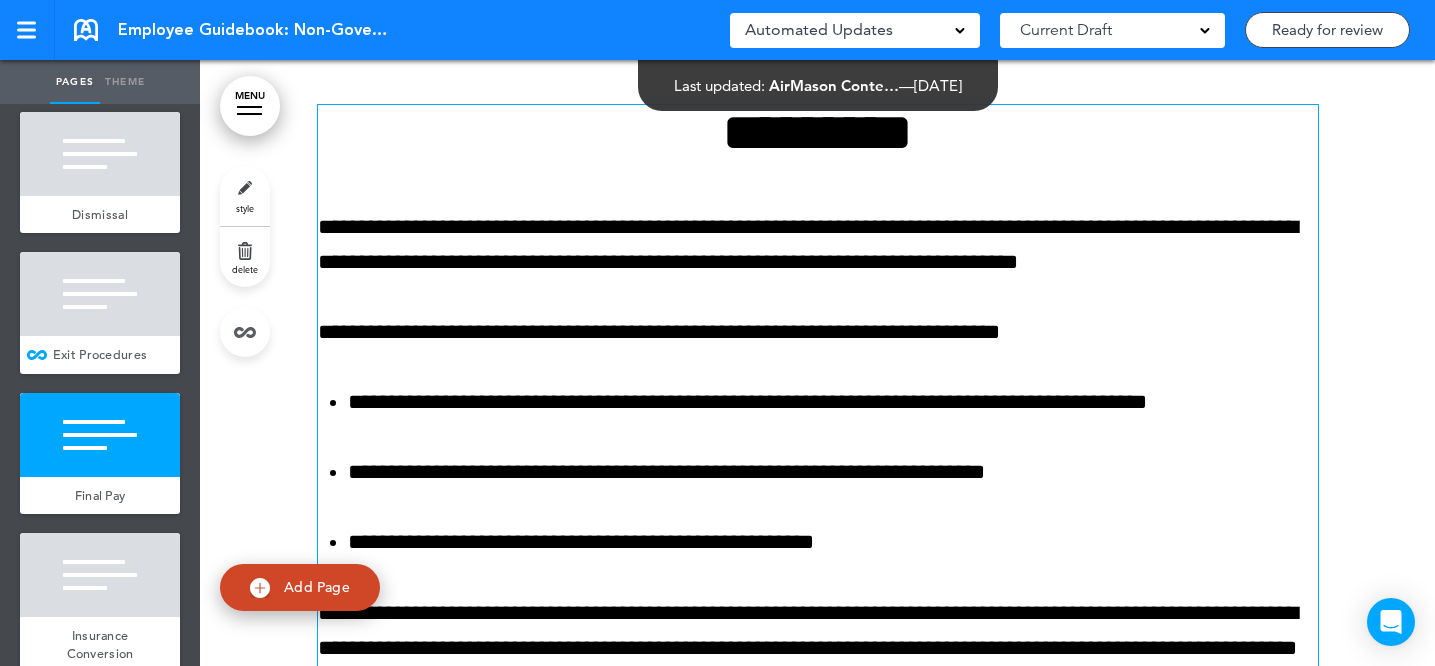 scroll, scrollTop: 106198, scrollLeft: 0, axis: vertical 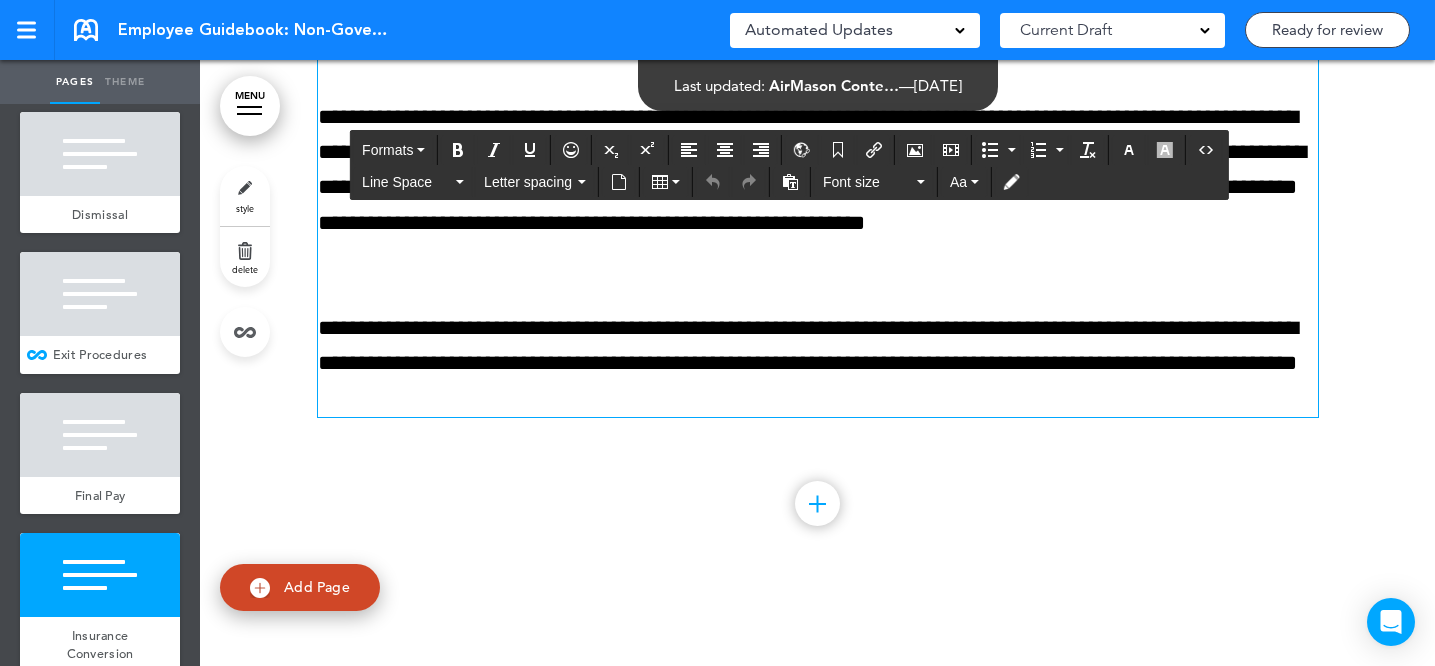 drag, startPoint x: 705, startPoint y: 233, endPoint x: 828, endPoint y: 478, distance: 274.1423 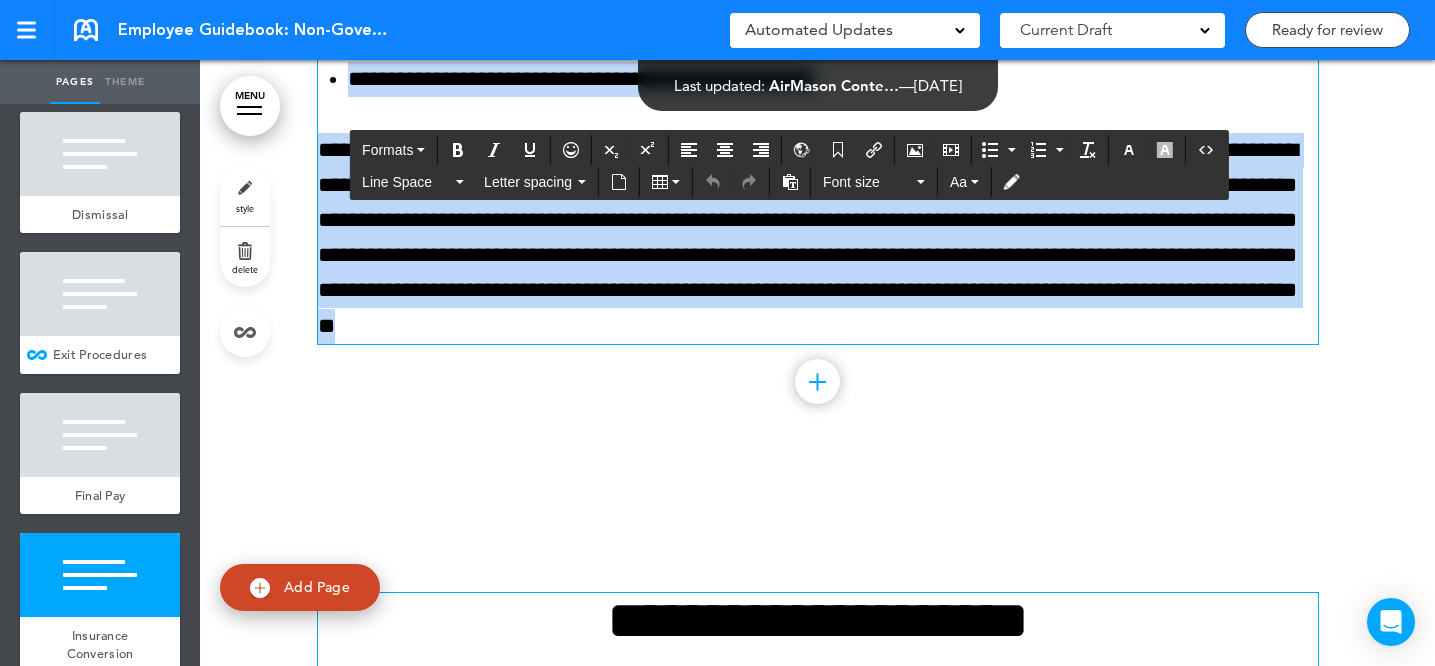 scroll, scrollTop: 106661, scrollLeft: 0, axis: vertical 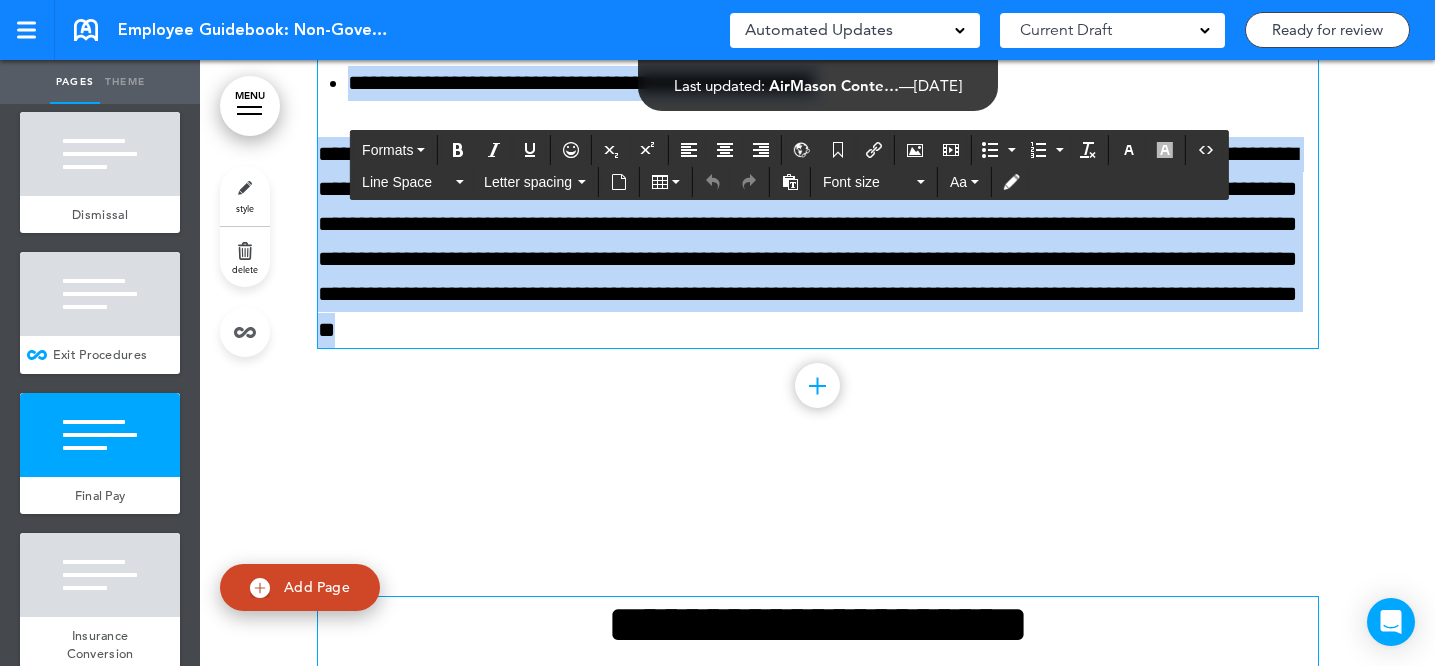 copy on "**********" 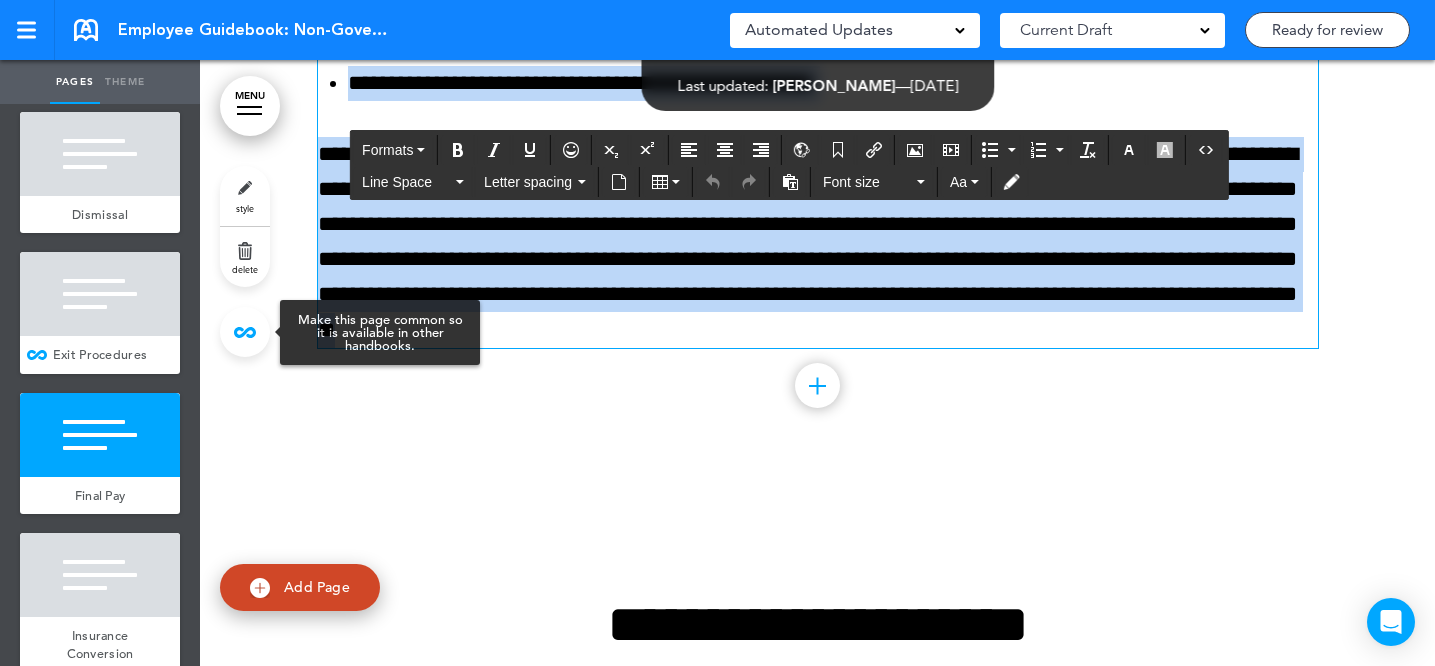 click at bounding box center [245, 332] 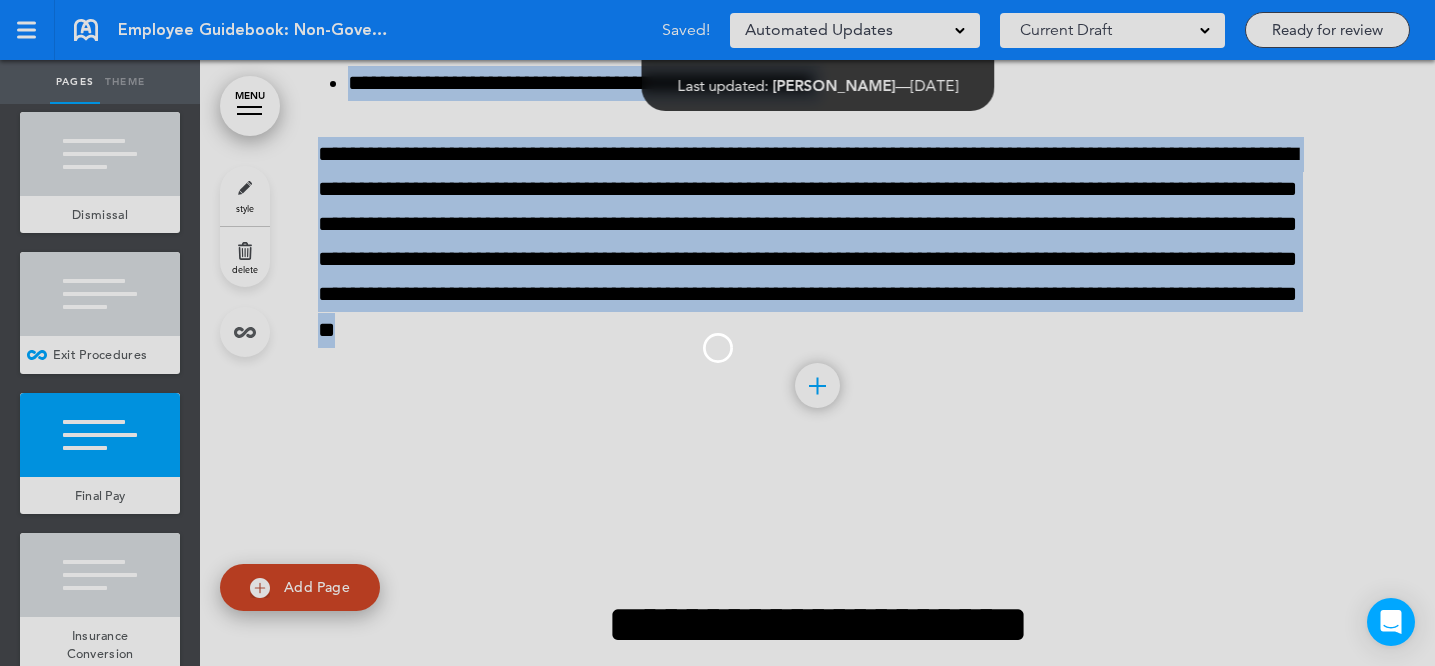 type on "*********" 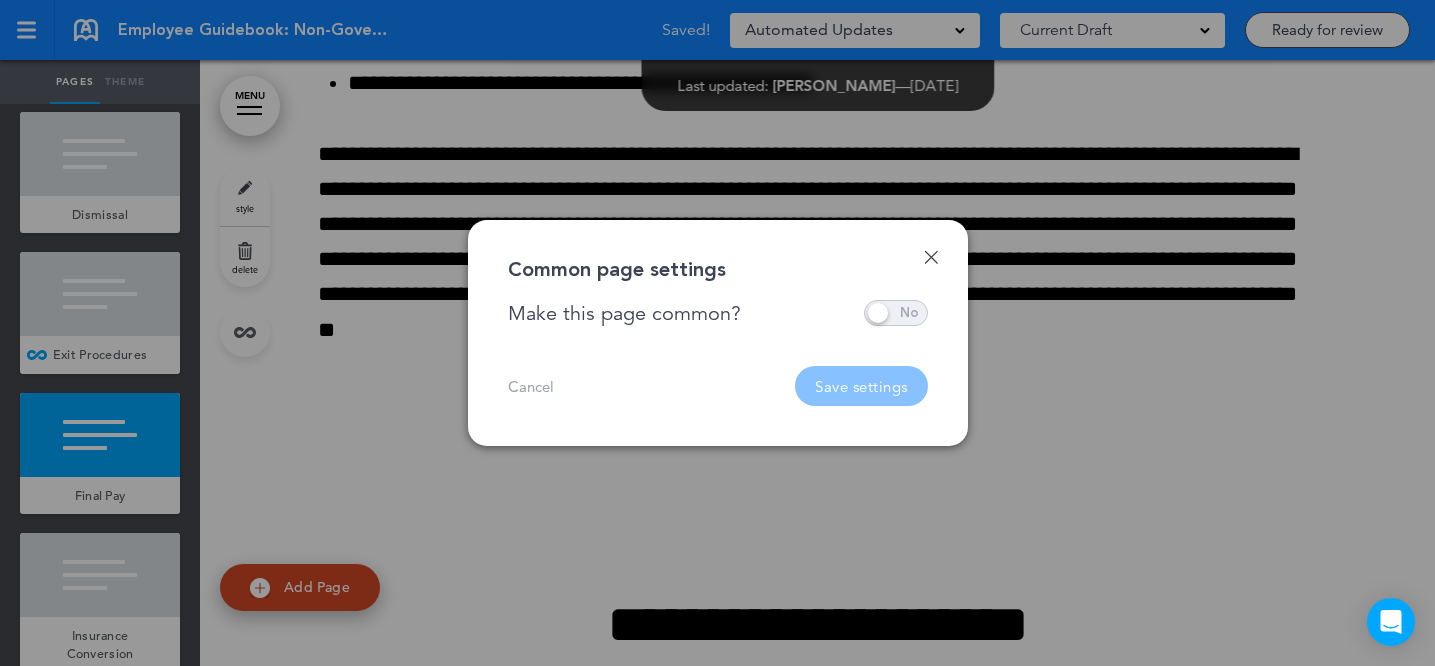 click at bounding box center [896, 313] 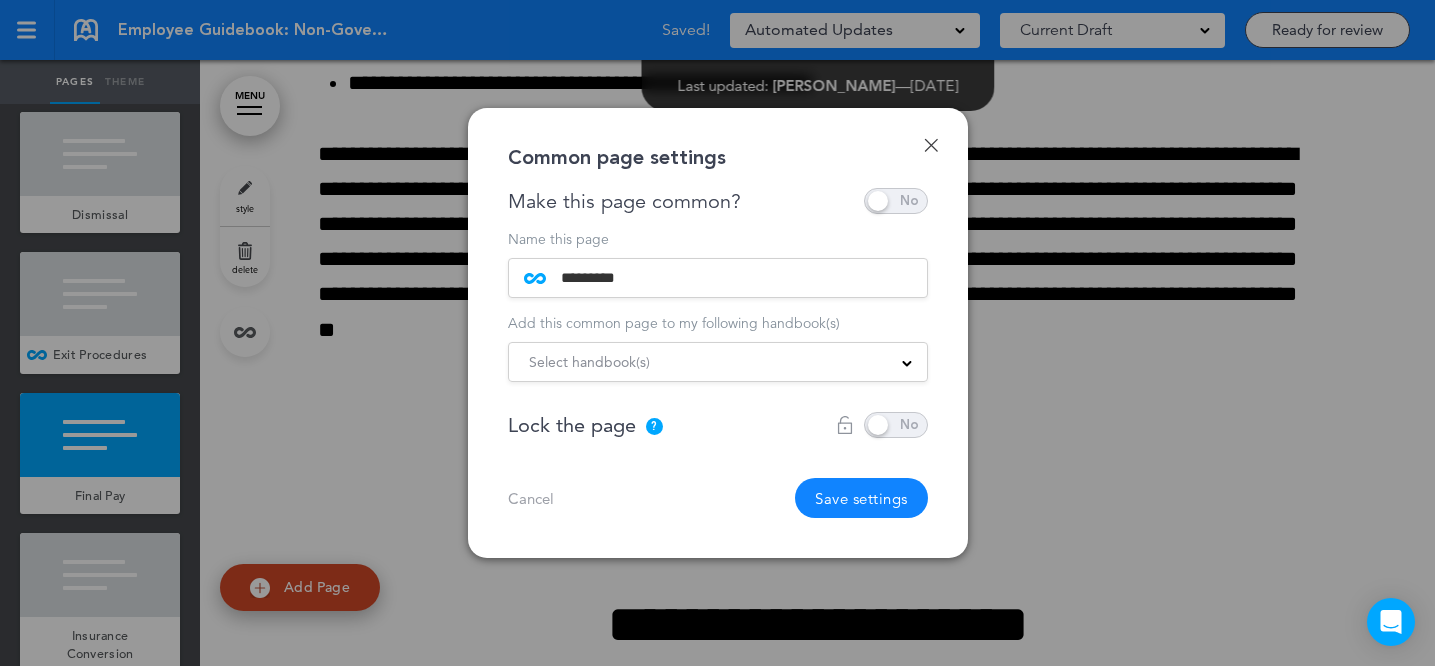 click on "Select handbook(s)" at bounding box center (718, 362) 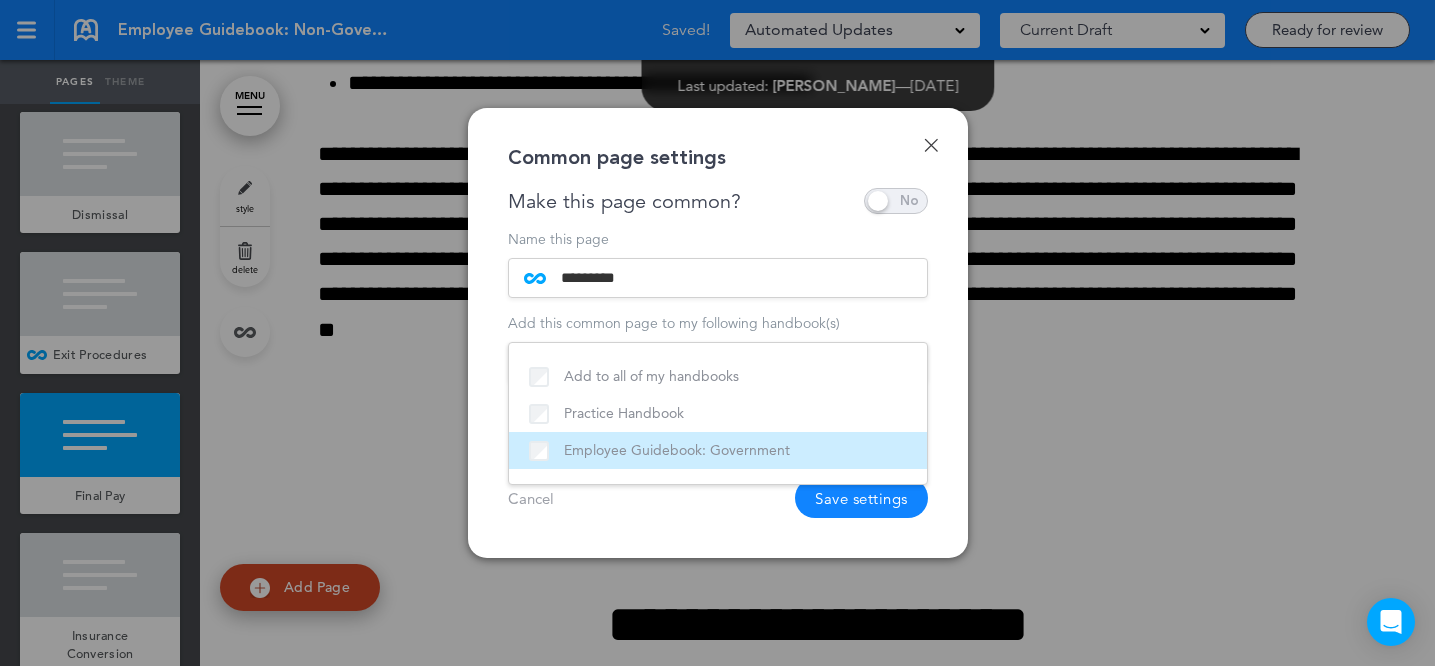 click on "Employee Guidebook: Government" at bounding box center [718, 450] 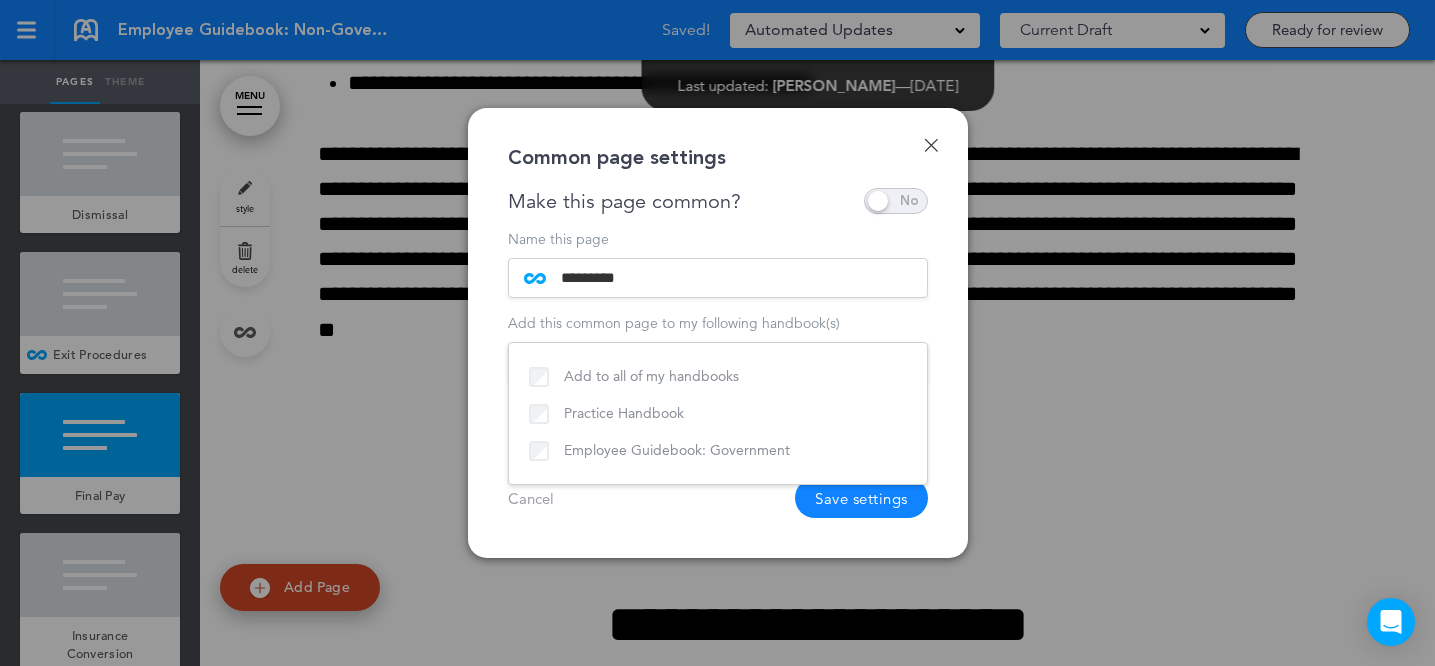 click on "Cancel
Save settings" at bounding box center (718, 498) 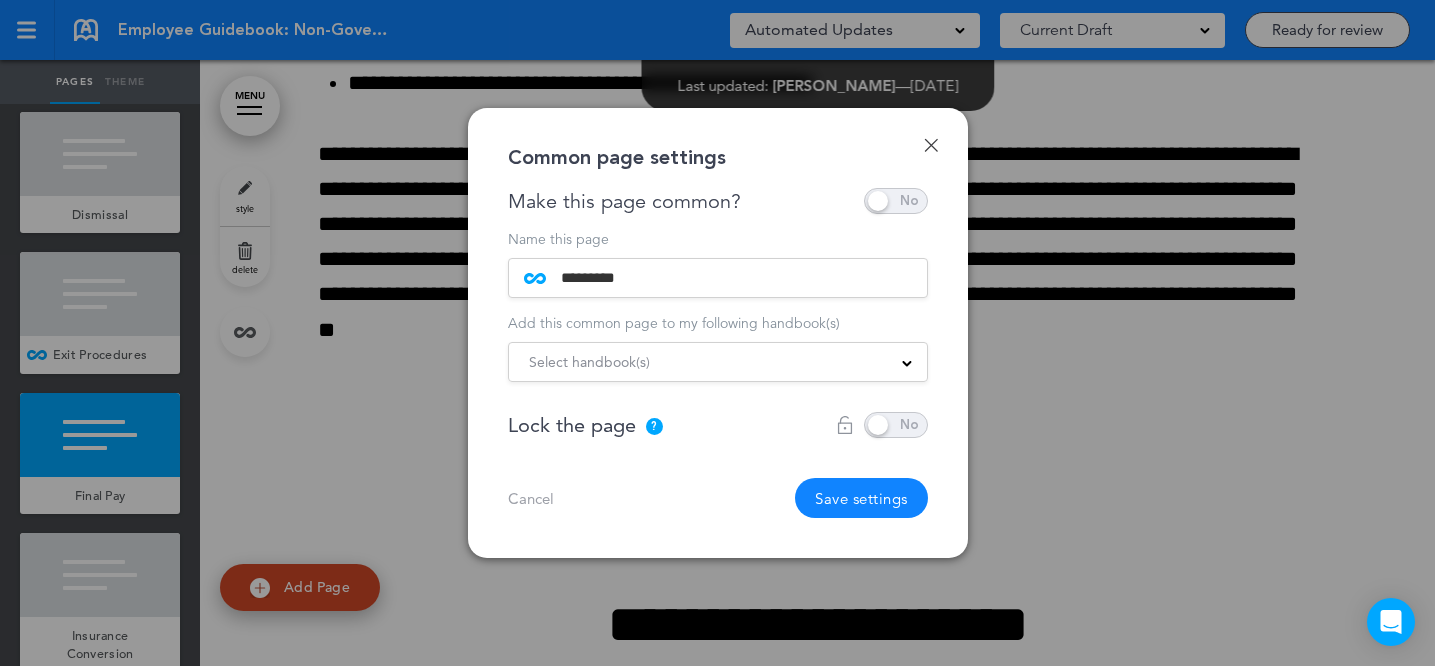 click on "Save settings" at bounding box center [861, 498] 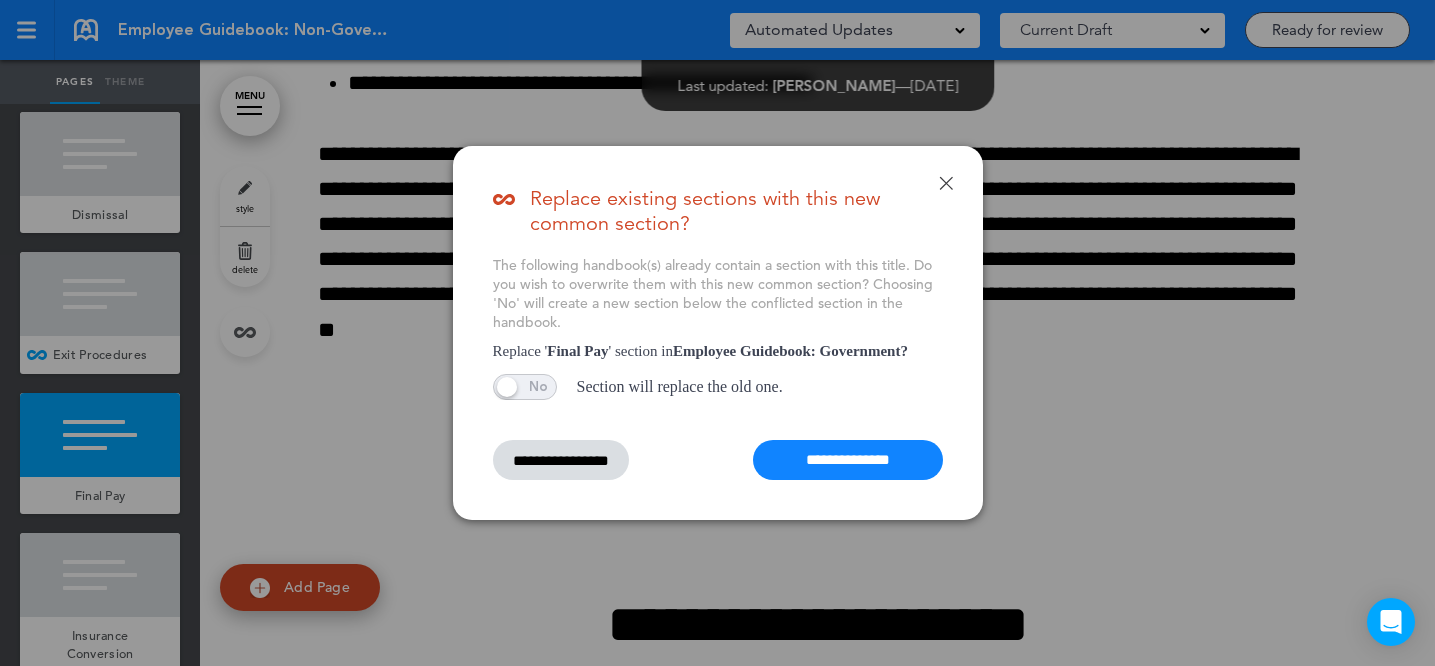 click on "**********" at bounding box center [848, 460] 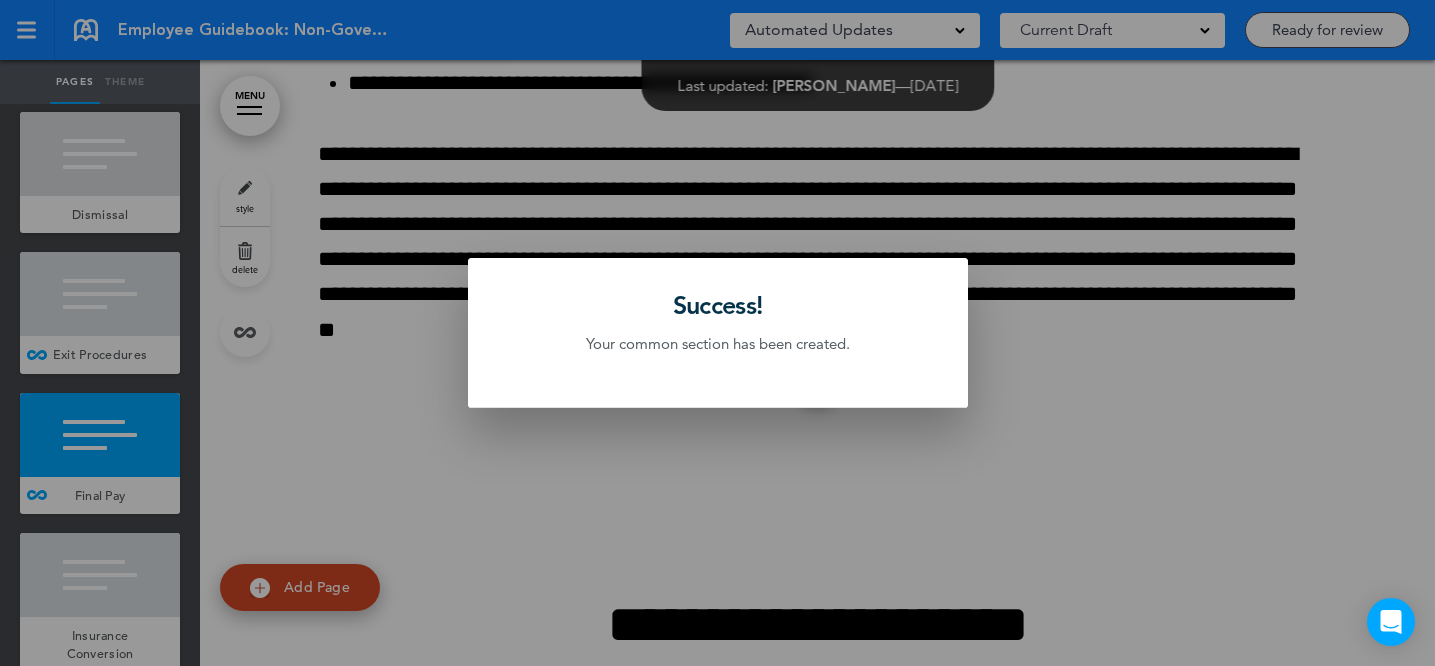 click at bounding box center [717, 333] 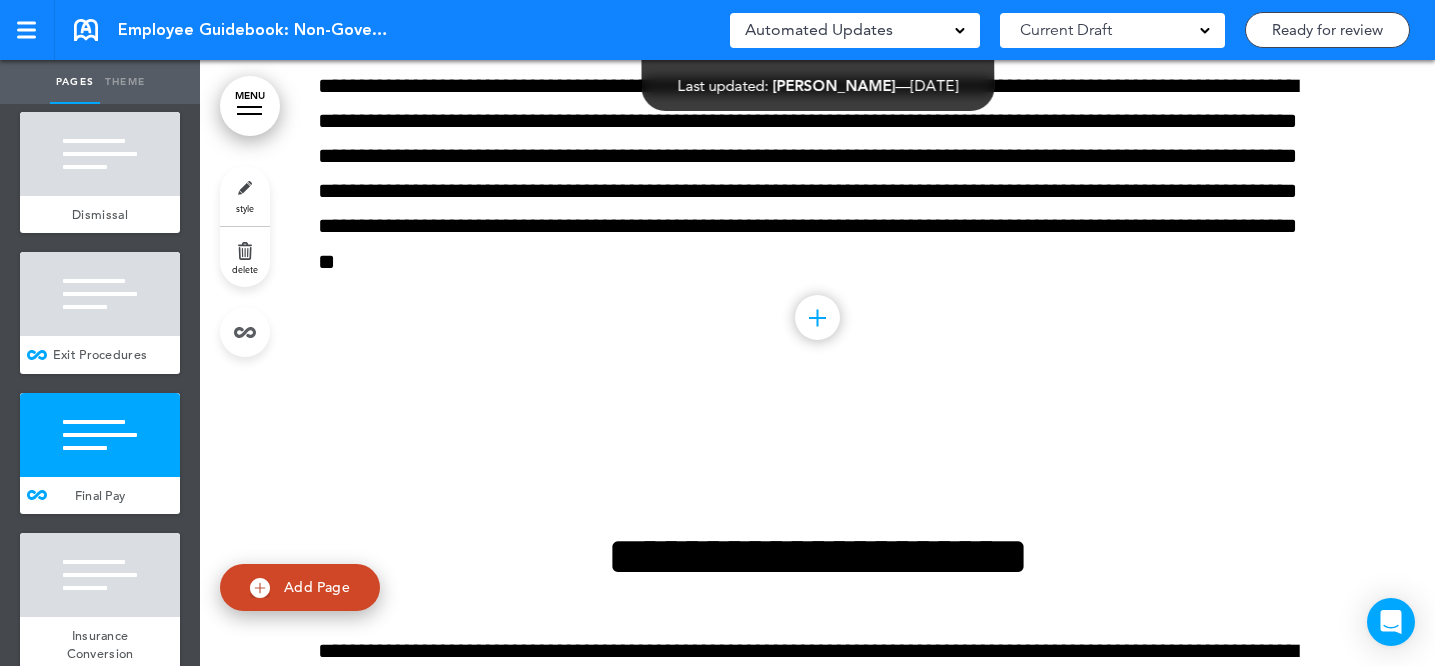 scroll, scrollTop: 106757, scrollLeft: 0, axis: vertical 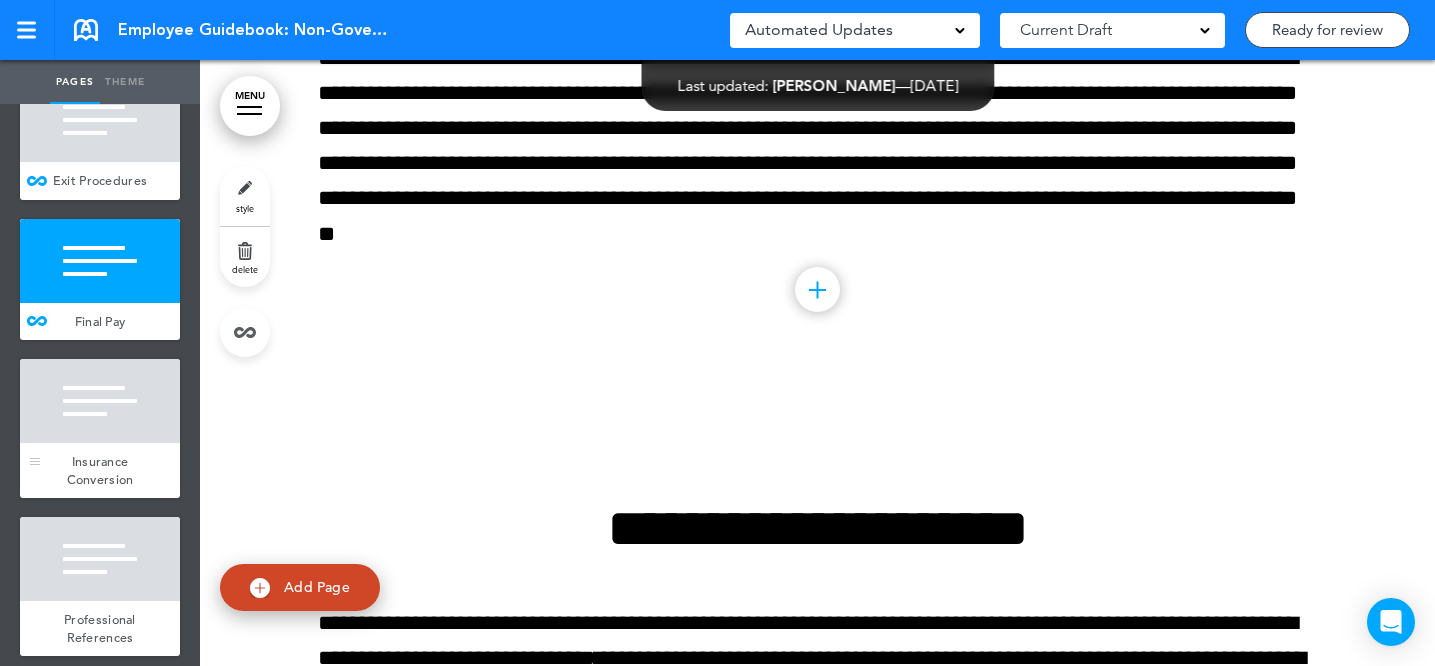 click at bounding box center (100, 401) 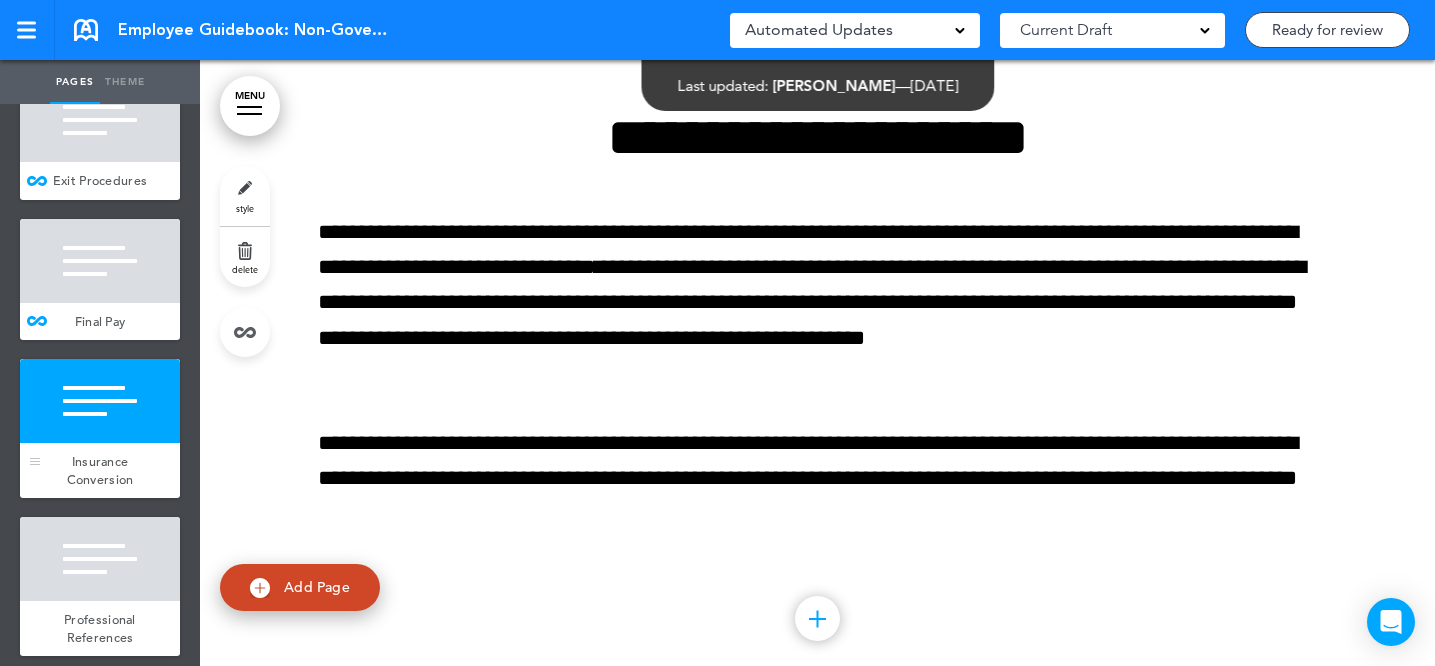 scroll, scrollTop: 107153, scrollLeft: 0, axis: vertical 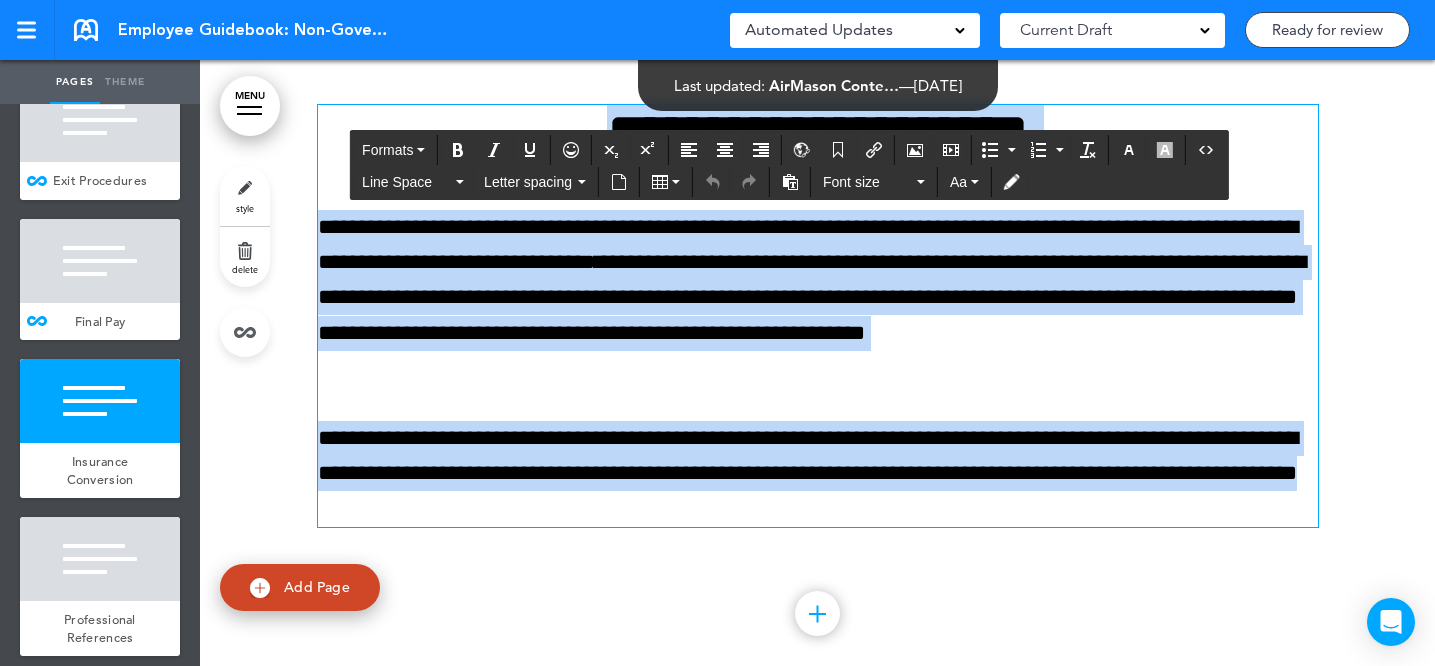 drag, startPoint x: 526, startPoint y: 210, endPoint x: 605, endPoint y: 586, distance: 384.20956 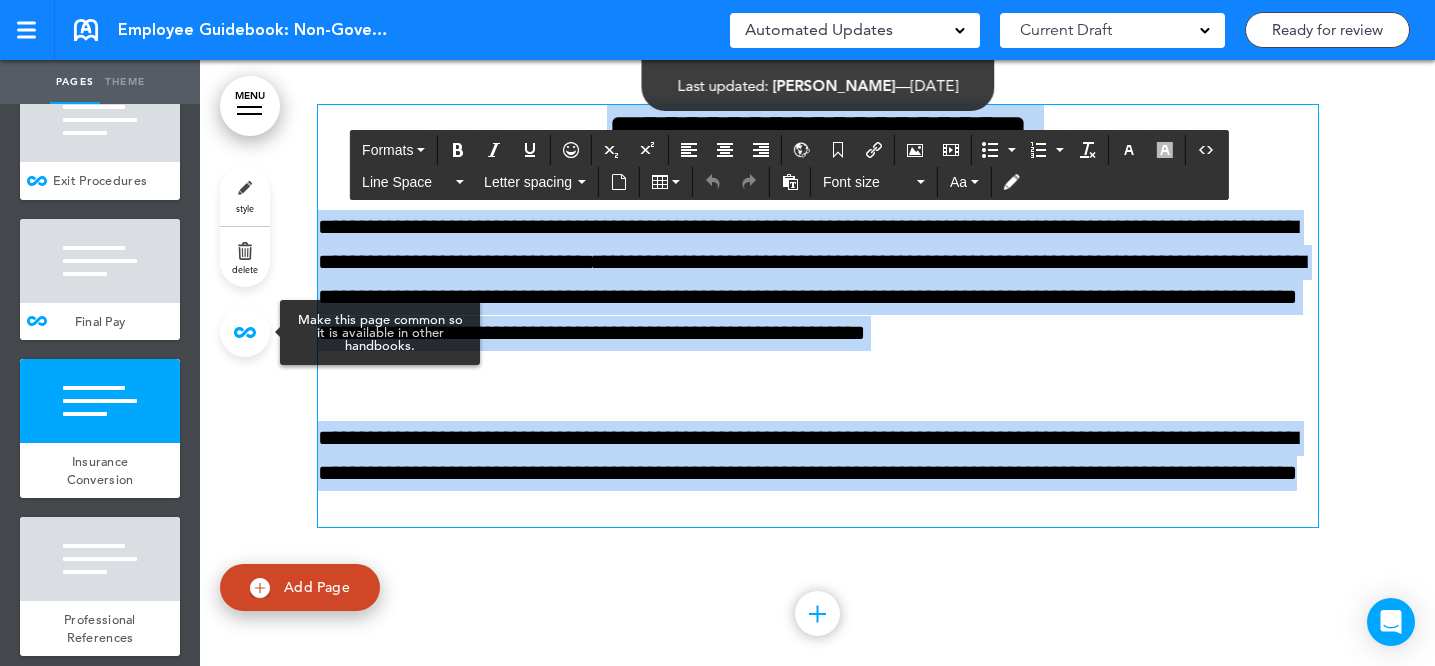 click at bounding box center (245, 332) 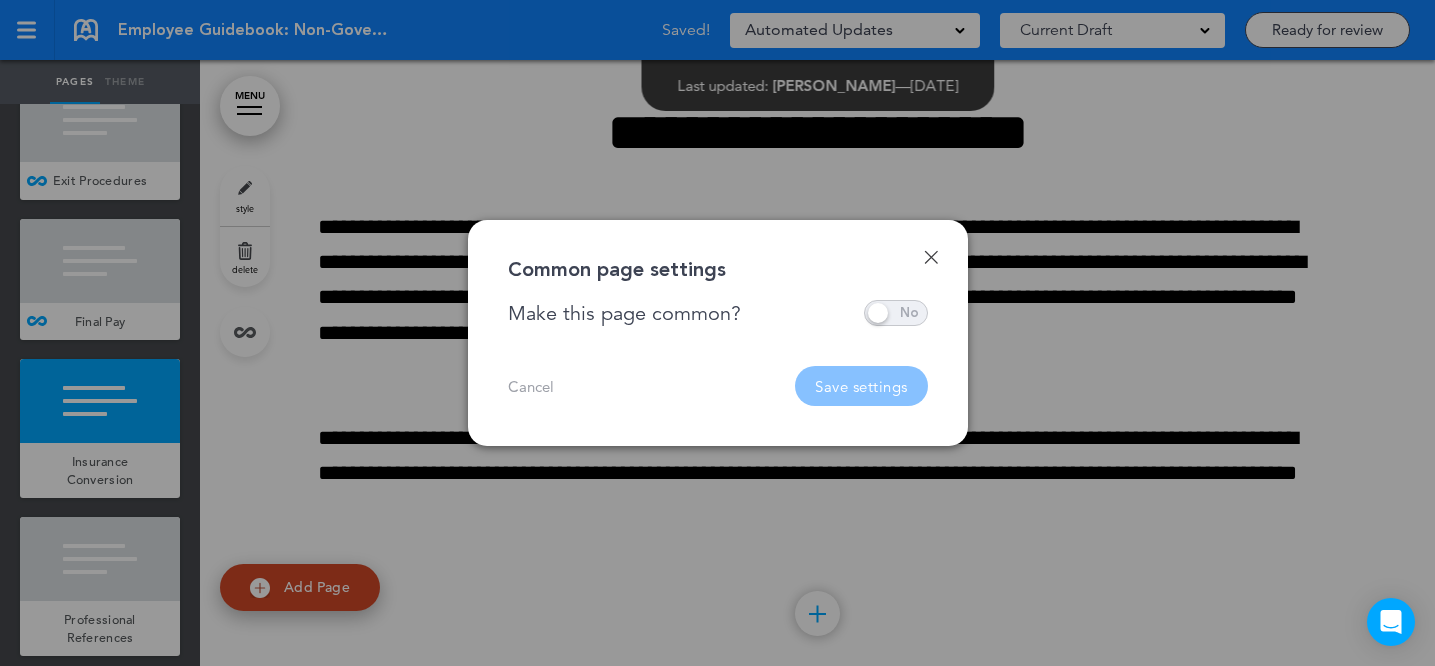 click at bounding box center [896, 313] 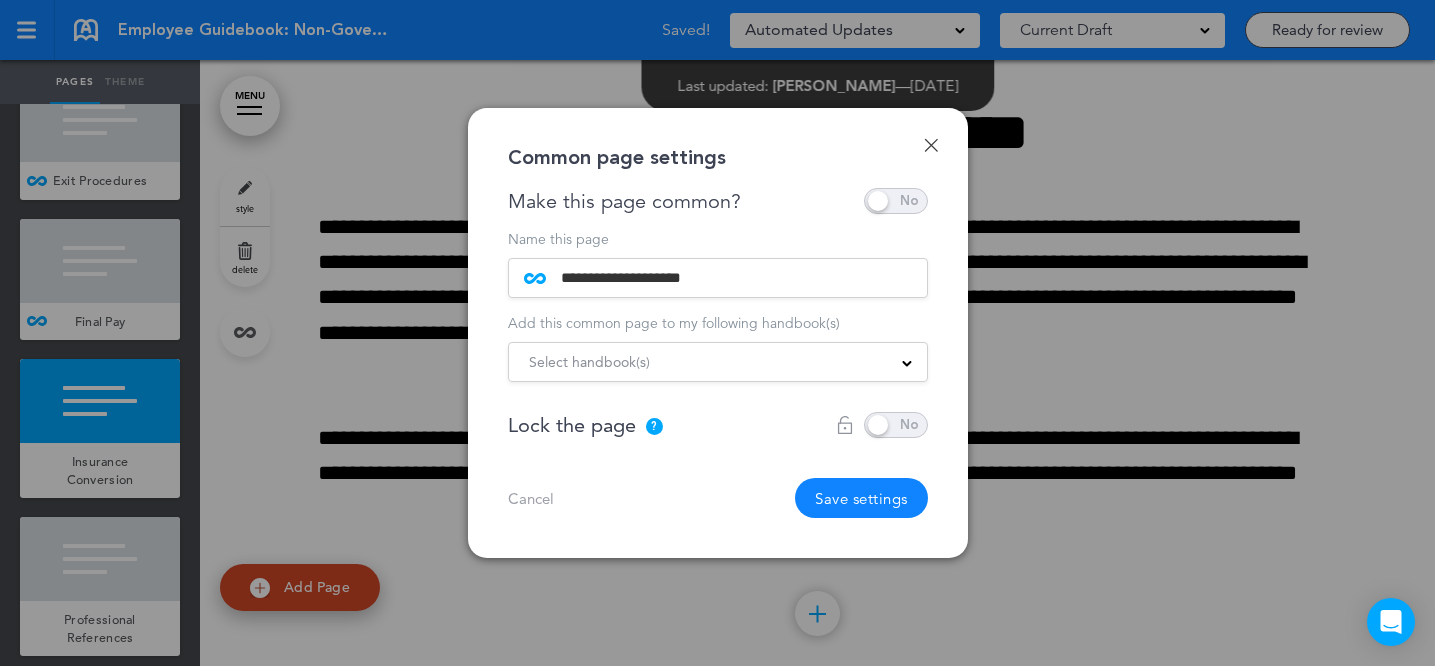 click on "Select handbook(s)" at bounding box center (718, 362) 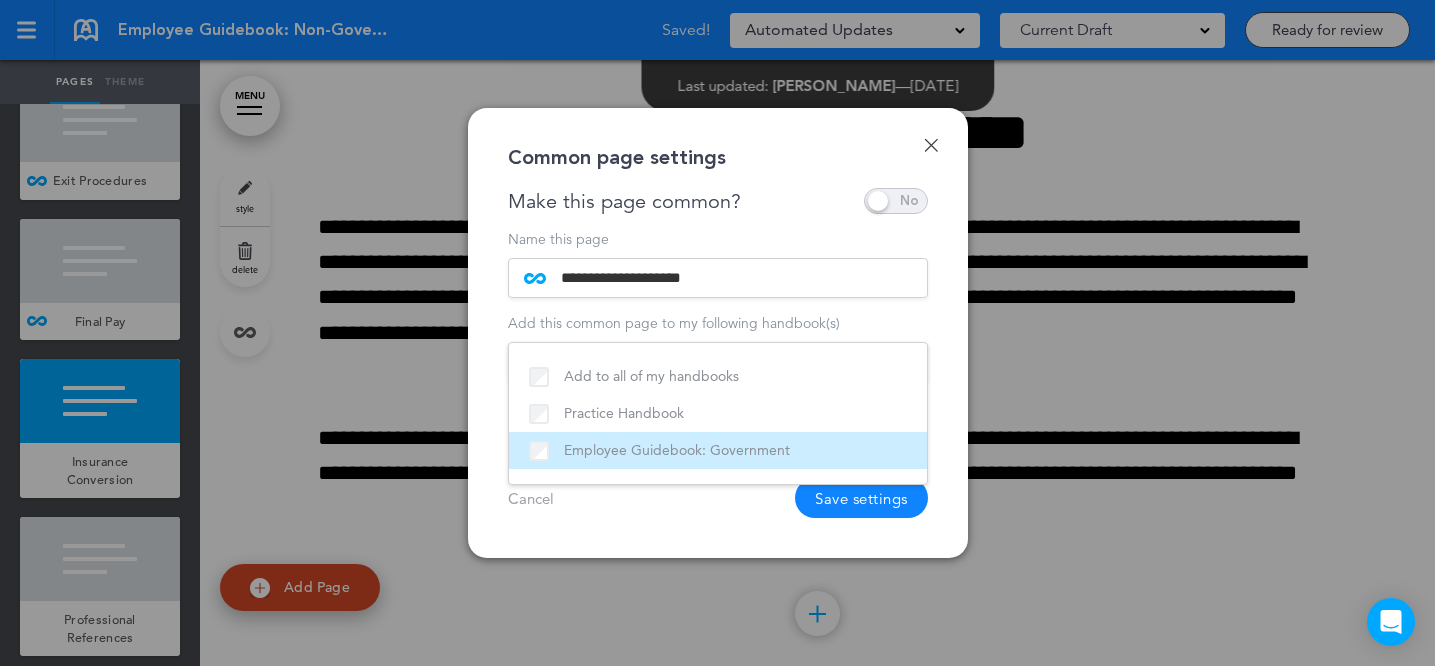 click on "Employee Guidebook: Government" at bounding box center [718, 450] 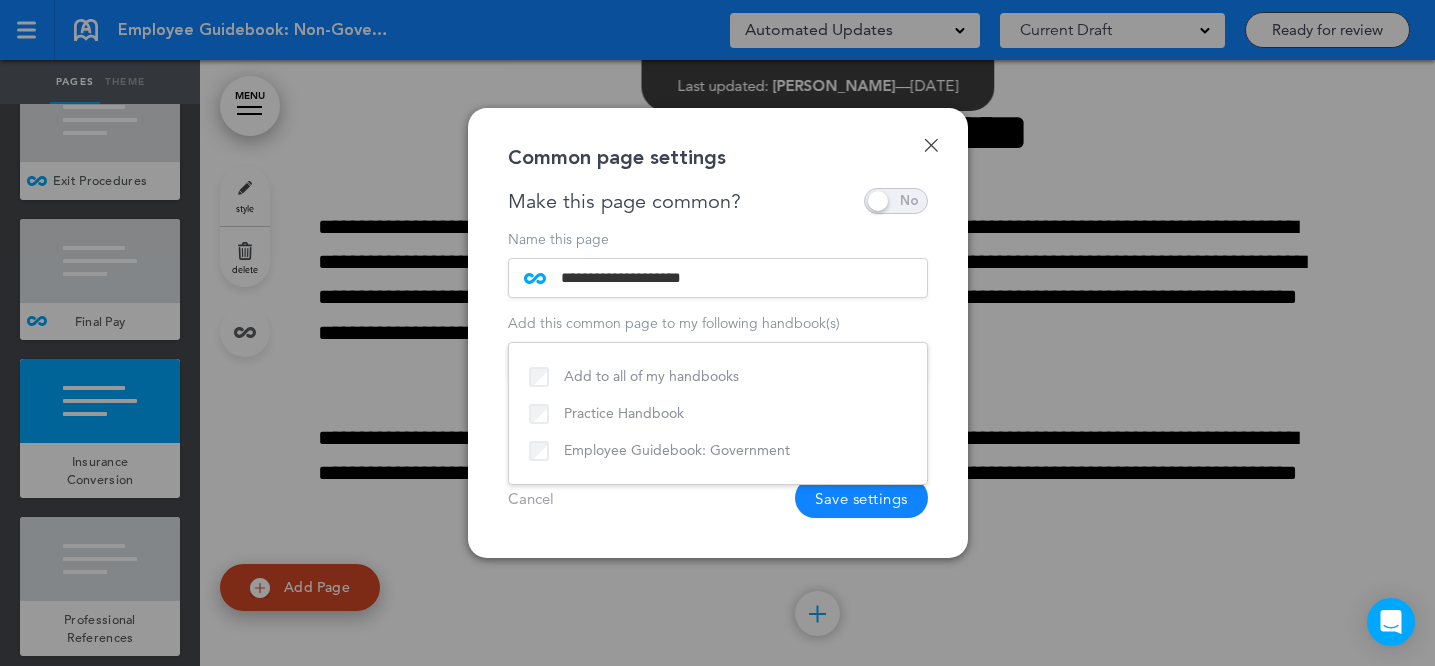 click on "Cancel
Save settings" at bounding box center [718, 498] 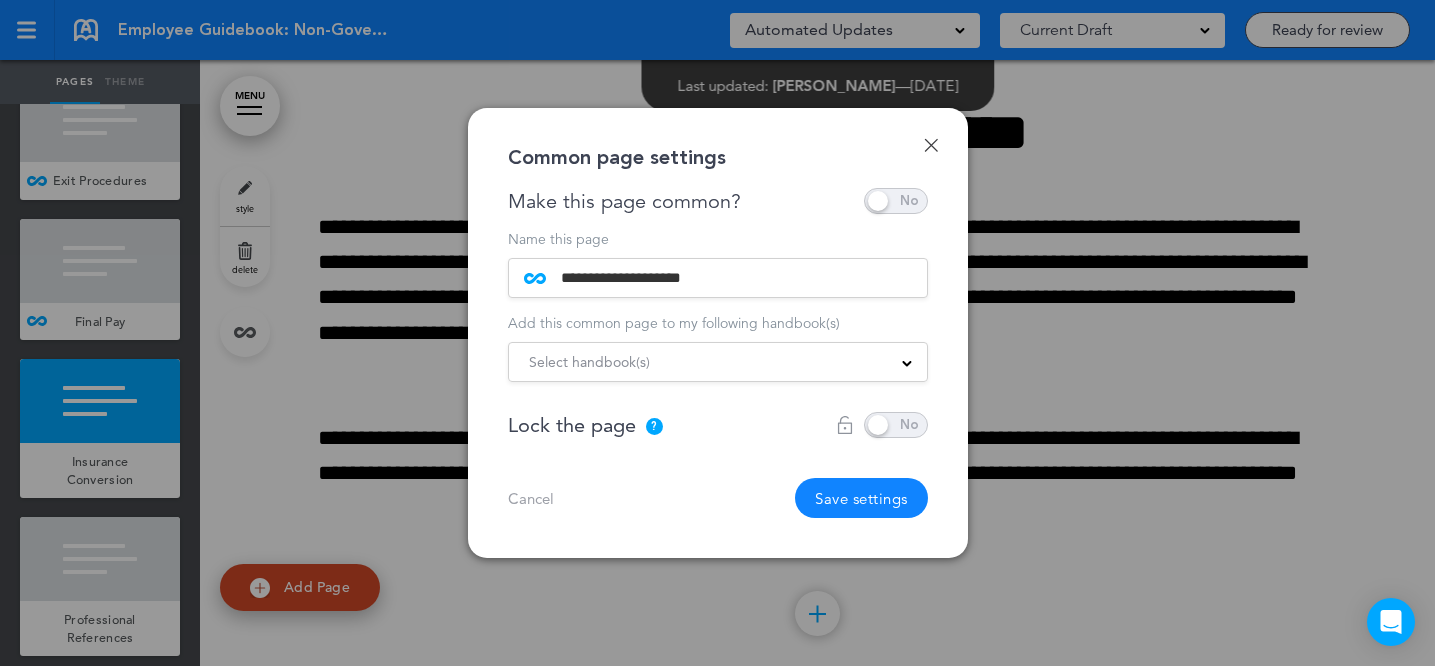 click on "Save settings" at bounding box center (861, 498) 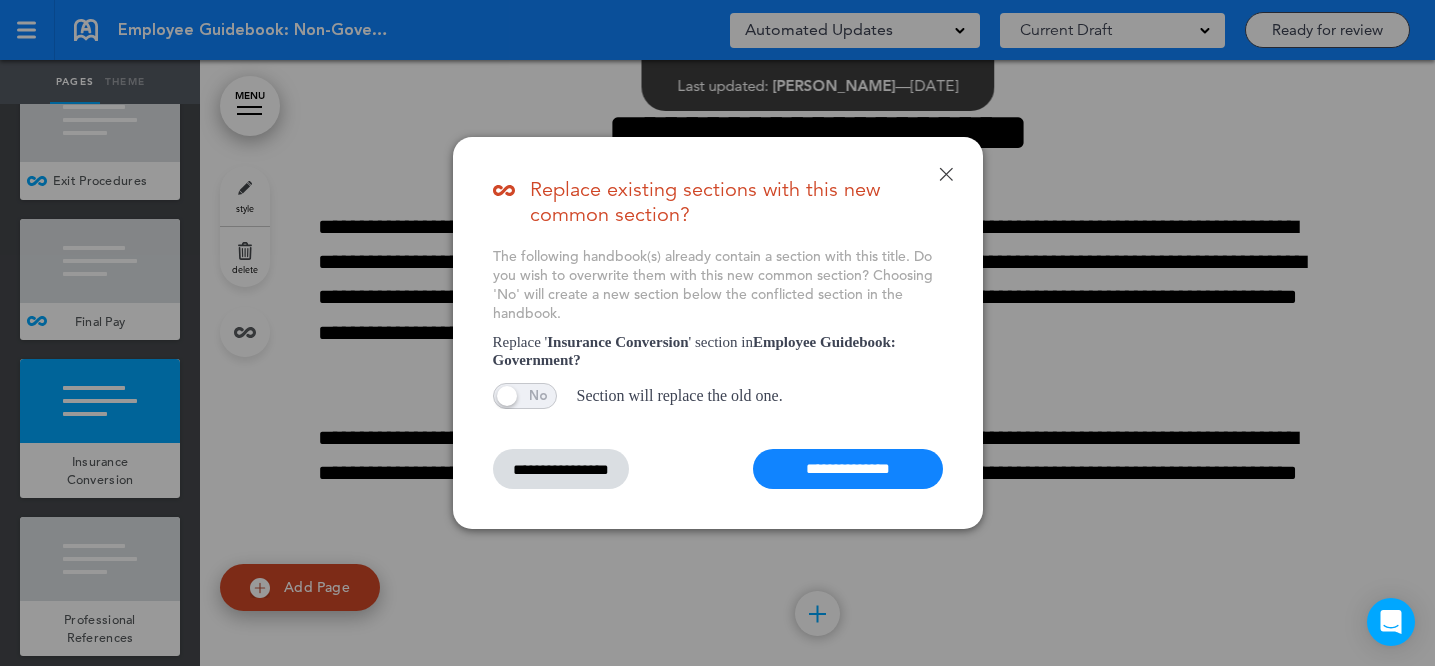 click on "**********" at bounding box center [848, 469] 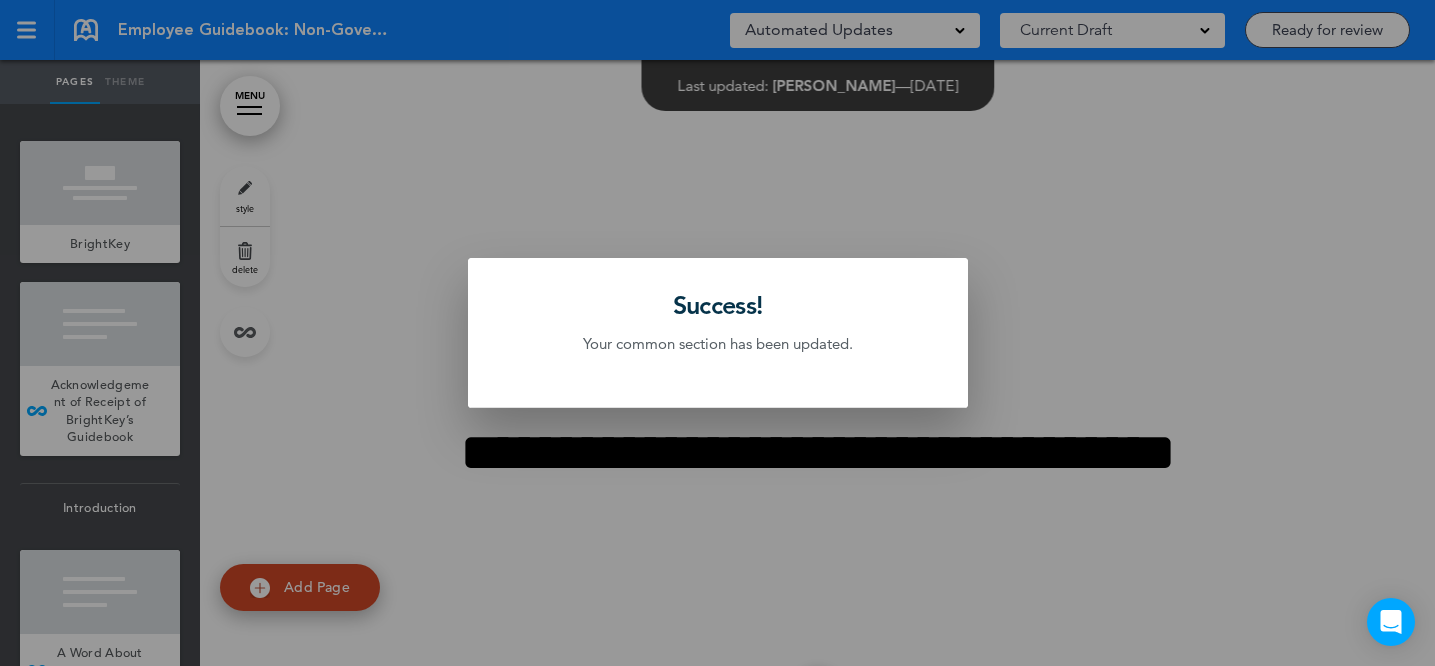 scroll, scrollTop: 0, scrollLeft: 0, axis: both 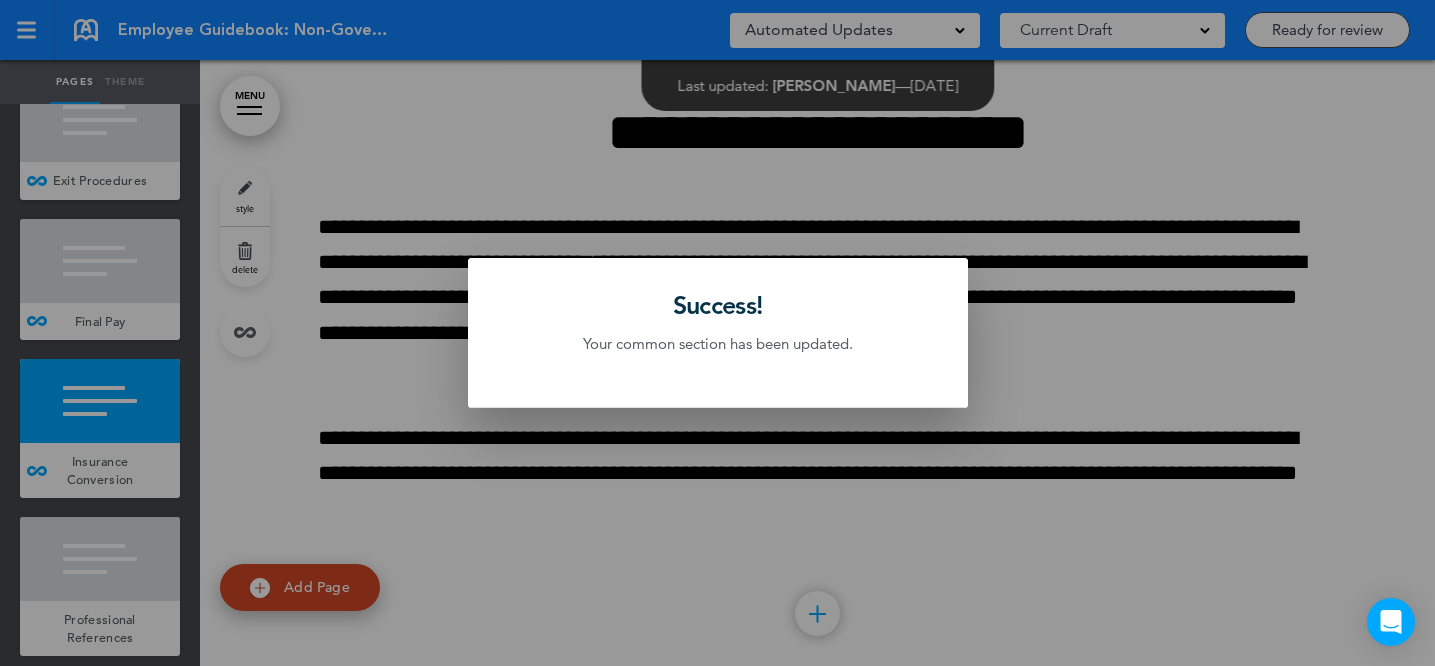 click at bounding box center (717, 333) 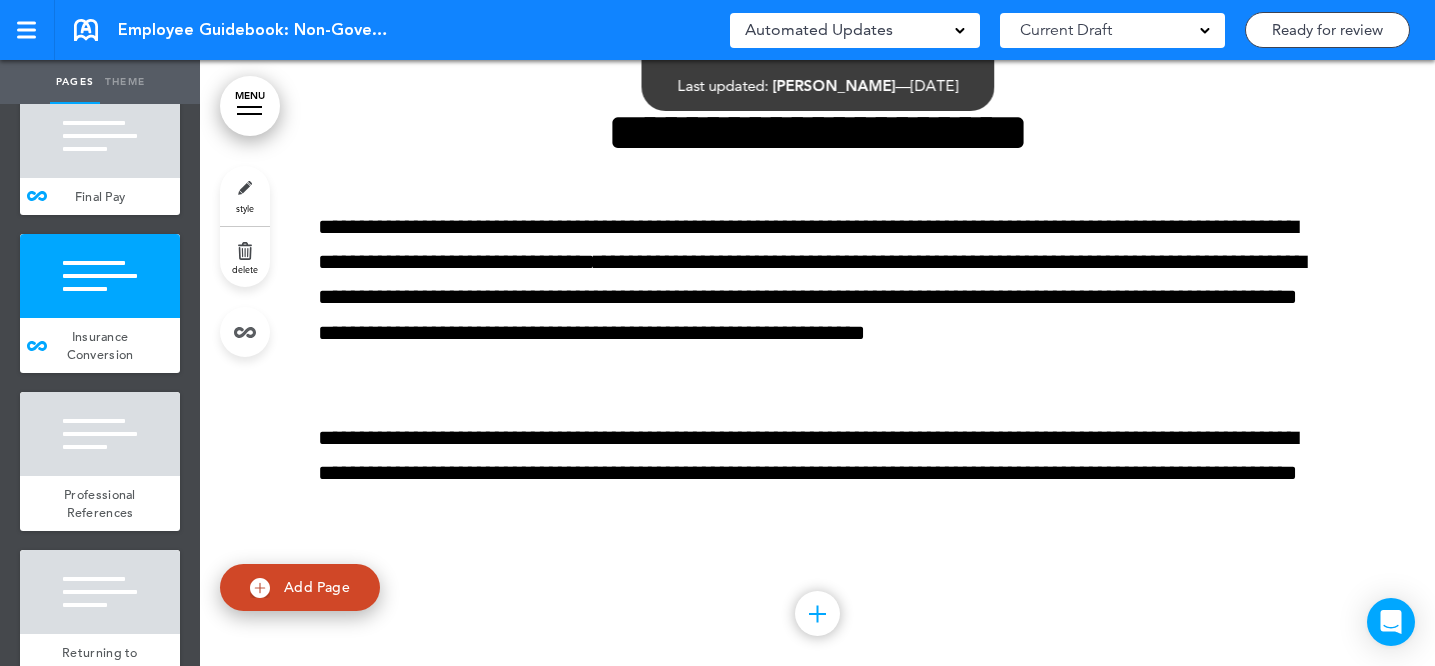 scroll, scrollTop: 19478, scrollLeft: 0, axis: vertical 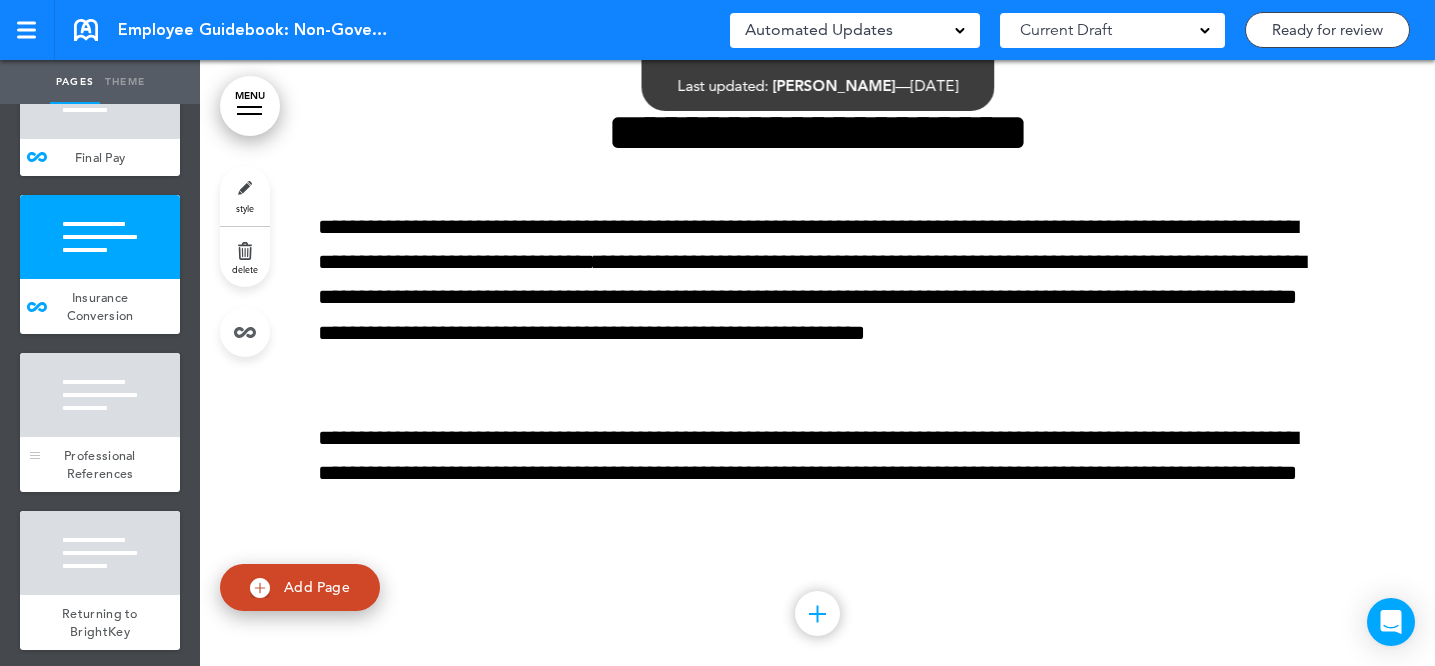click at bounding box center (100, 395) 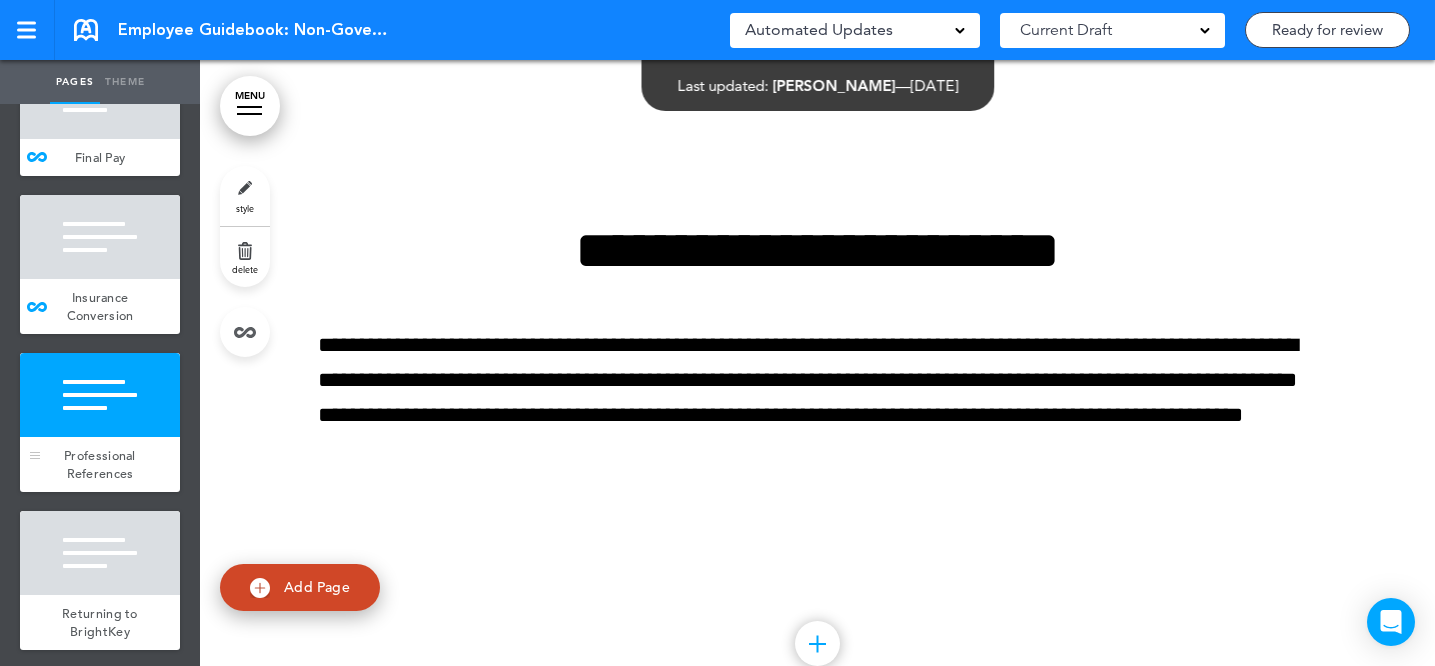 scroll, scrollTop: 107873, scrollLeft: 0, axis: vertical 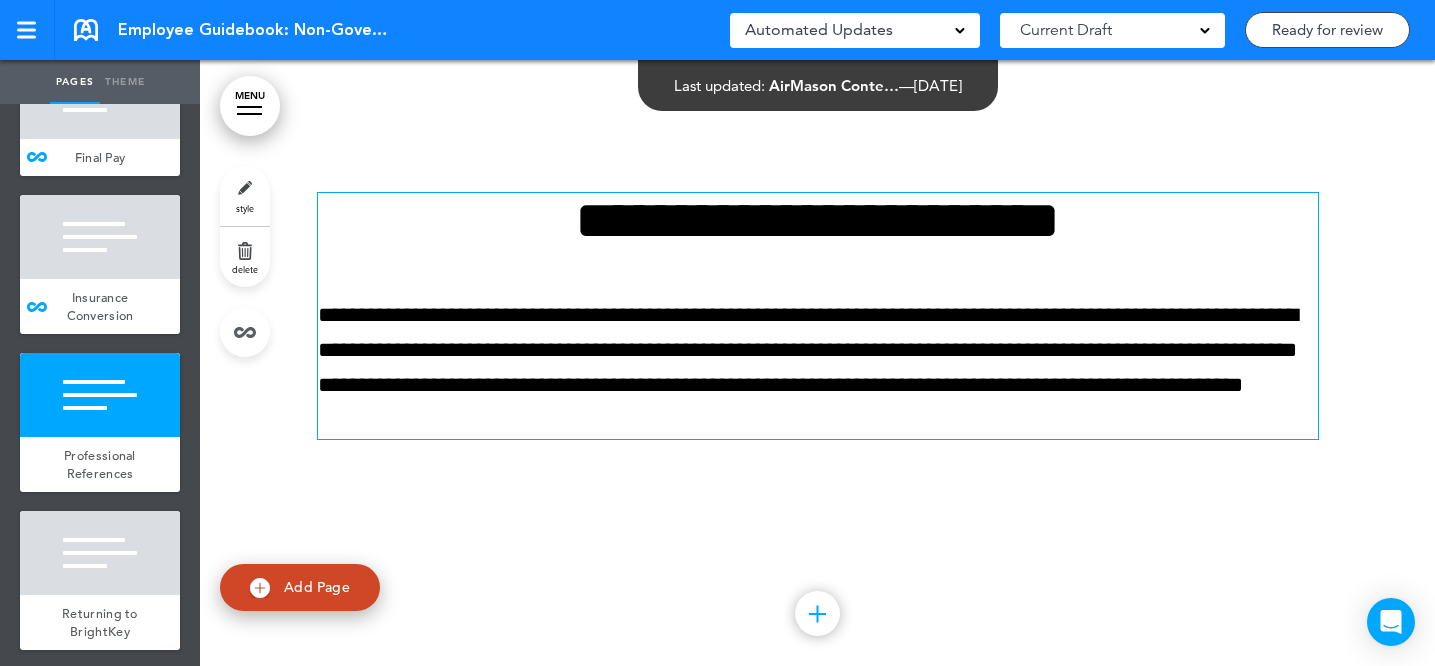 click on "**********" at bounding box center (818, 220) 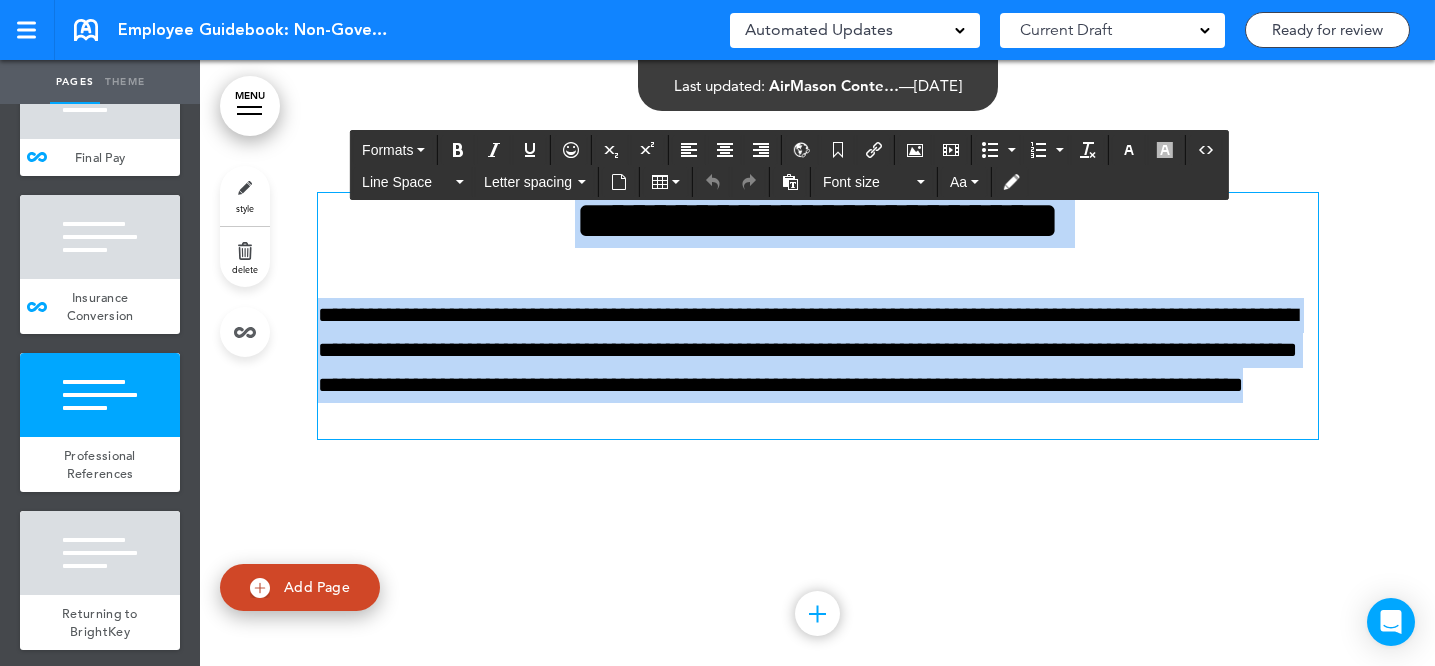 drag, startPoint x: 513, startPoint y: 305, endPoint x: 735, endPoint y: 511, distance: 302.8531 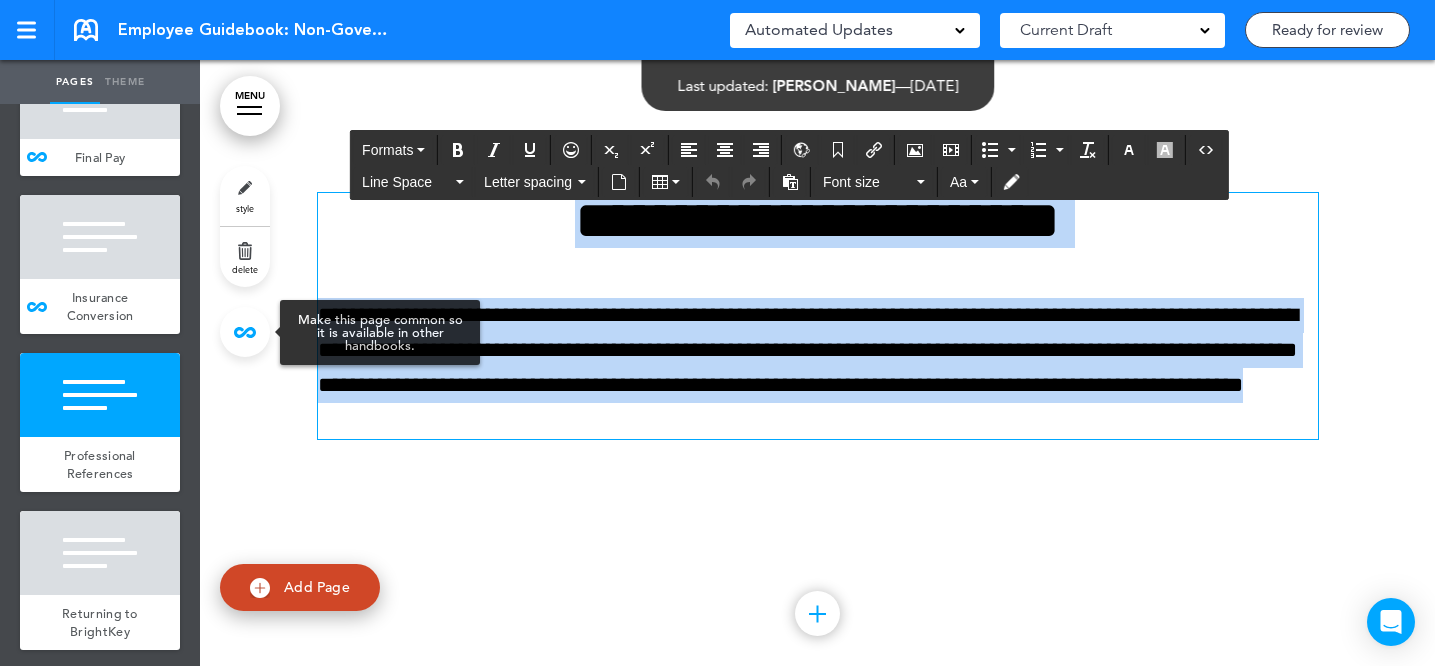 click at bounding box center (245, 332) 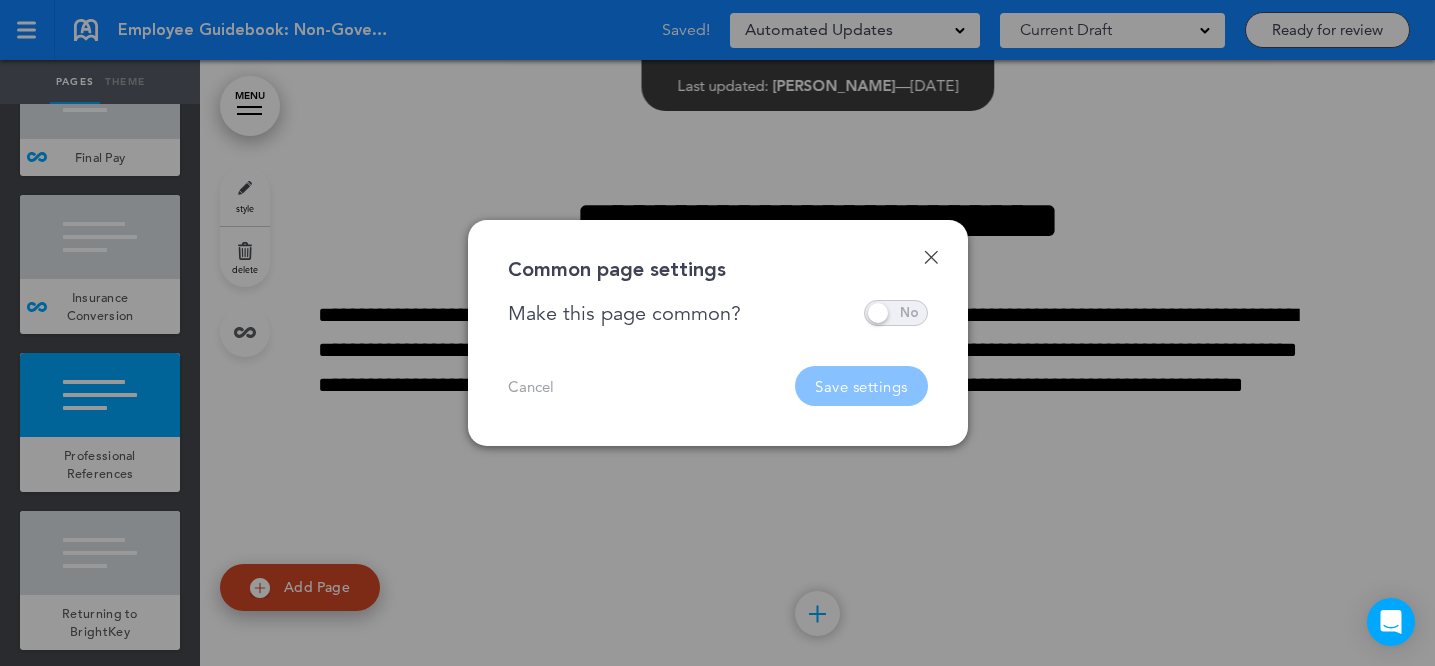 click at bounding box center (896, 313) 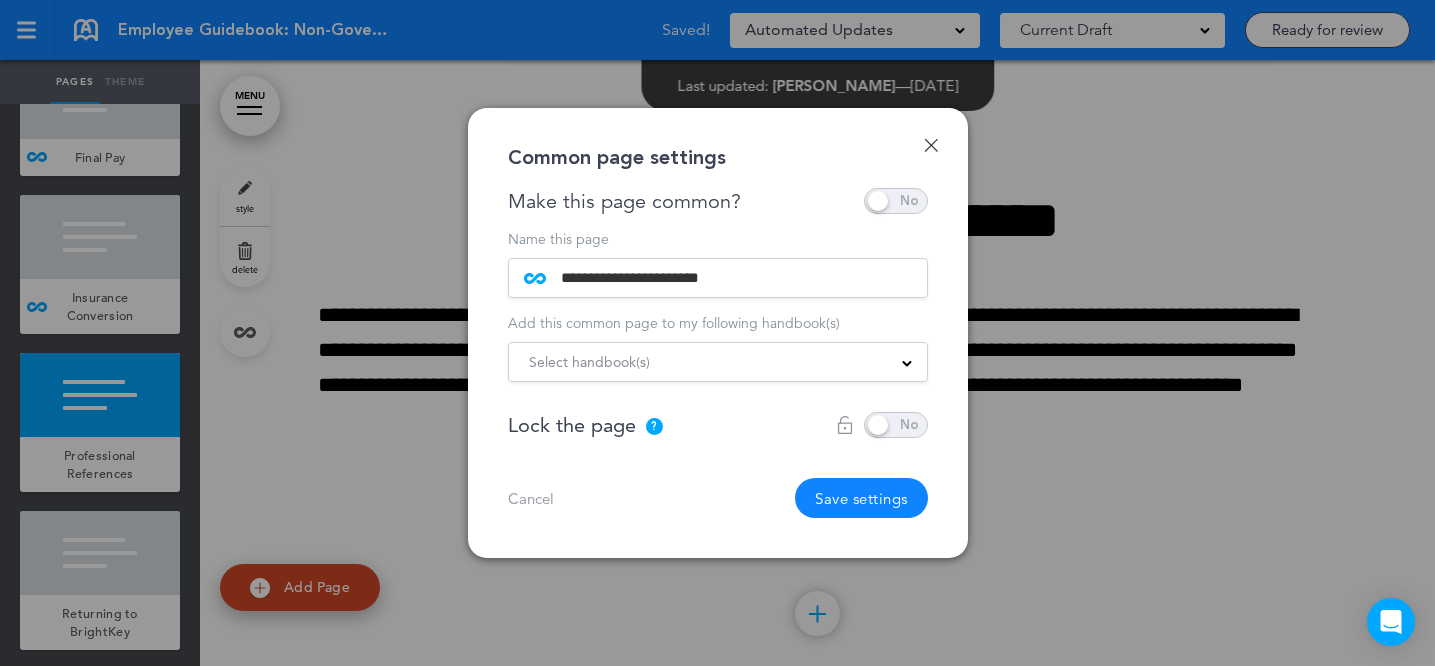 click on "Select handbook(s)" at bounding box center [718, 362] 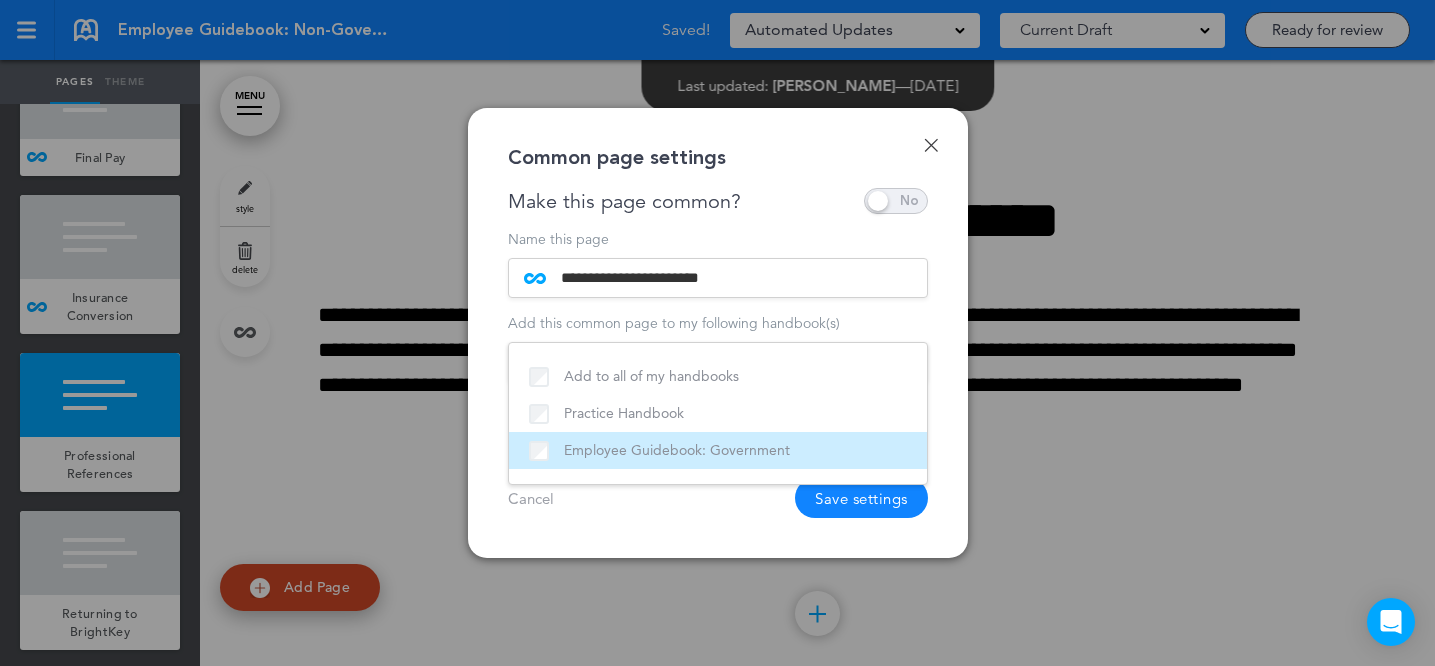 click on "Employee Guidebook: Government" at bounding box center (718, 450) 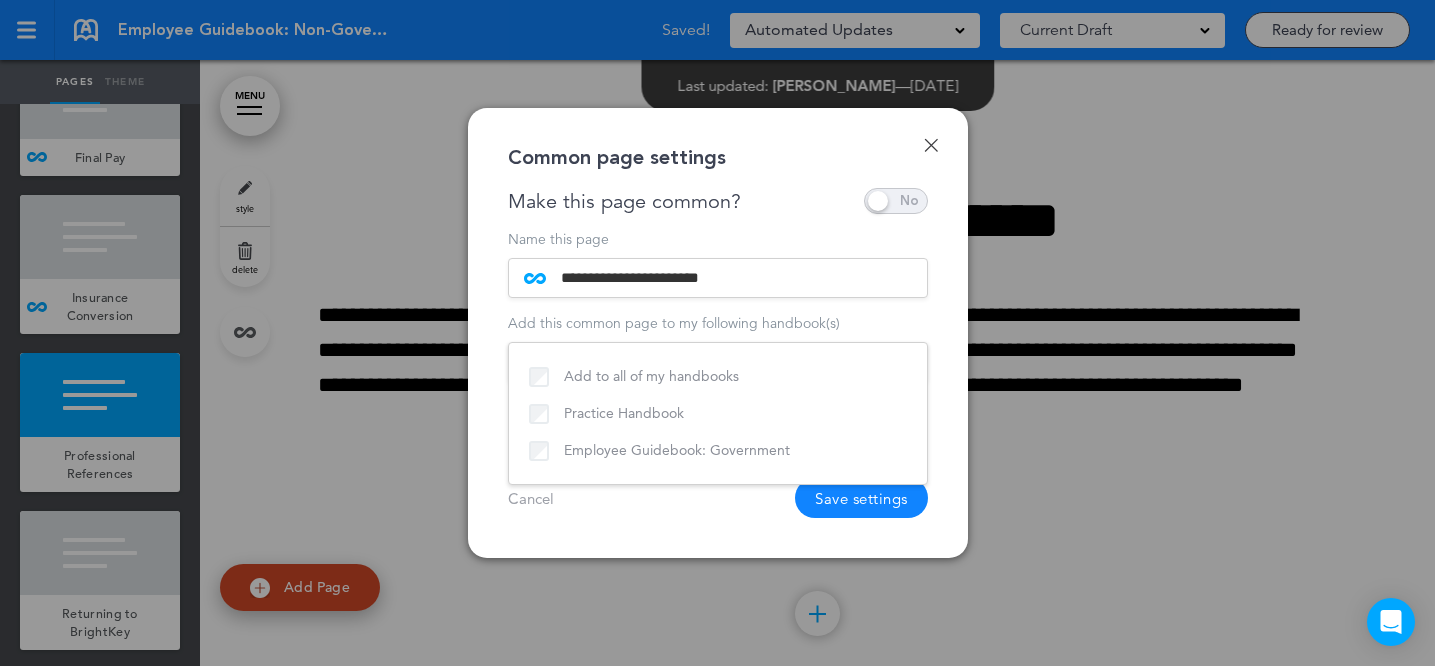 click on "Cancel
Save settings" at bounding box center [718, 498] 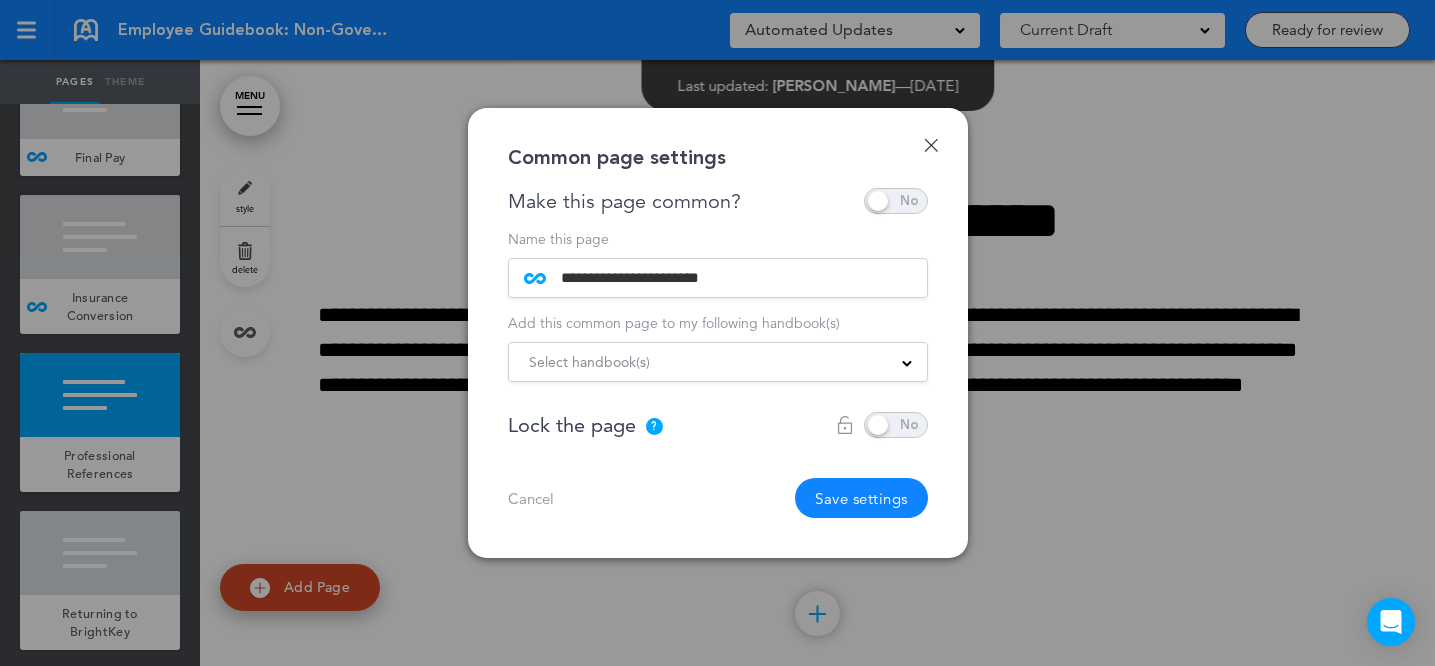click on "Save settings" at bounding box center [861, 498] 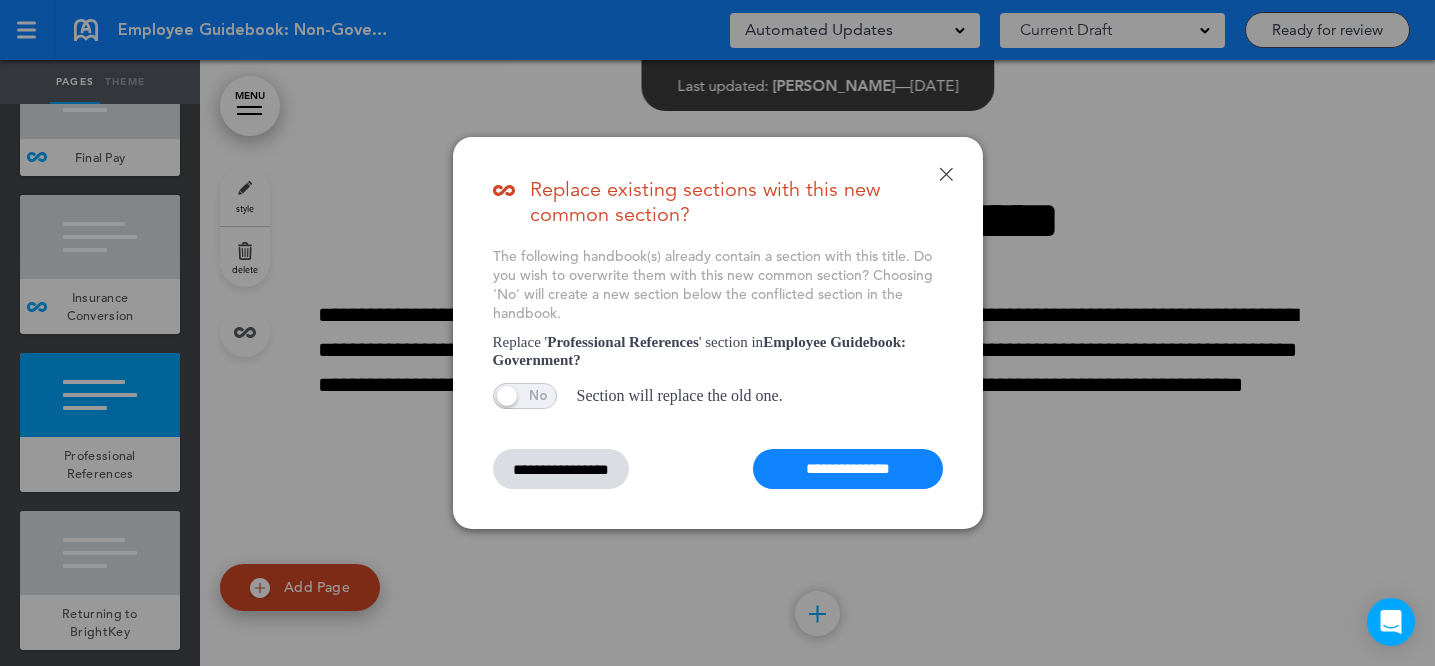 click on "**********" at bounding box center [848, 469] 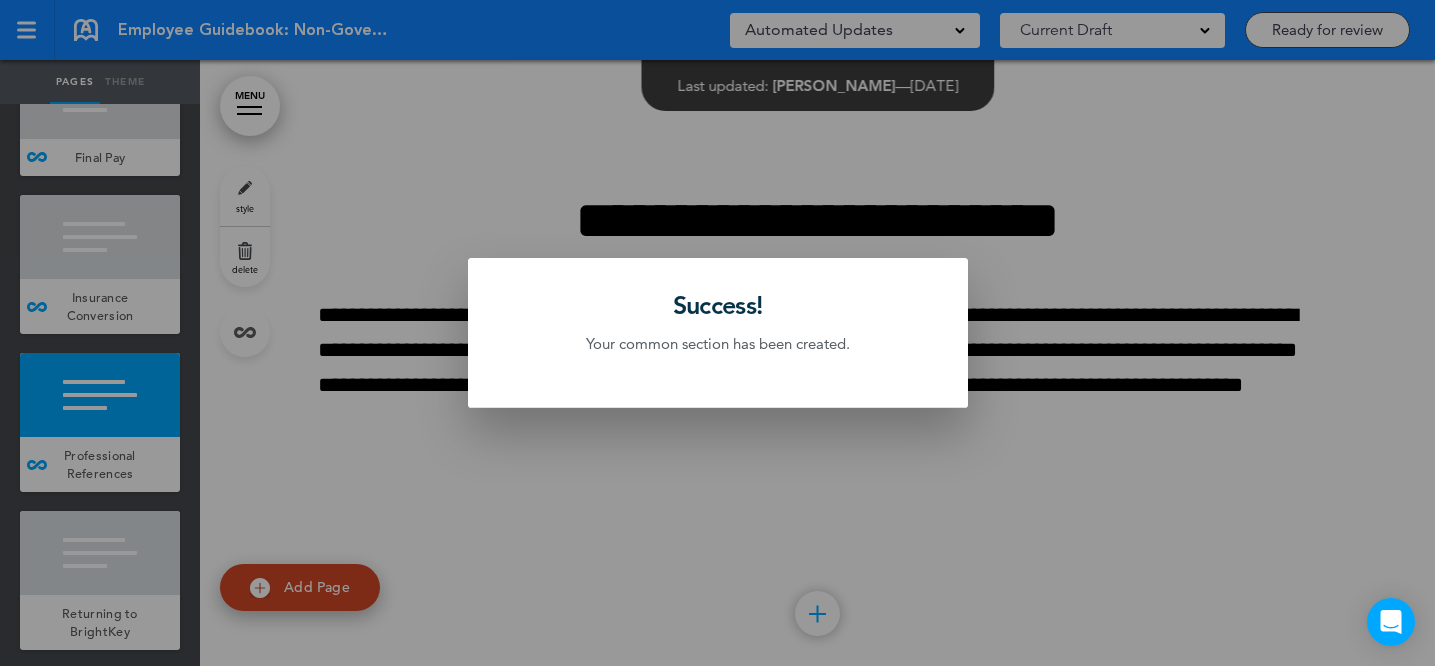 click at bounding box center [717, 333] 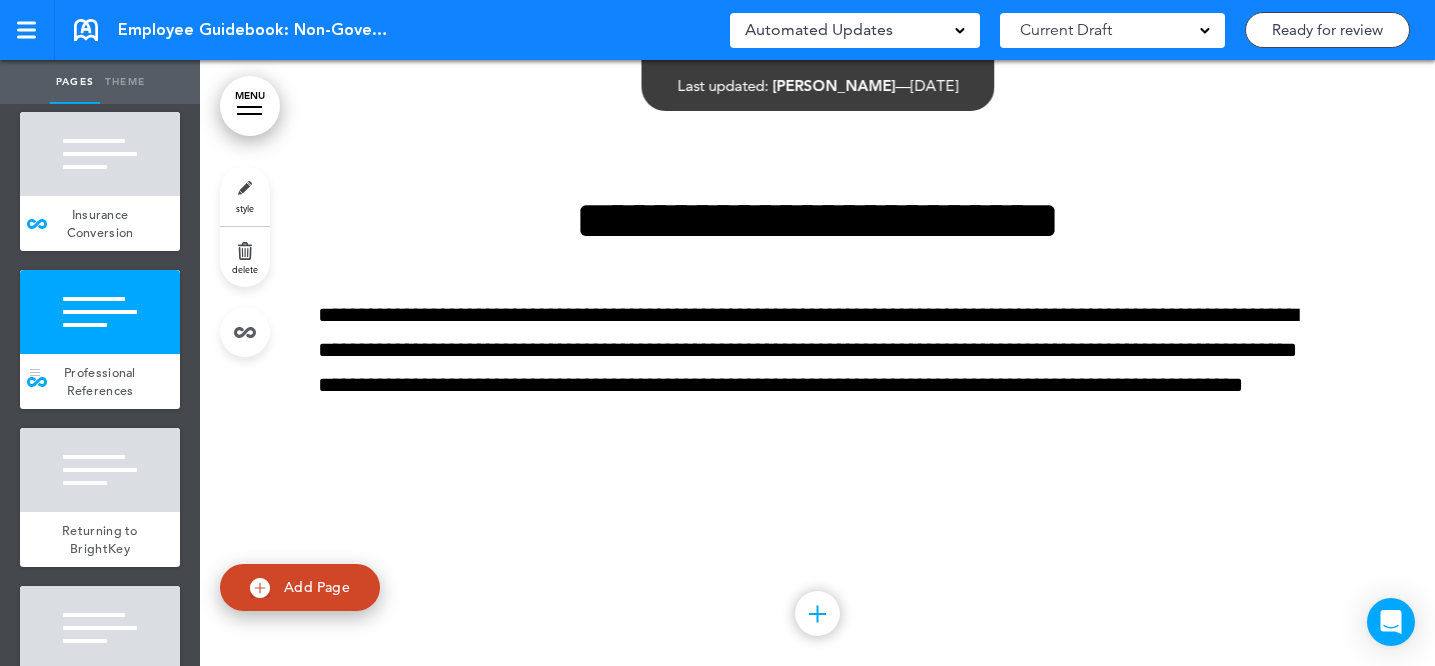 scroll, scrollTop: 19568, scrollLeft: 0, axis: vertical 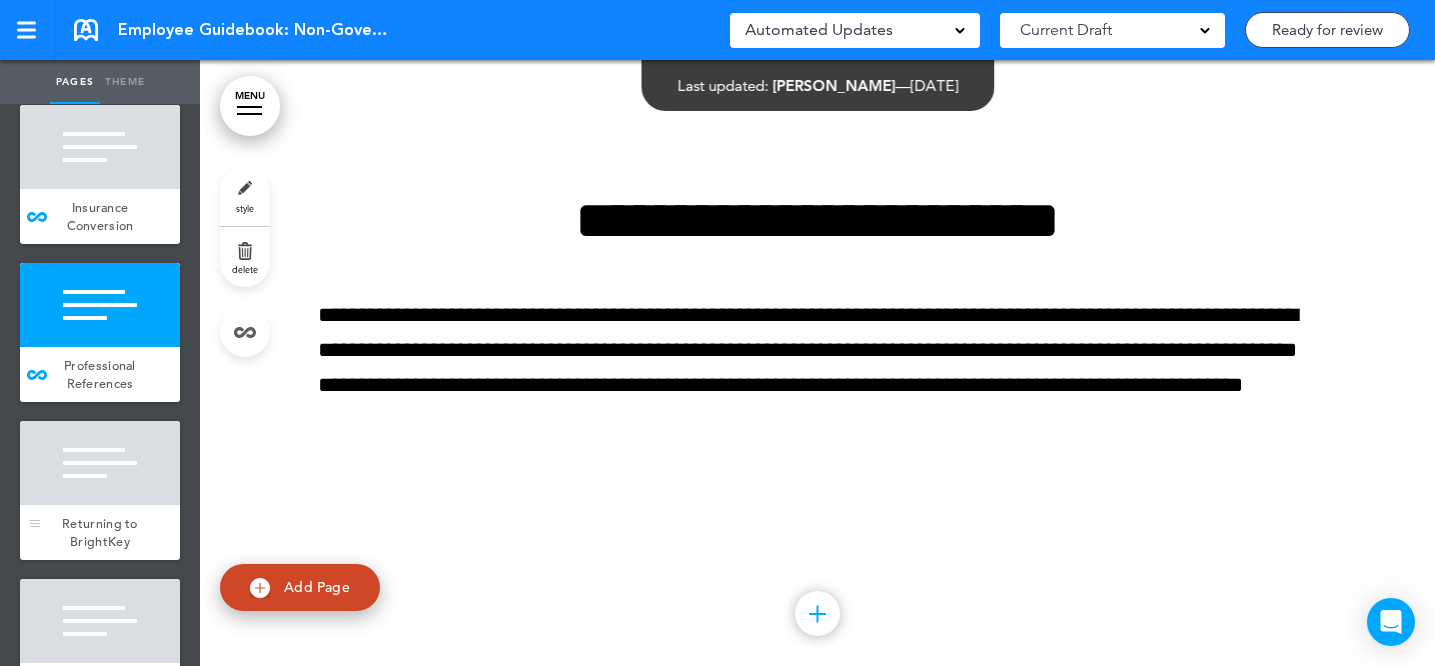 click at bounding box center (100, 463) 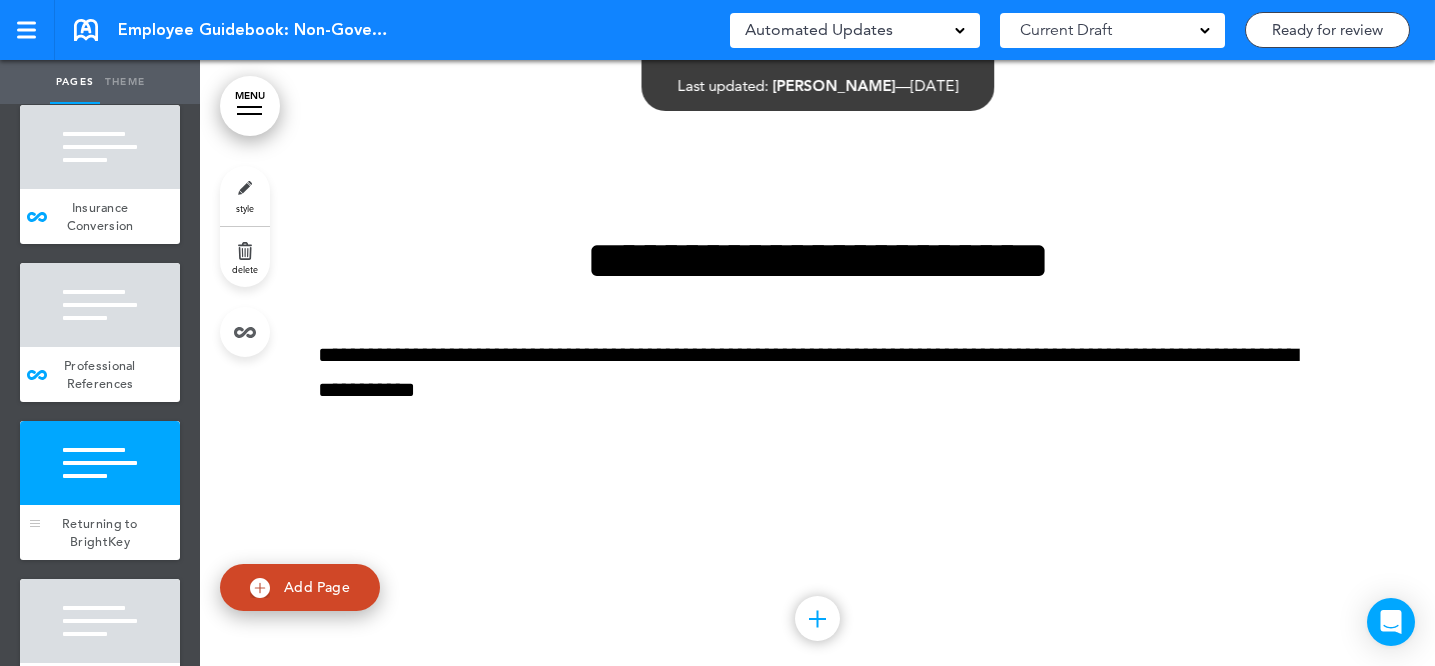 scroll, scrollTop: 108593, scrollLeft: 0, axis: vertical 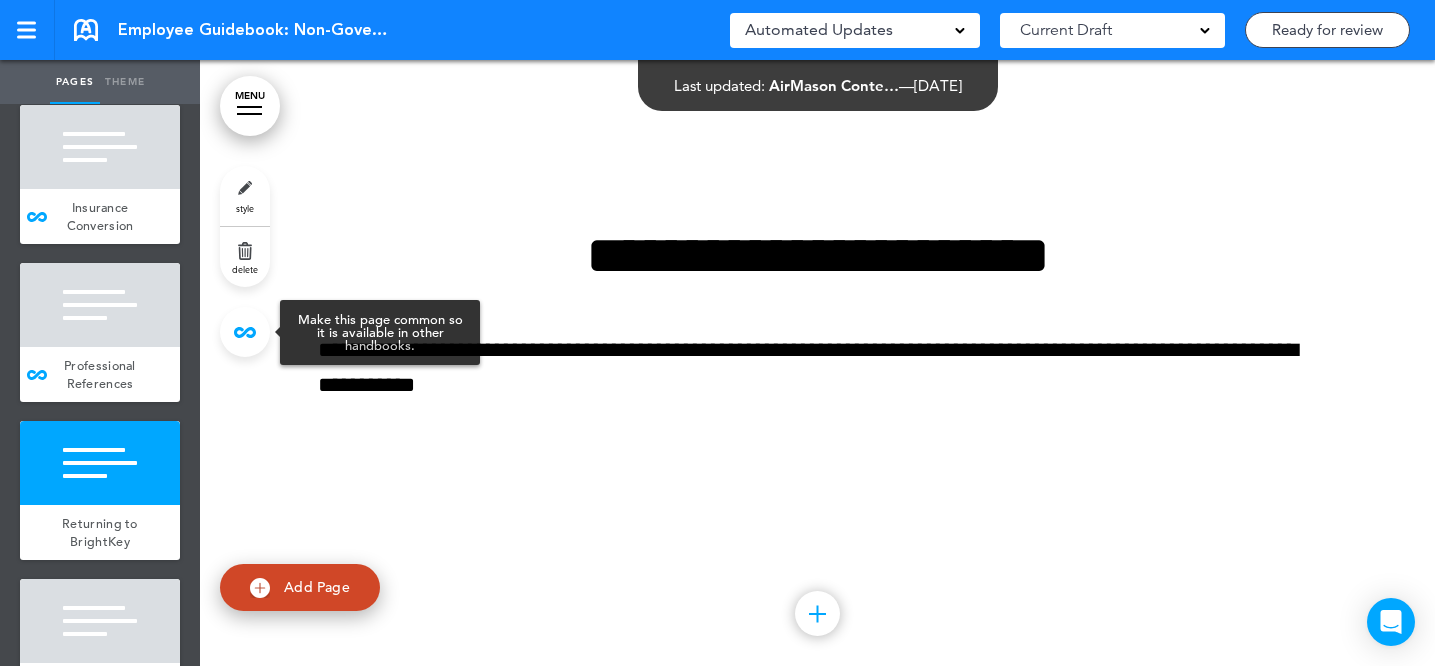 click at bounding box center [245, 332] 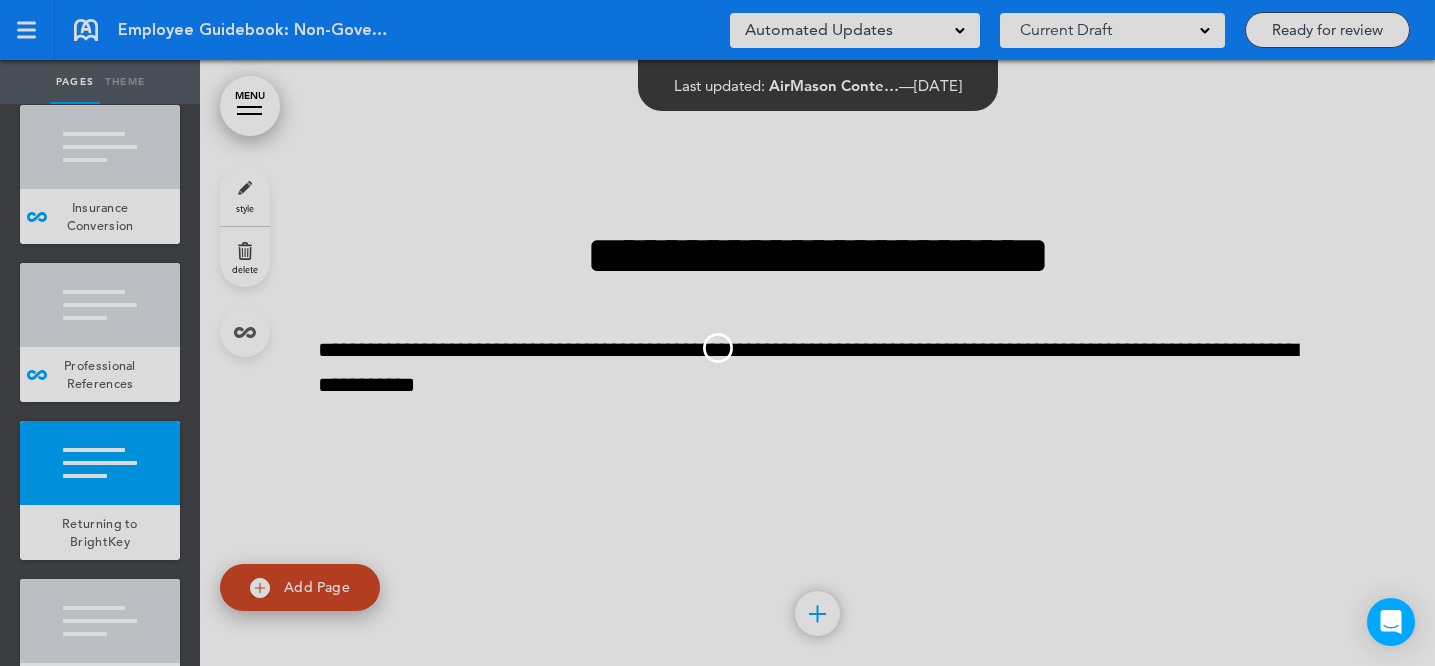 type on "**********" 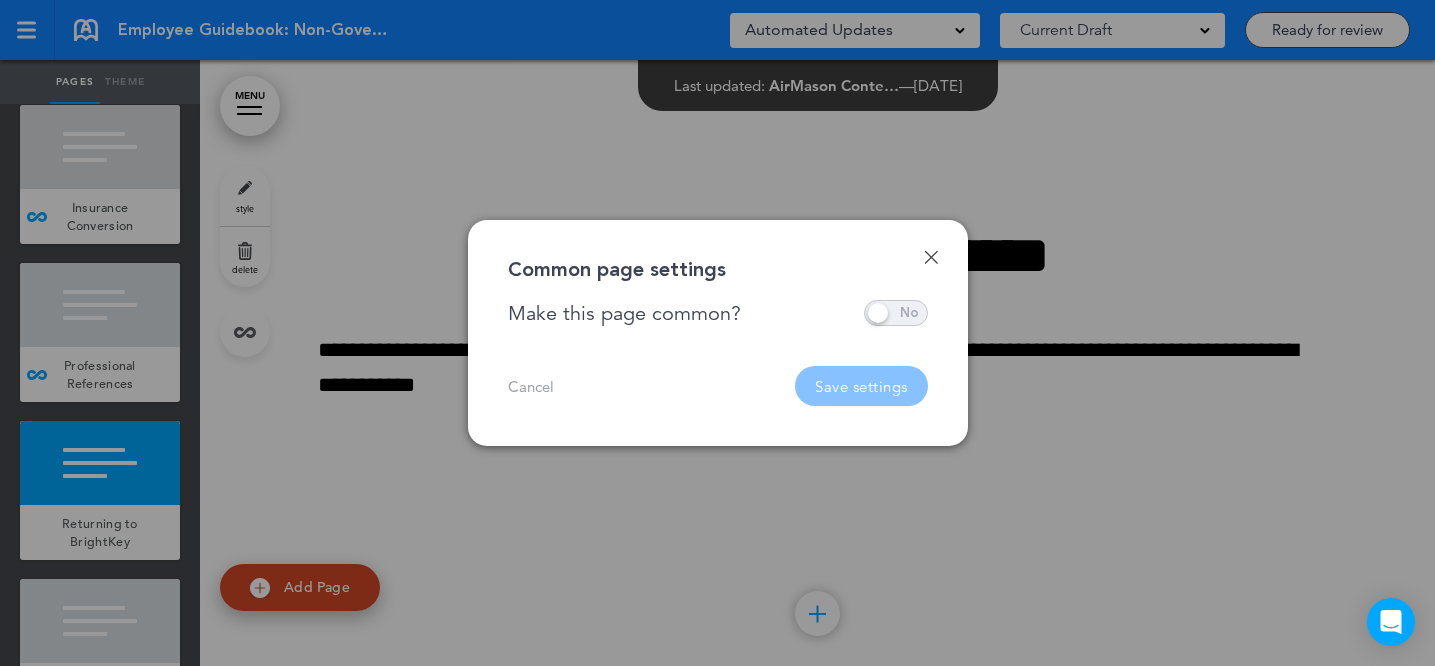 click at bounding box center [896, 313] 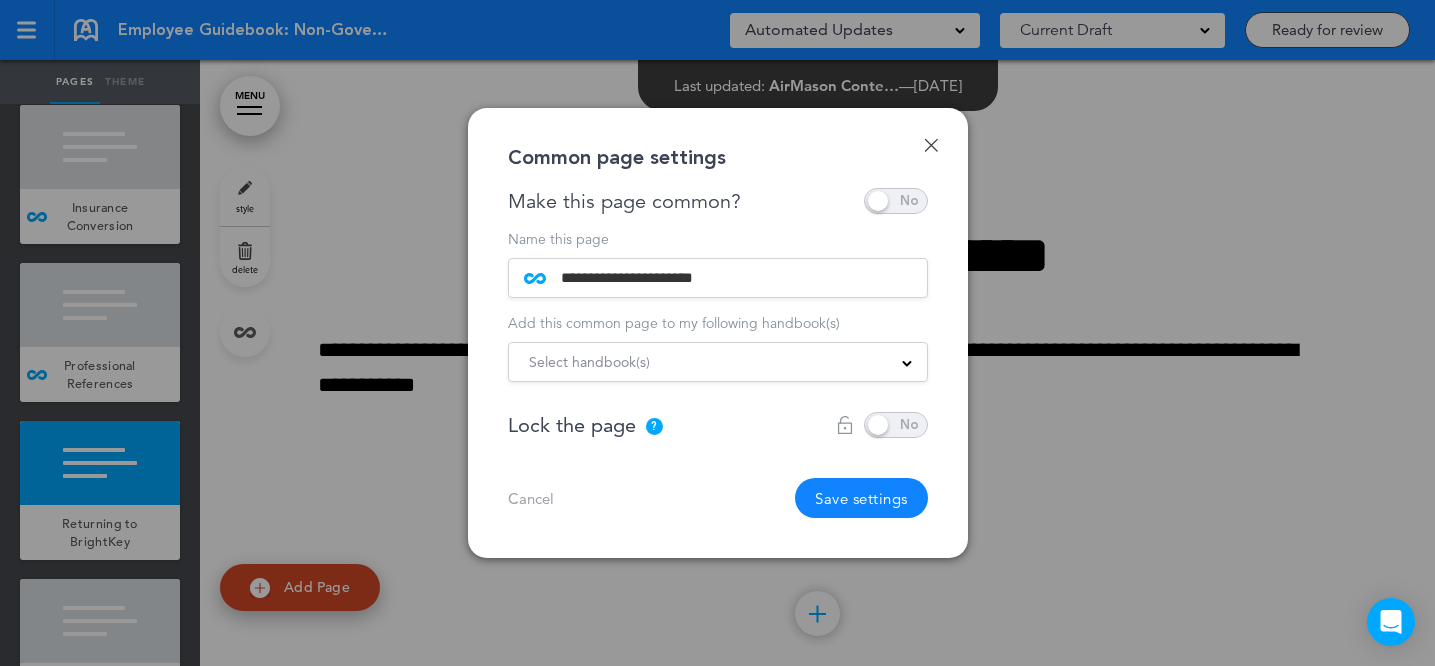 click on "Select handbook(s)" at bounding box center (718, 362) 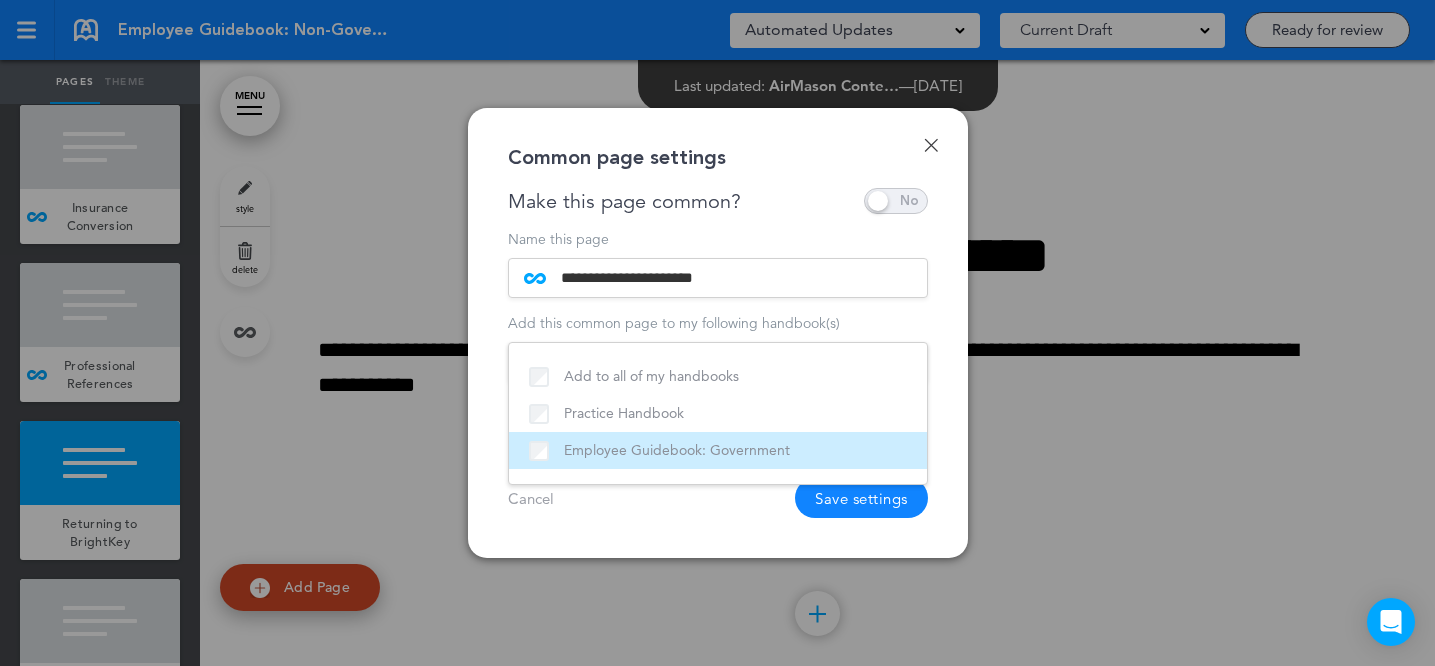 click on "Employee Guidebook: Government" at bounding box center [718, 450] 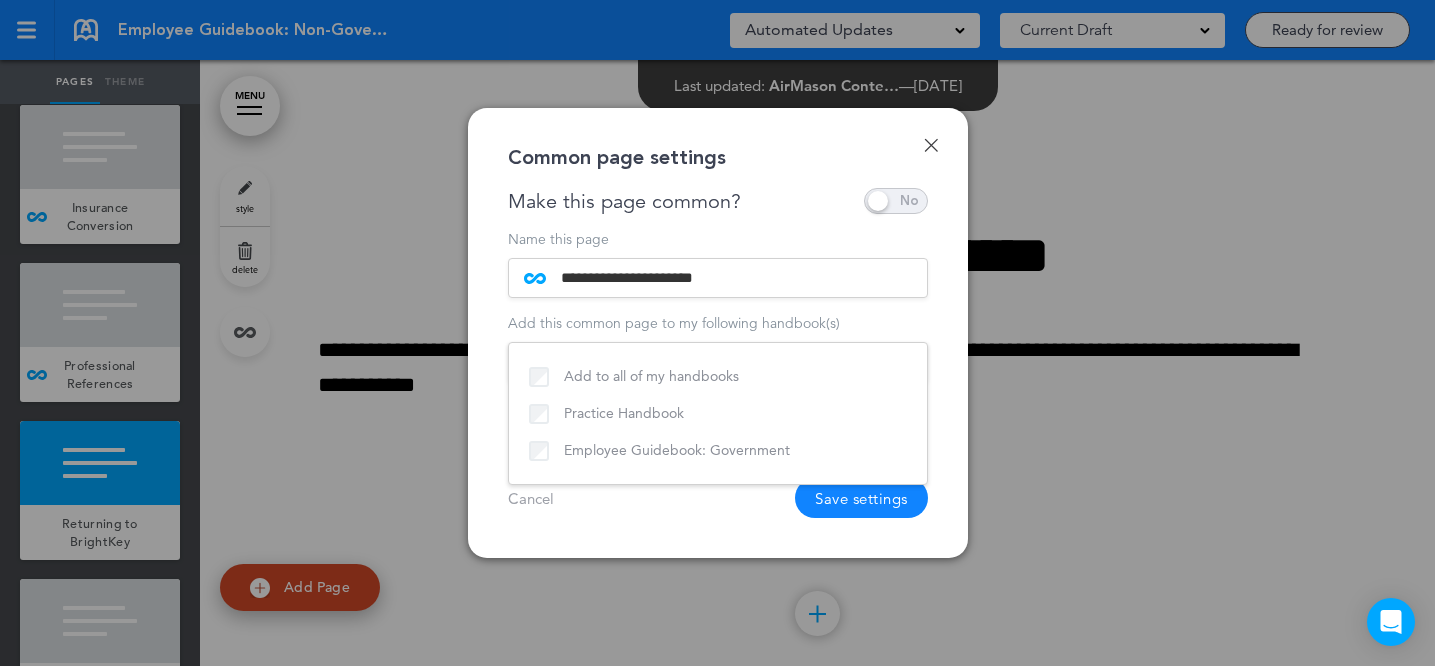 click on "Cancel
Save settings" at bounding box center [718, 498] 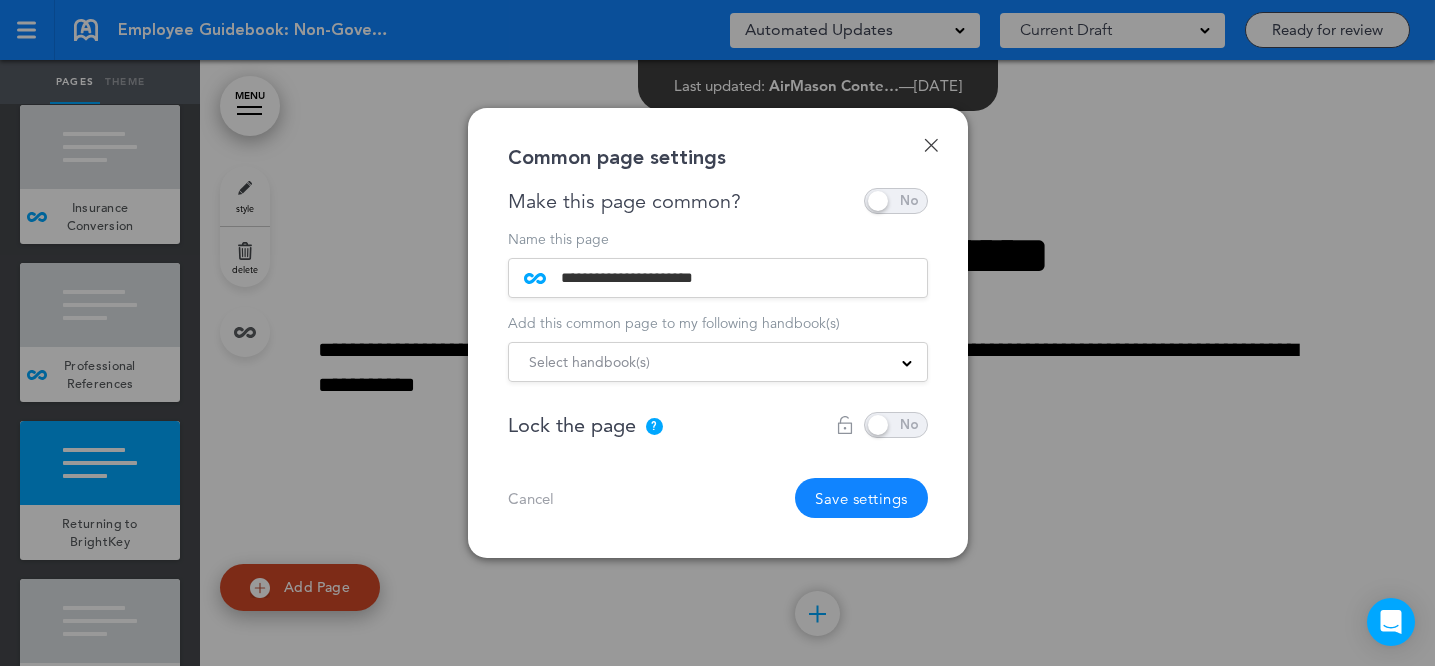 click on "Save settings" at bounding box center (861, 498) 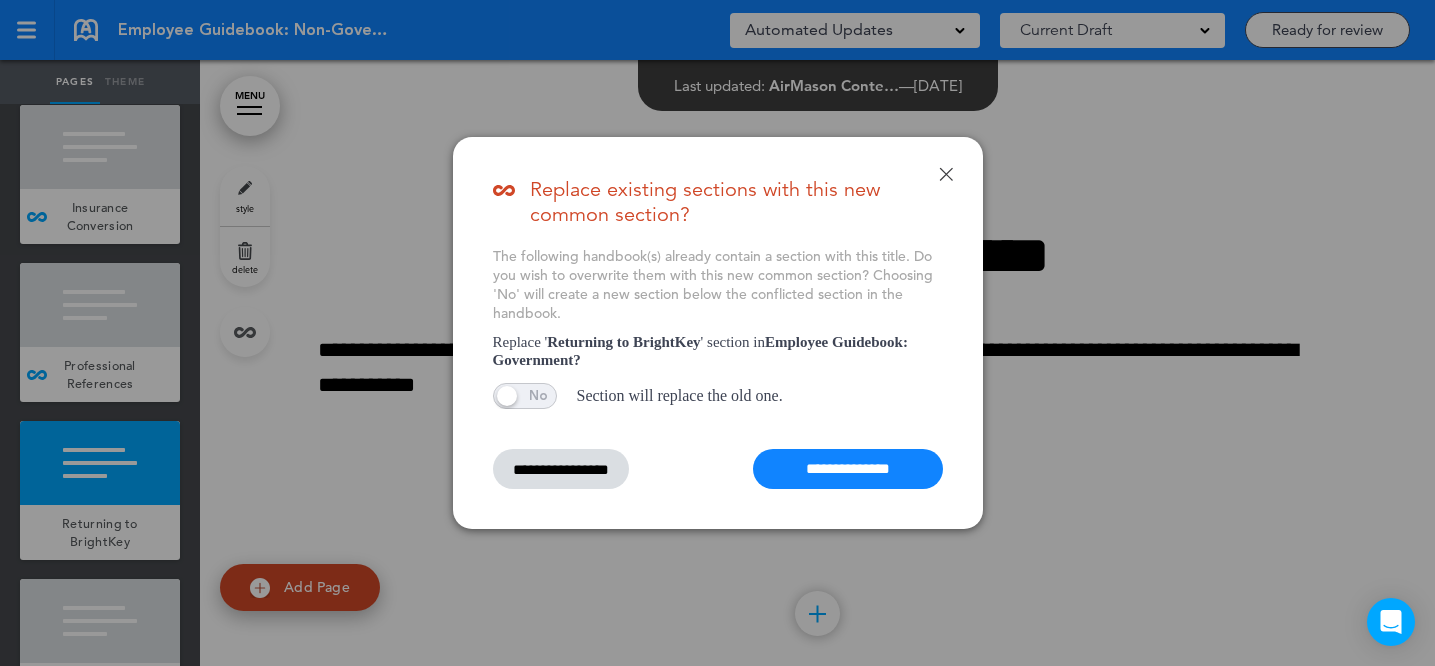 click on "**********" at bounding box center (848, 469) 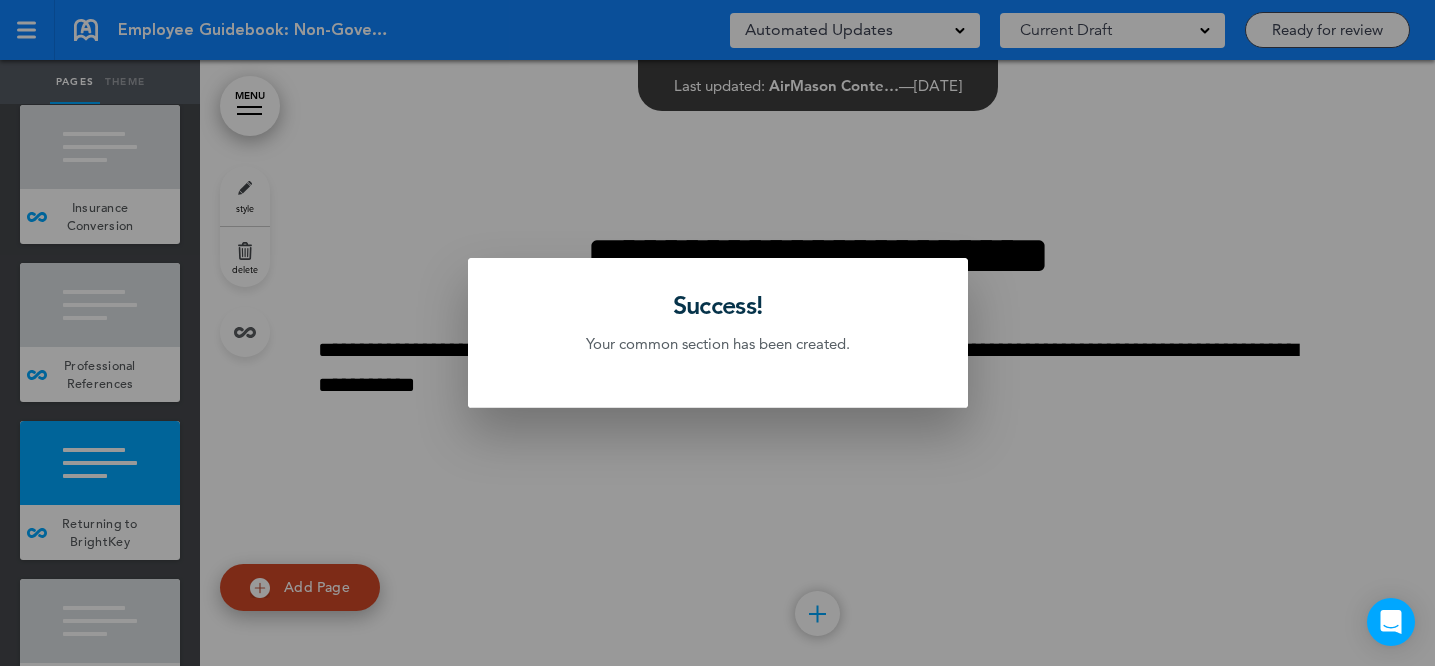 click at bounding box center [717, 333] 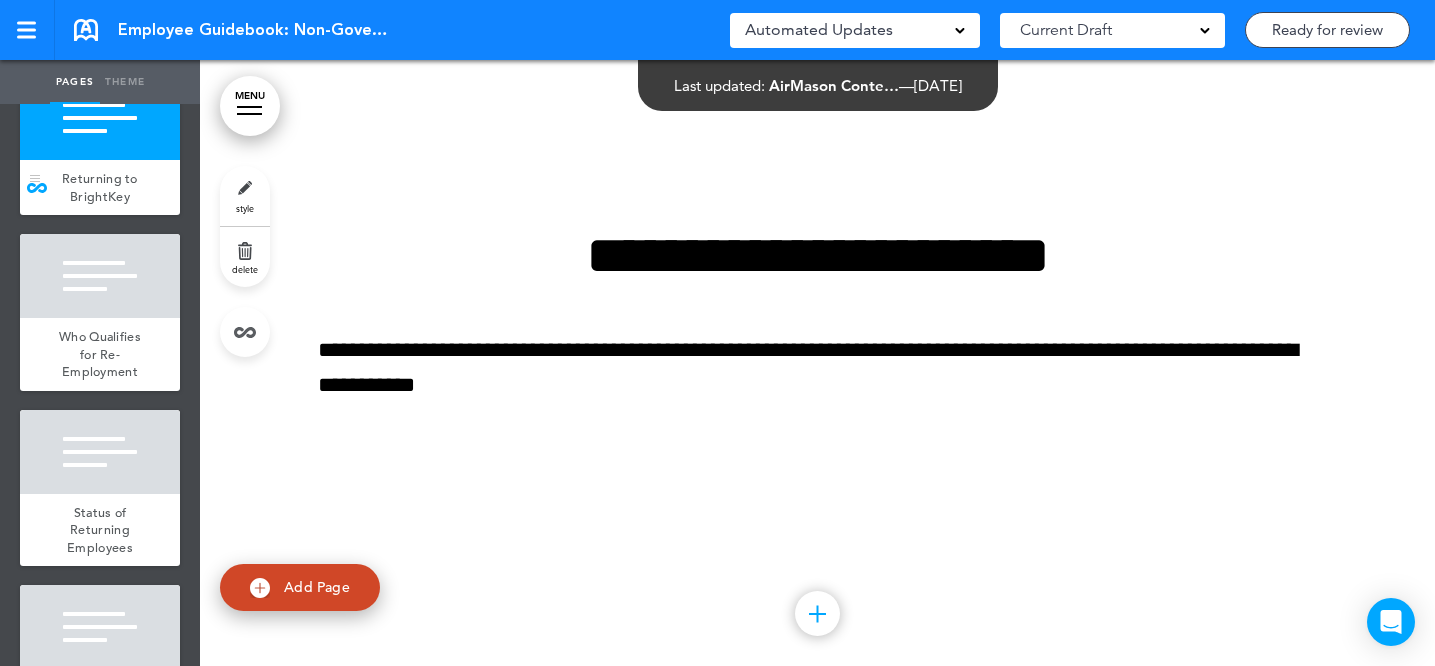 scroll, scrollTop: 19926, scrollLeft: 0, axis: vertical 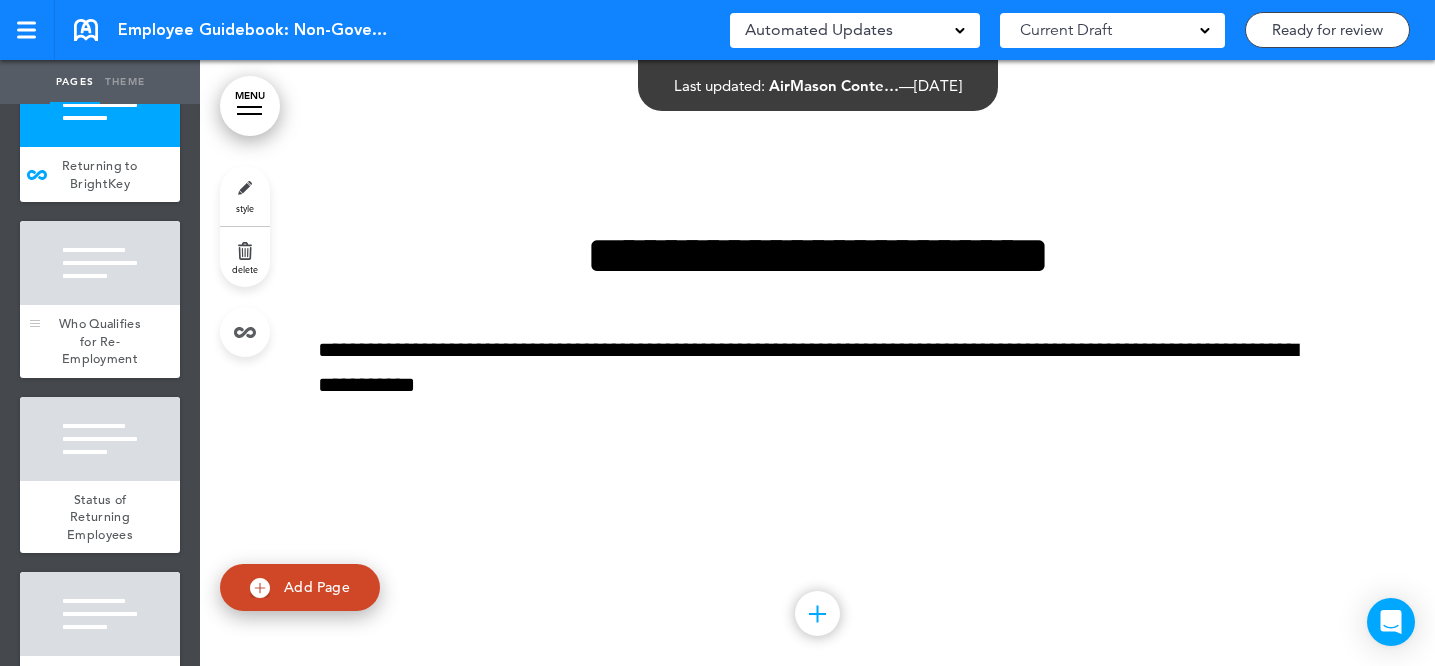 click on "Who Qualifies for Re-Employment" at bounding box center (100, 341) 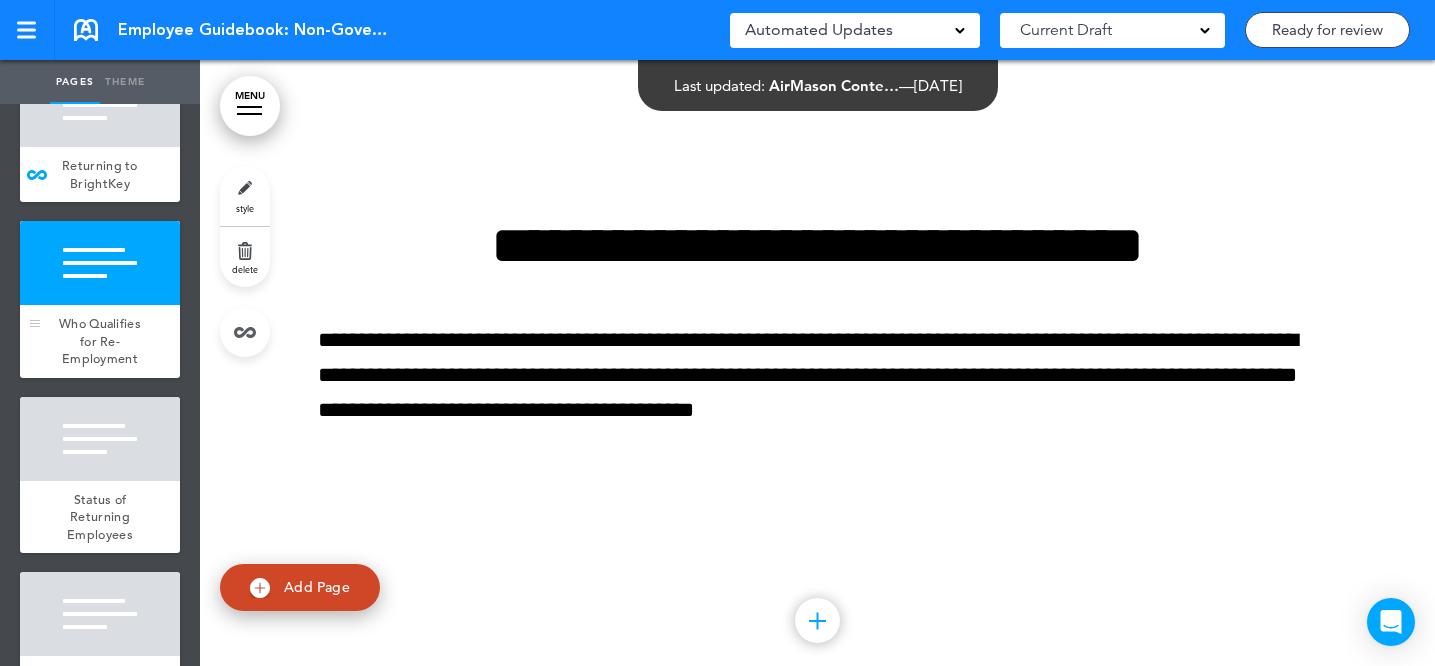 scroll, scrollTop: 109313, scrollLeft: 0, axis: vertical 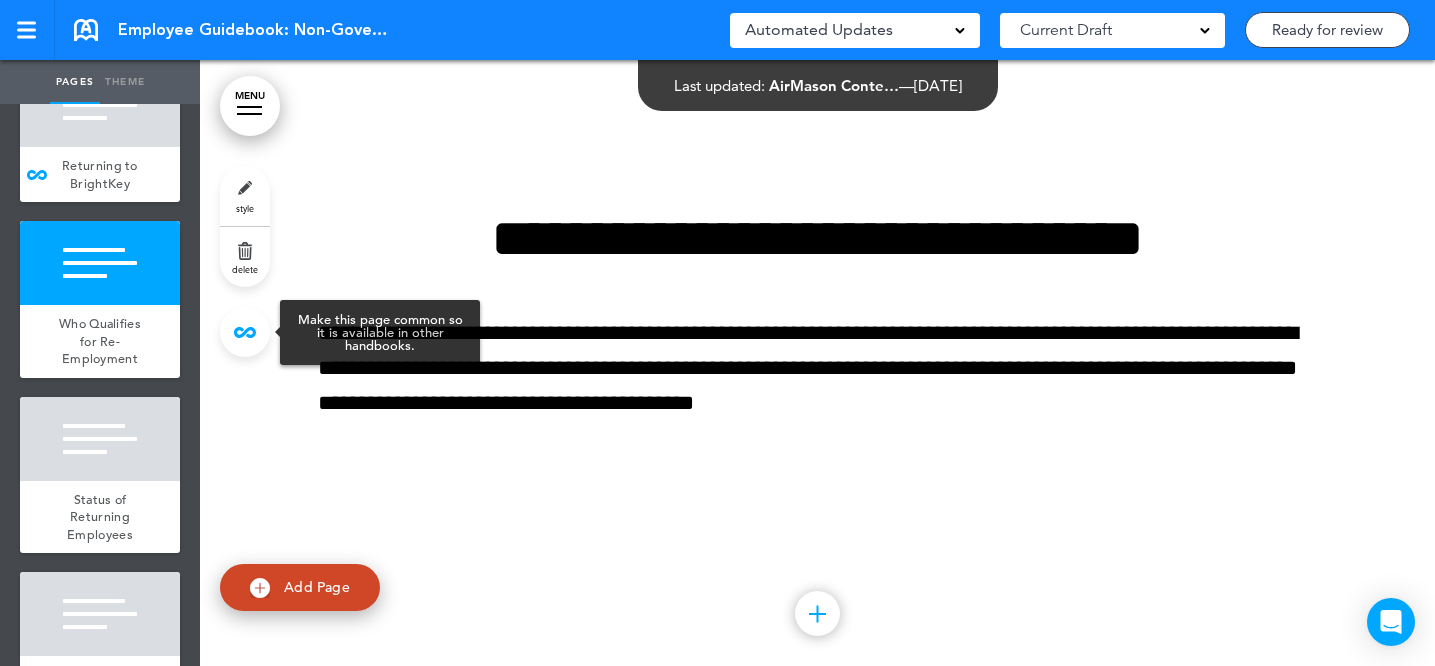 click at bounding box center [245, 332] 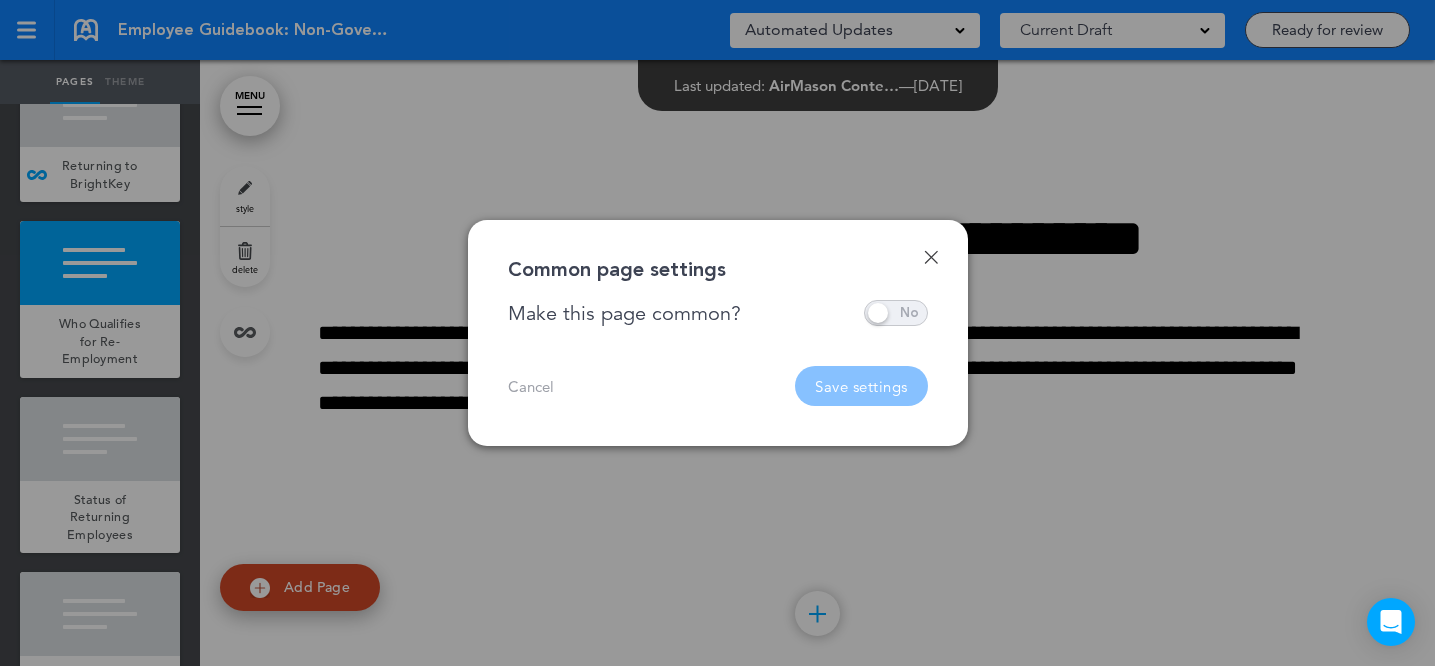 click at bounding box center (896, 313) 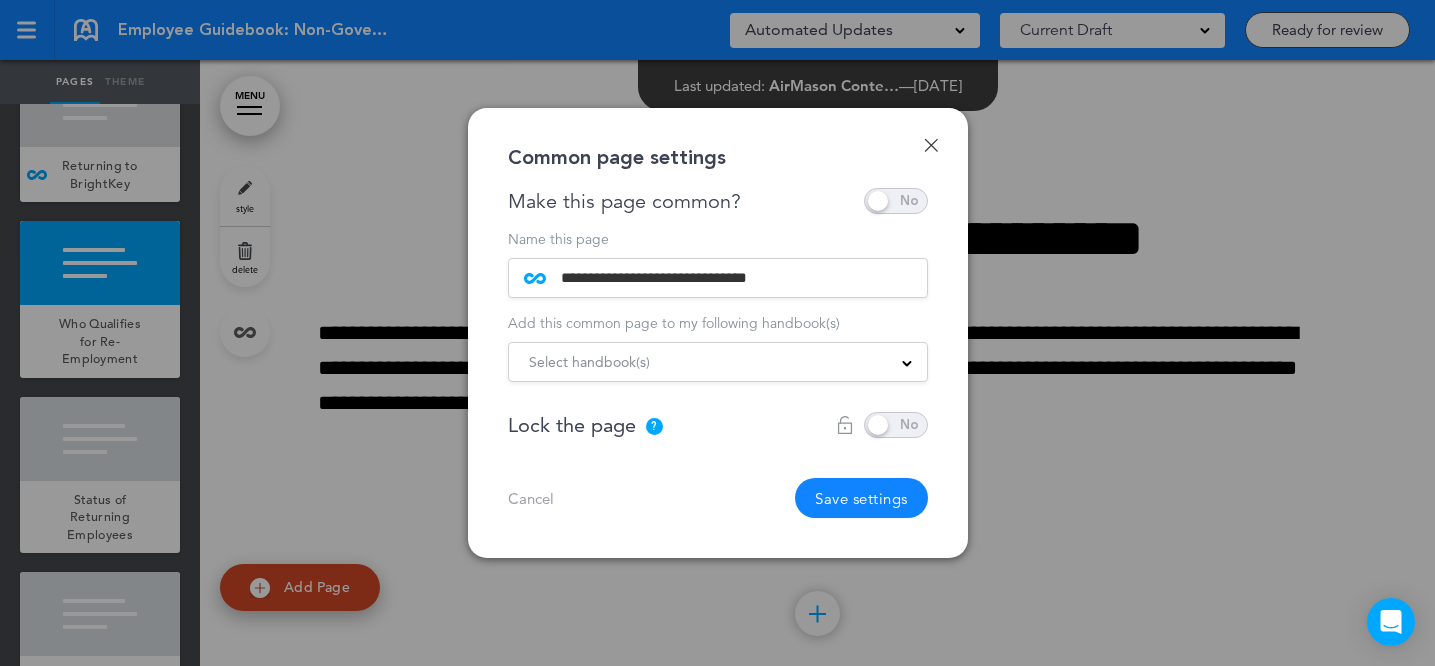 click on "Select handbook(s)" at bounding box center (589, 362) 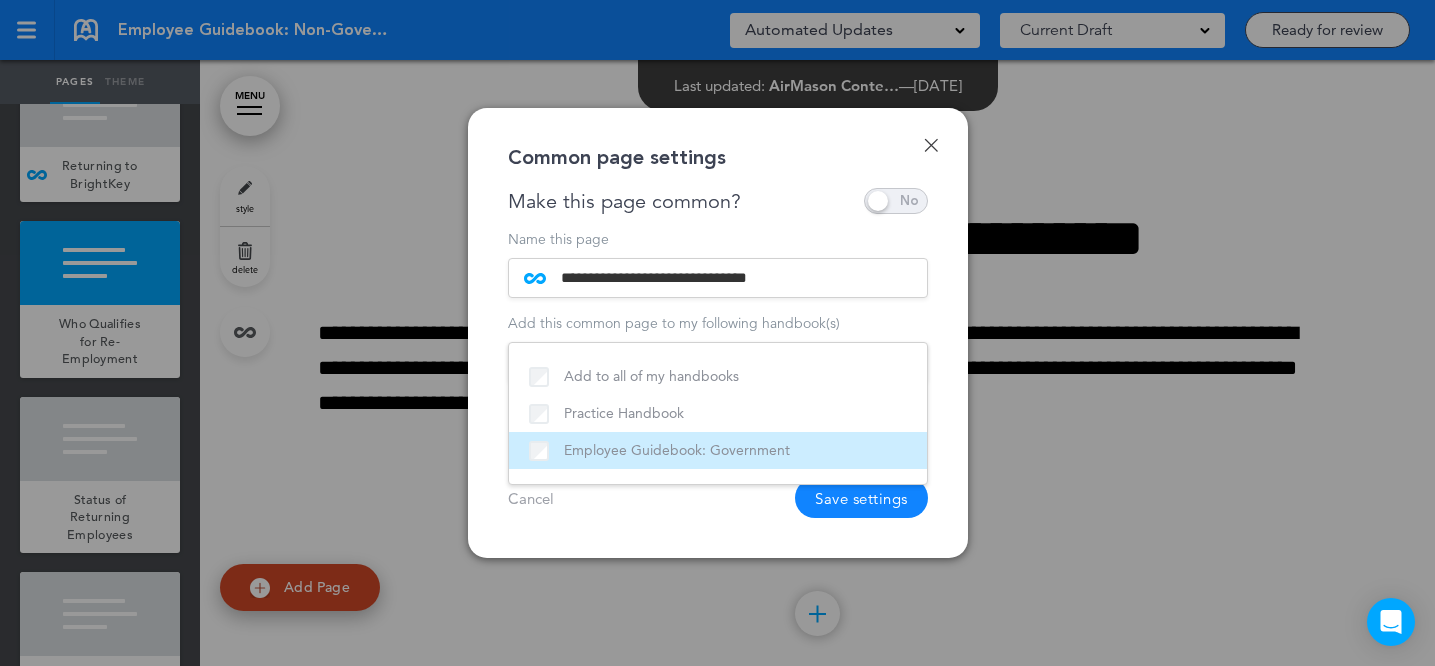 click on "Employee Guidebook: Government" at bounding box center [718, 450] 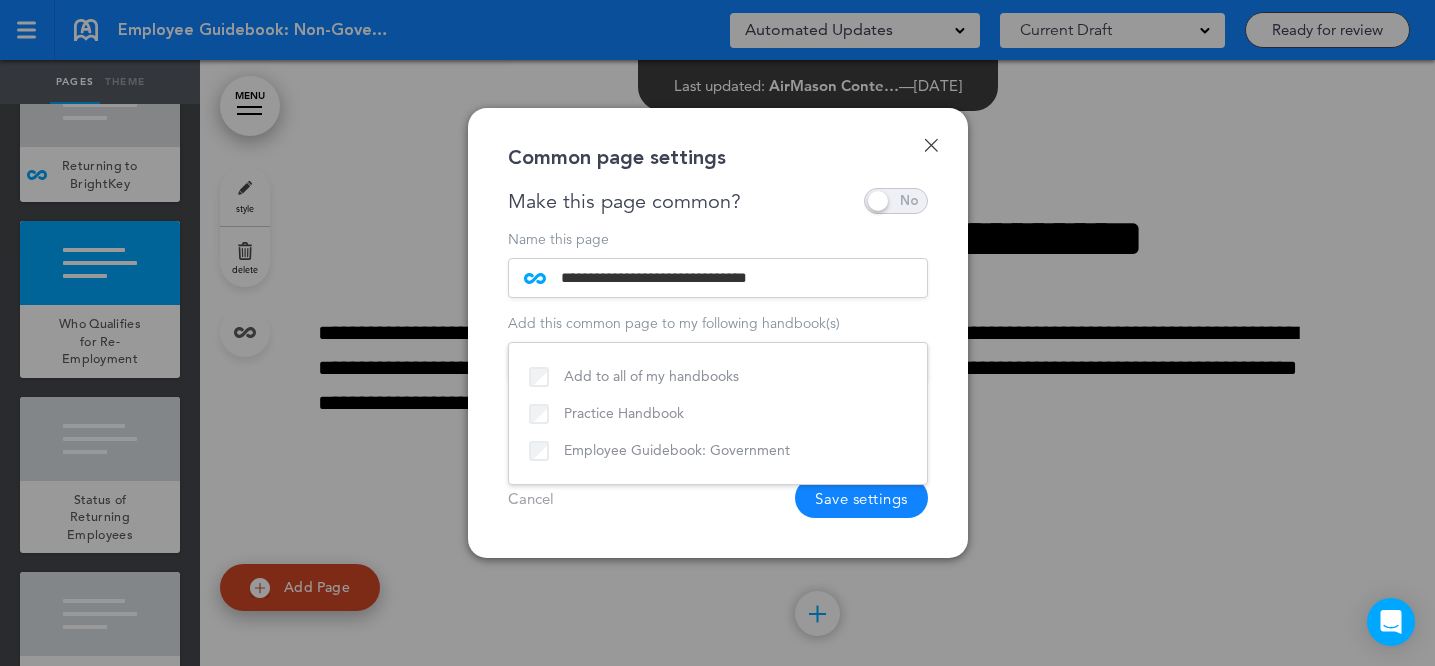 click on "Cancel
Save settings" at bounding box center [718, 498] 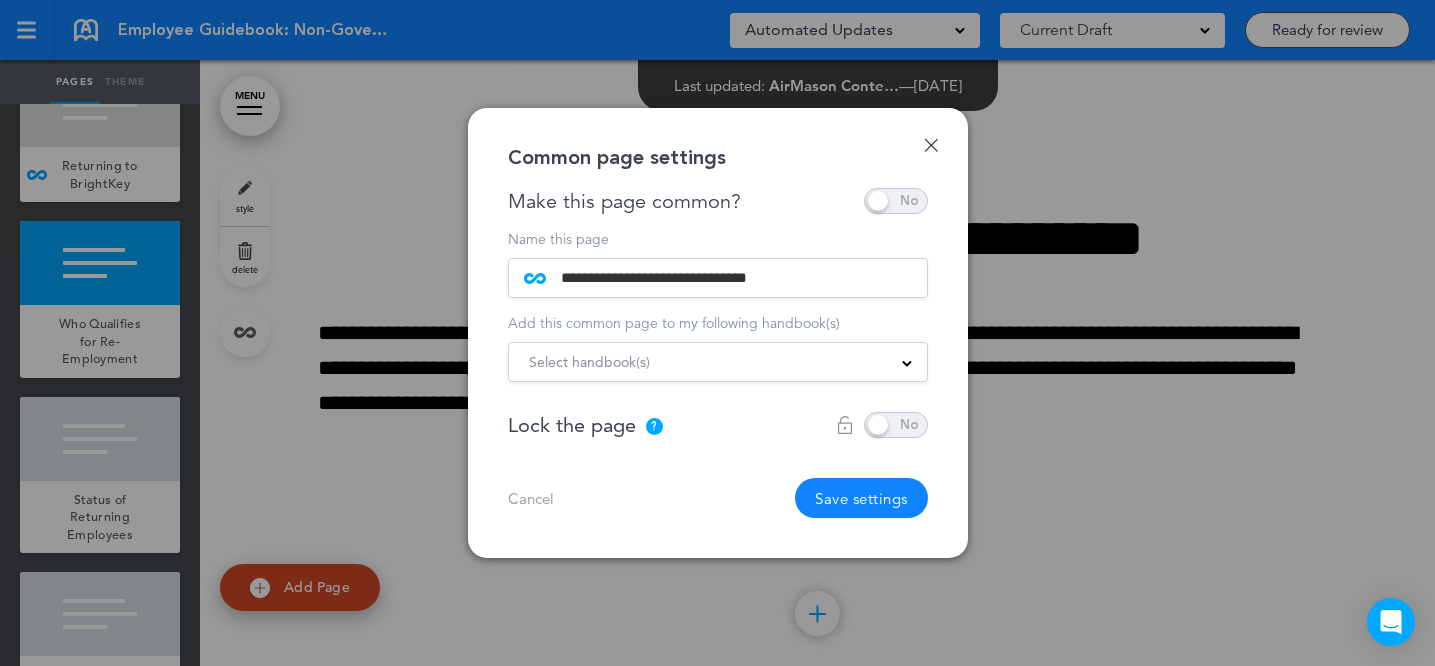click on "Save settings" at bounding box center [861, 498] 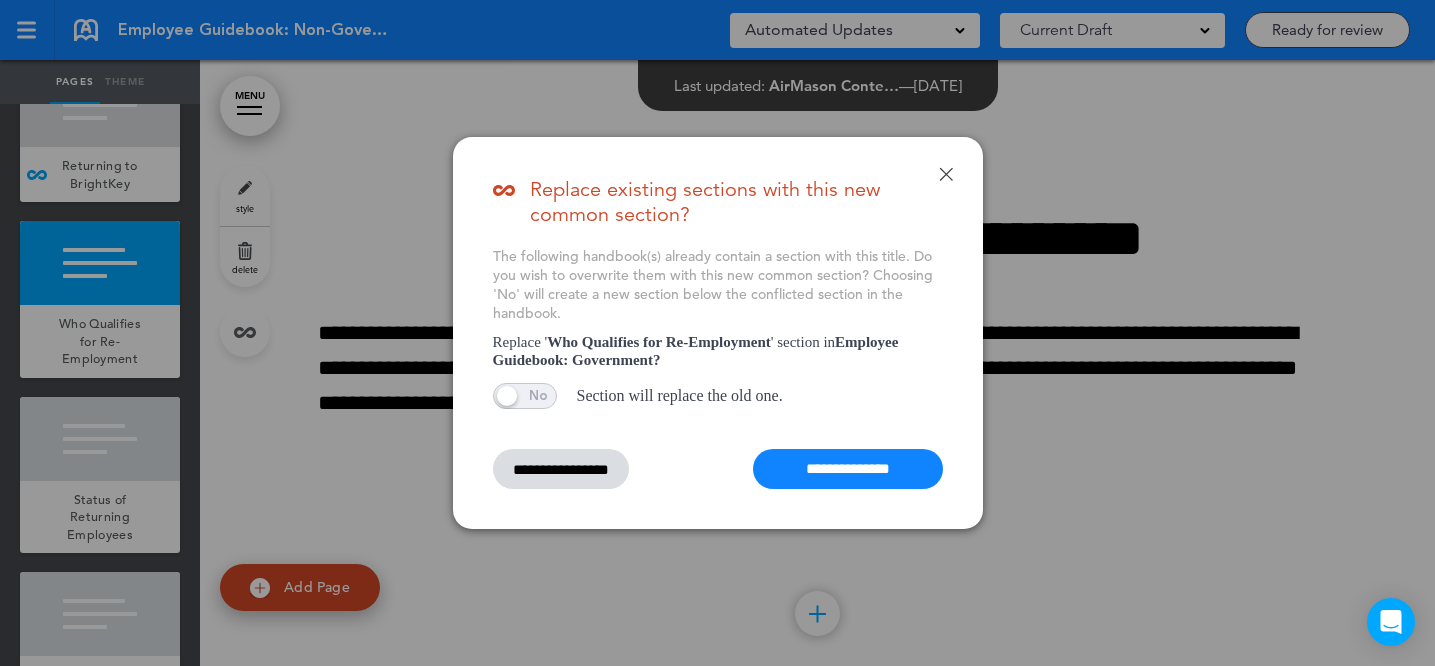 click on "**********" at bounding box center [848, 469] 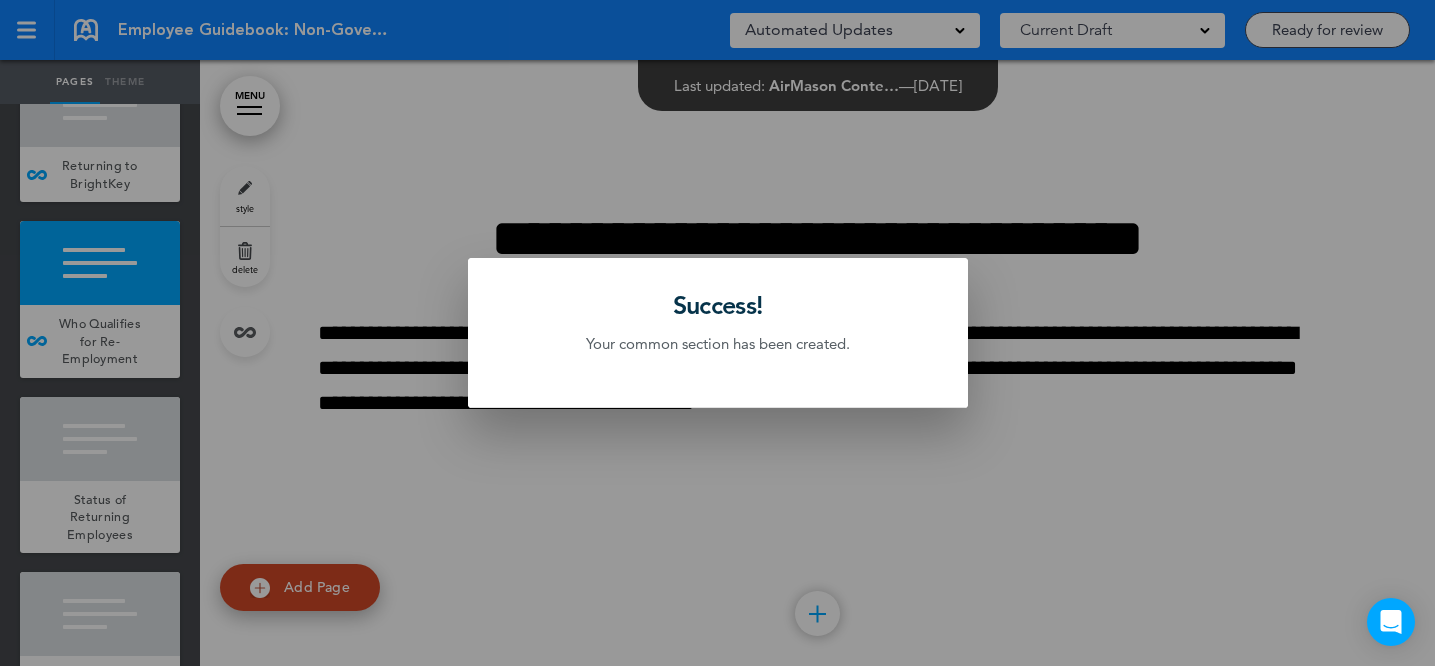 click at bounding box center (717, 333) 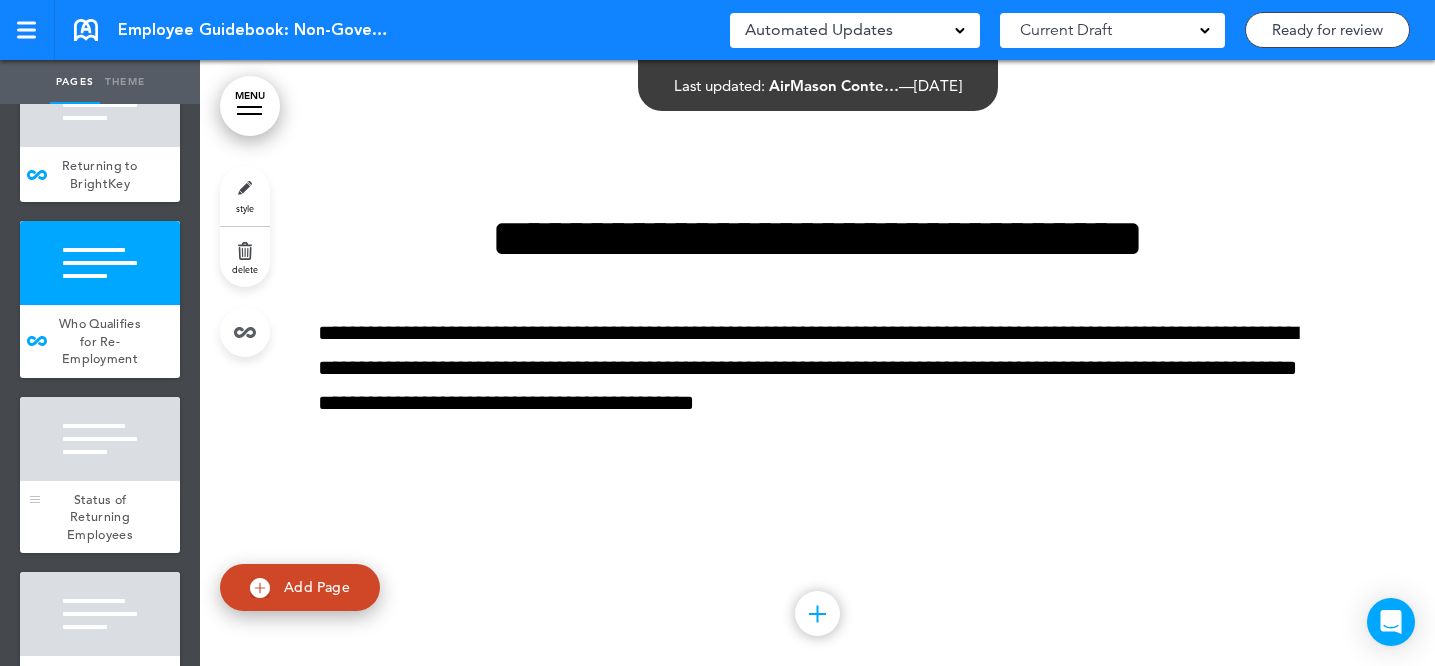 click on "Status of Returning Employees" at bounding box center (100, 517) 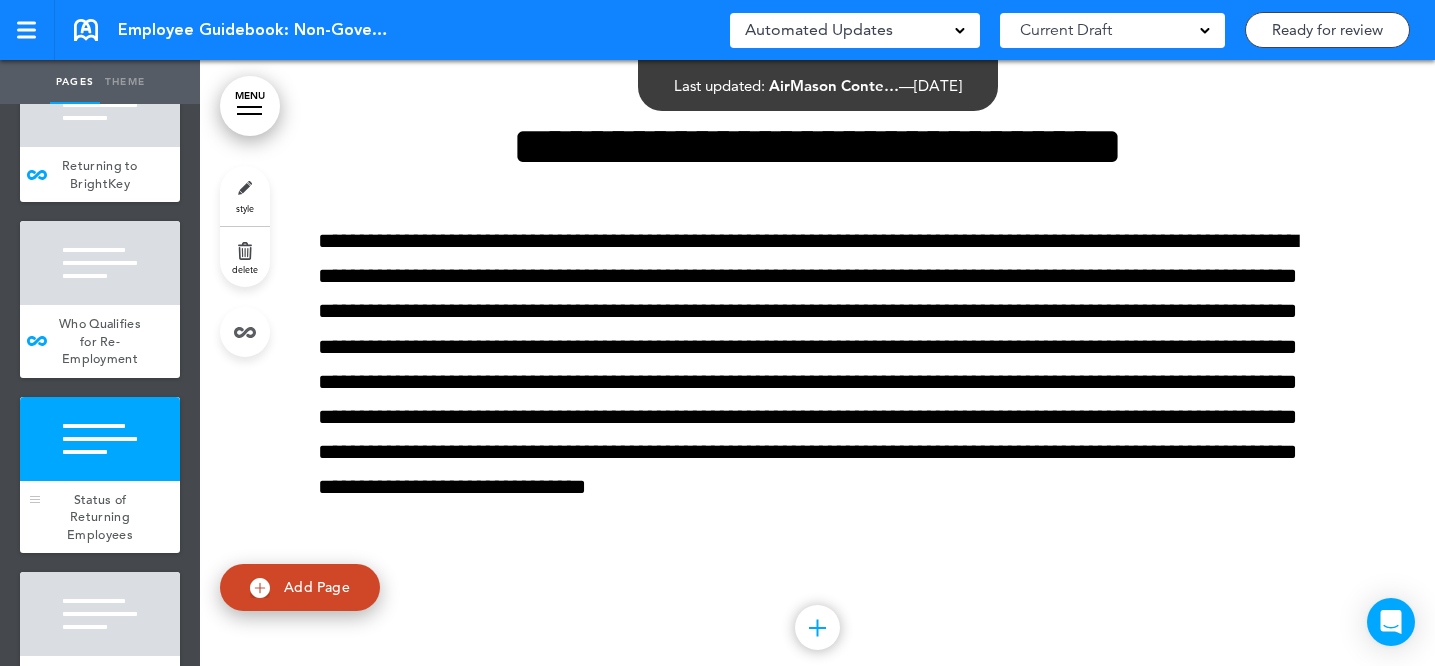 scroll, scrollTop: 110033, scrollLeft: 0, axis: vertical 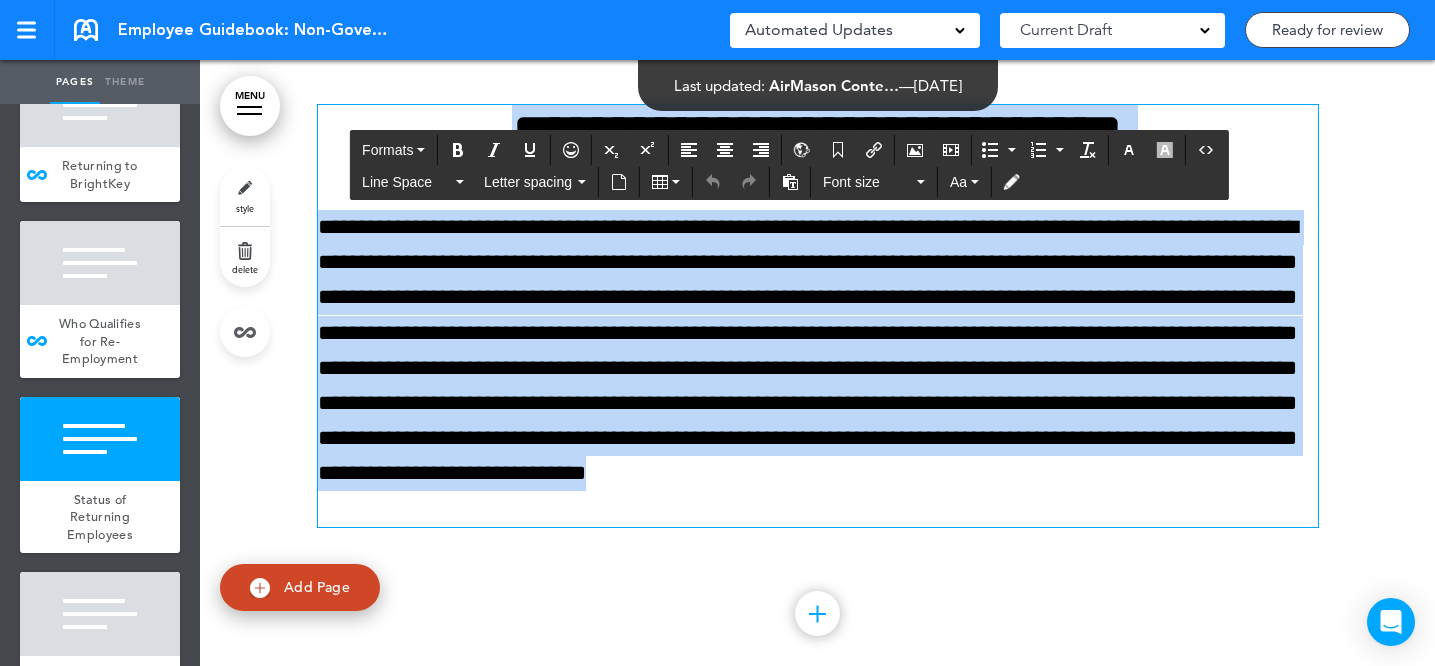 drag, startPoint x: 433, startPoint y: 215, endPoint x: 519, endPoint y: 581, distance: 375.96808 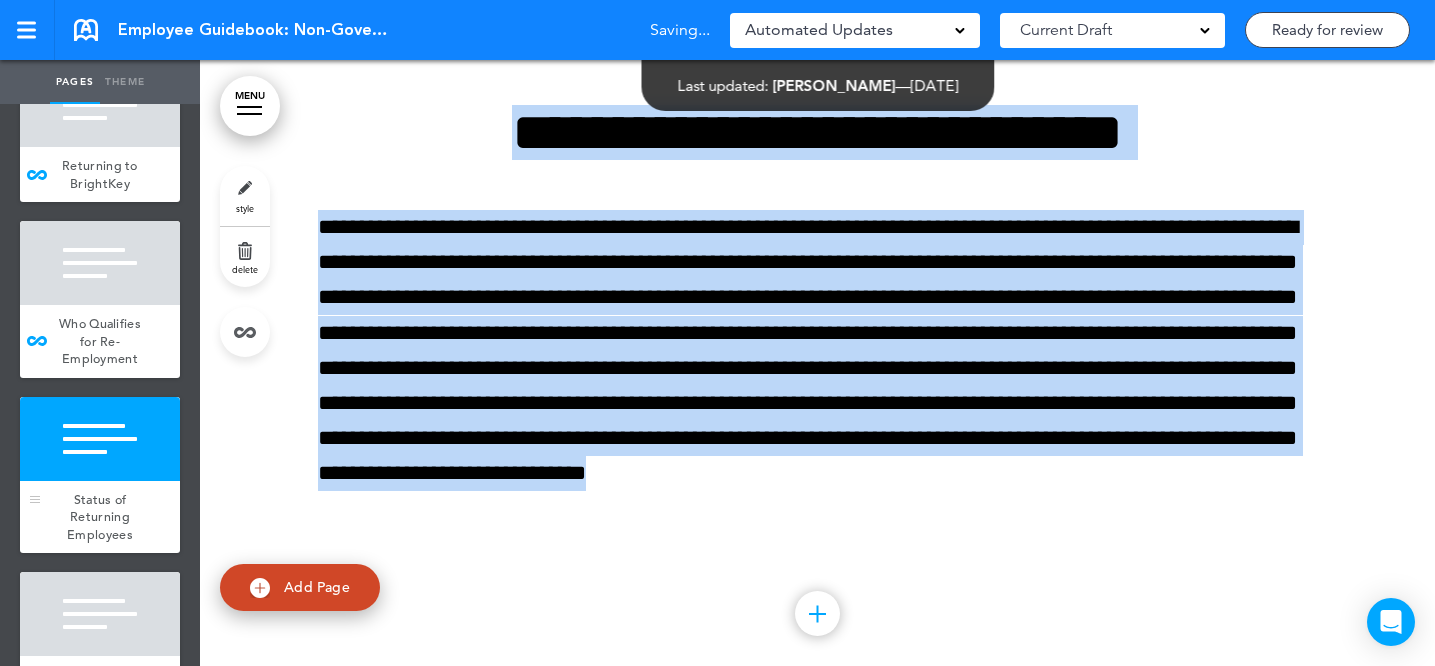click at bounding box center (100, 439) 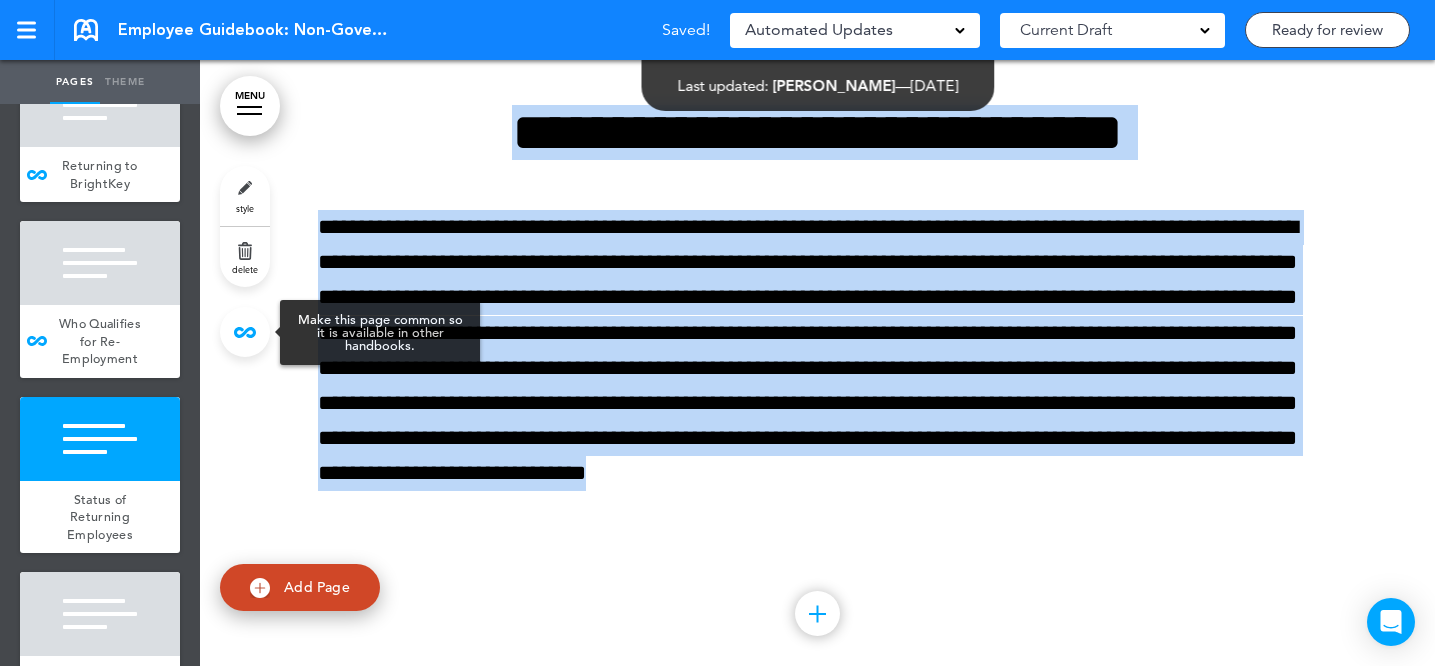 click at bounding box center [245, 332] 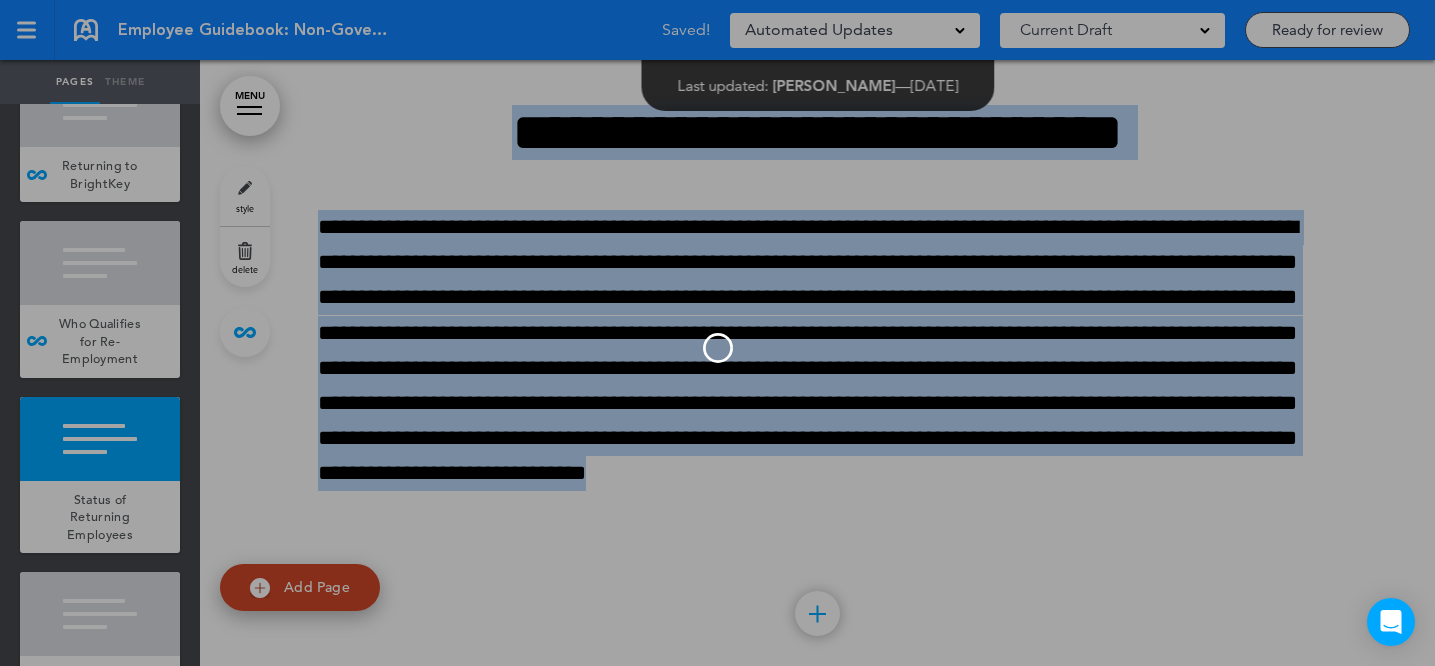 type on "**********" 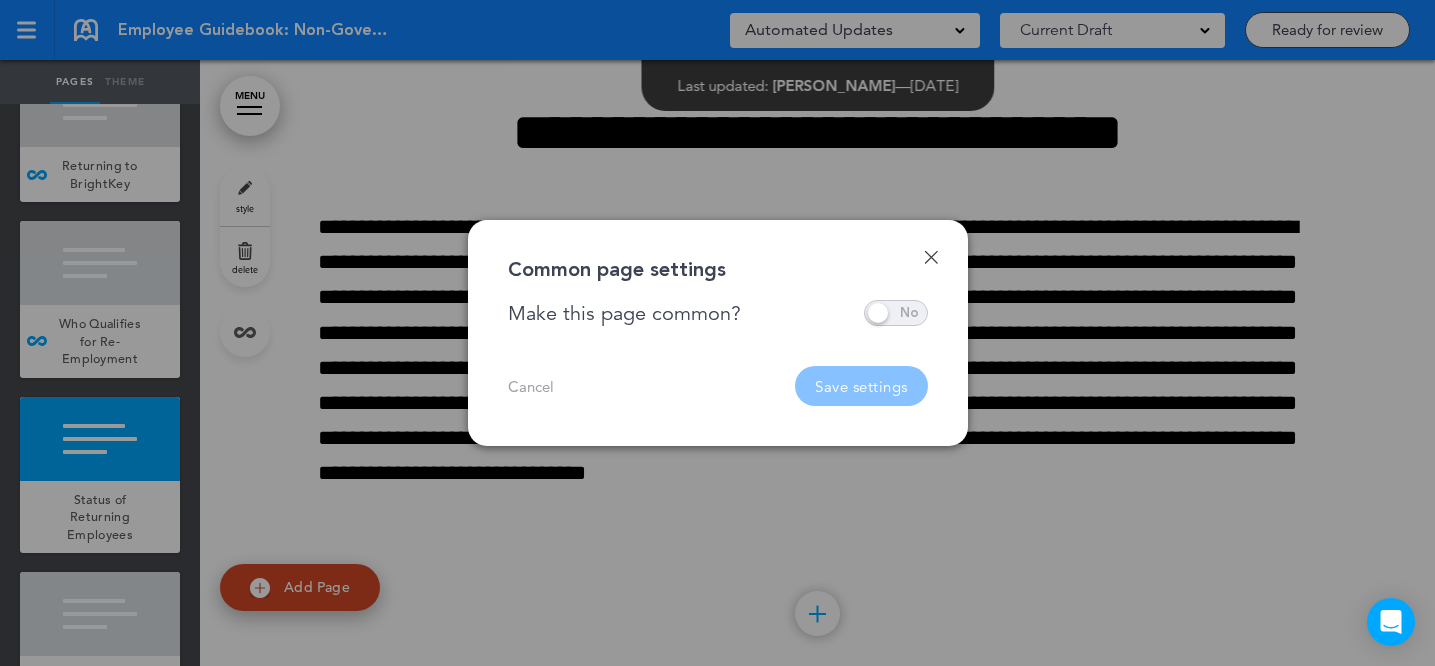 click at bounding box center (896, 313) 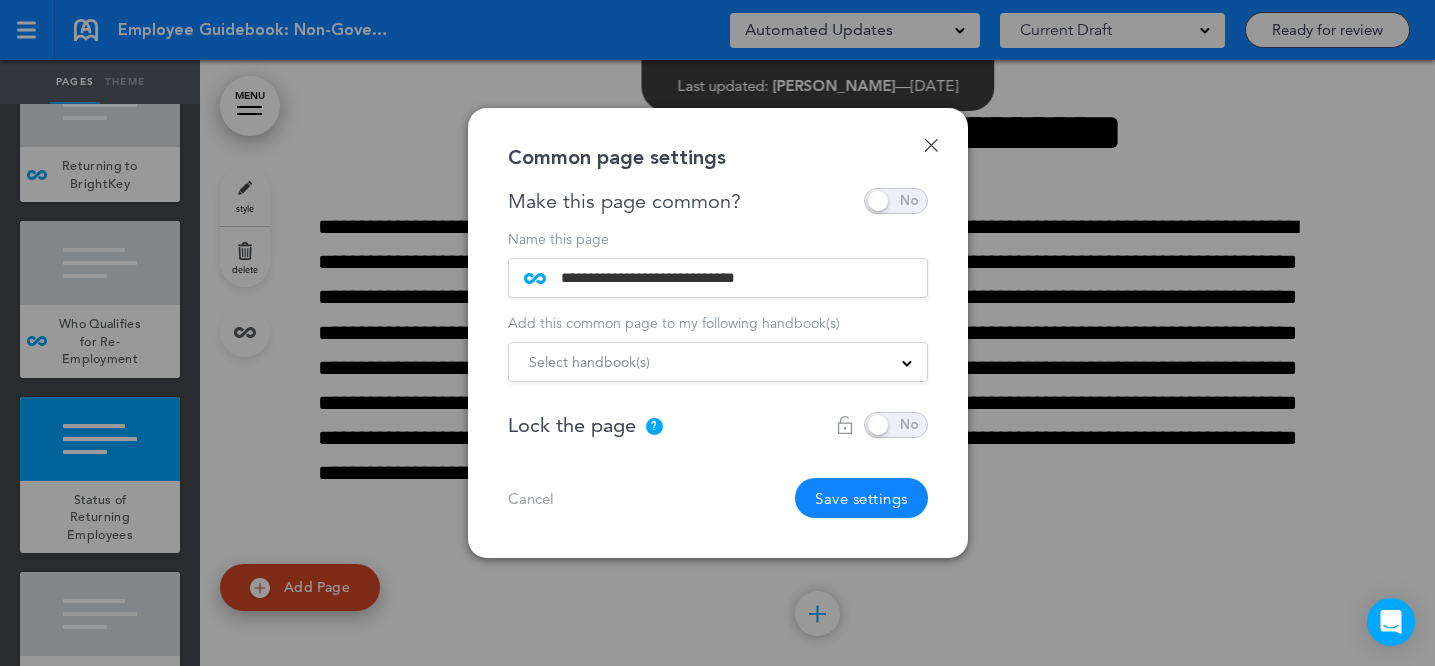click on "Select handbook(s)" at bounding box center [718, 362] 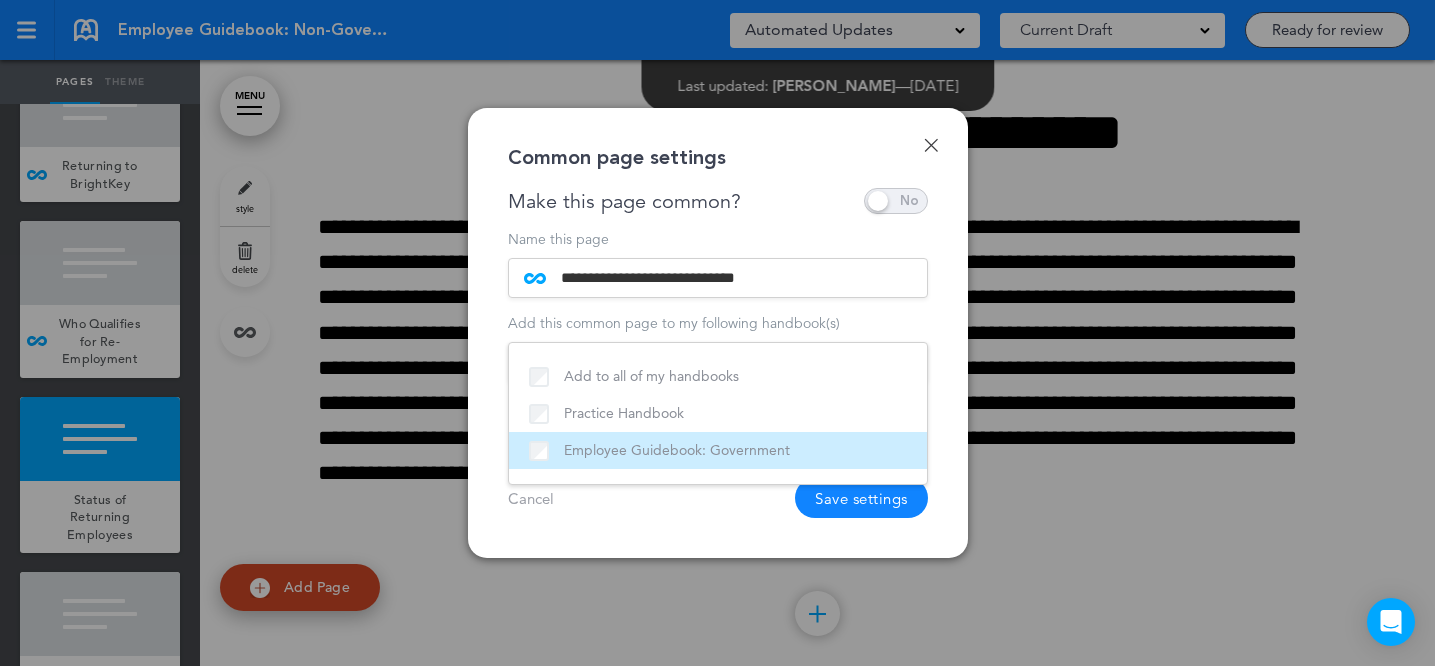 click on "Employee Guidebook: Government" at bounding box center (718, 450) 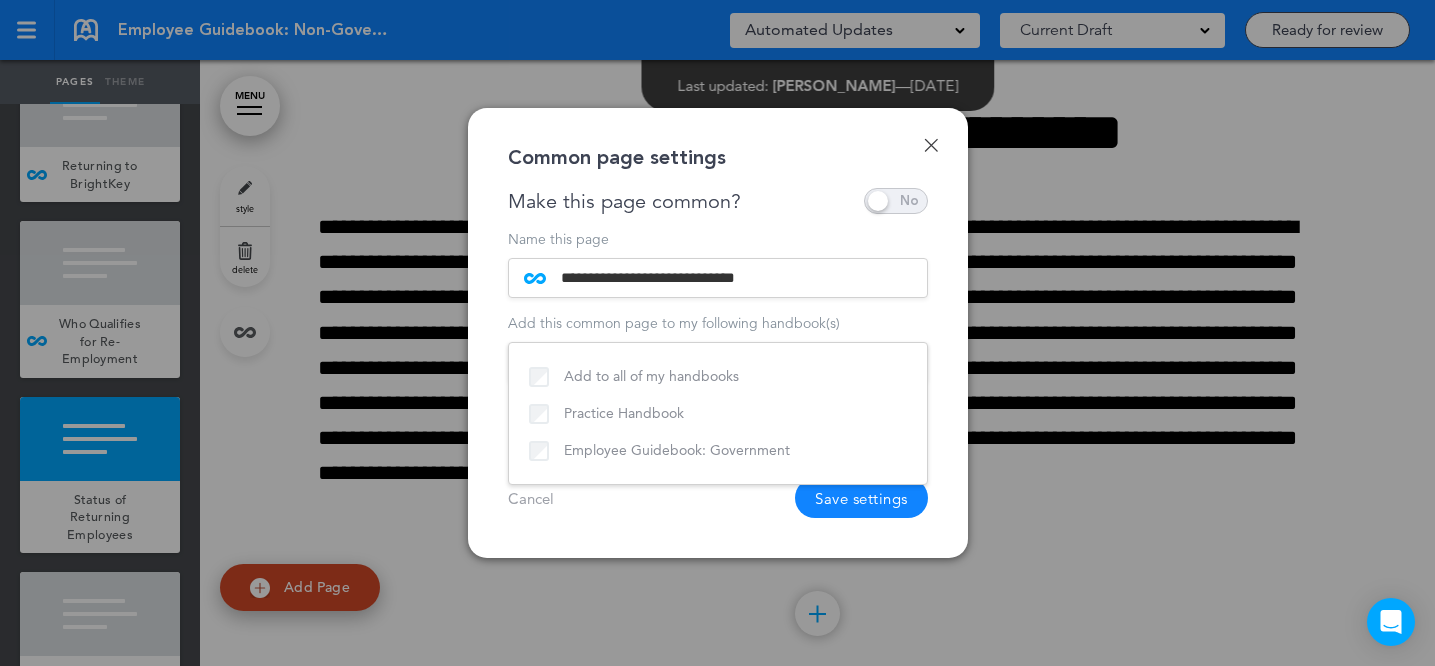 click on "Cancel
Save settings" at bounding box center (718, 498) 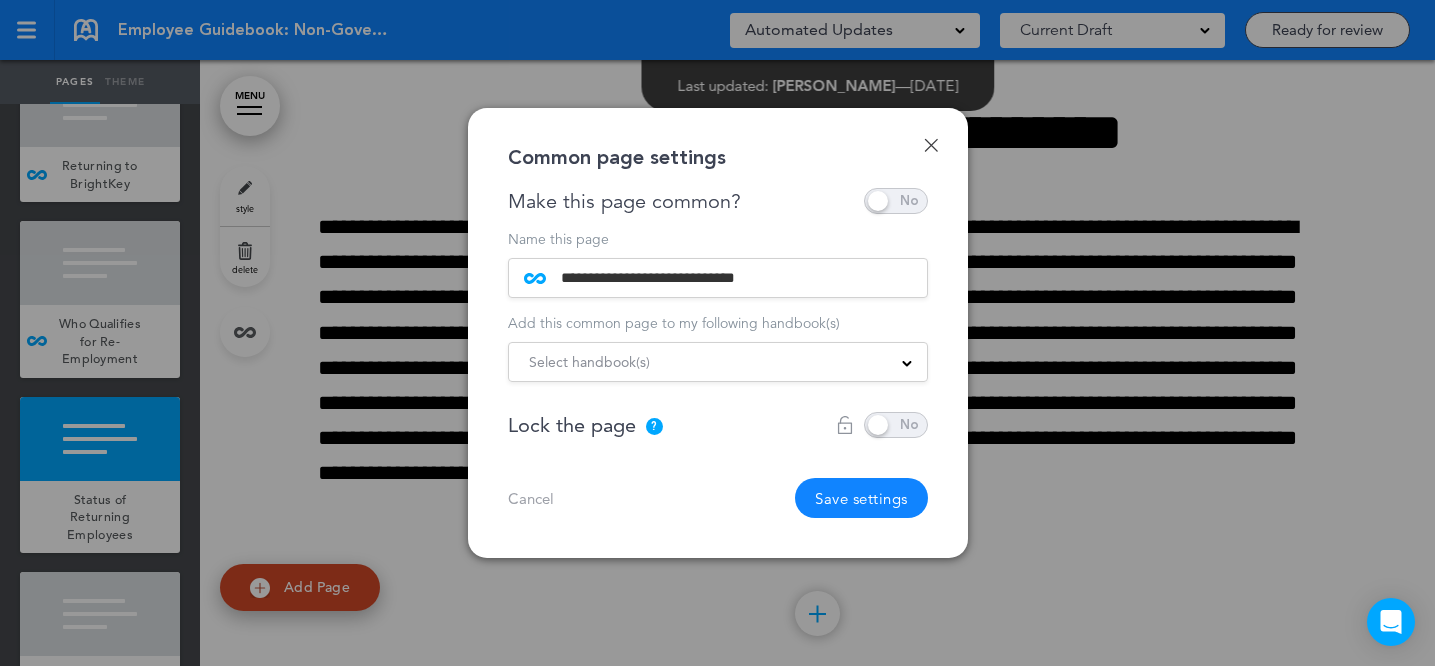 click on "Save settings" at bounding box center [861, 498] 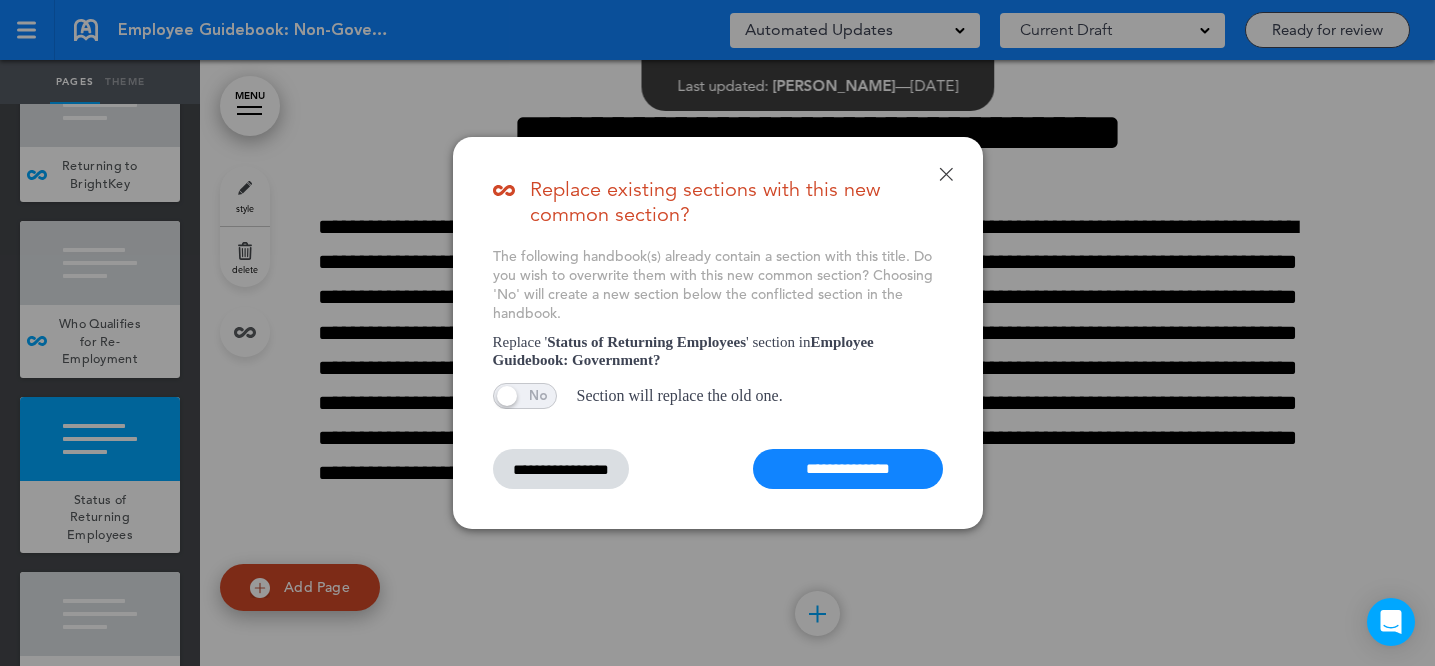 click on "**********" at bounding box center [848, 469] 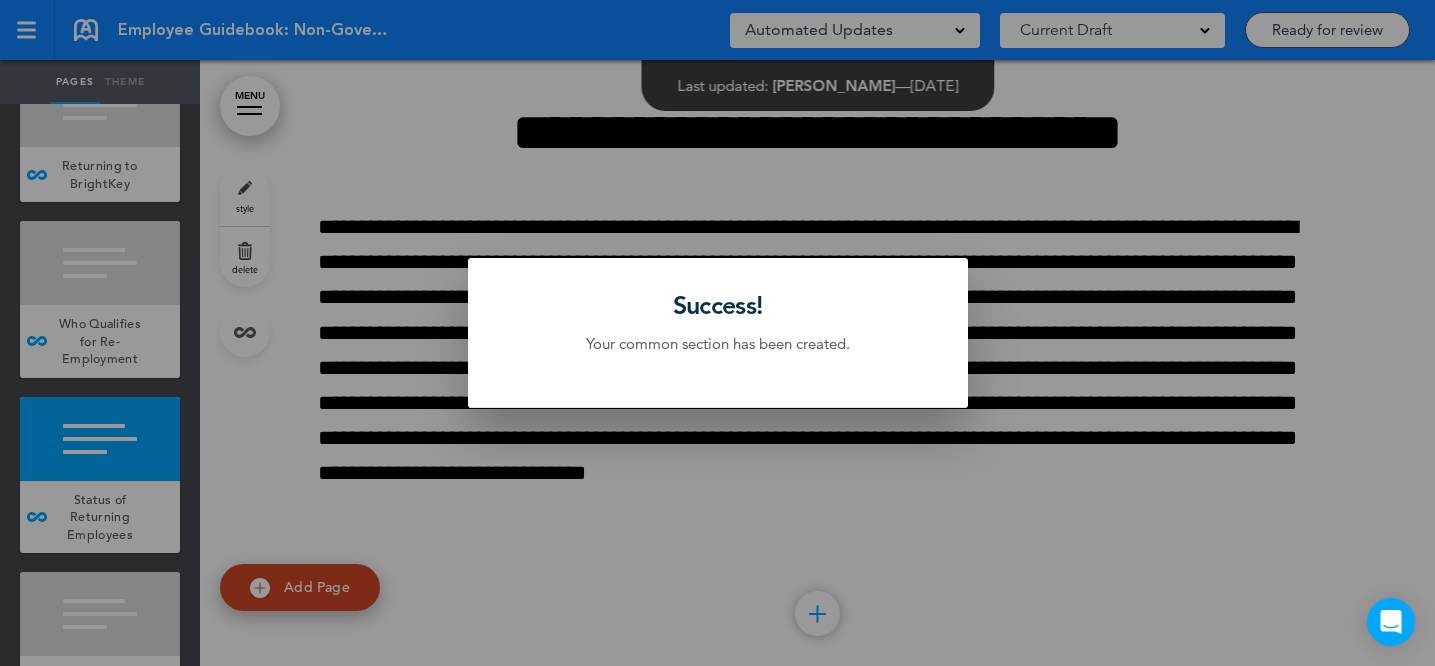 click at bounding box center (717, 333) 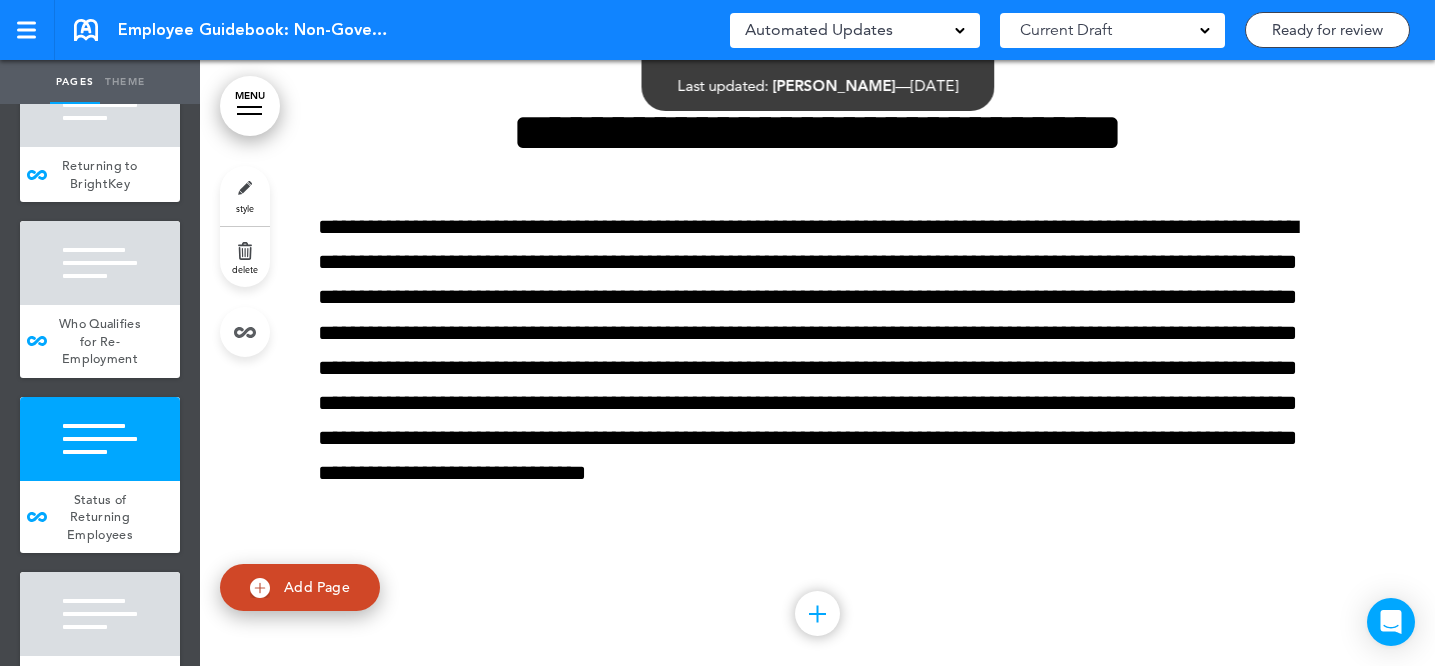 scroll, scrollTop: 19975, scrollLeft: 0, axis: vertical 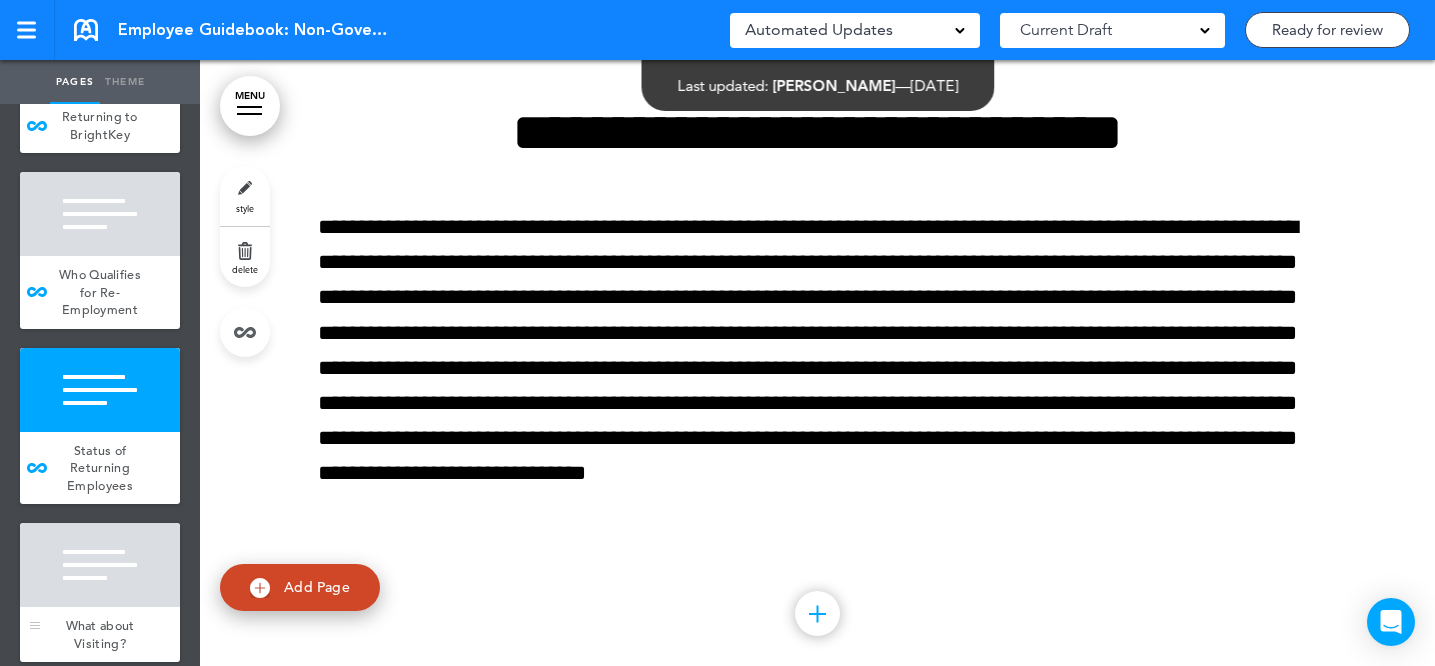 click at bounding box center [100, 565] 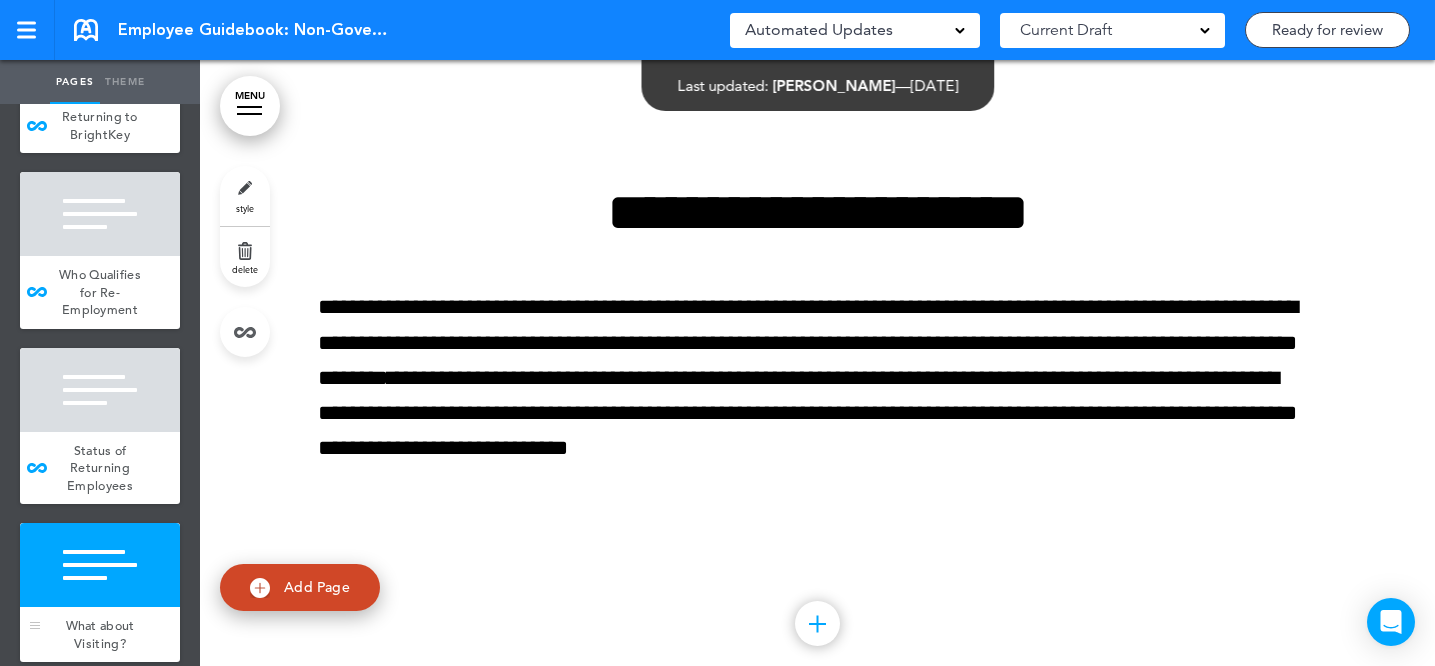 scroll, scrollTop: 110753, scrollLeft: 0, axis: vertical 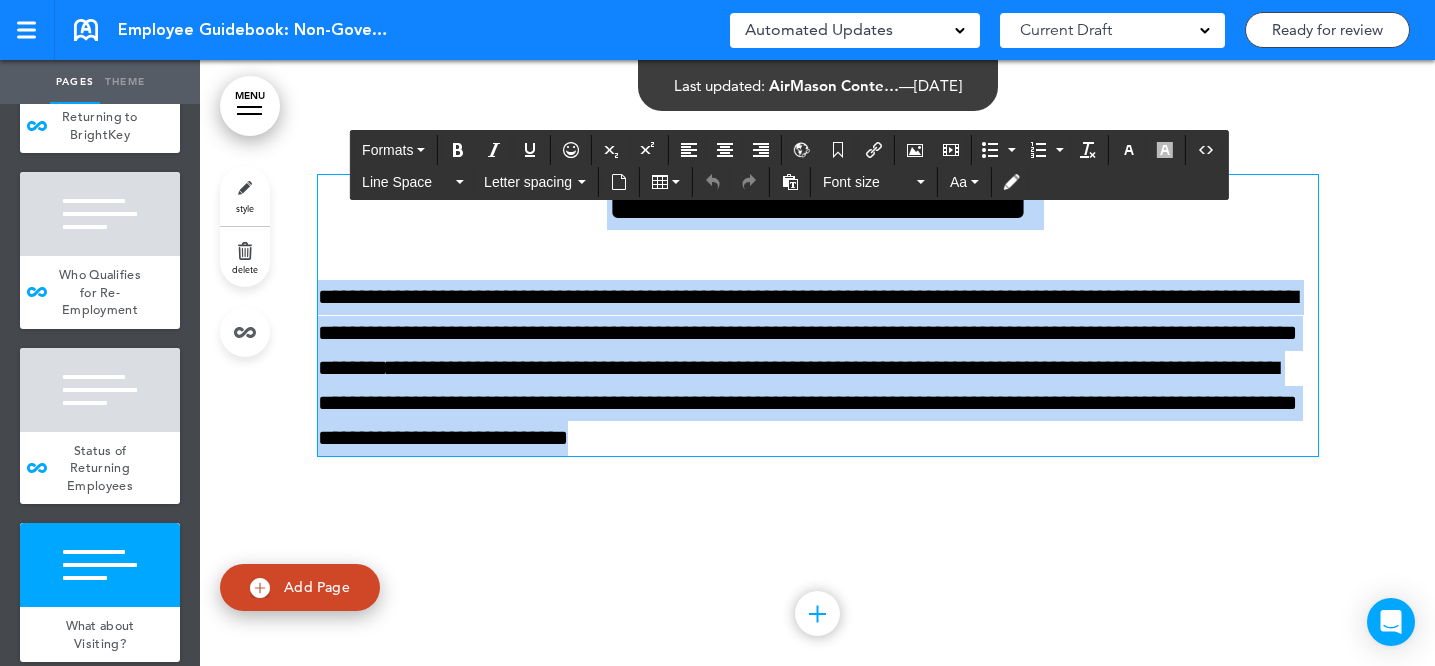 drag, startPoint x: 560, startPoint y: 272, endPoint x: 1259, endPoint y: 533, distance: 746.13806 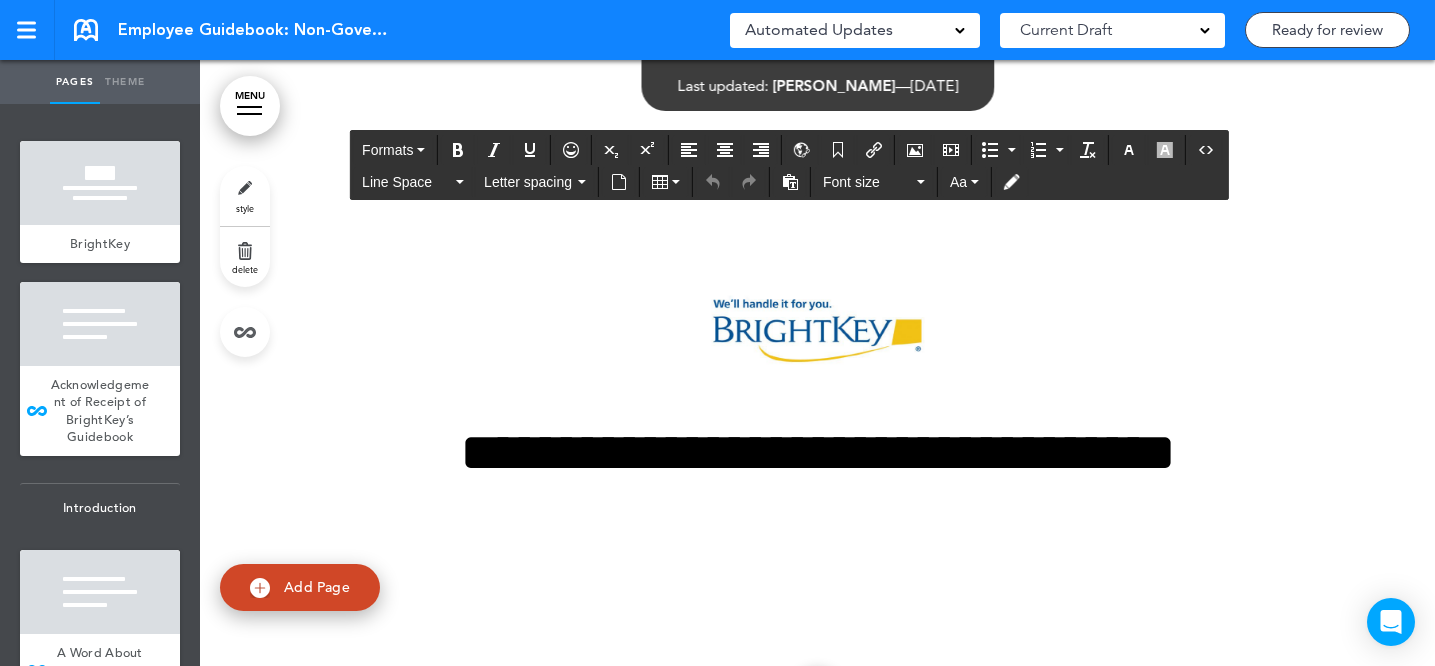 scroll, scrollTop: 0, scrollLeft: 0, axis: both 